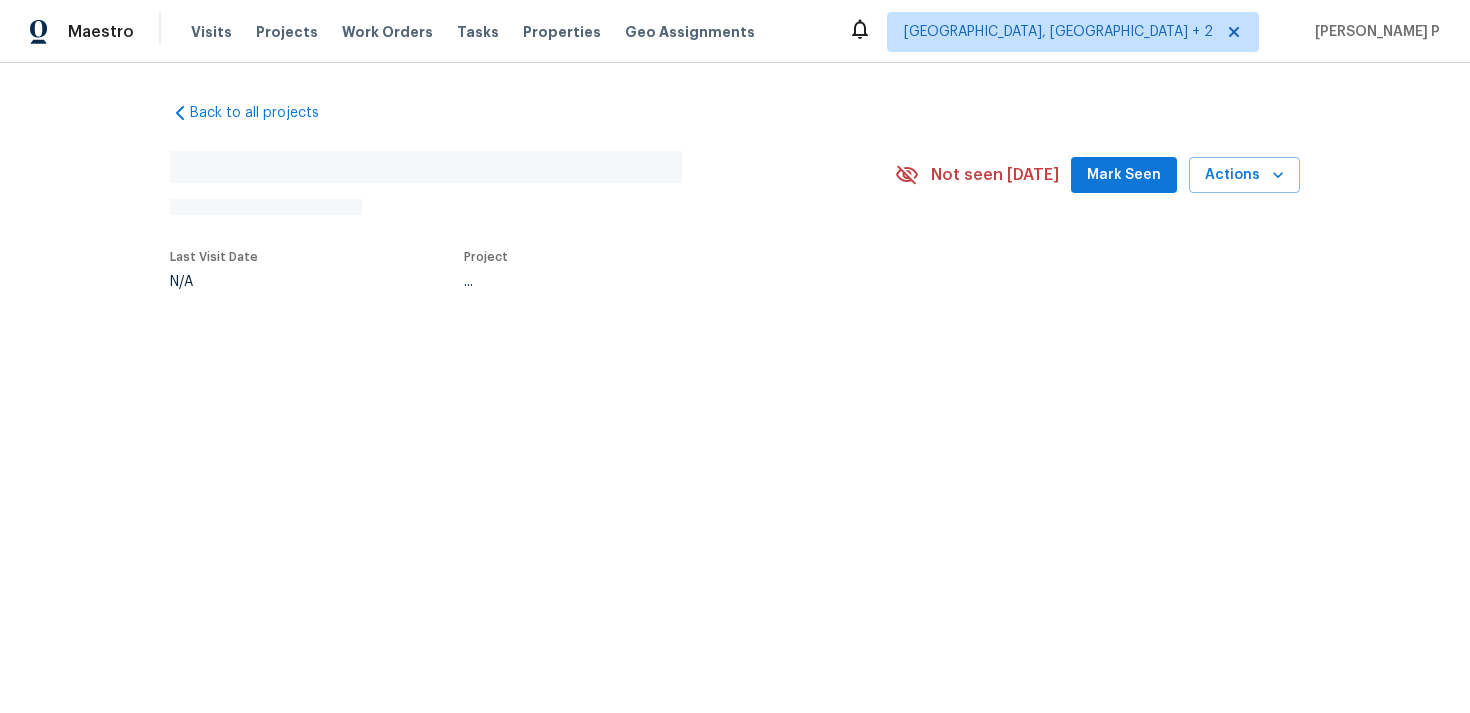 scroll, scrollTop: 0, scrollLeft: 0, axis: both 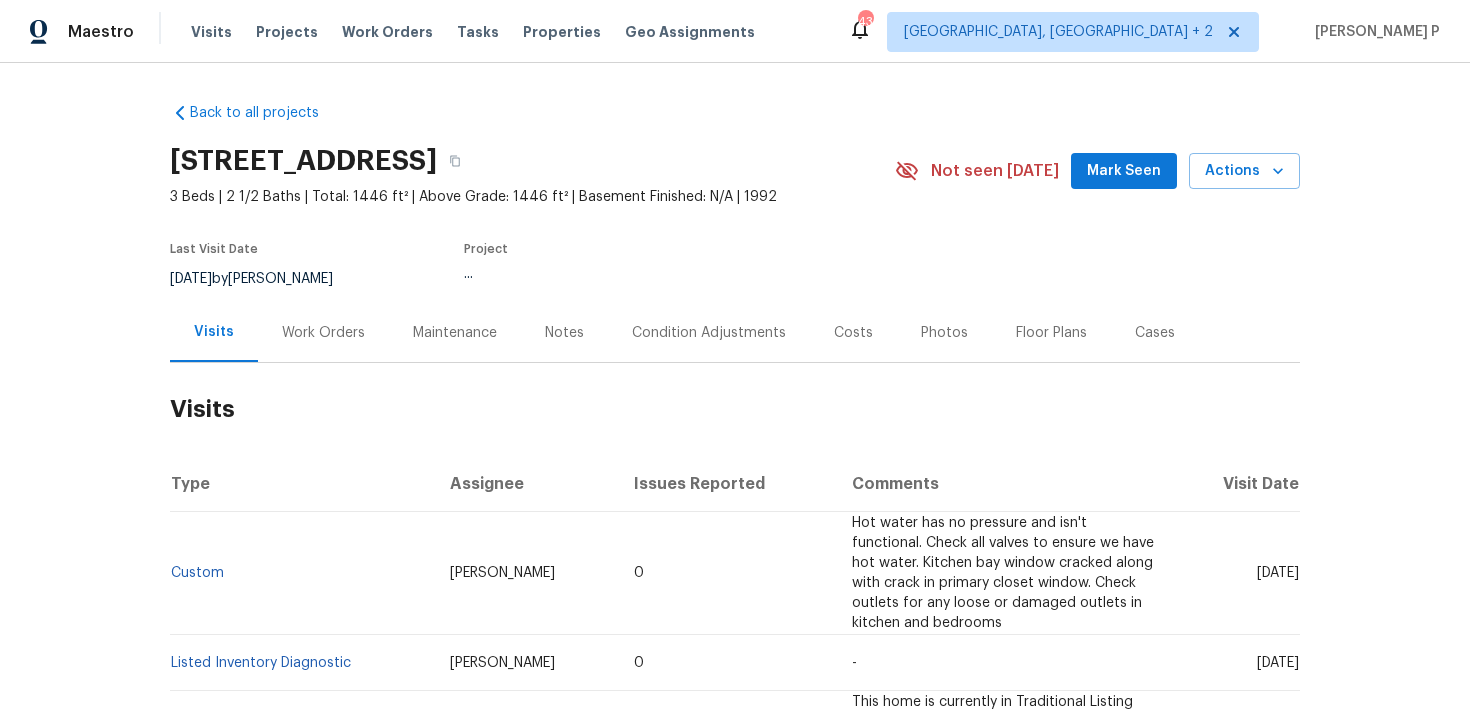 click on "Work Orders" at bounding box center (323, 333) 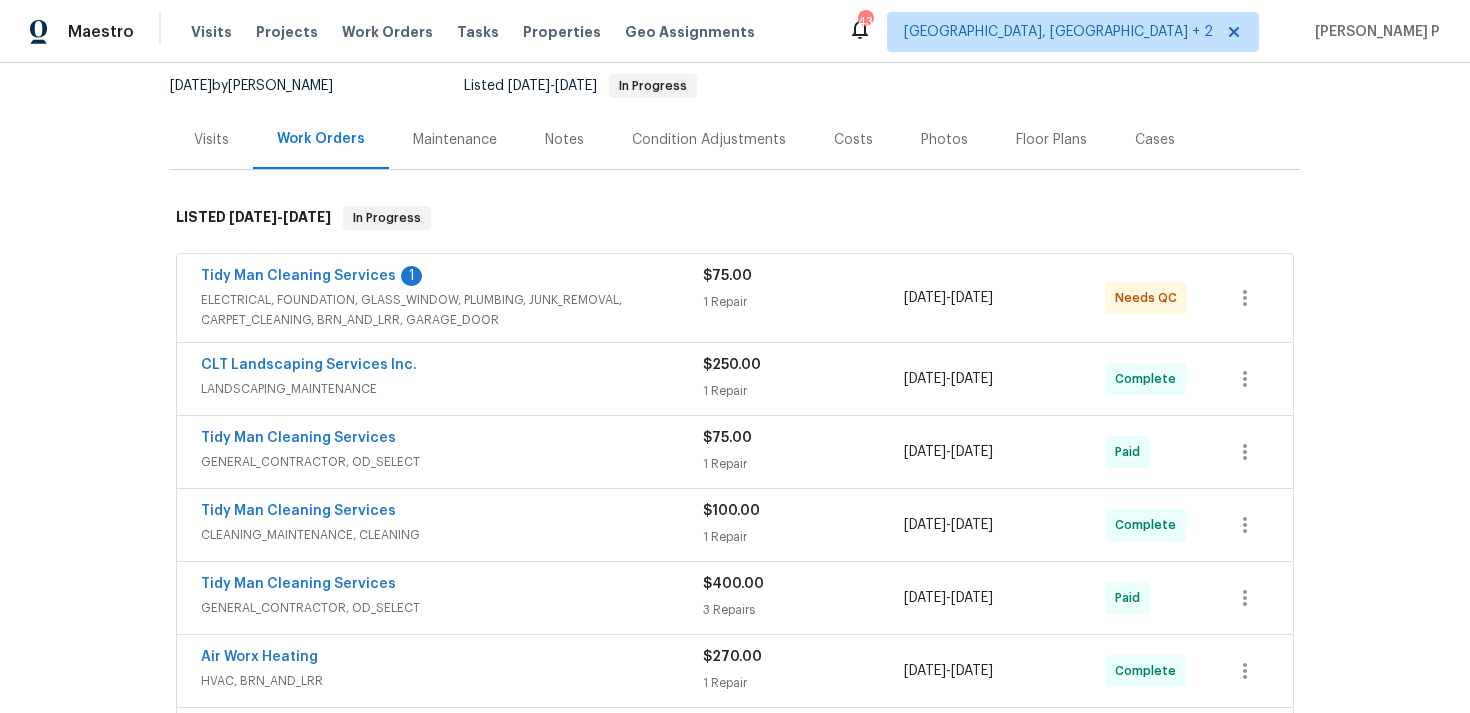 scroll, scrollTop: 209, scrollLeft: 0, axis: vertical 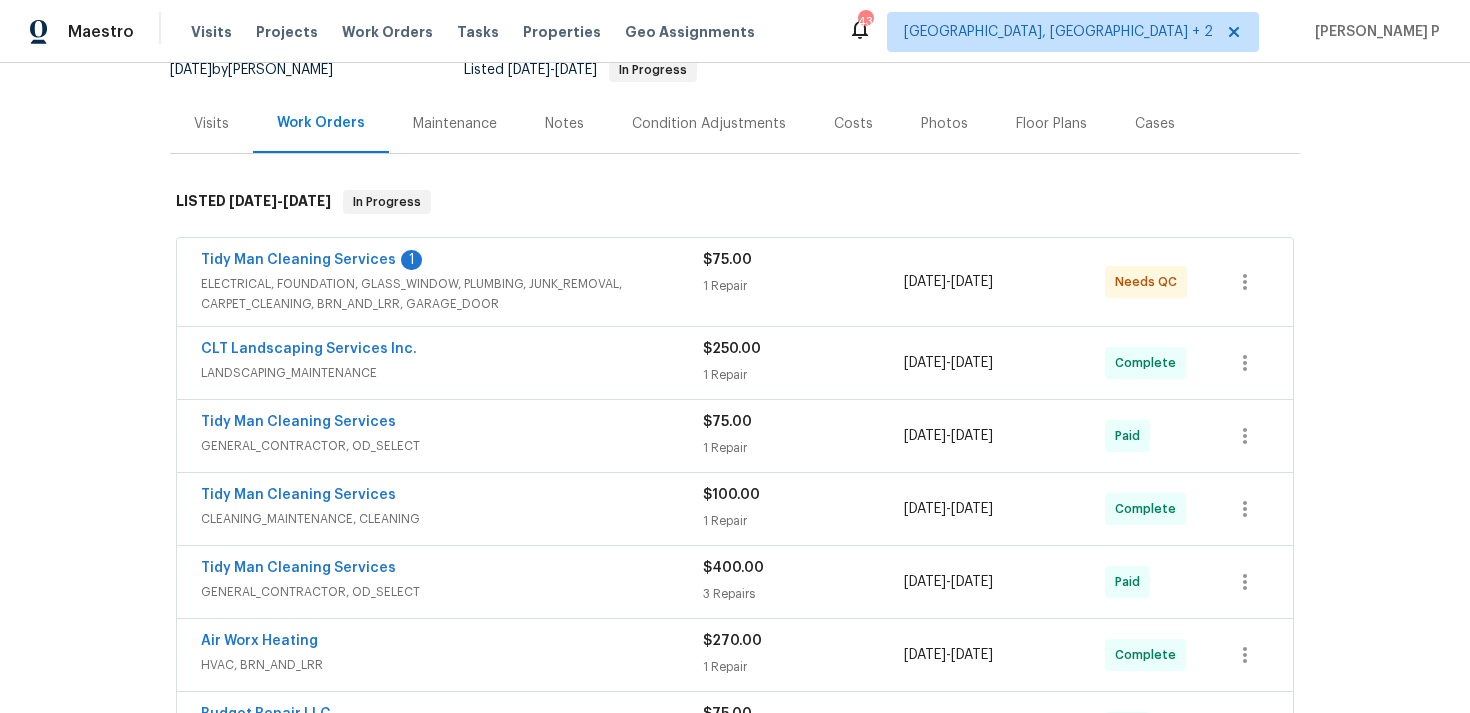 click on "Tidy Man Cleaning Services" at bounding box center (298, 260) 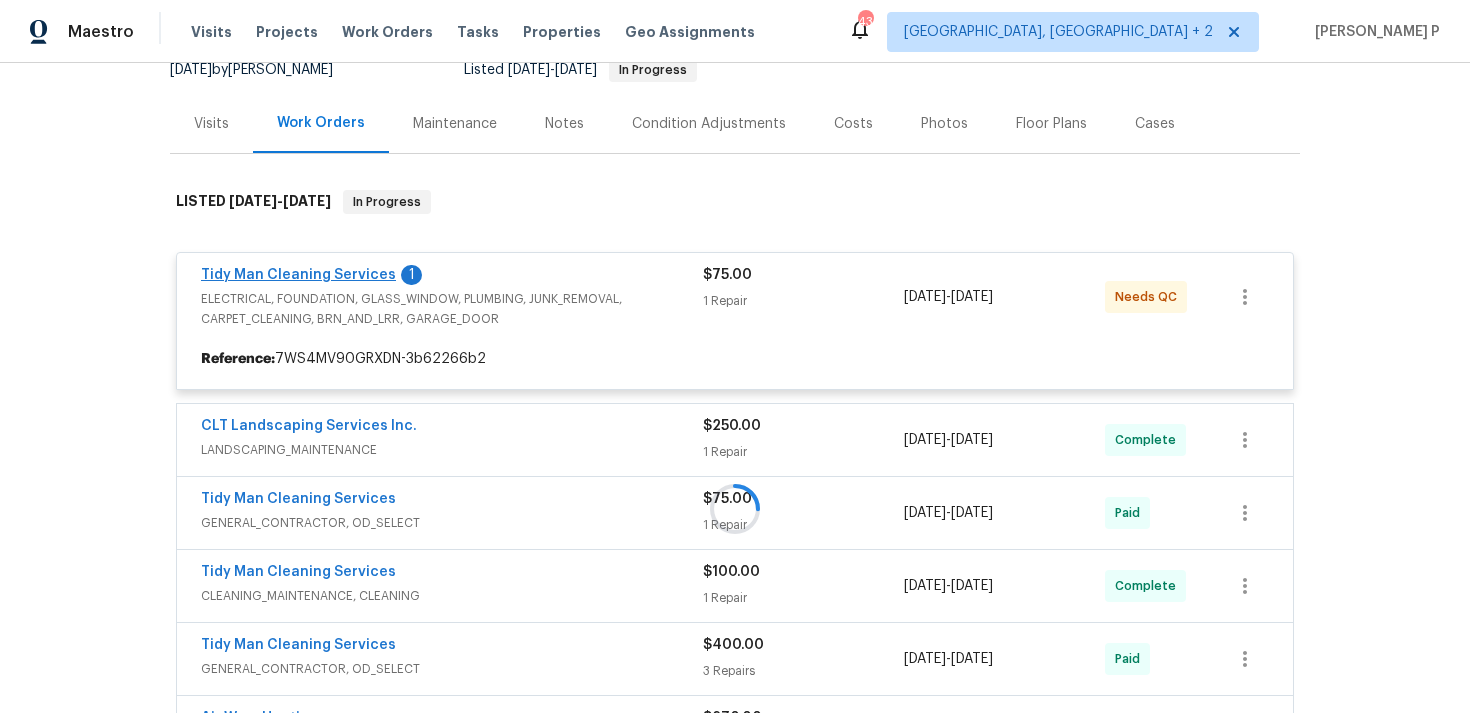 click at bounding box center [735, 509] 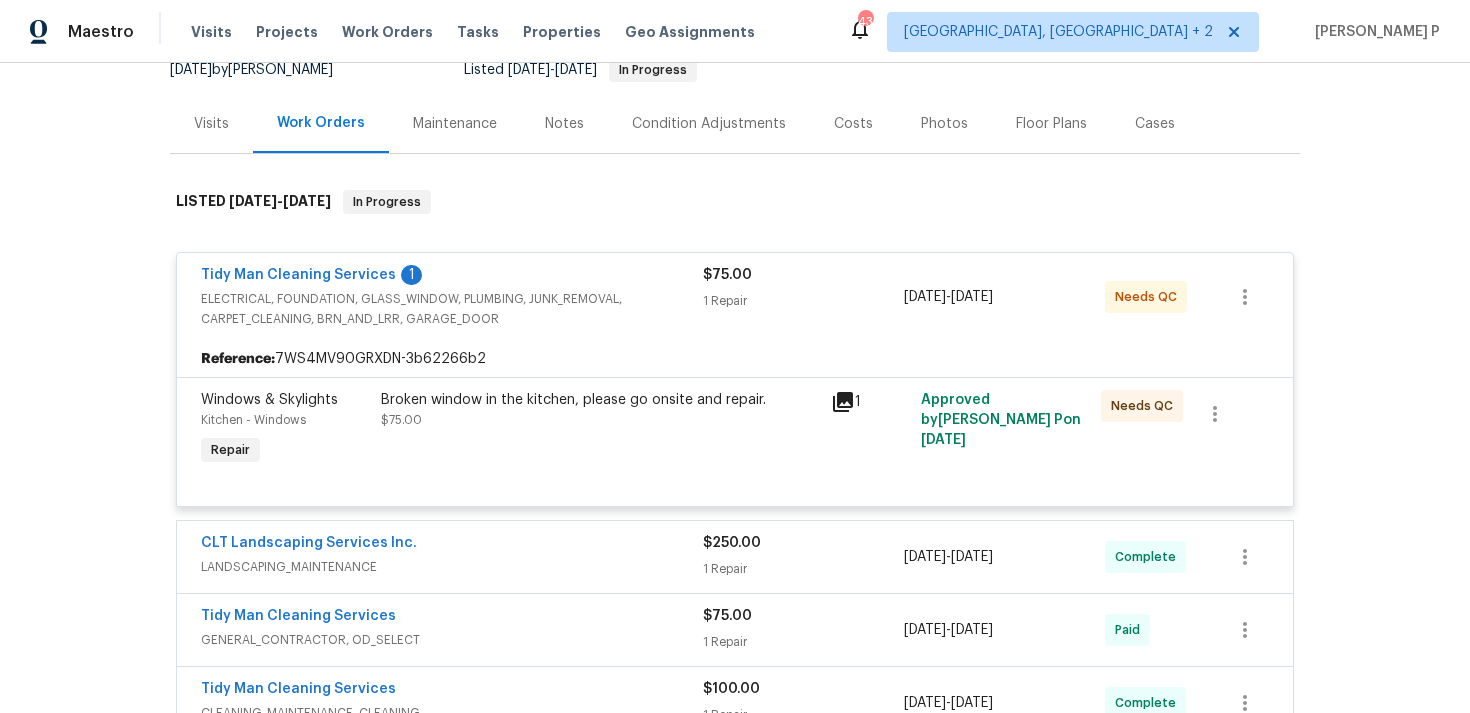click on "Tidy Man Cleaning Services" at bounding box center [298, 275] 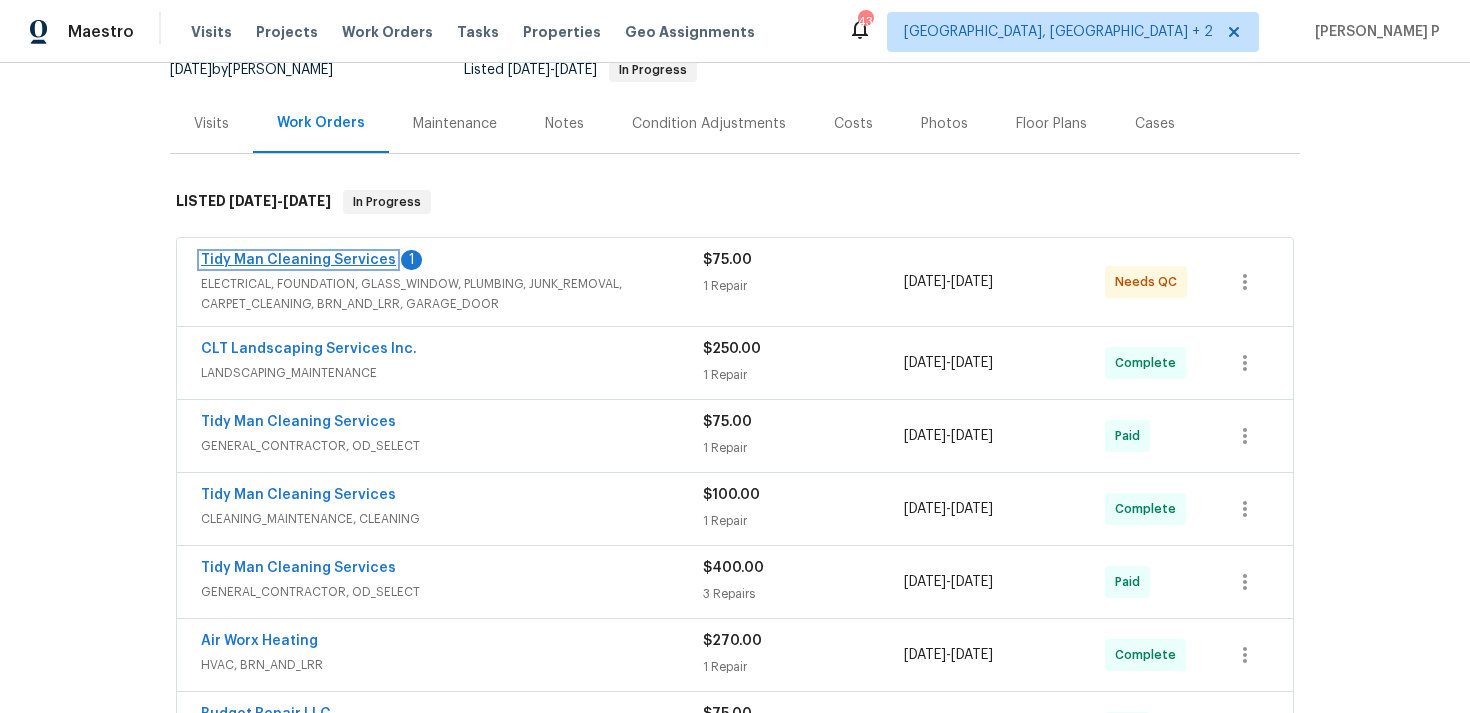 click on "Tidy Man Cleaning Services" at bounding box center [298, 260] 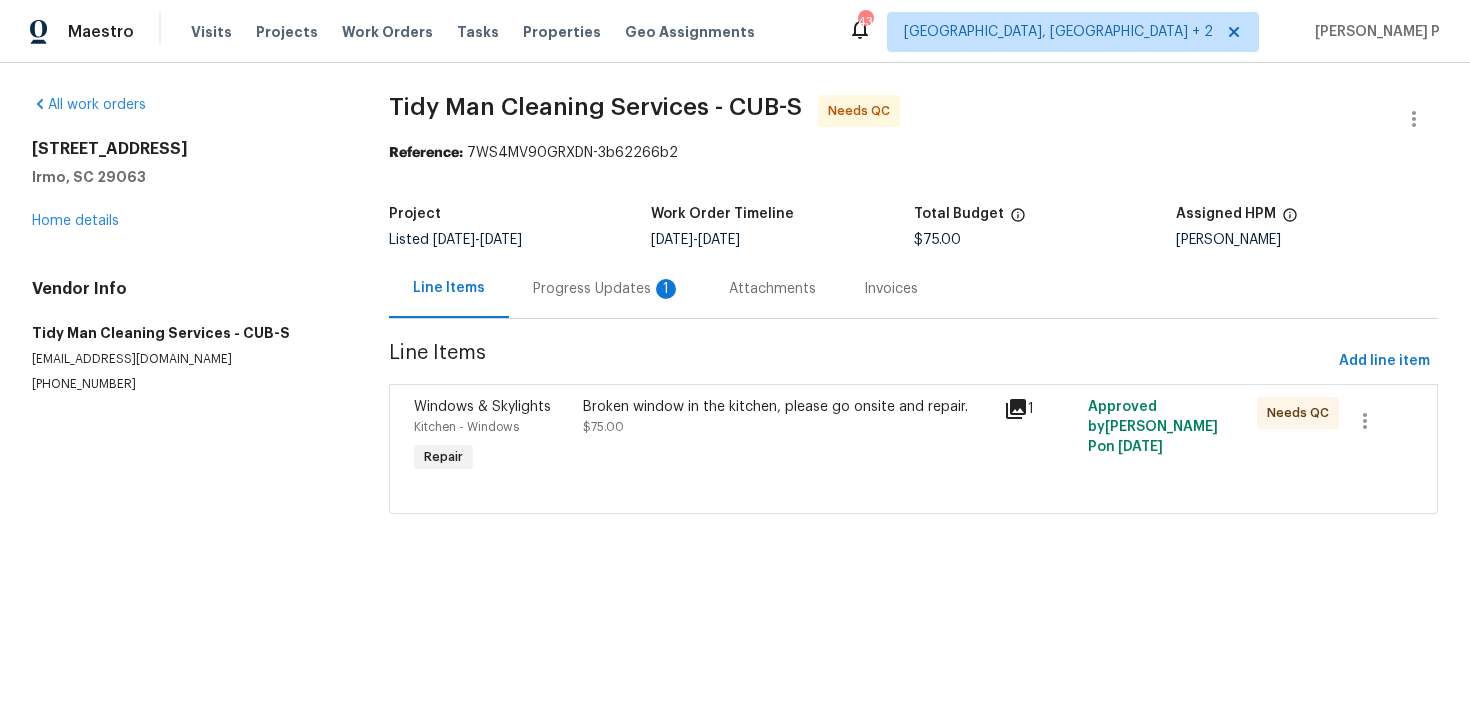 click on "Progress Updates 1" at bounding box center (607, 289) 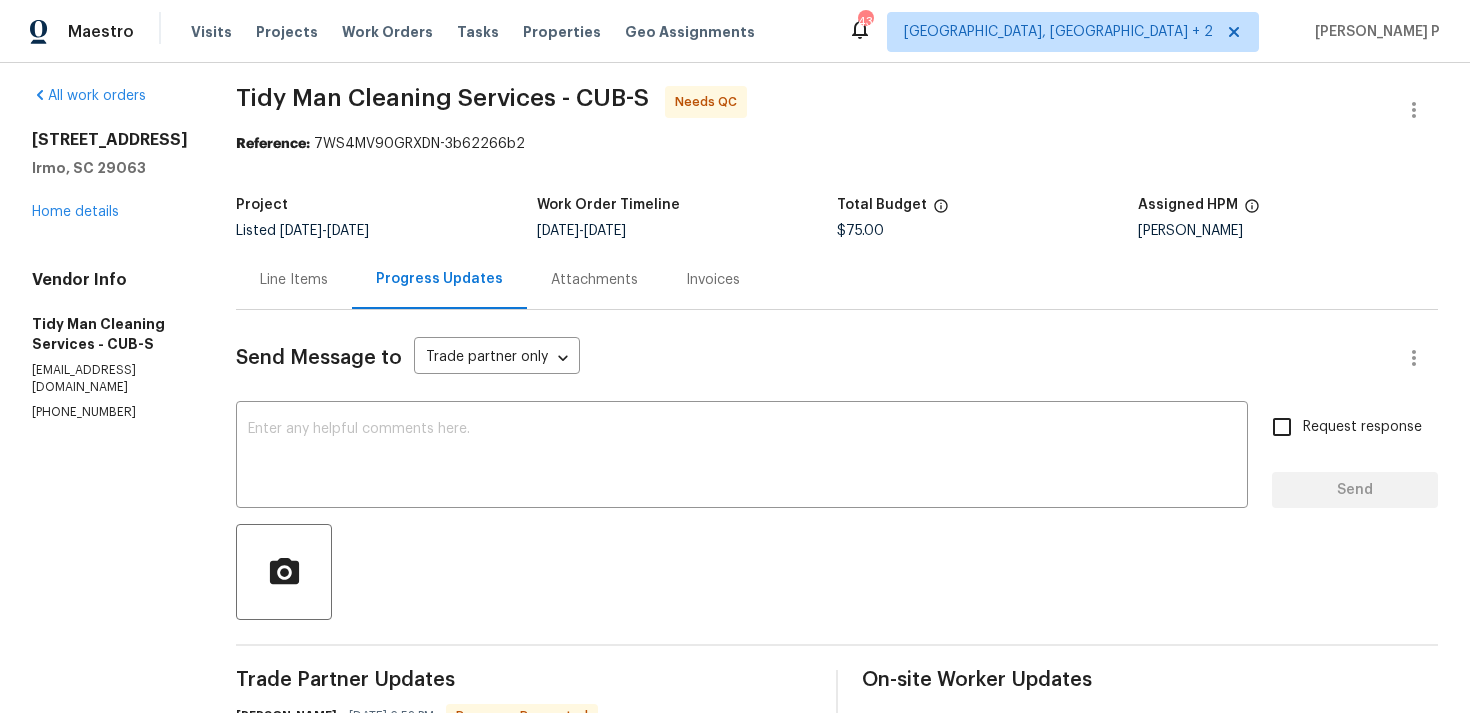 scroll, scrollTop: 0, scrollLeft: 0, axis: both 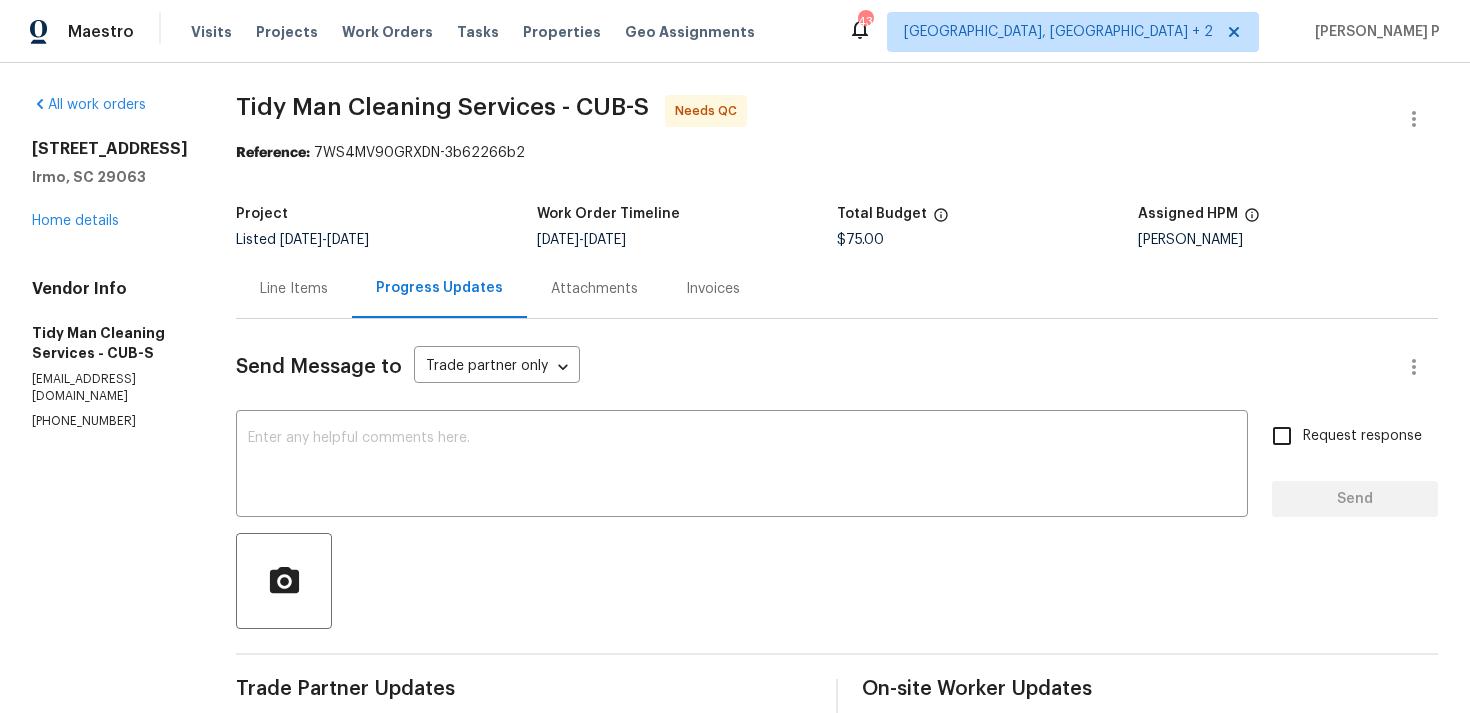 click on "Line Items" at bounding box center (294, 289) 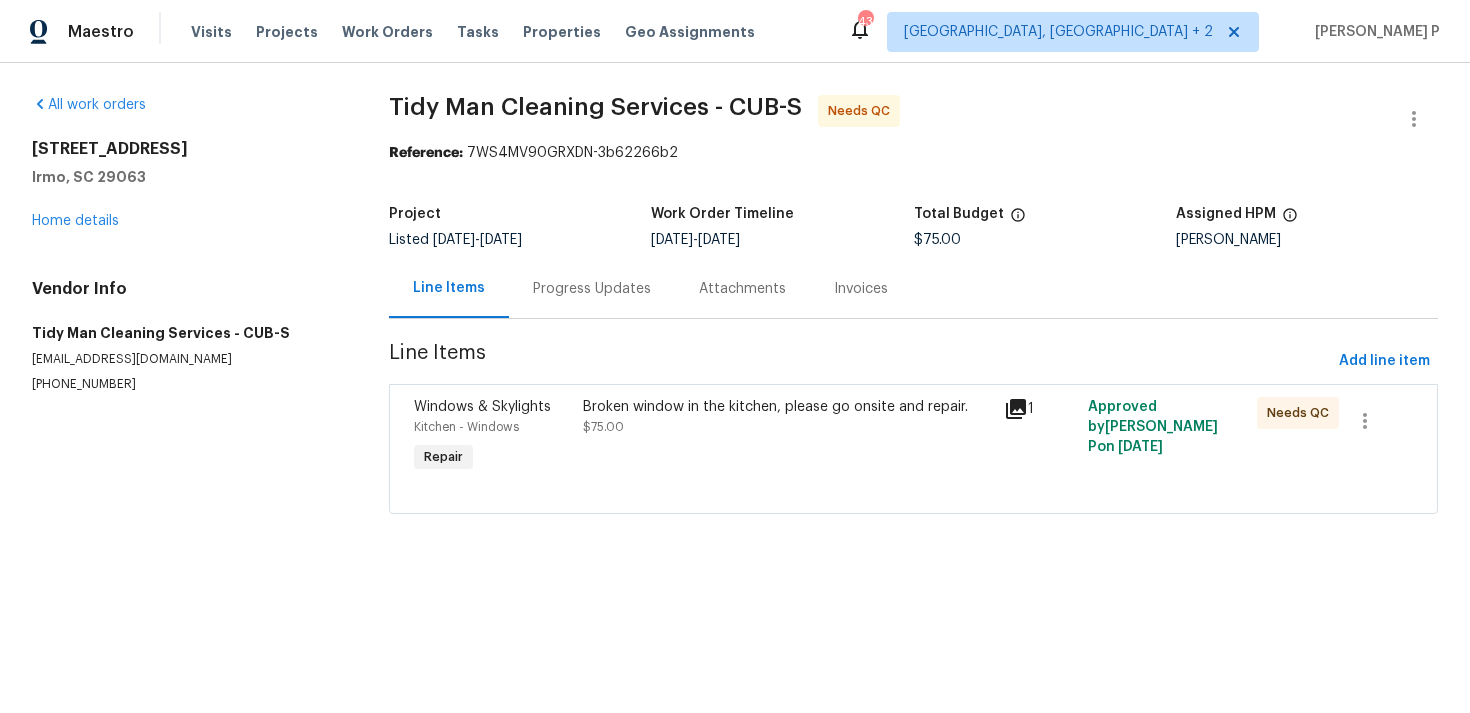 click on "Broken window in the kitchen, please go onsite and repair." at bounding box center [787, 407] 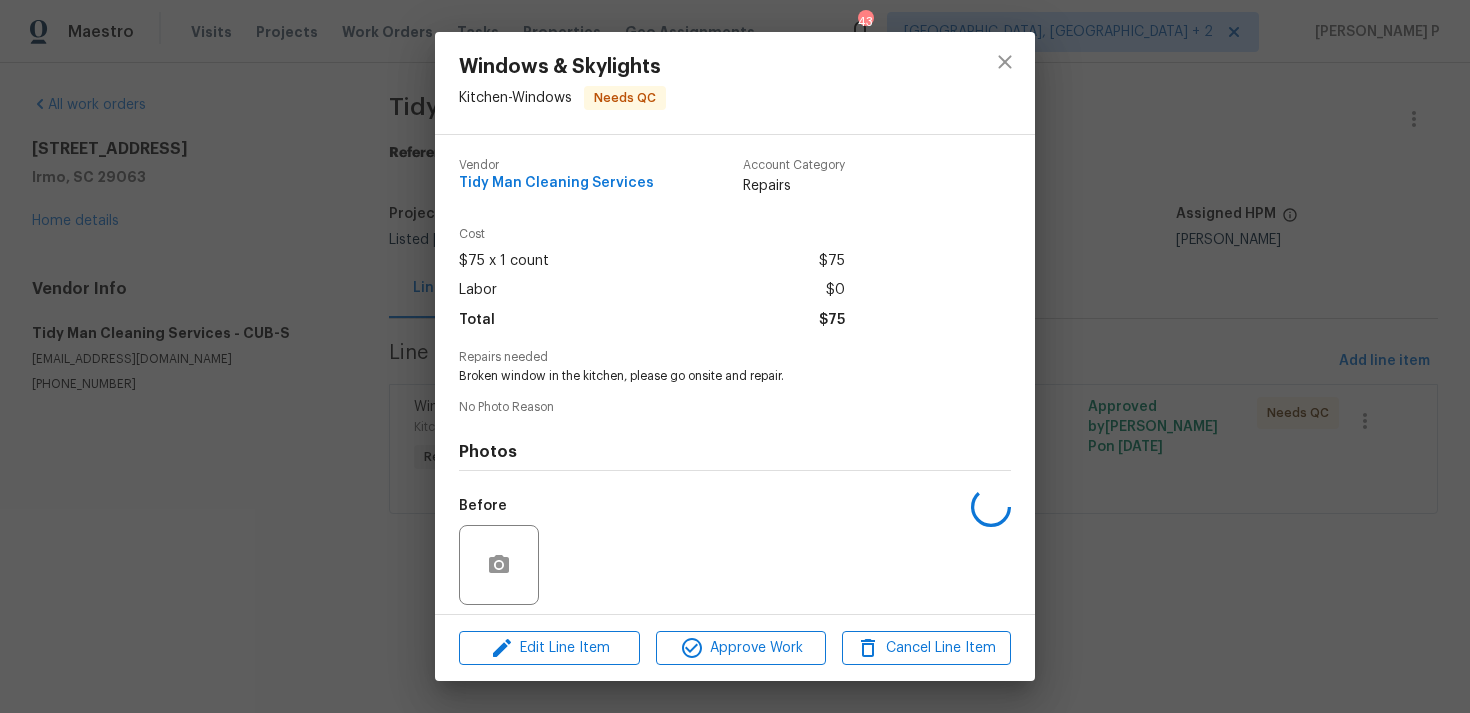 scroll, scrollTop: 141, scrollLeft: 0, axis: vertical 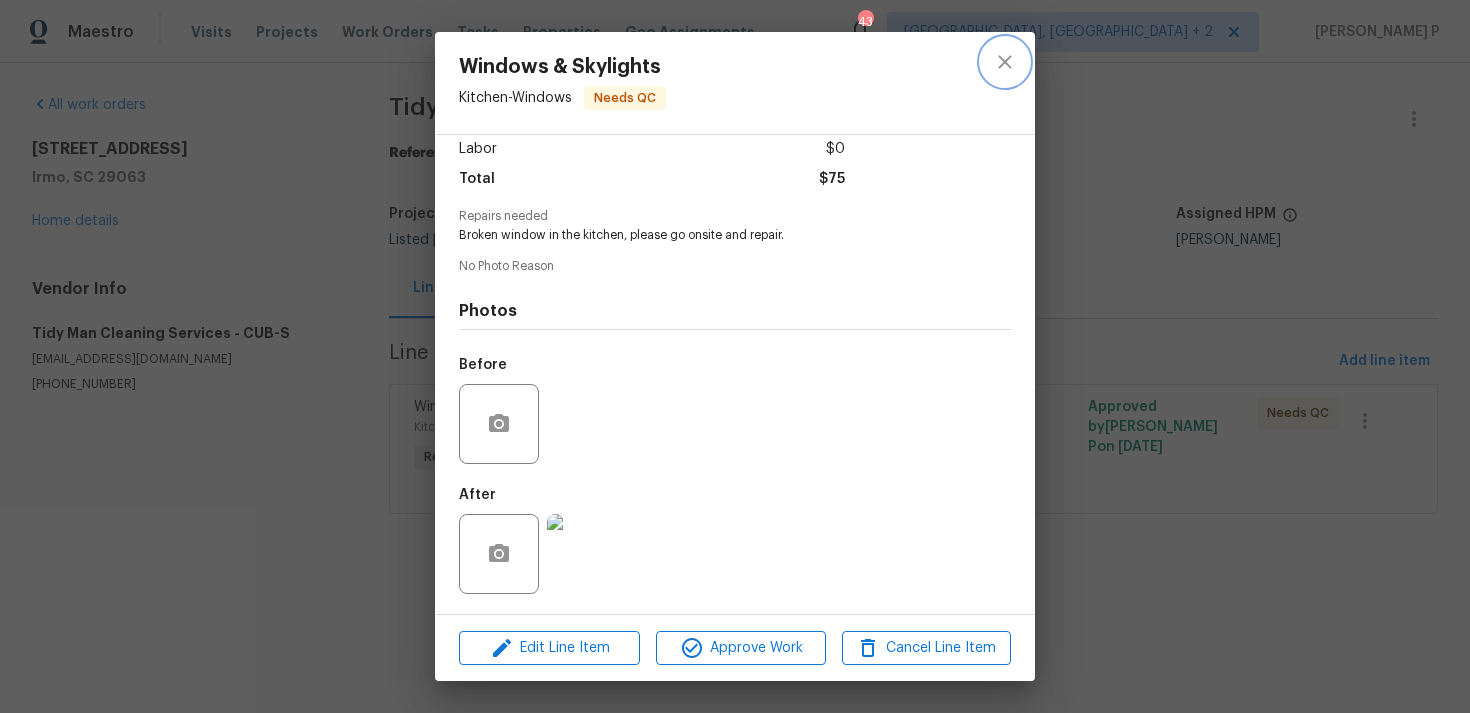 click at bounding box center (1005, 62) 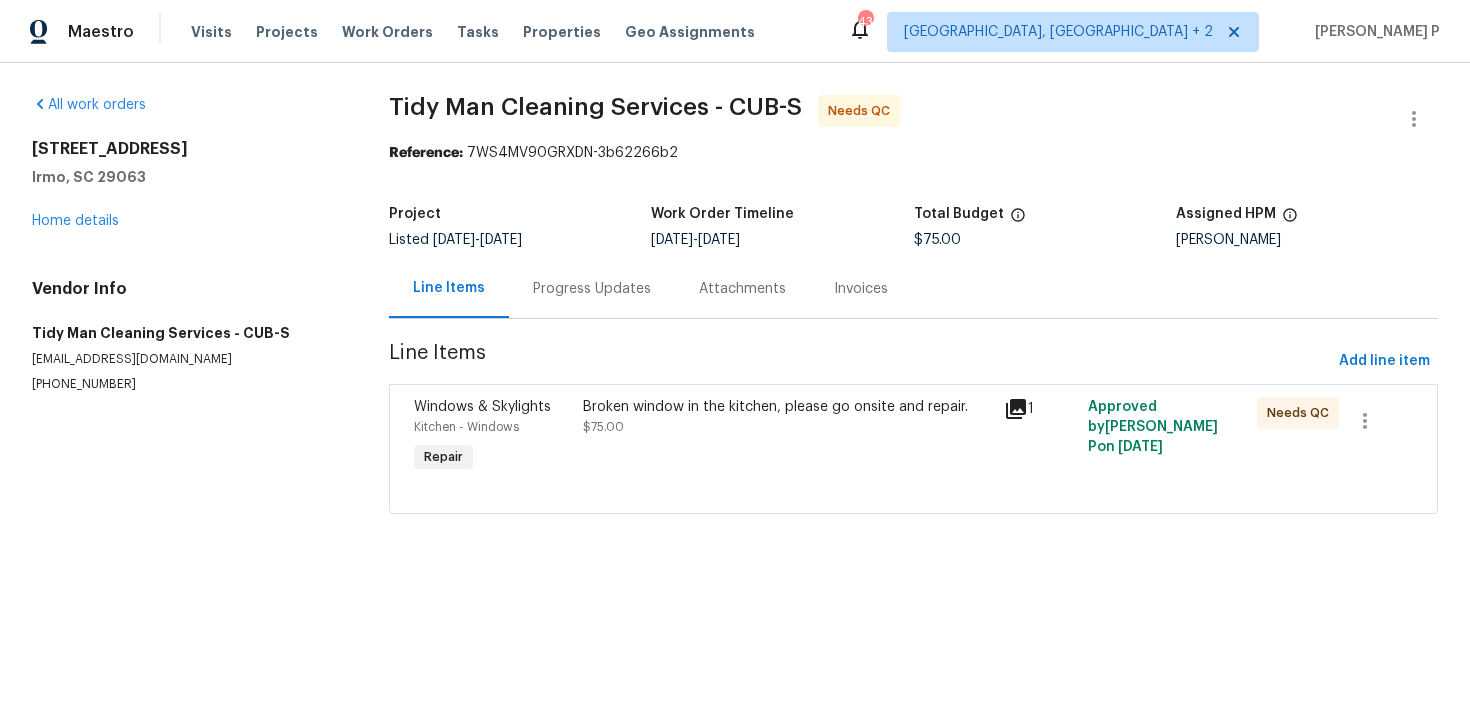 click on "Progress Updates" at bounding box center [592, 289] 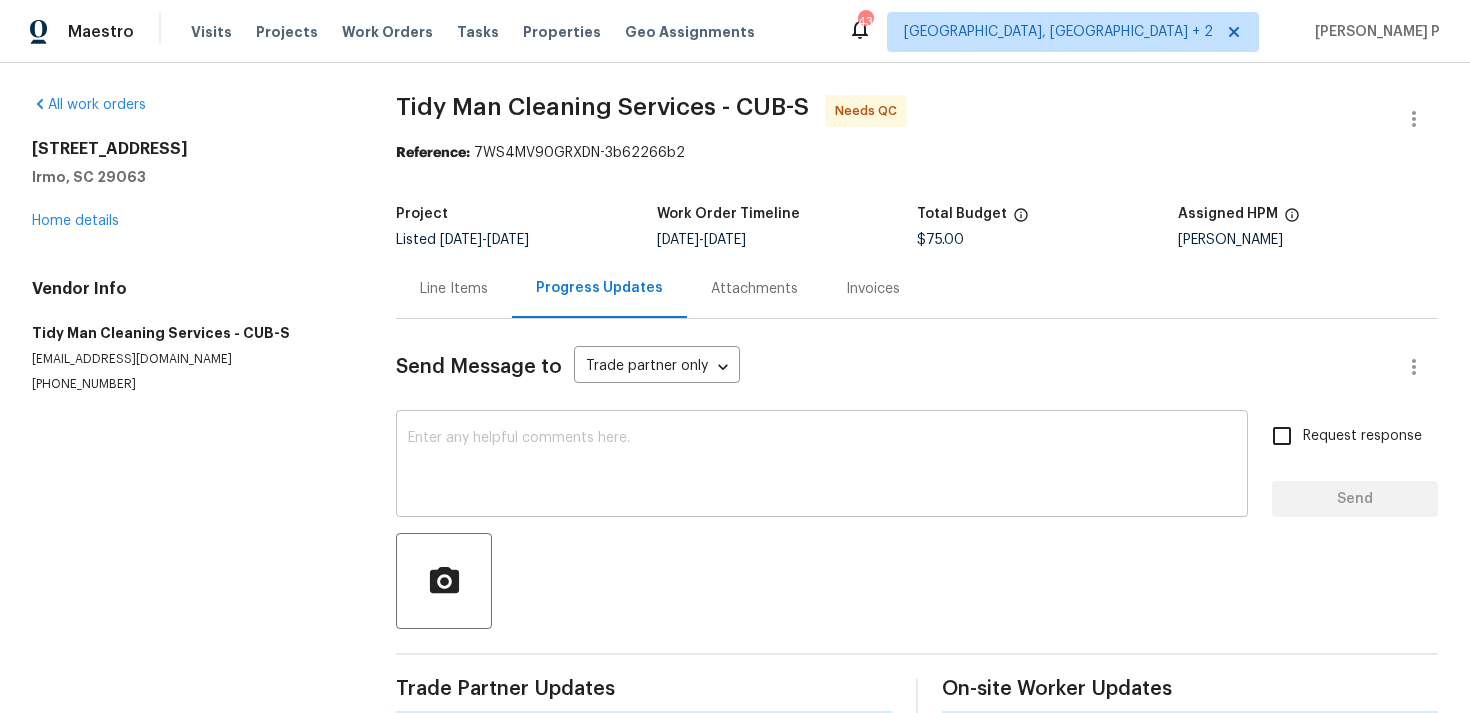 click at bounding box center (822, 466) 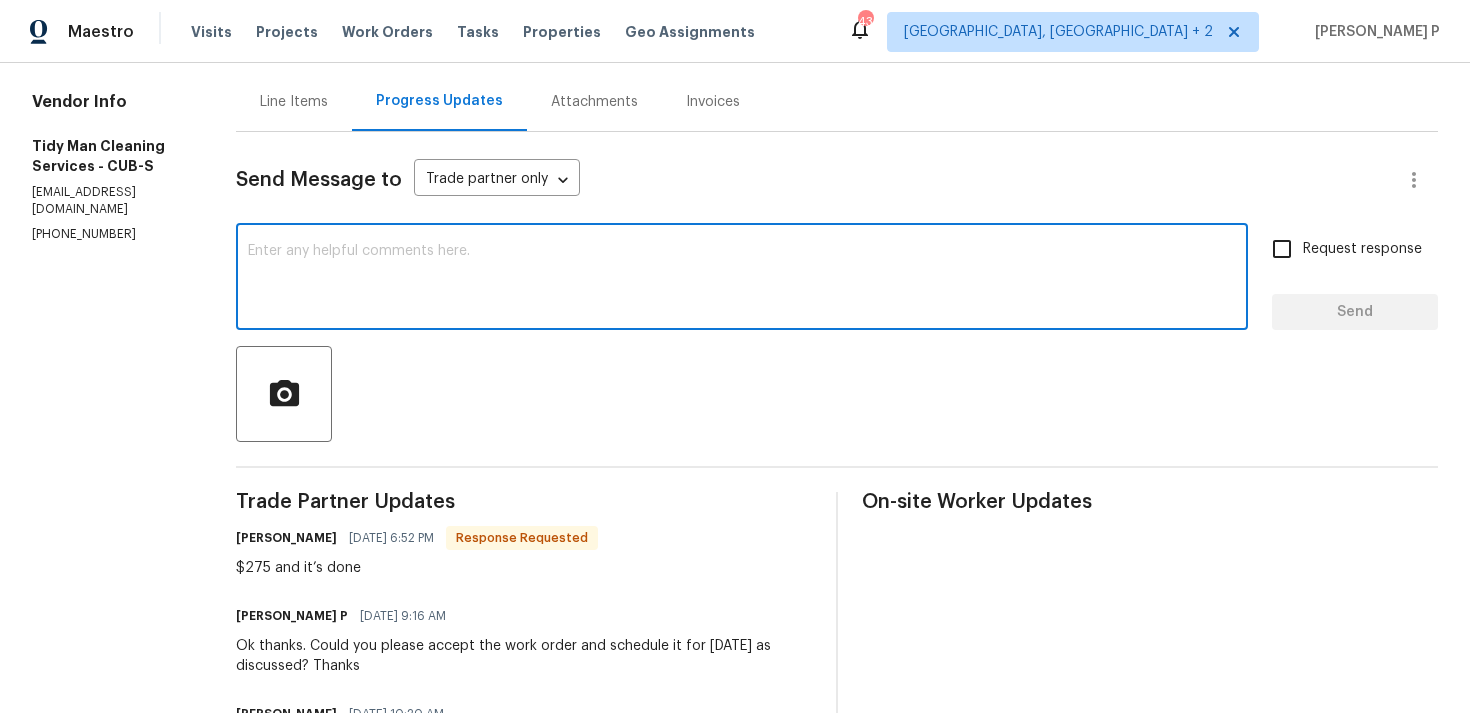 scroll, scrollTop: 204, scrollLeft: 0, axis: vertical 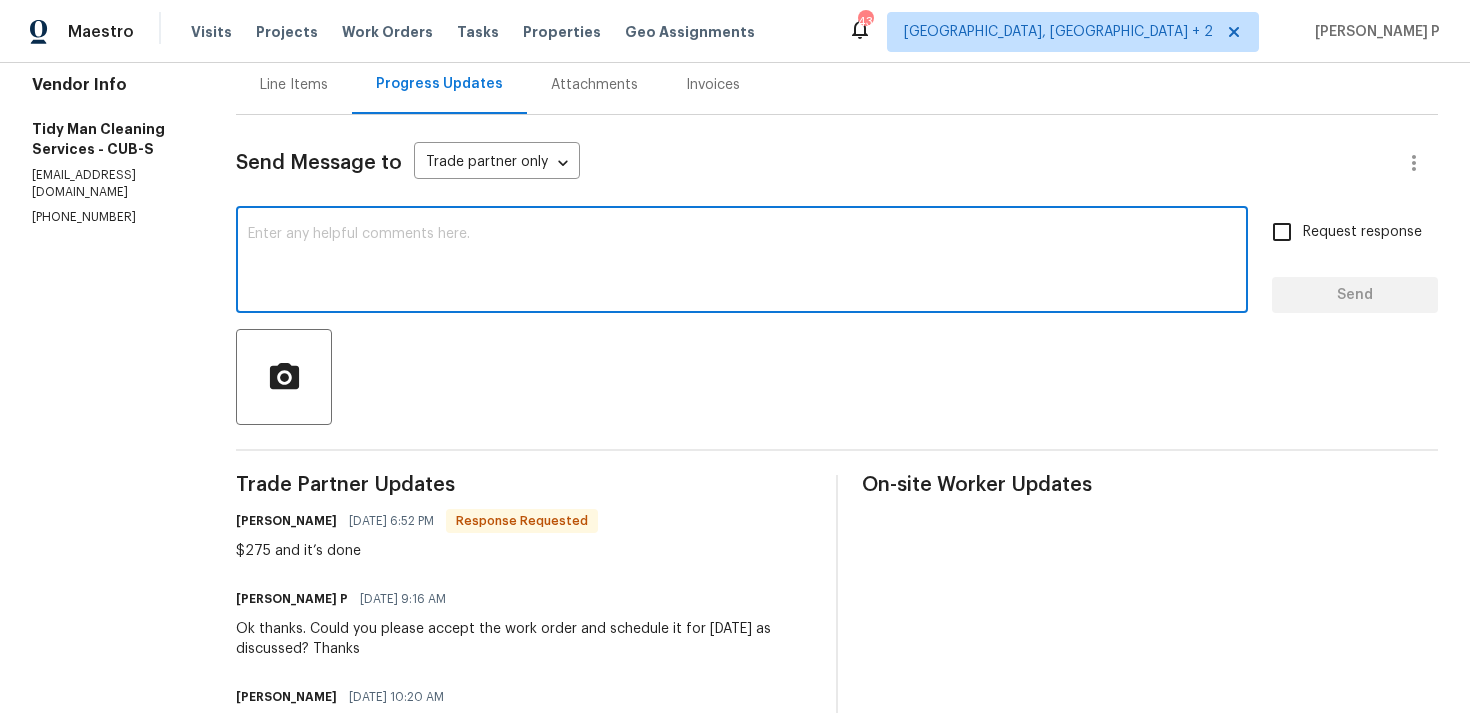 click at bounding box center [742, 262] 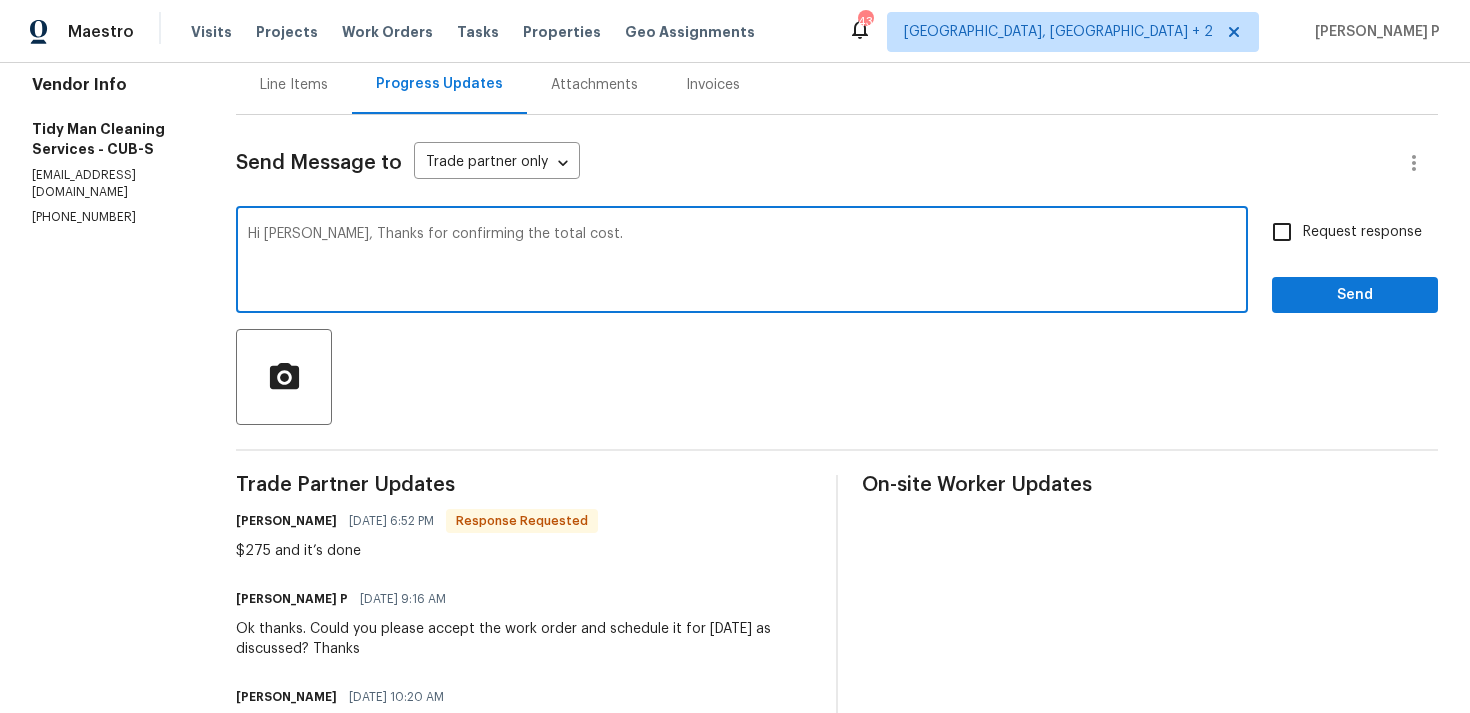 paste on "Could you please provide a brief description of the completed work so we can proceed with closing the work order?" 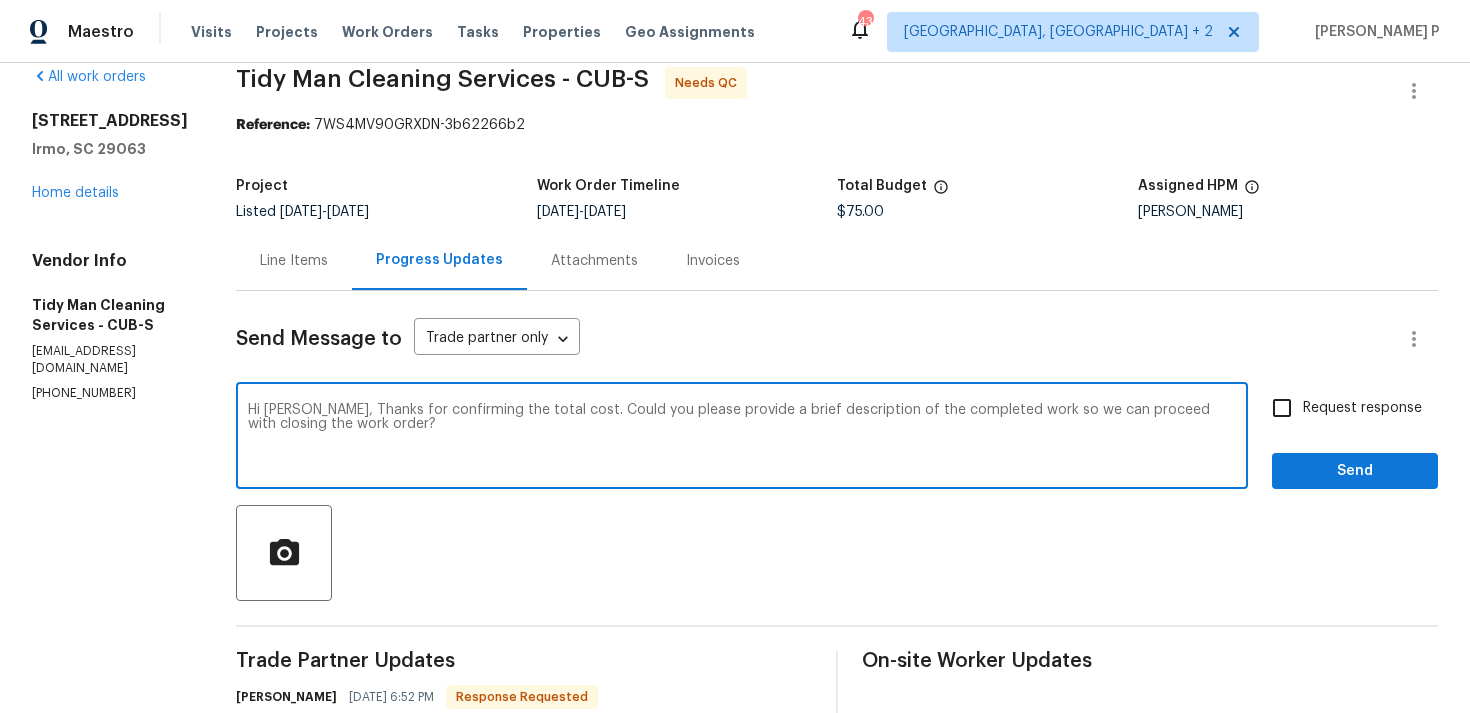 scroll, scrollTop: 0, scrollLeft: 0, axis: both 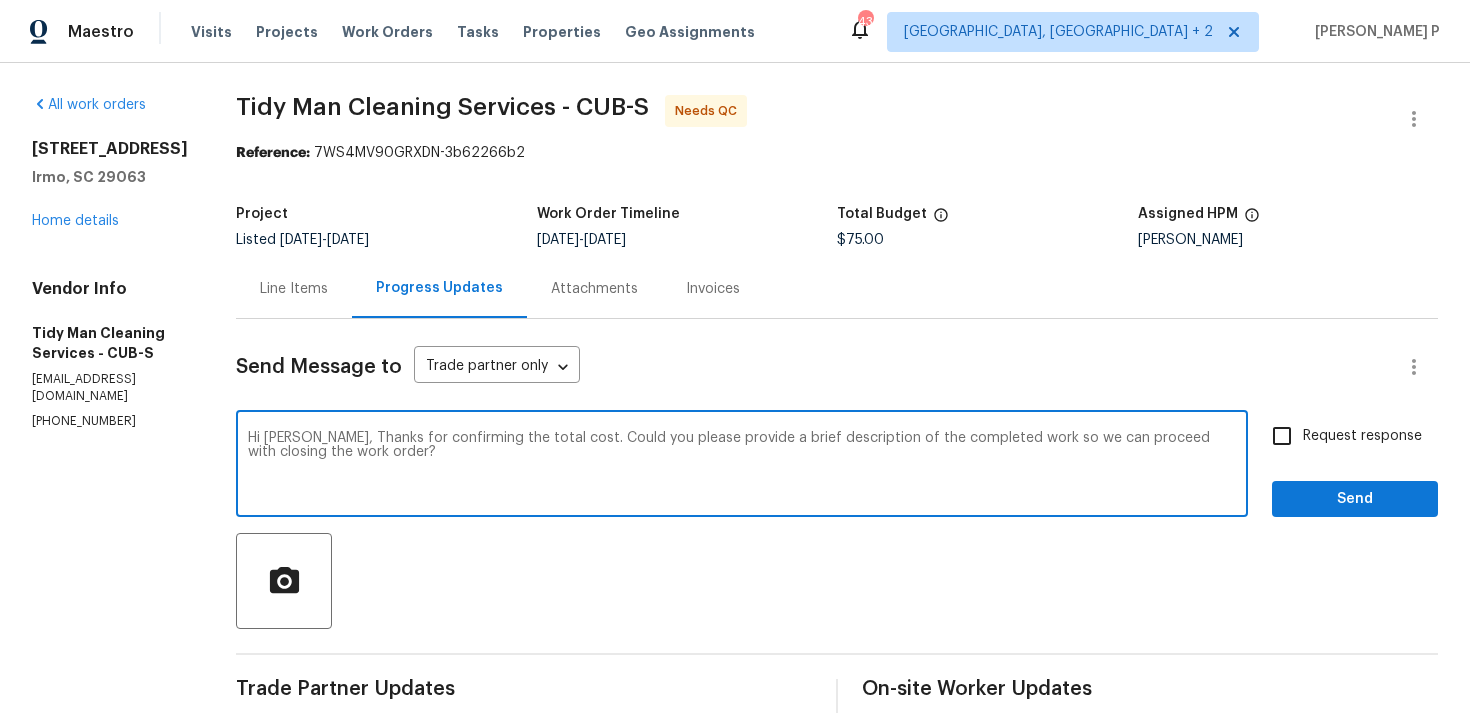 click on "Hi carl, Thanks for confirming the total cost. Could you please provide a brief description of the completed work so we can proceed with closing the work order?  x ​" at bounding box center (742, 466) 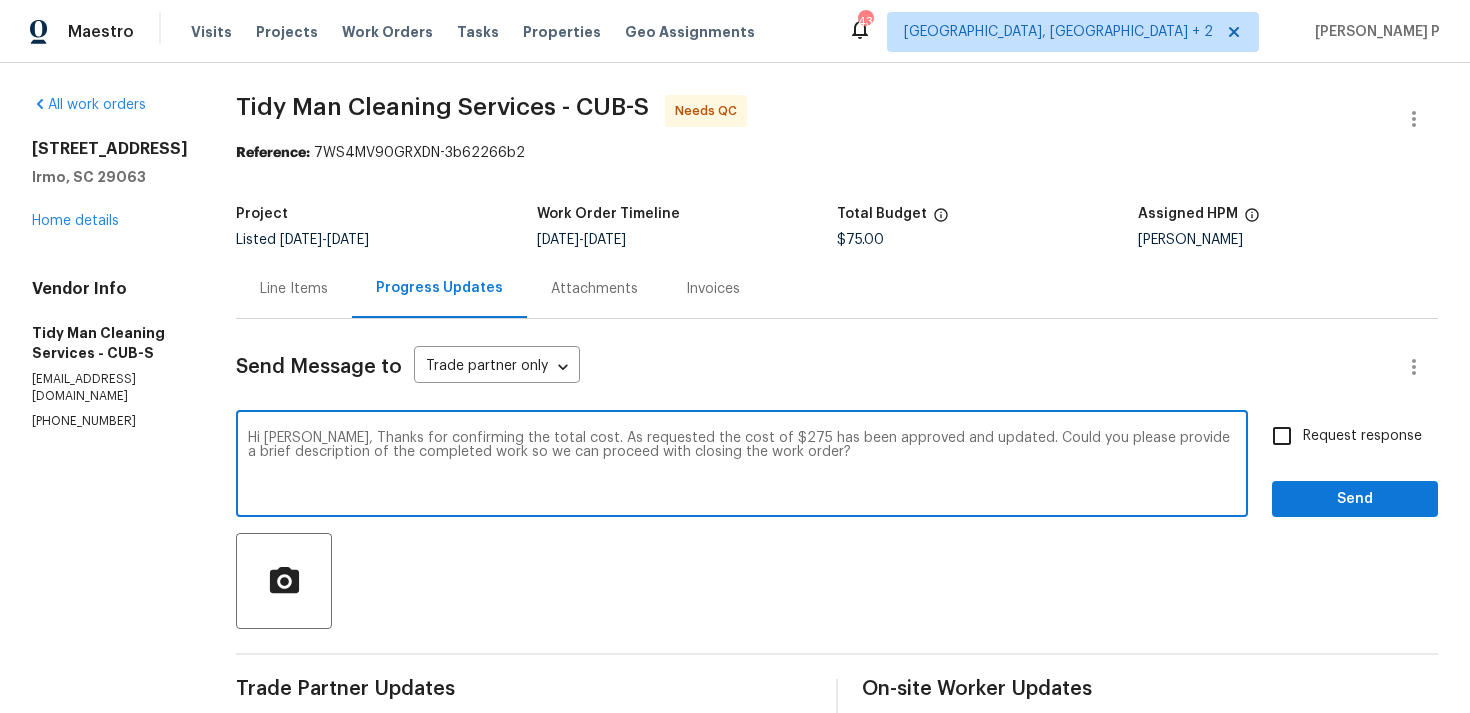 click on "Hi carl, Thanks for confirming the total cost. As requested the cost of $275 has been approved and updated. Could you please provide a brief description of the completed work so we can proceed with closing the work order?" at bounding box center (742, 466) 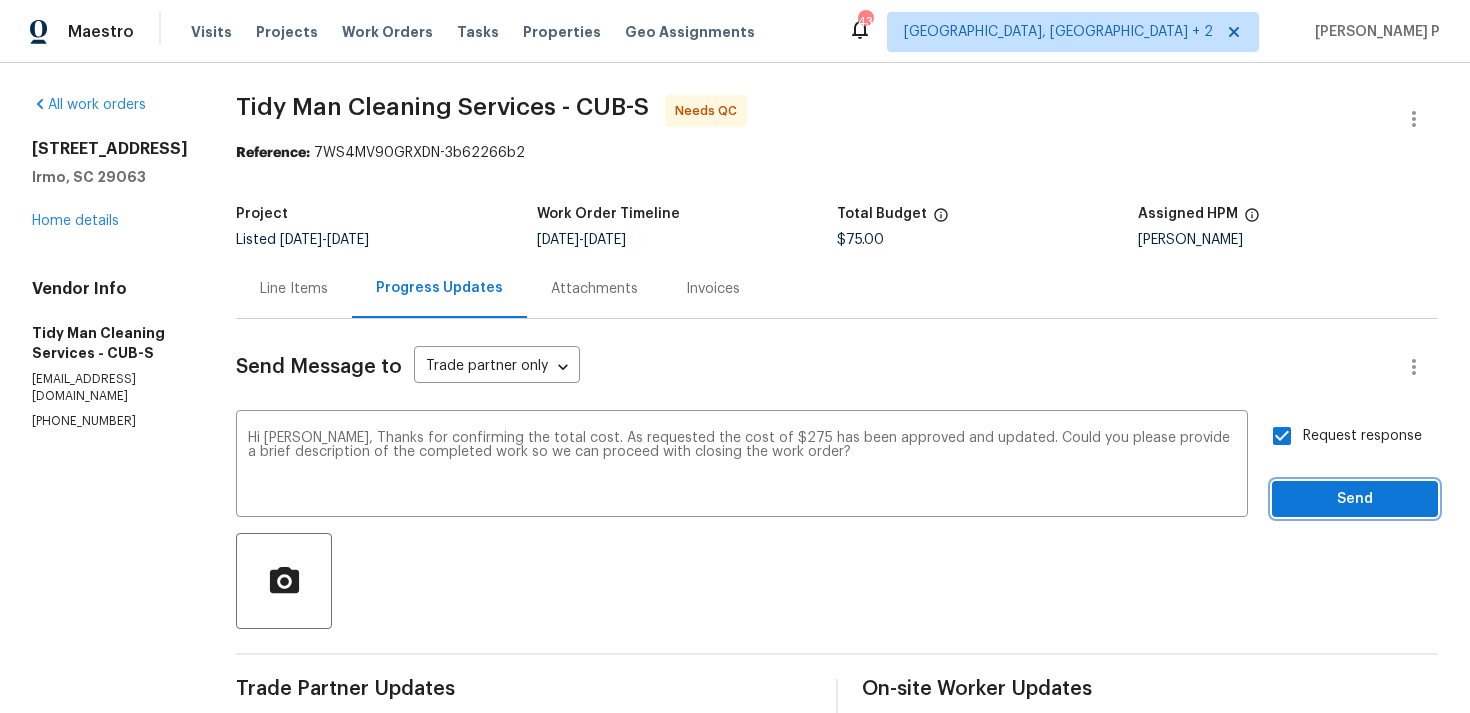 click on "Send" at bounding box center (1355, 499) 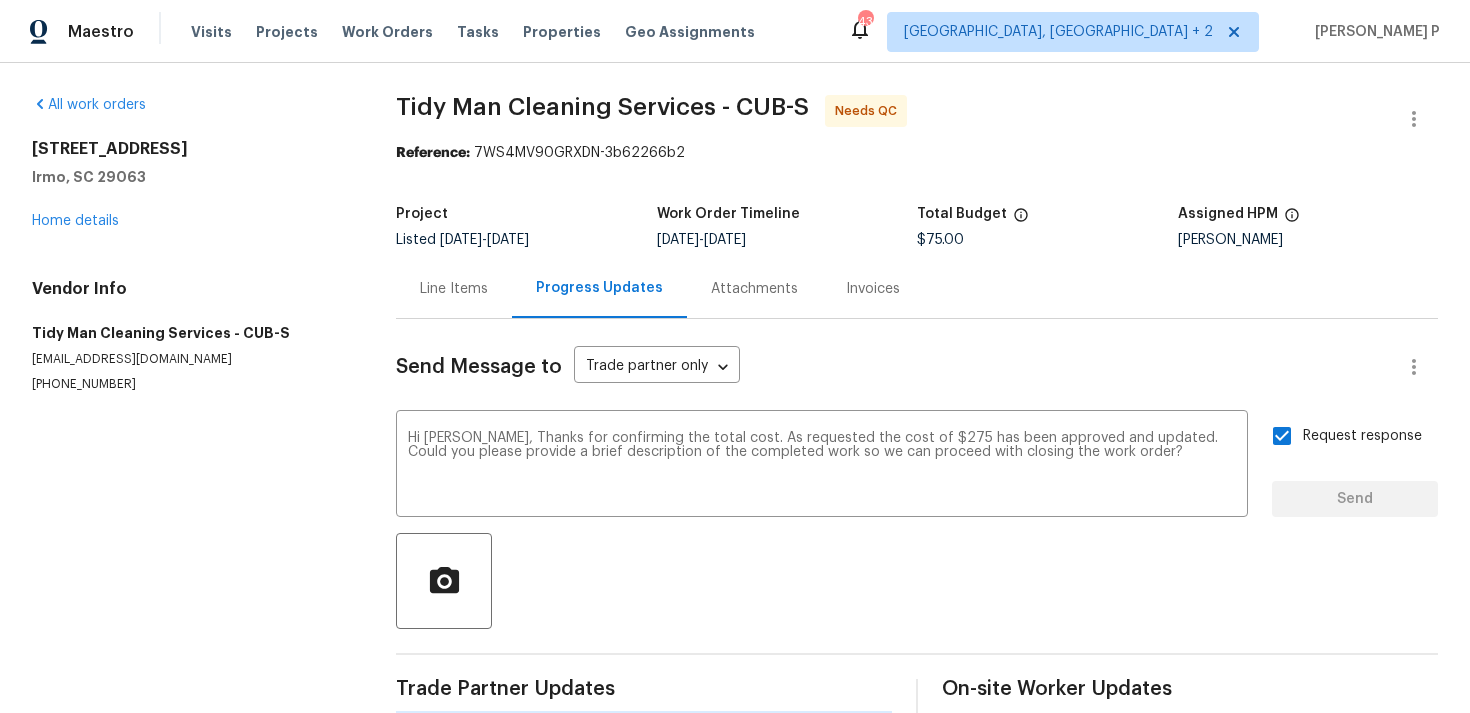 type 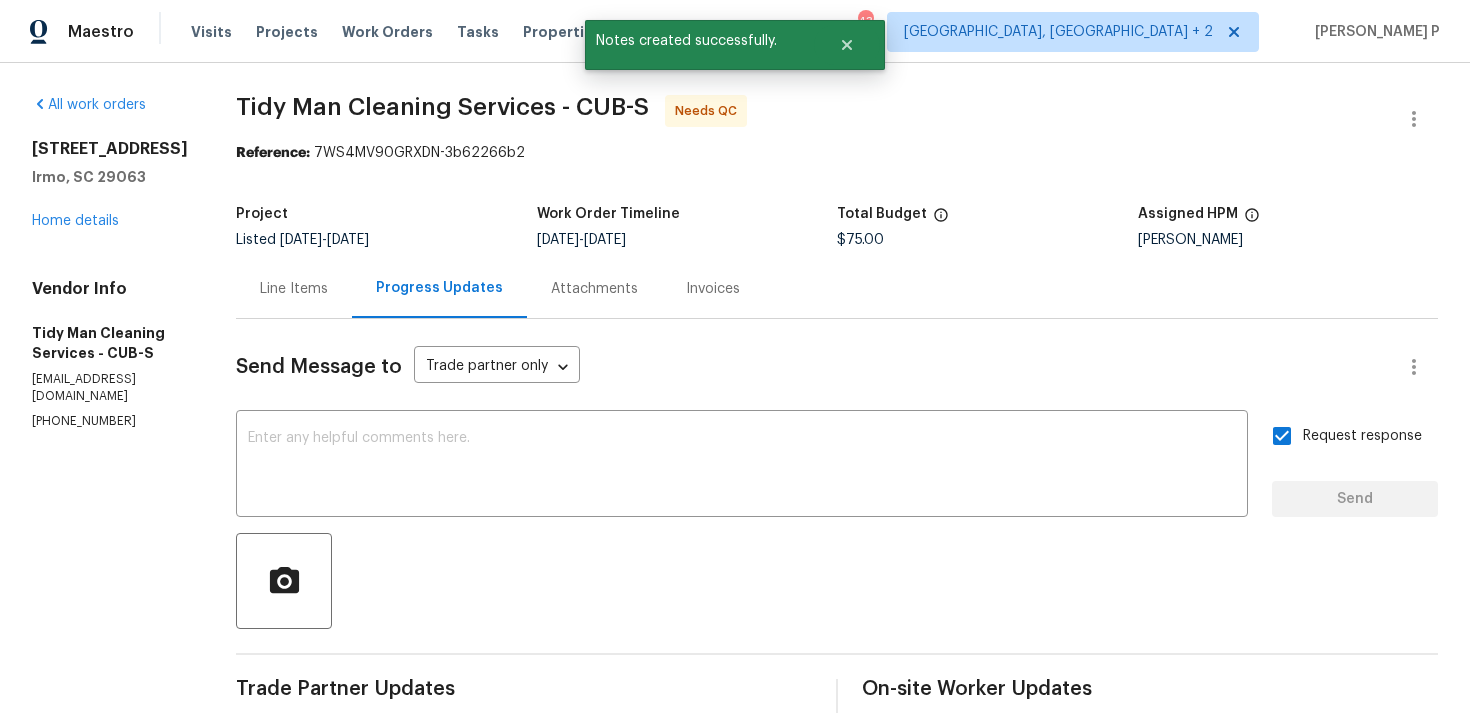 click on "Line Items" at bounding box center (294, 289) 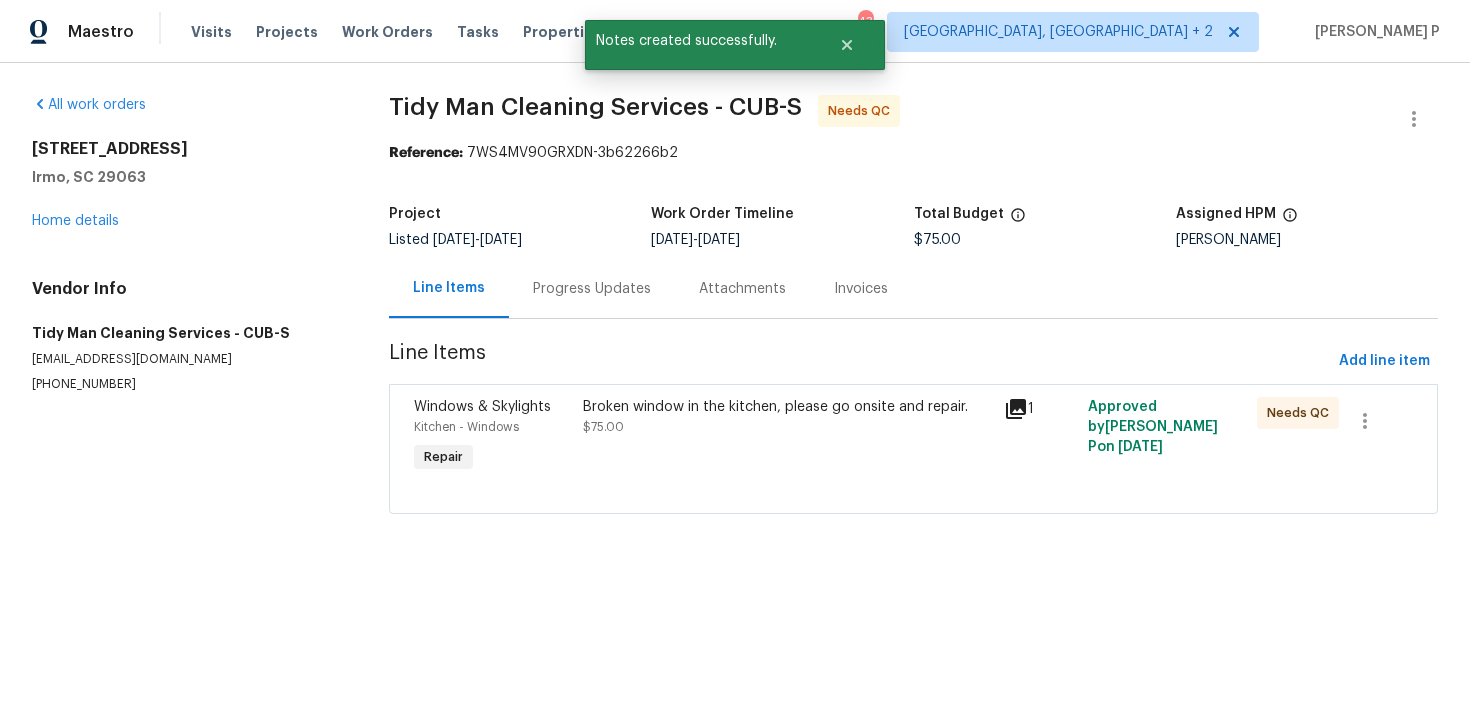 click on "$75.00" at bounding box center (603, 427) 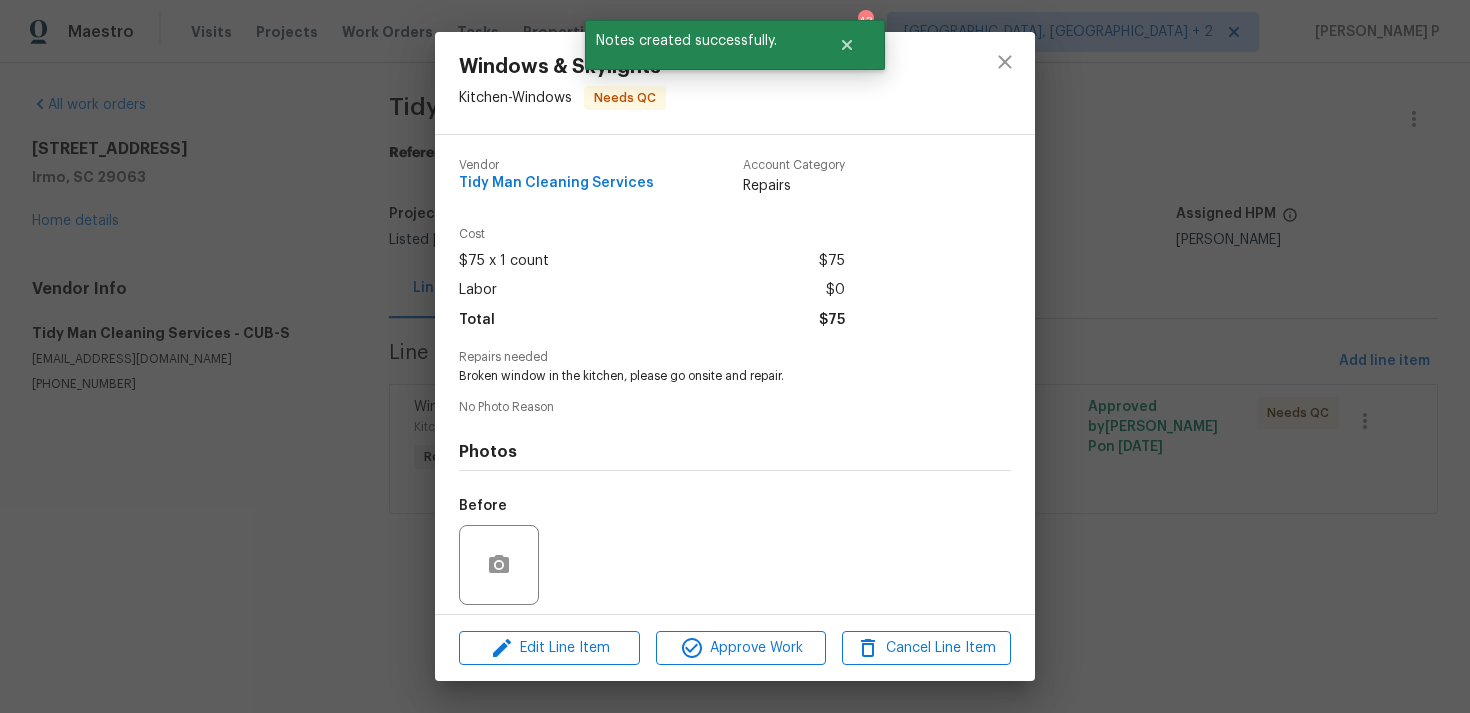 scroll, scrollTop: 141, scrollLeft: 0, axis: vertical 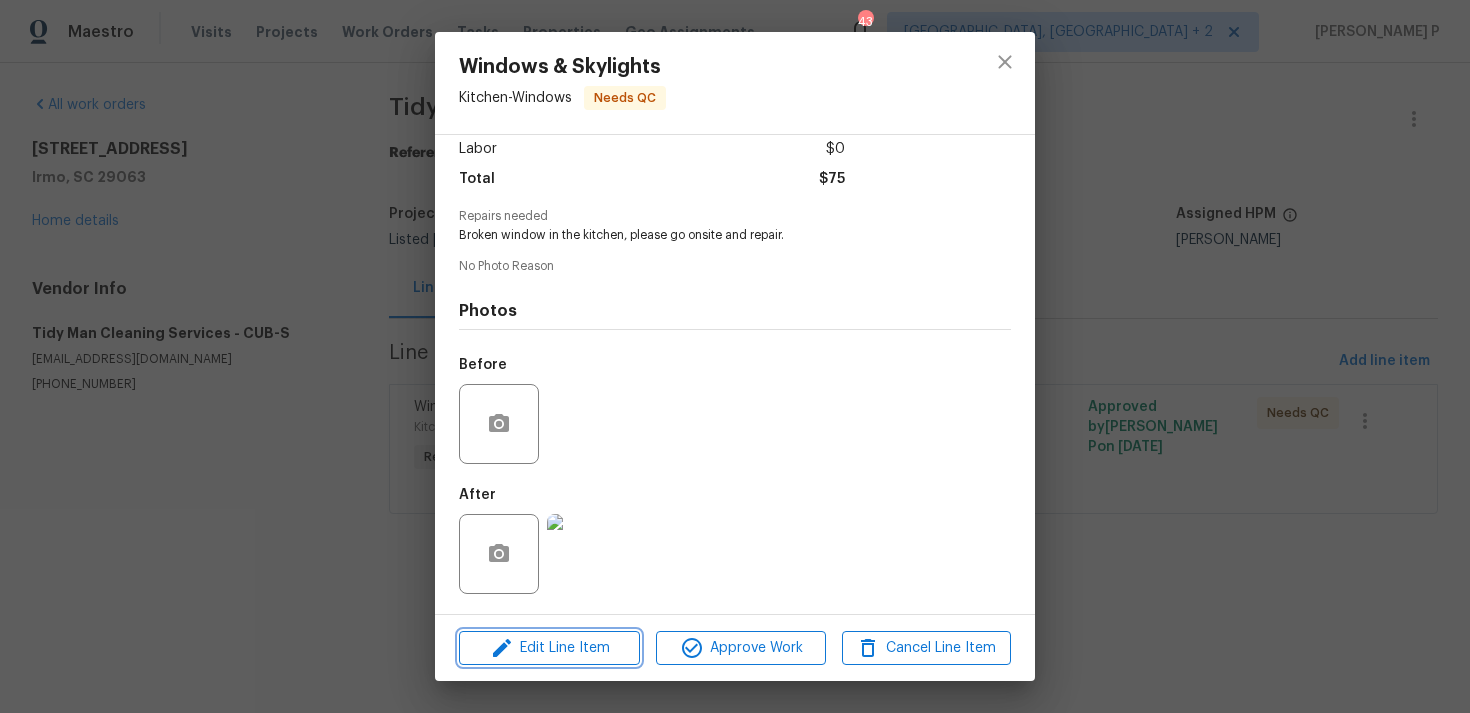 click on "Edit Line Item" at bounding box center (549, 648) 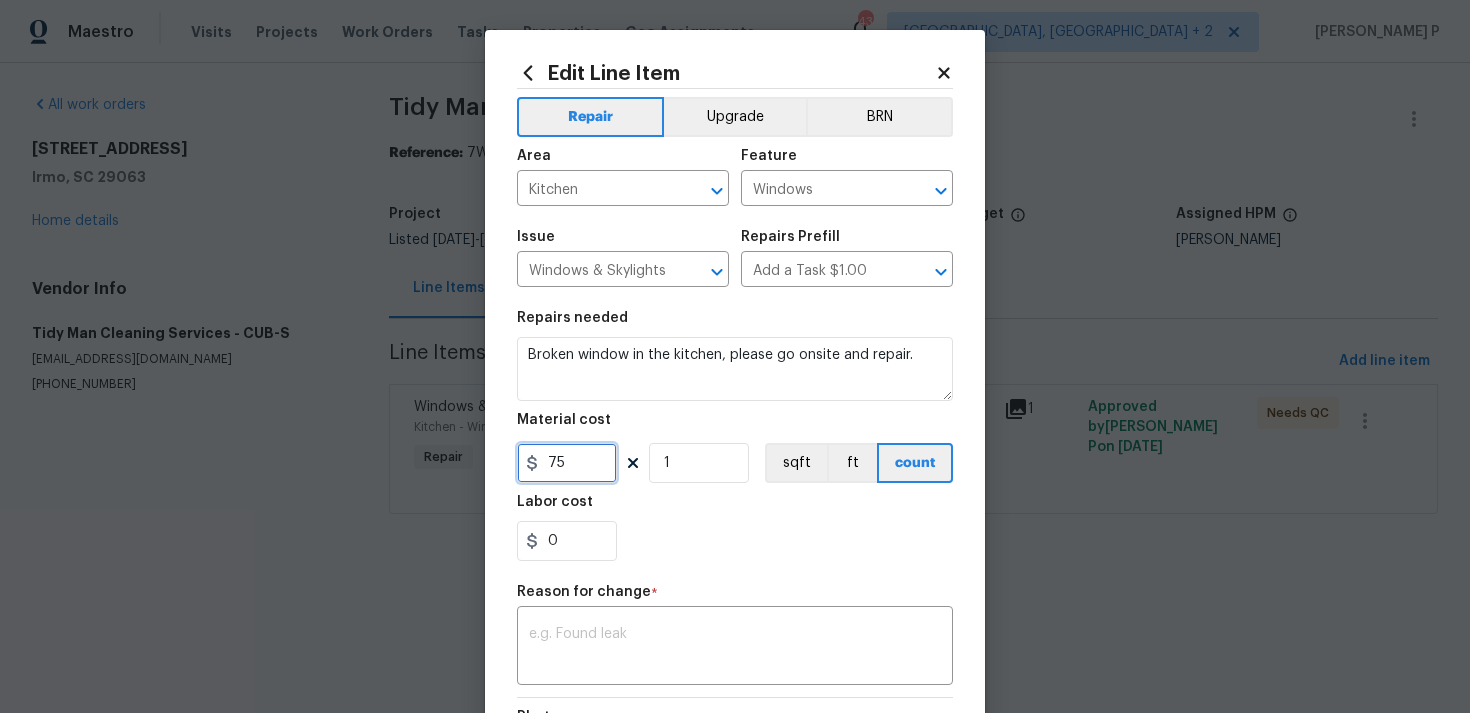 click on "75" at bounding box center (567, 463) 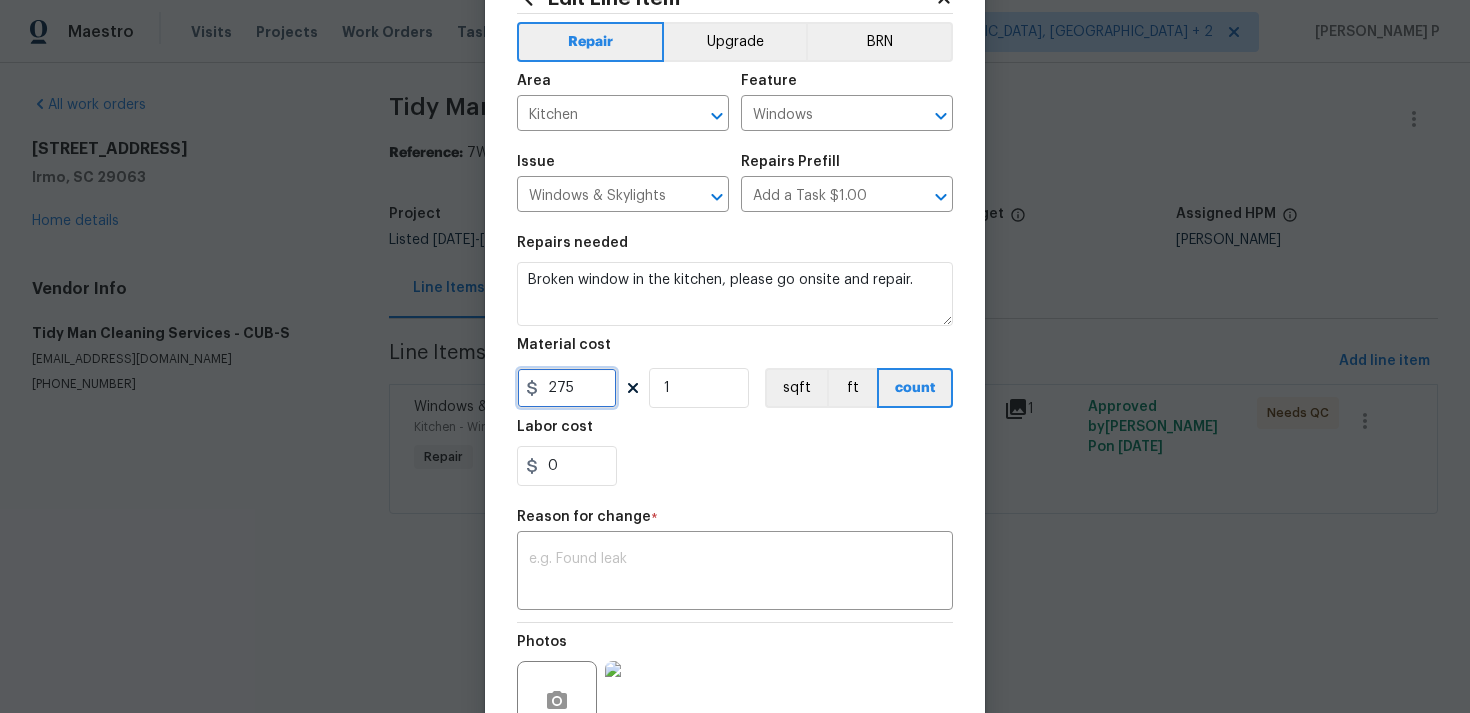 scroll, scrollTop: 104, scrollLeft: 0, axis: vertical 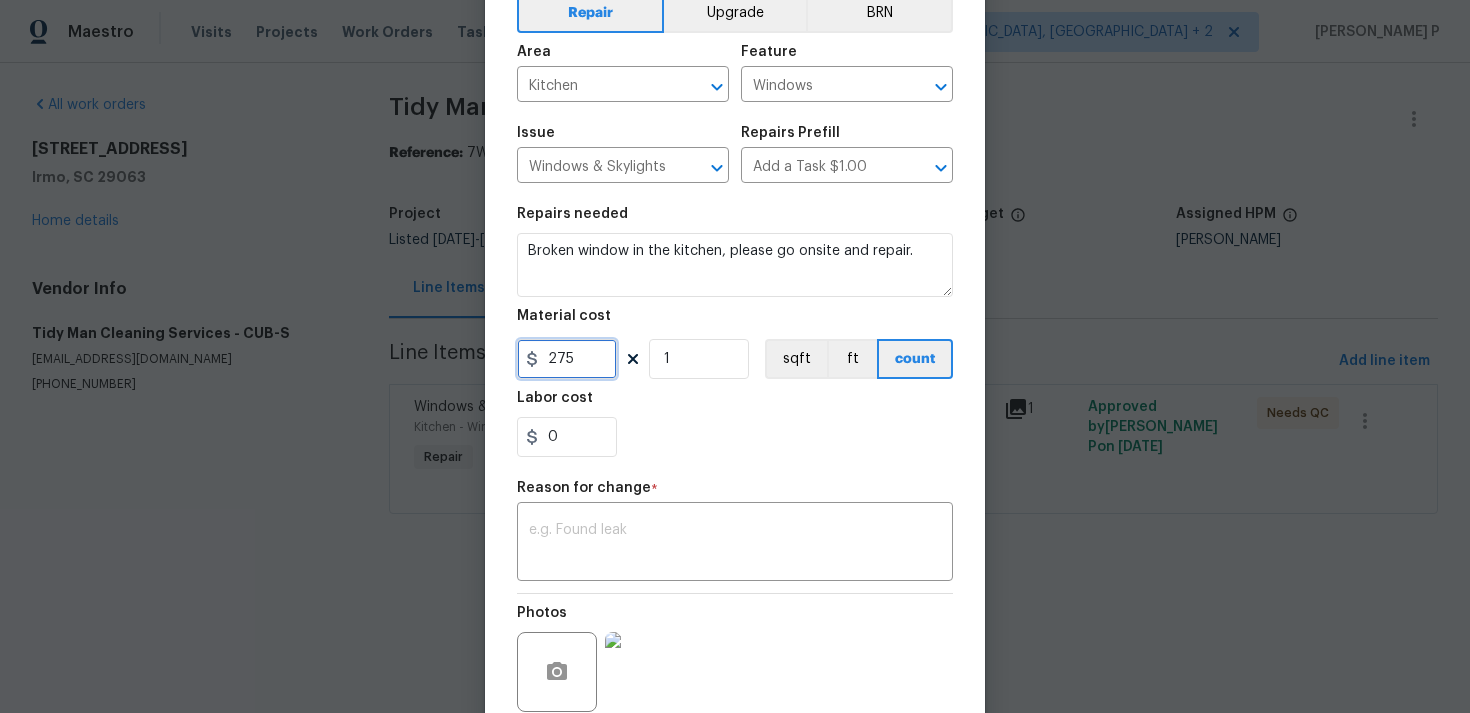 type on "275" 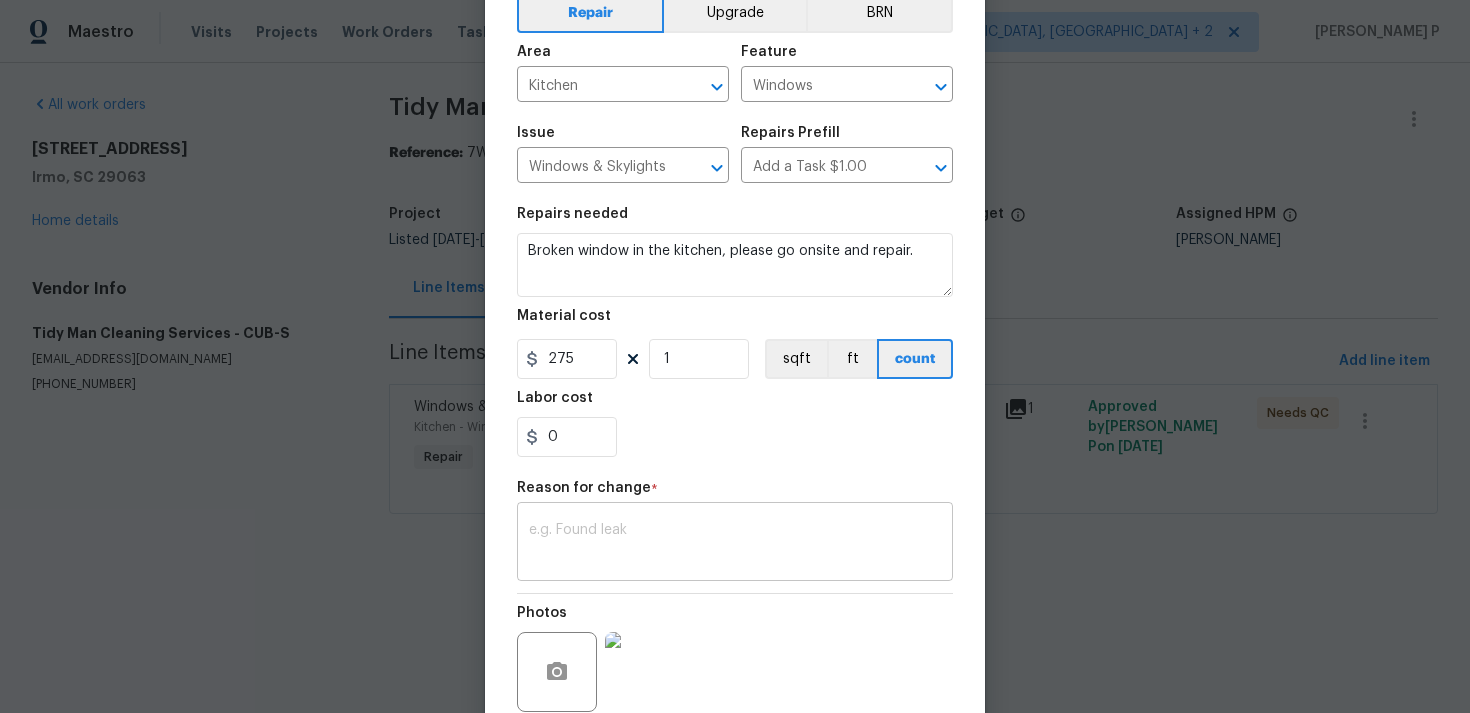 click at bounding box center [735, 544] 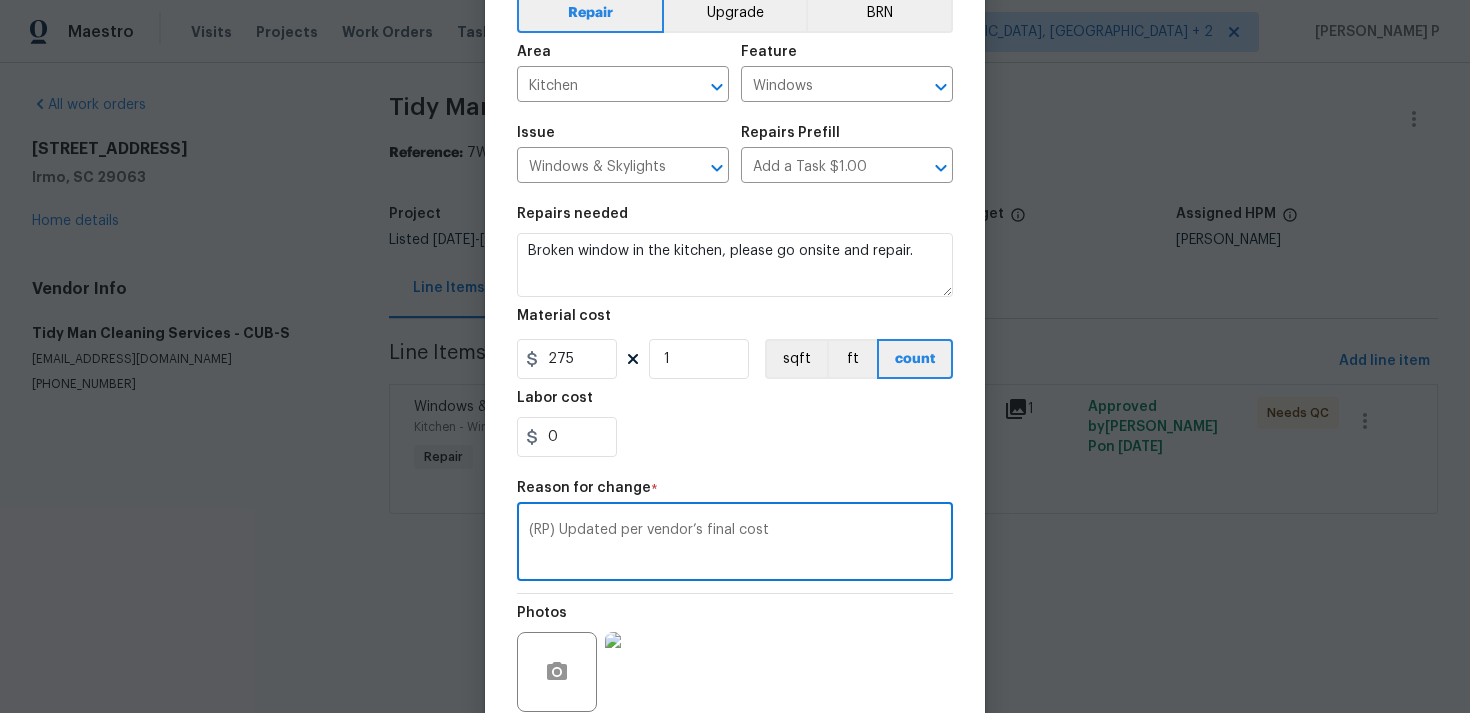 scroll, scrollTop: 273, scrollLeft: 0, axis: vertical 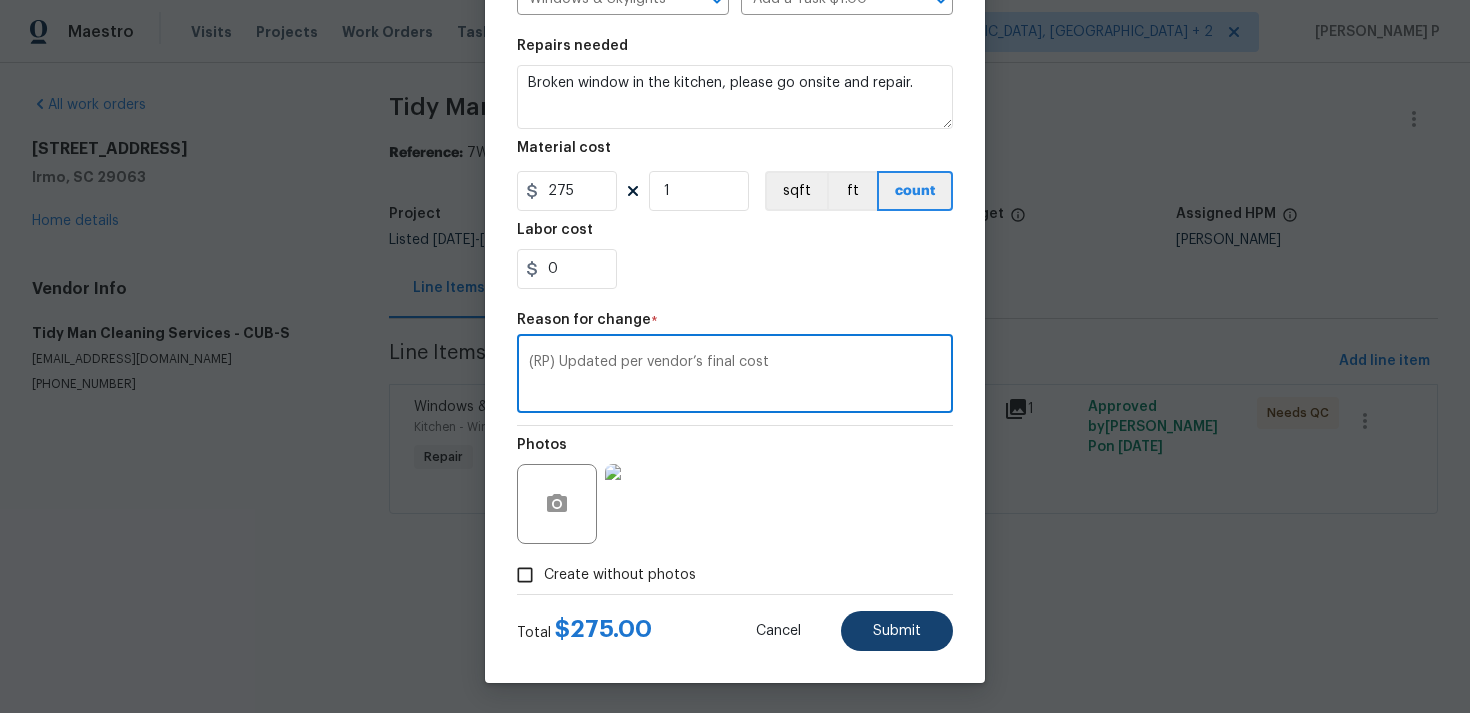 type on "(RP) Updated per vendor’s final cost" 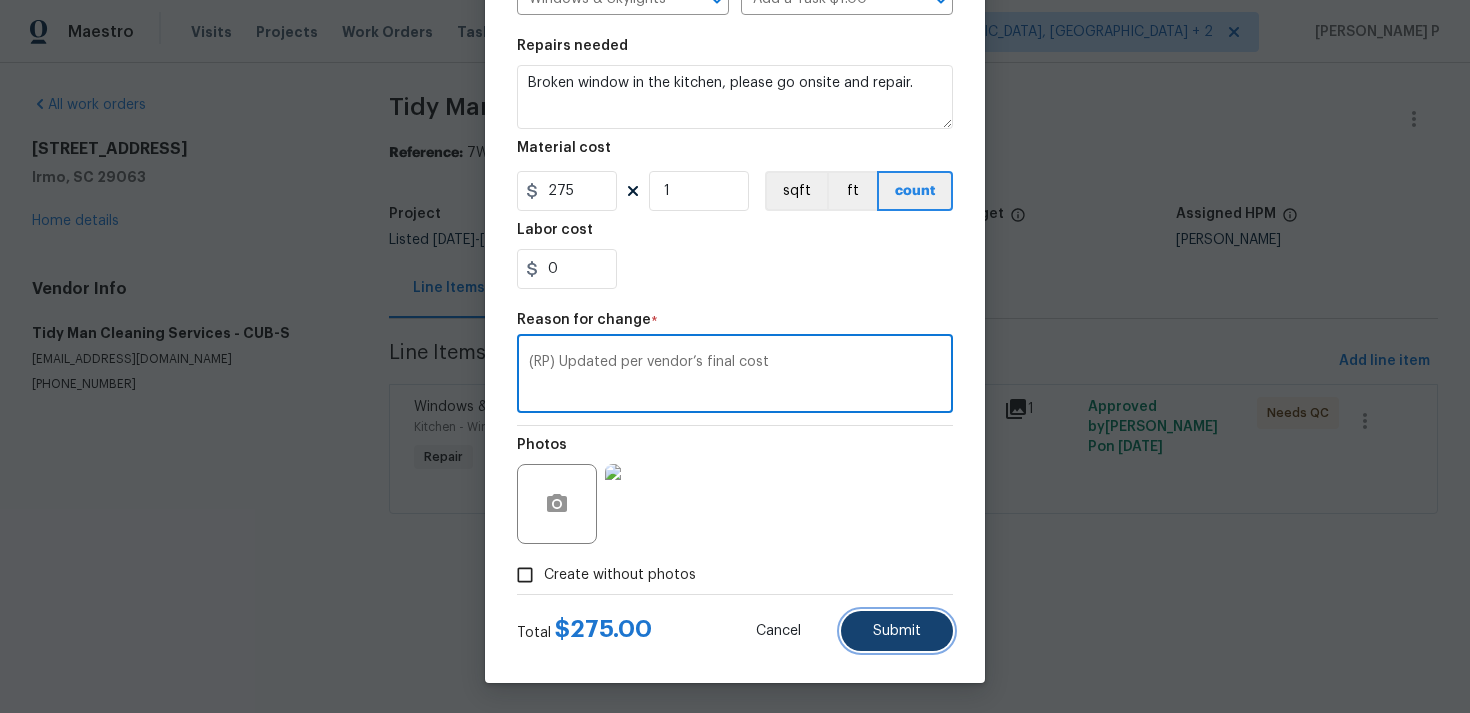 click on "Submit" at bounding box center (897, 631) 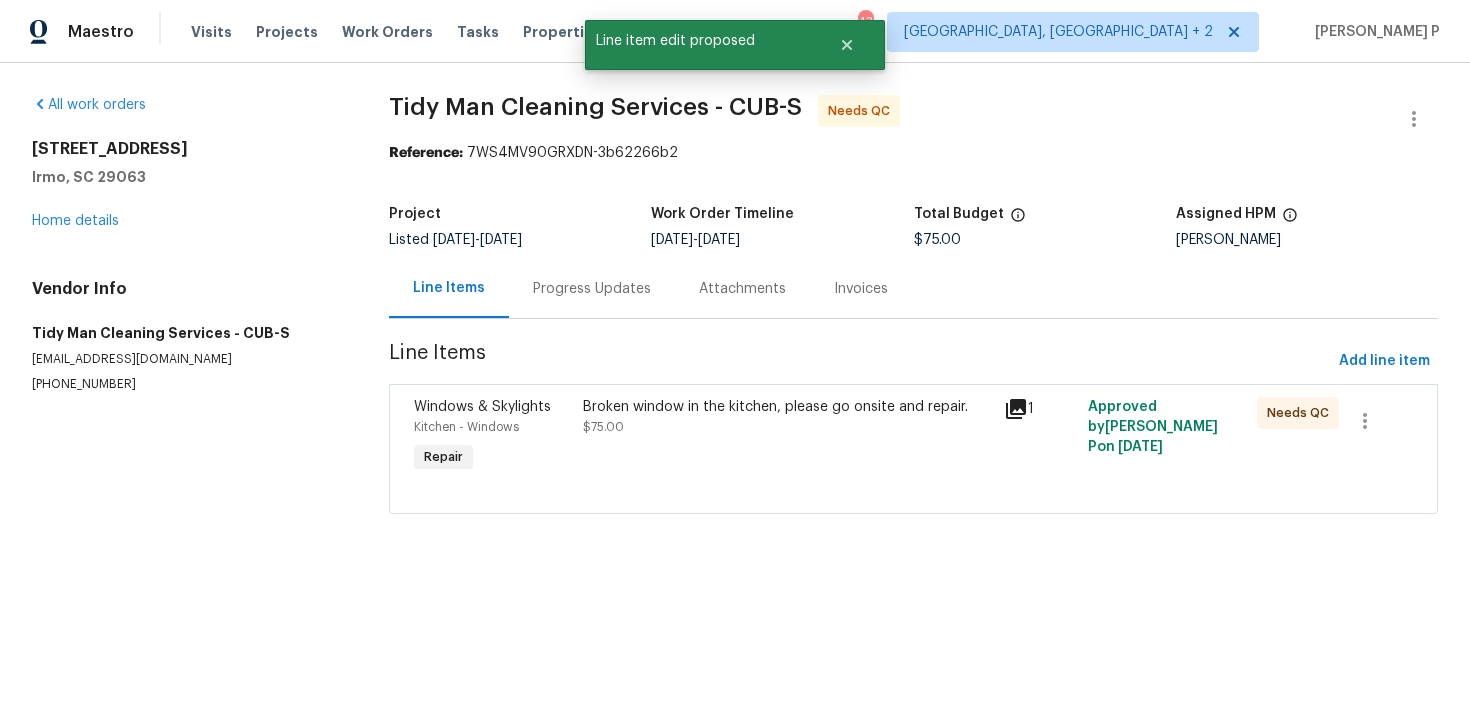 scroll, scrollTop: 0, scrollLeft: 0, axis: both 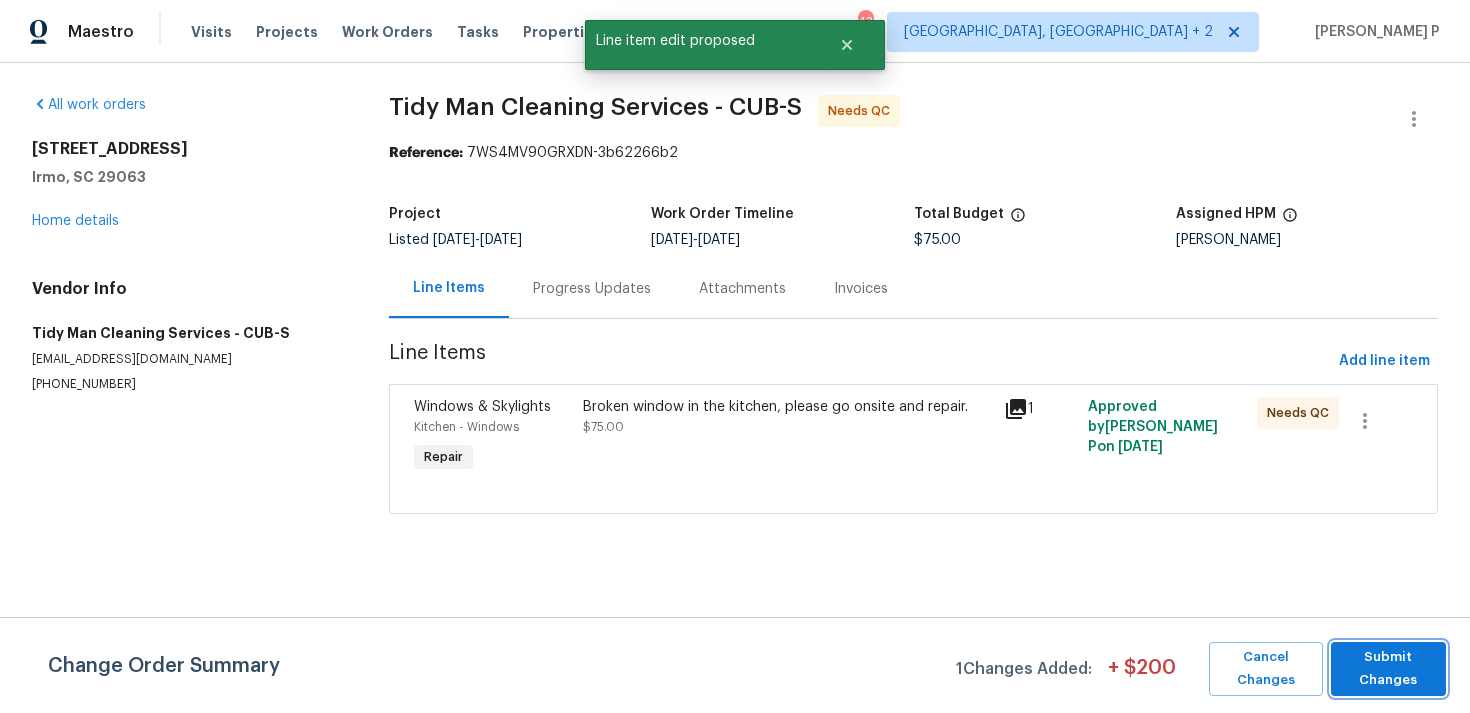 click on "Submit Changes" at bounding box center [1388, 669] 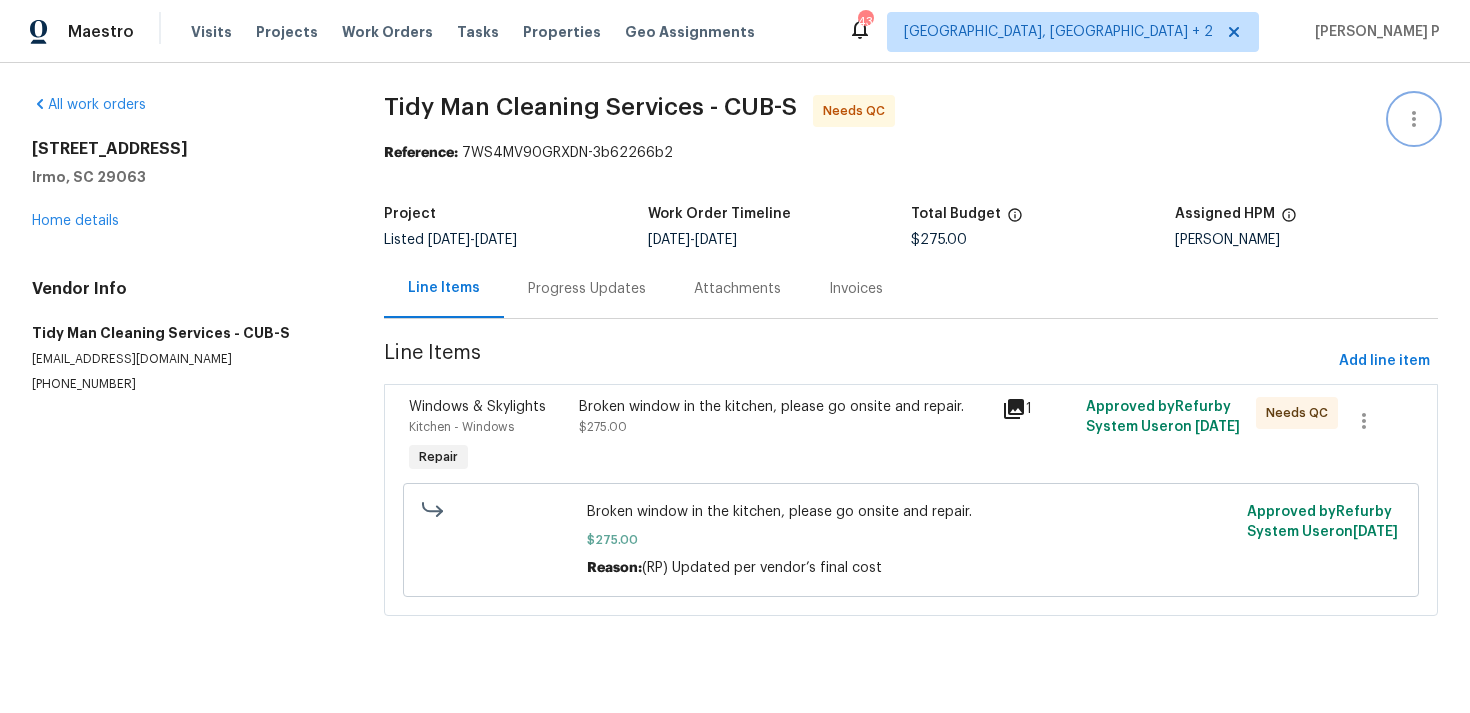 click 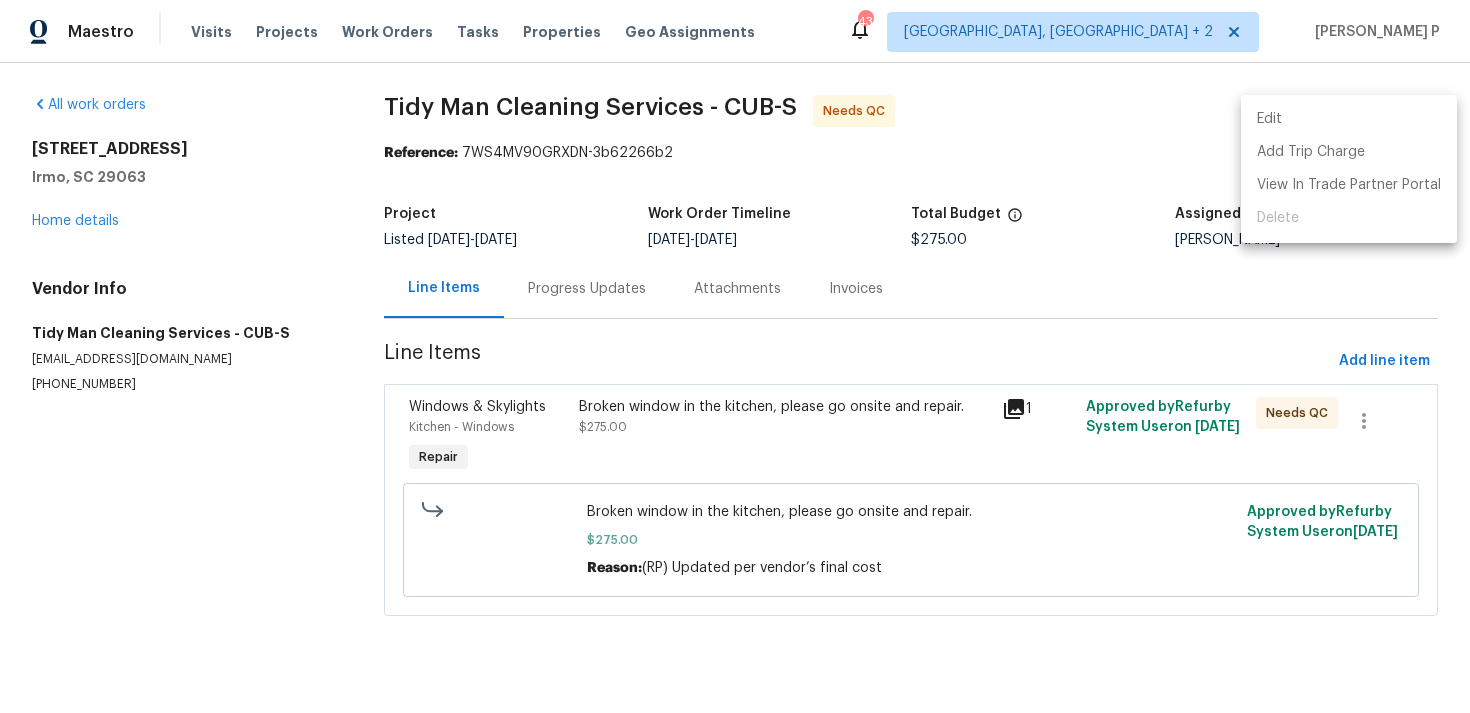 click on "Edit" at bounding box center (1349, 119) 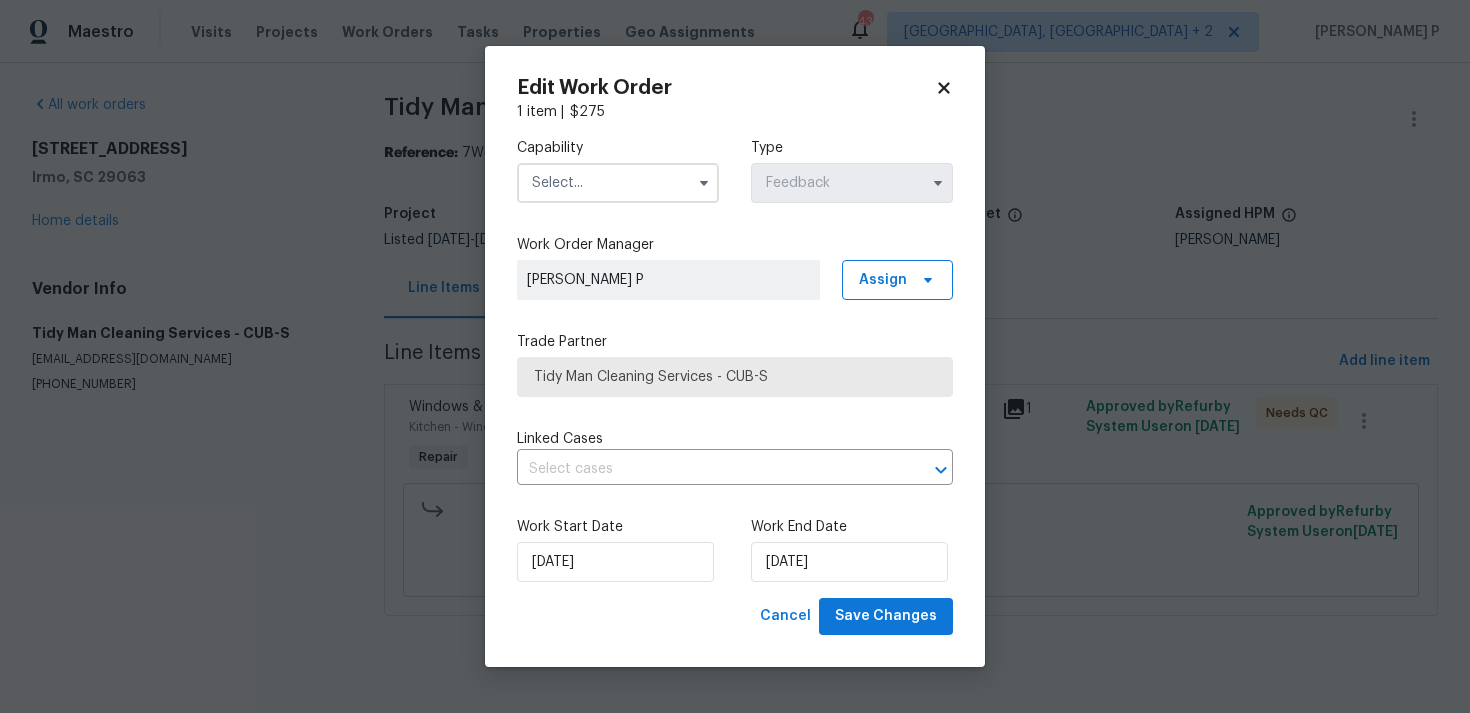 click at bounding box center (704, 183) 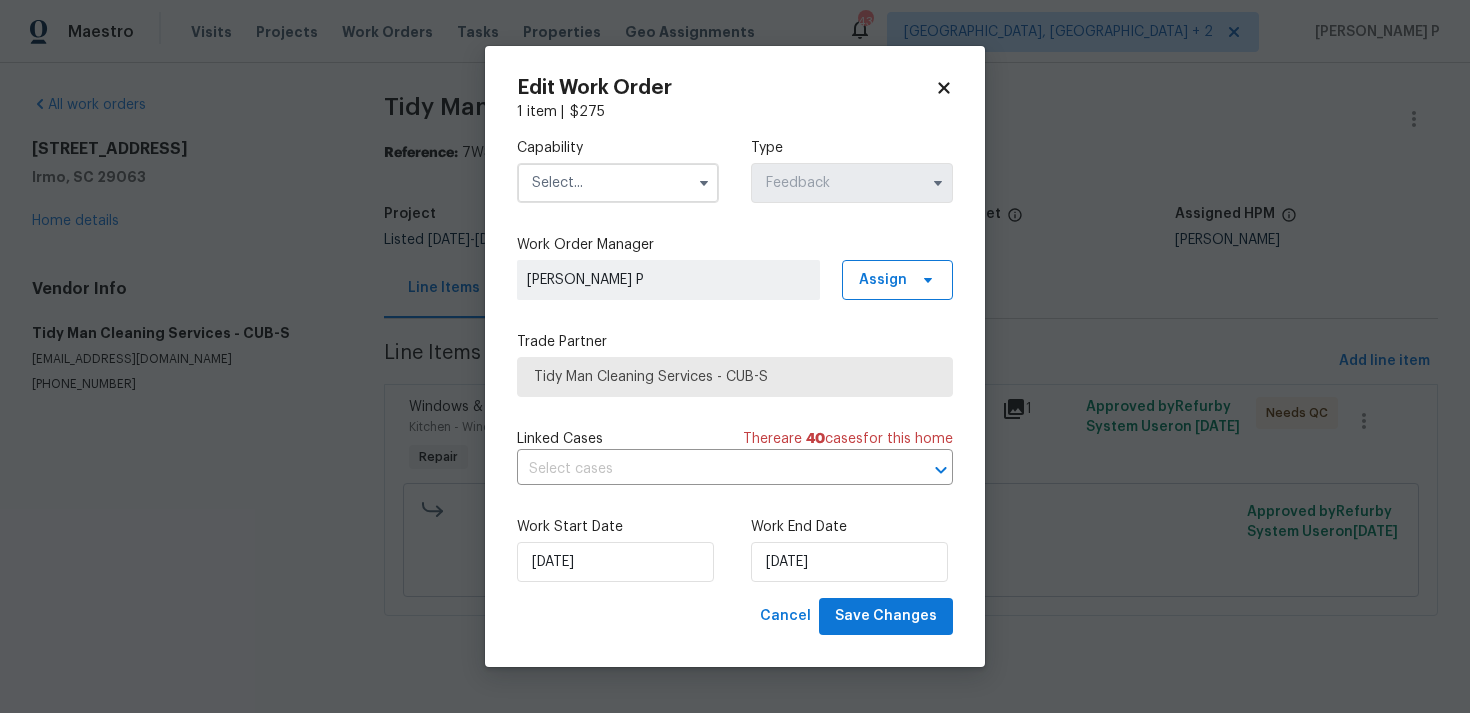 click at bounding box center [618, 183] 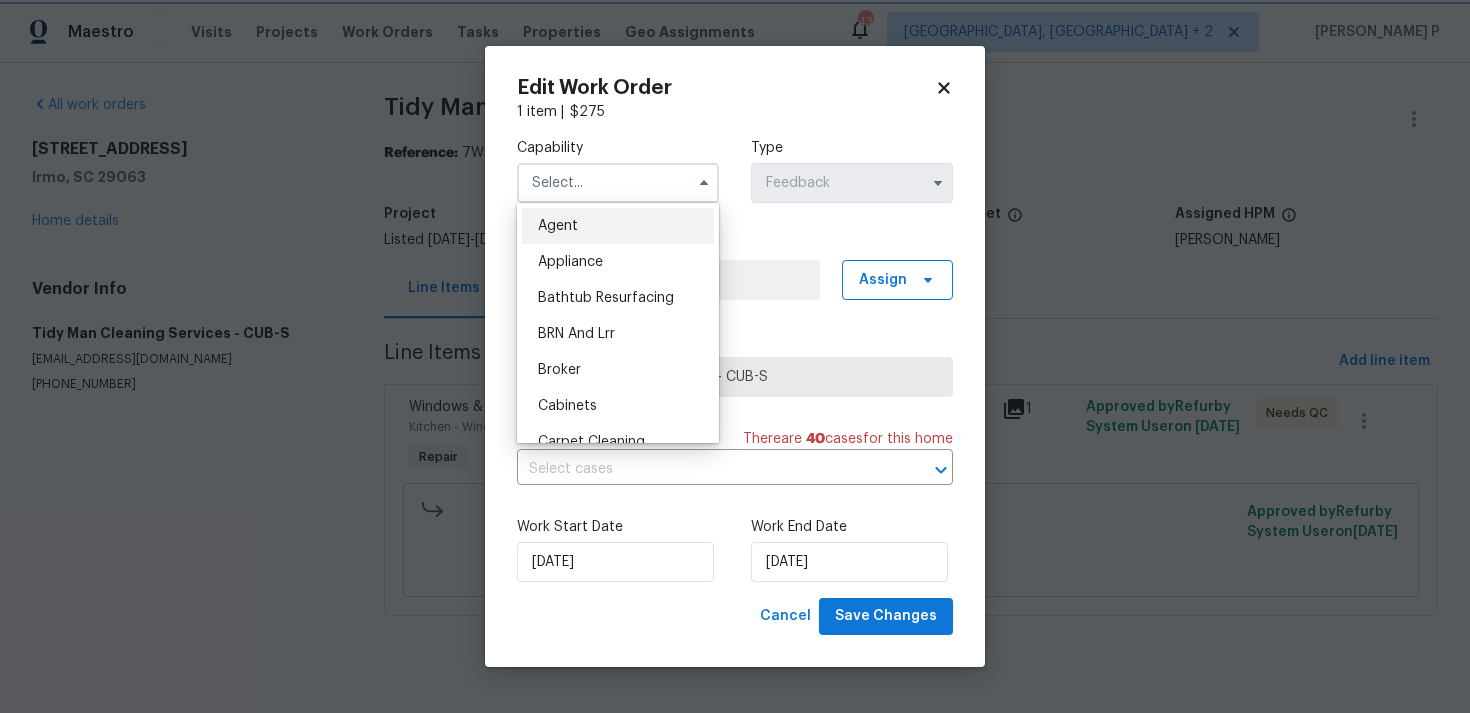 click 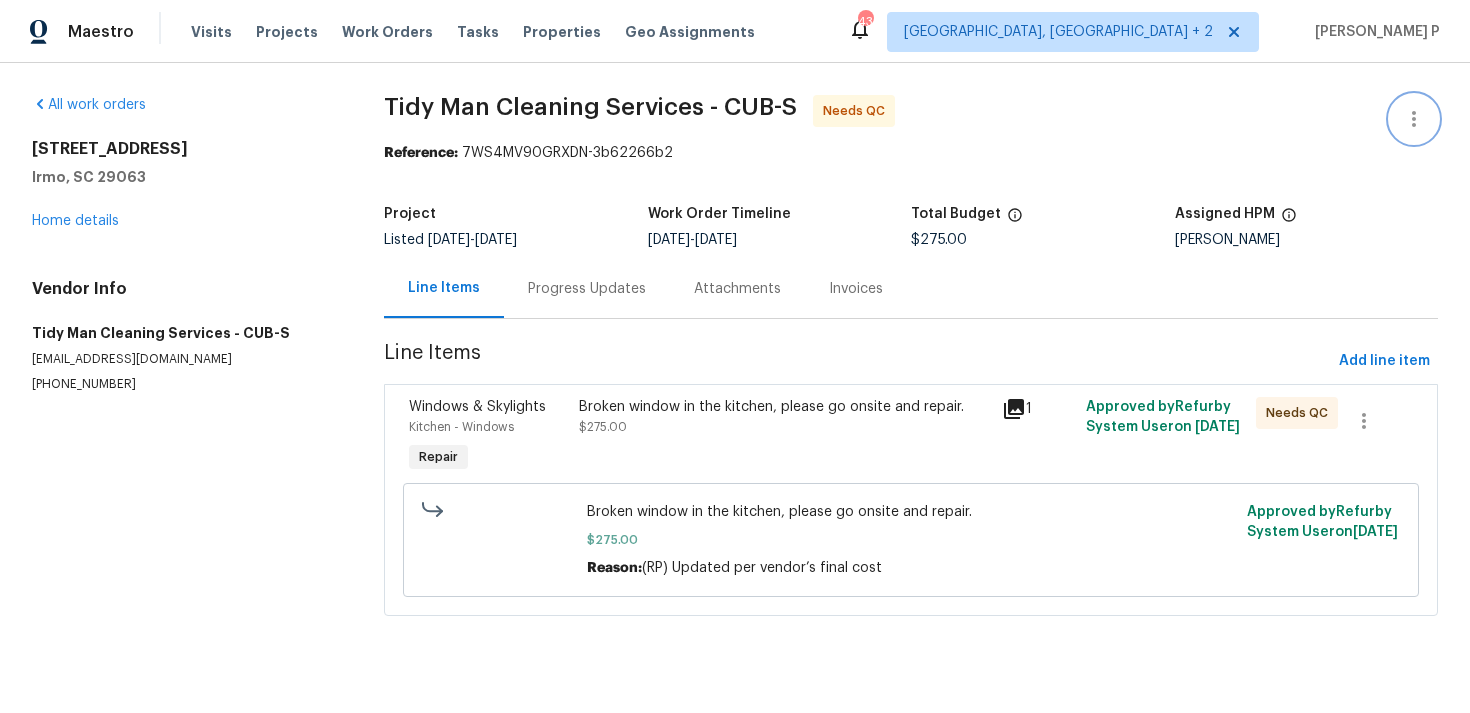 click 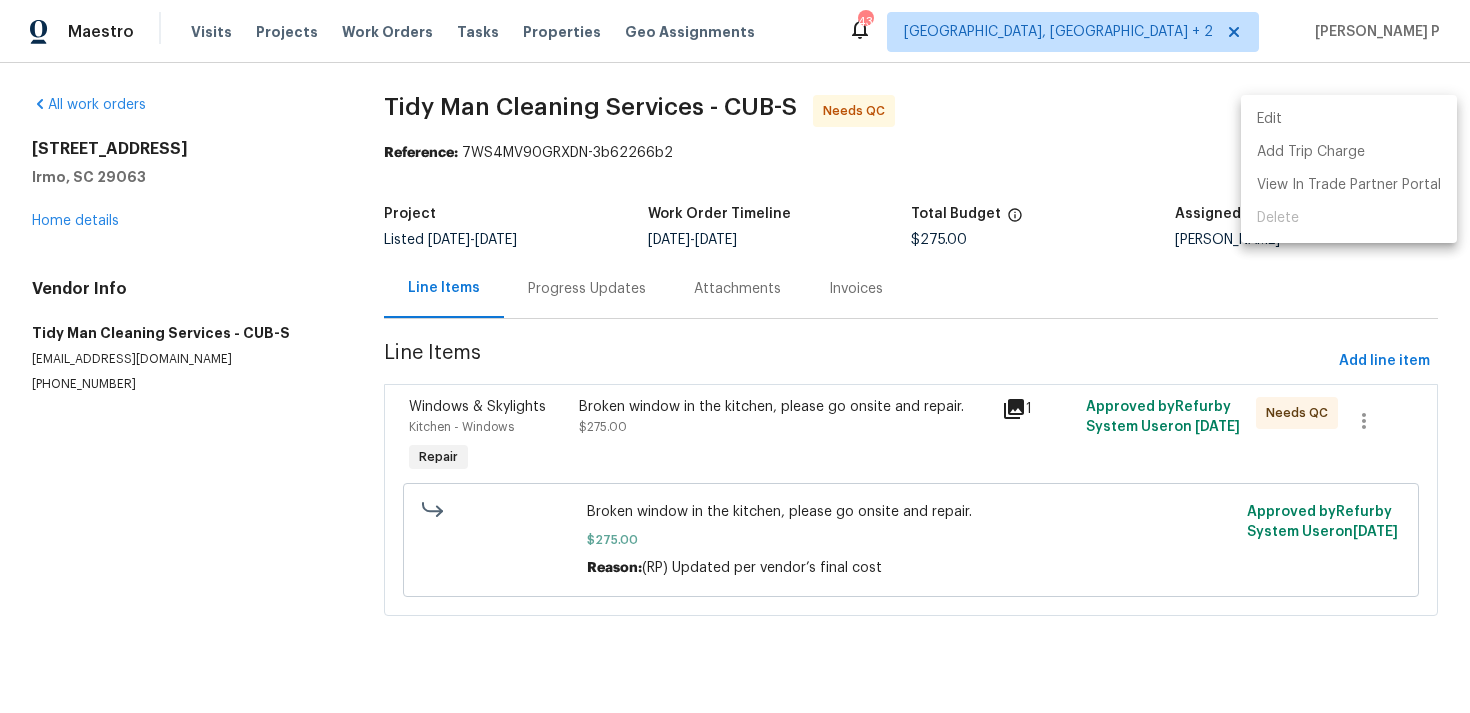 click on "Edit" at bounding box center (1349, 119) 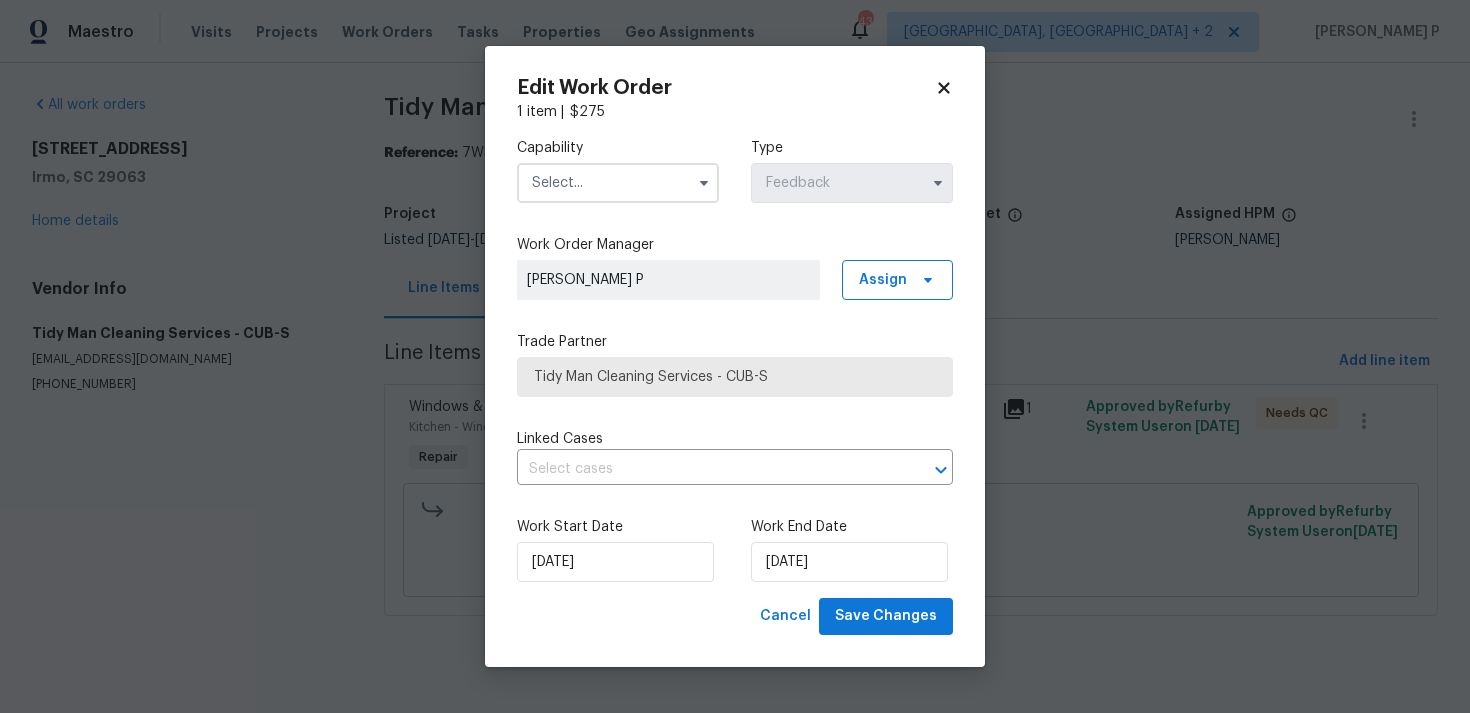 click at bounding box center [618, 183] 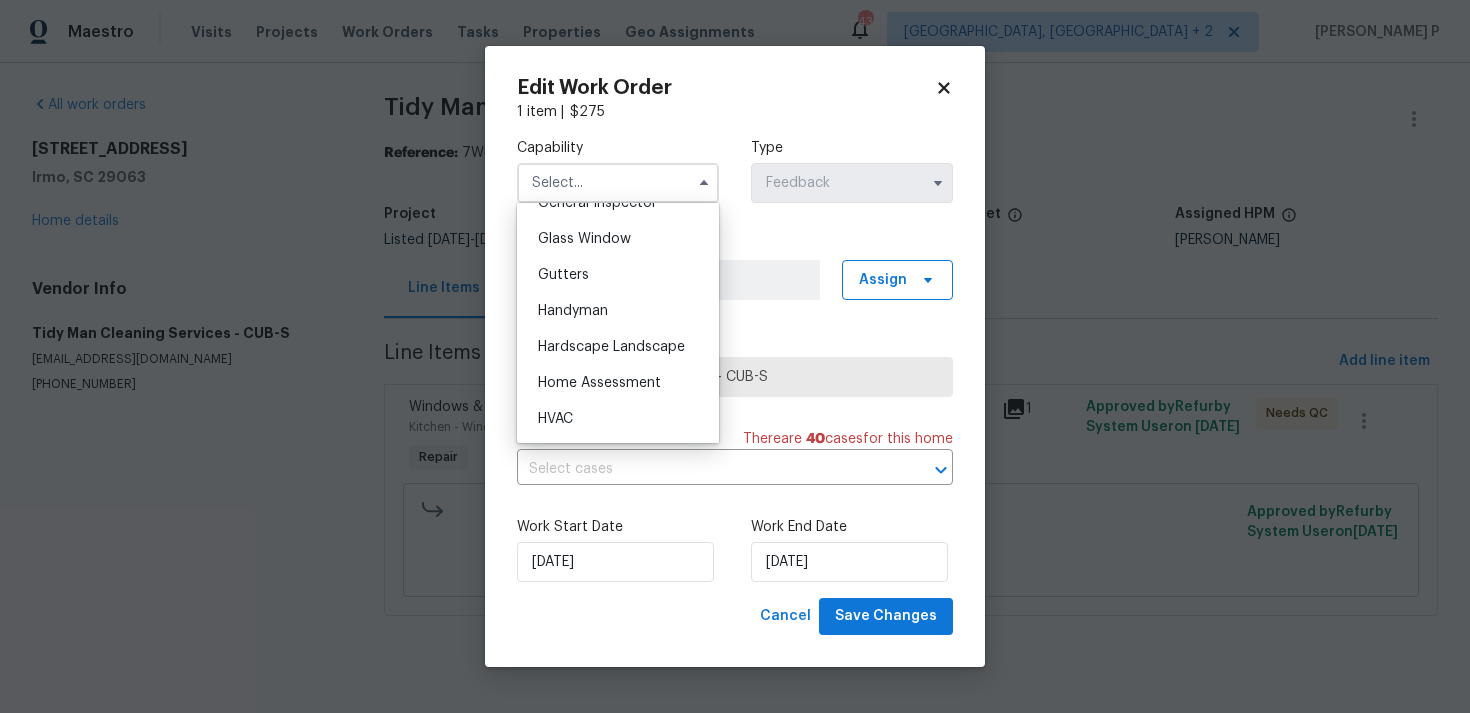 scroll, scrollTop: 1044, scrollLeft: 0, axis: vertical 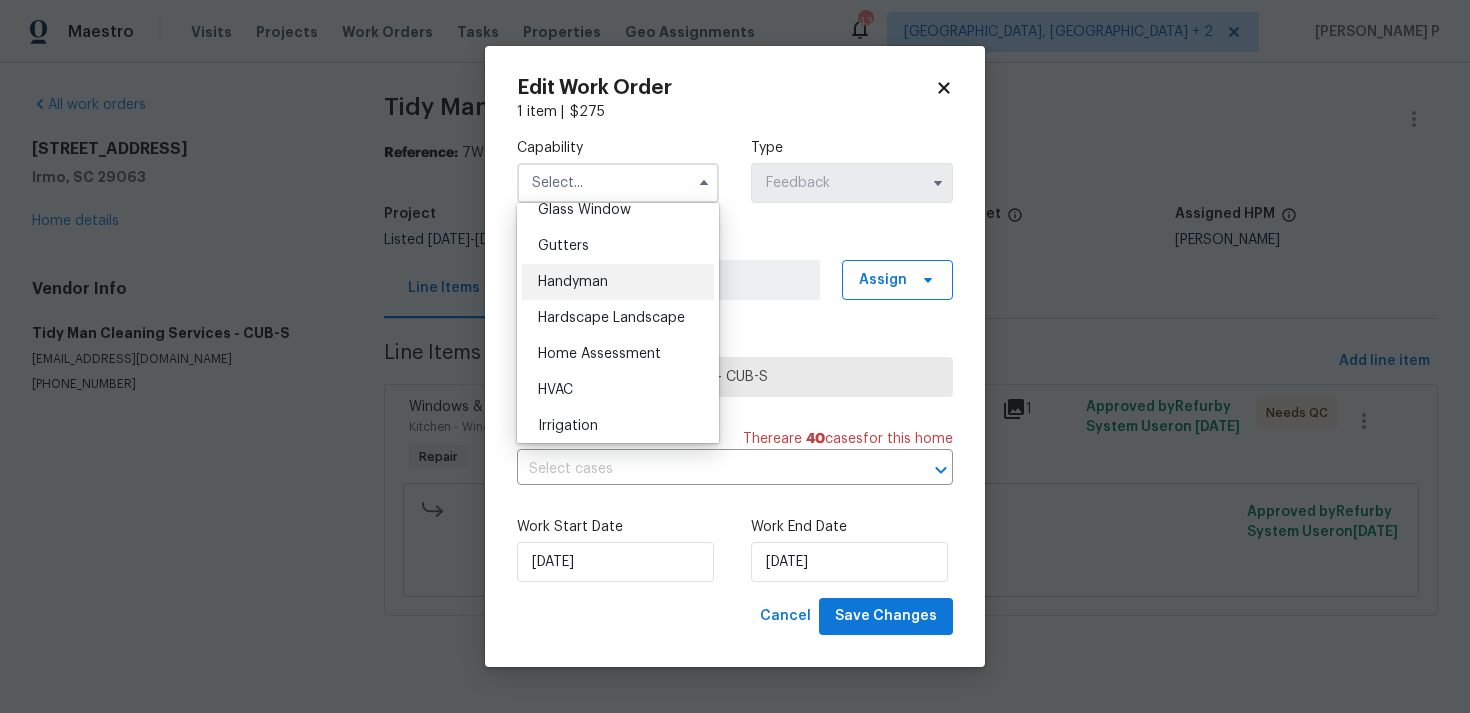 click on "Handyman" at bounding box center (618, 282) 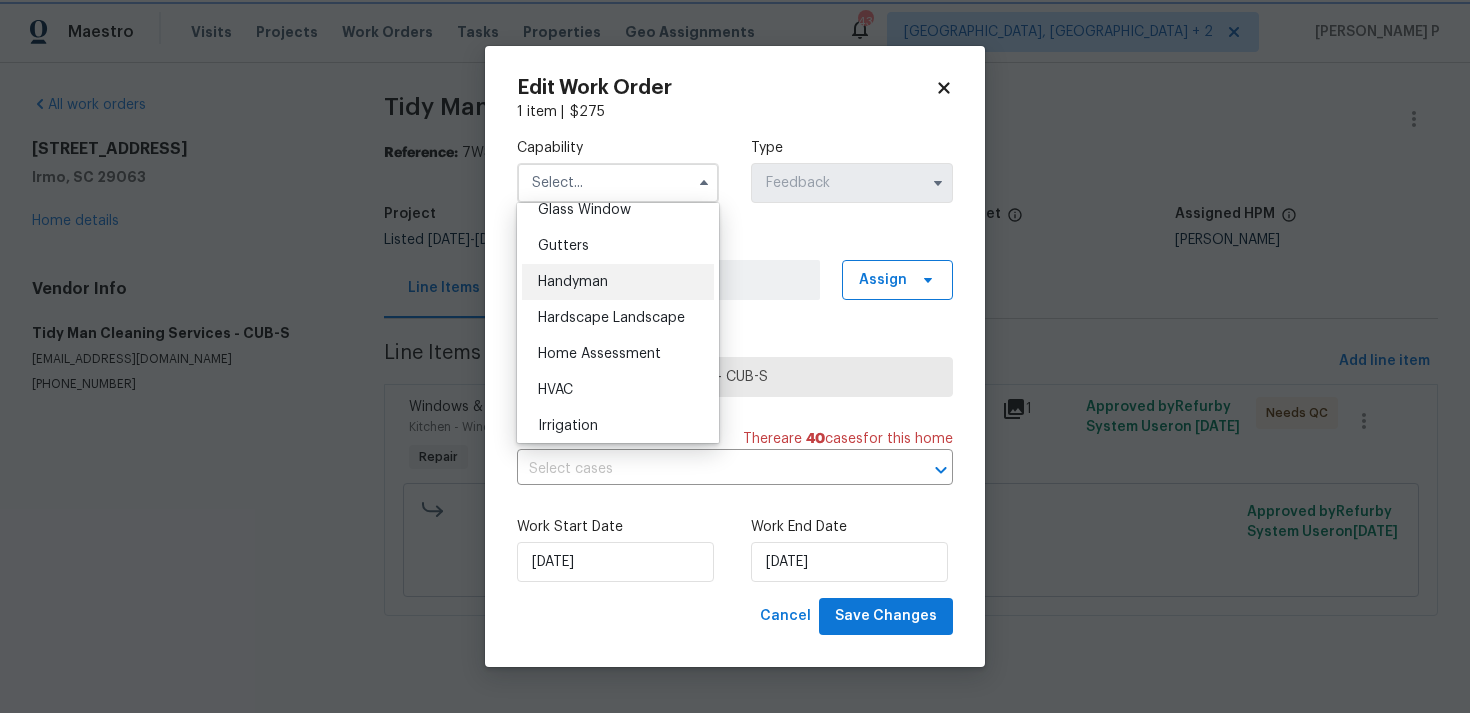 type on "Handyman" 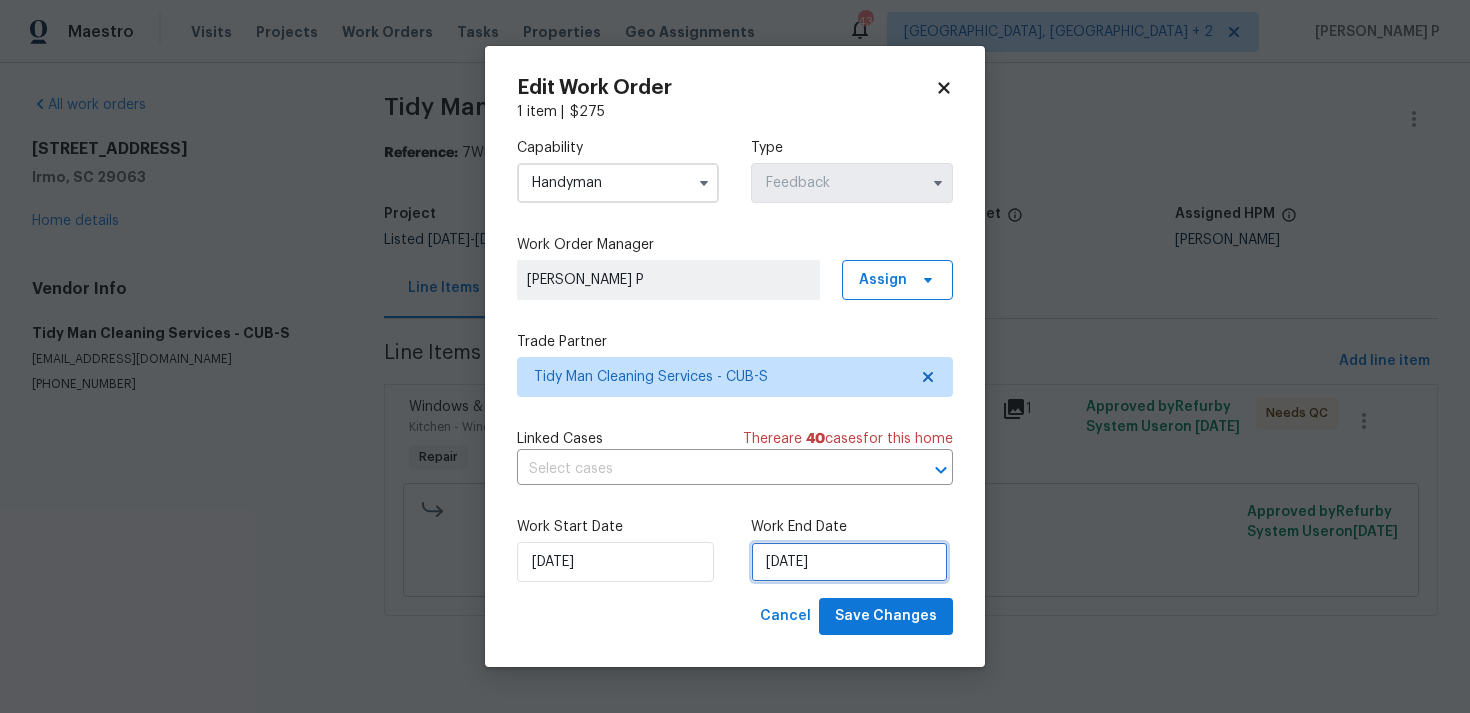 click on "09/07/2025" at bounding box center (849, 562) 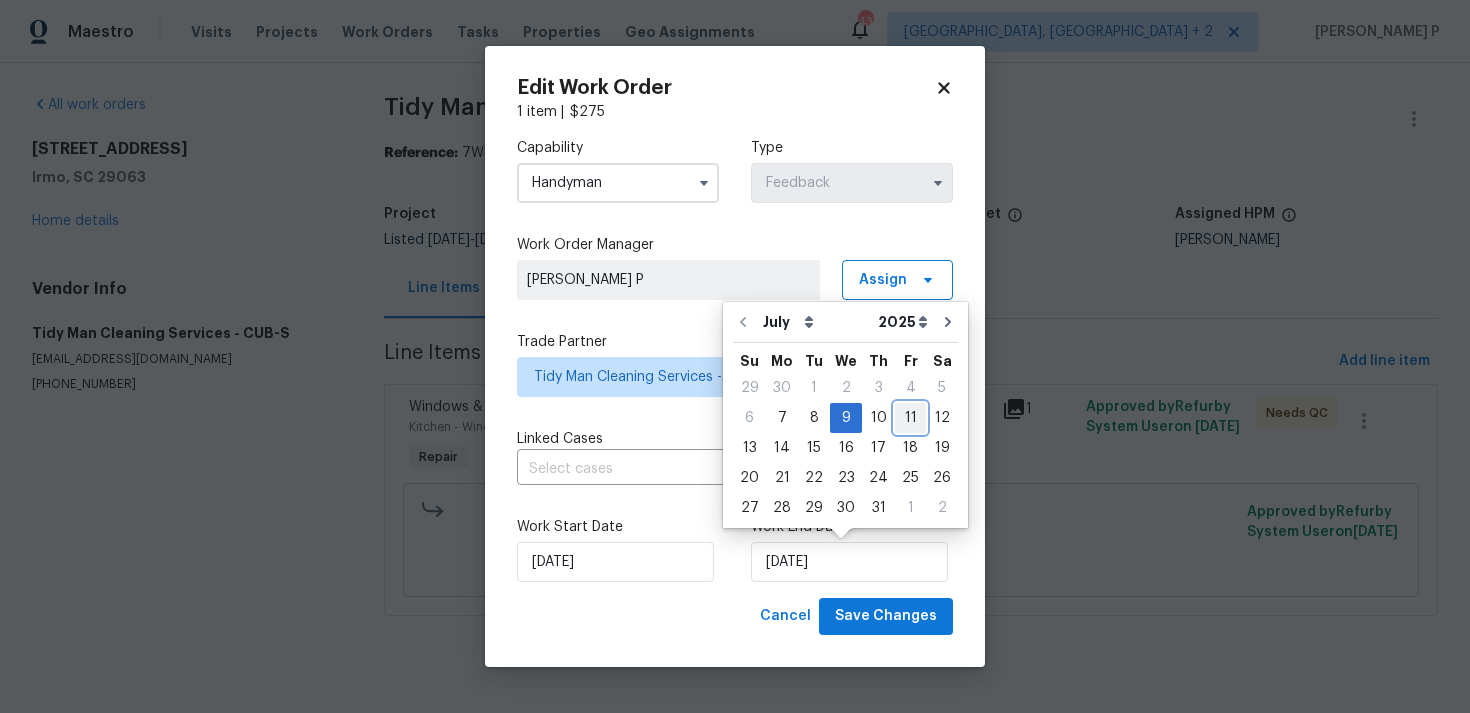 click on "11" at bounding box center (910, 418) 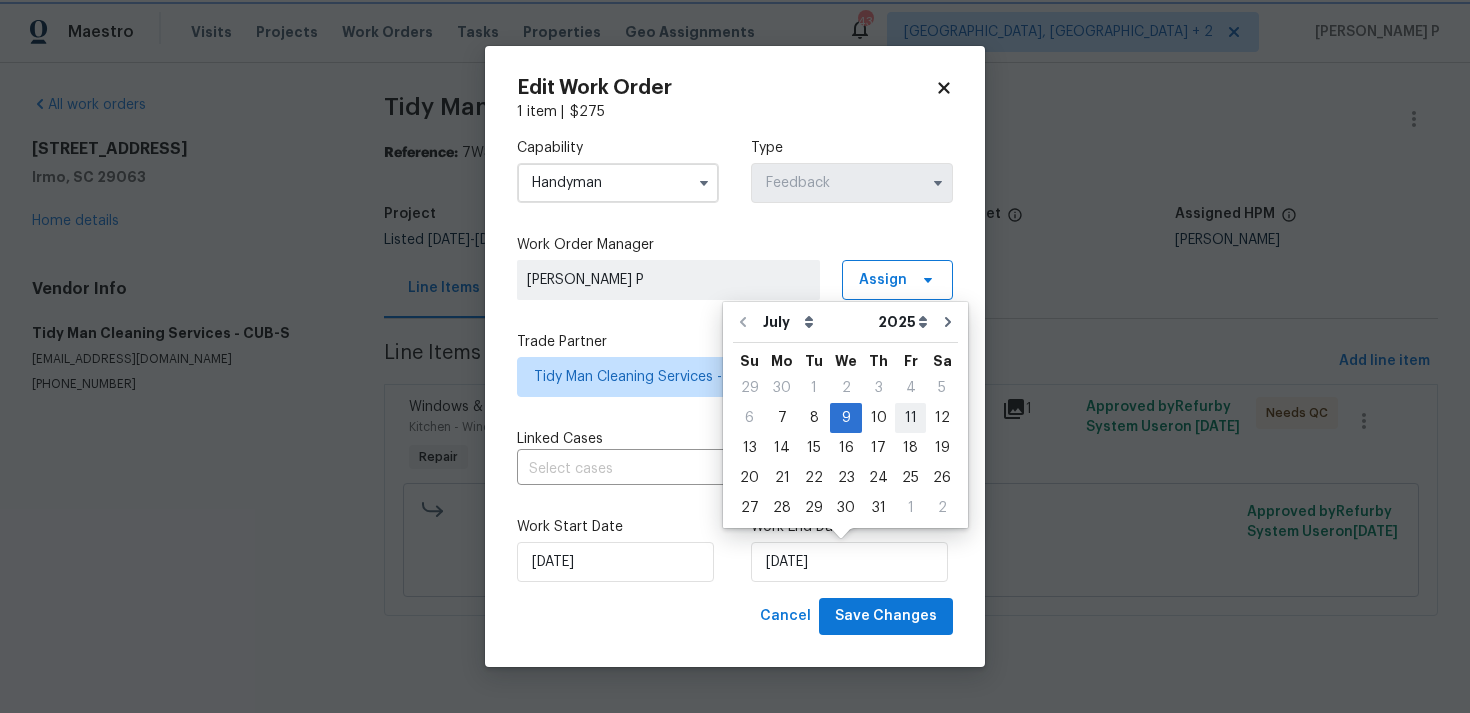 type on "11/07/2025" 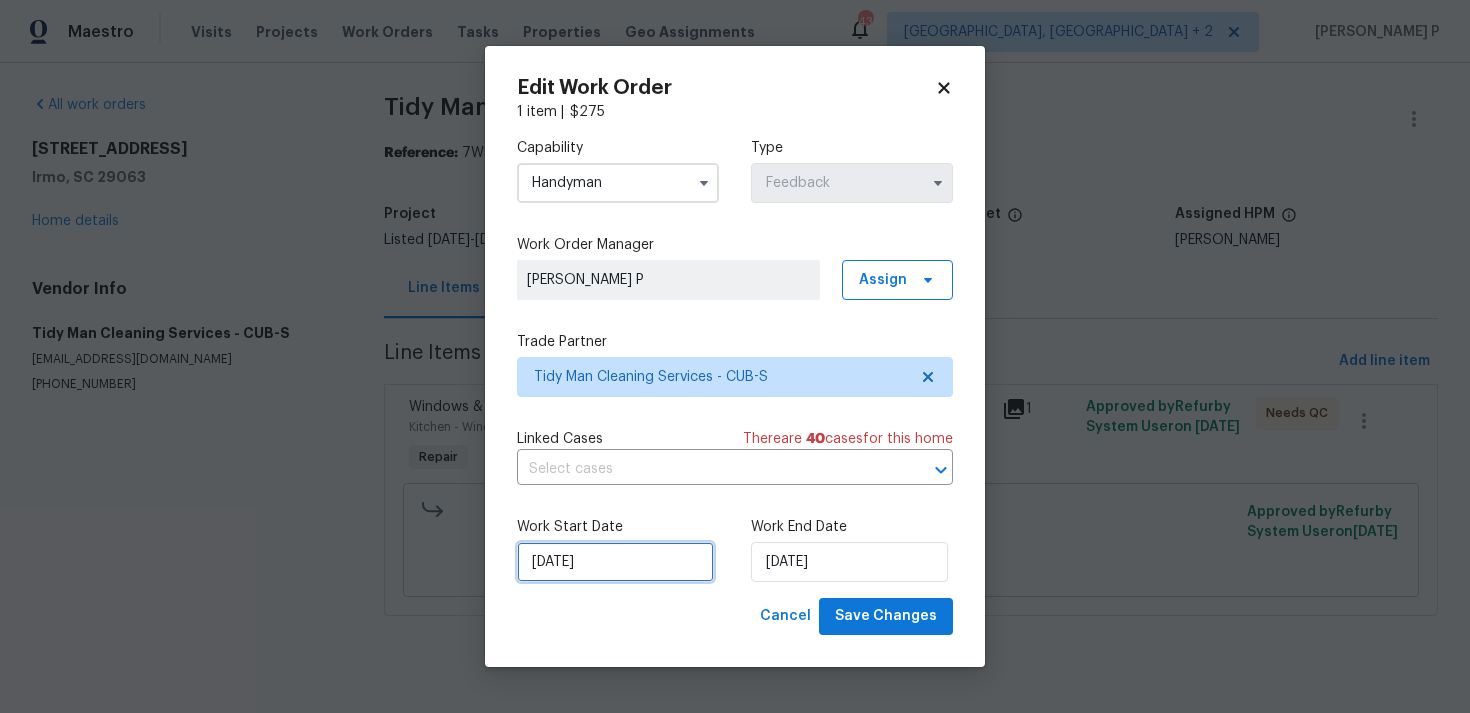 click on "07/07/2025" at bounding box center (615, 562) 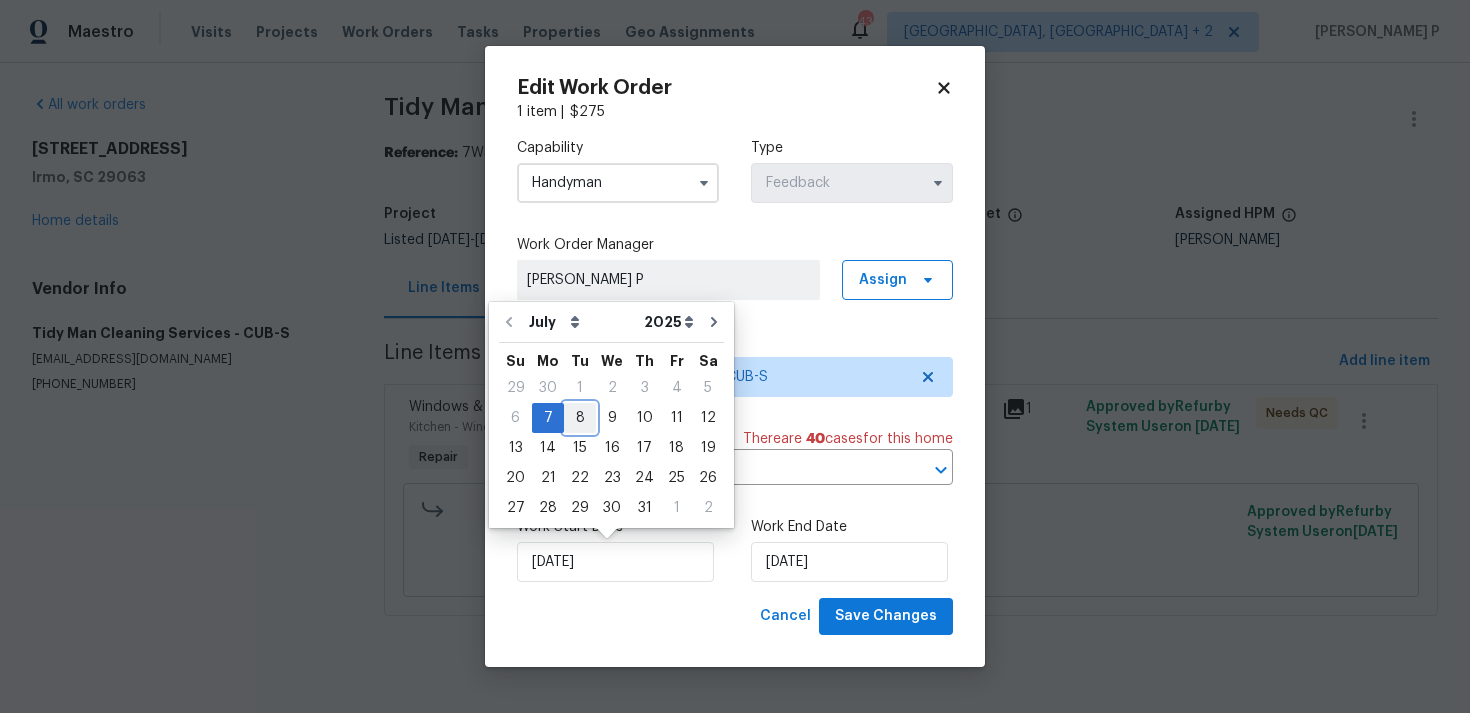 click on "8" at bounding box center [580, 418] 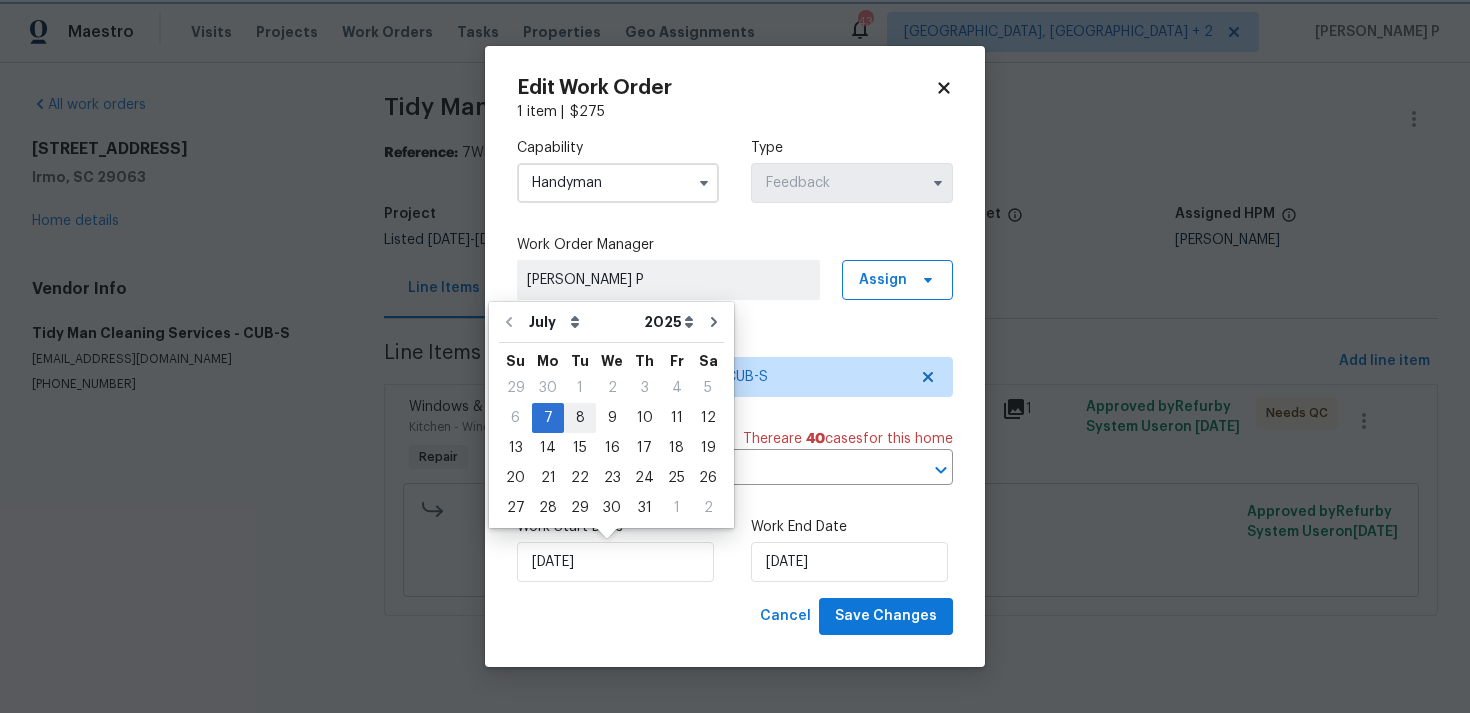 type on "08/07/2025" 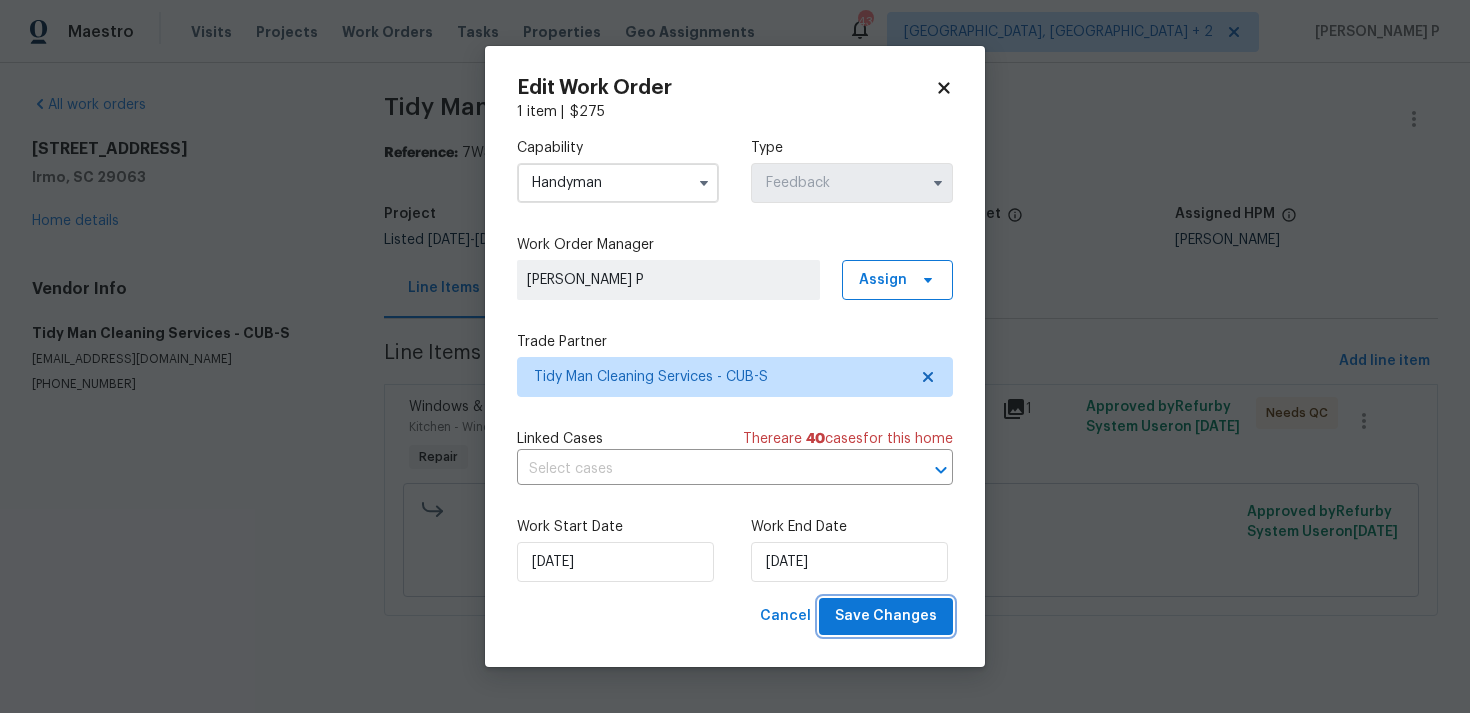 click on "Save Changes" at bounding box center (886, 616) 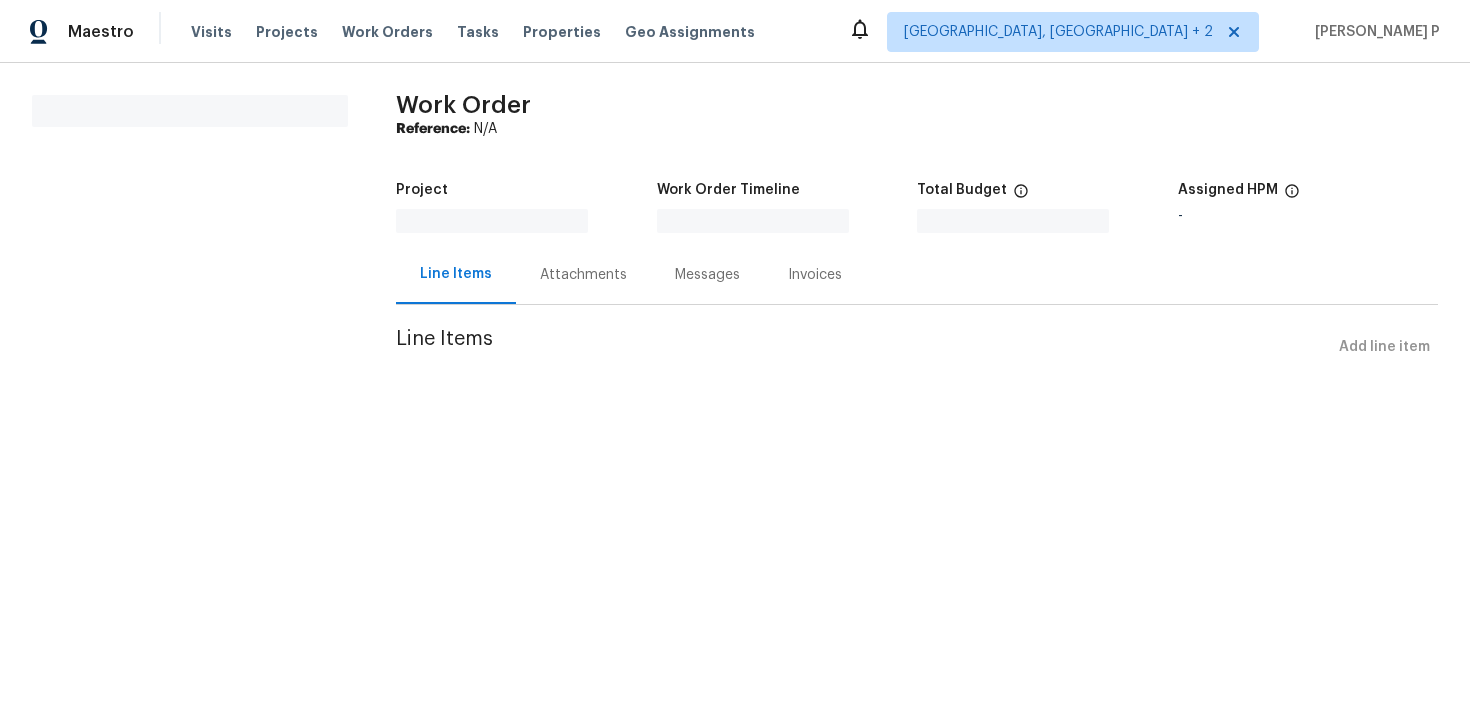 scroll, scrollTop: 0, scrollLeft: 0, axis: both 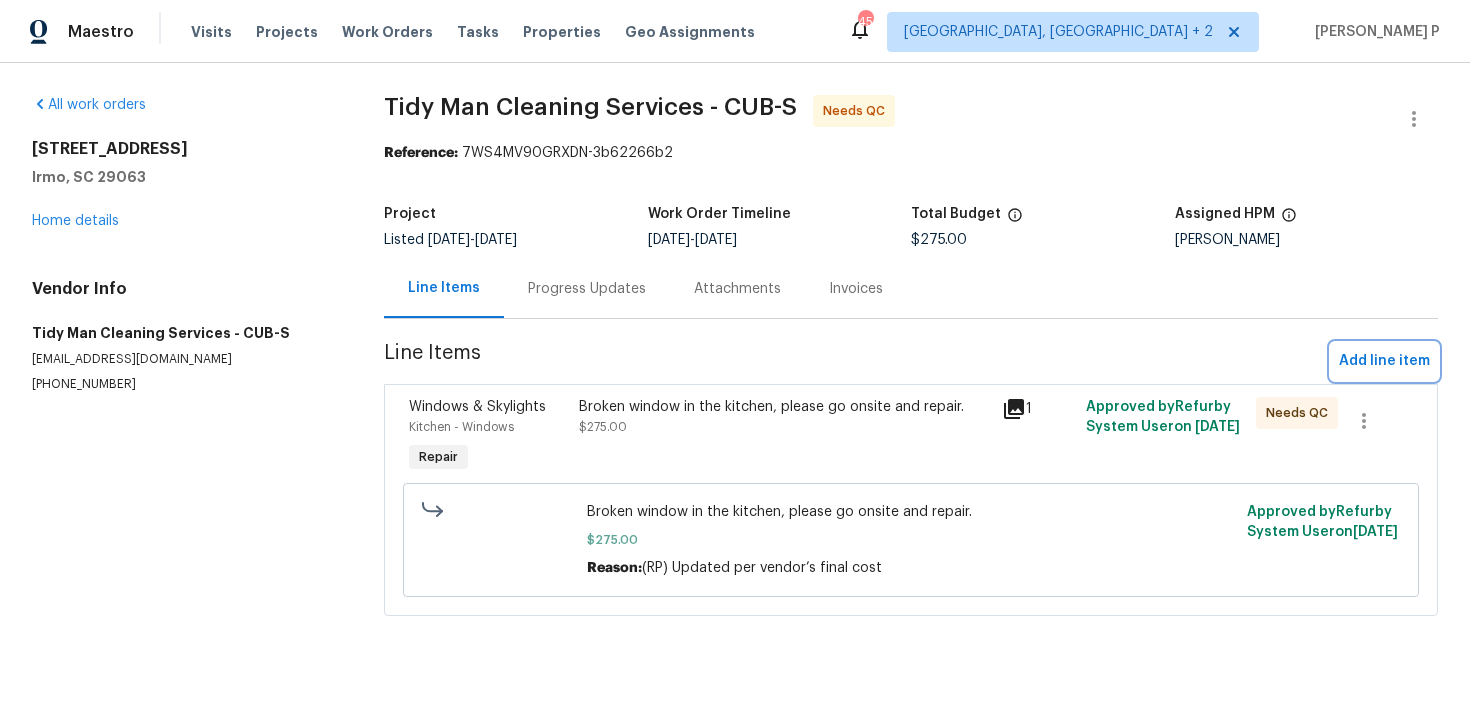 click on "Add line item" at bounding box center (1384, 361) 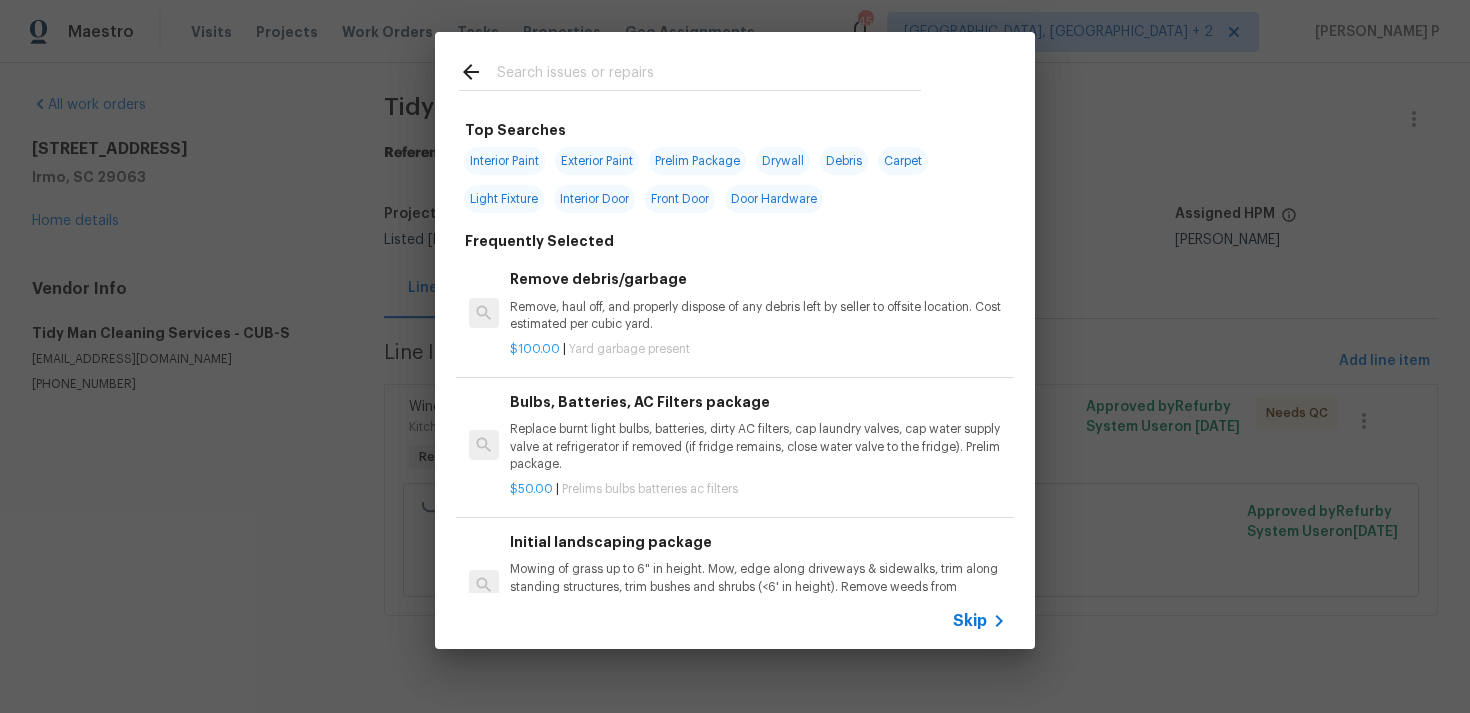 click on "Skip" at bounding box center (735, 621) 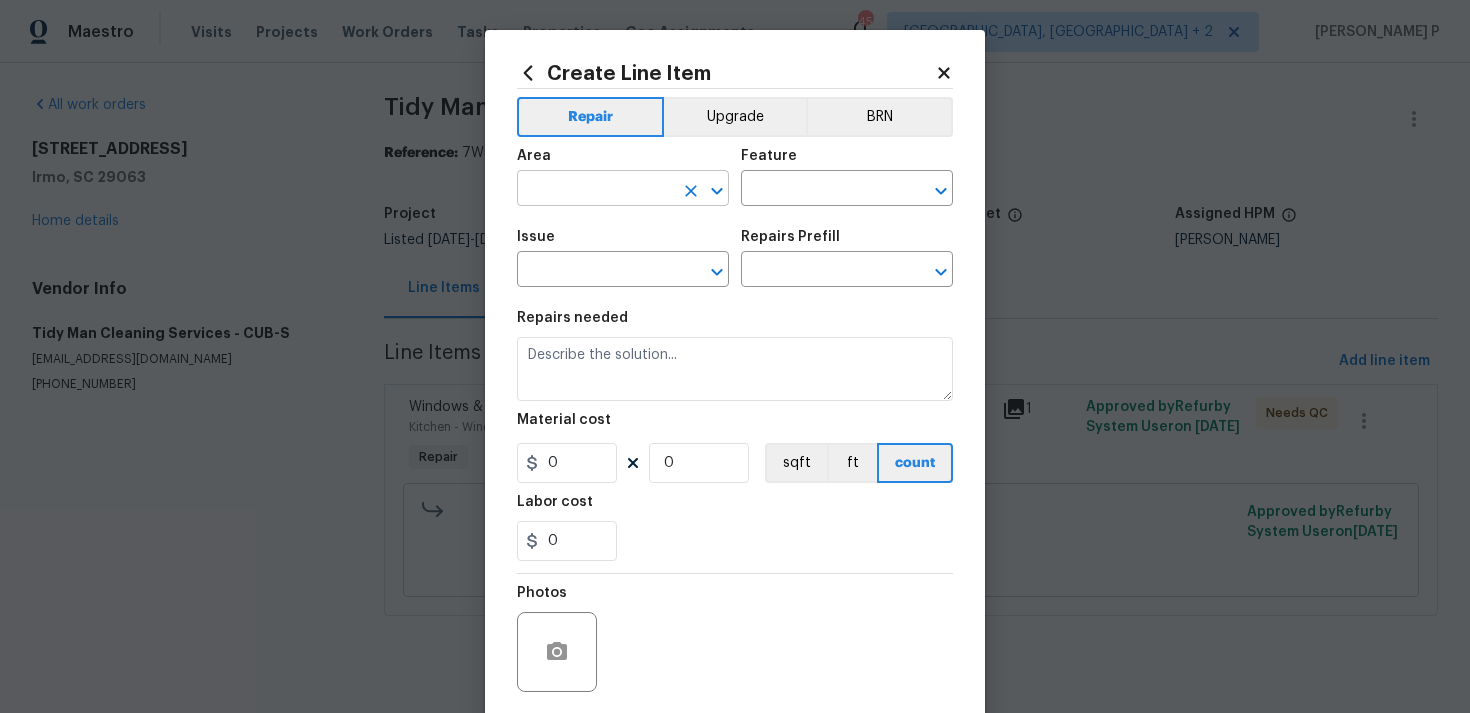 click at bounding box center [595, 190] 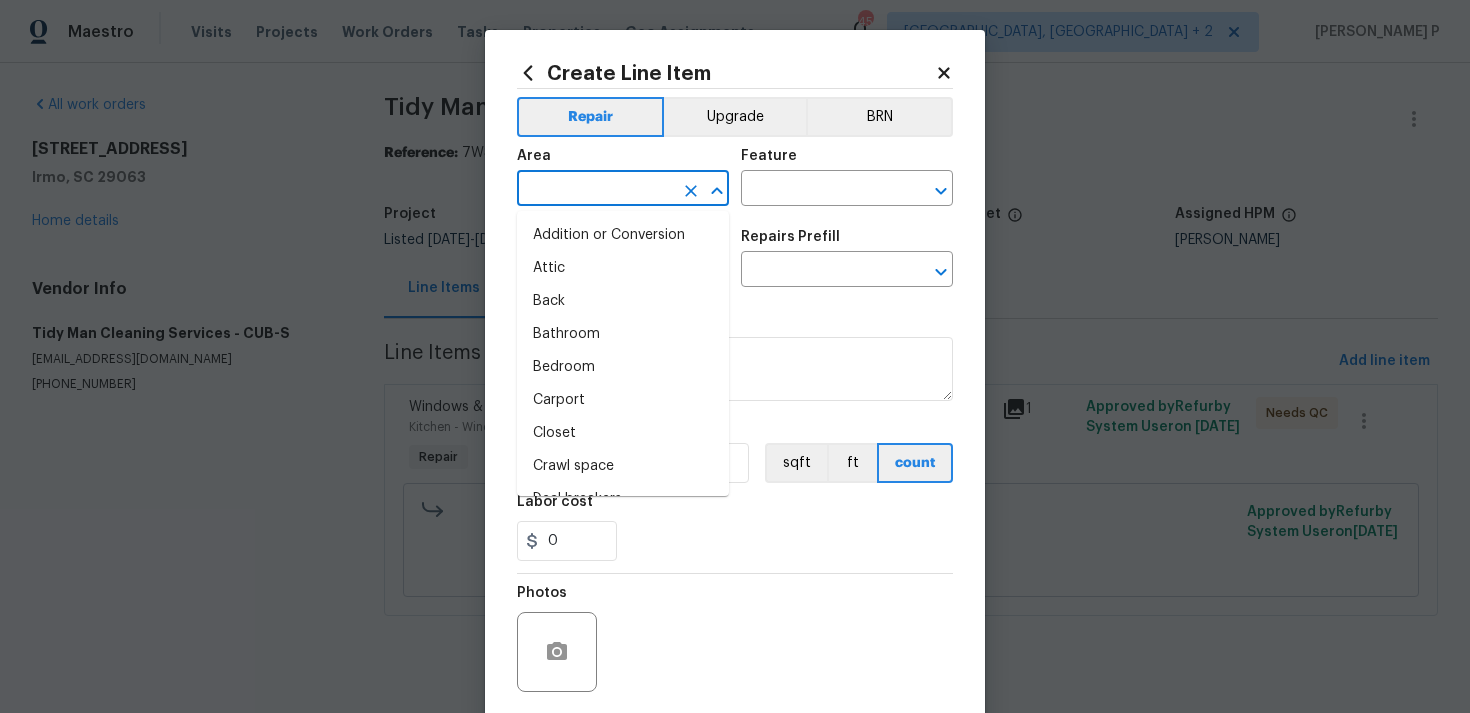 click on "Addition or Conversion Attic Back Bathroom Bedroom Carport Closet Crawl space Deal breakers Deck / Balcony Den Dining Room Electrical Electrical Panel Entryway Exterior Addition Exterior Overall Finished basement Front Garage General Hallway HVAC In-ground pool / Spa Interior Addition Interior Overall Irrigation Kitchen Laundry Layout Living Room Lockbox Loft Main Bathroom Main Bedroom Main Closet Main Living Room Office Patio Plumbing Porch Requested Specialty Inspections Roof Stairs Storage Unfinished basement Utilities Water Heater" at bounding box center [623, 353] 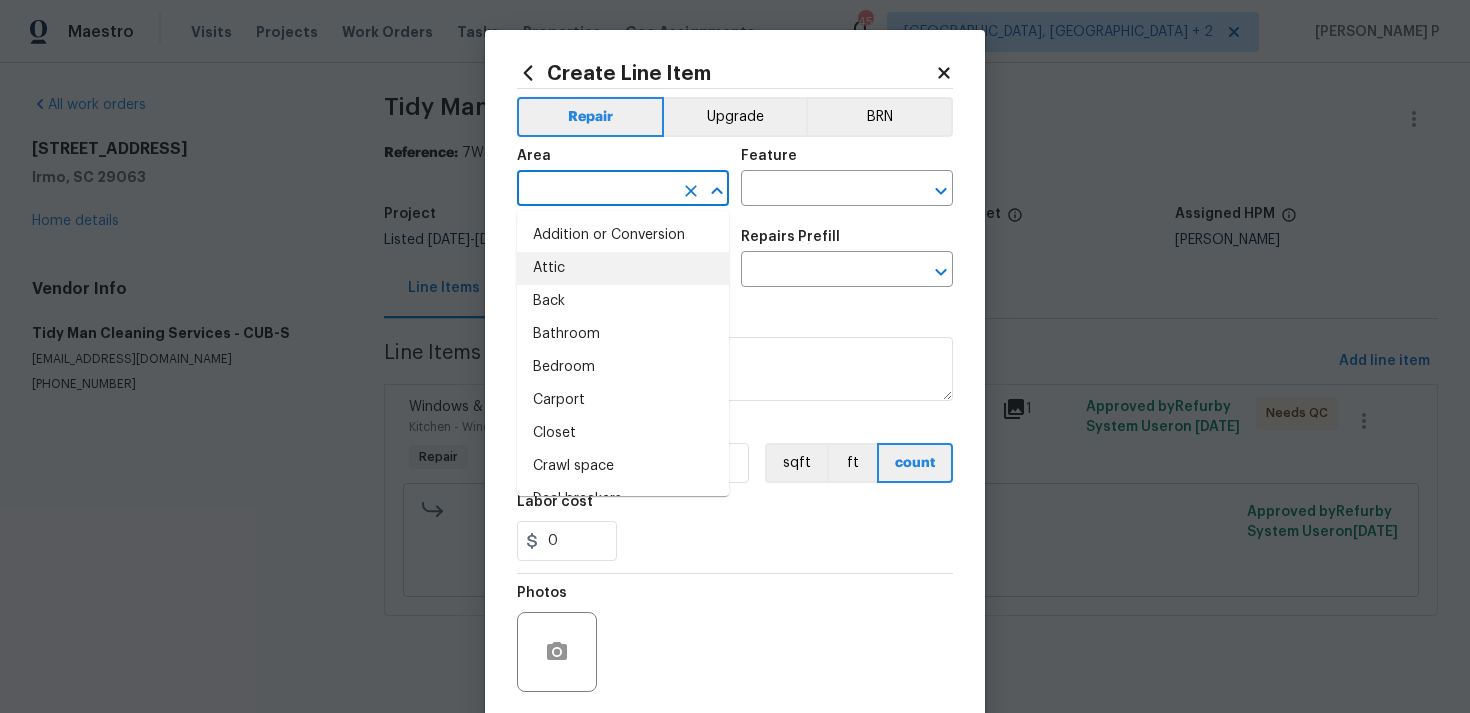 click on "Attic" at bounding box center [623, 268] 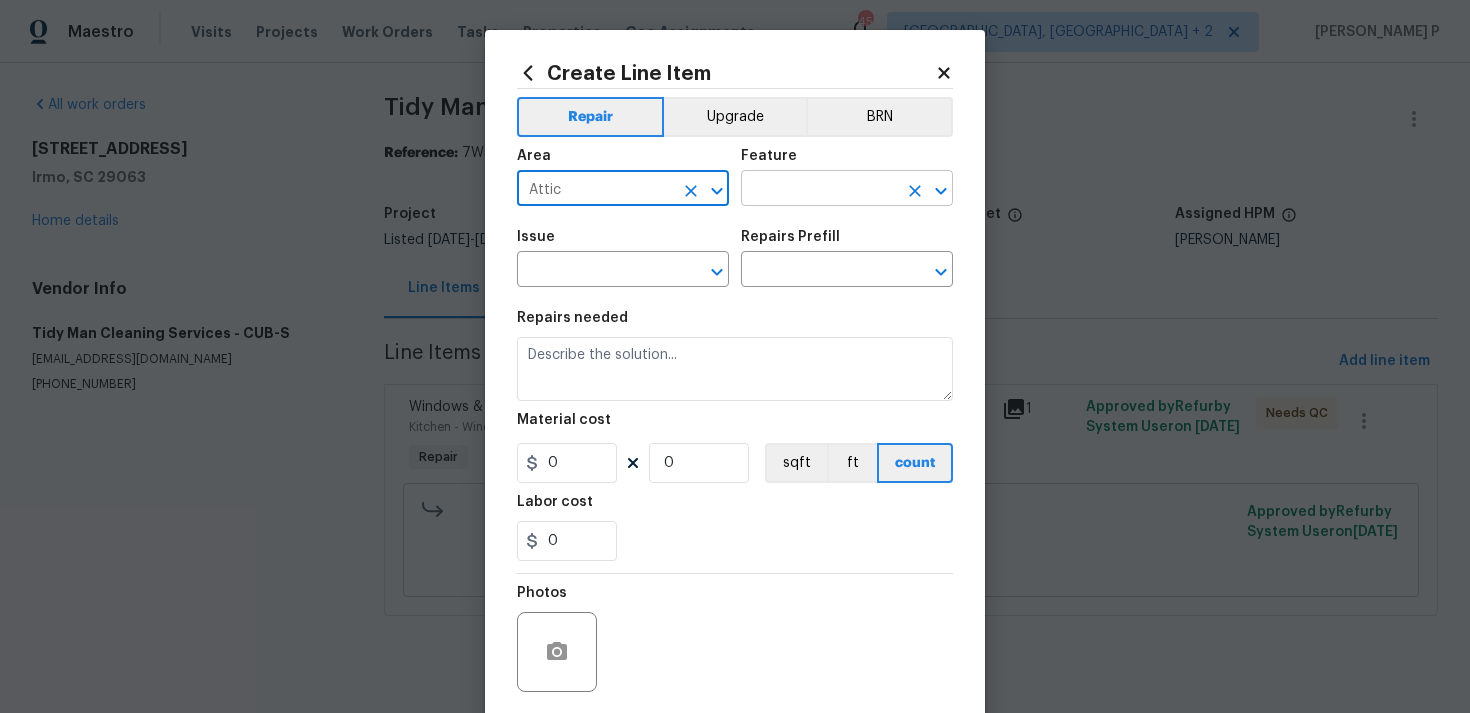 click at bounding box center [819, 190] 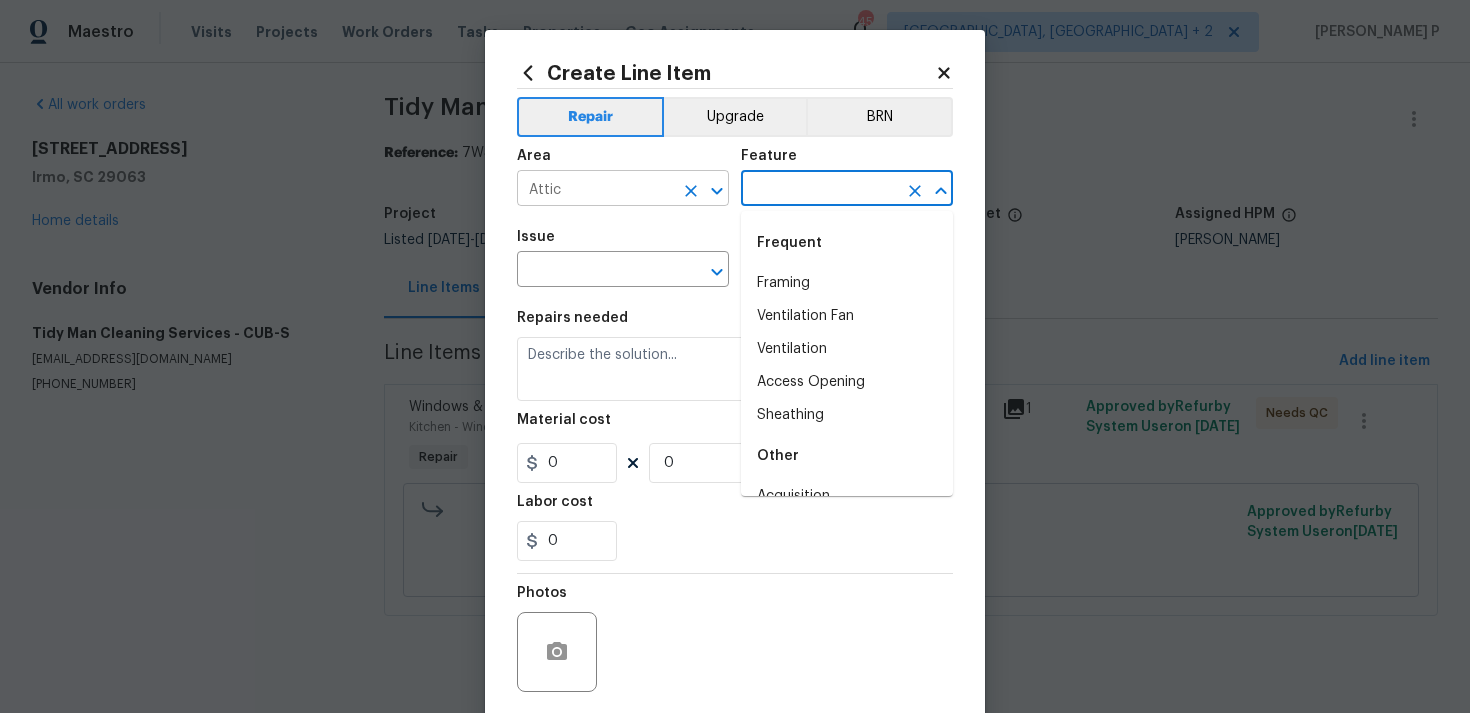 click 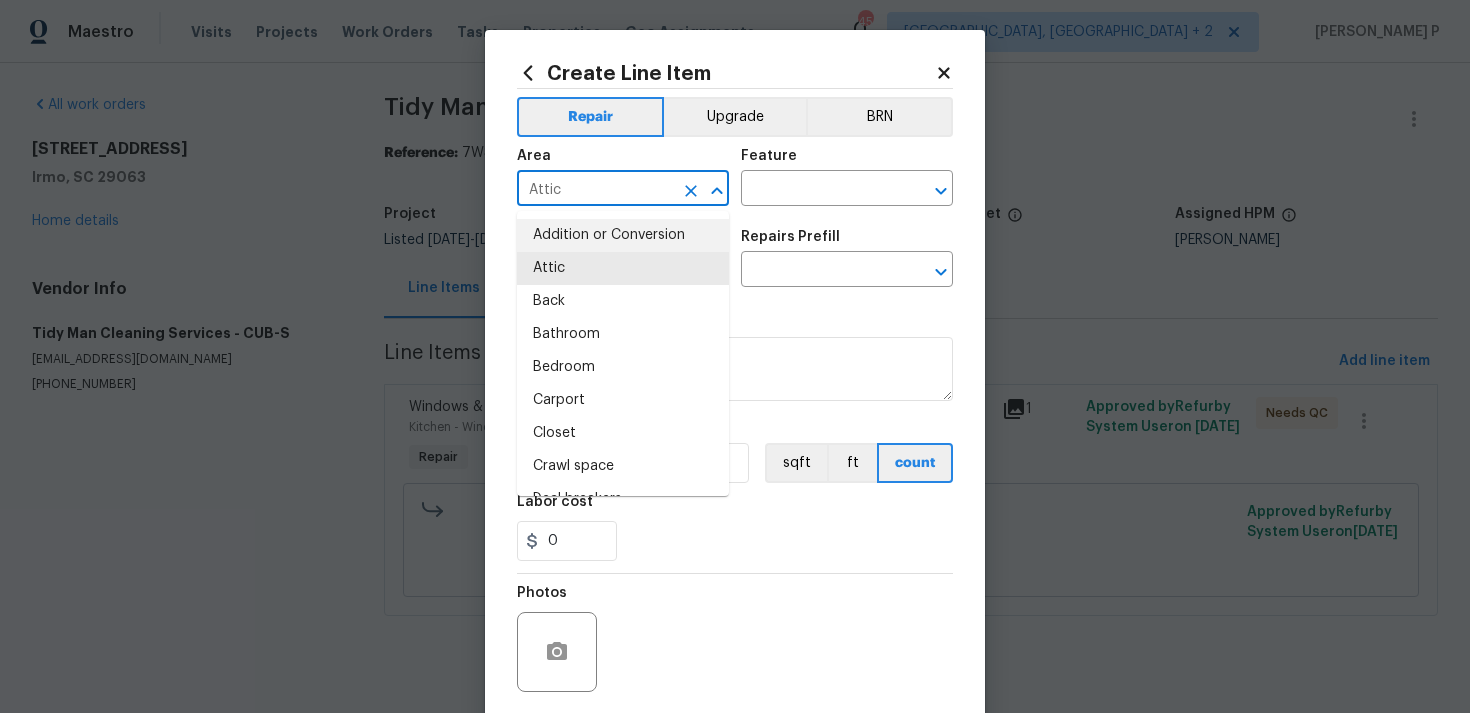 click on "Addition or Conversion" at bounding box center [623, 235] 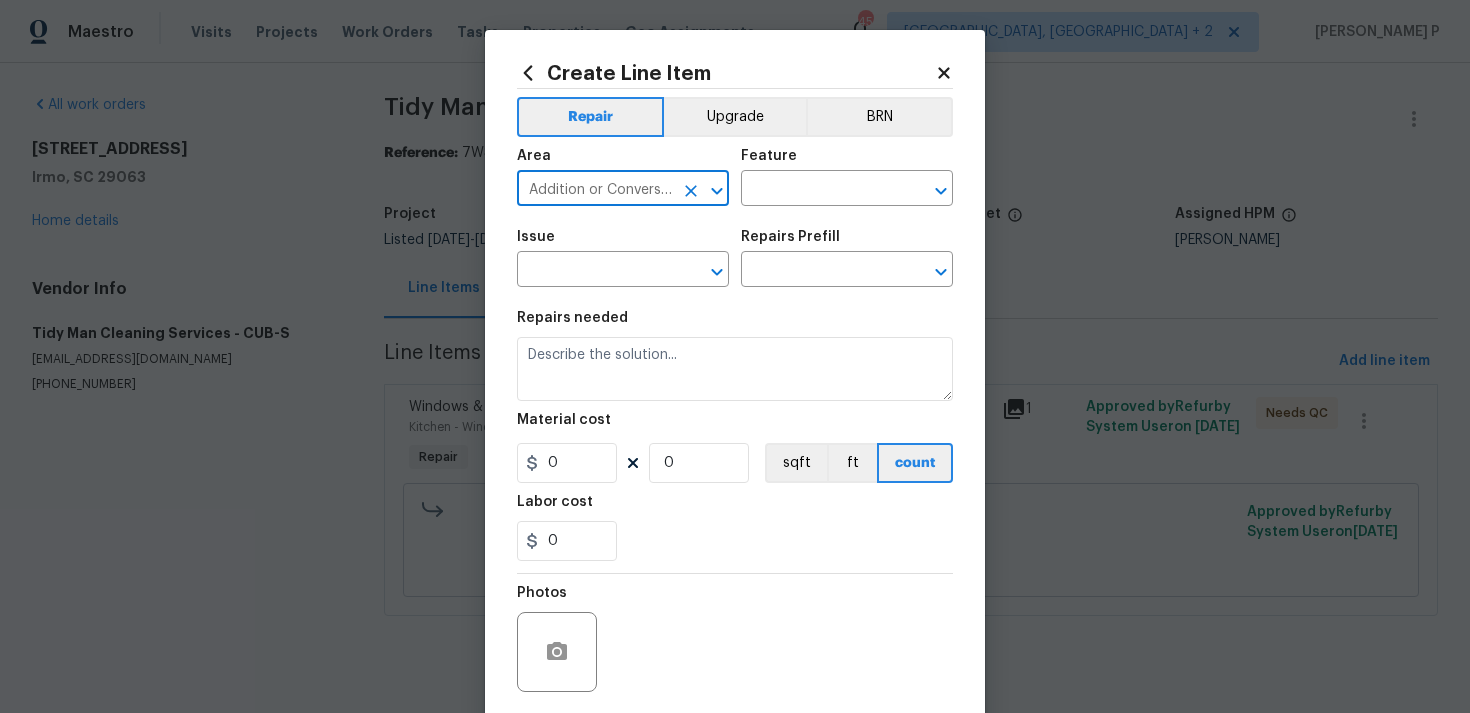 click on "Area Addition or Conversion ​ Feature ​" at bounding box center [735, 177] 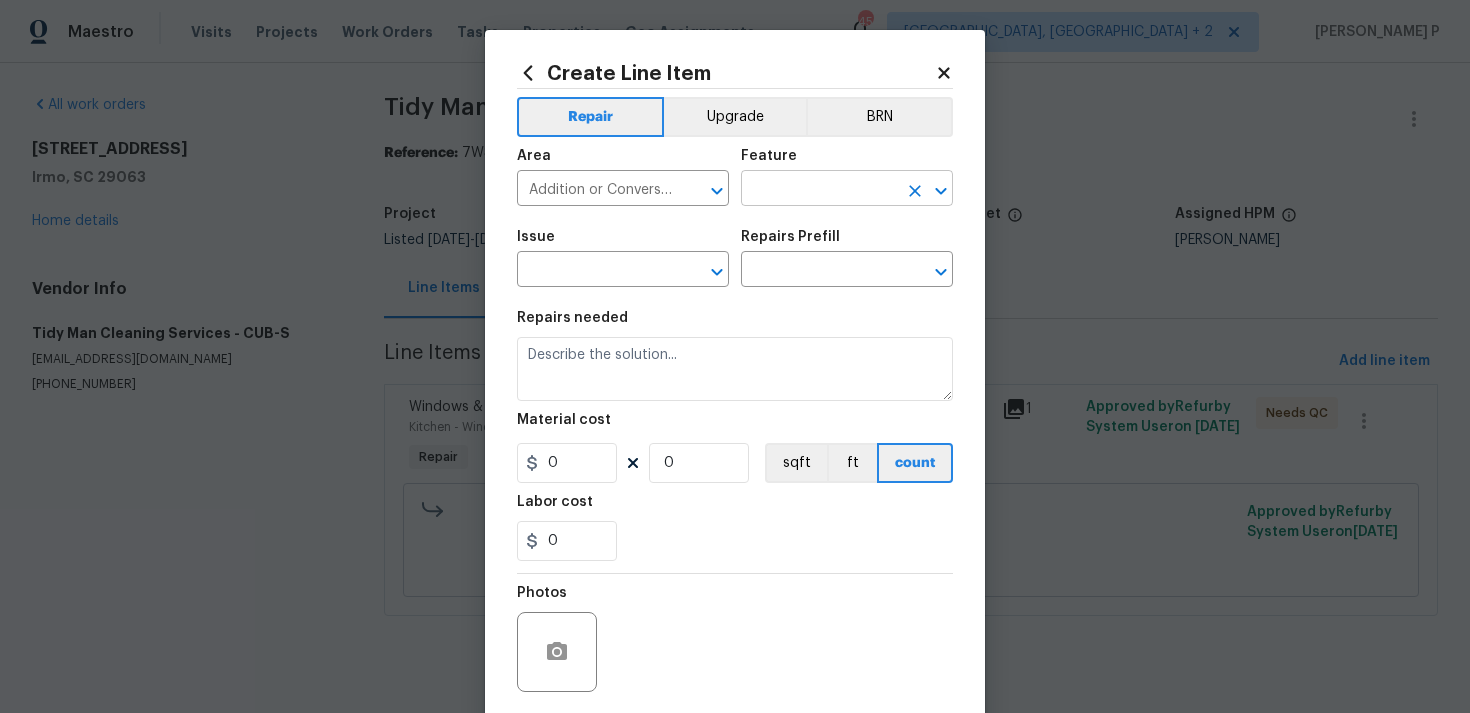 click at bounding box center [819, 190] 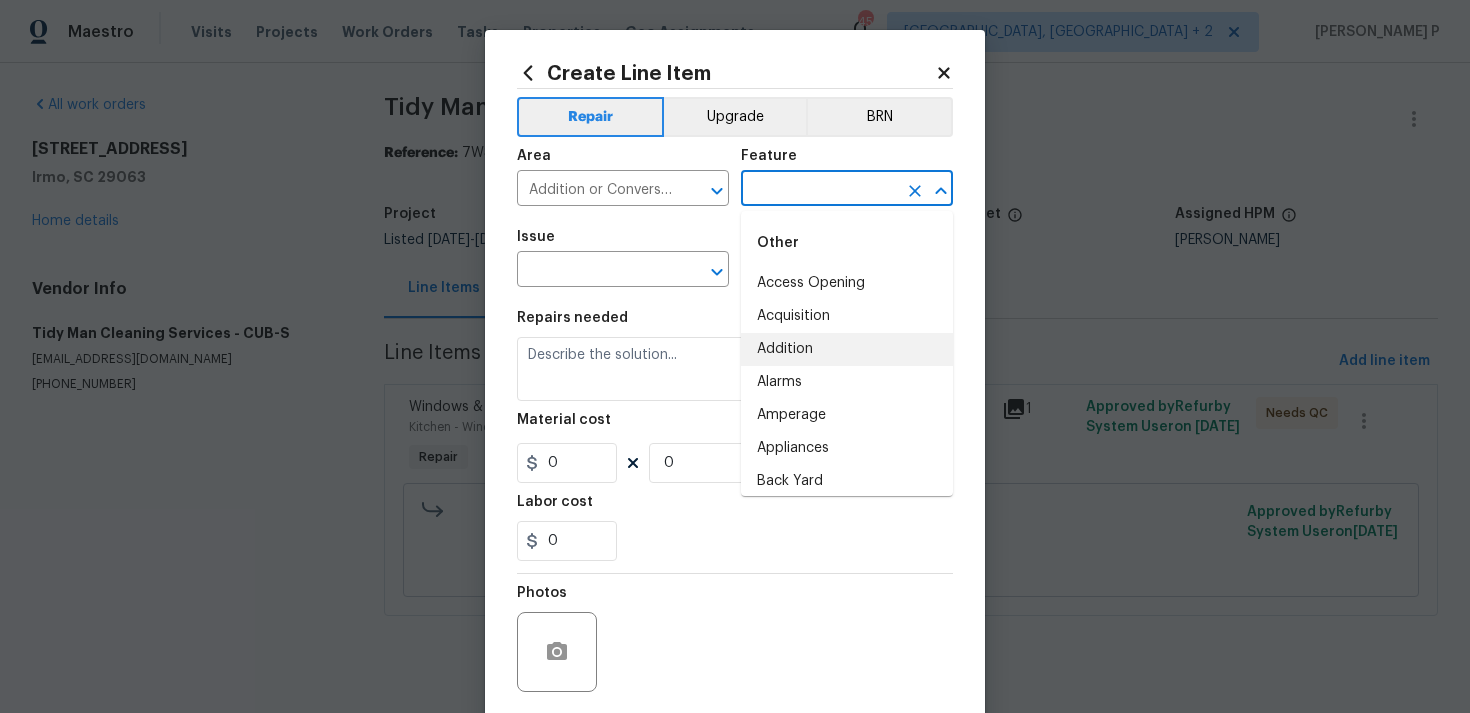 click on "Addition" at bounding box center [847, 349] 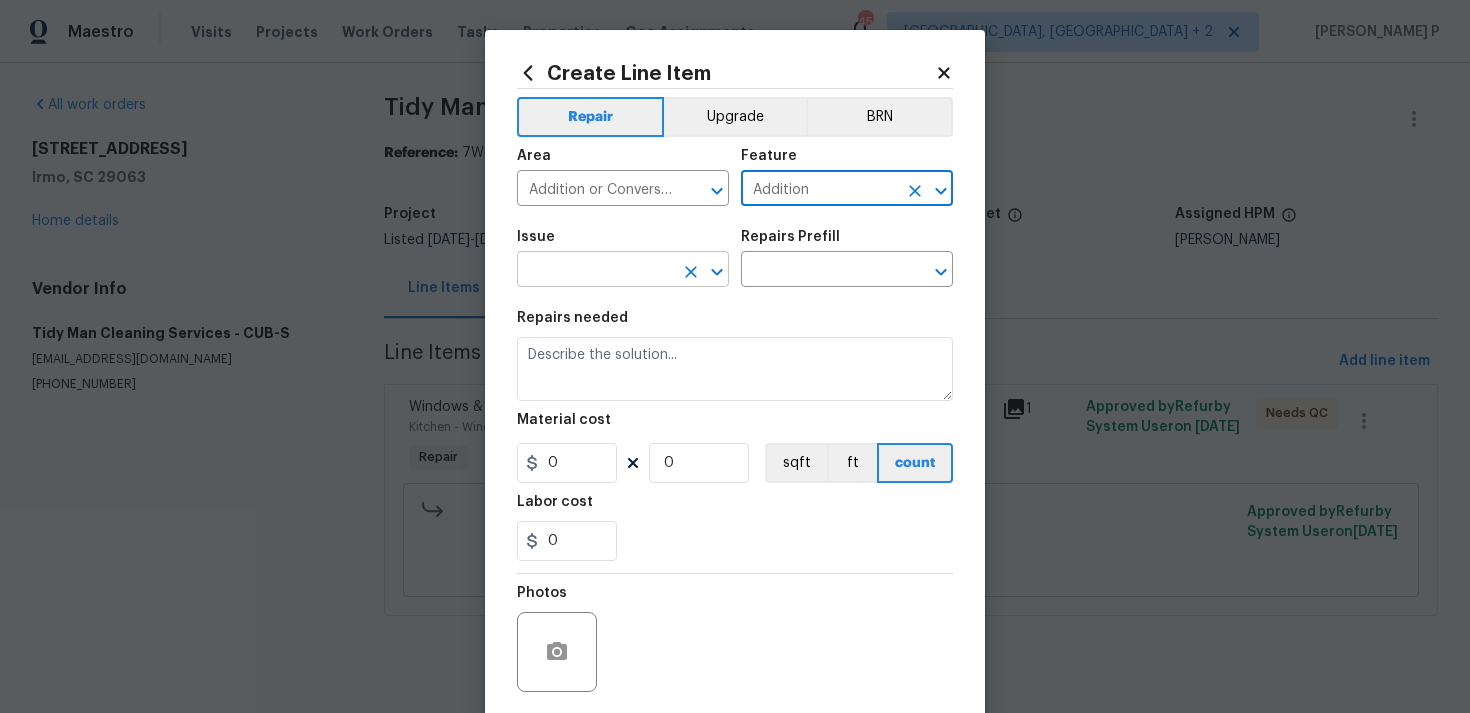 click at bounding box center (717, 272) 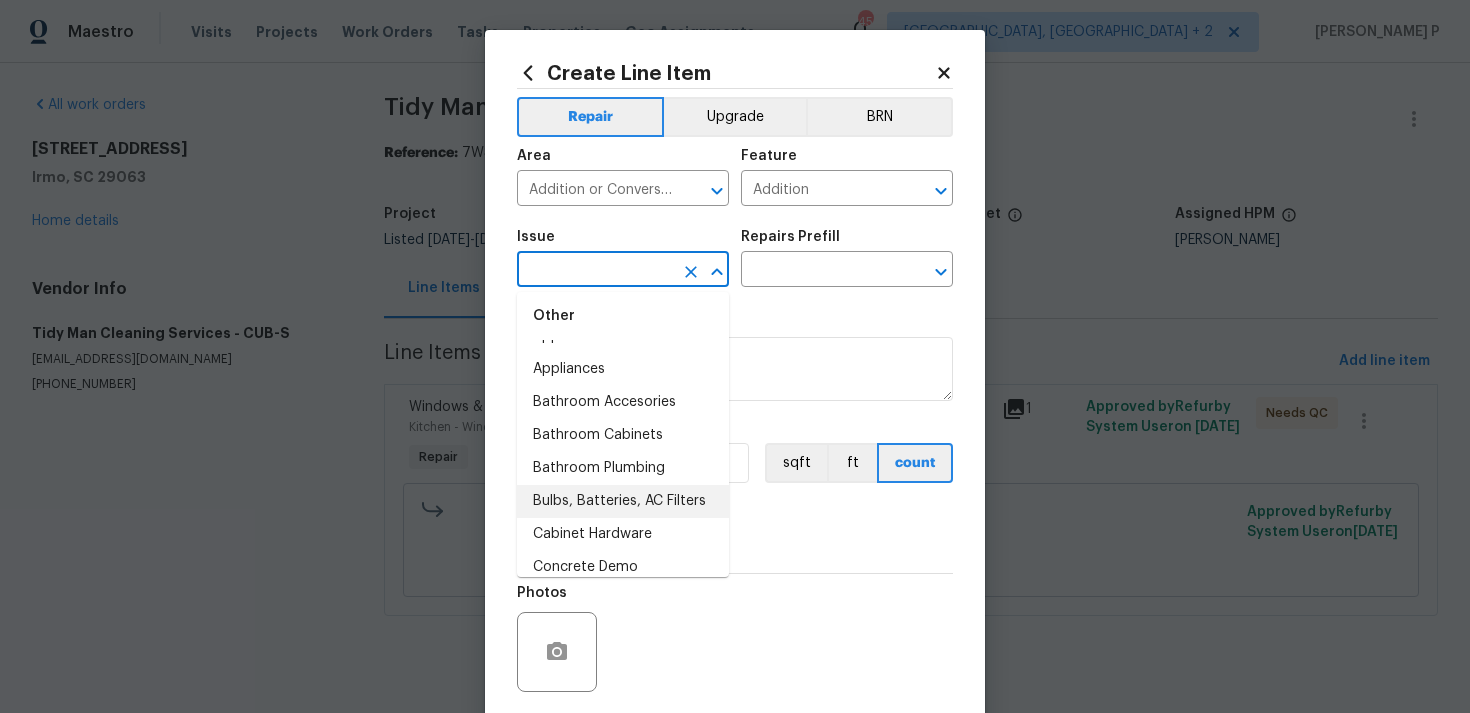 scroll, scrollTop: 351, scrollLeft: 0, axis: vertical 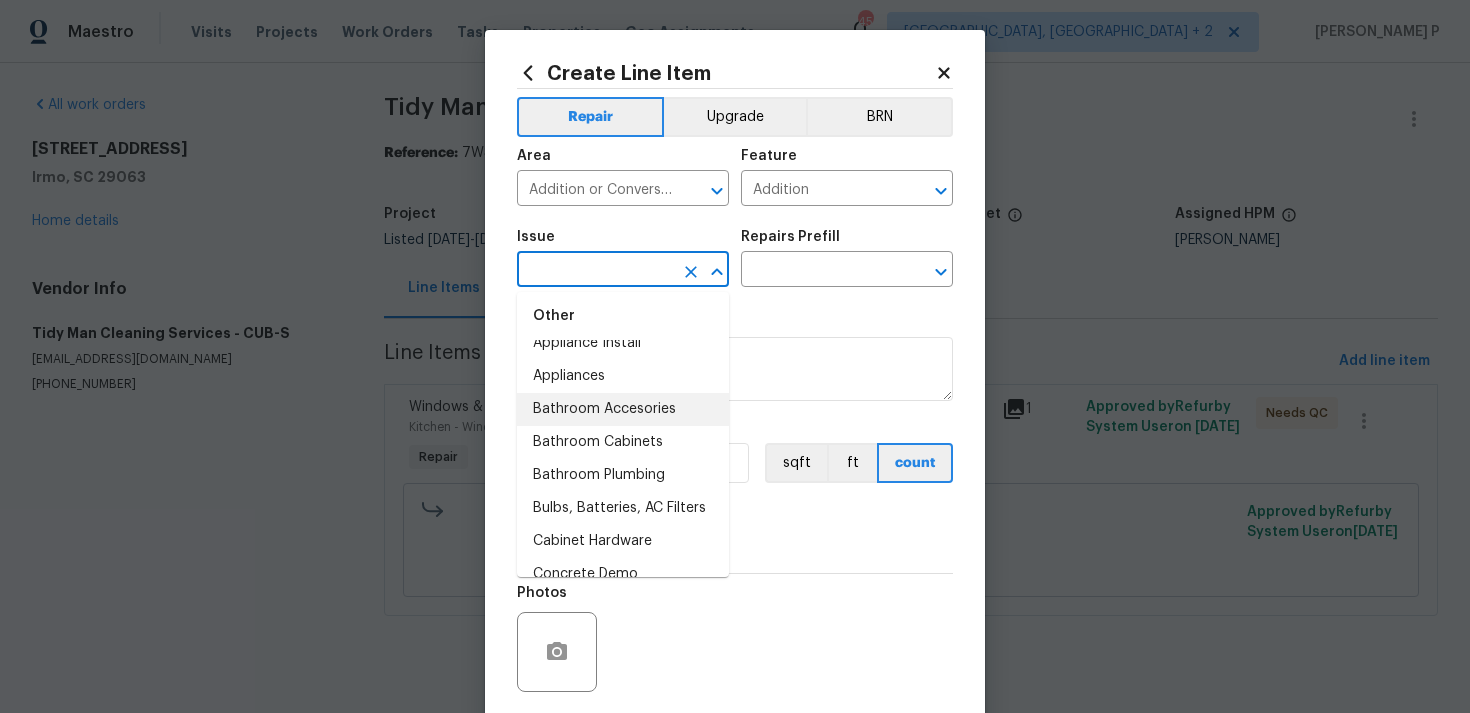 click on "Bathroom Accesories" at bounding box center (623, 409) 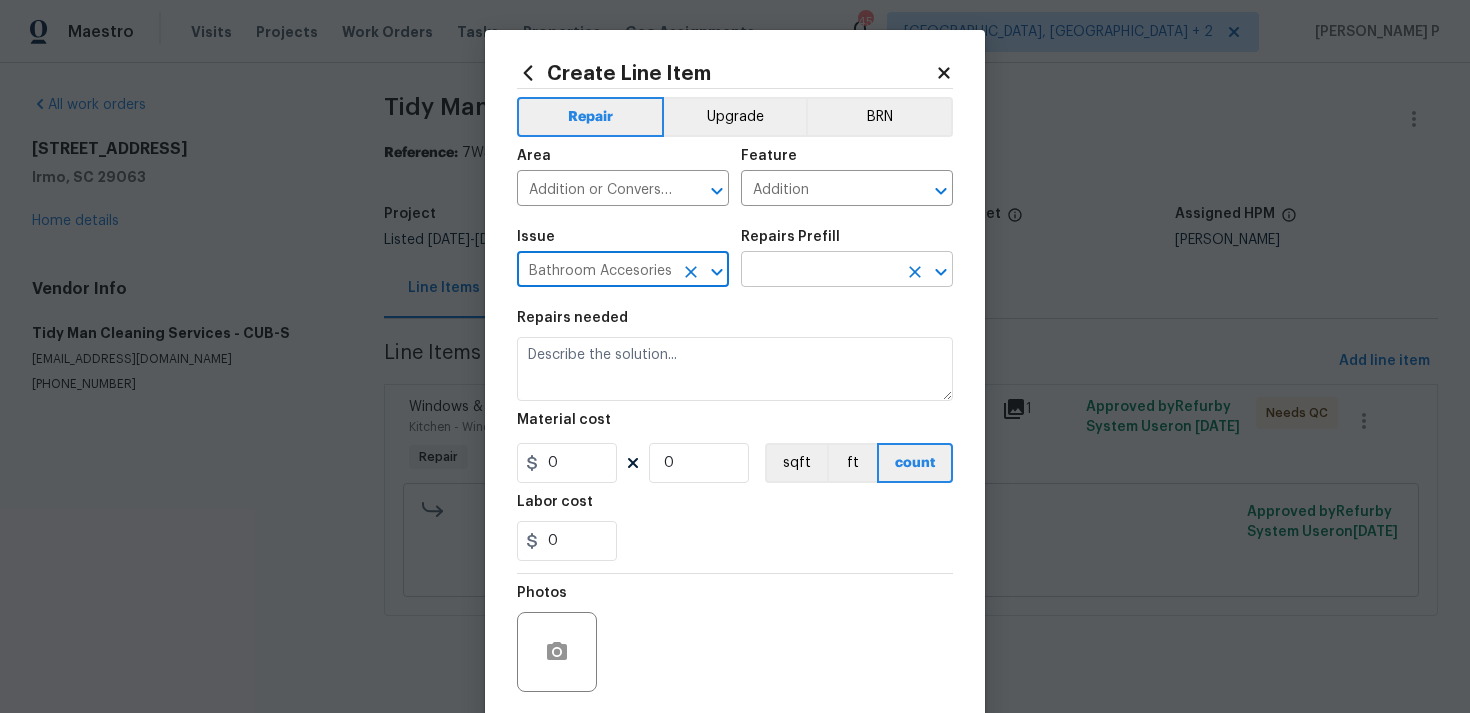 click at bounding box center (819, 271) 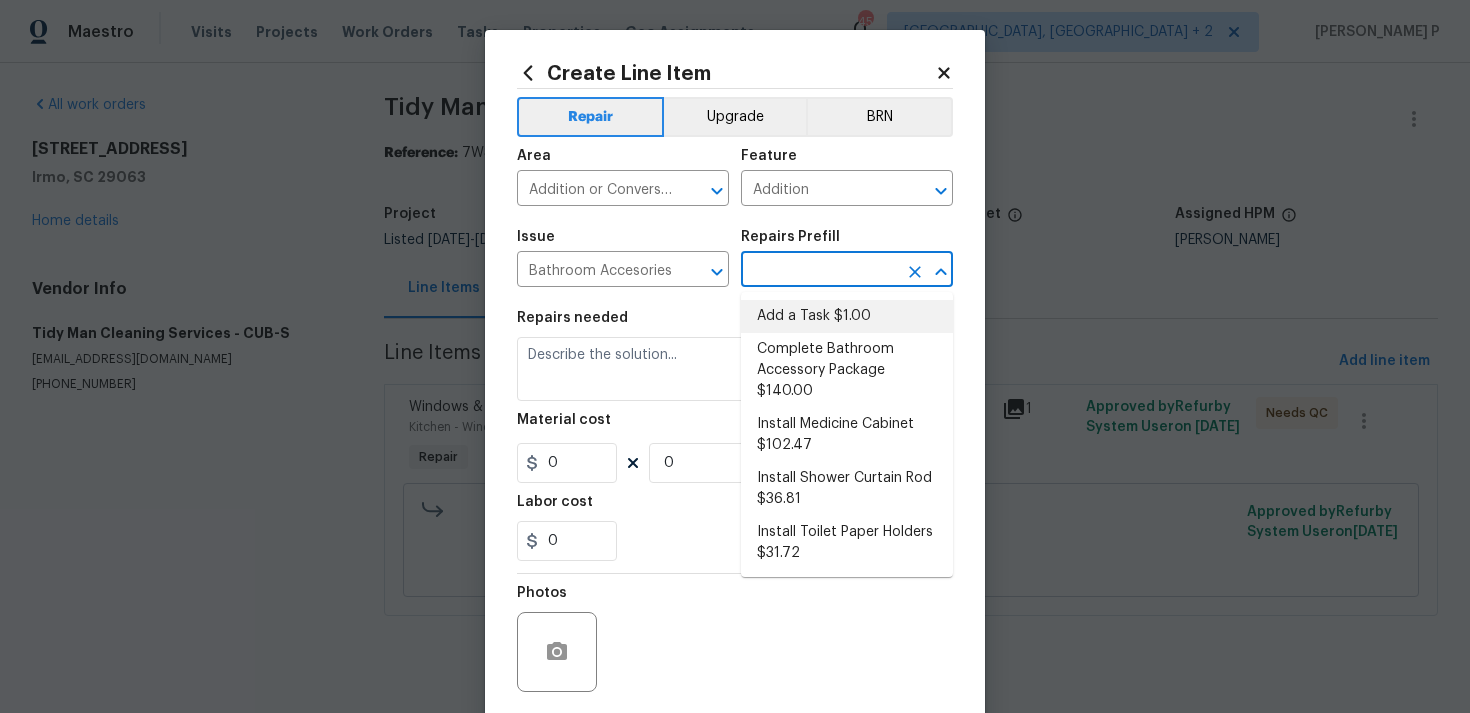 click on "Add a Task $1.00" at bounding box center [847, 316] 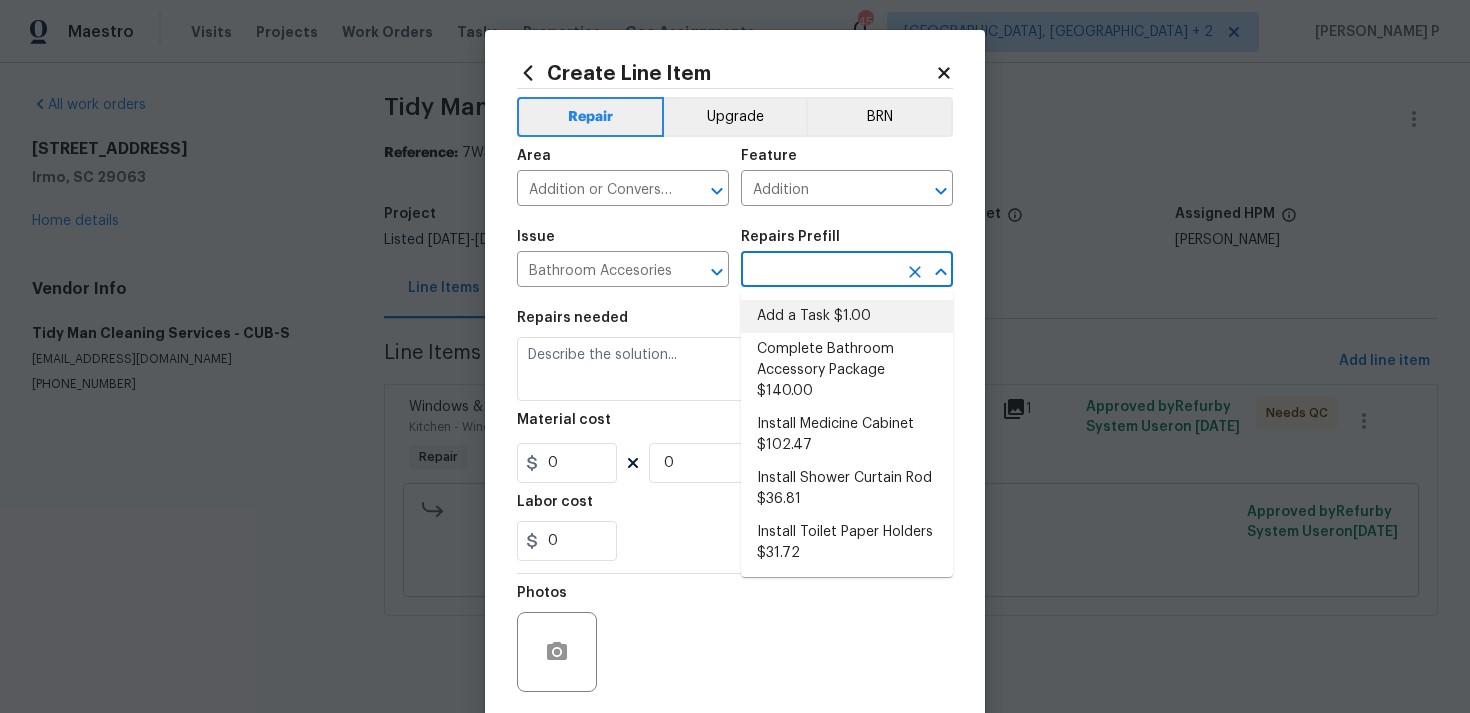 type on "Interior Trim" 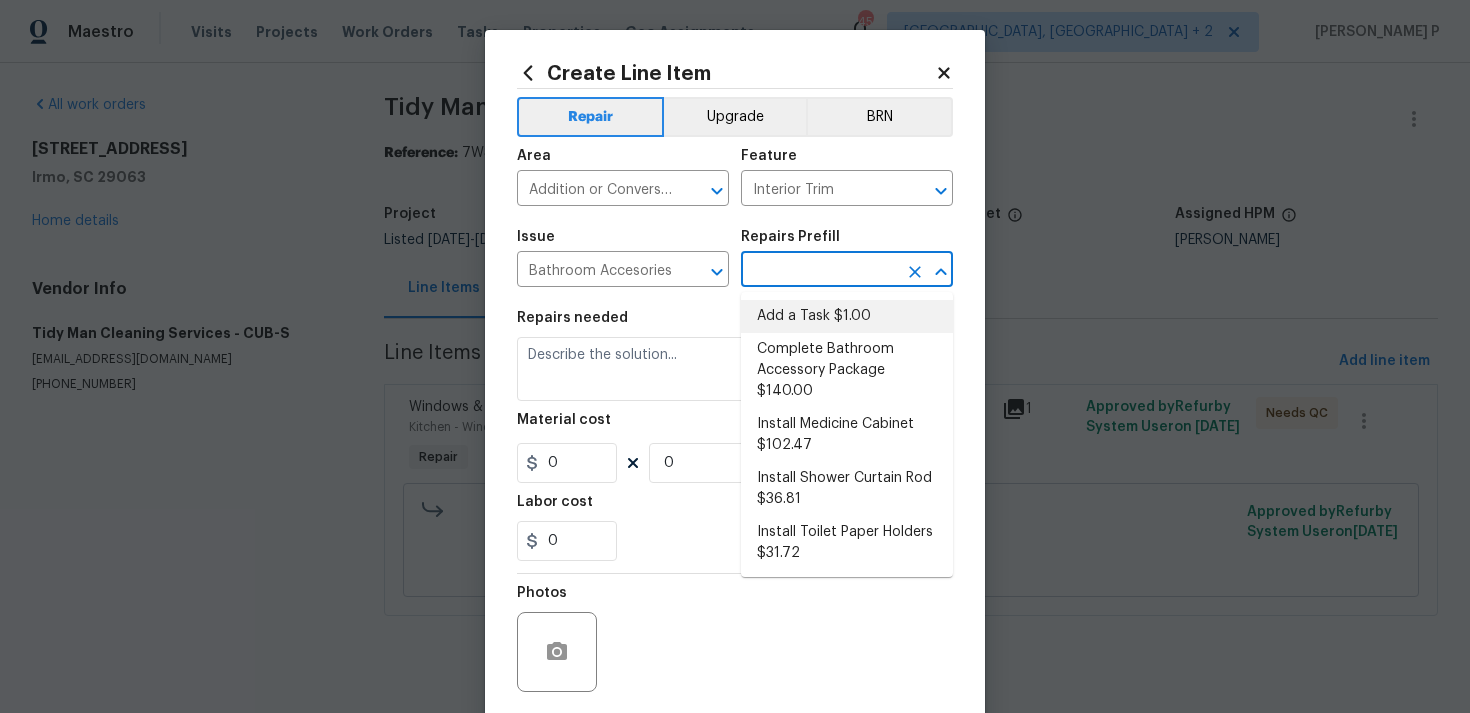 type on "Add a Task $1.00" 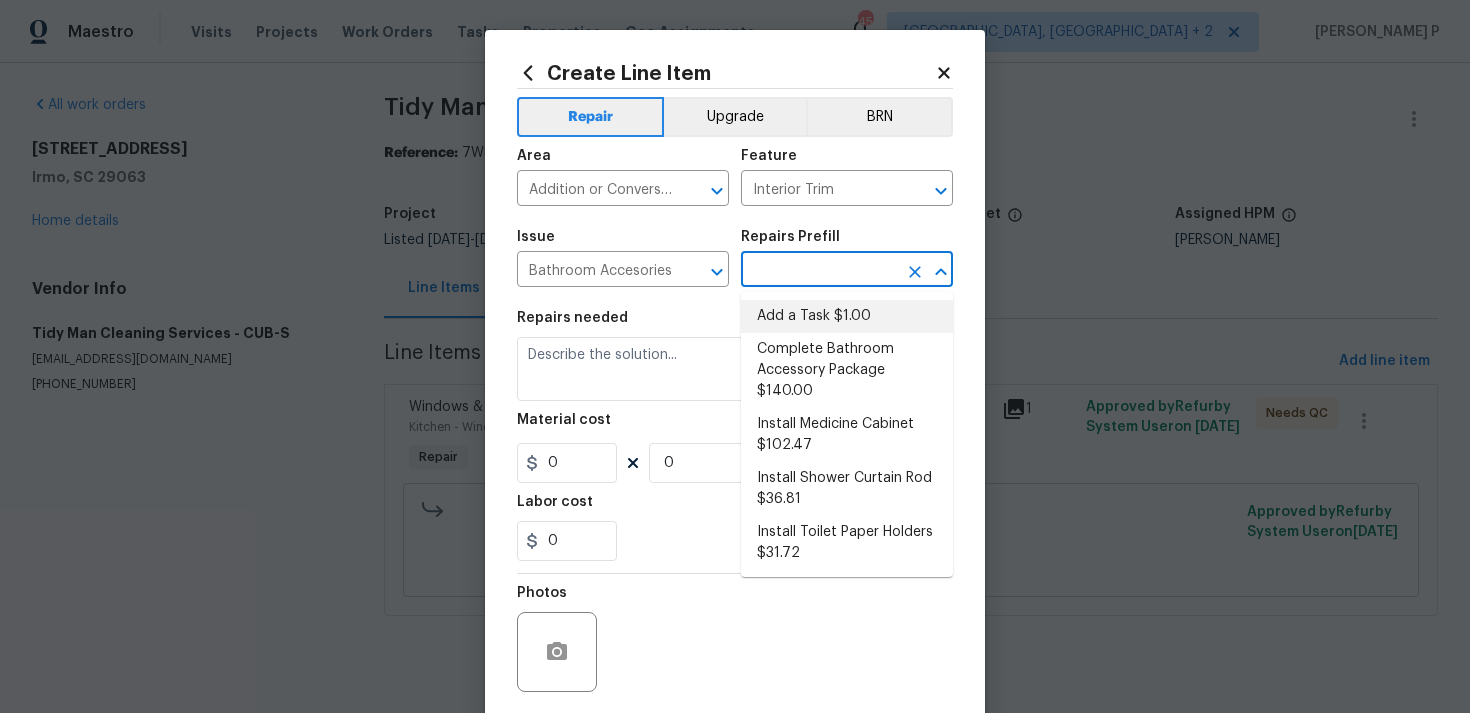 type on "1" 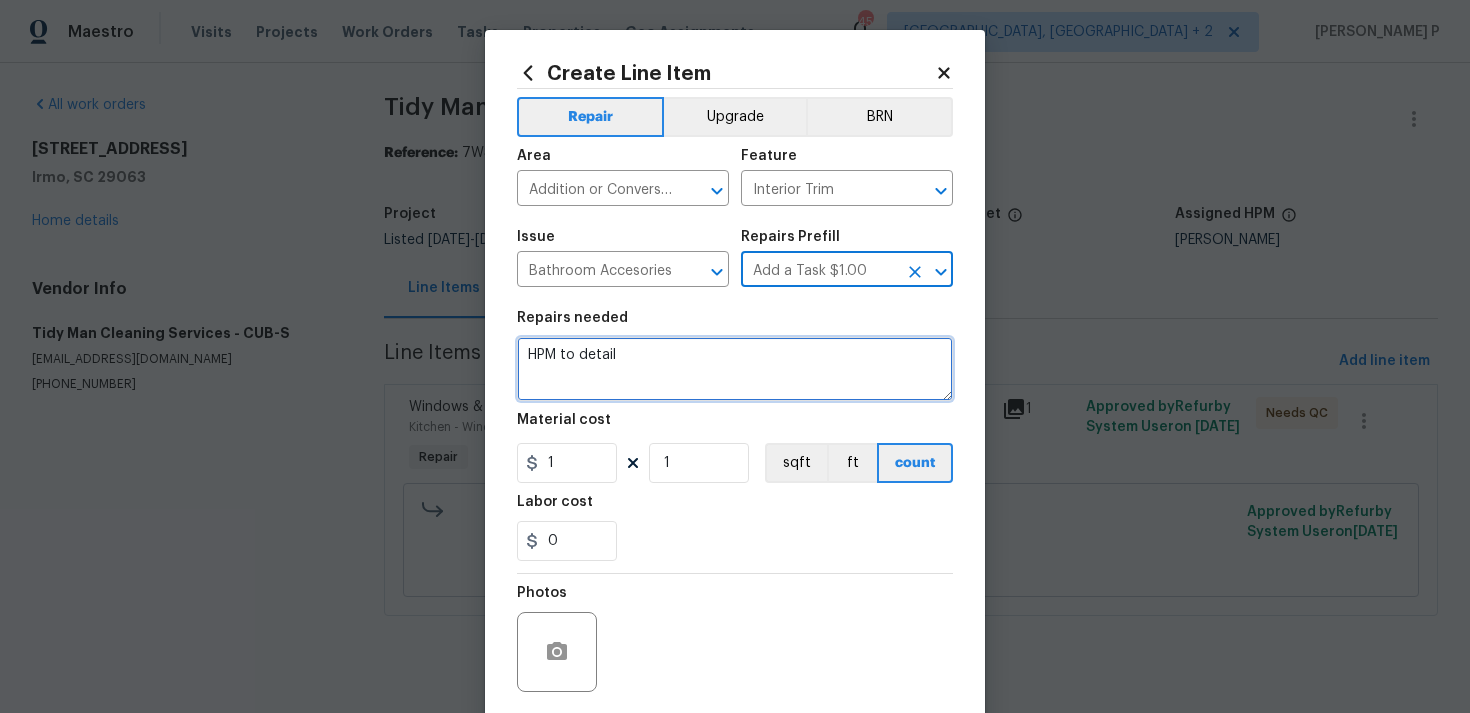 click on "HPM to detail" at bounding box center (735, 369) 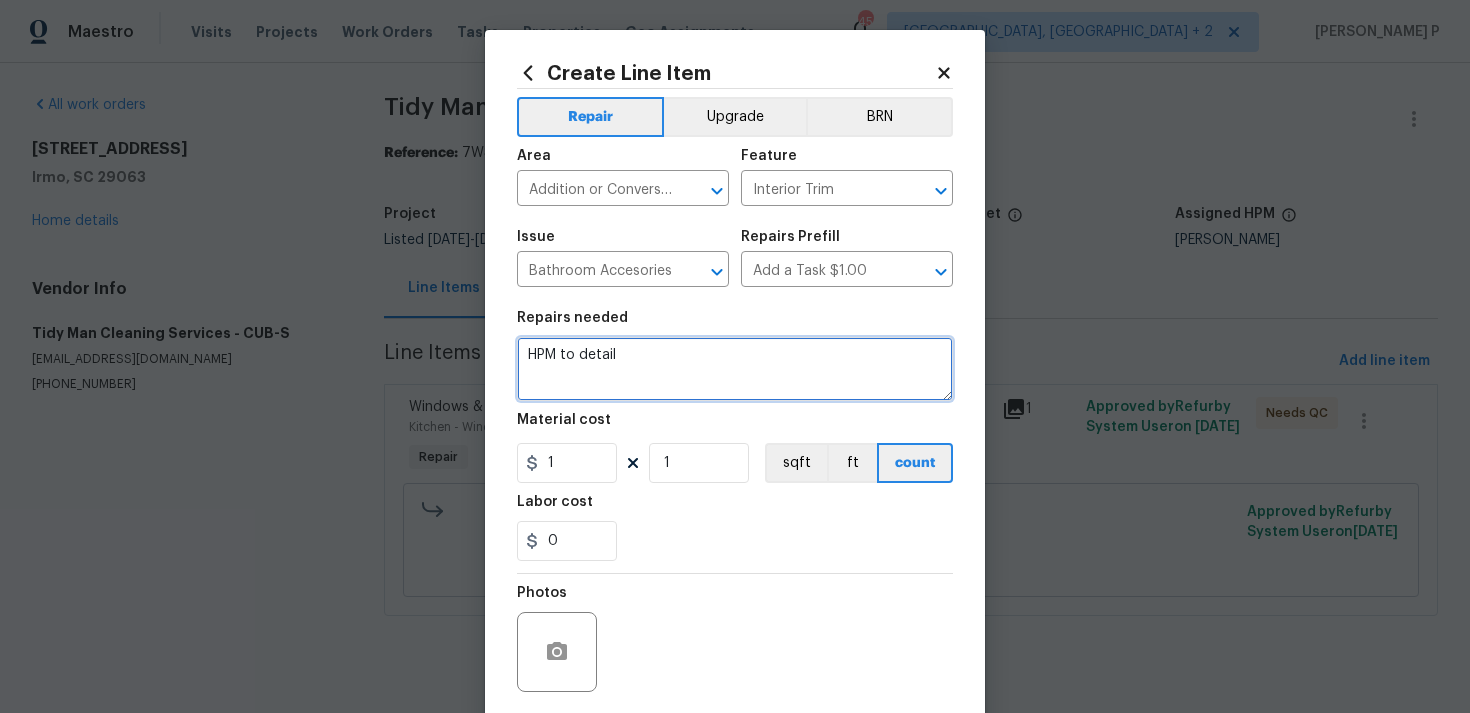 click on "HPM to detail" at bounding box center [735, 369] 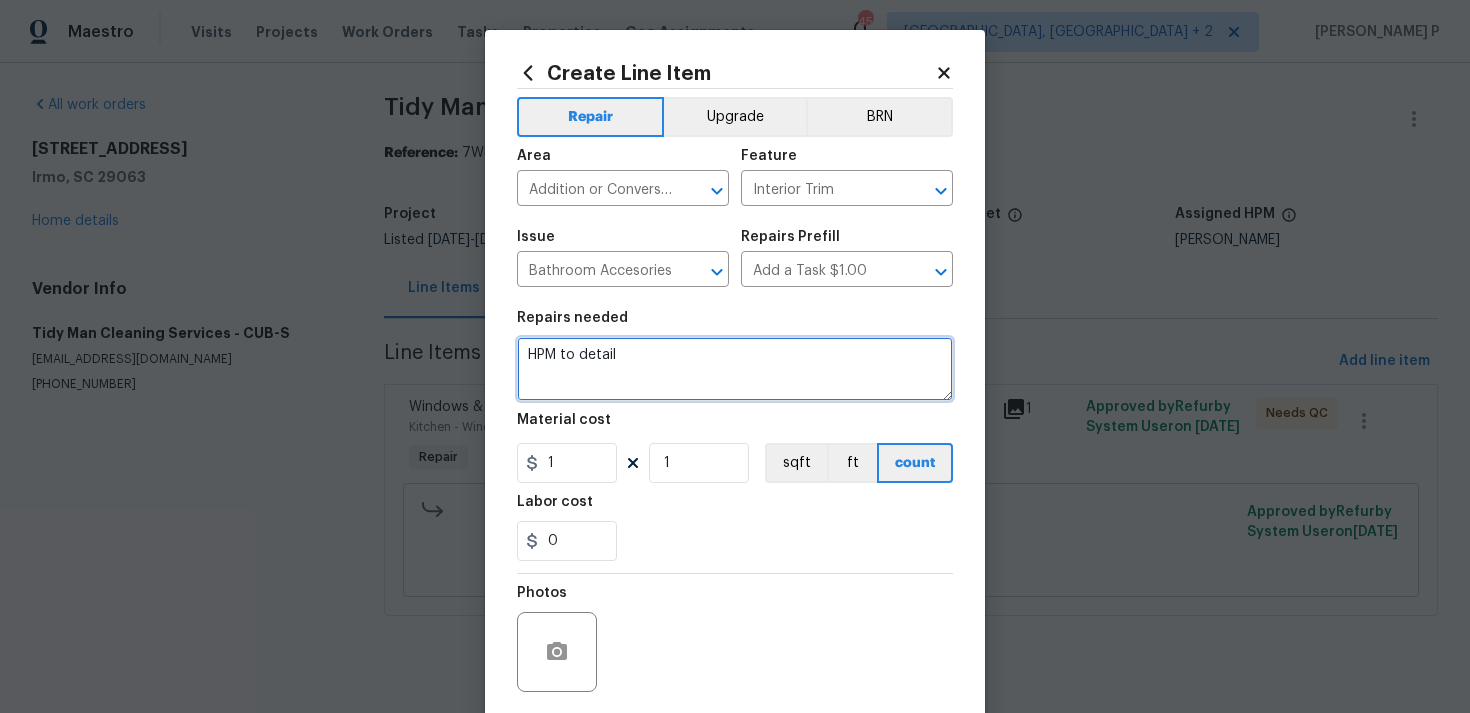 click on "HPM to detail" at bounding box center [735, 369] 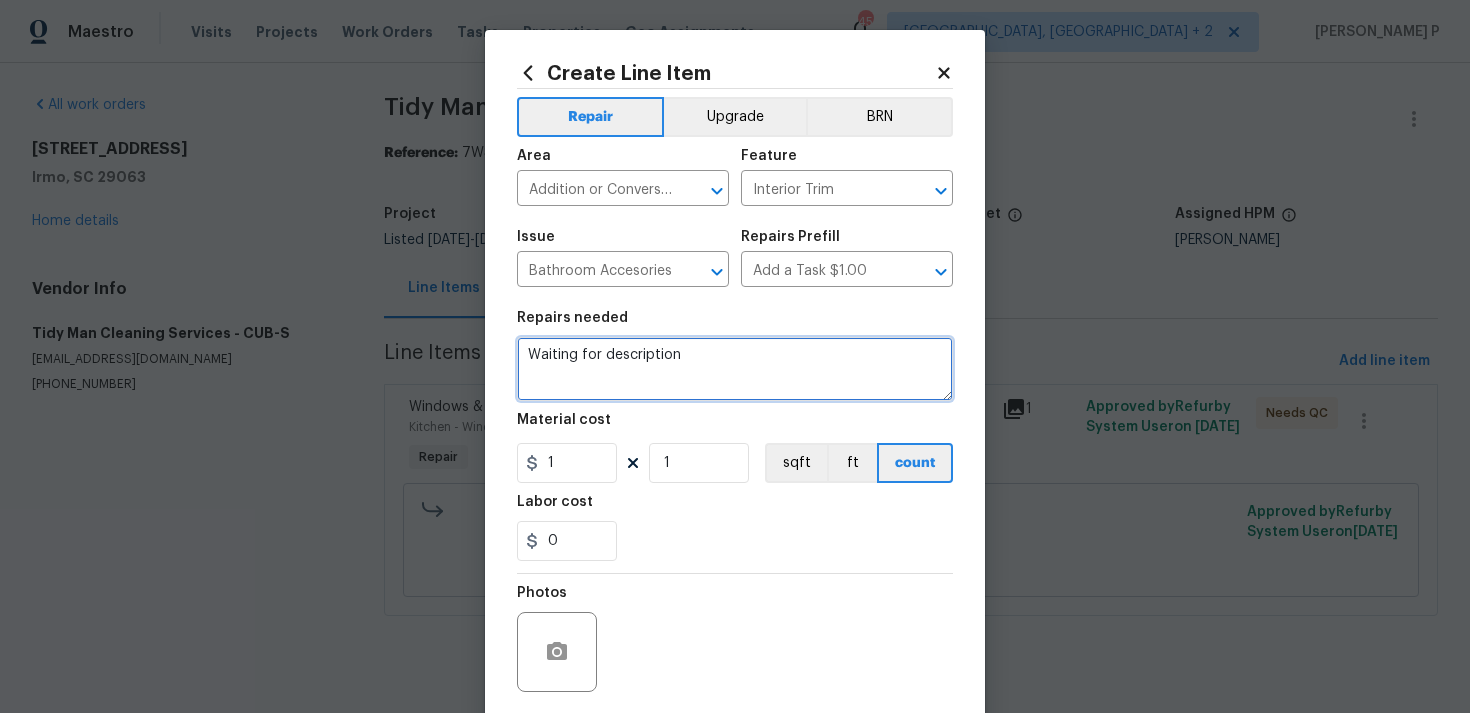 scroll, scrollTop: 149, scrollLeft: 0, axis: vertical 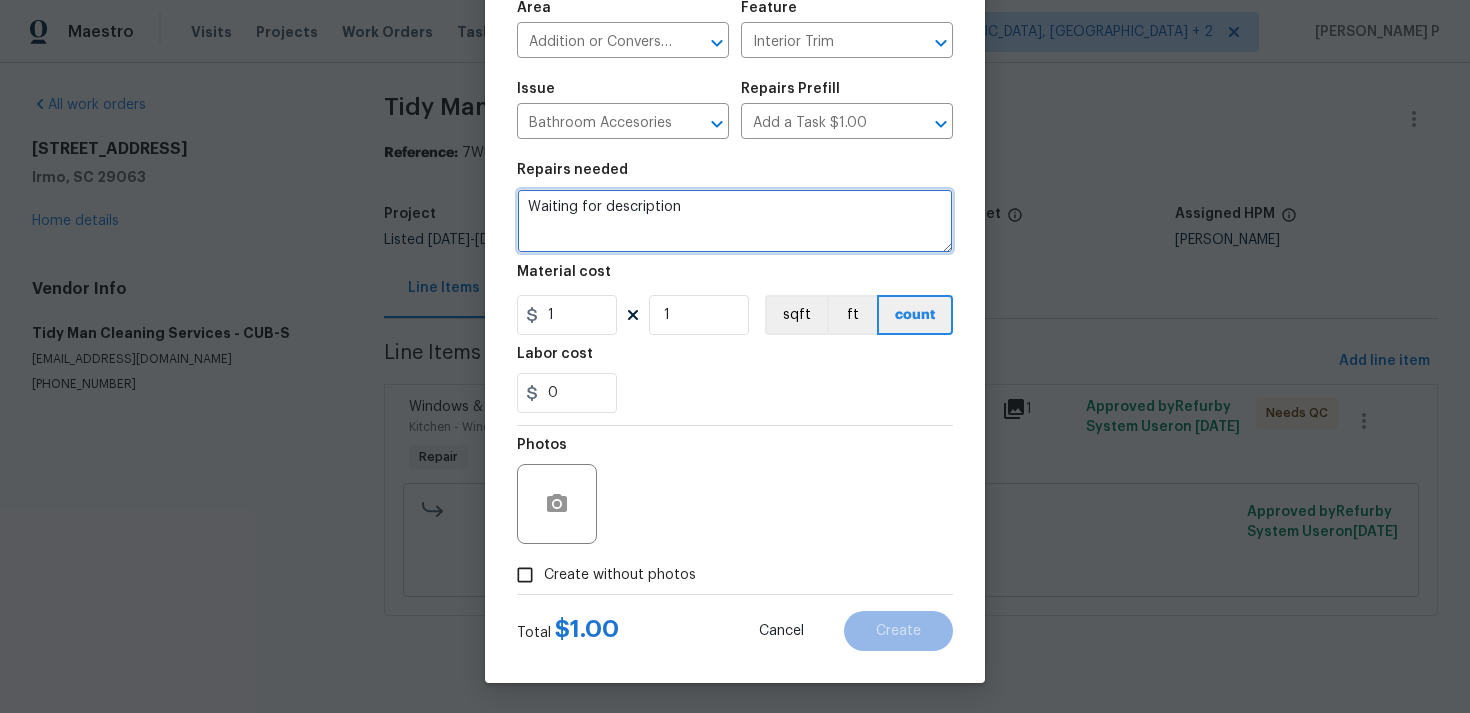 type on "Waiting for description" 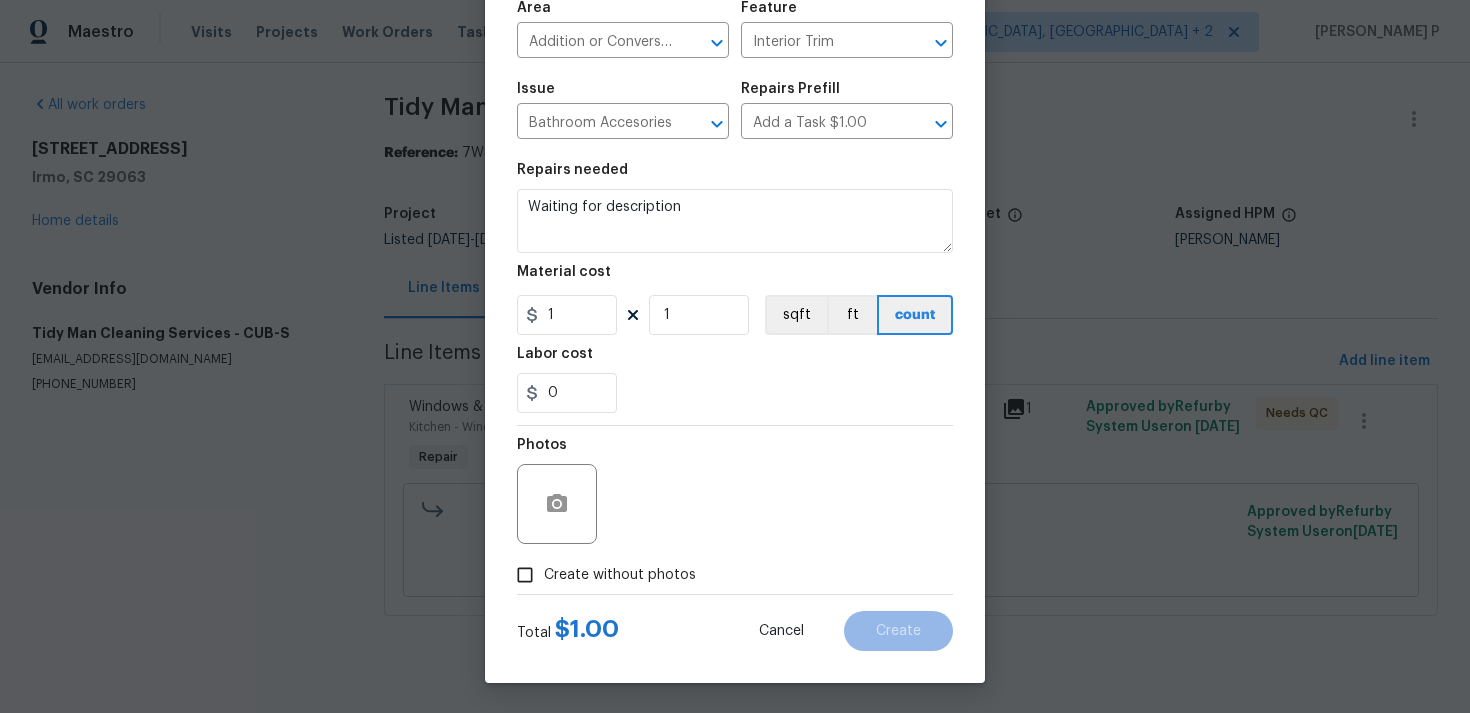 click on "Create without photos" at bounding box center (525, 575) 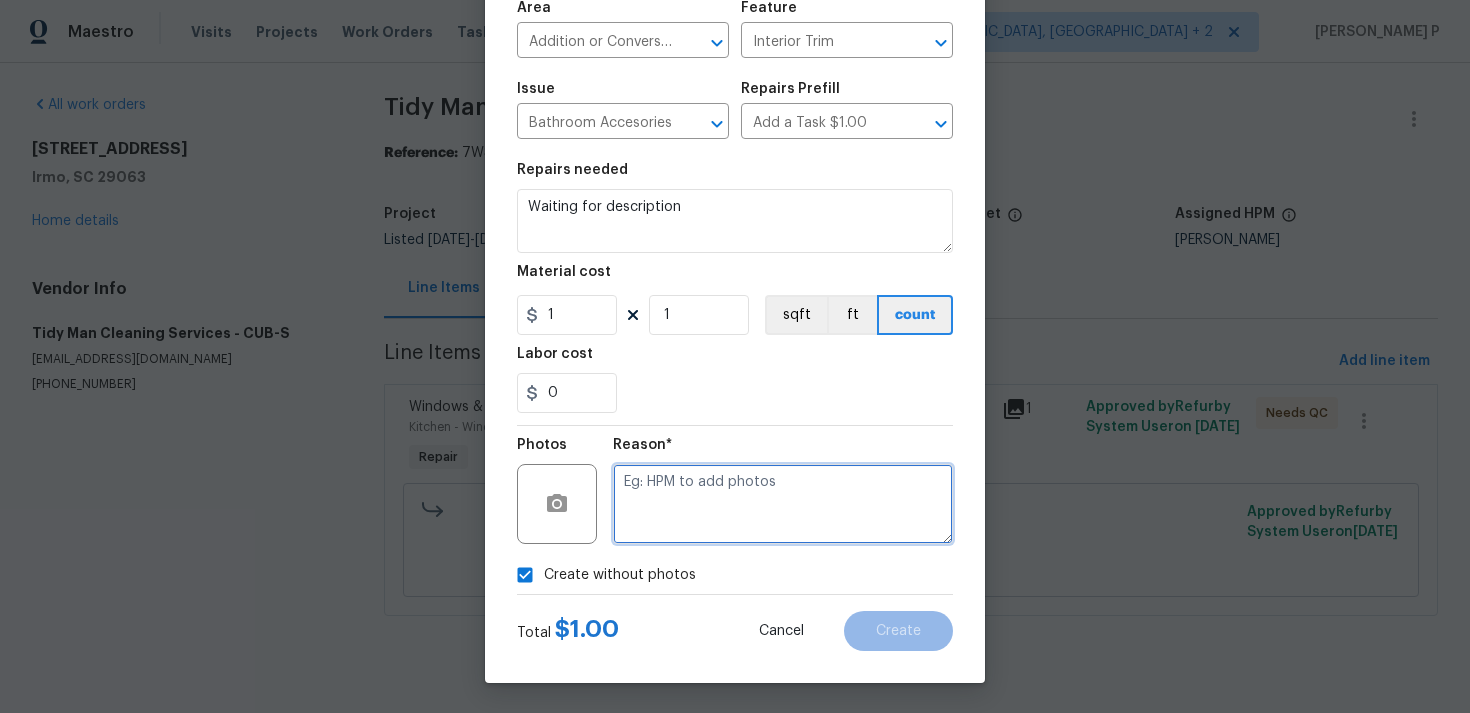 click at bounding box center (783, 504) 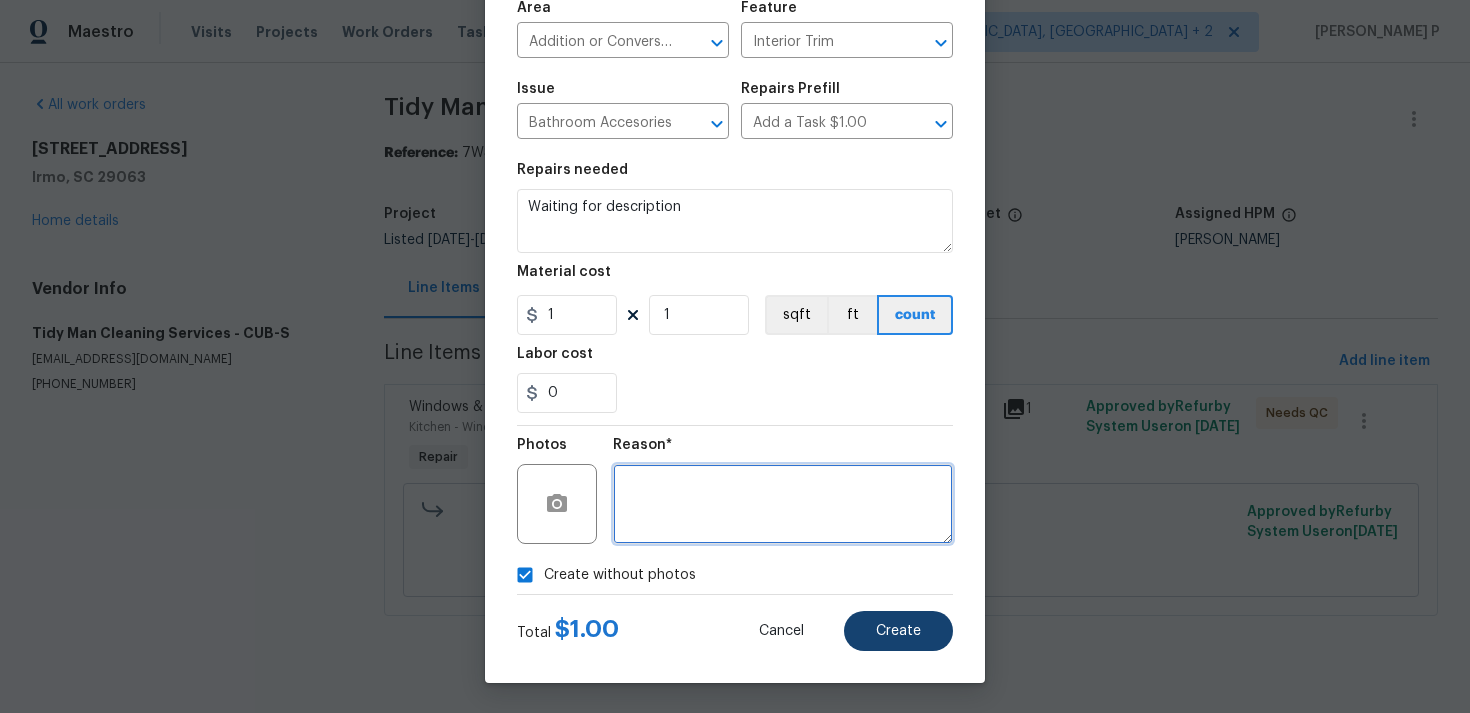 type 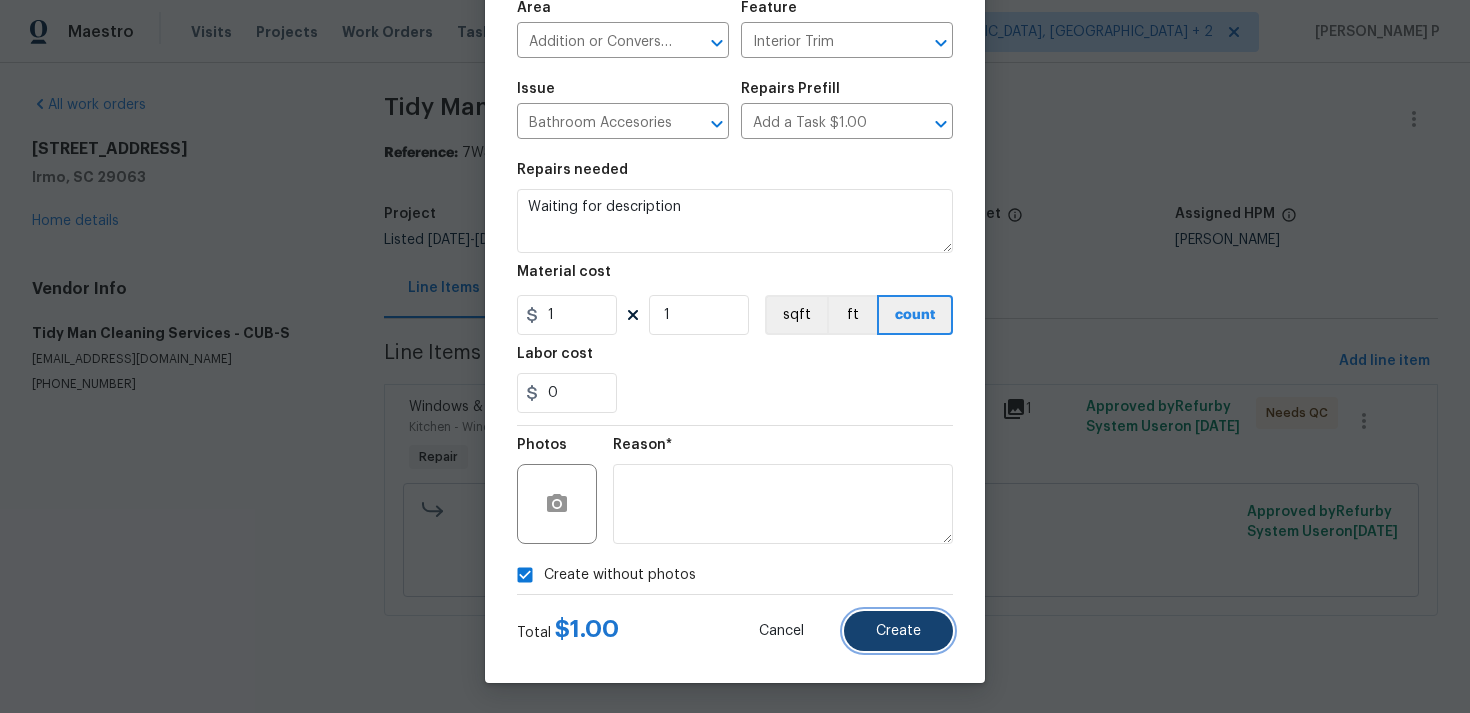 click on "Create" at bounding box center (898, 631) 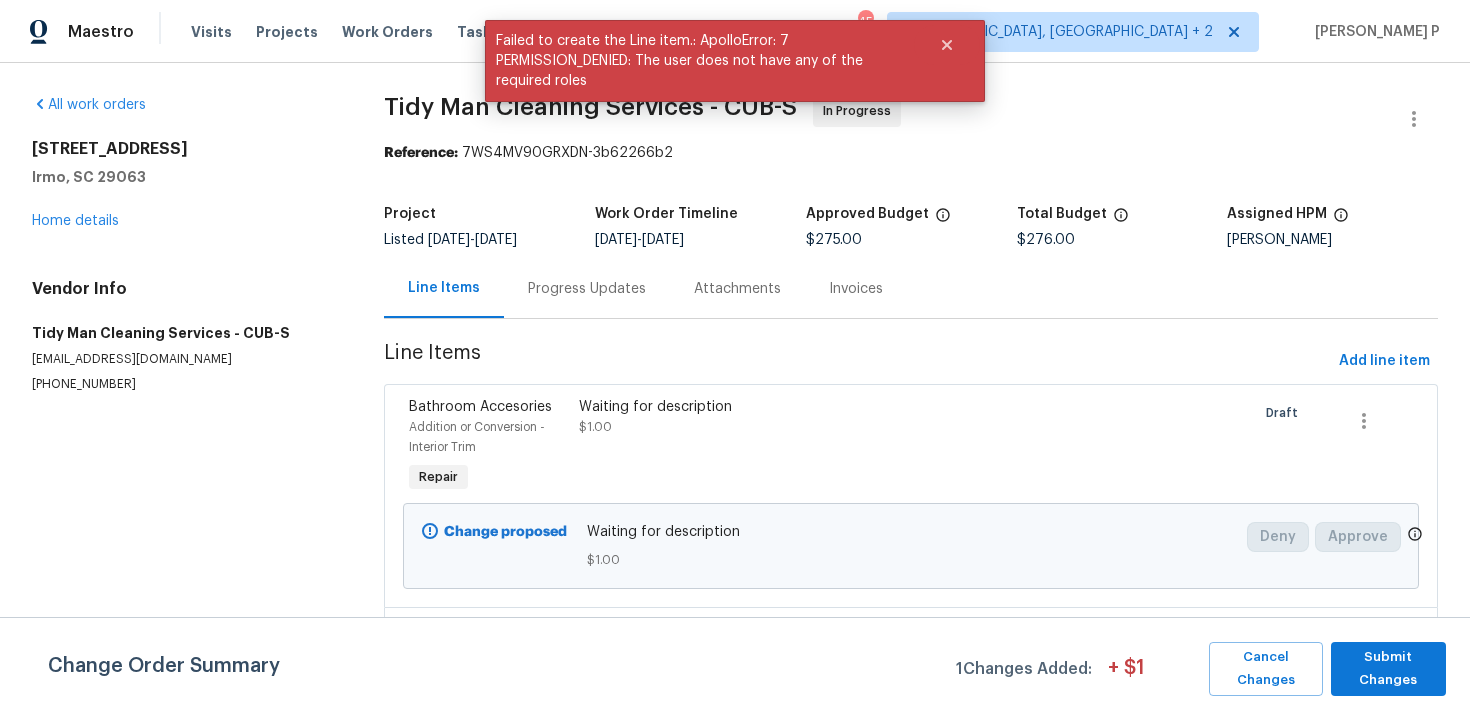 click on "Progress Updates" at bounding box center (587, 289) 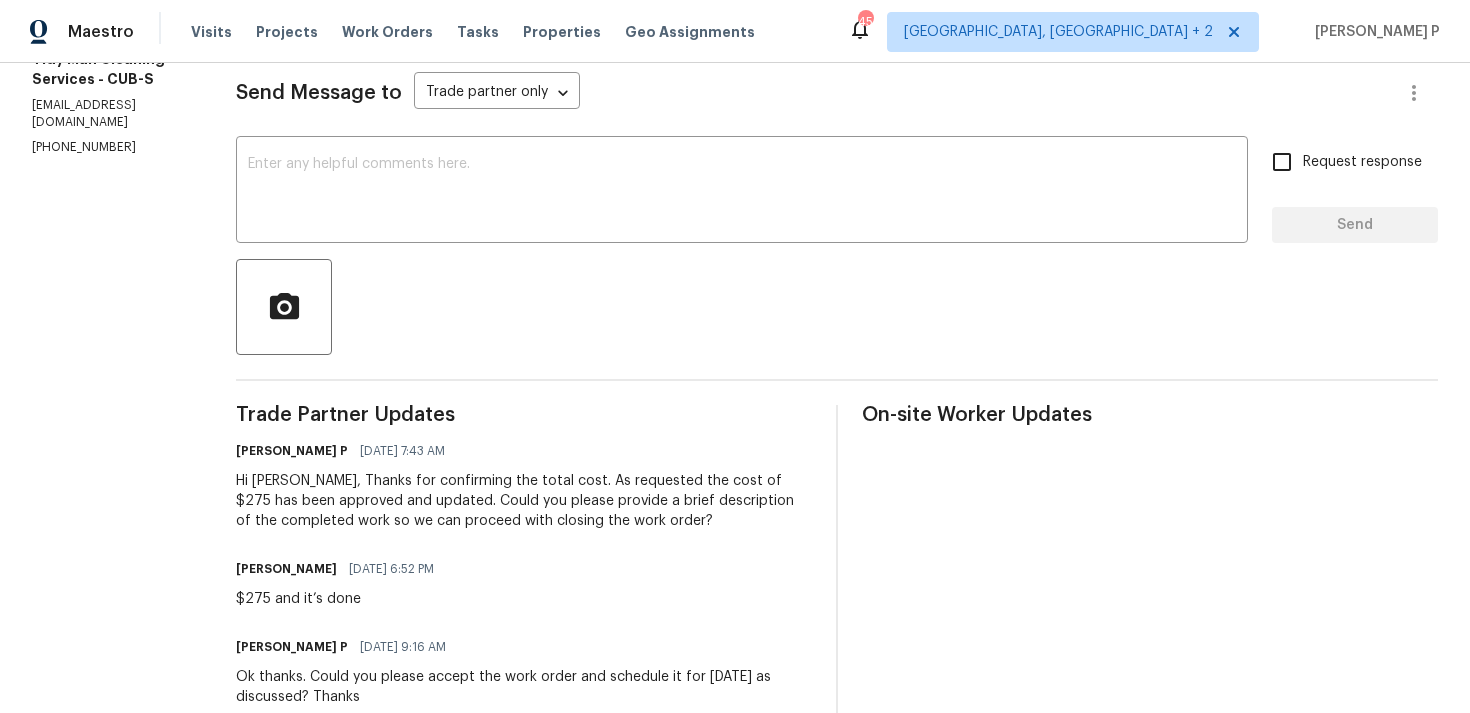 scroll, scrollTop: 540, scrollLeft: 0, axis: vertical 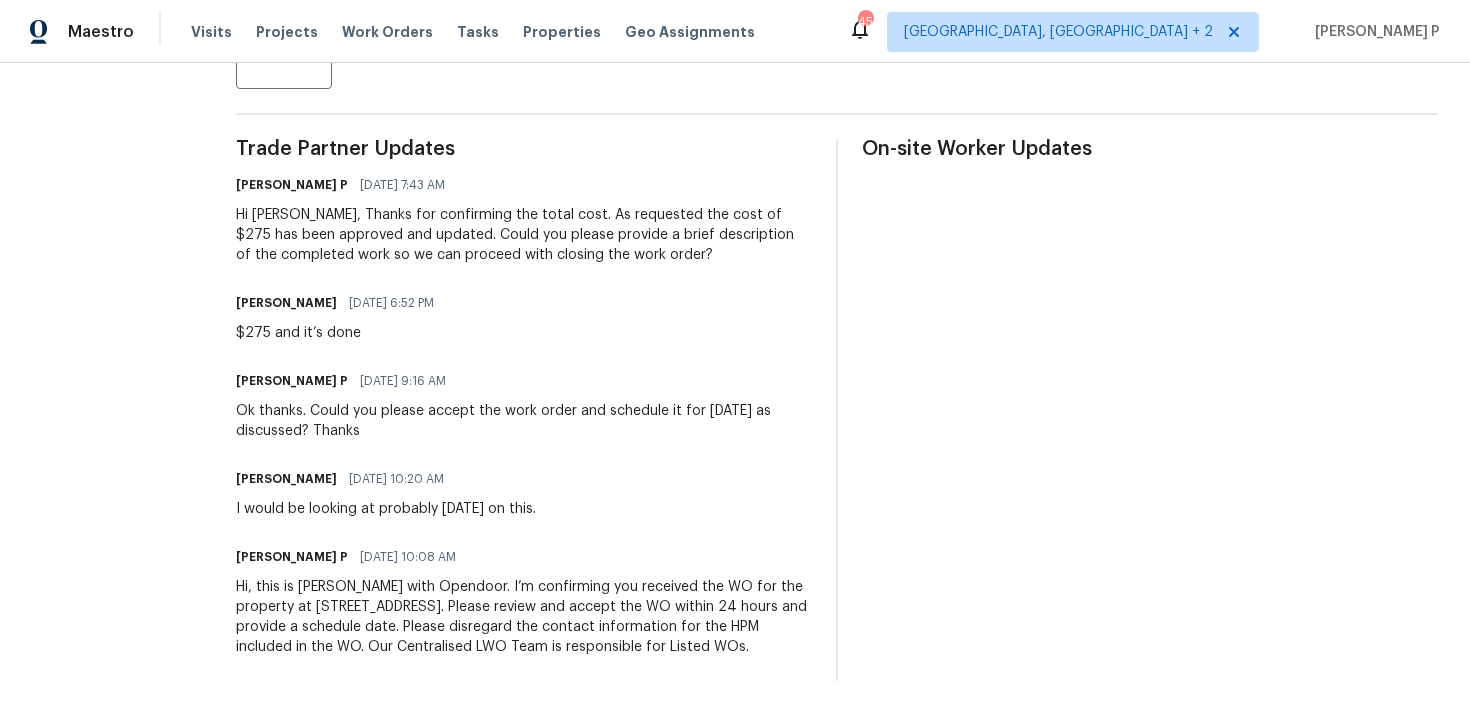 click on "Send Message to Trade partner only Trade partner only ​ x ​ Request response Send Trade Partner Updates Ramyasri P 07/11/2025 7:43 AM Hi carl, Thanks for confirming the total cost. As requested the cost of $275 has been approved and updated. Could you please provide a brief description of the completed work so we can proceed with closing the work order?  Carl Palmgren 07/10/2025 6:52 PM $275 and it’s done Ramyasri P 07/08/2025 9:16 AM Ok thanks. Could you please accept the work order and schedule it for Friday as discussed? Thanks Carl Palmgren 07/07/2025 10:20 AM I would be looking at probably Friday on this. Ramyasri P 07/07/2025 10:08 AM Hi, this is Ramyasri with Opendoor. I’m confirming you received the WO for the property at 105 Riverwalk Ct, Irmo, SC 29063. Please review and accept the WO within 24 hours and provide a schedule date. Please disregard the contact information for the HPM included in the WO. Our Centralised LWO Team is responsible for Listed WOs. On-site Worker Updates" at bounding box center (837, 230) 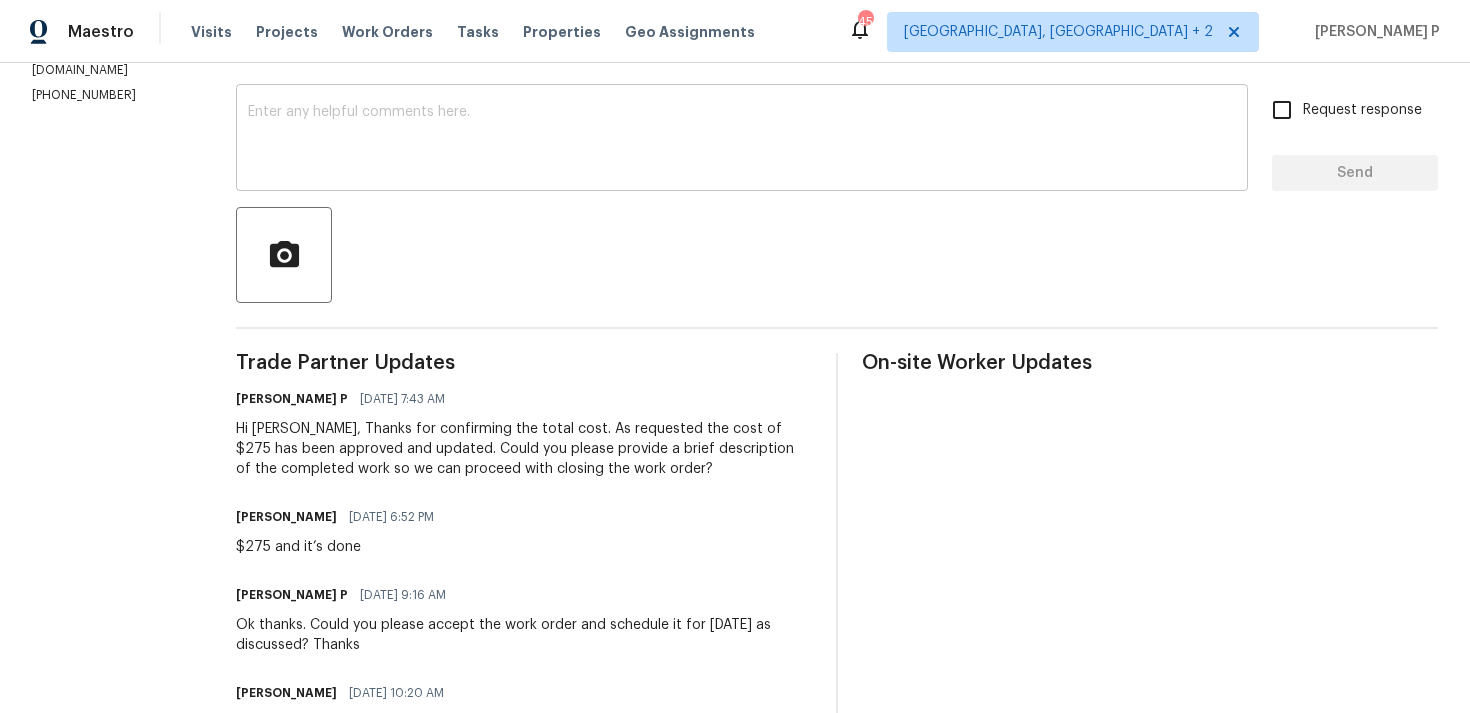scroll, scrollTop: 540, scrollLeft: 0, axis: vertical 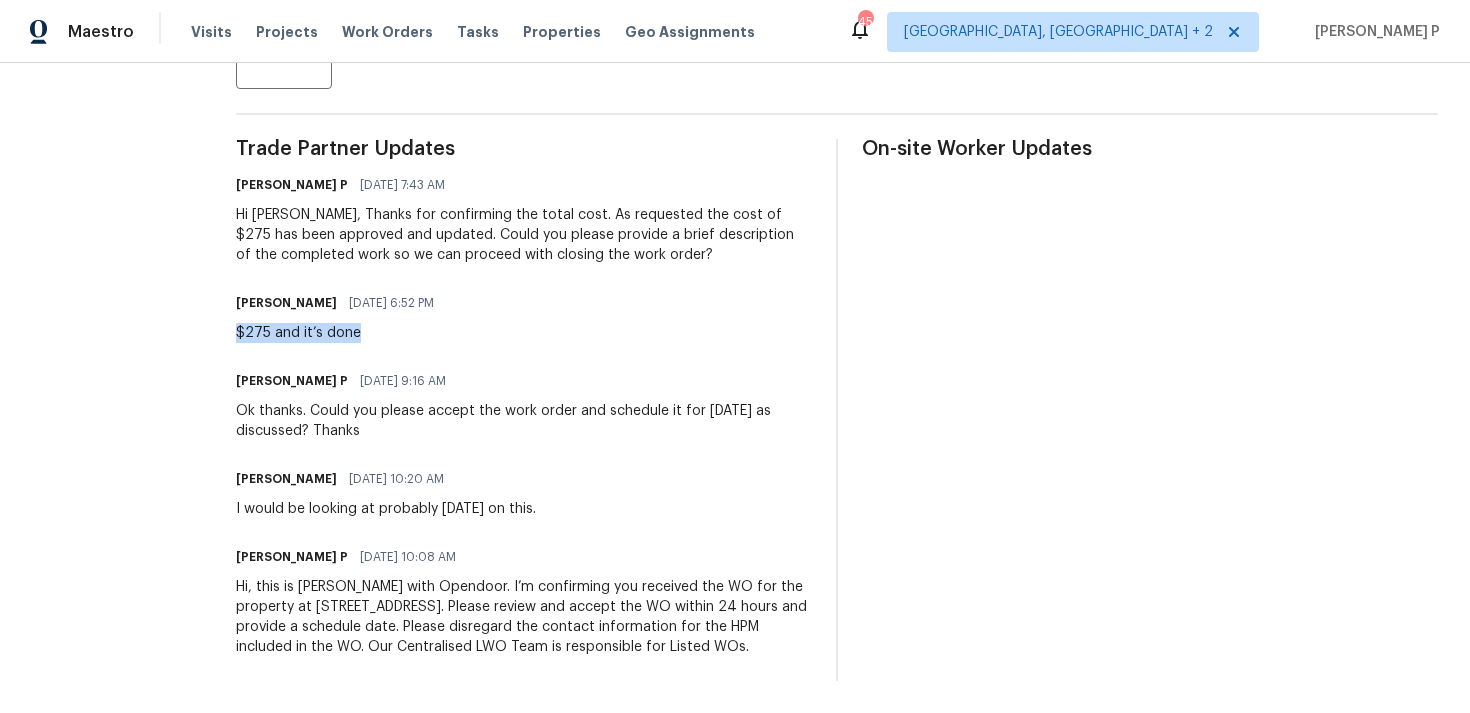 drag, startPoint x: 232, startPoint y: 331, endPoint x: 470, endPoint y: 332, distance: 238.0021 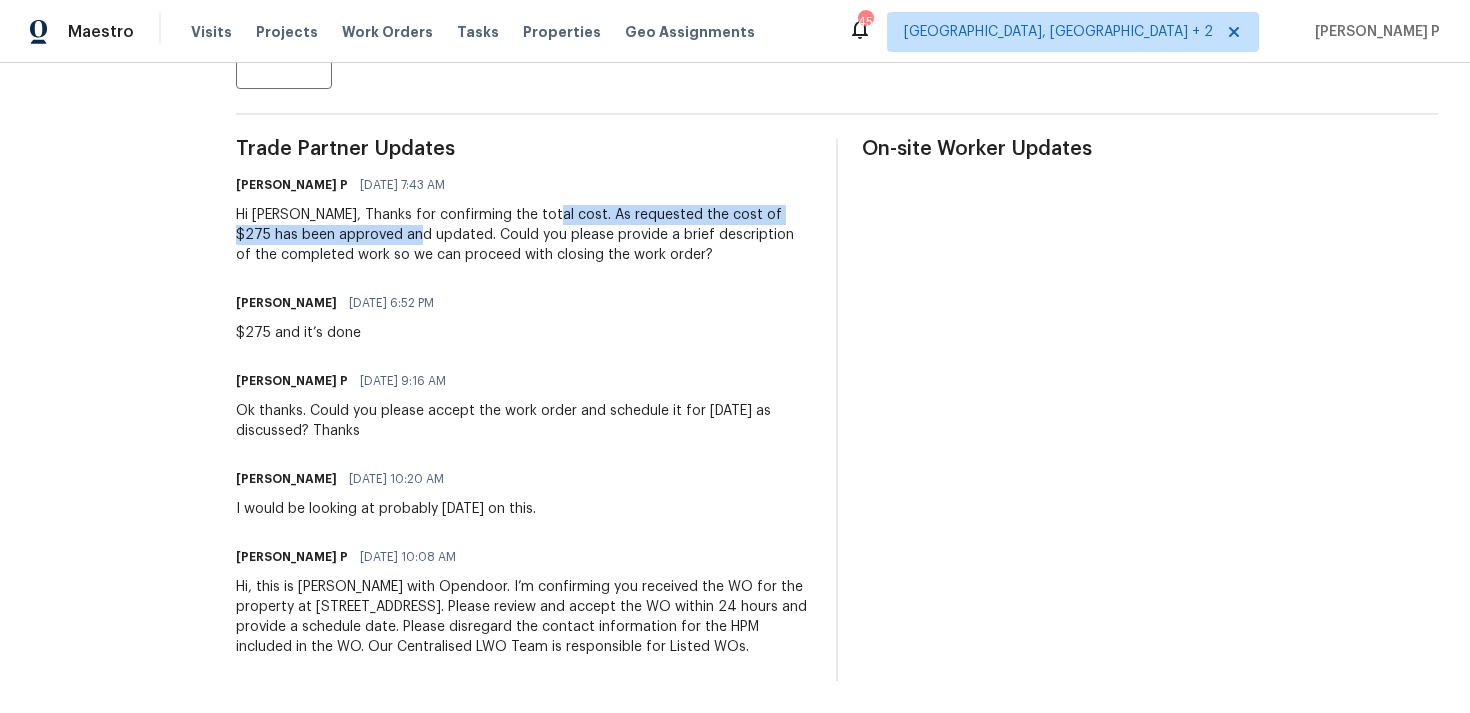 drag, startPoint x: 526, startPoint y: 215, endPoint x: 385, endPoint y: 230, distance: 141.79562 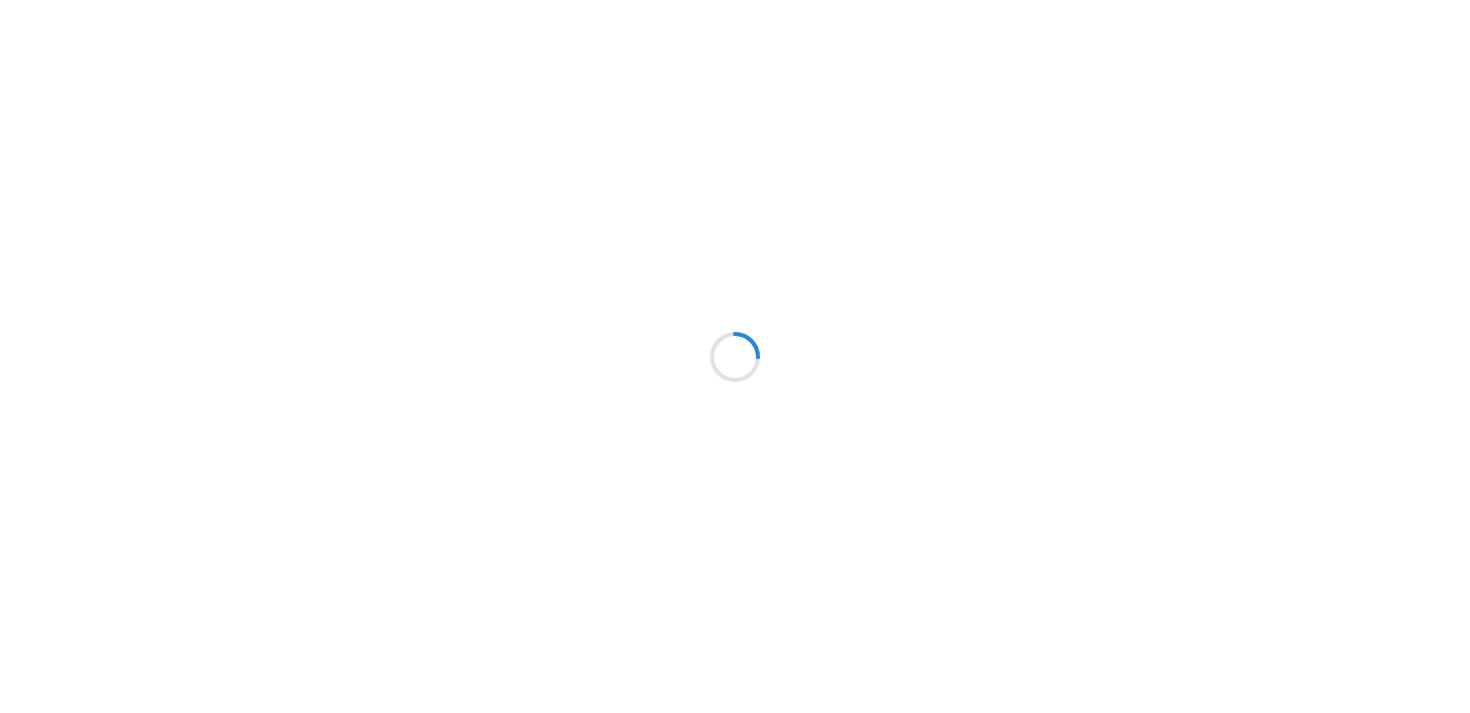 scroll, scrollTop: 0, scrollLeft: 0, axis: both 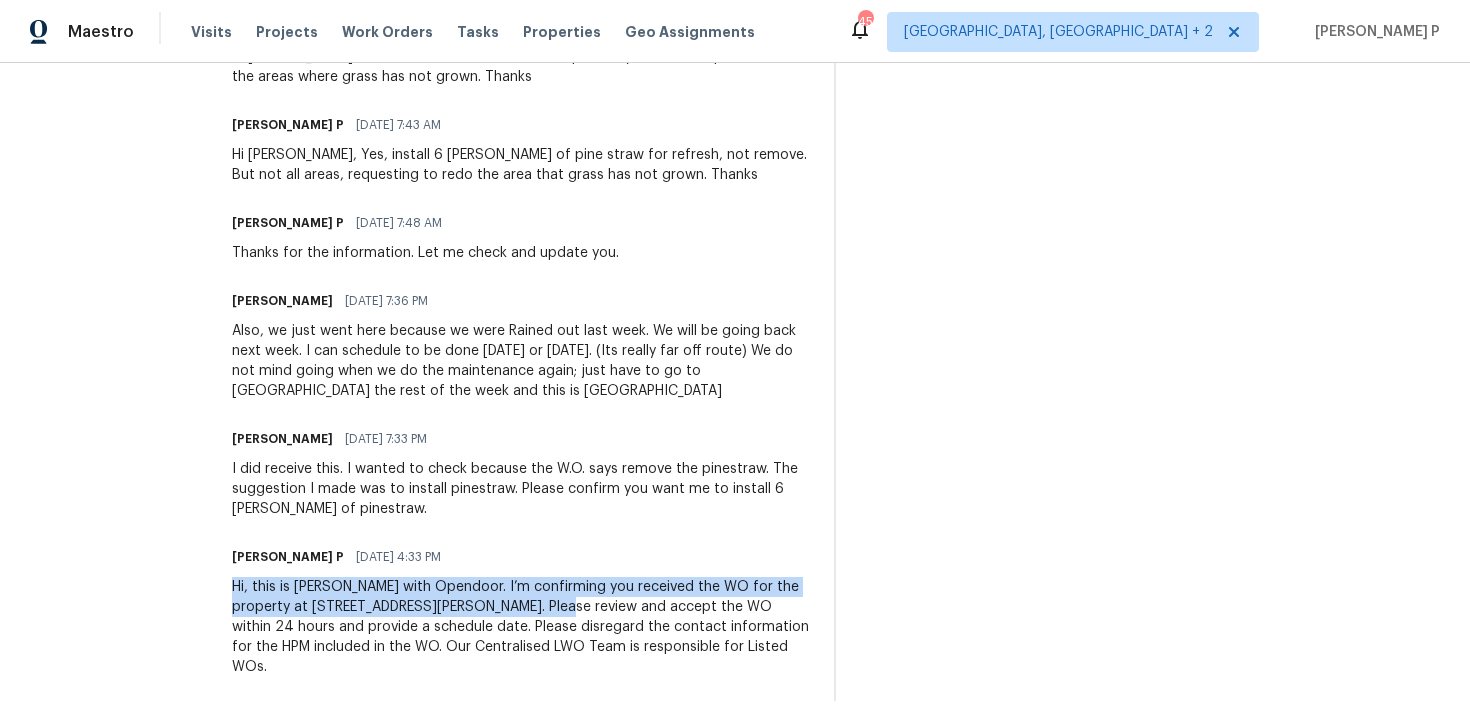 drag, startPoint x: 230, startPoint y: 588, endPoint x: 523, endPoint y: 607, distance: 293.6154 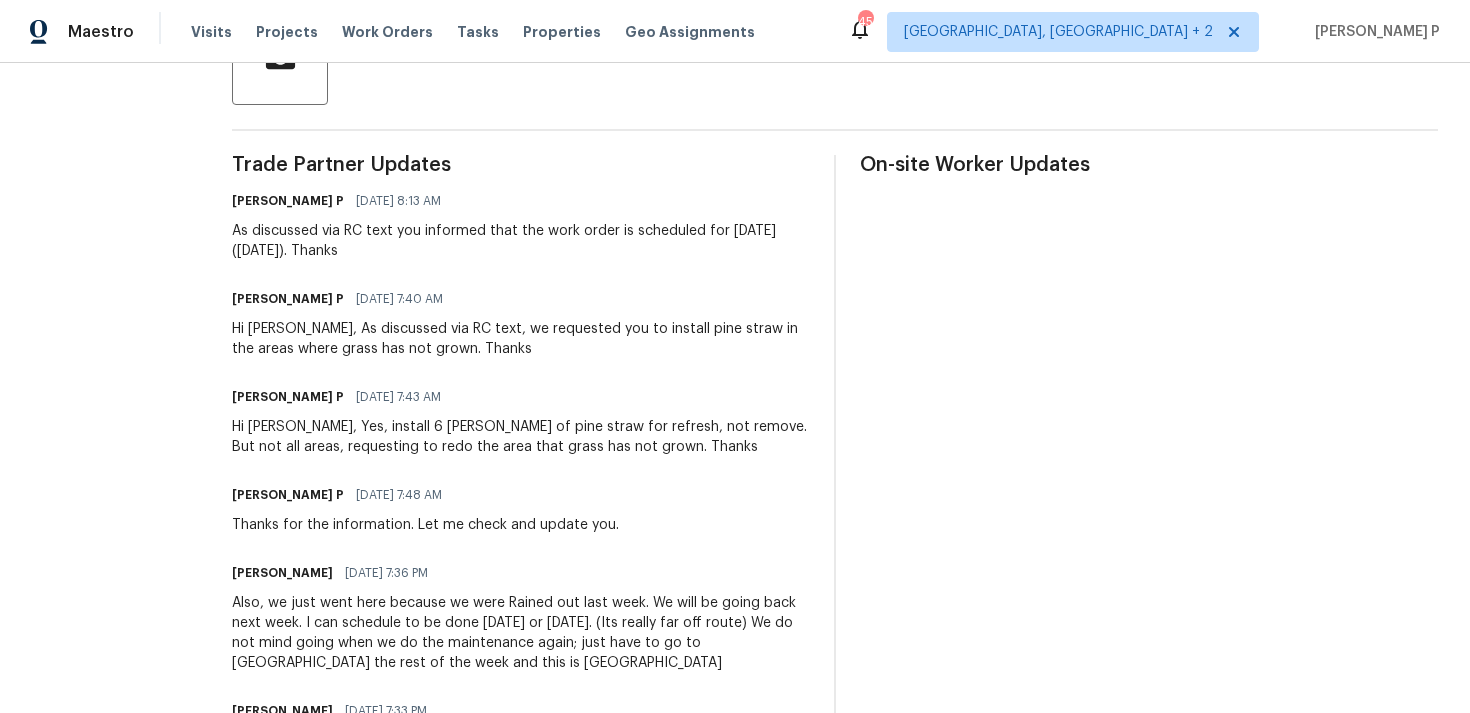scroll, scrollTop: 520, scrollLeft: 0, axis: vertical 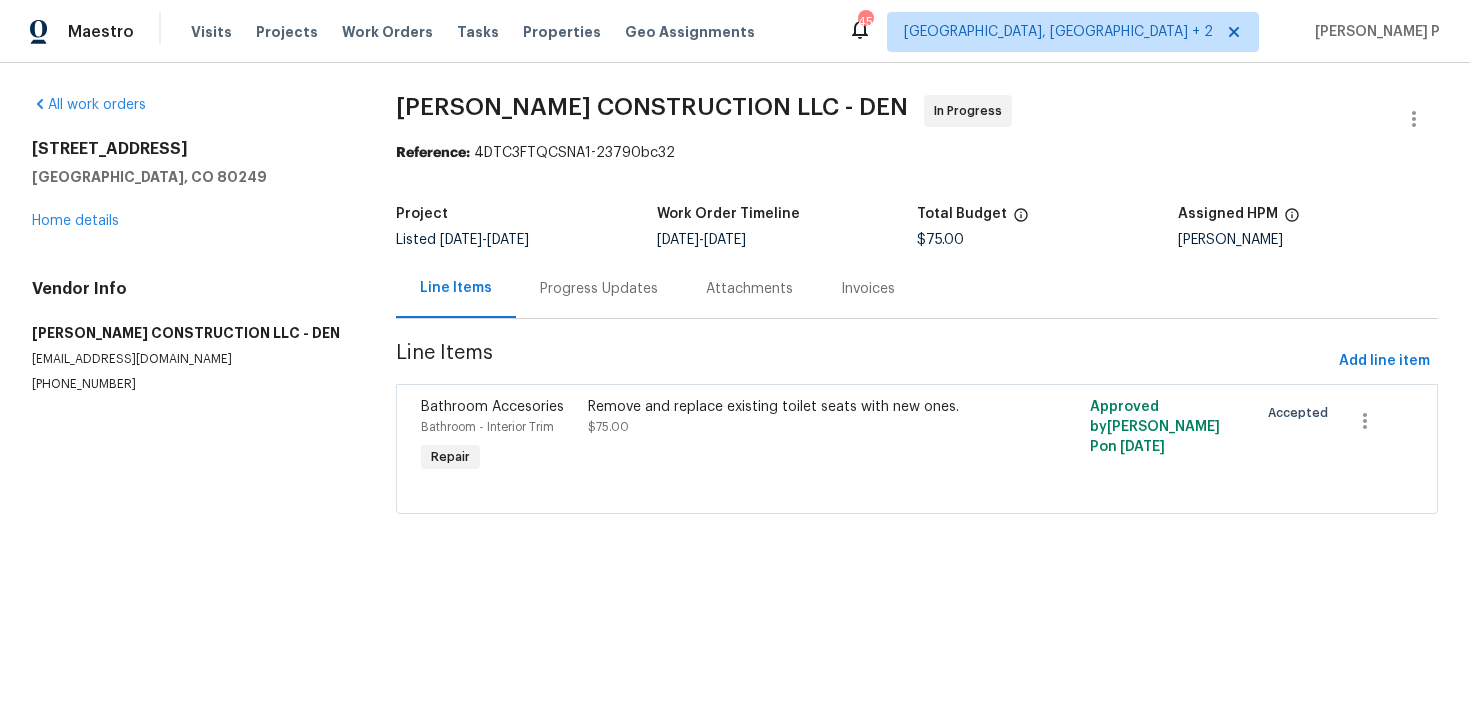 click on "Progress Updates" at bounding box center [599, 289] 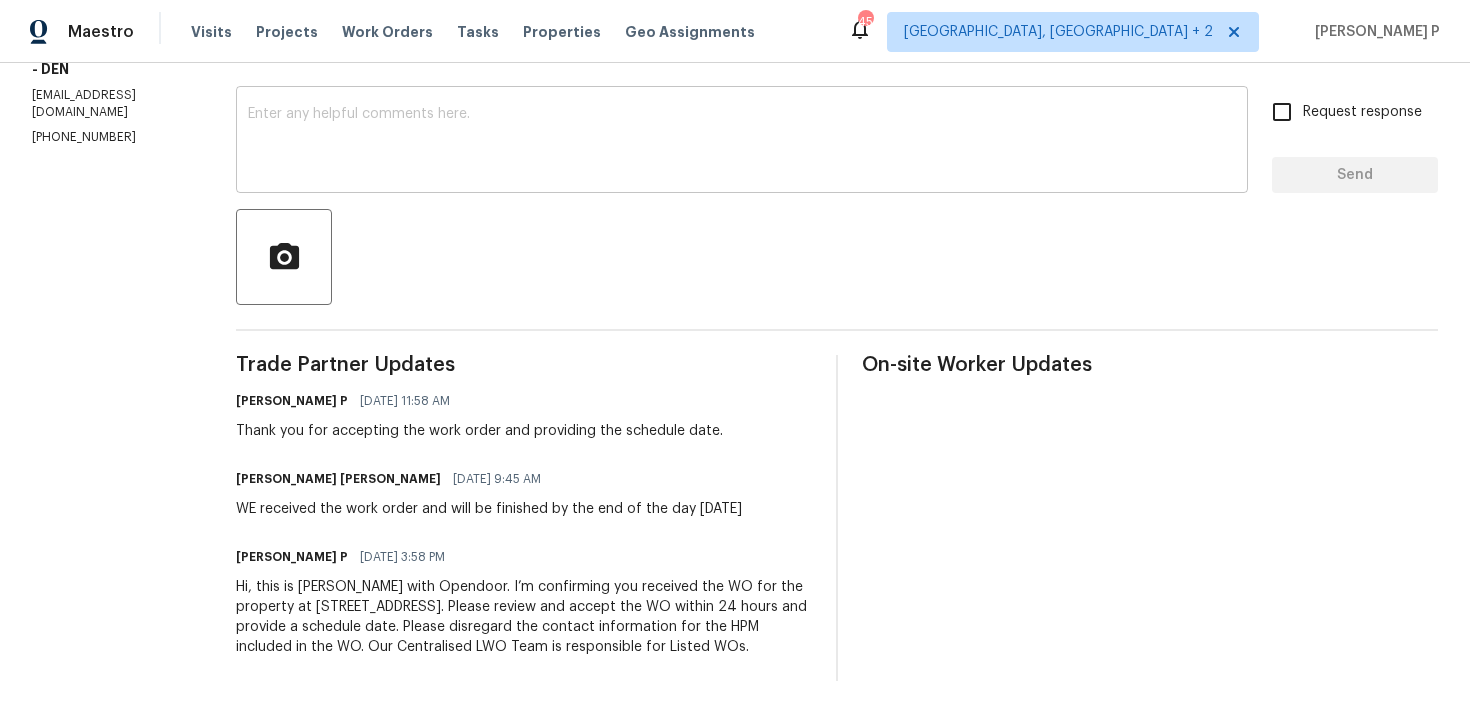 scroll, scrollTop: 0, scrollLeft: 0, axis: both 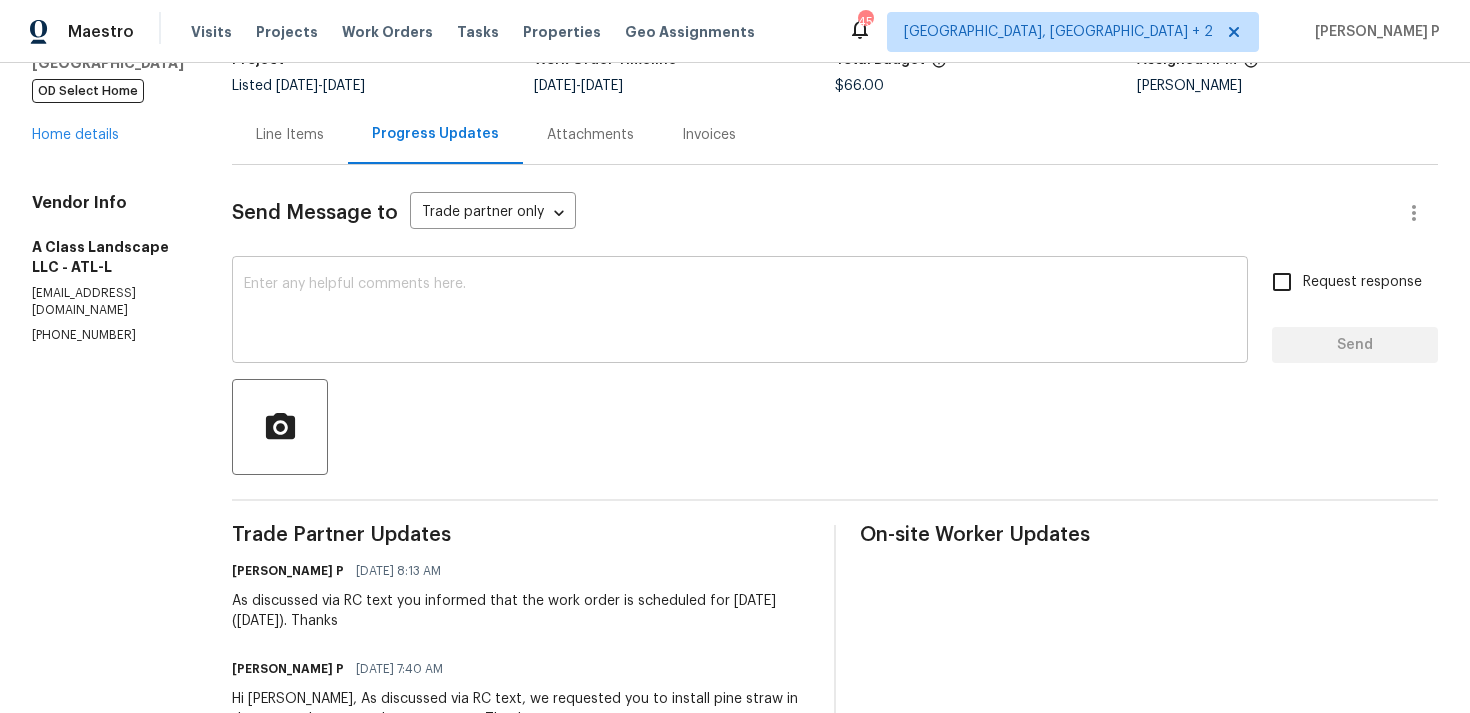 click at bounding box center (740, 312) 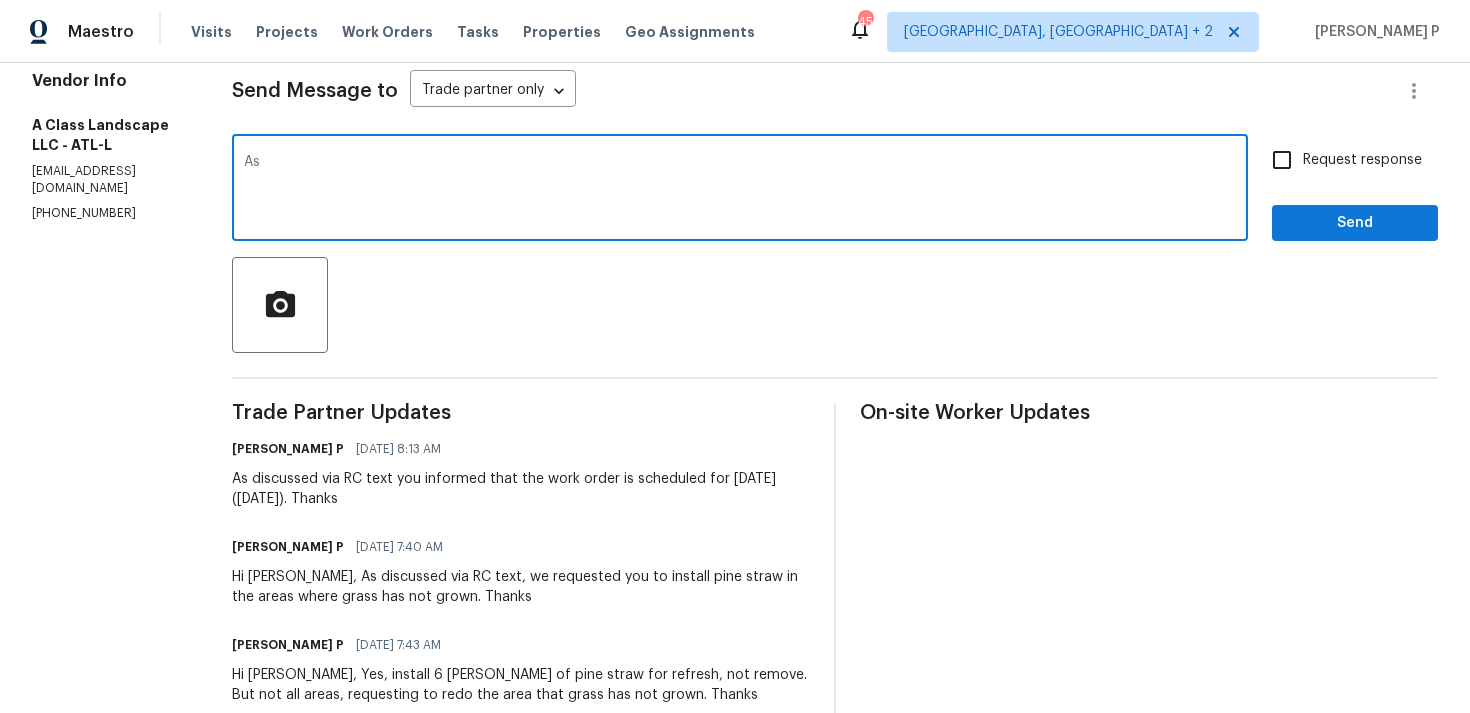 scroll, scrollTop: 260, scrollLeft: 0, axis: vertical 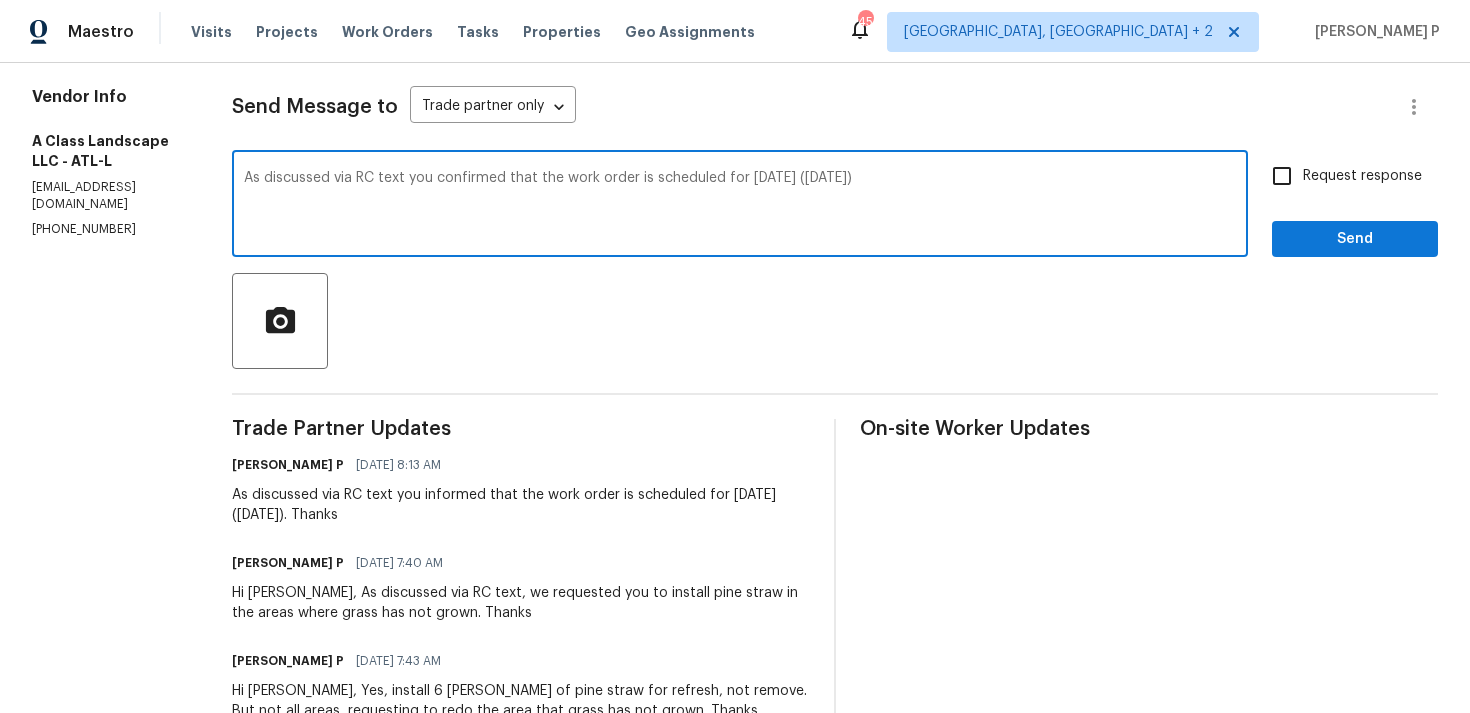 click on "As discussed via RC text you confirmed that the work order is scheduled for today (07/11/2025)" at bounding box center [740, 206] 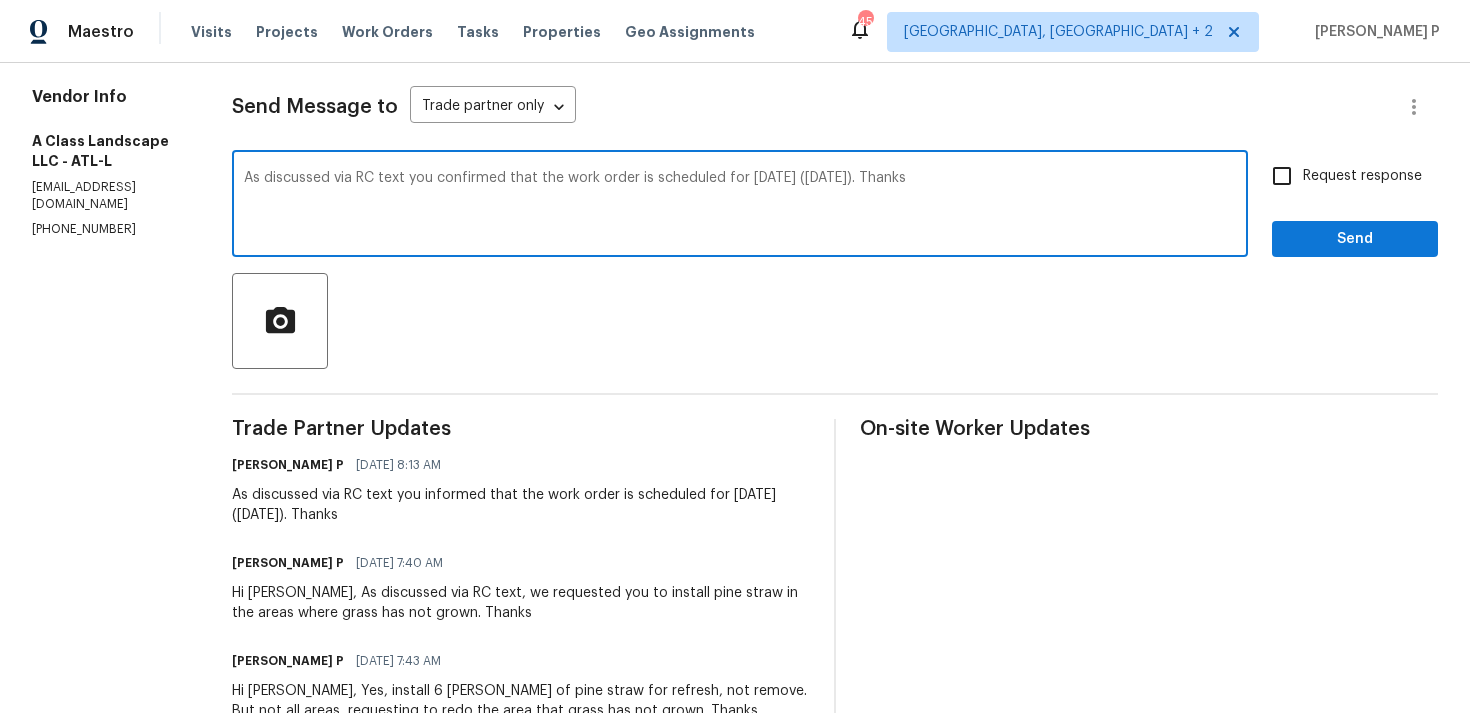 drag, startPoint x: 242, startPoint y: 179, endPoint x: 867, endPoint y: 174, distance: 625.02 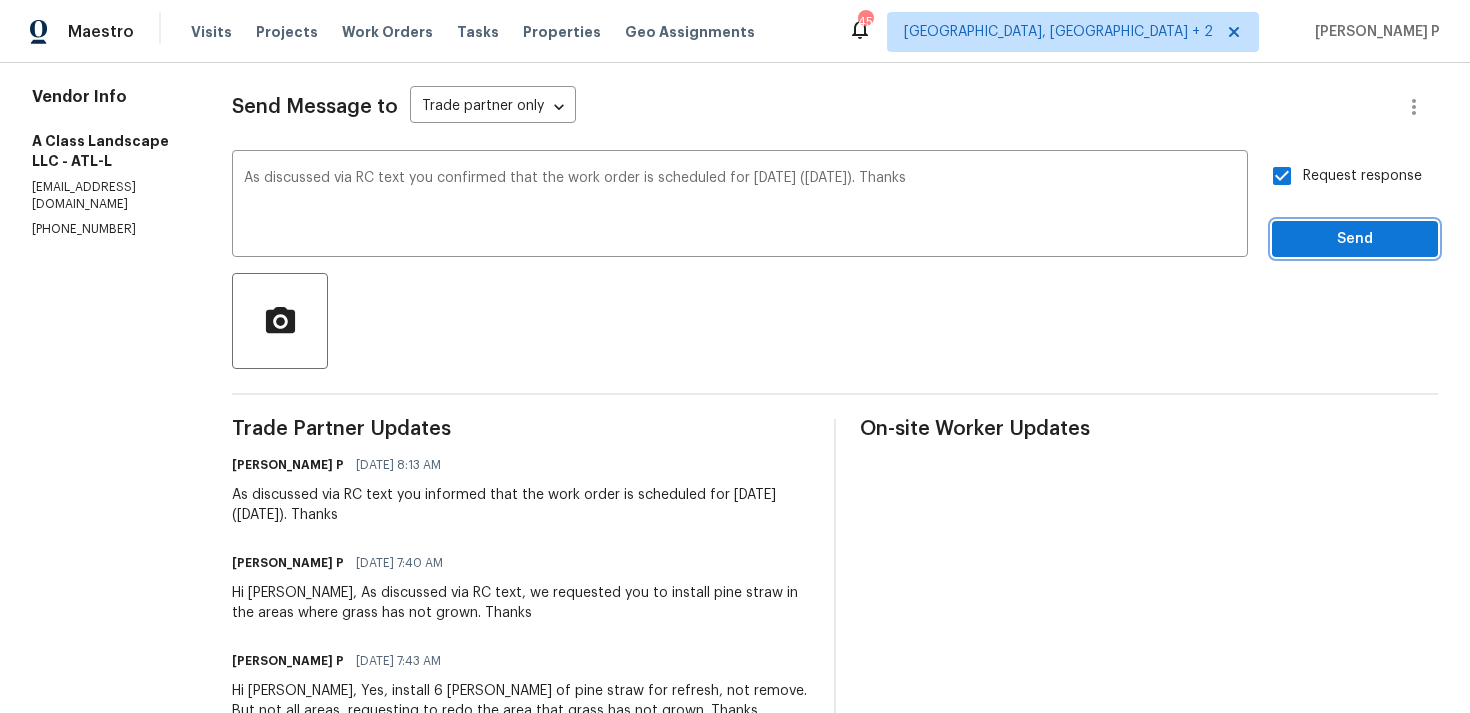 click on "Send" at bounding box center [1355, 239] 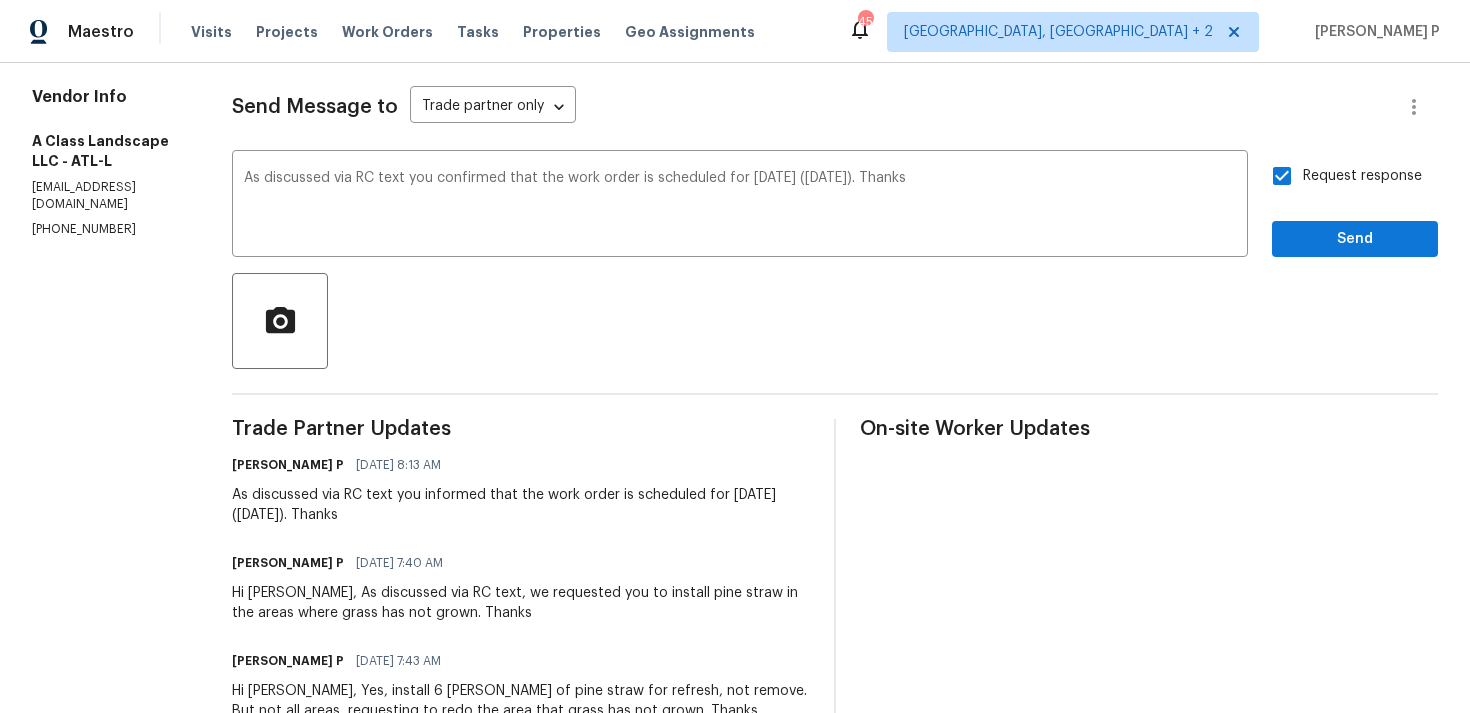 scroll, scrollTop: 34, scrollLeft: 0, axis: vertical 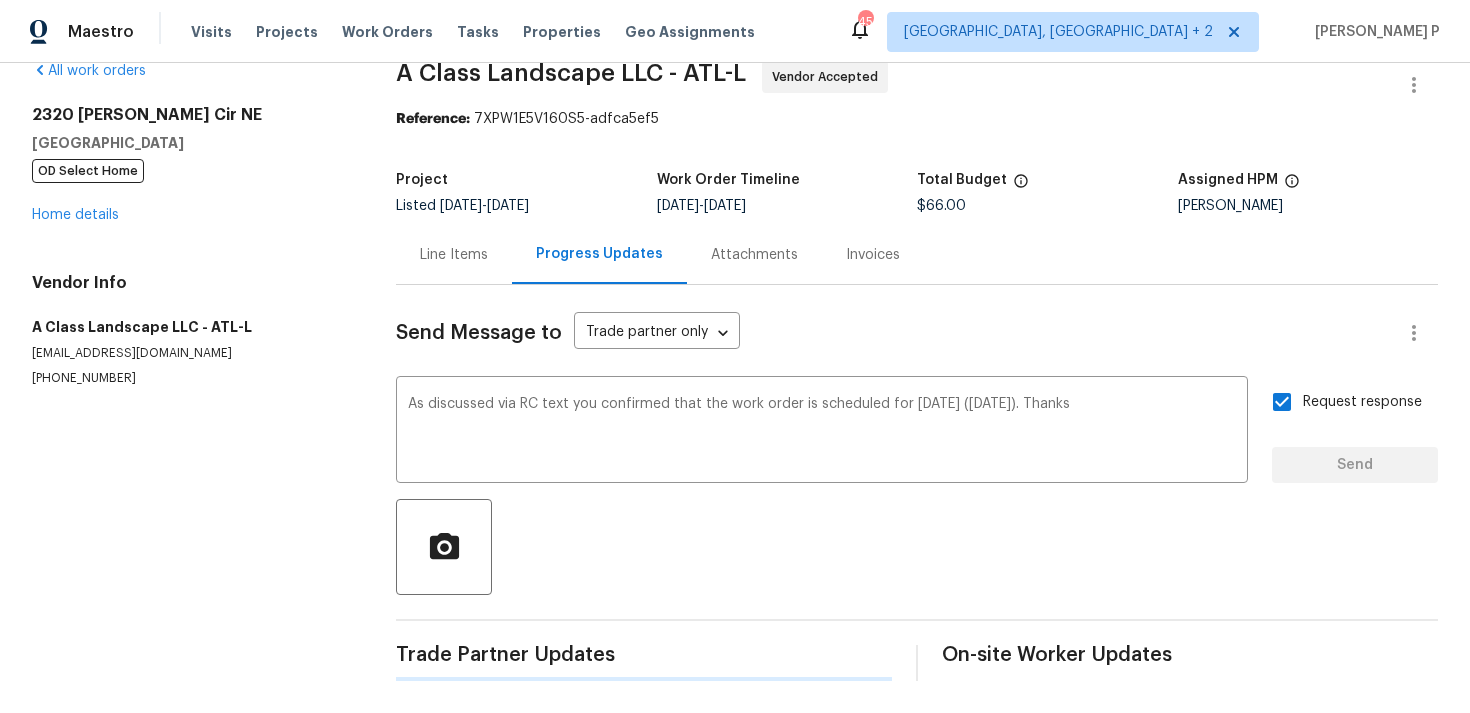 type 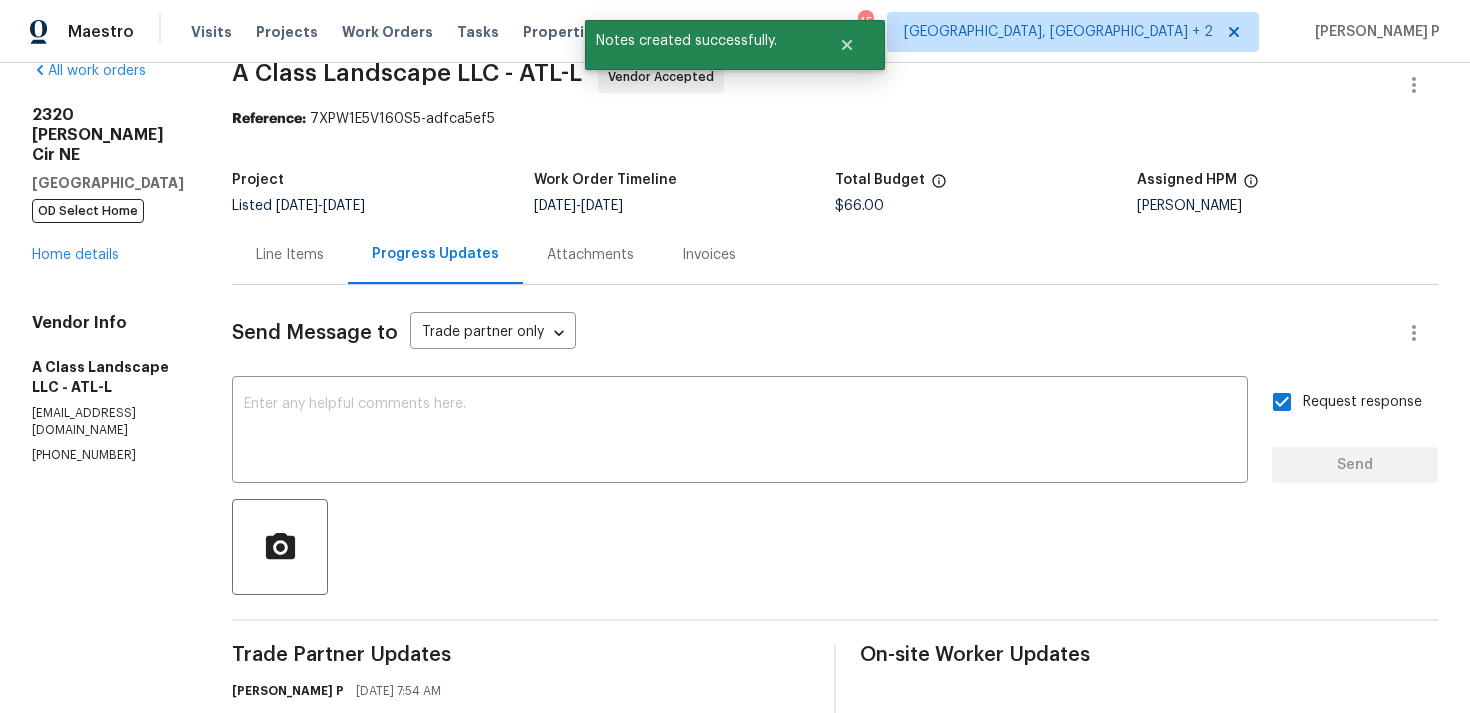 scroll, scrollTop: 260, scrollLeft: 0, axis: vertical 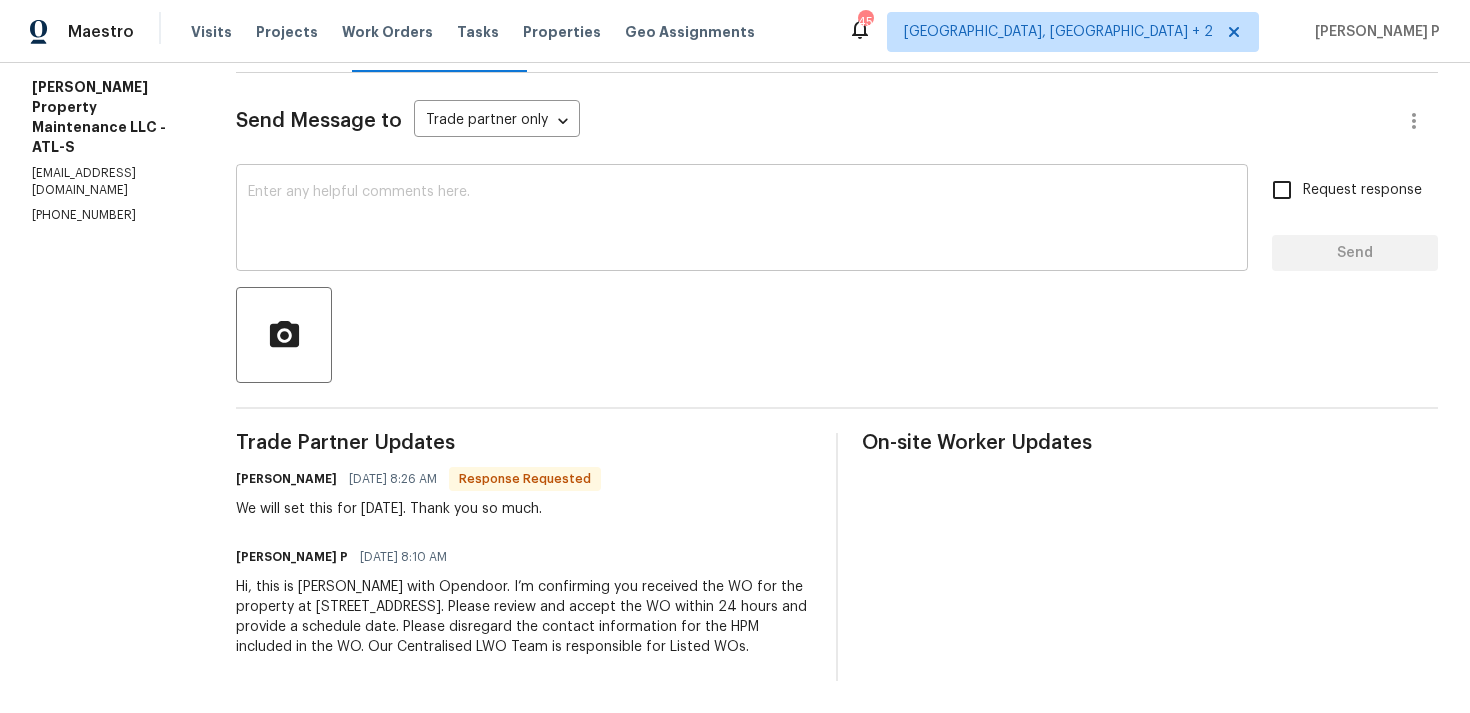 click at bounding box center [742, 220] 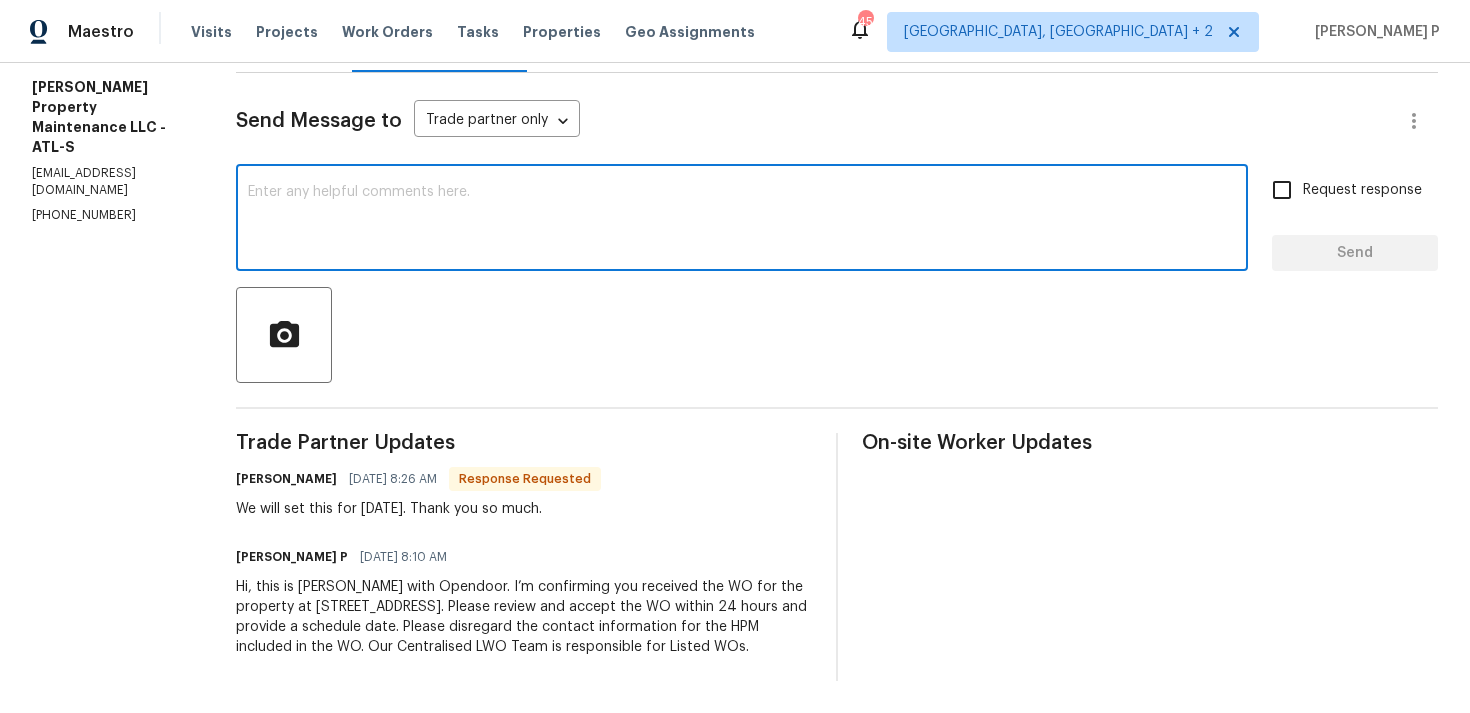 paste on "Thank you for accepting the work order." 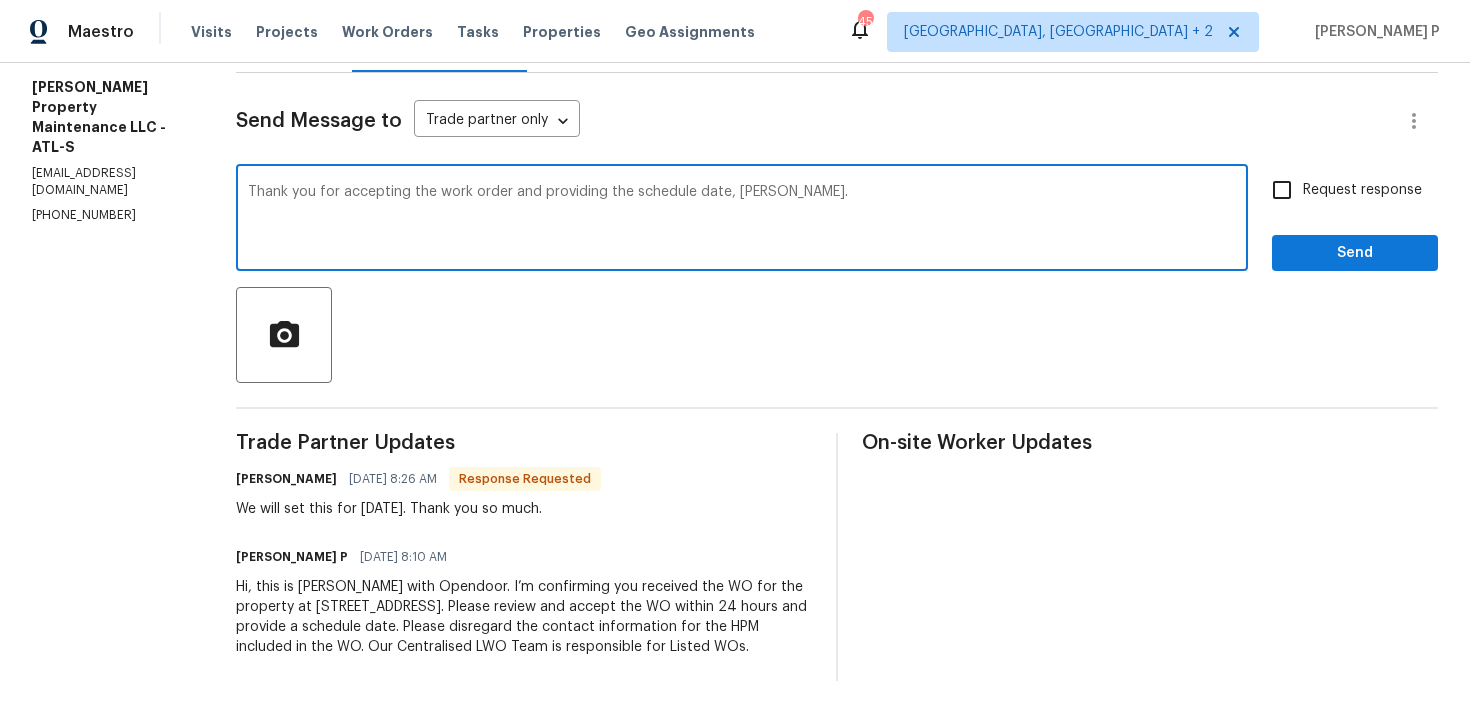 type on "Thank you for accepting the work order and providing the schedule date, [PERSON_NAME]." 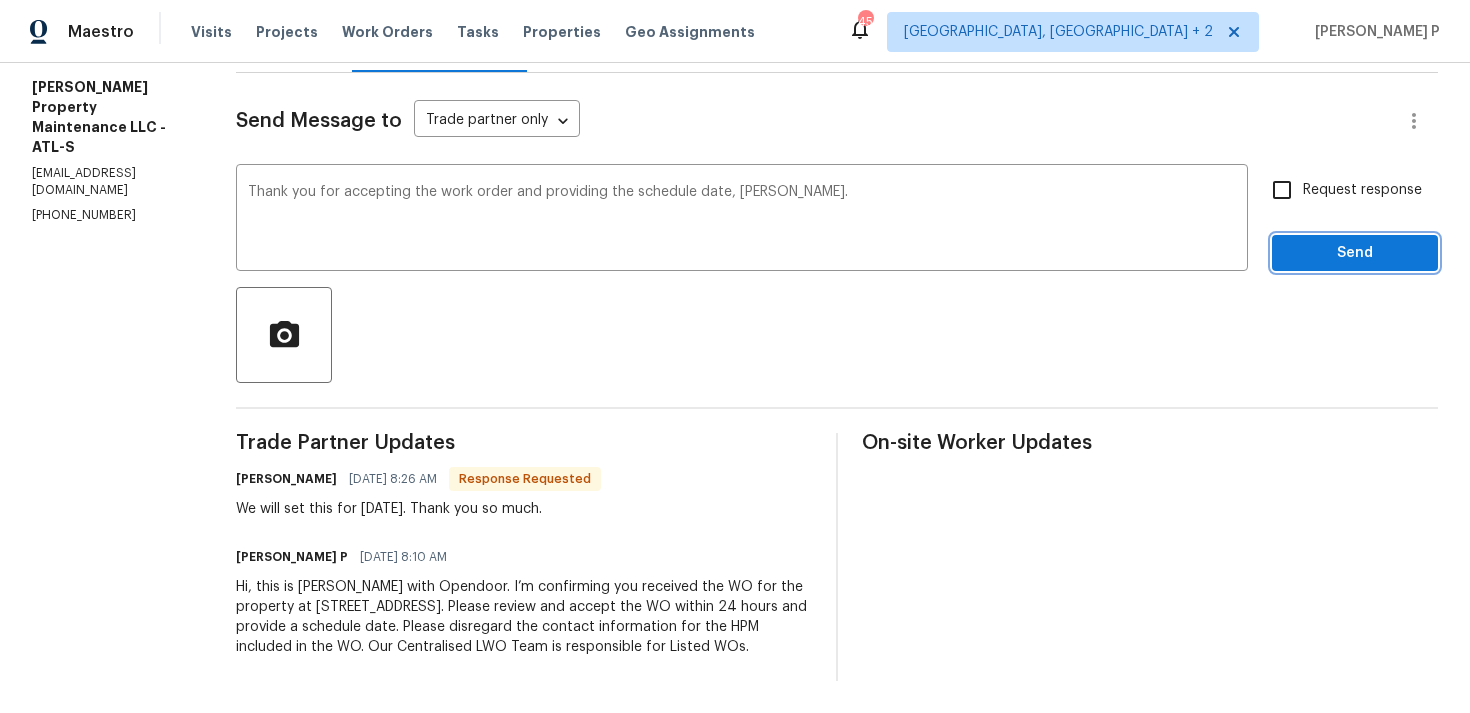 click on "Send" at bounding box center (1355, 253) 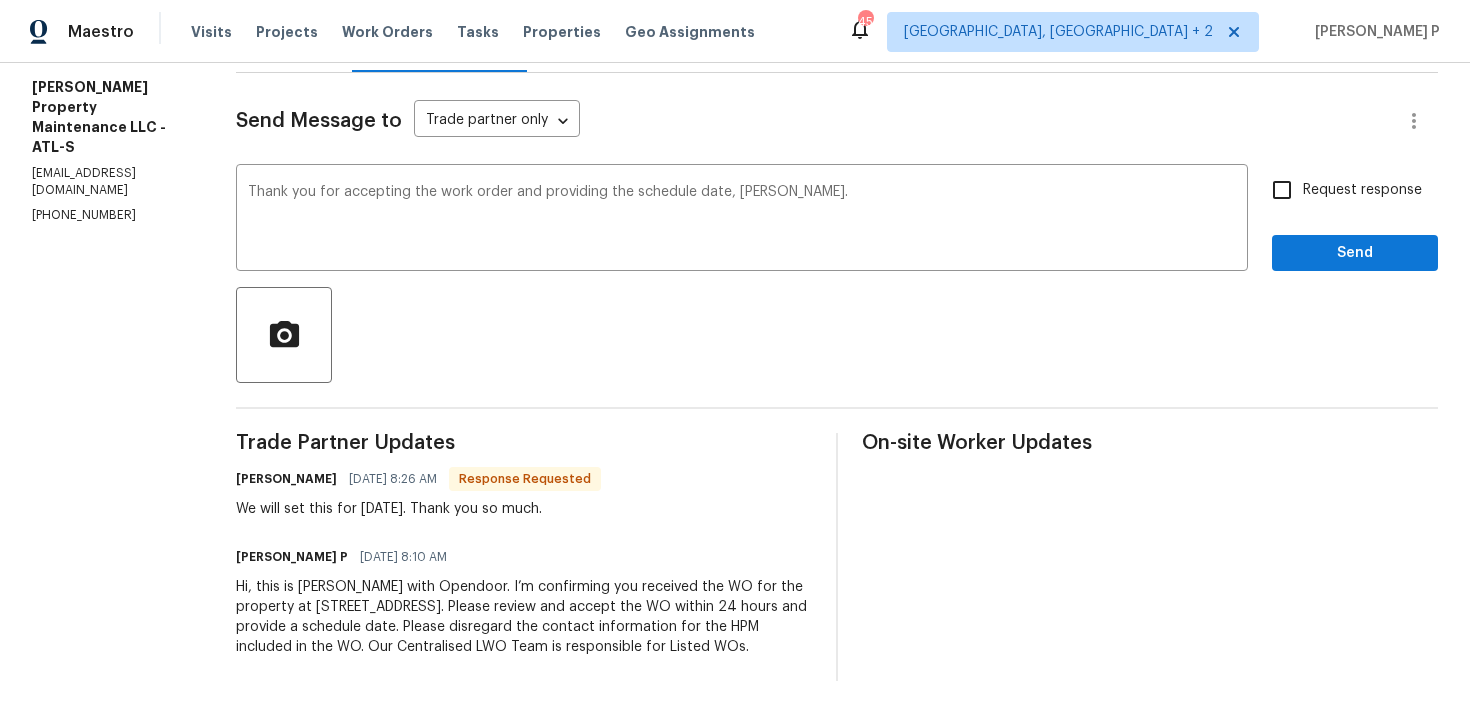 scroll, scrollTop: 34, scrollLeft: 0, axis: vertical 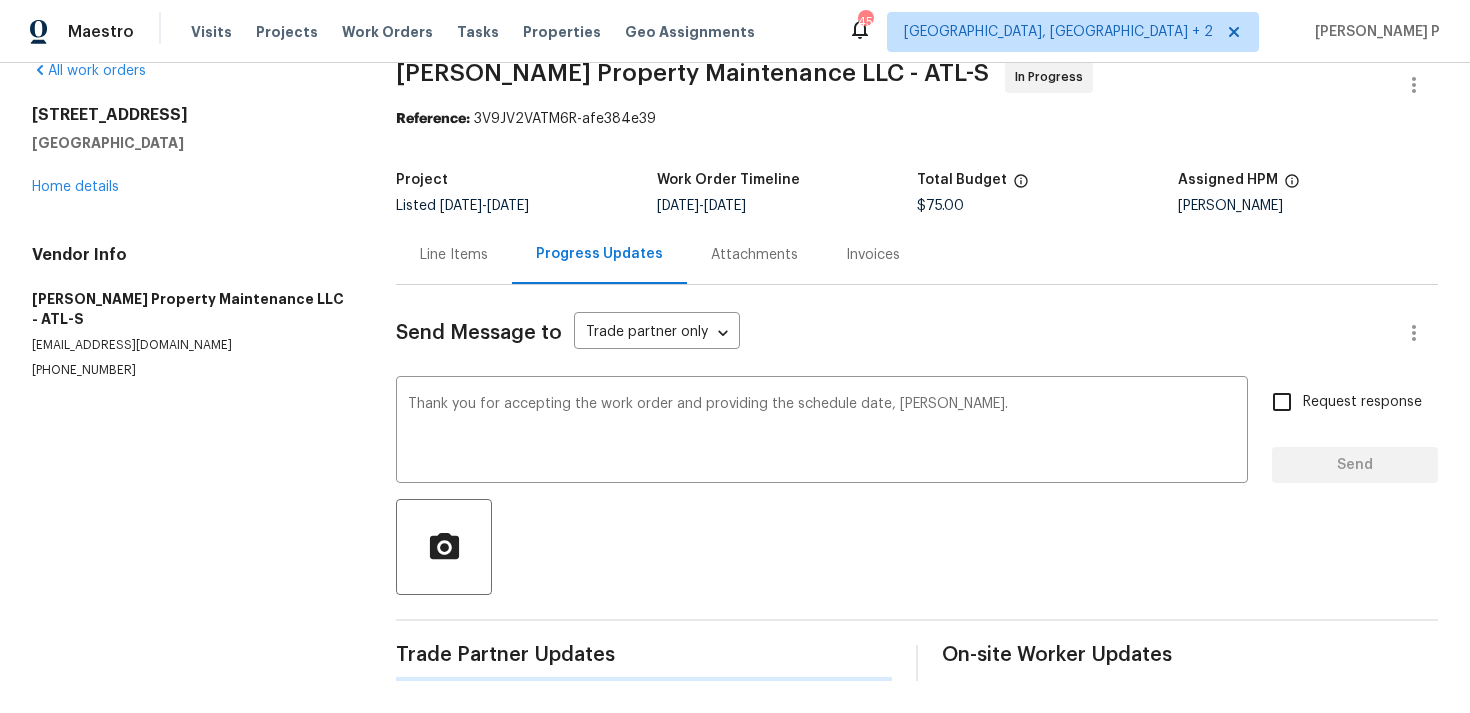 type 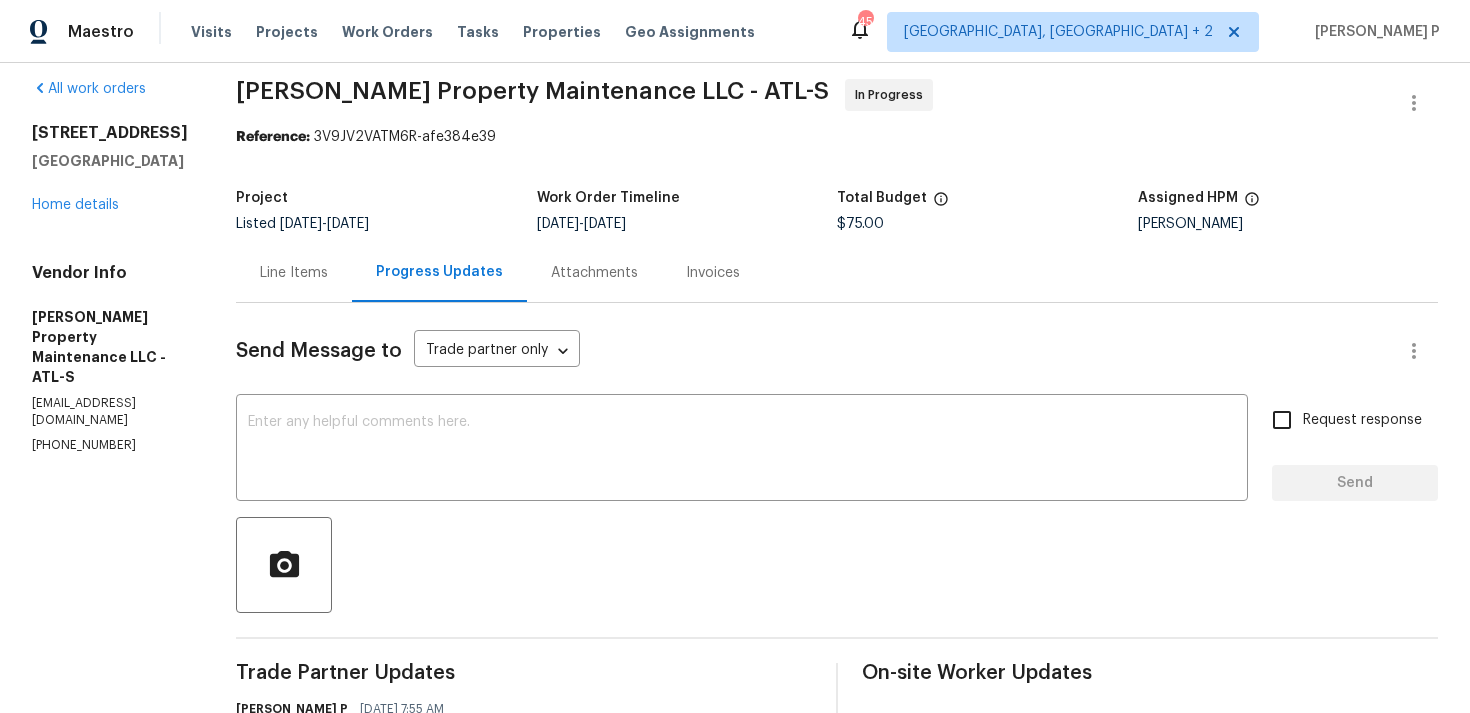 scroll, scrollTop: 0, scrollLeft: 0, axis: both 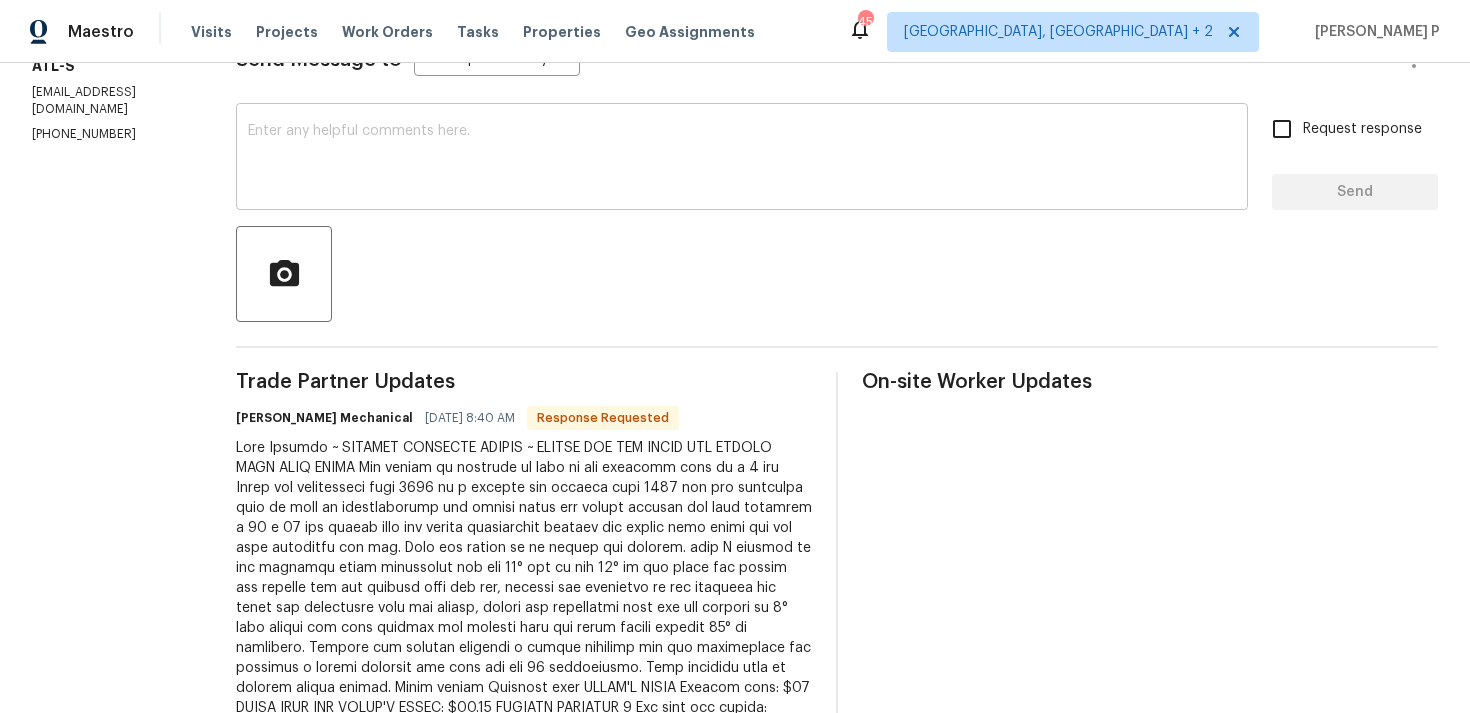 click at bounding box center [742, 159] 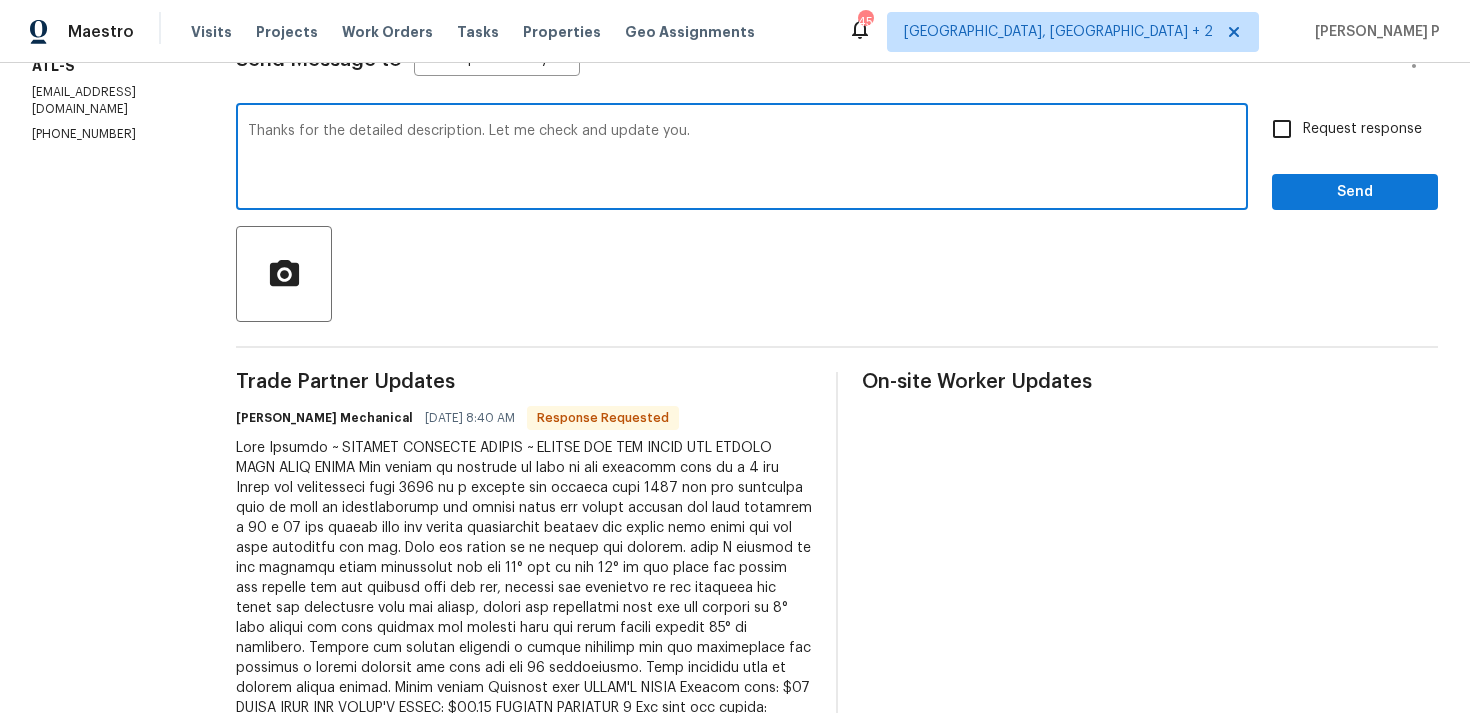 type on "Thanks for the detailed description. Let me check and update you." 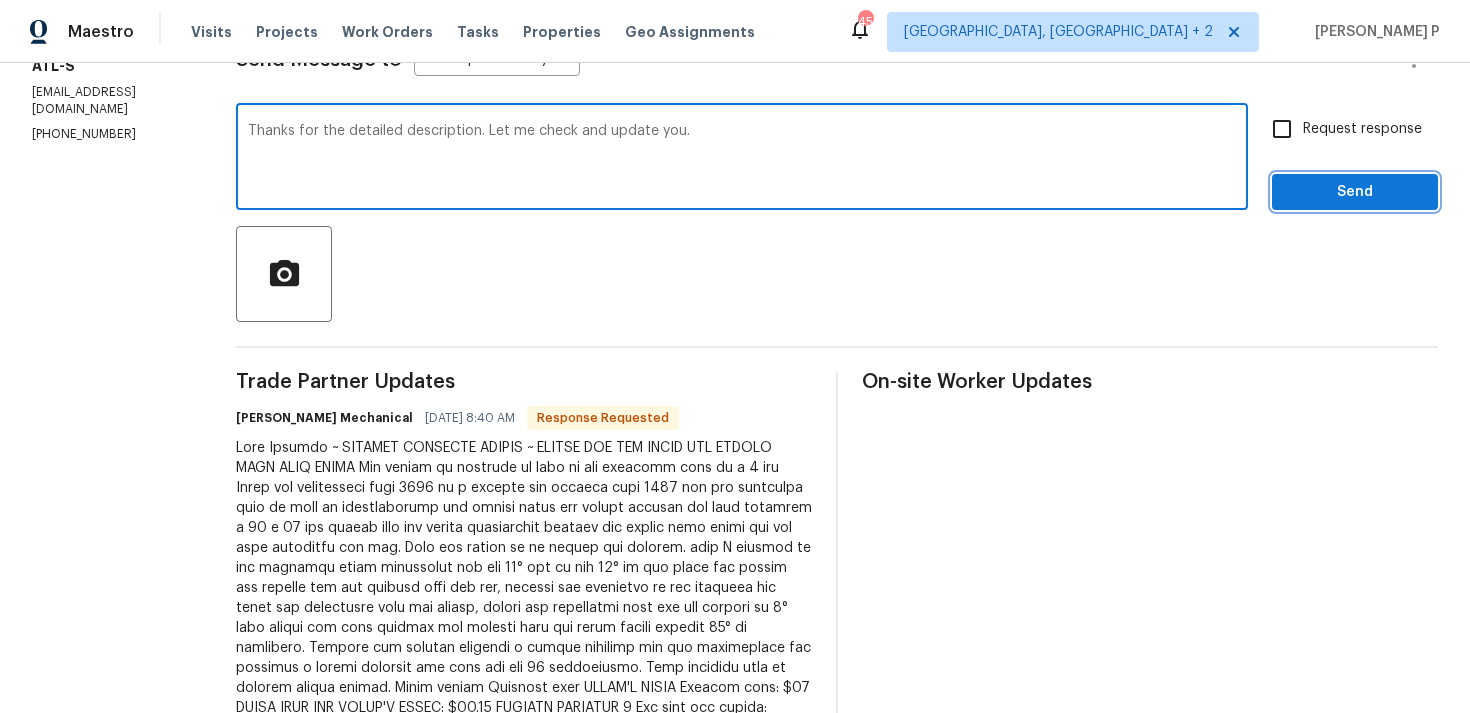 click on "Send" at bounding box center [1355, 192] 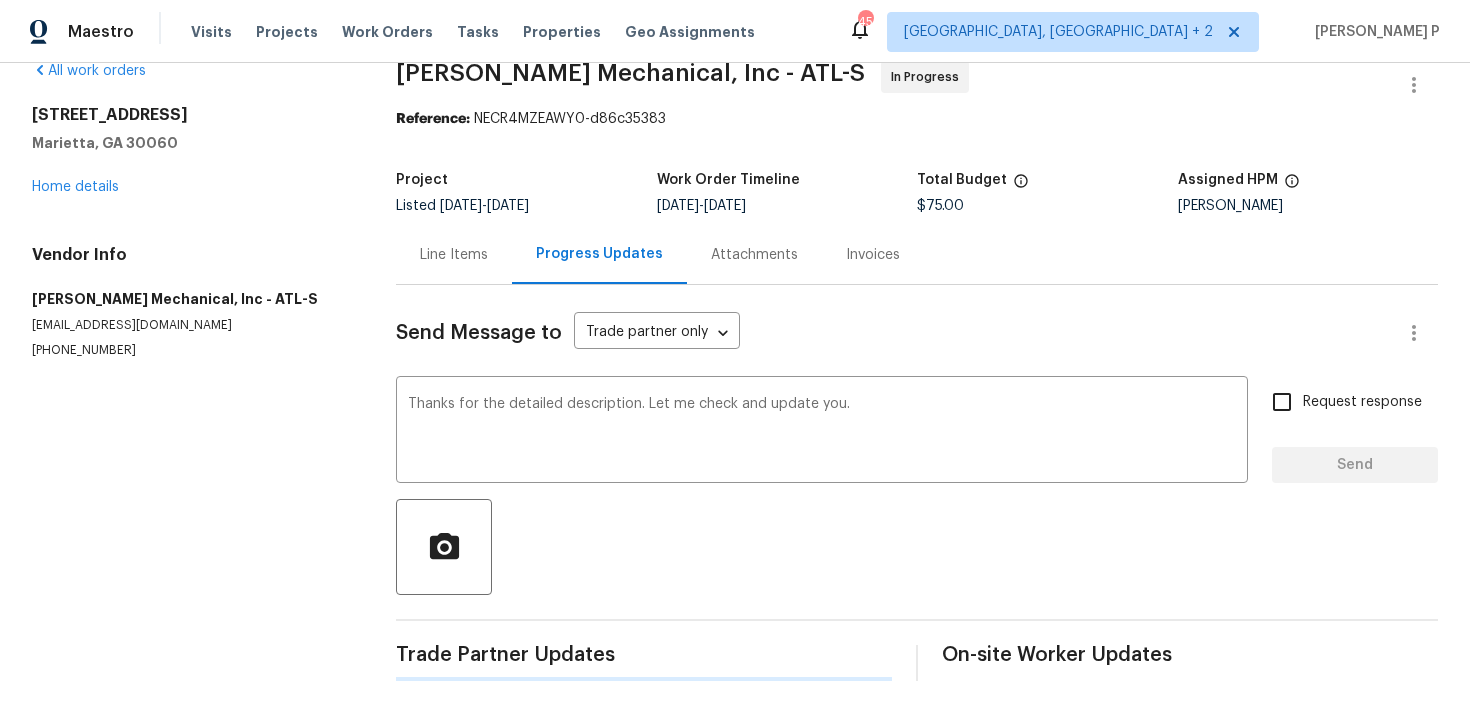 type 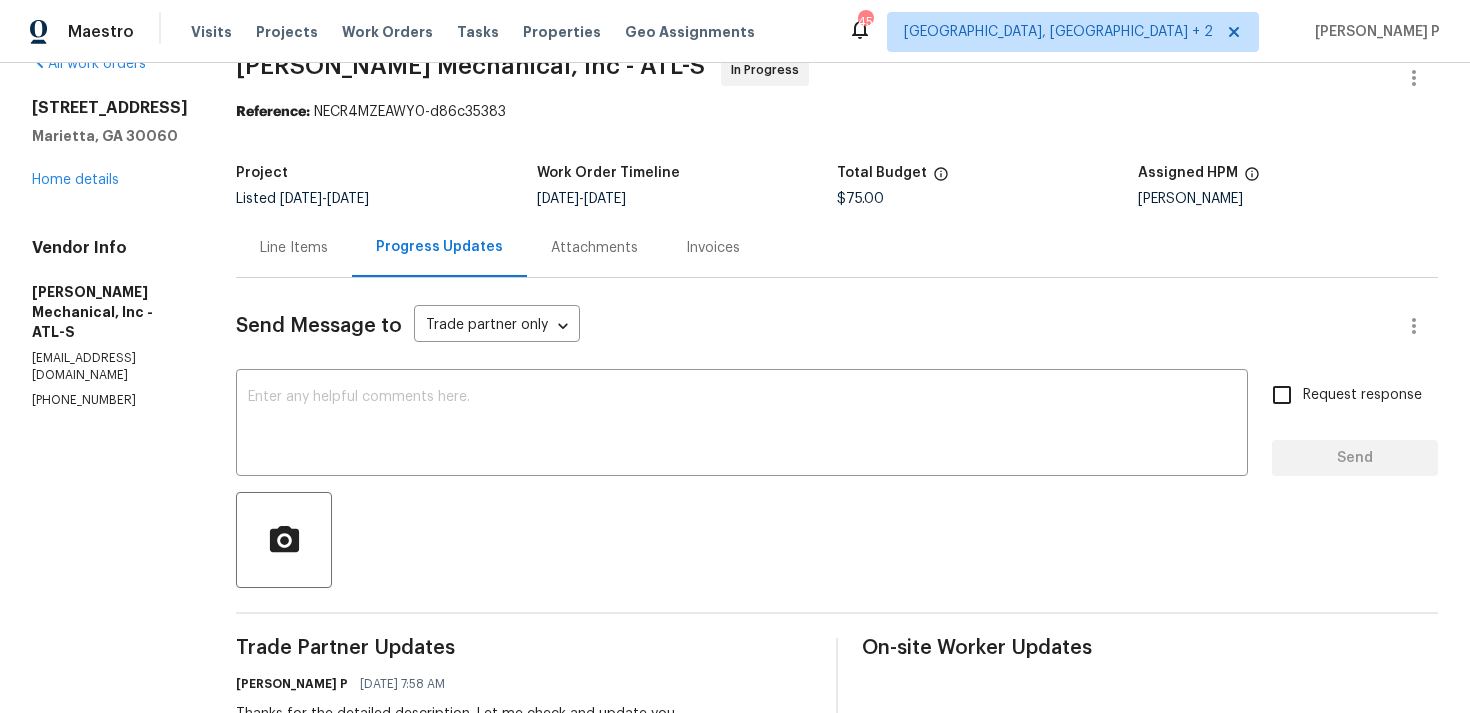 scroll, scrollTop: 0, scrollLeft: 0, axis: both 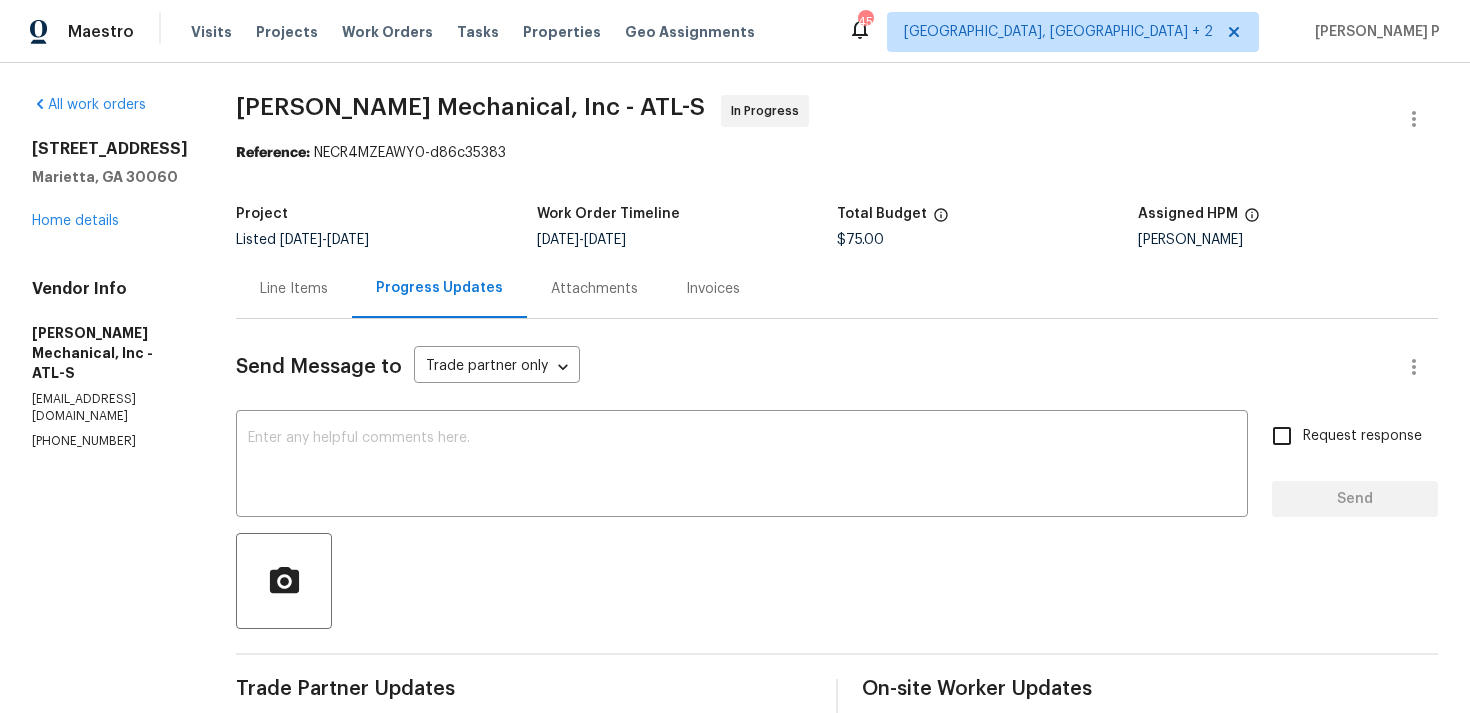 click on "Line Items" at bounding box center [294, 289] 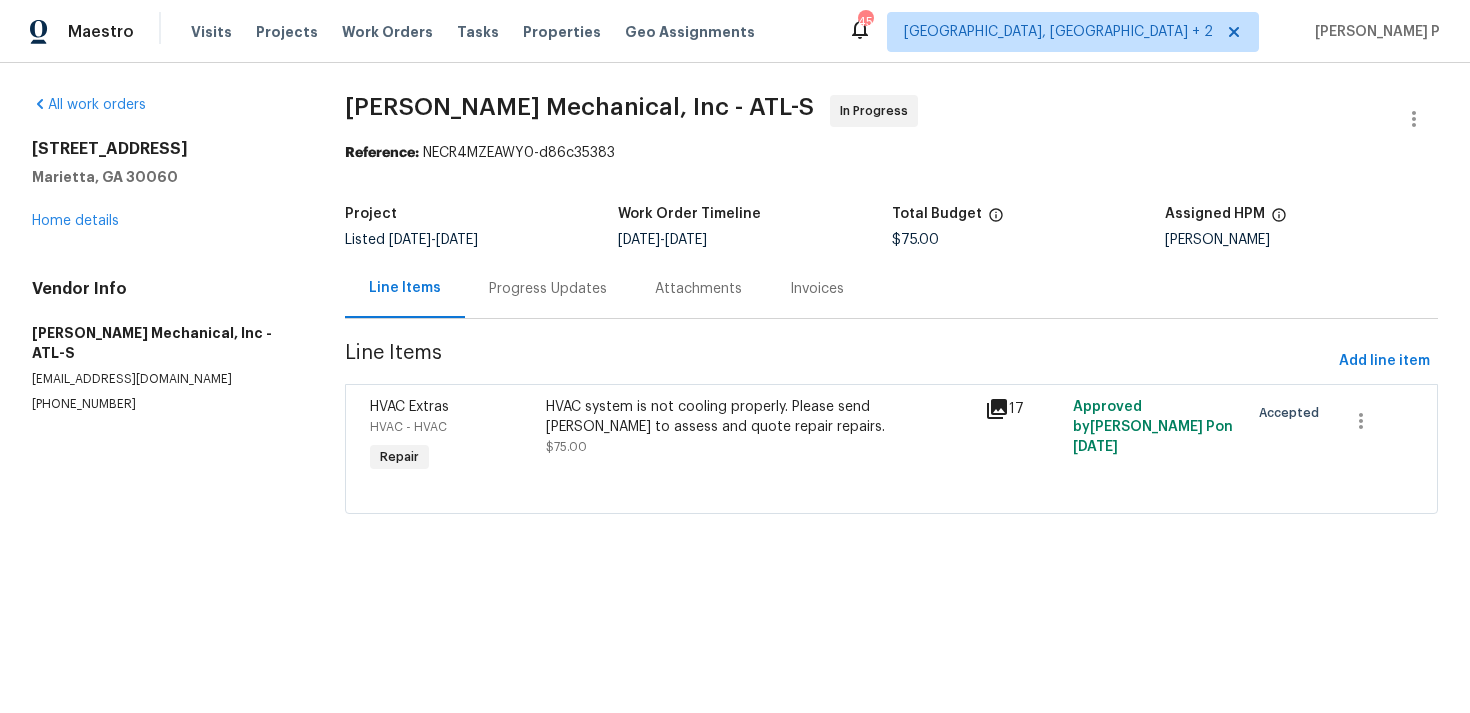 click on "Progress Updates" at bounding box center (548, 289) 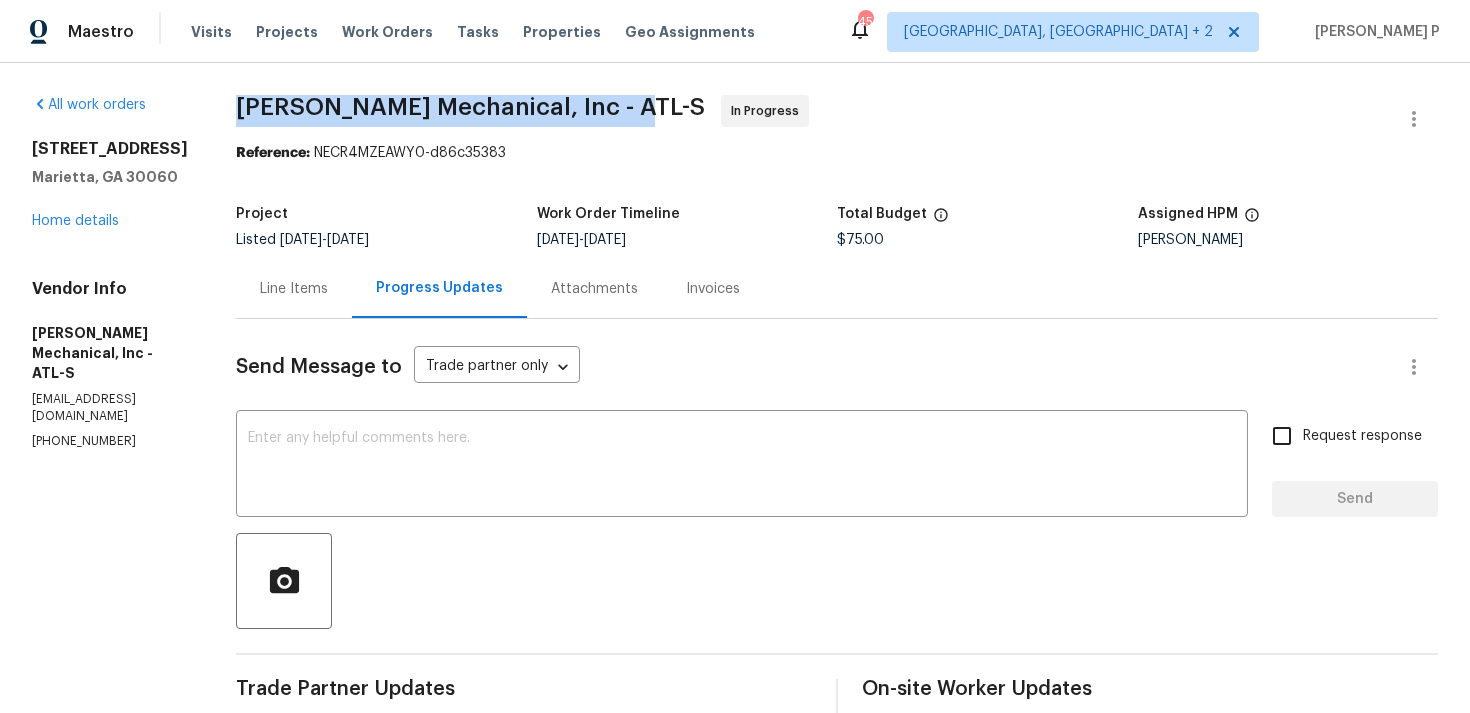 drag, startPoint x: 272, startPoint y: 104, endPoint x: 652, endPoint y: 102, distance: 380.00525 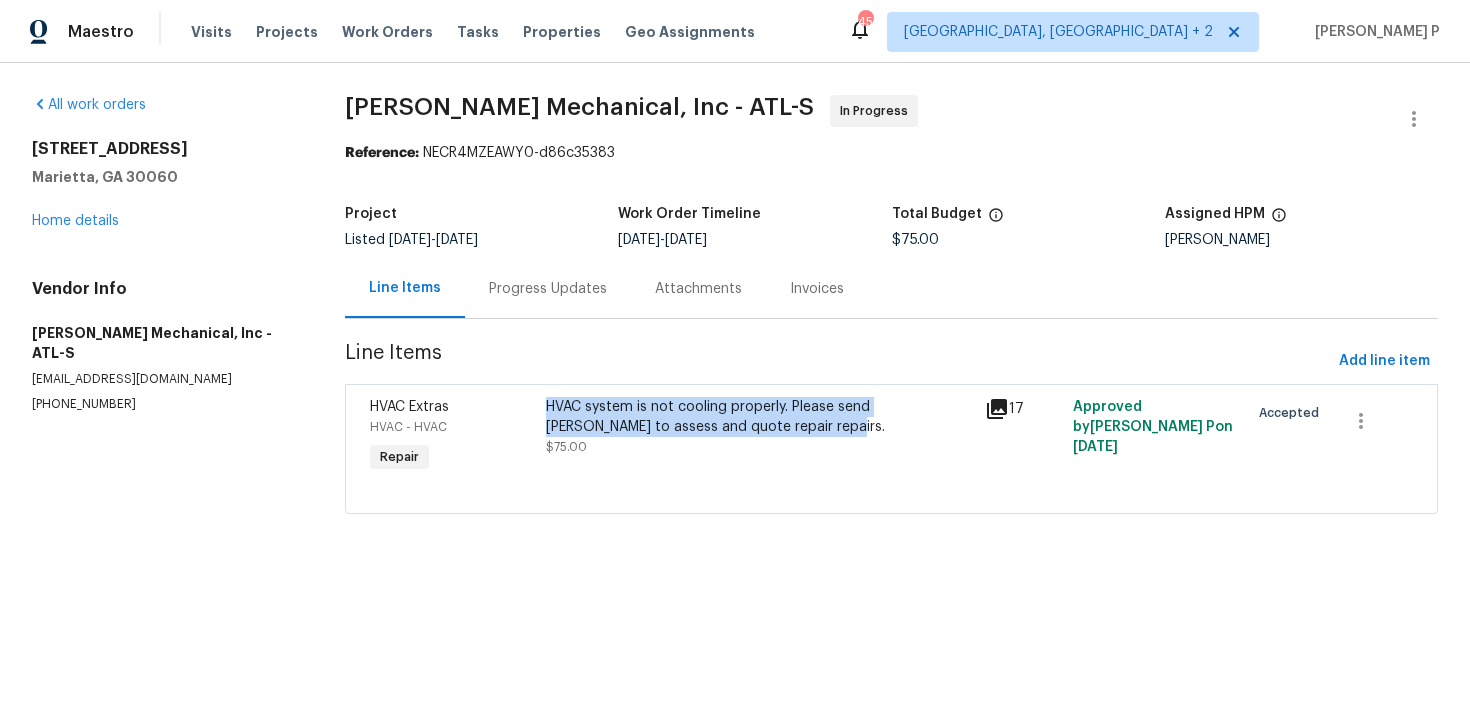copy on "HVAC system is not cooling properly. Please send JH Martin to assess and quote repair repairs." 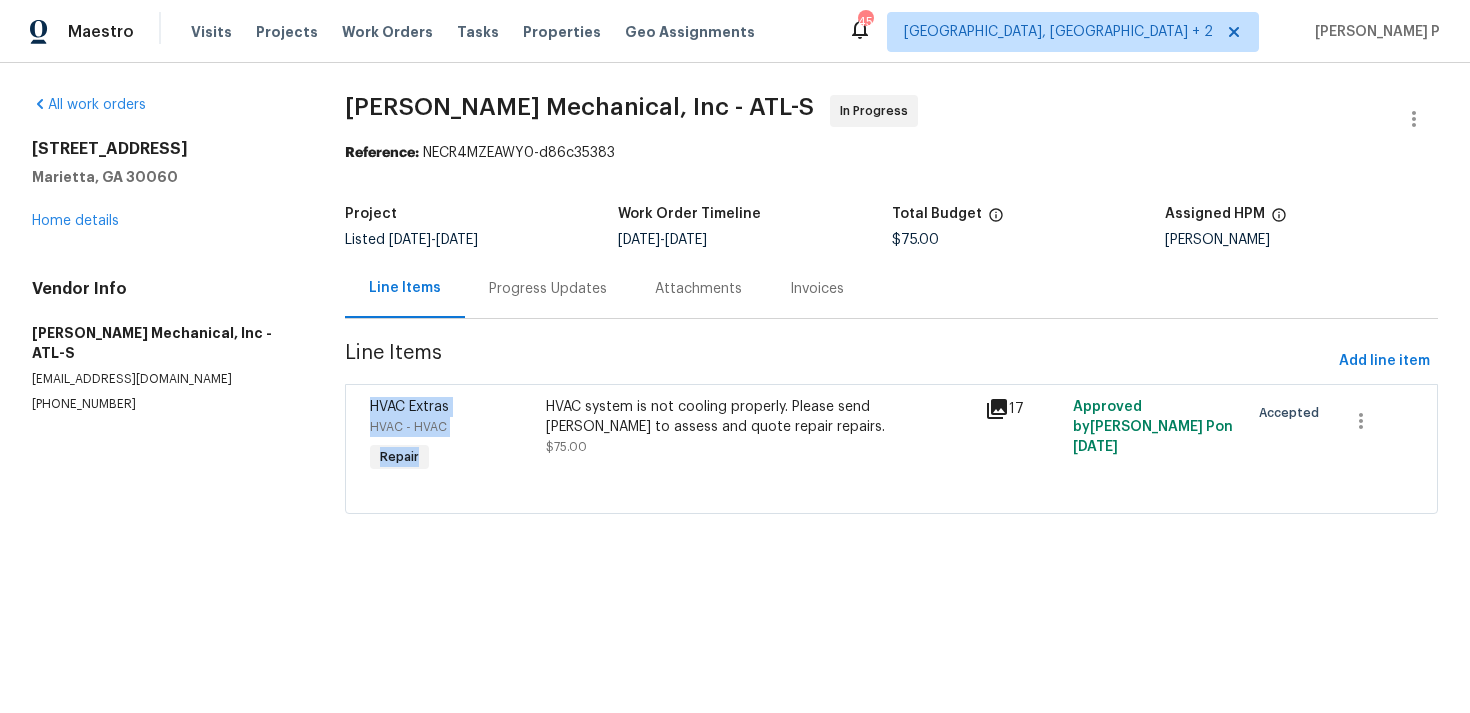 drag, startPoint x: 560, startPoint y: 410, endPoint x: 759, endPoint y: 339, distance: 211.28653 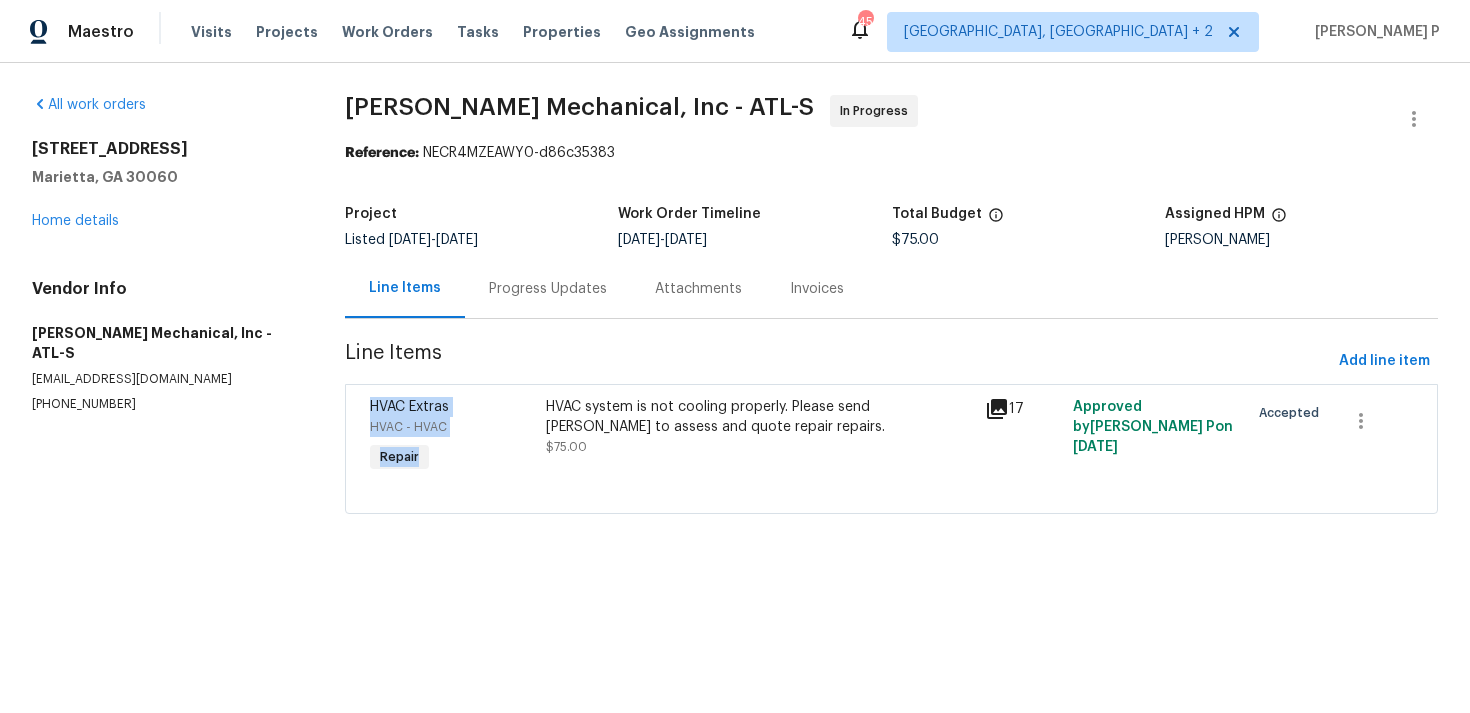 click on "JH Martin Mechanical, Inc - ATL-S In Progress Reference:   NECR4MZEAWY0-d86c35383 Project Listed   7/8/2025  -  7/11/2025 Work Order Timeline 7/9/2025  -  7/11/2025 Total Budget $75.00 Assigned HPM Tim Godfrey Line Items Progress Updates Attachments Invoices Line Items Add line item HVAC Extras HVAC - HVAC Repair HVAC system is not cooling properly. Please send JH Martin to assess and quote repair repairs. $75.00   17 Approved by  Ramyasri P  on   7/9/2025 Accepted" at bounding box center [891, 316] 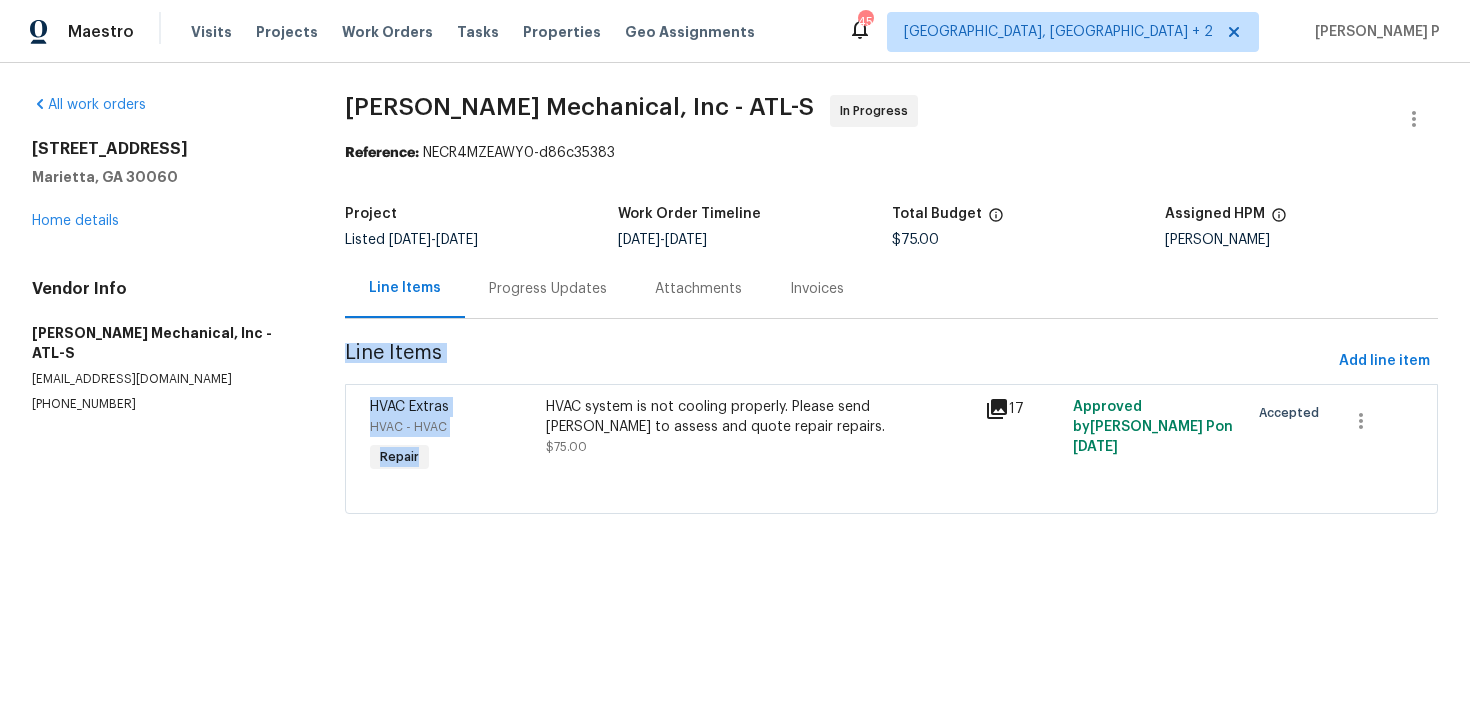 click on "JH Martin Mechanical, Inc - ATL-S In Progress Reference:   NECR4MZEAWY0-d86c35383 Project Listed   7/8/2025  -  7/11/2025 Work Order Timeline 7/9/2025  -  7/11/2025 Total Budget $75.00 Assigned HPM Tim Godfrey Line Items Progress Updates Attachments Invoices Line Items Add line item HVAC Extras HVAC - HVAC Repair HVAC system is not cooling properly. Please send JH Martin to assess and quote repair repairs. $75.00   17 Approved by  Ramyasri P  on   7/9/2025 Accepted" at bounding box center [891, 316] 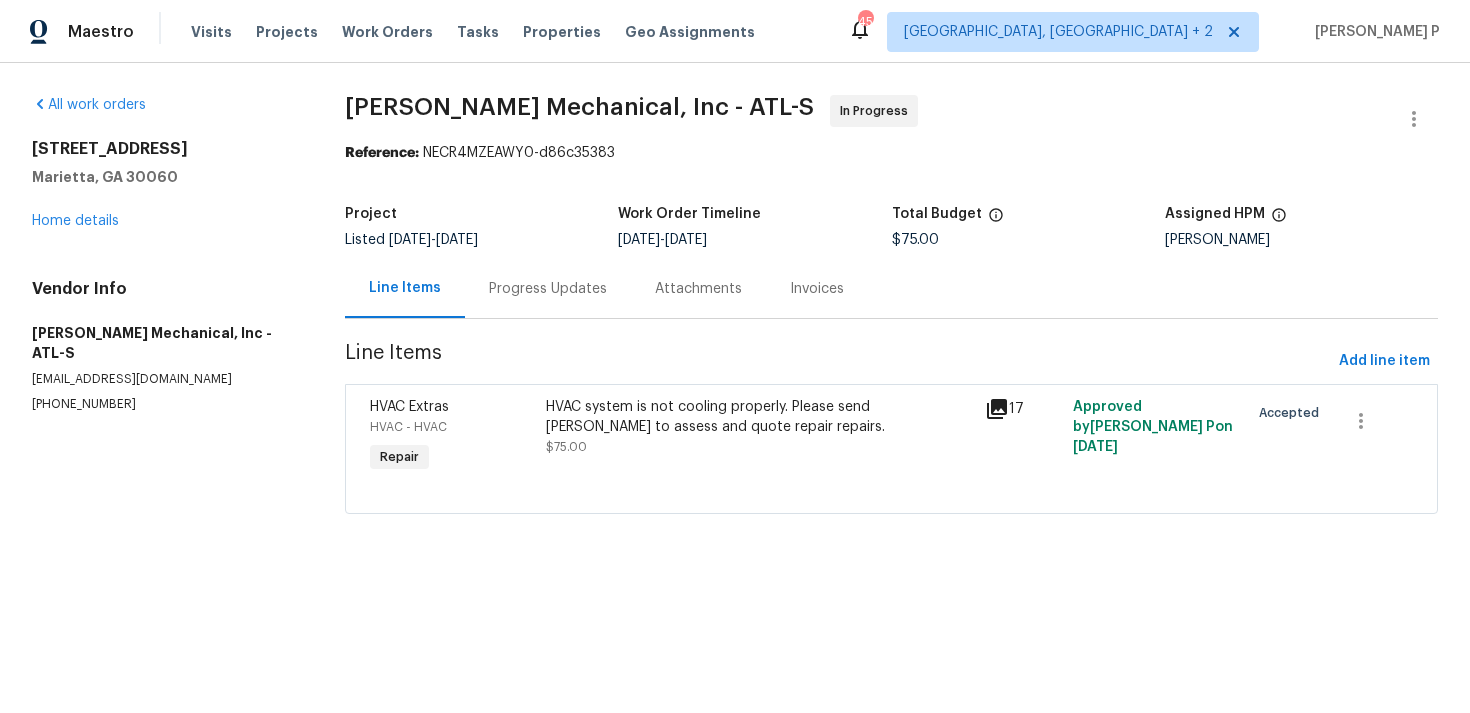 click on "JH Martin Mechanical, Inc - ATL-S In Progress Reference:   NECR4MZEAWY0-d86c35383 Project Listed   7/8/2025  -  7/11/2025 Work Order Timeline 7/9/2025  -  7/11/2025 Total Budget $75.00 Assigned HPM Tim Godfrey Line Items Progress Updates Attachments Invoices Line Items Add line item HVAC Extras HVAC - HVAC Repair HVAC system is not cooling properly. Please send JH Martin to assess and quote repair repairs. $75.00   17 Approved by  Ramyasri P  on   7/9/2025 Accepted" at bounding box center (891, 316) 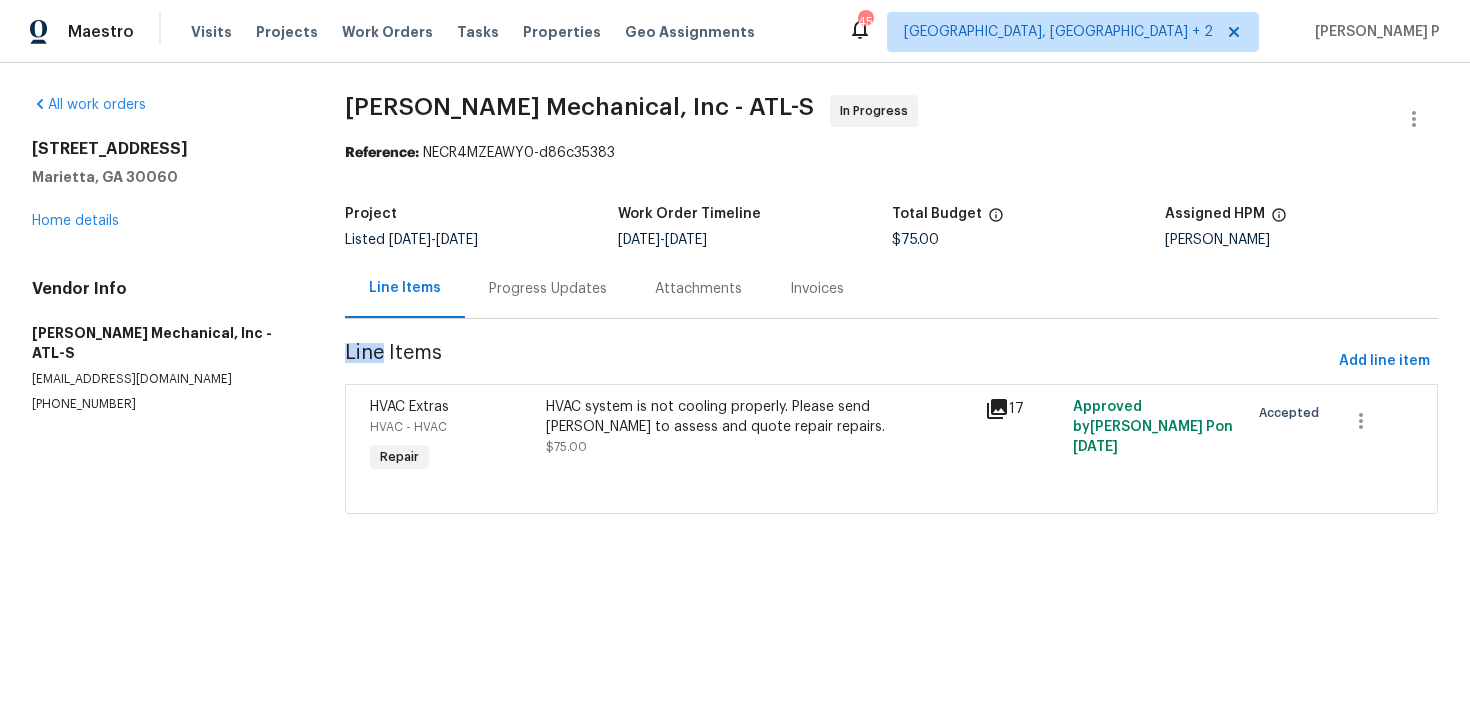 click on "JH Martin Mechanical, Inc - ATL-S In Progress Reference:   NECR4MZEAWY0-d86c35383 Project Listed   7/8/2025  -  7/11/2025 Work Order Timeline 7/9/2025  -  7/11/2025 Total Budget $75.00 Assigned HPM Tim Godfrey Line Items Progress Updates Attachments Invoices Line Items Add line item HVAC Extras HVAC - HVAC Repair HVAC system is not cooling properly. Please send JH Martin to assess and quote repair repairs. $75.00   17 Approved by  Ramyasri P  on   7/9/2025 Accepted" at bounding box center (891, 316) 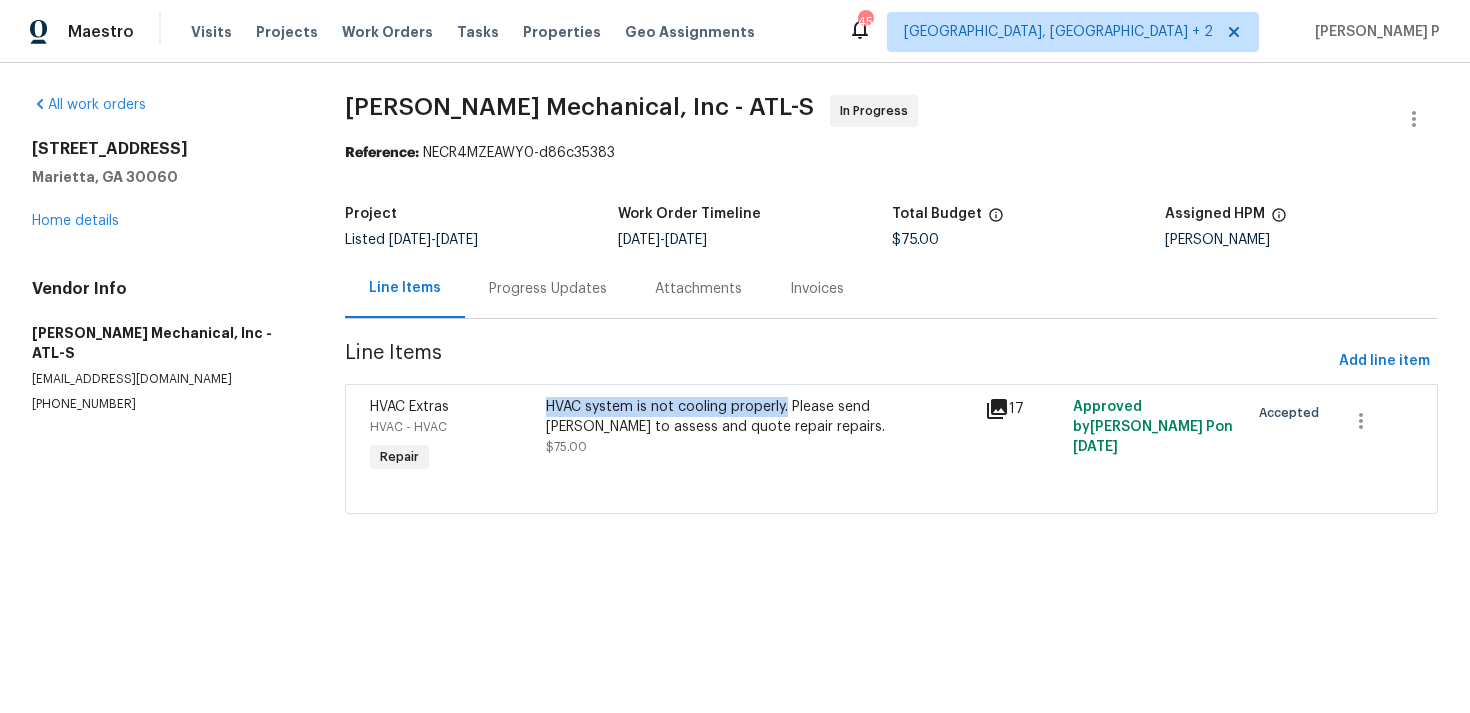 copy on "HVAC system is not cooling properly." 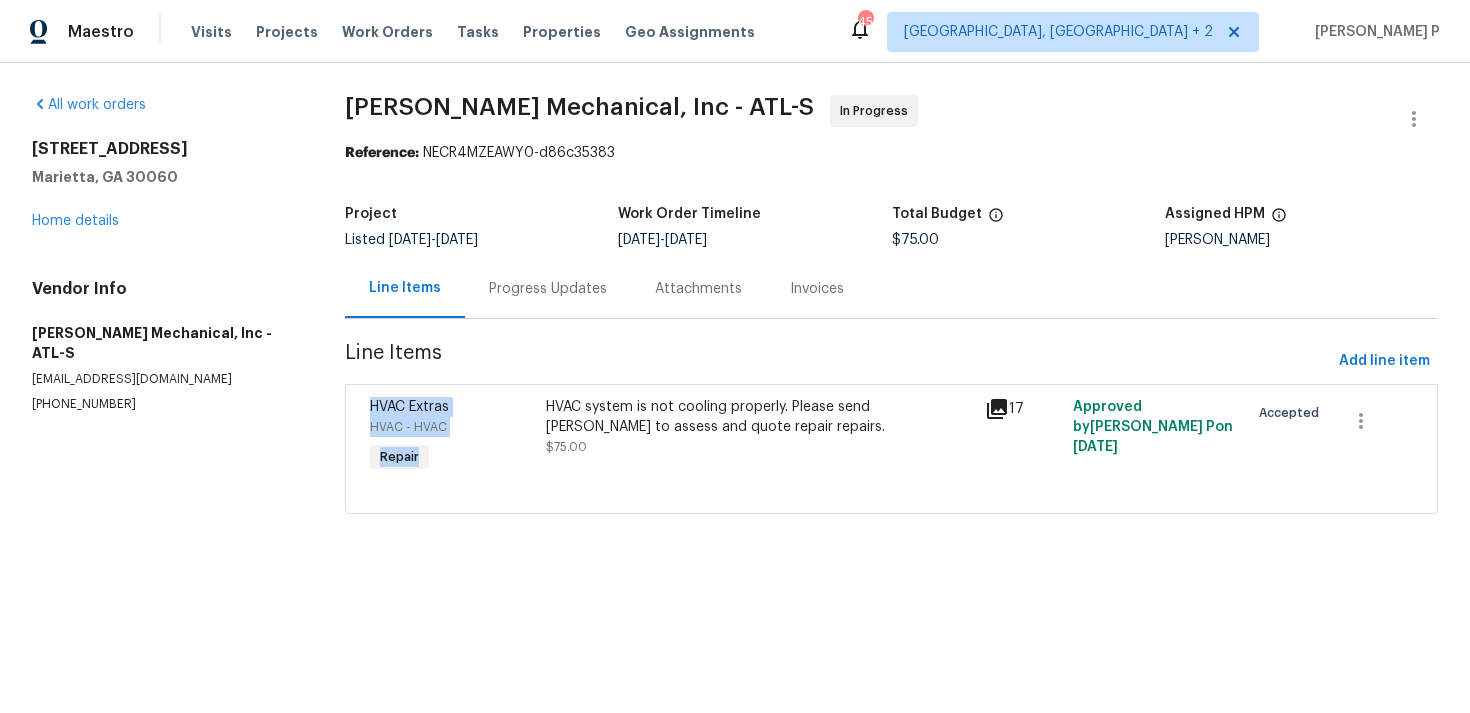 drag, startPoint x: 555, startPoint y: 410, endPoint x: 797, endPoint y: 353, distance: 248.62221 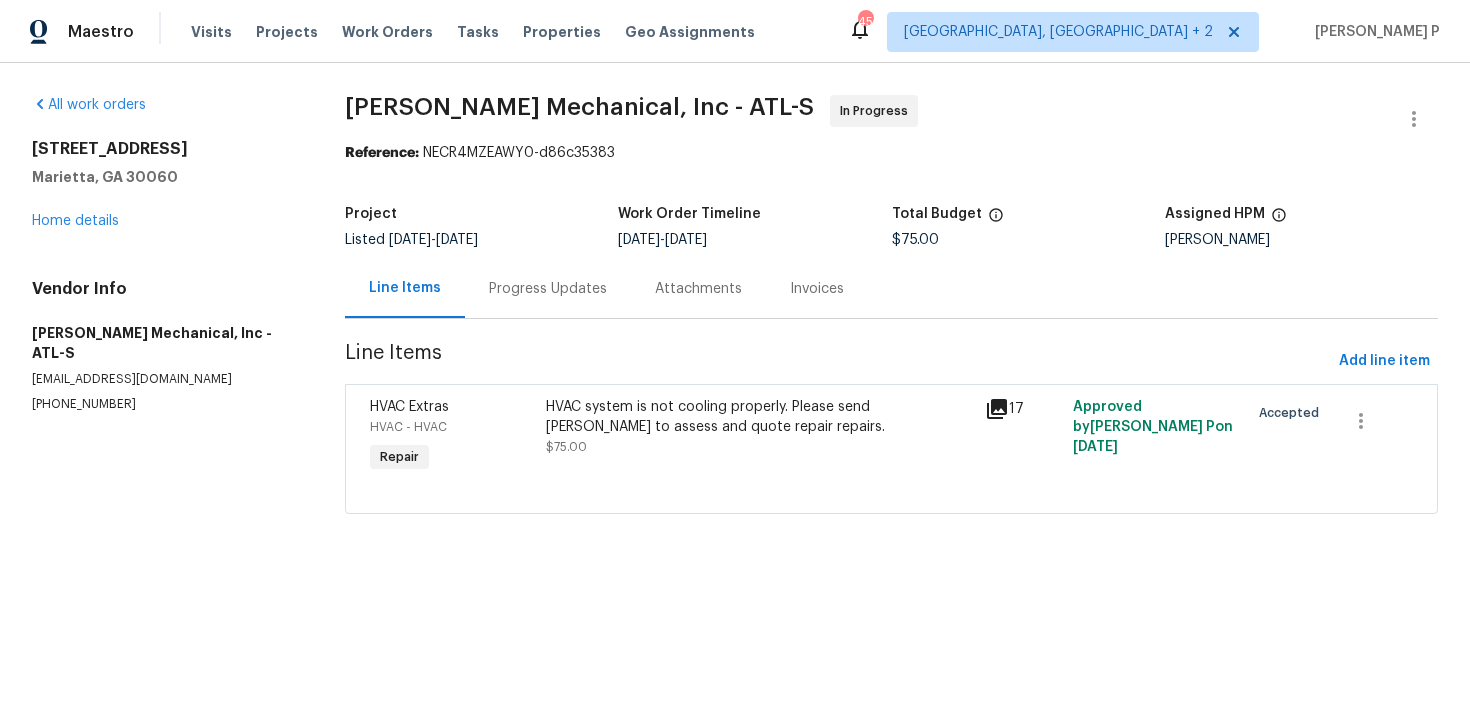 click on "Progress Updates" at bounding box center [548, 289] 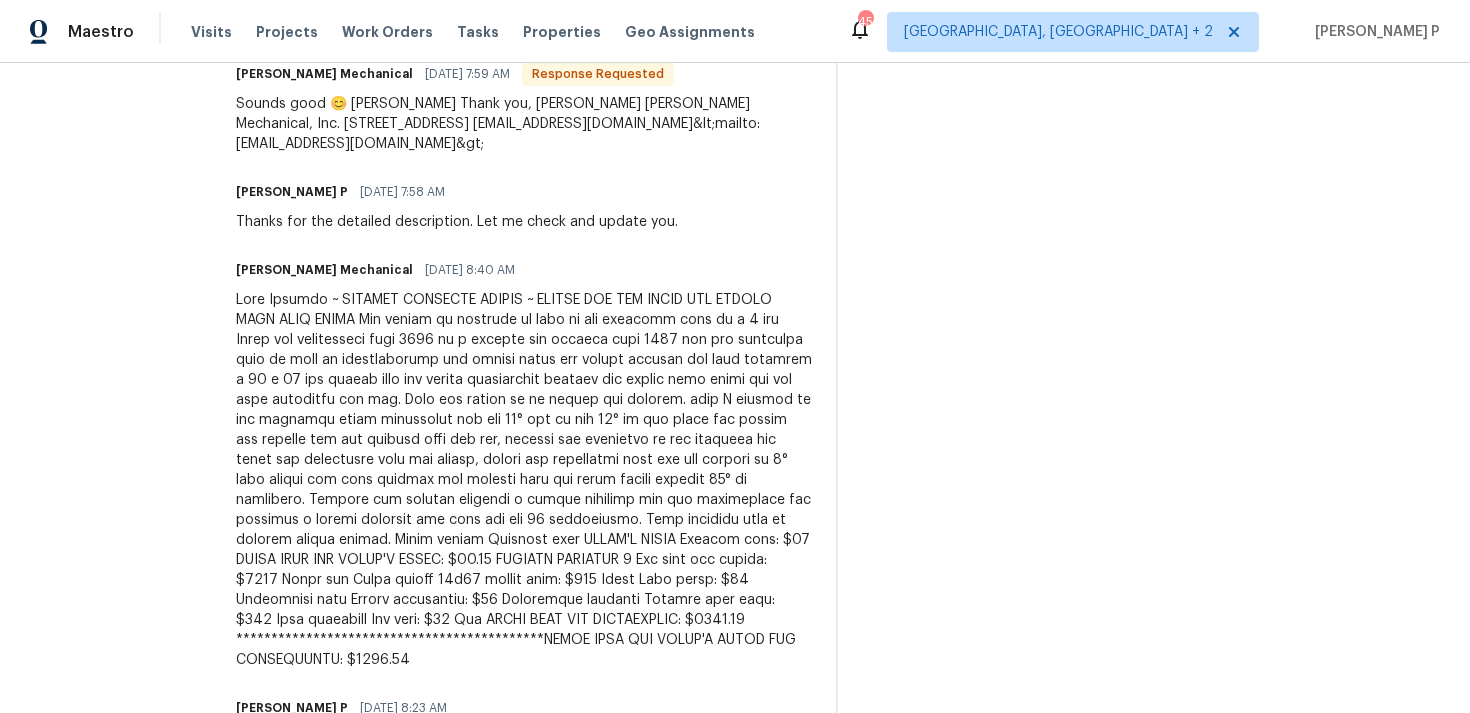 scroll, scrollTop: 665, scrollLeft: 0, axis: vertical 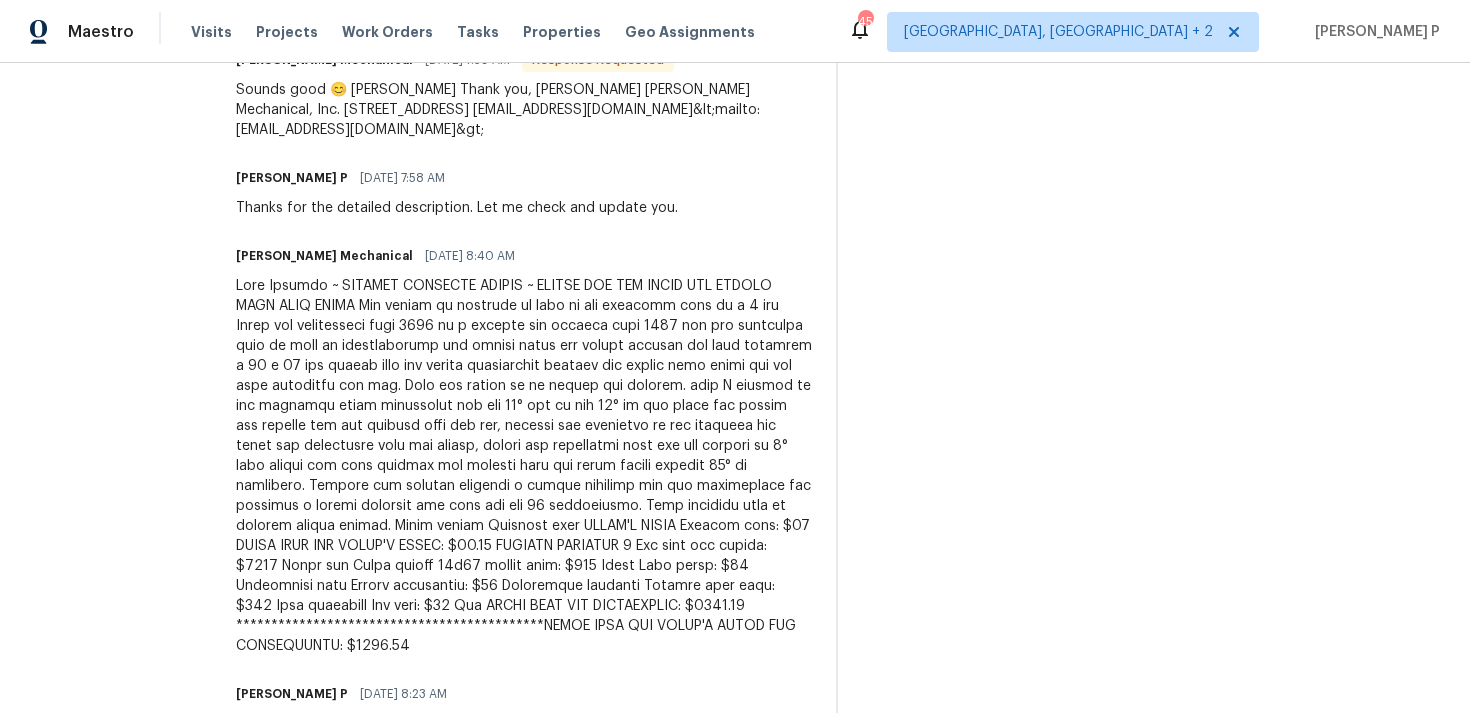 click at bounding box center (524, 466) 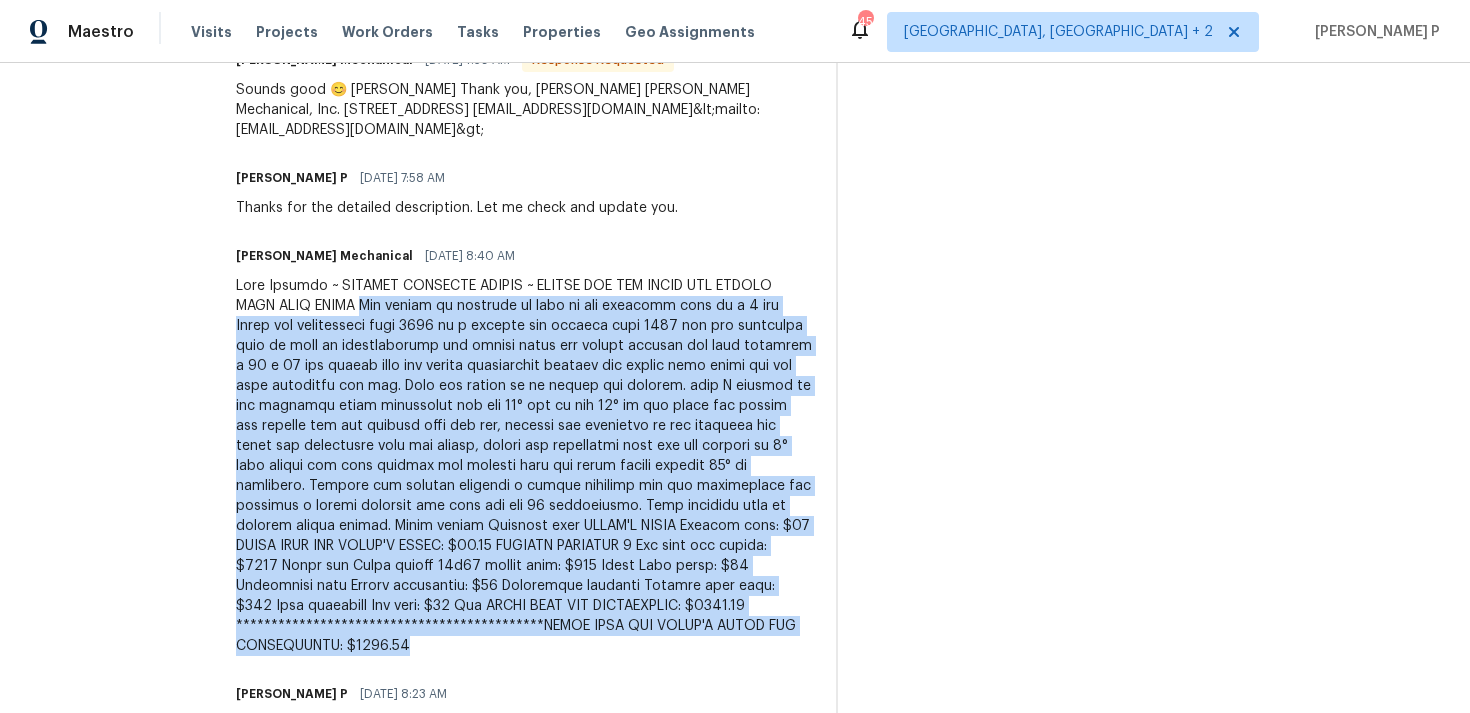 drag, startPoint x: 400, startPoint y: 306, endPoint x: 746, endPoint y: 644, distance: 483.69412 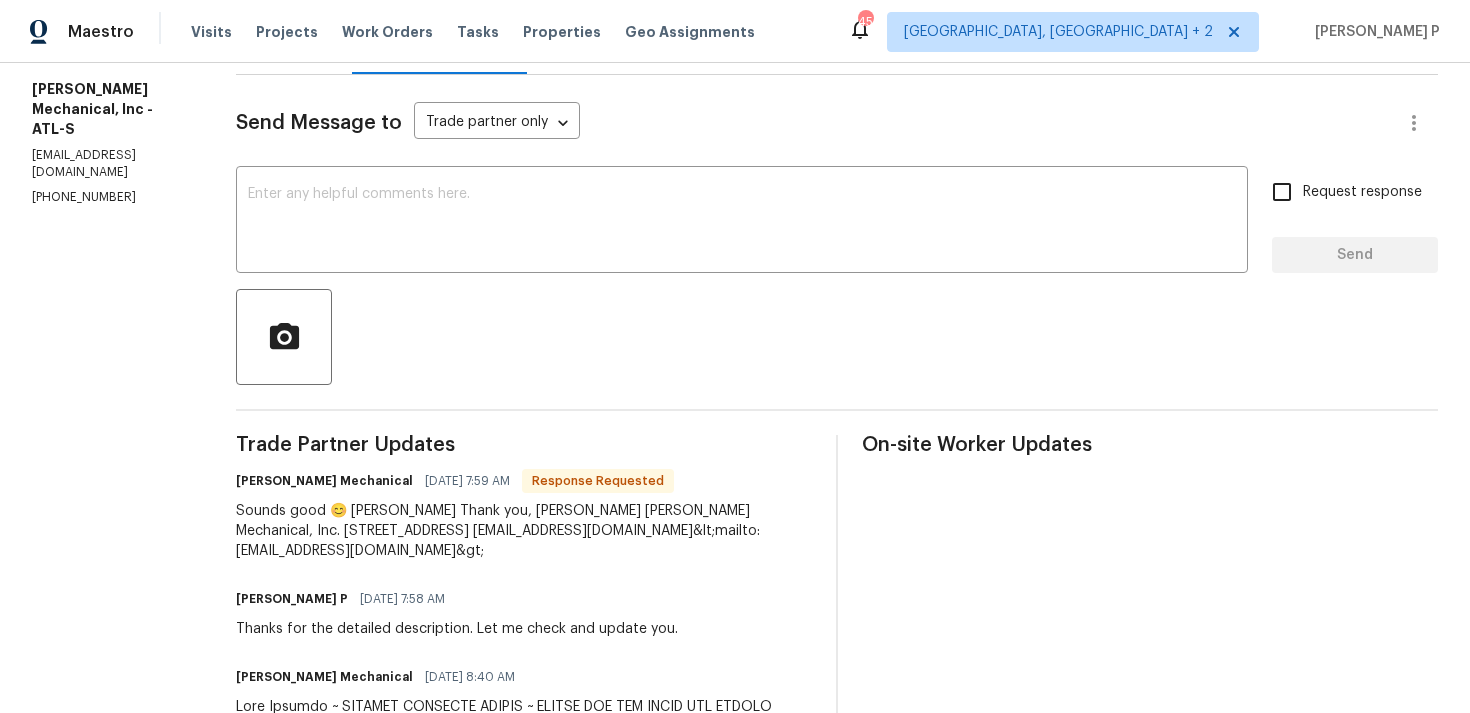 scroll, scrollTop: 207, scrollLeft: 0, axis: vertical 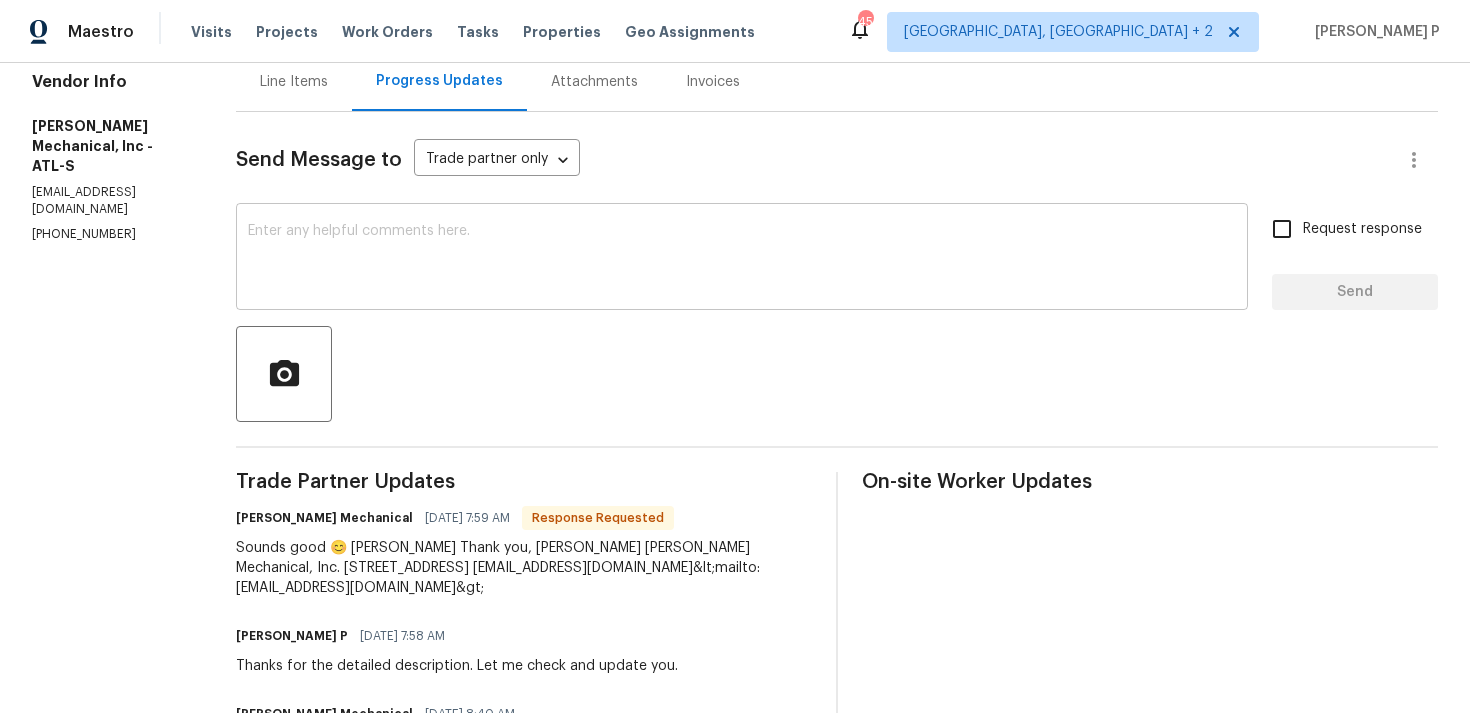 click at bounding box center (742, 259) 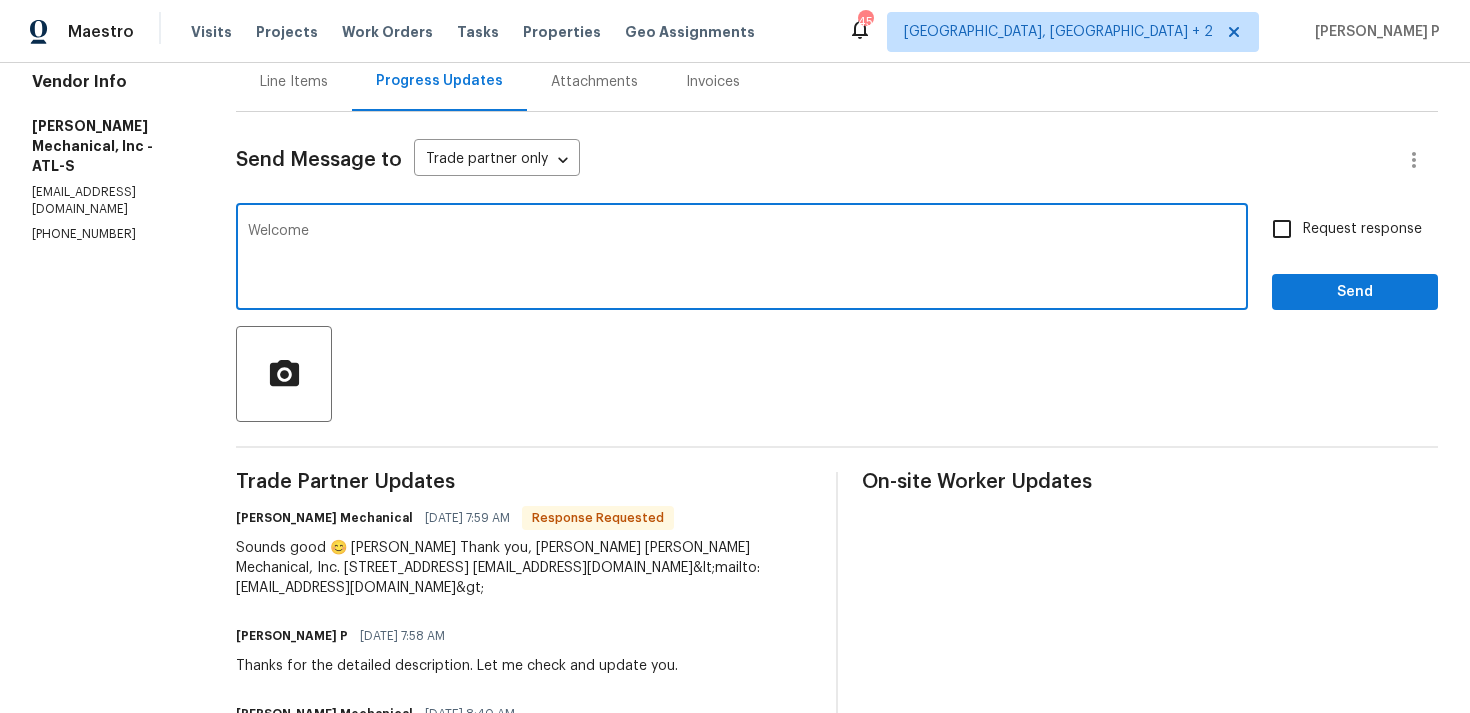 type on "Welcome" 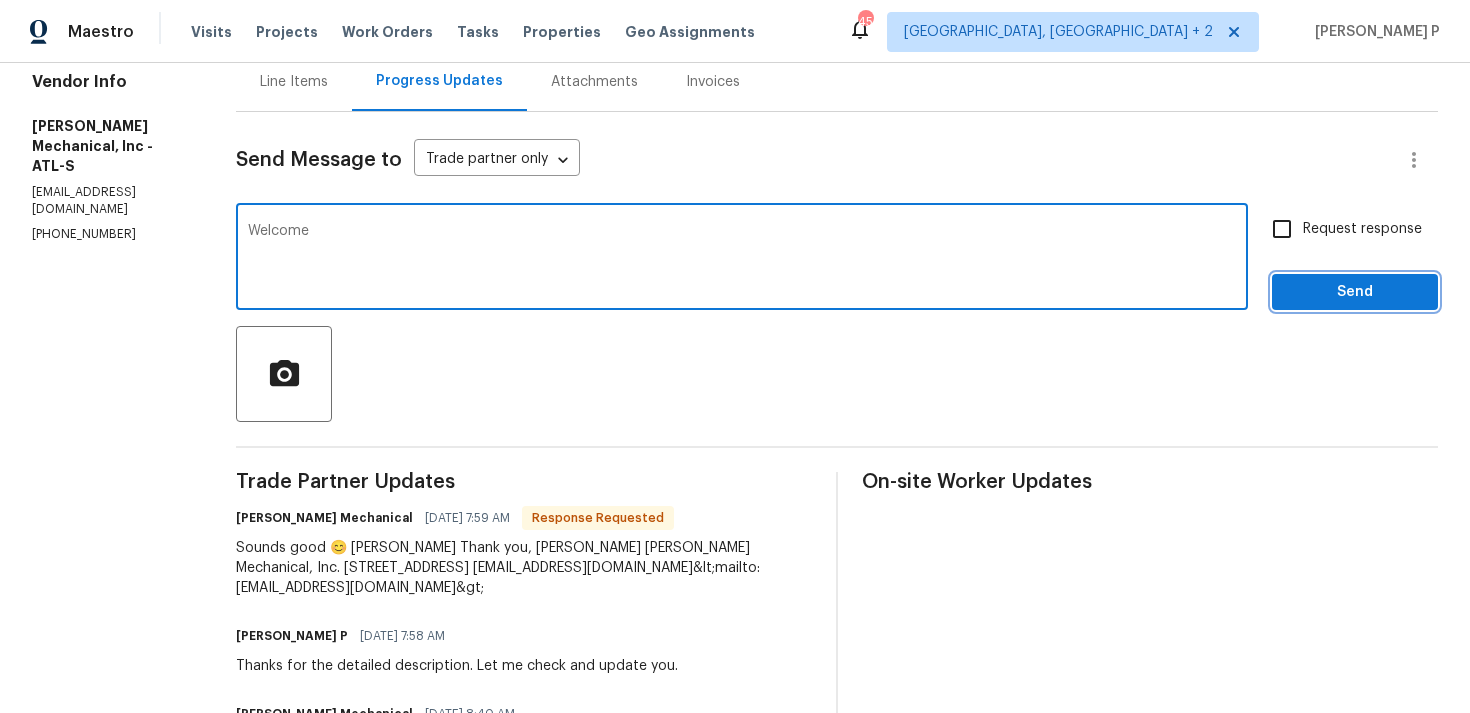 click on "Send" at bounding box center (1355, 292) 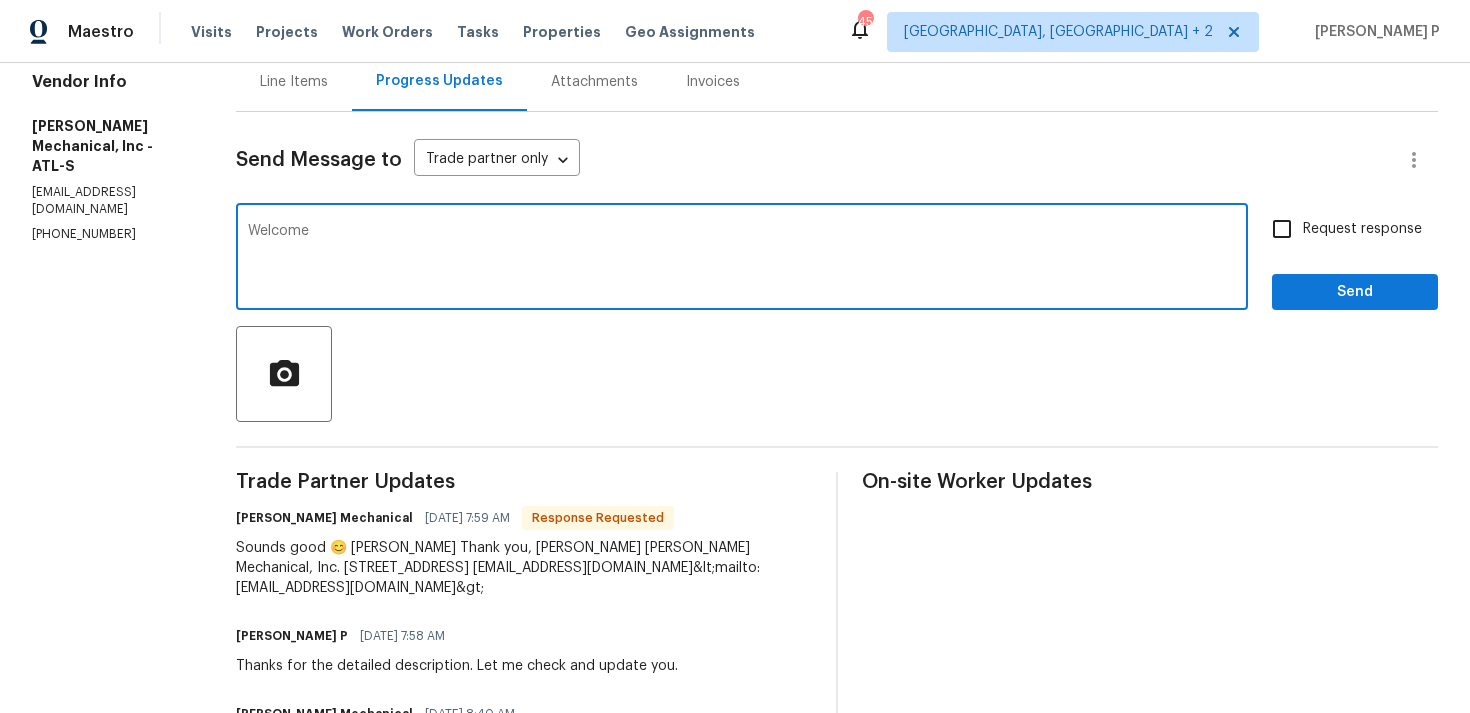 scroll, scrollTop: 34, scrollLeft: 0, axis: vertical 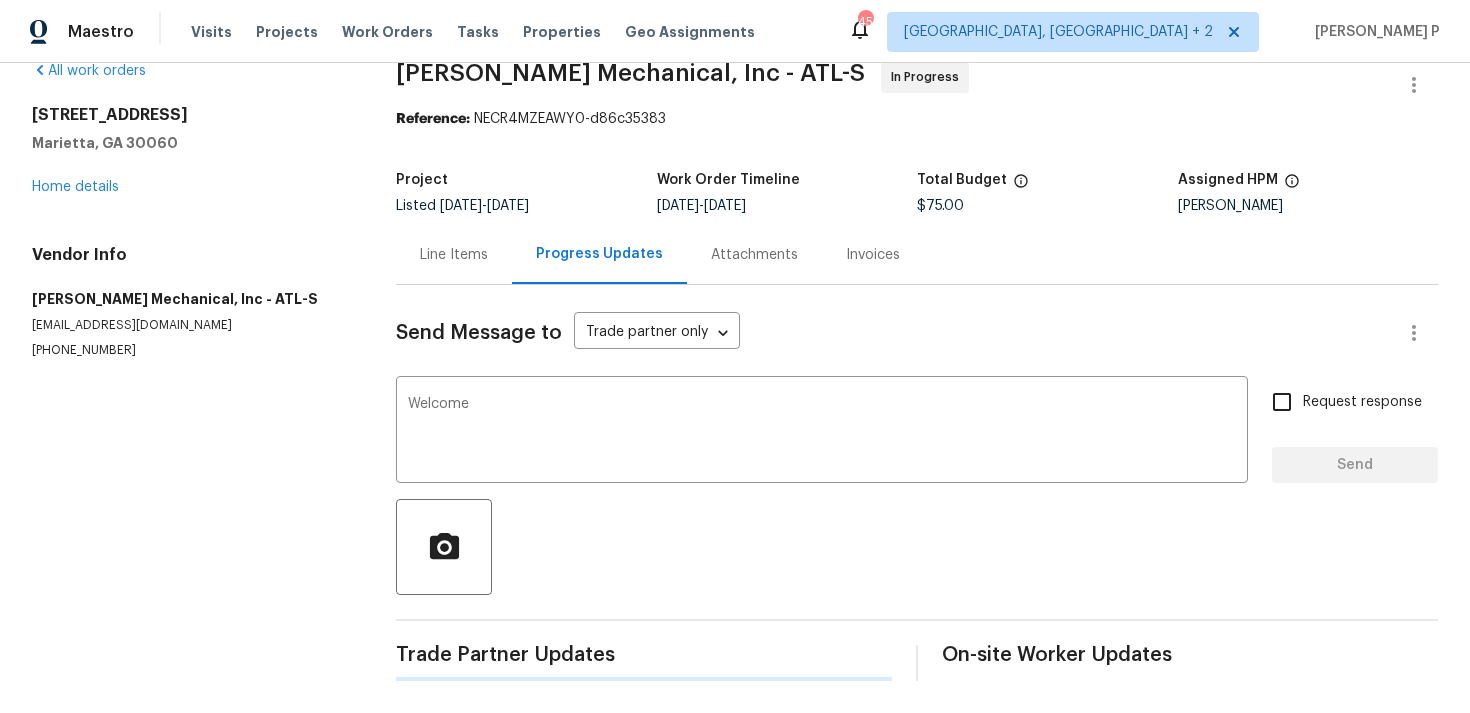 type 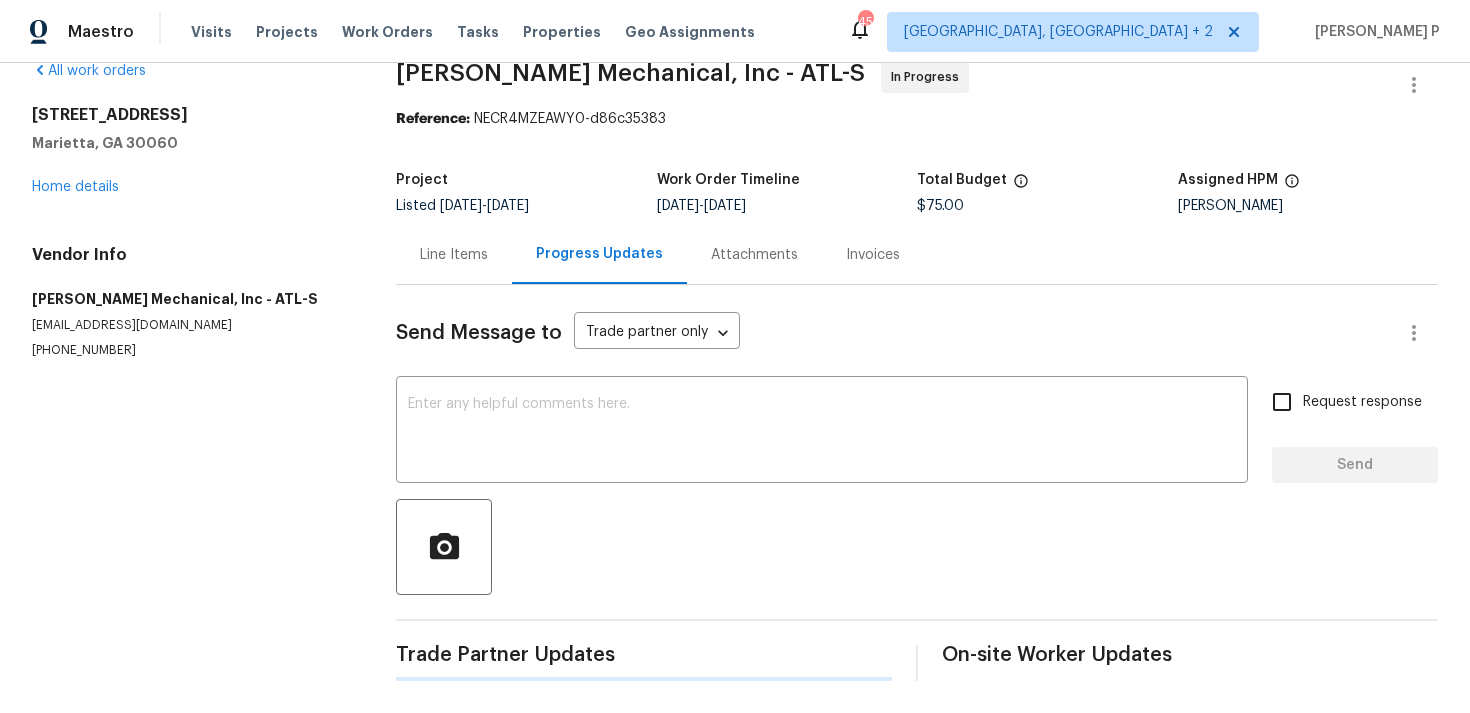 scroll, scrollTop: 207, scrollLeft: 0, axis: vertical 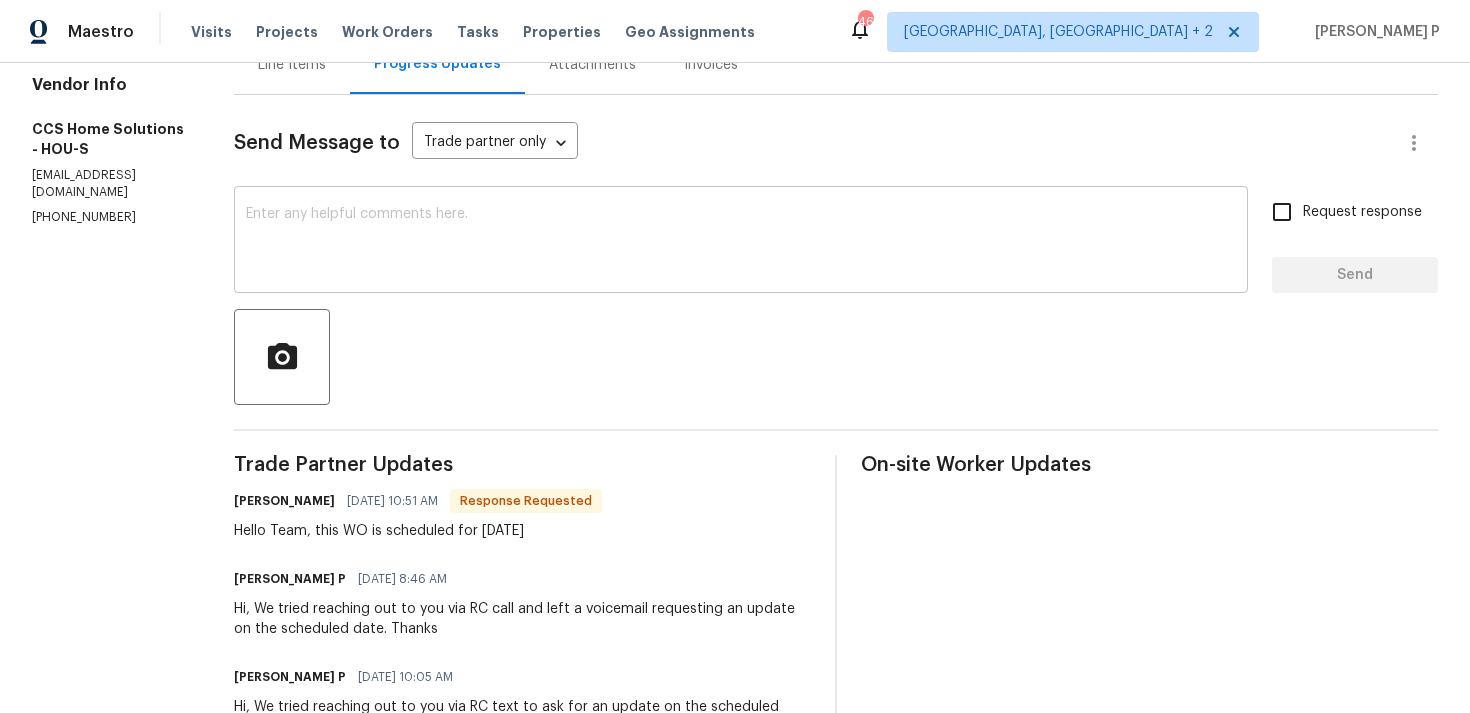click at bounding box center (741, 242) 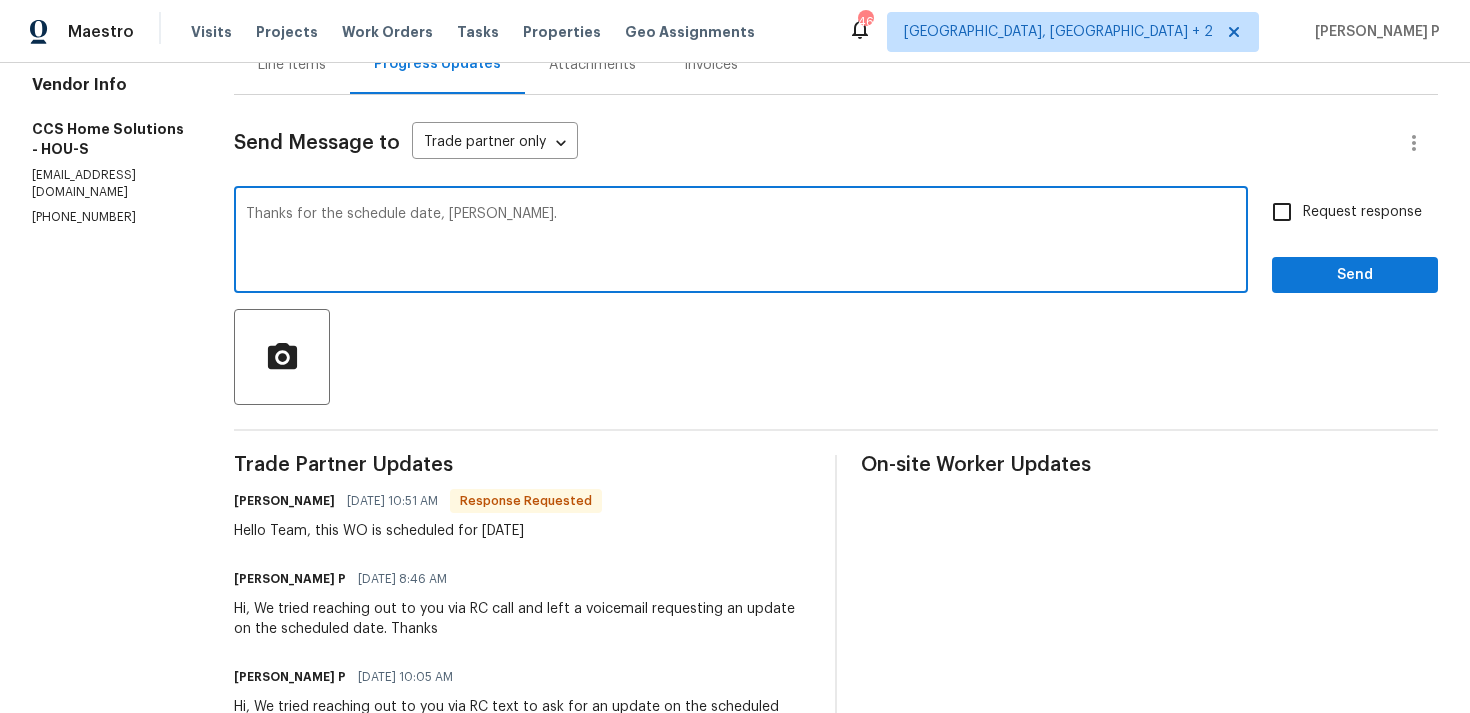type on "Thanks for the schedule date, [PERSON_NAME]." 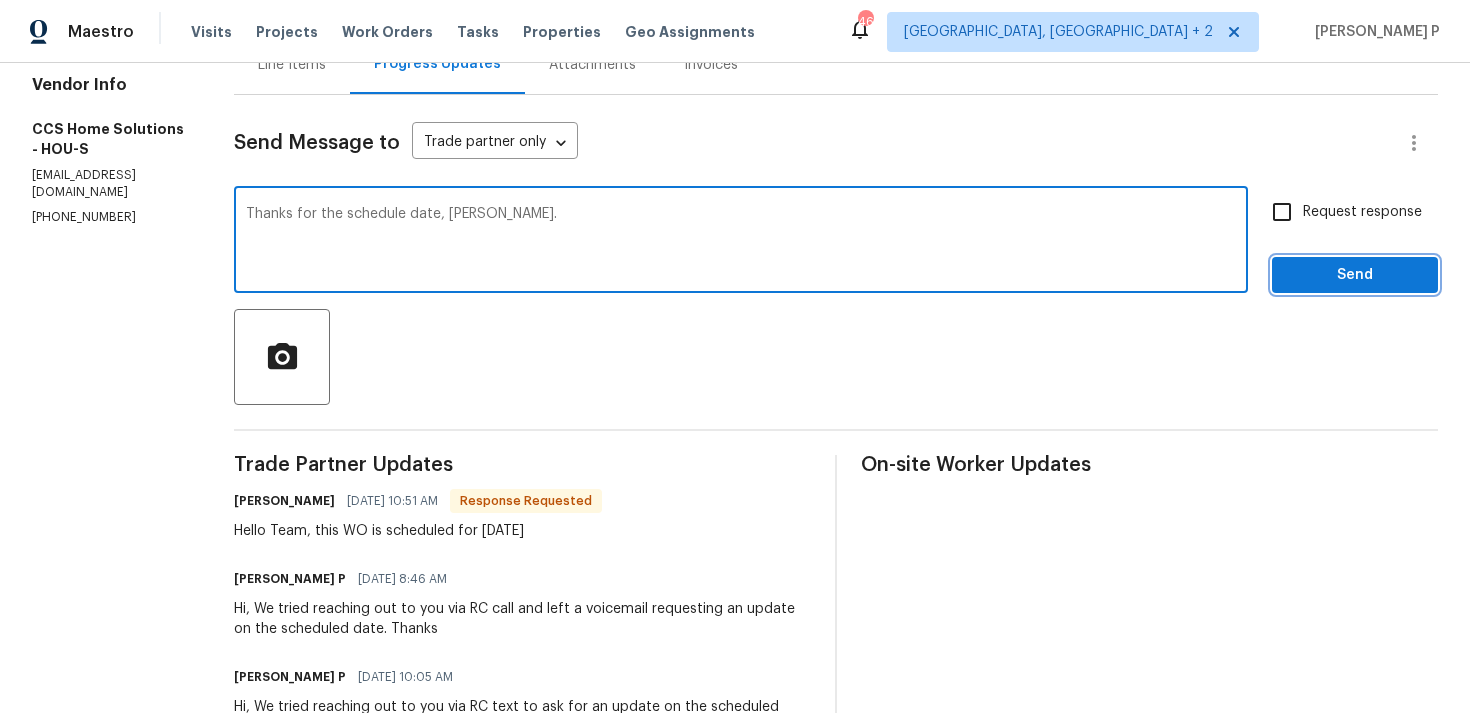 click on "Send" at bounding box center (1355, 275) 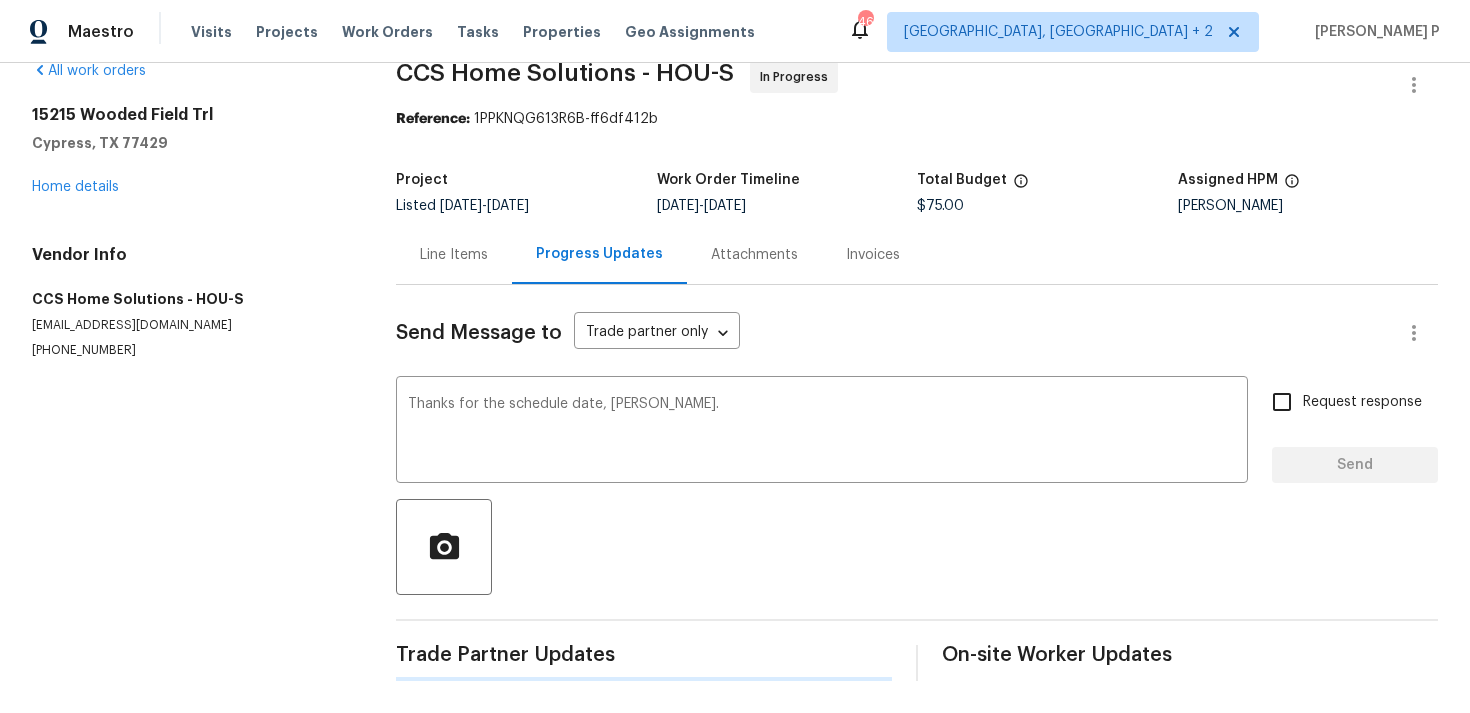 type 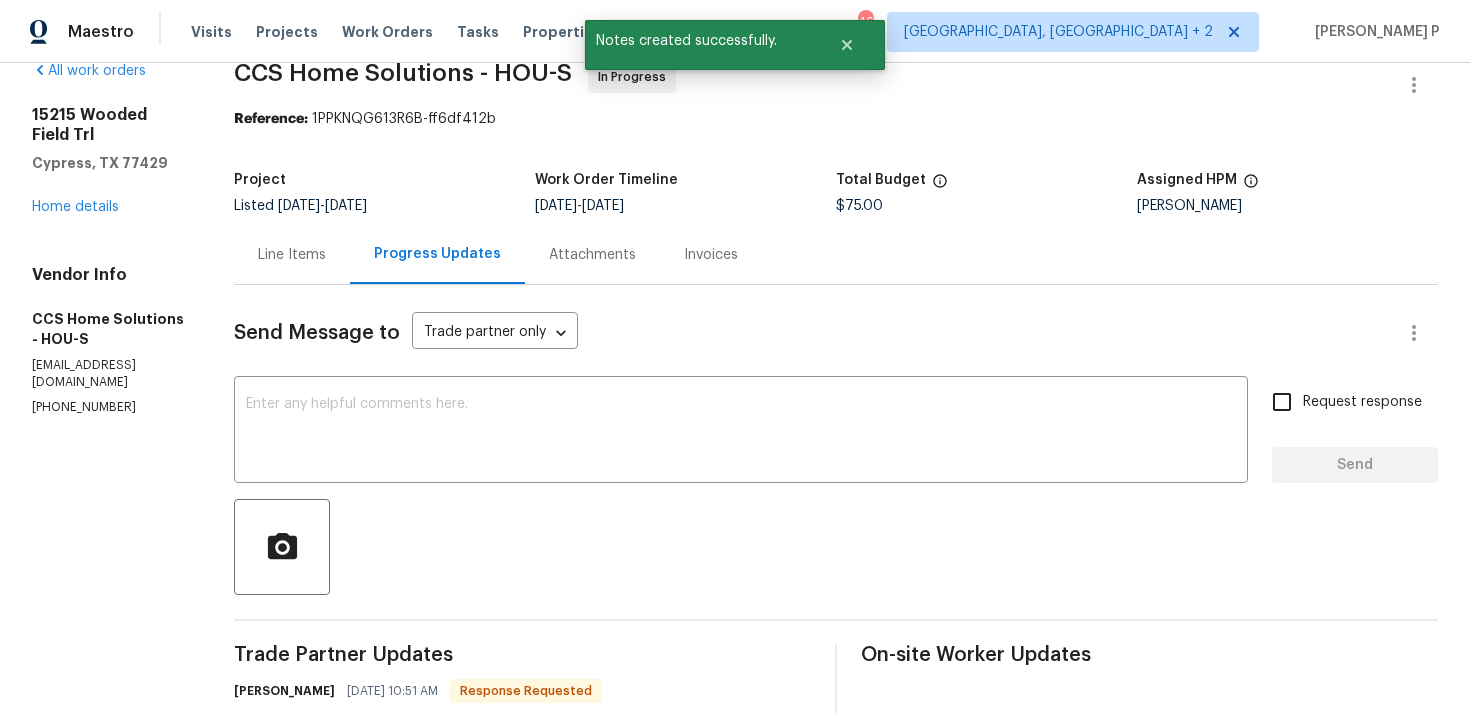scroll, scrollTop: 224, scrollLeft: 0, axis: vertical 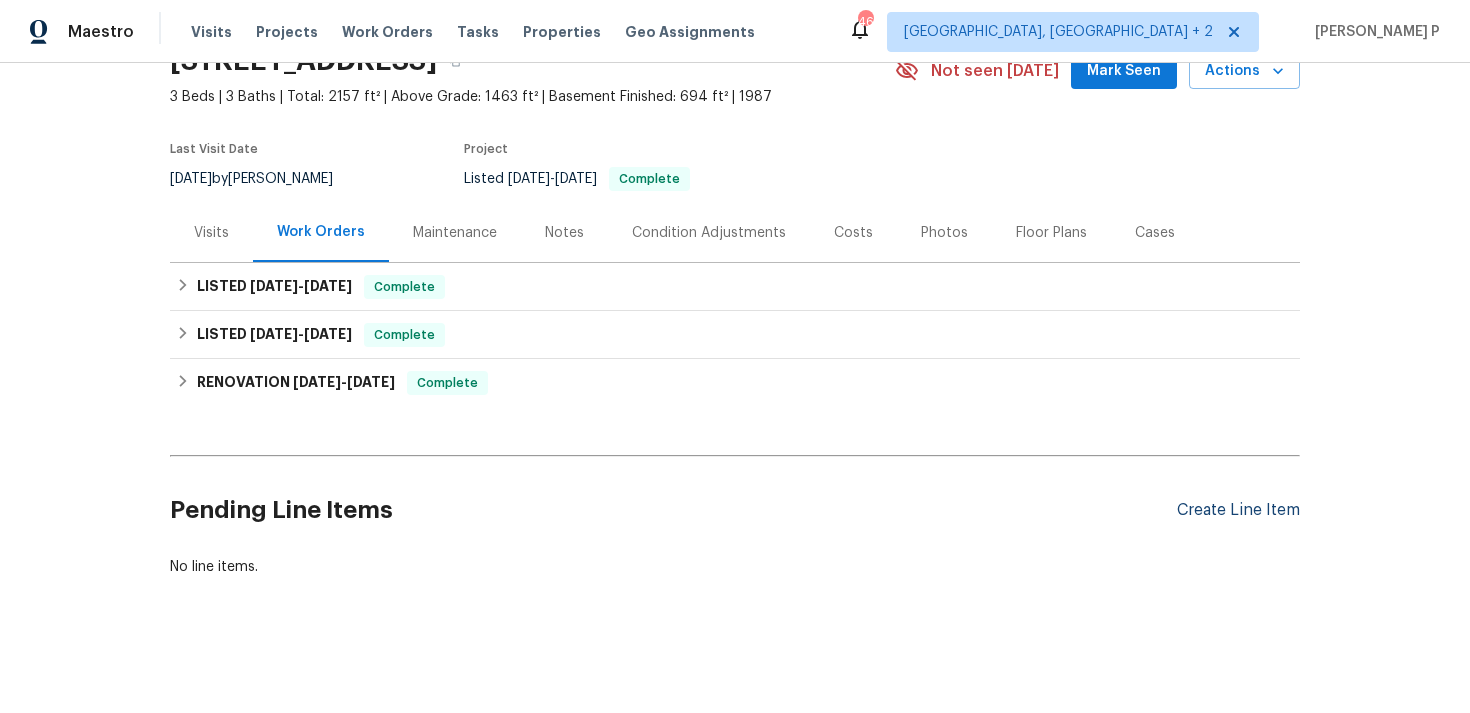 click on "Create Line Item" at bounding box center [1238, 510] 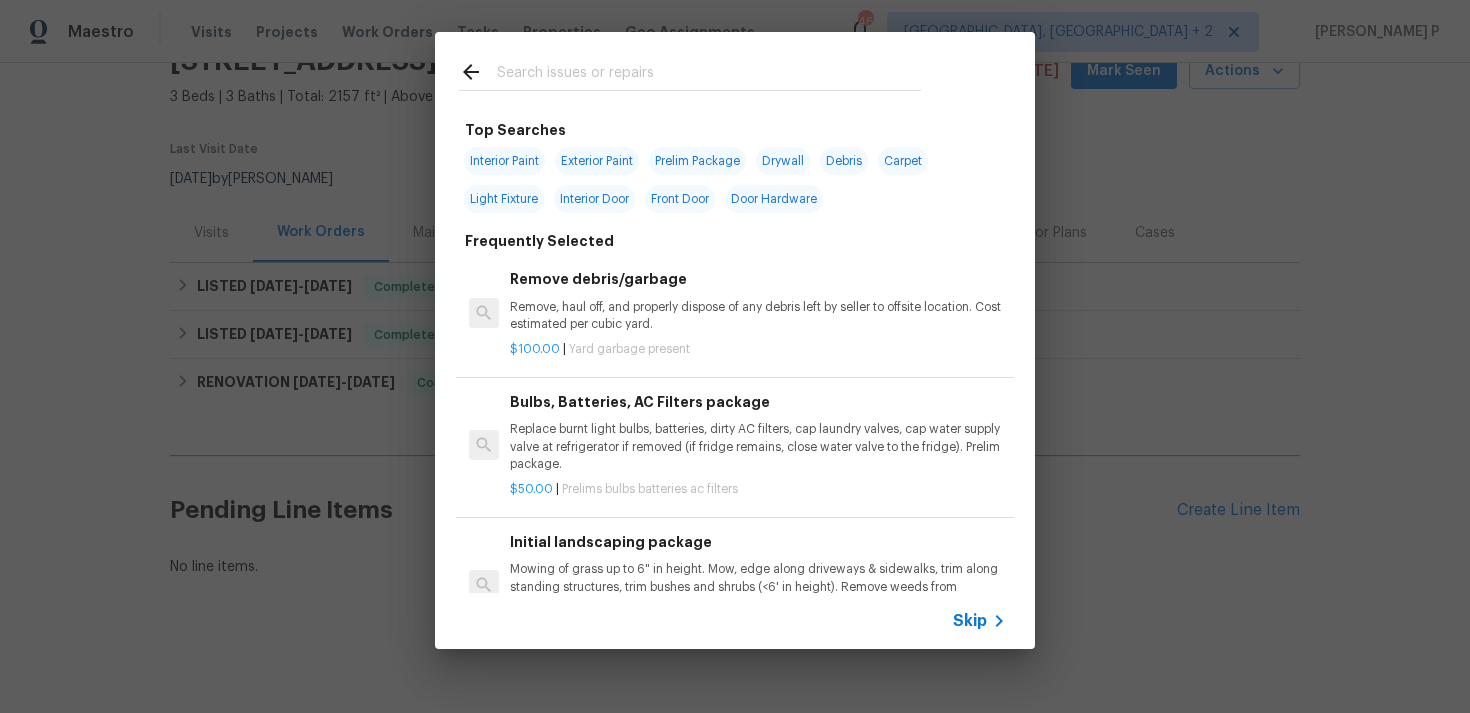 click on "Skip" at bounding box center (970, 621) 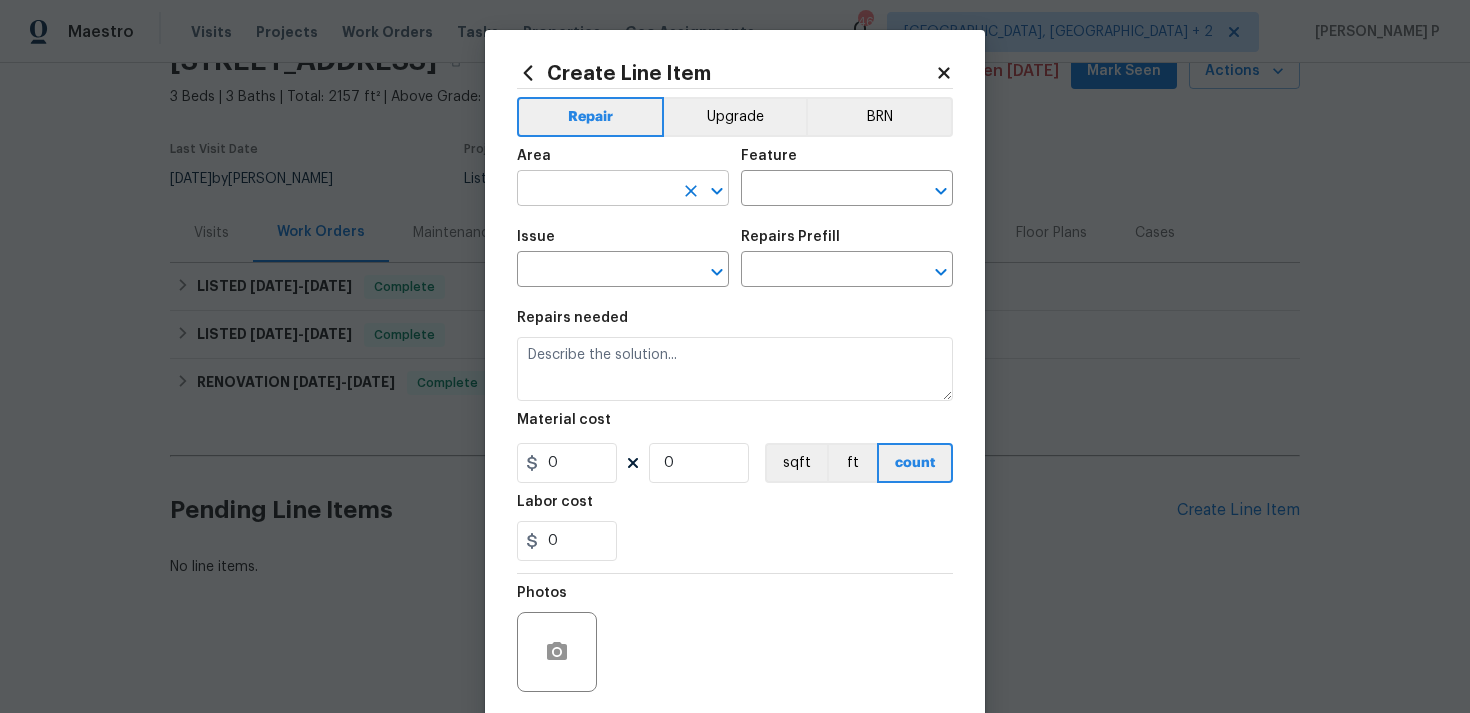 click at bounding box center [595, 190] 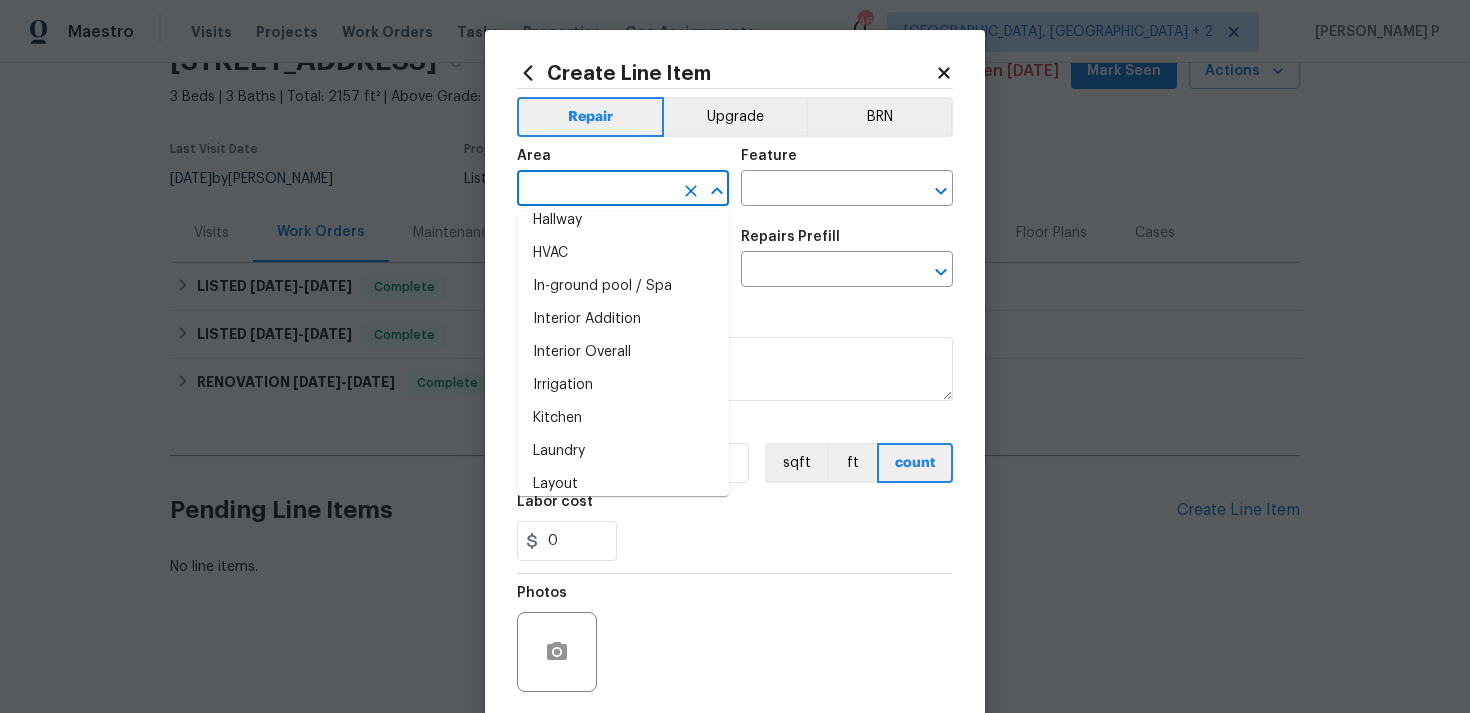 scroll, scrollTop: 733, scrollLeft: 0, axis: vertical 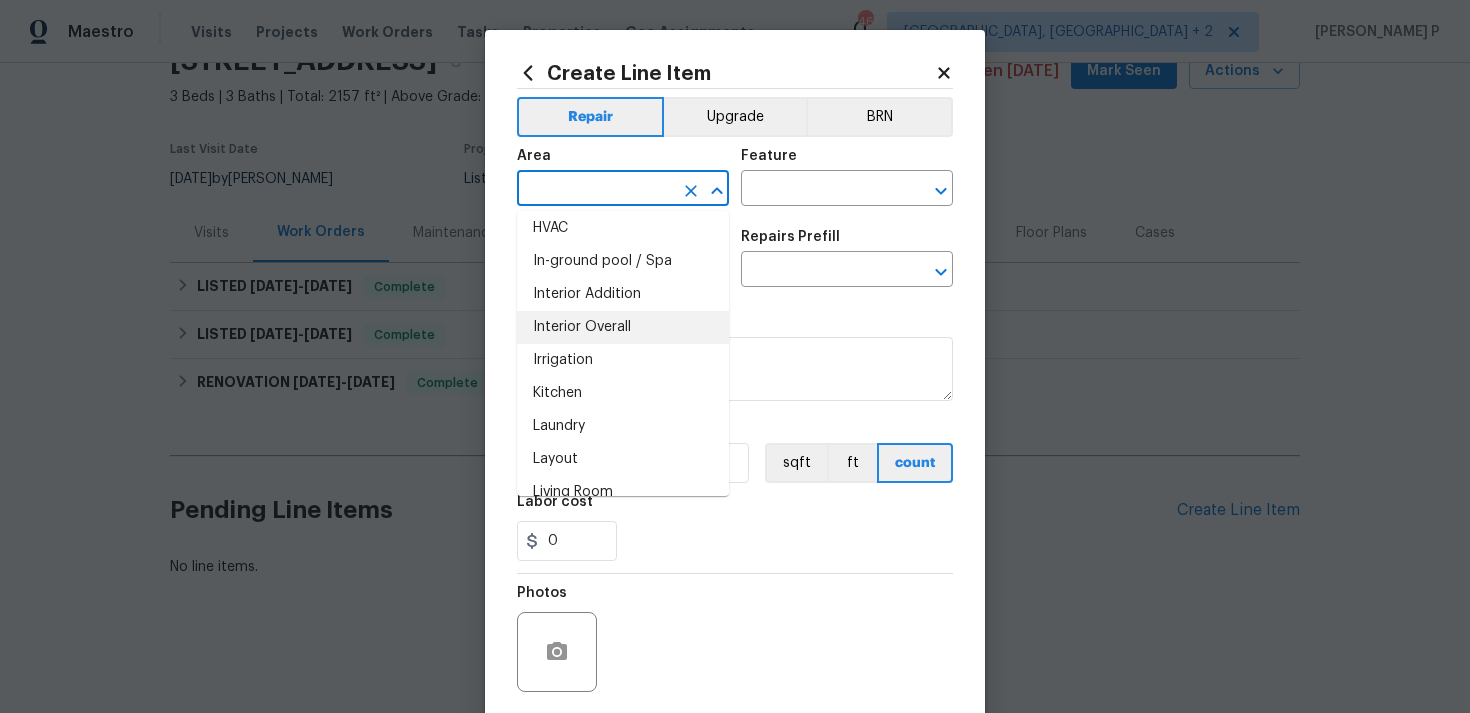click on "Interior Overall" at bounding box center (623, 327) 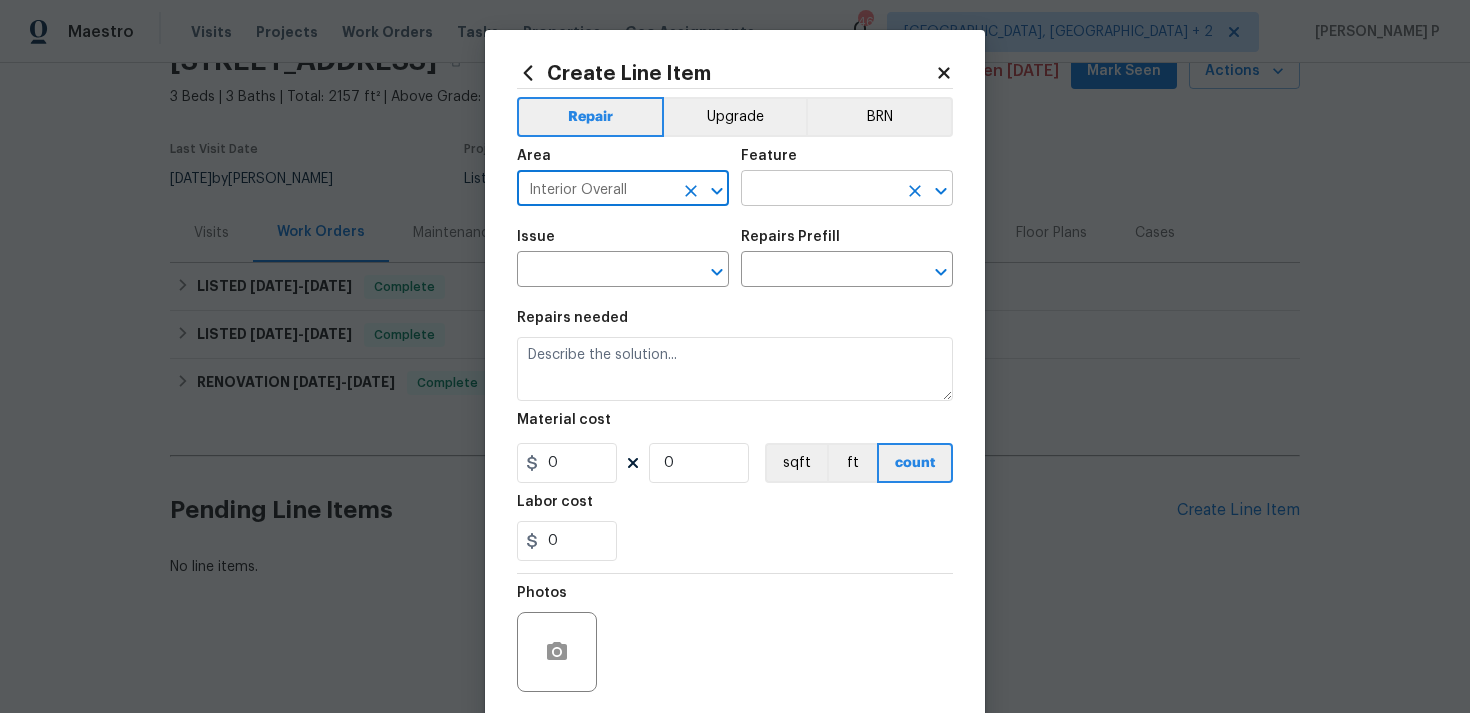 click at bounding box center (819, 190) 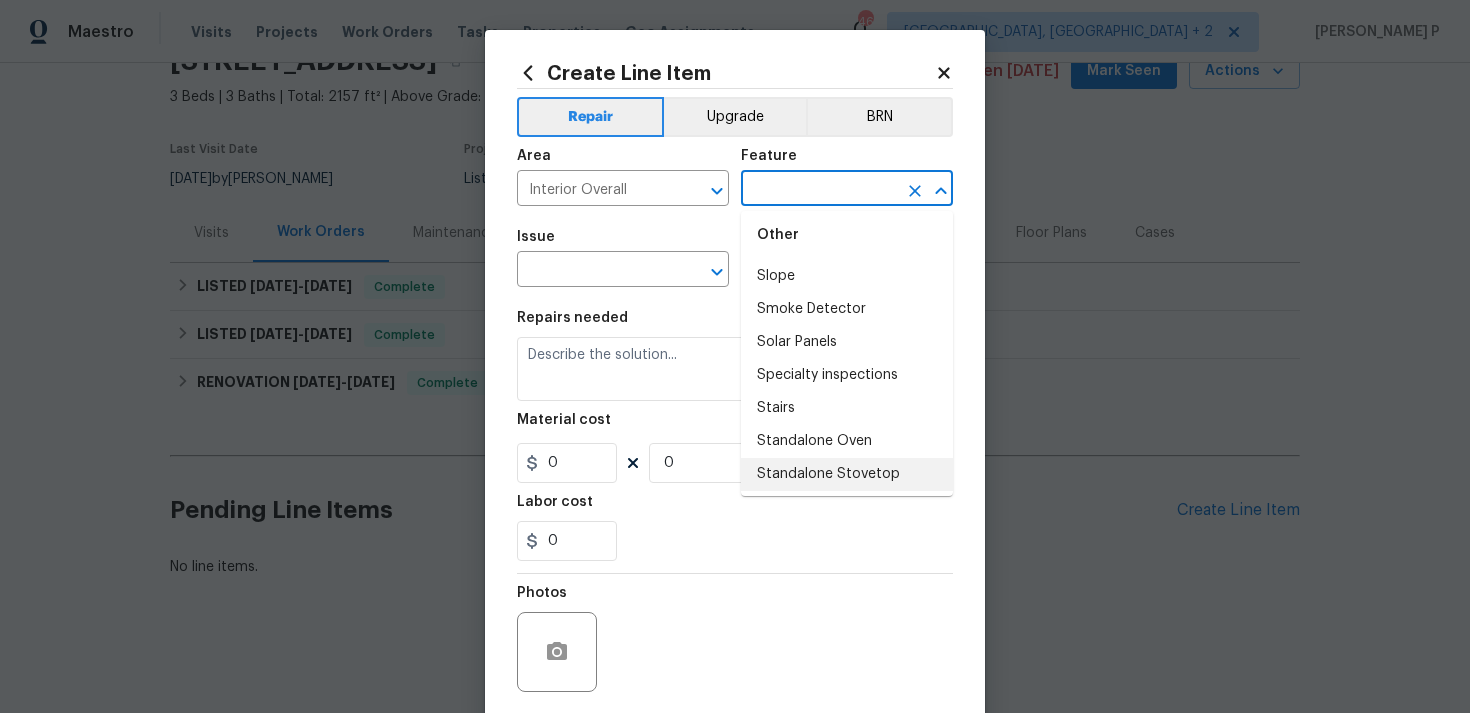 scroll, scrollTop: 4439, scrollLeft: 0, axis: vertical 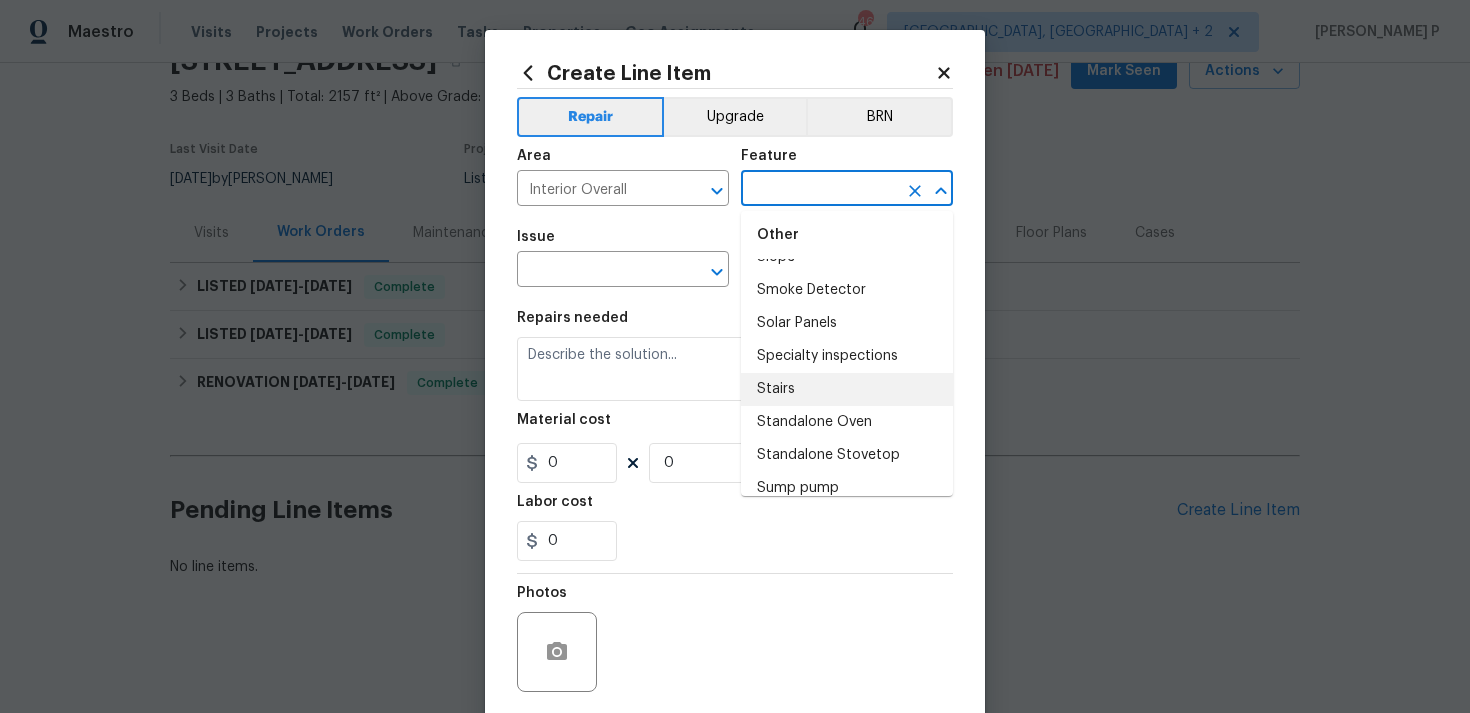 click on "Stairs" at bounding box center [847, 389] 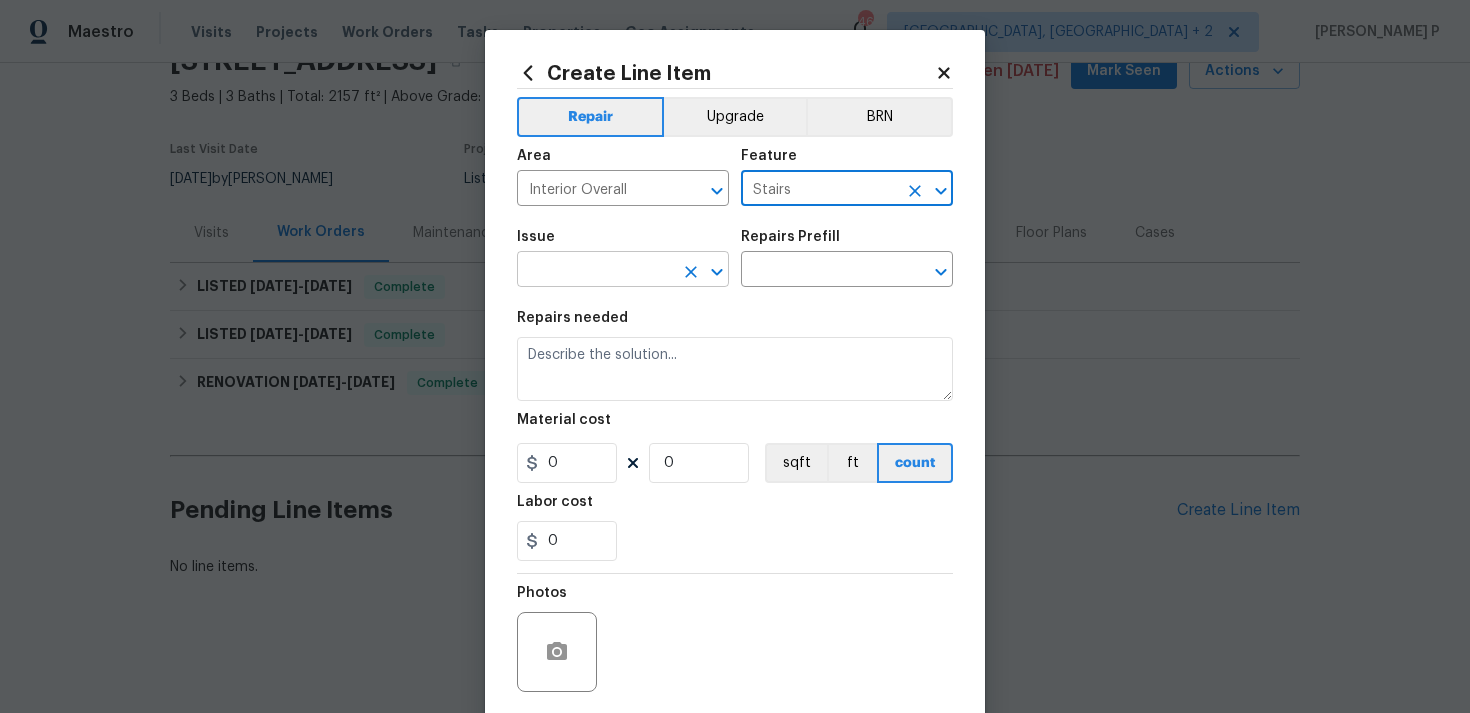 click 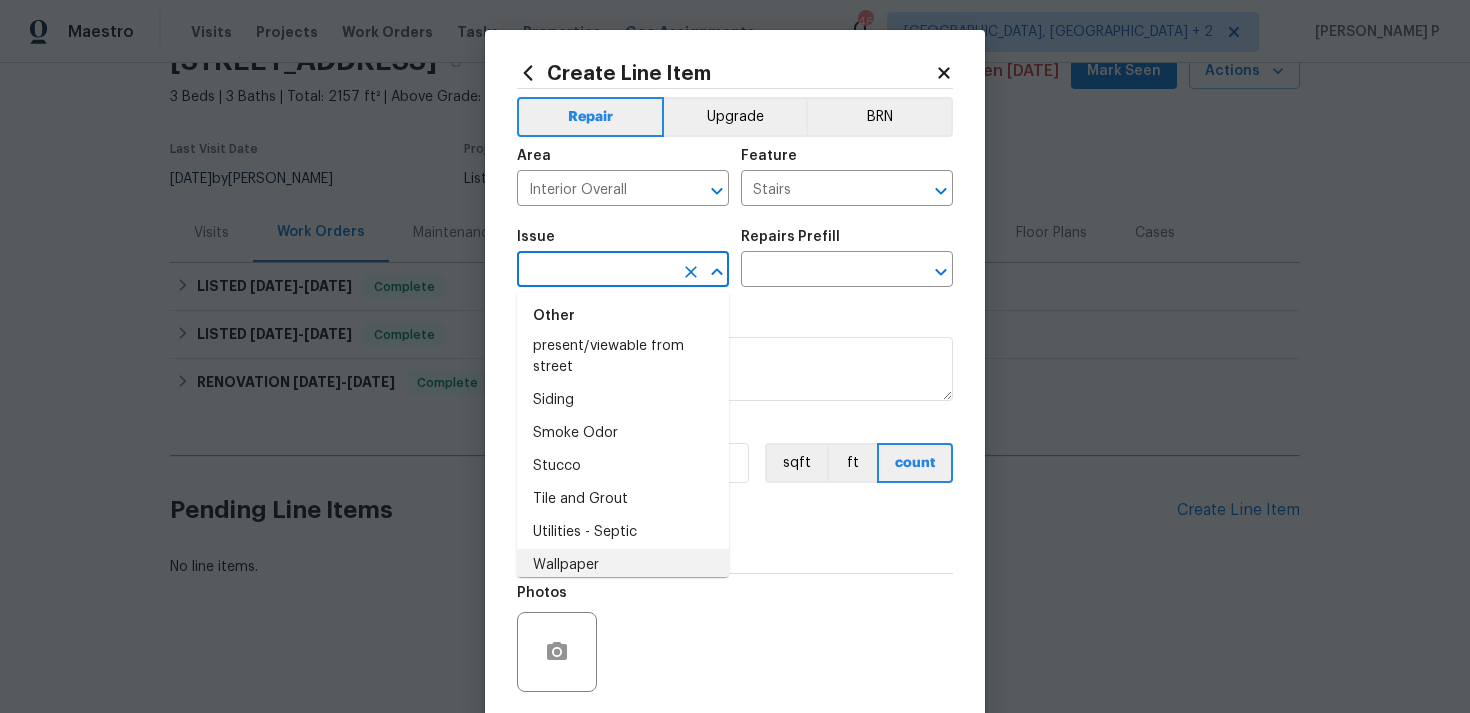 scroll, scrollTop: 3674, scrollLeft: 0, axis: vertical 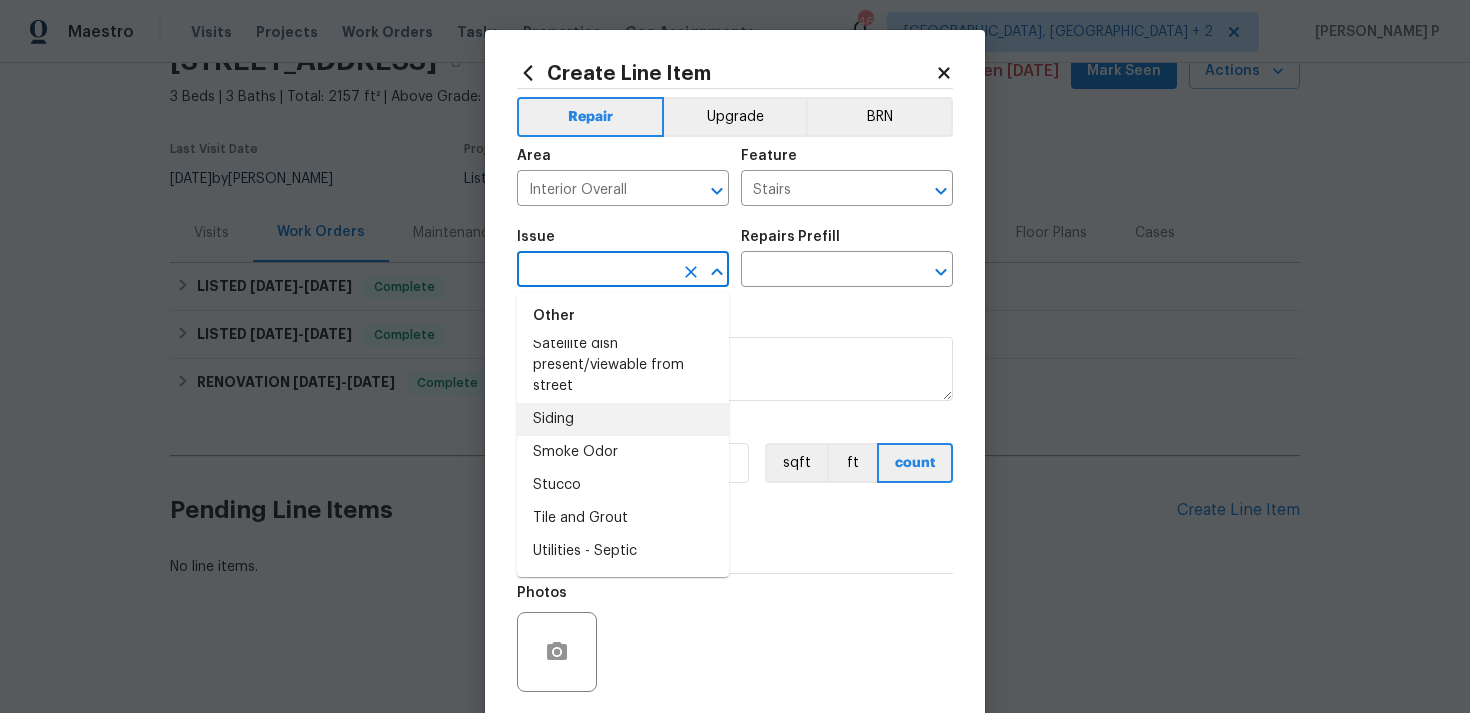 click on "Siding" at bounding box center (623, 419) 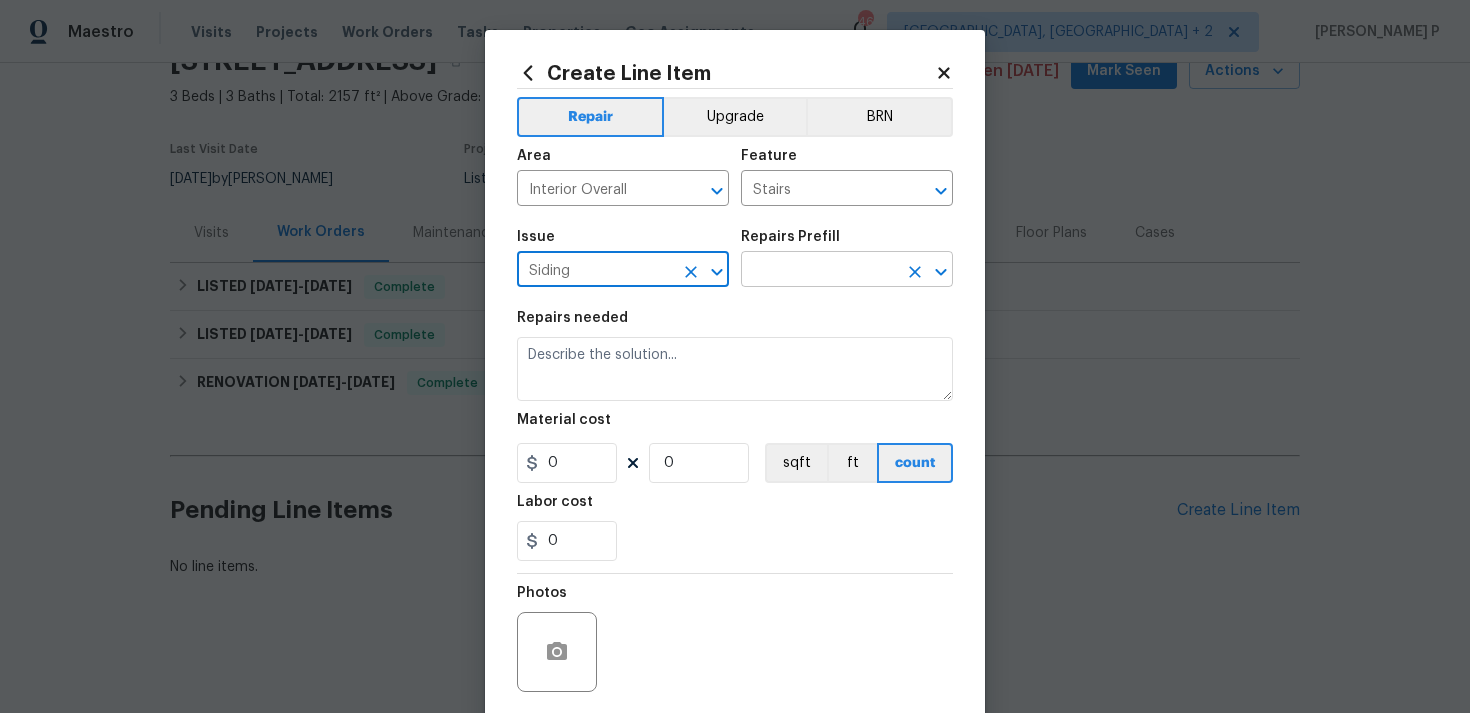 click at bounding box center (819, 271) 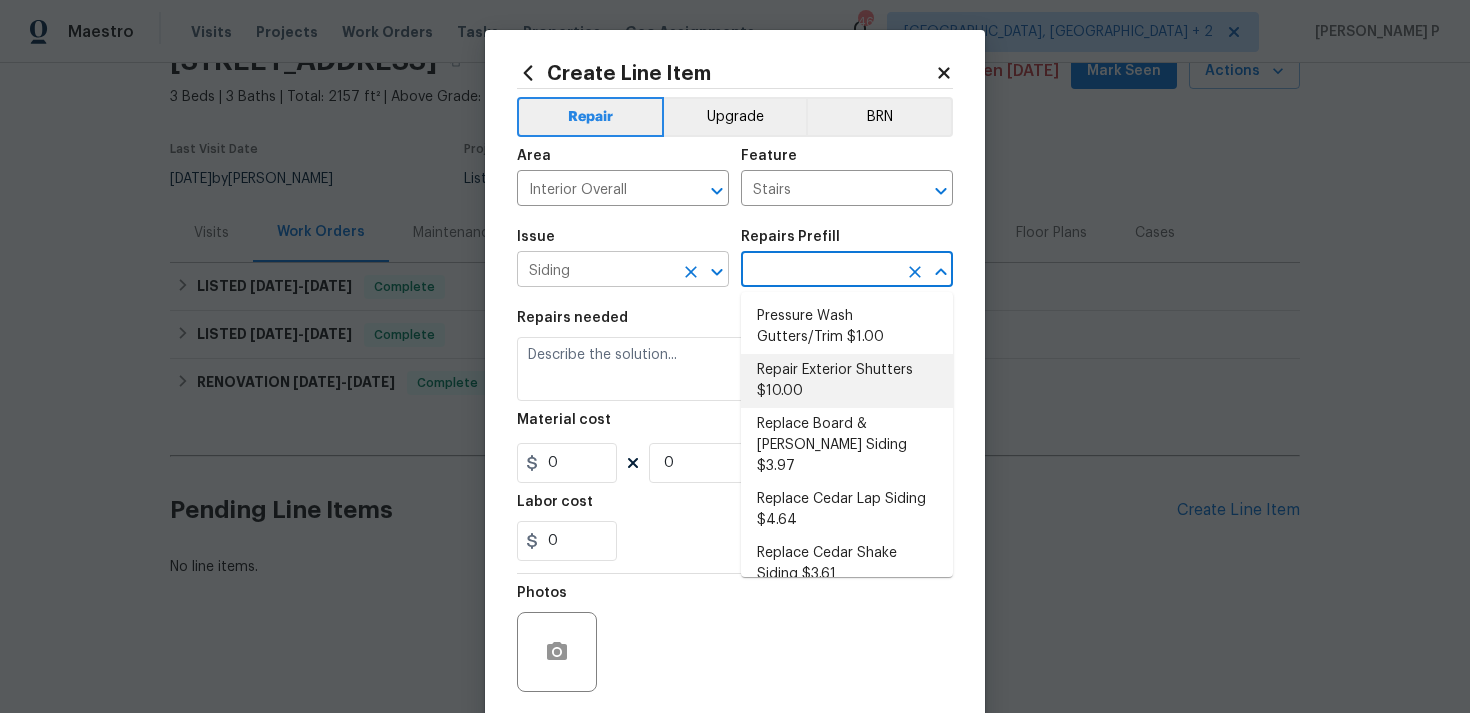 click 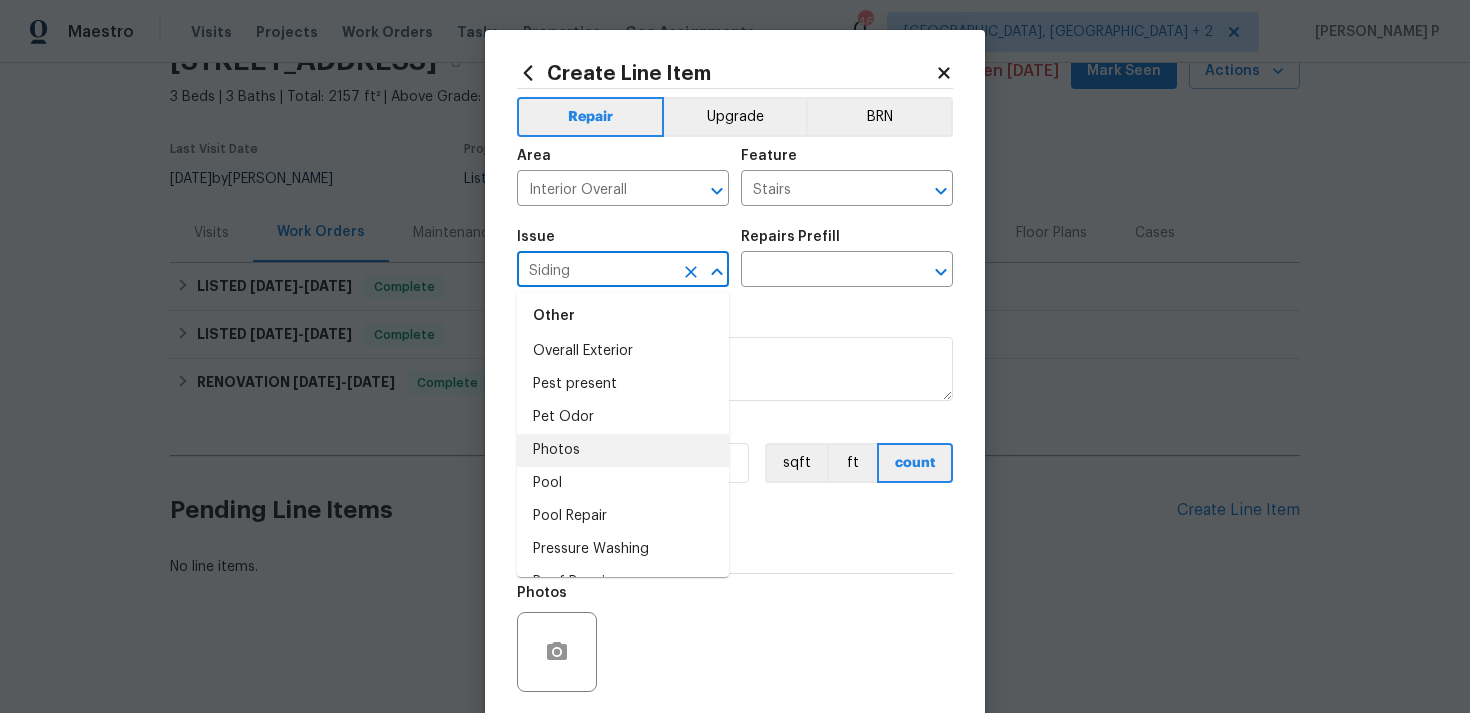 scroll, scrollTop: 3369, scrollLeft: 0, axis: vertical 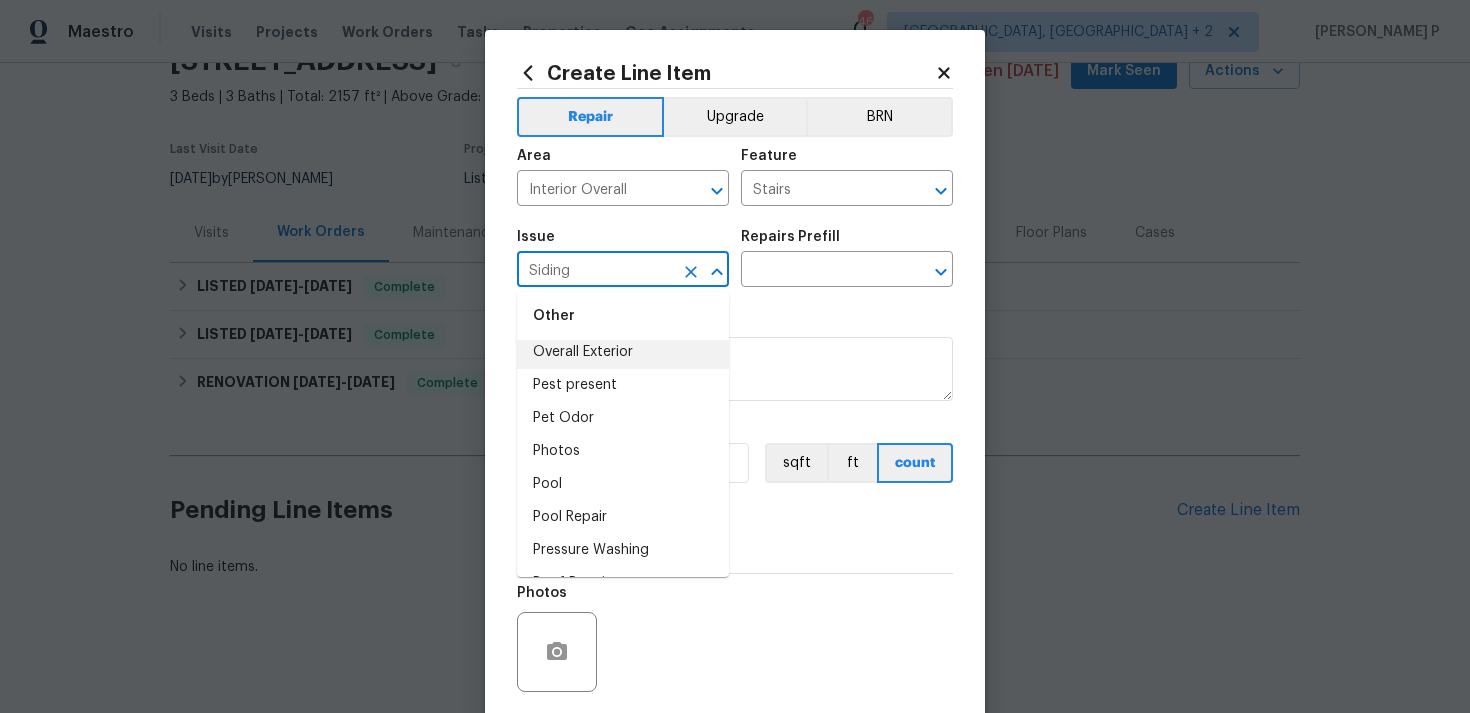 click on "Overall Exterior" at bounding box center [623, 352] 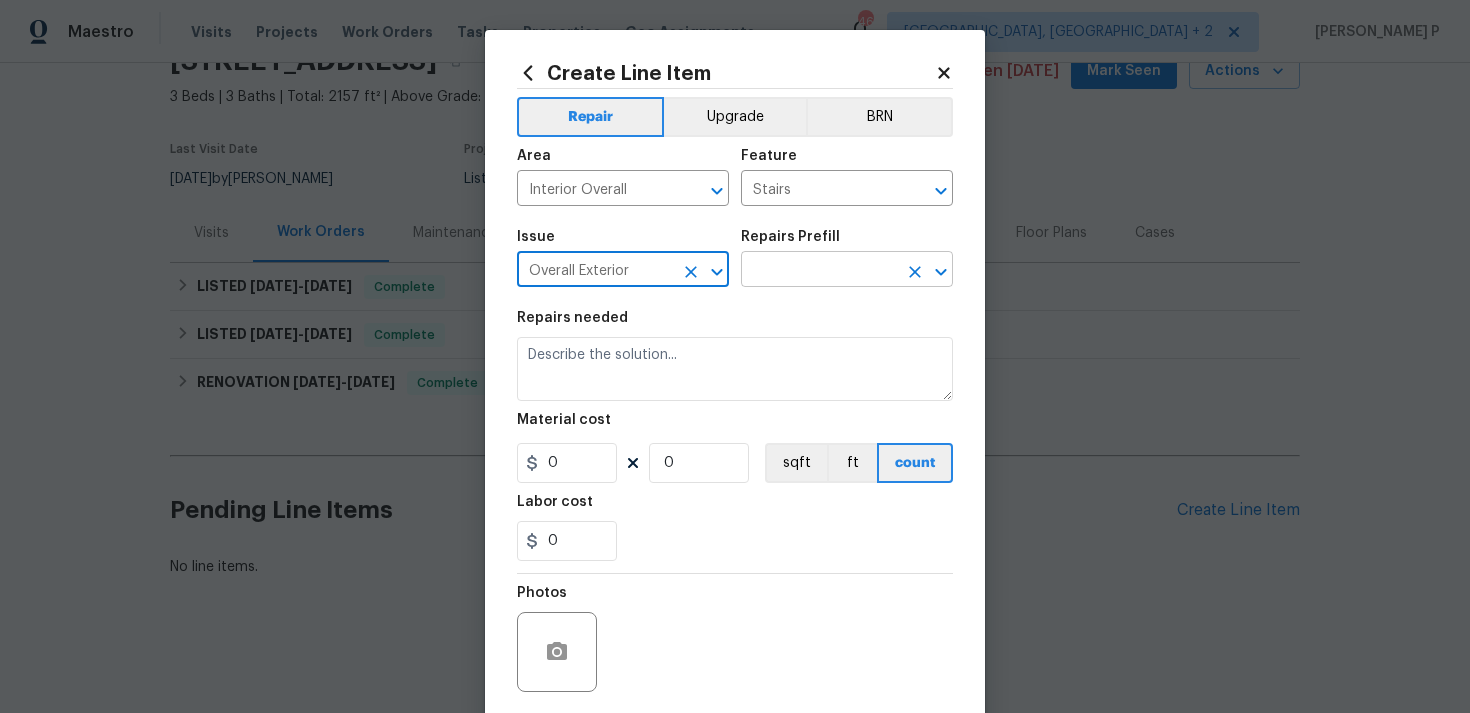 click at bounding box center (819, 271) 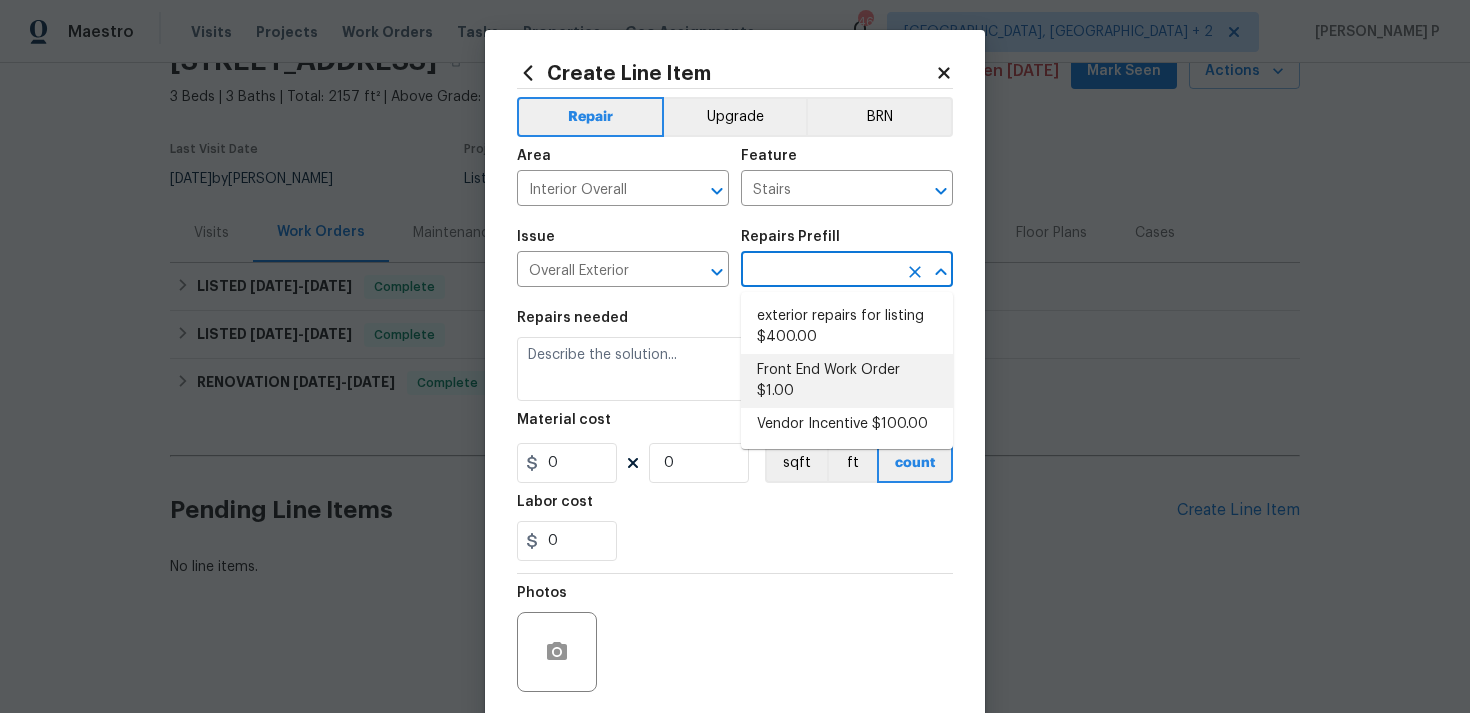 click on "Front End Work Order $1.00" at bounding box center (847, 381) 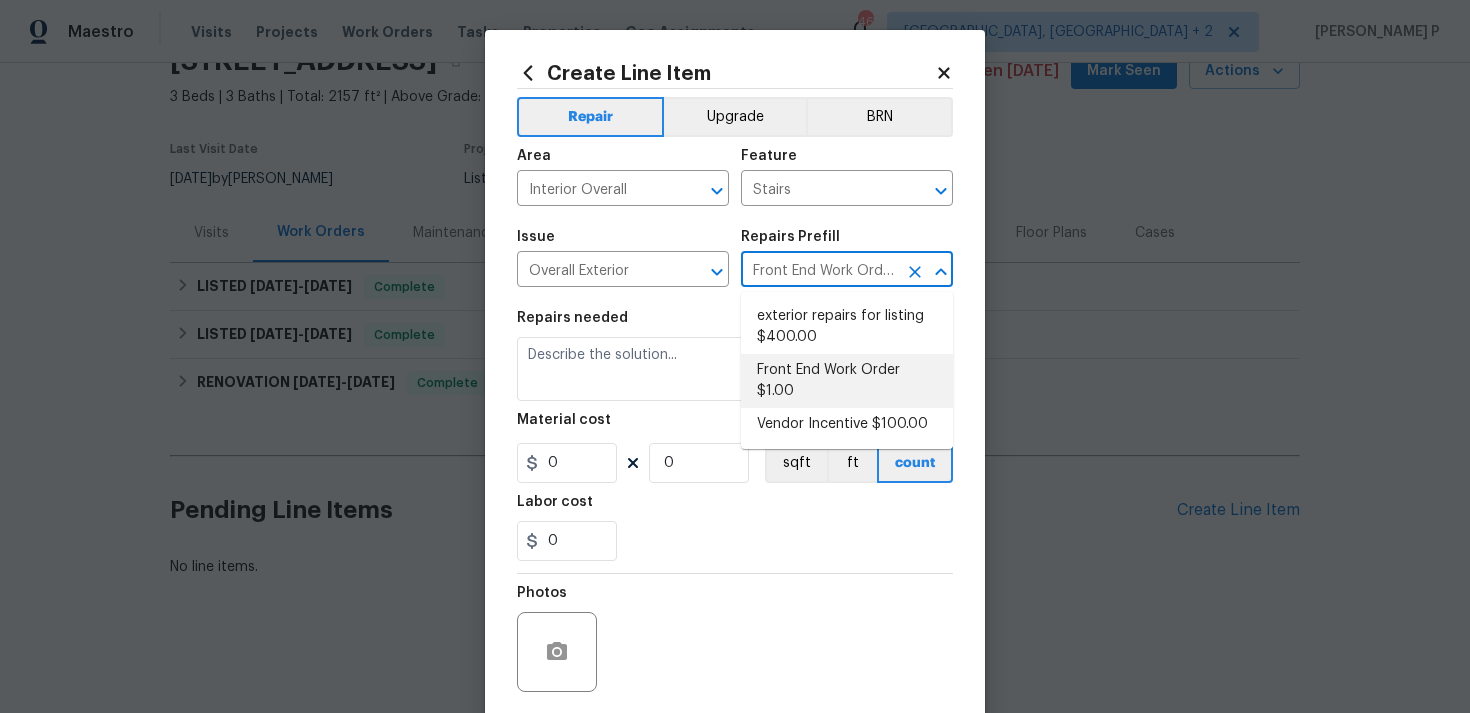 type on "Placeholder line item for the creation of front end work orders." 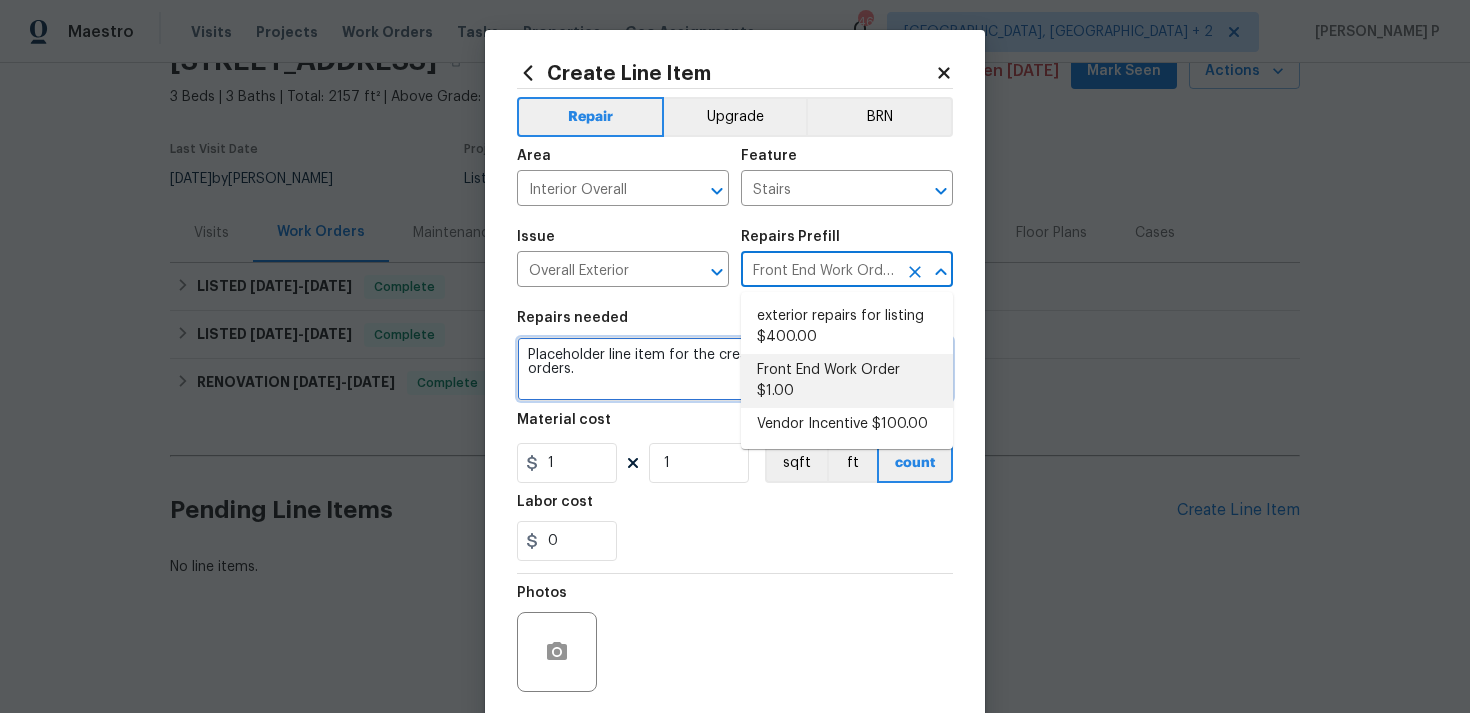 click on "Placeholder line item for the creation of front end work orders." at bounding box center [735, 369] 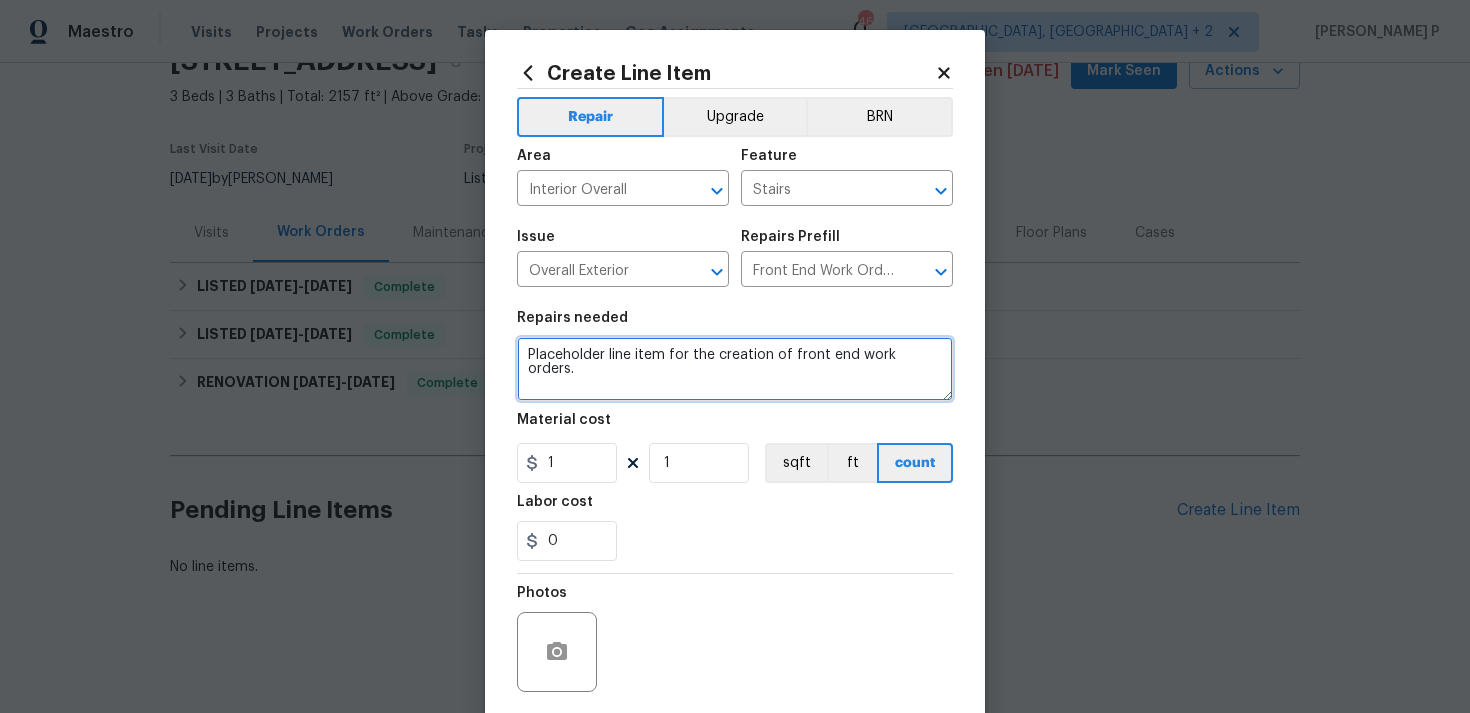 click on "Placeholder line item for the creation of front end work orders." at bounding box center (735, 369) 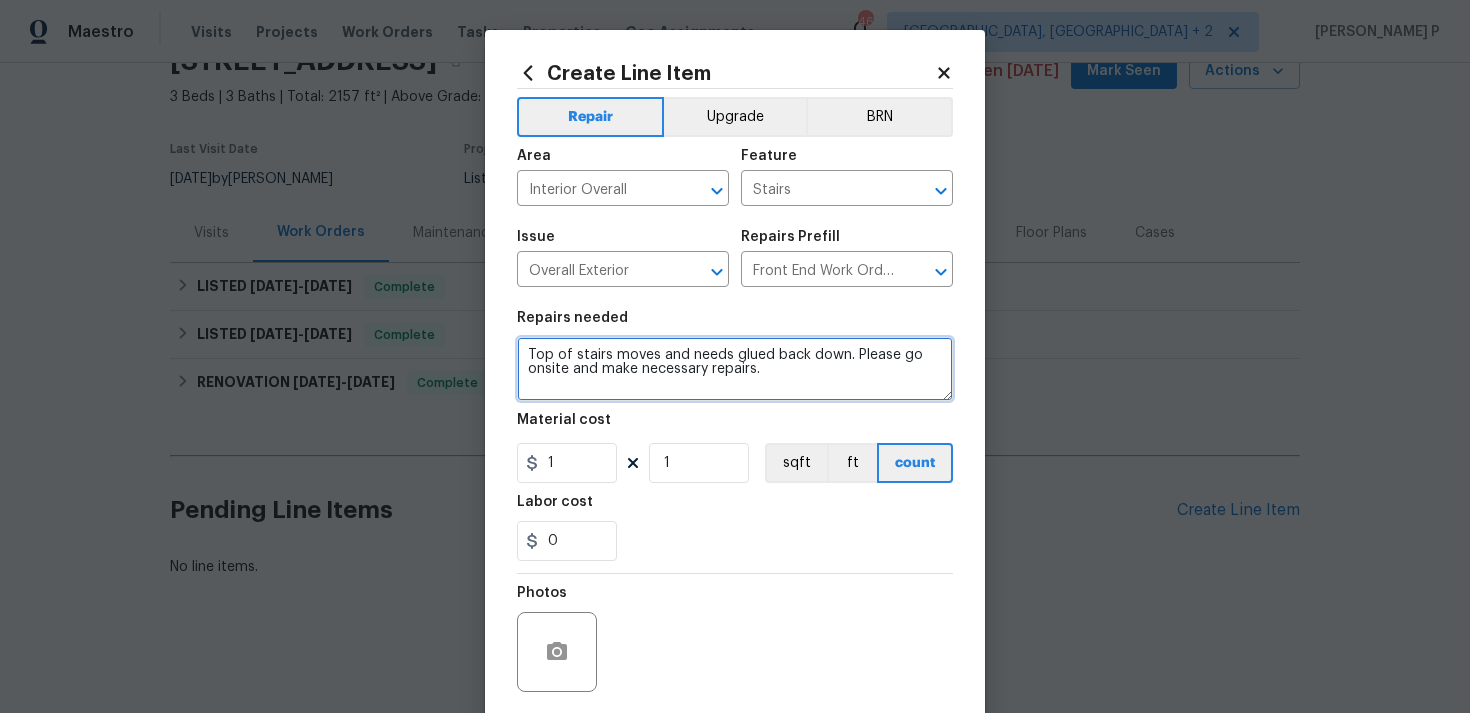 type on "Top of stairs moves and needs glued back down. Please go onsite and make necessary repairs." 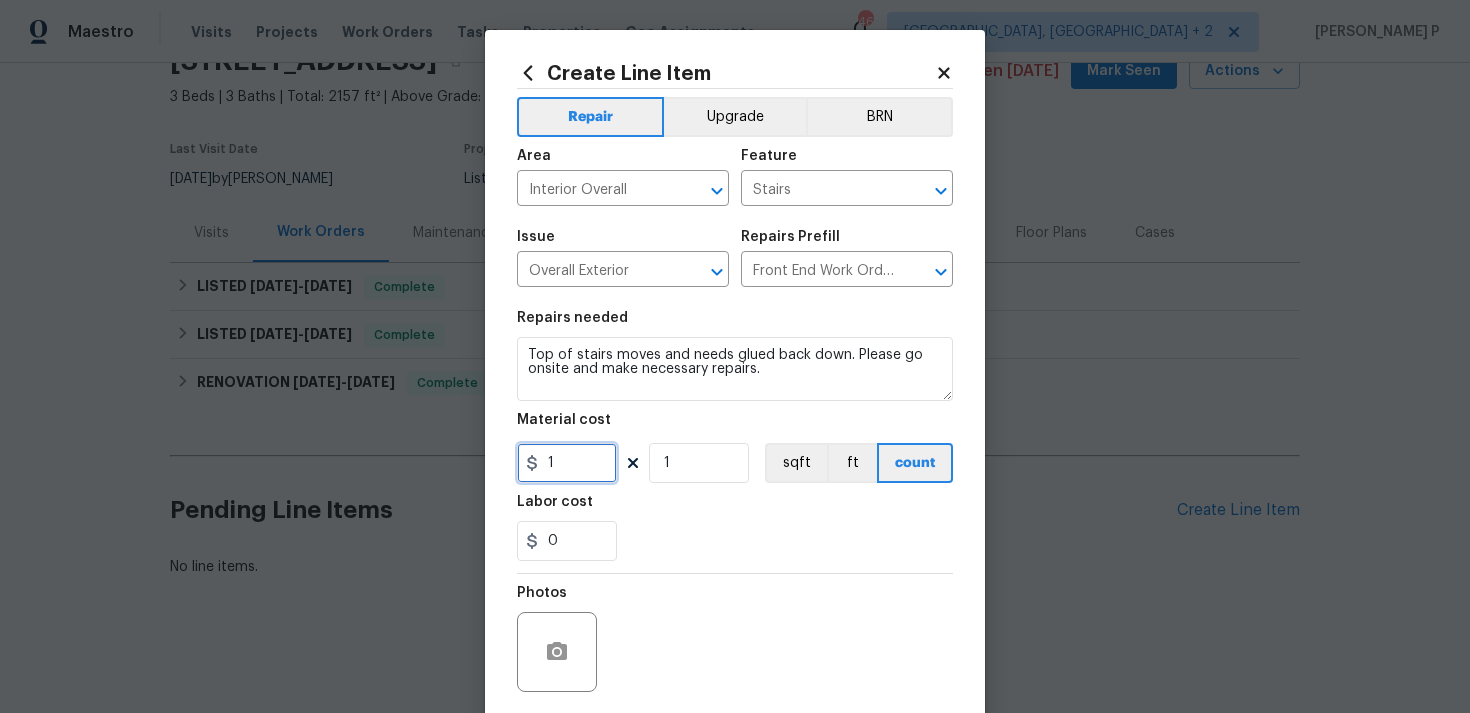 click on "1" at bounding box center (567, 463) 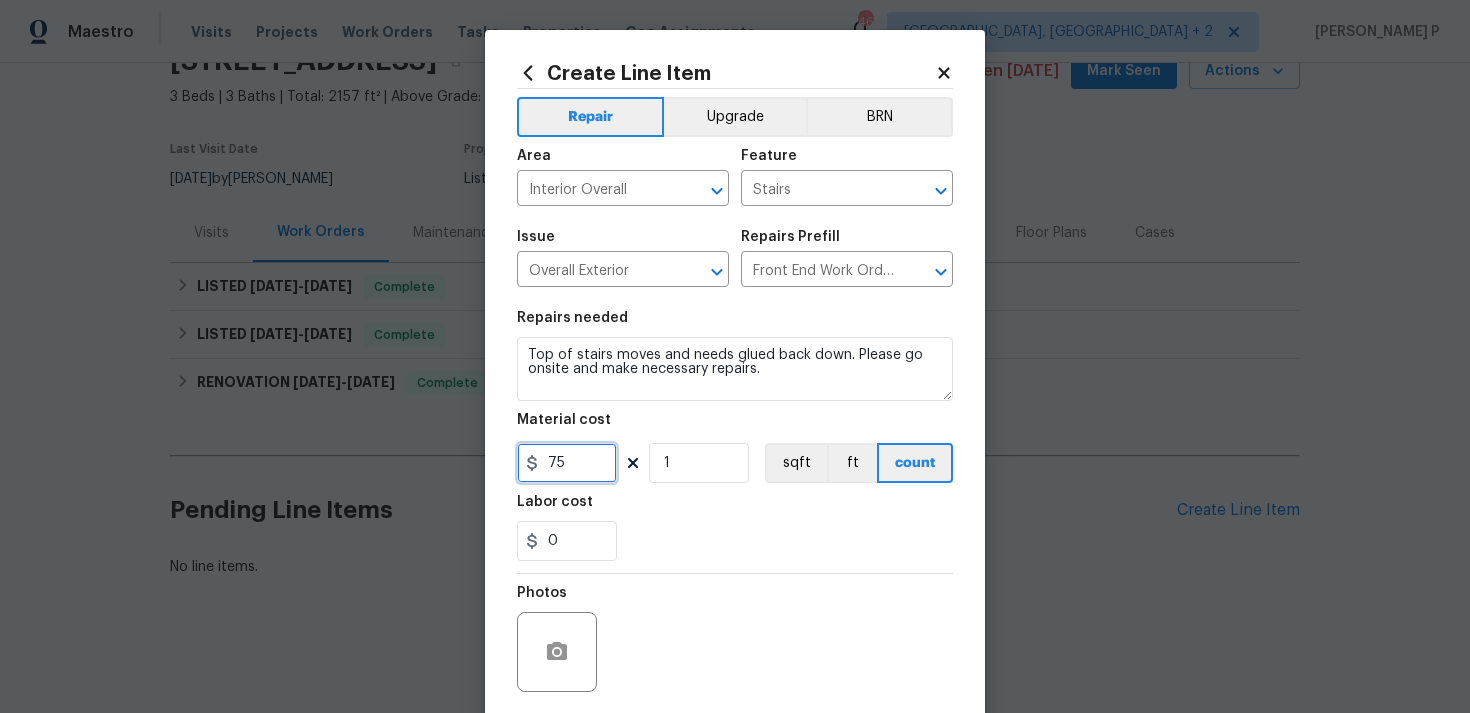 scroll, scrollTop: 149, scrollLeft: 0, axis: vertical 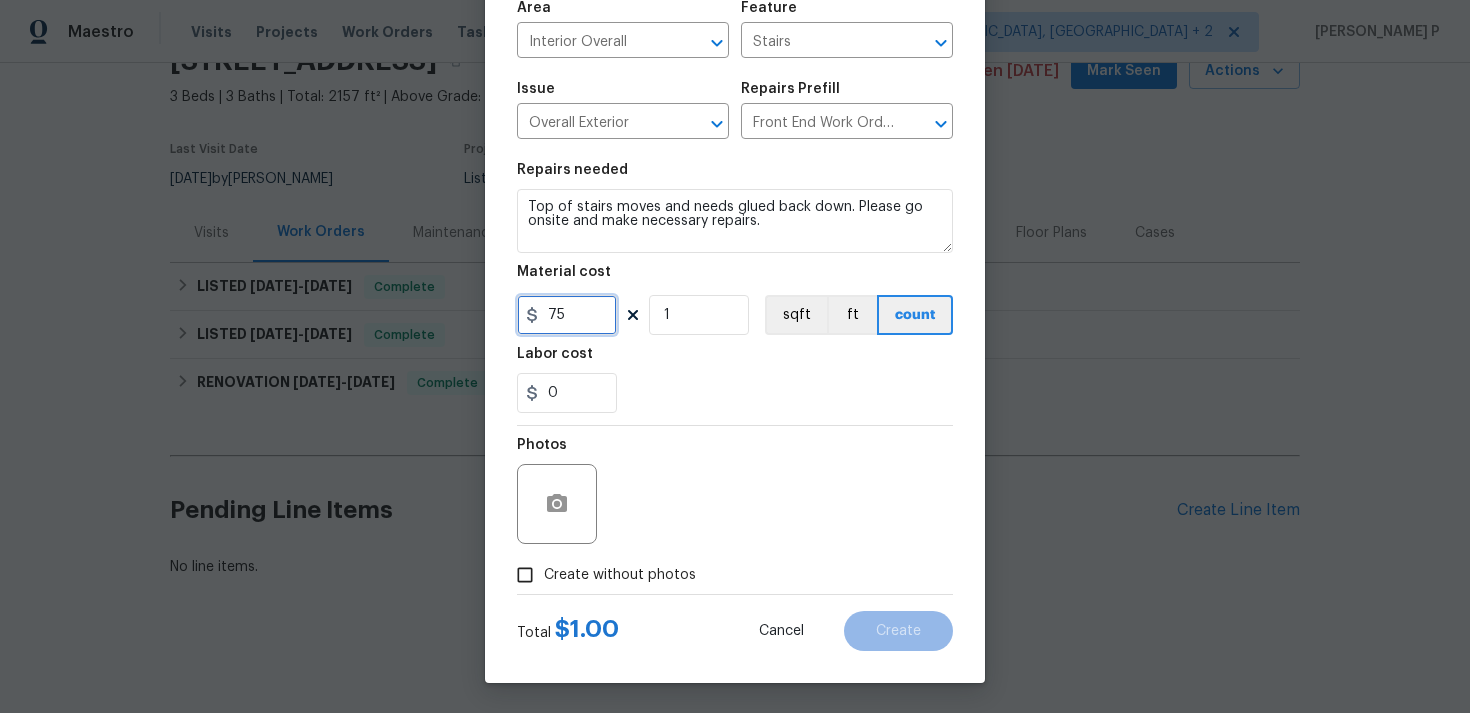 type on "75" 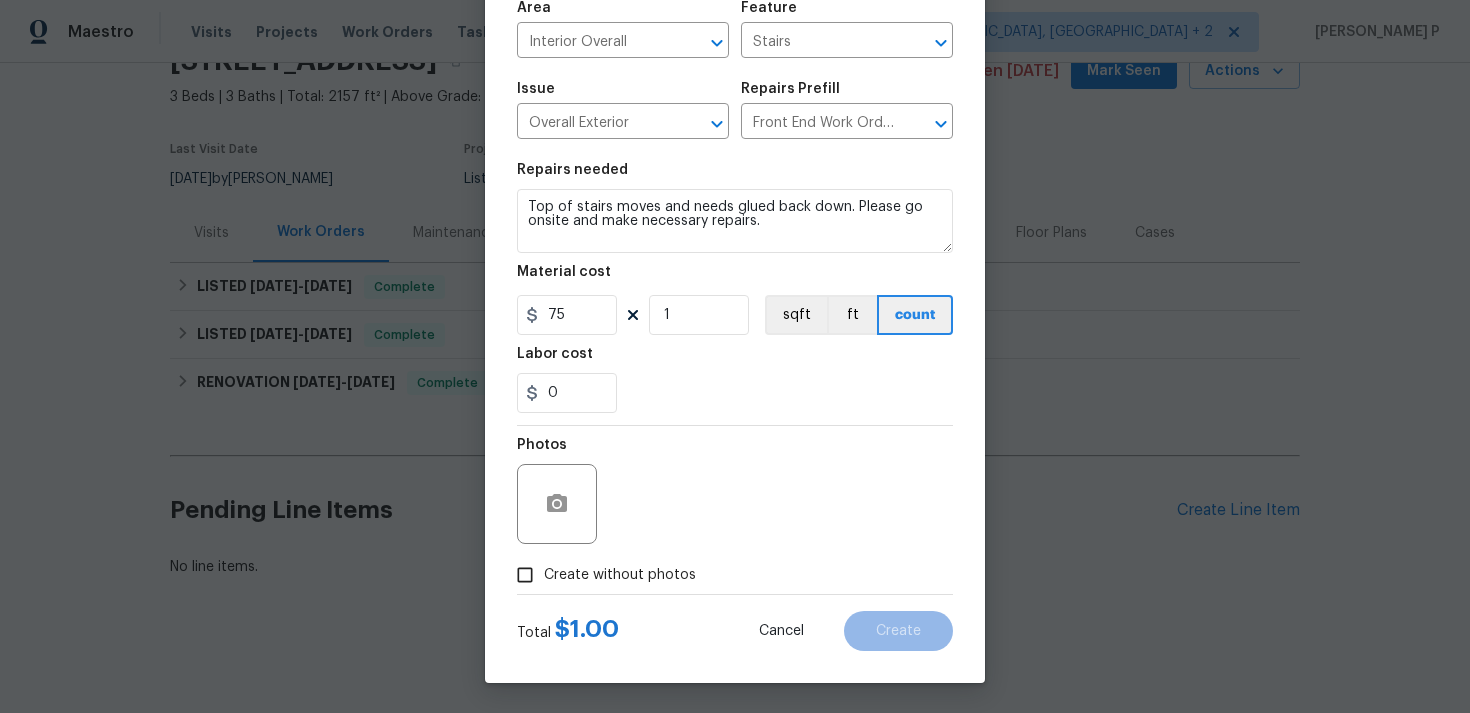 click on "Create without photos" at bounding box center (525, 575) 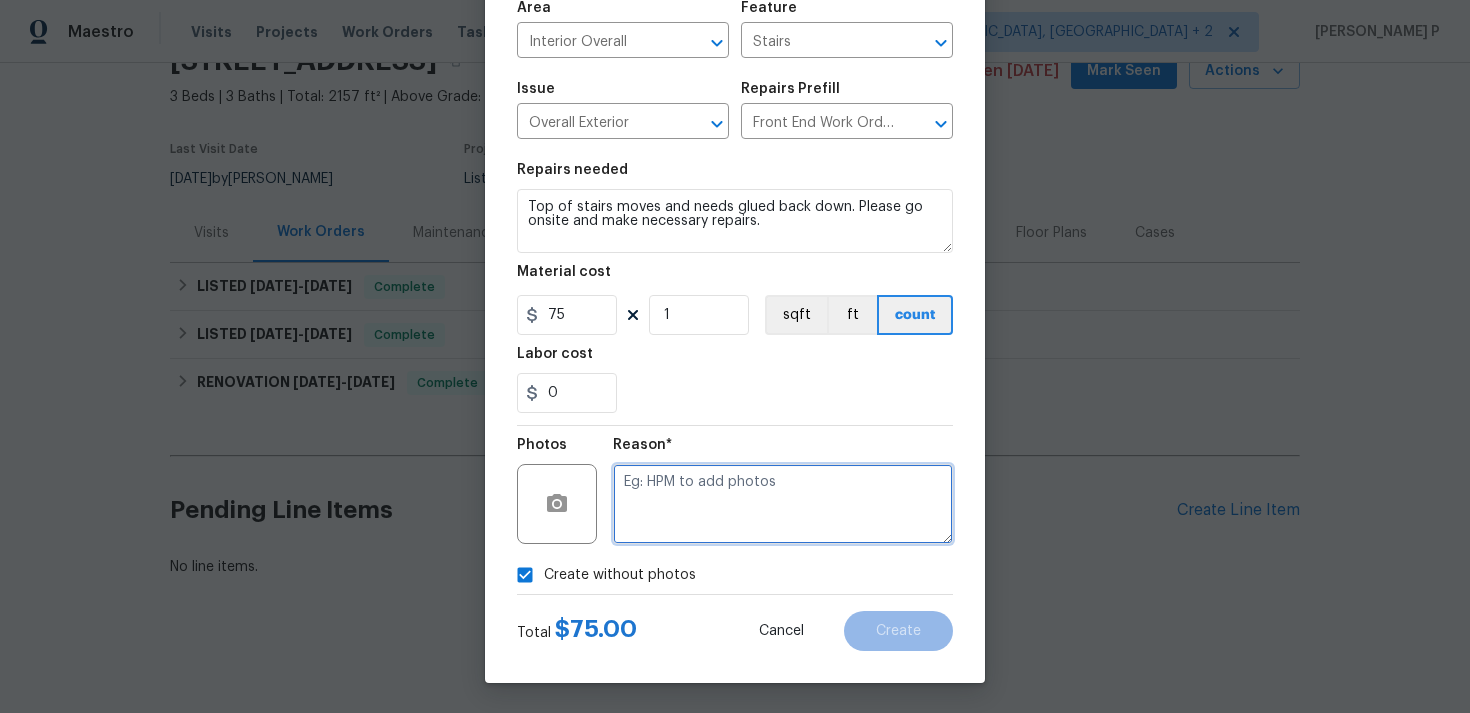 click at bounding box center (783, 504) 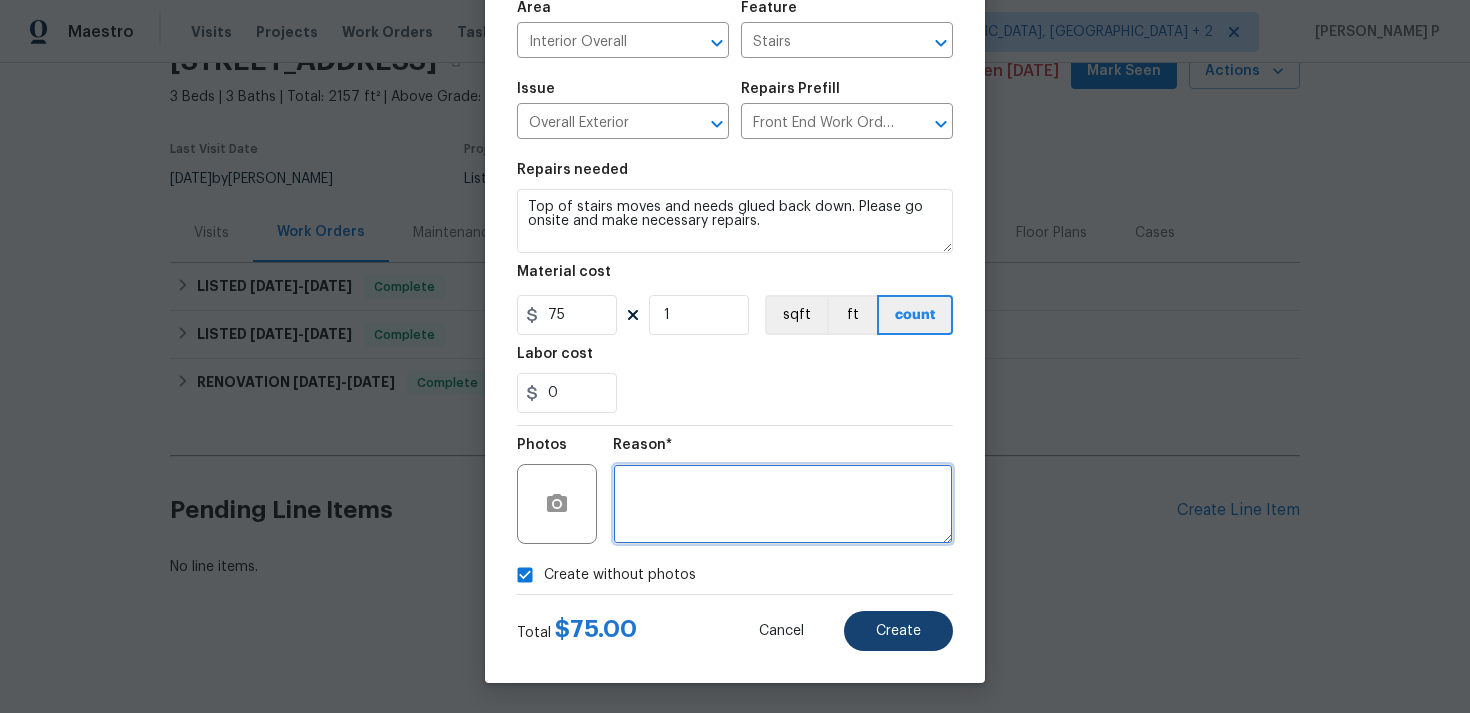 type 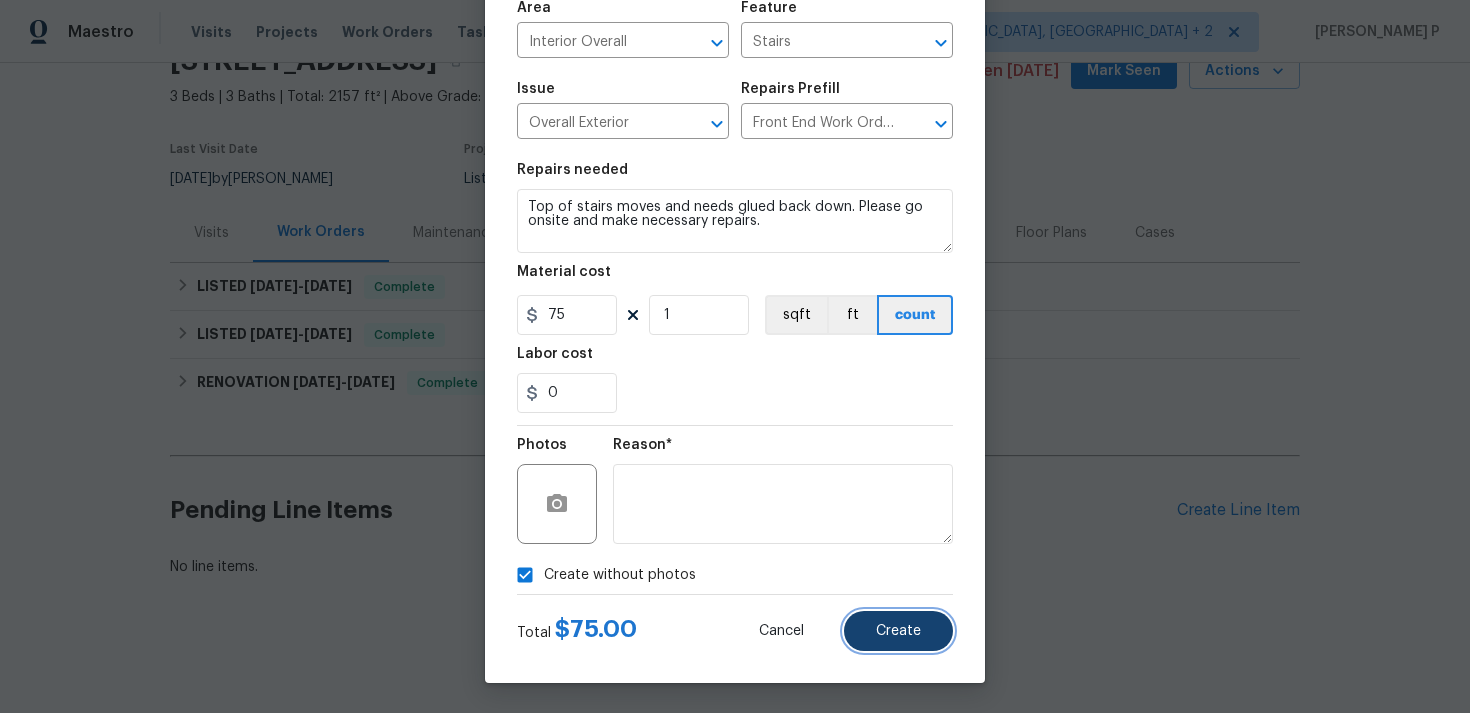 click on "Create" at bounding box center (898, 631) 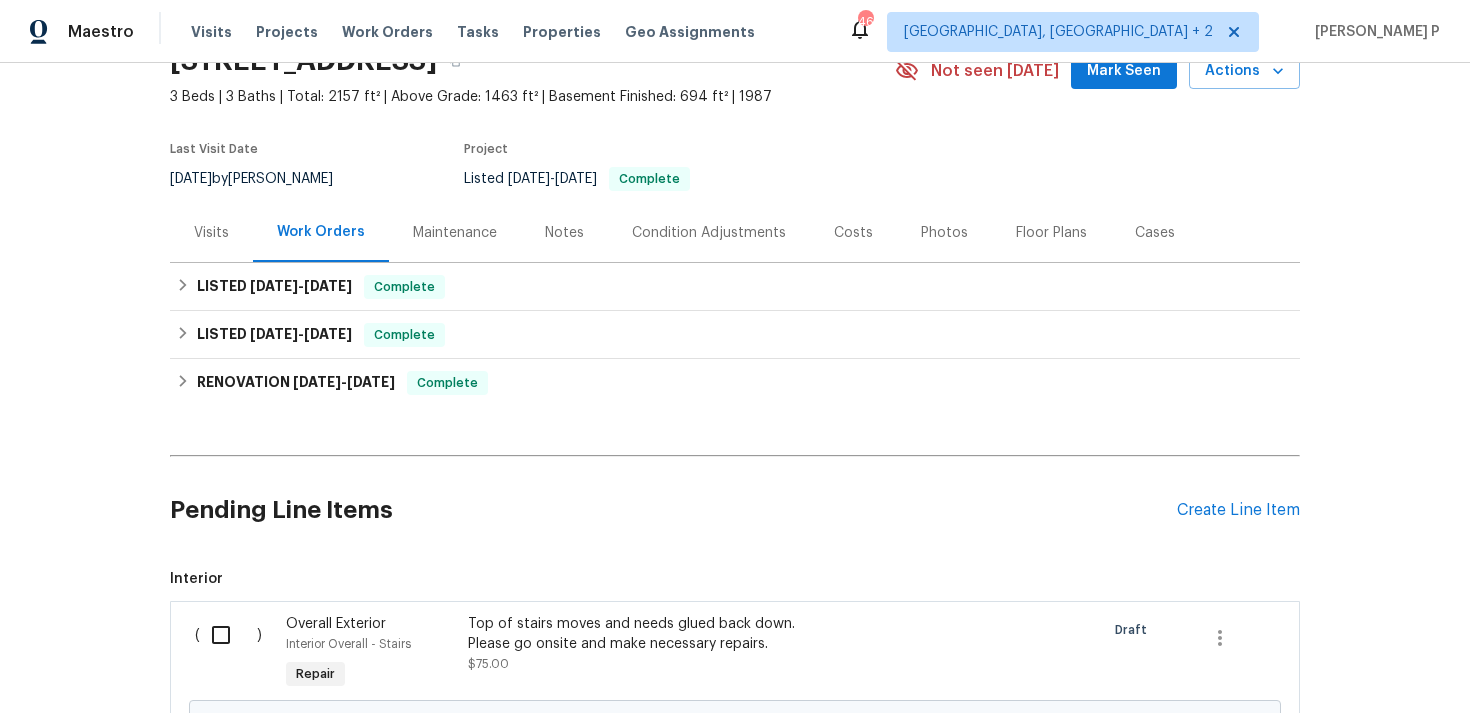 click at bounding box center (228, 635) 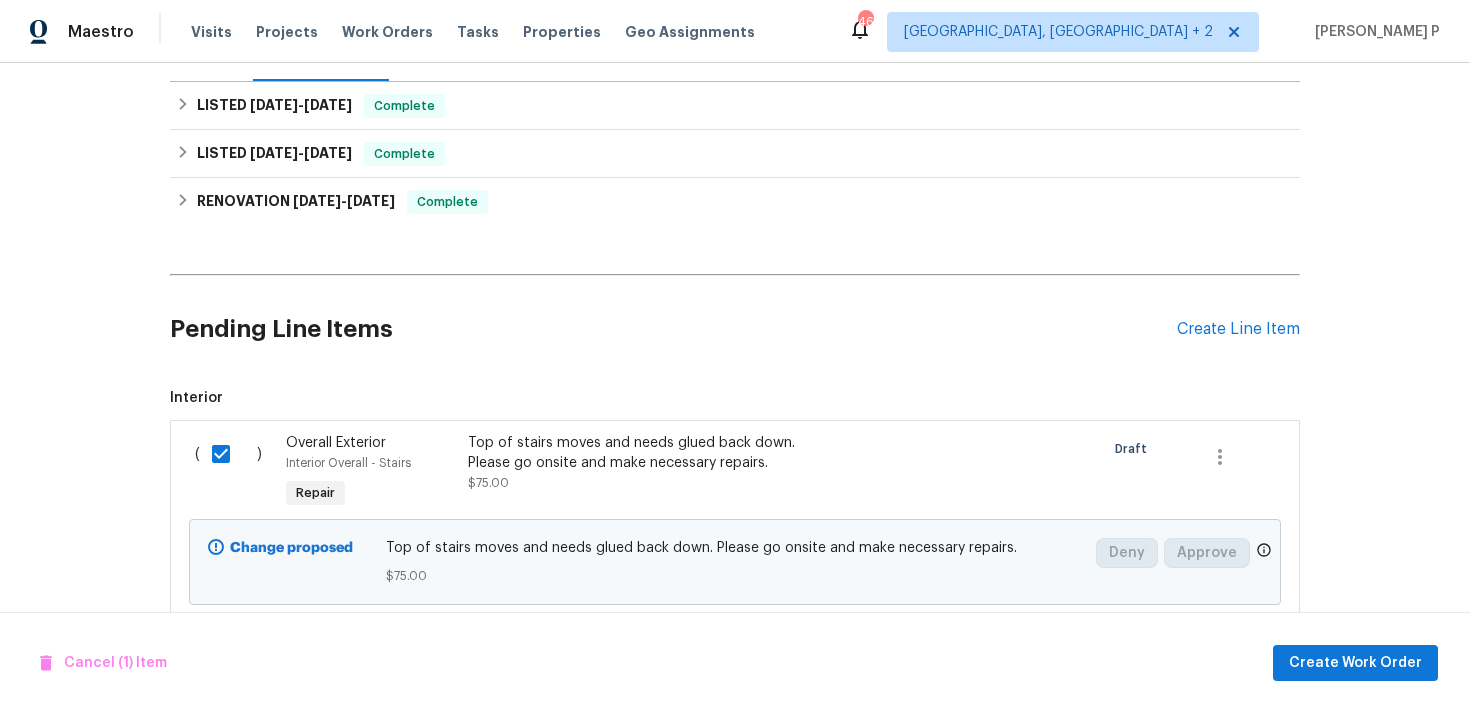 scroll, scrollTop: 328, scrollLeft: 0, axis: vertical 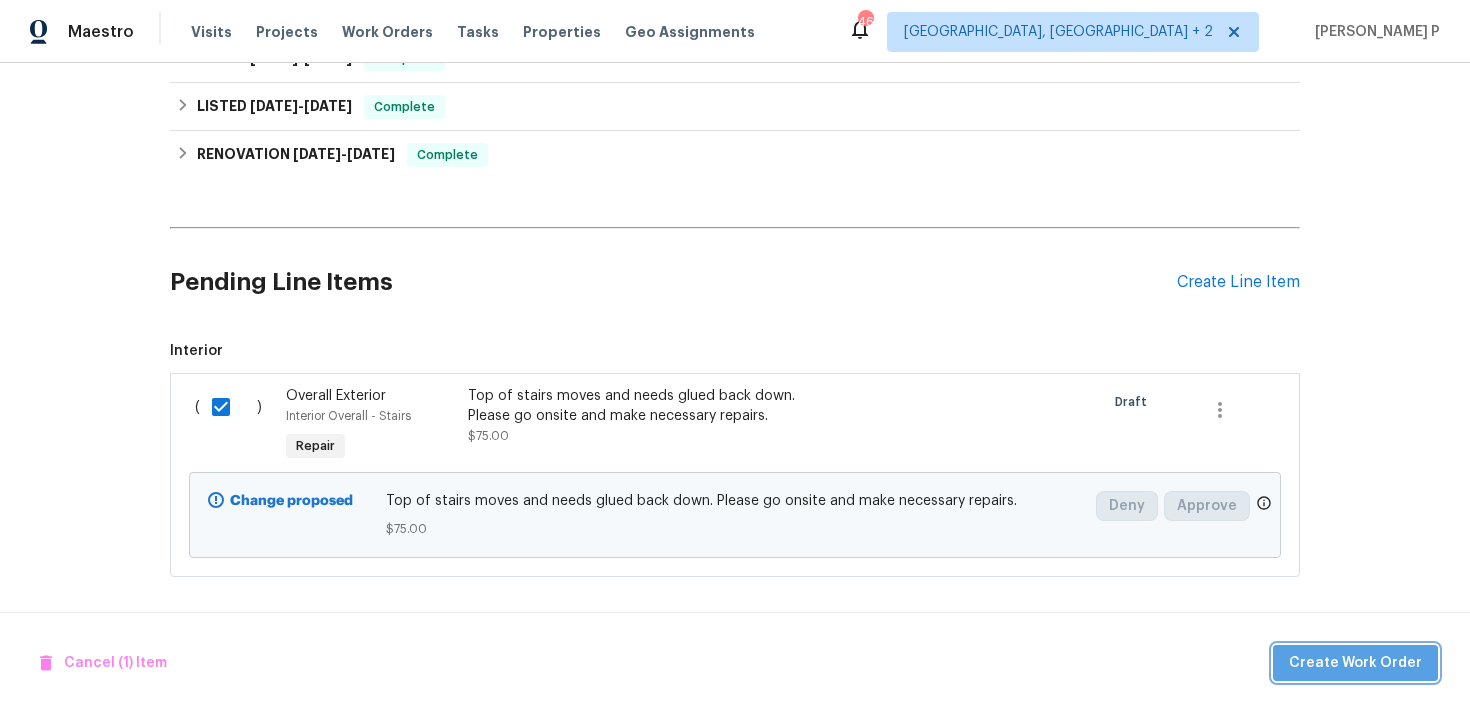 click on "Create Work Order" at bounding box center [1355, 663] 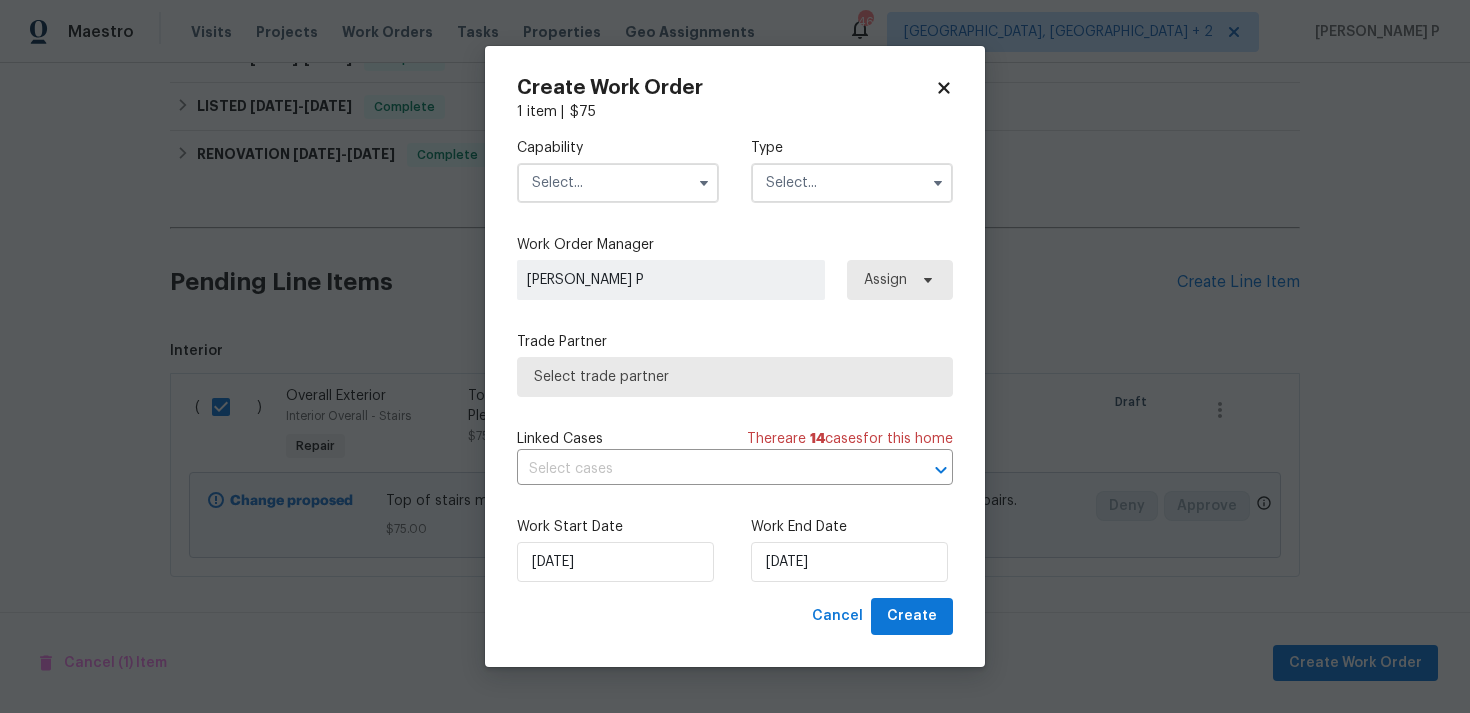 click at bounding box center (852, 183) 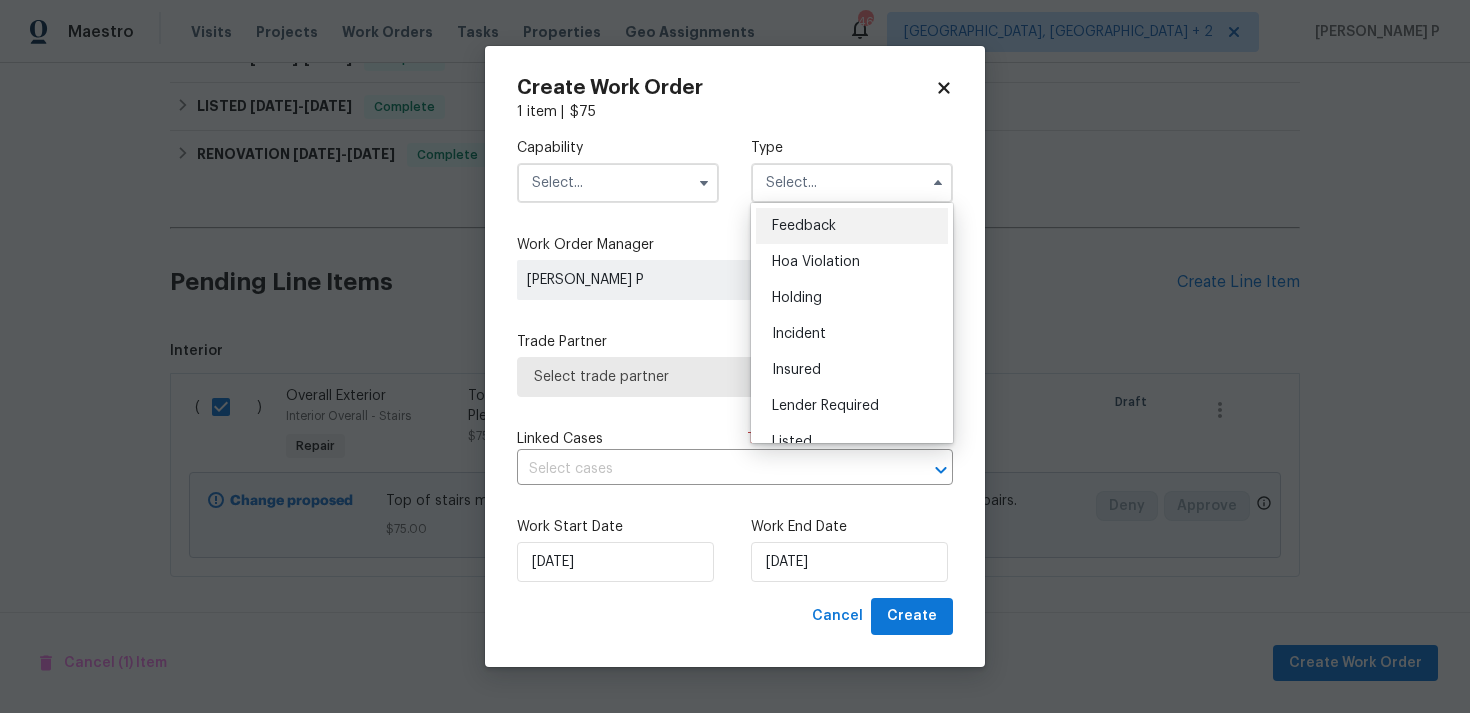 click on "Feedback" at bounding box center (804, 226) 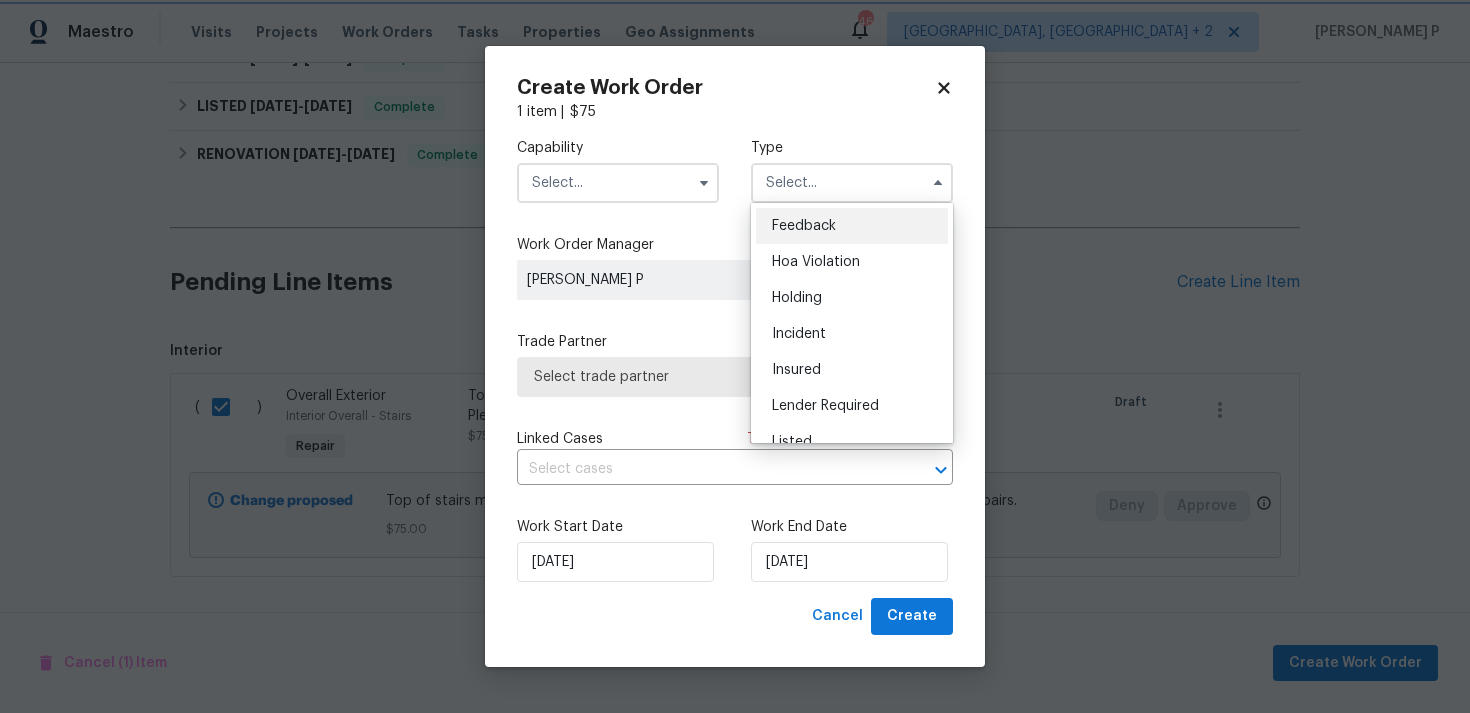 type on "Feedback" 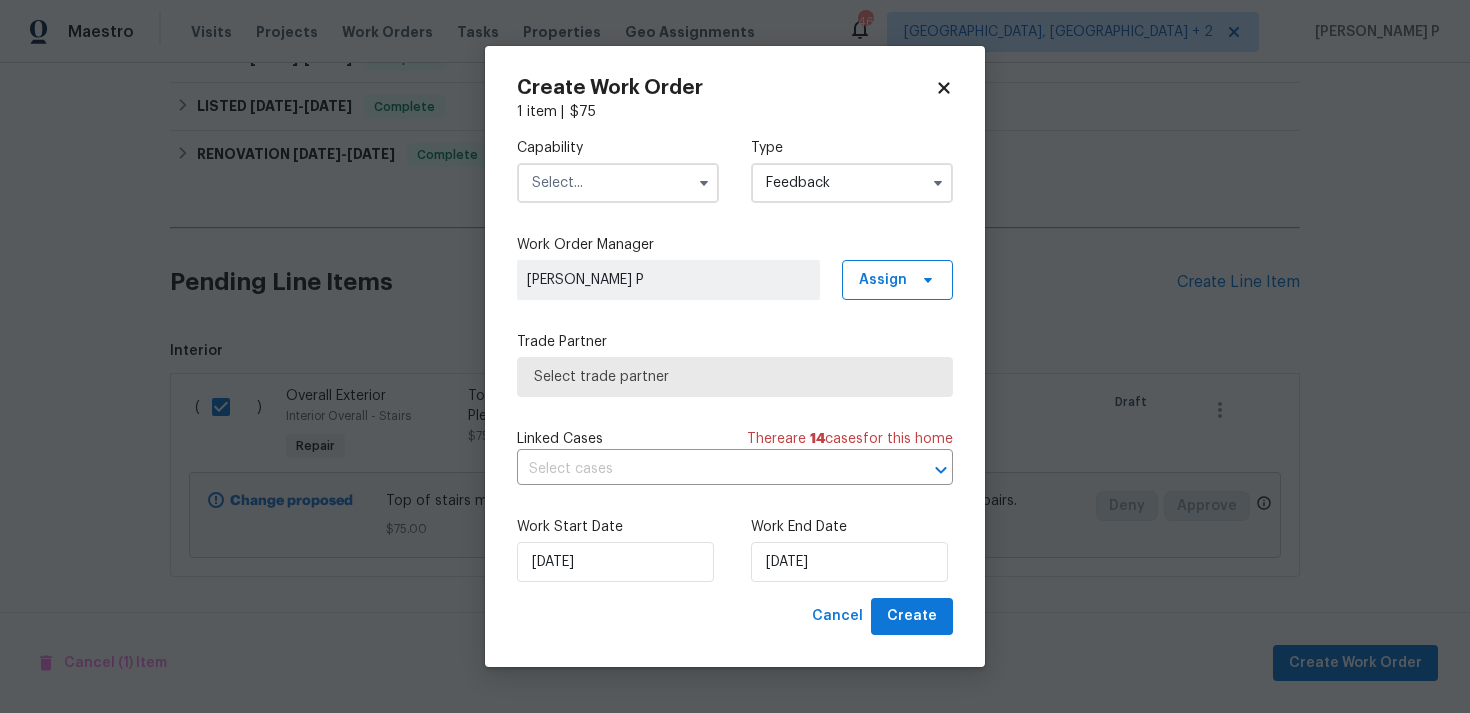 click at bounding box center (618, 183) 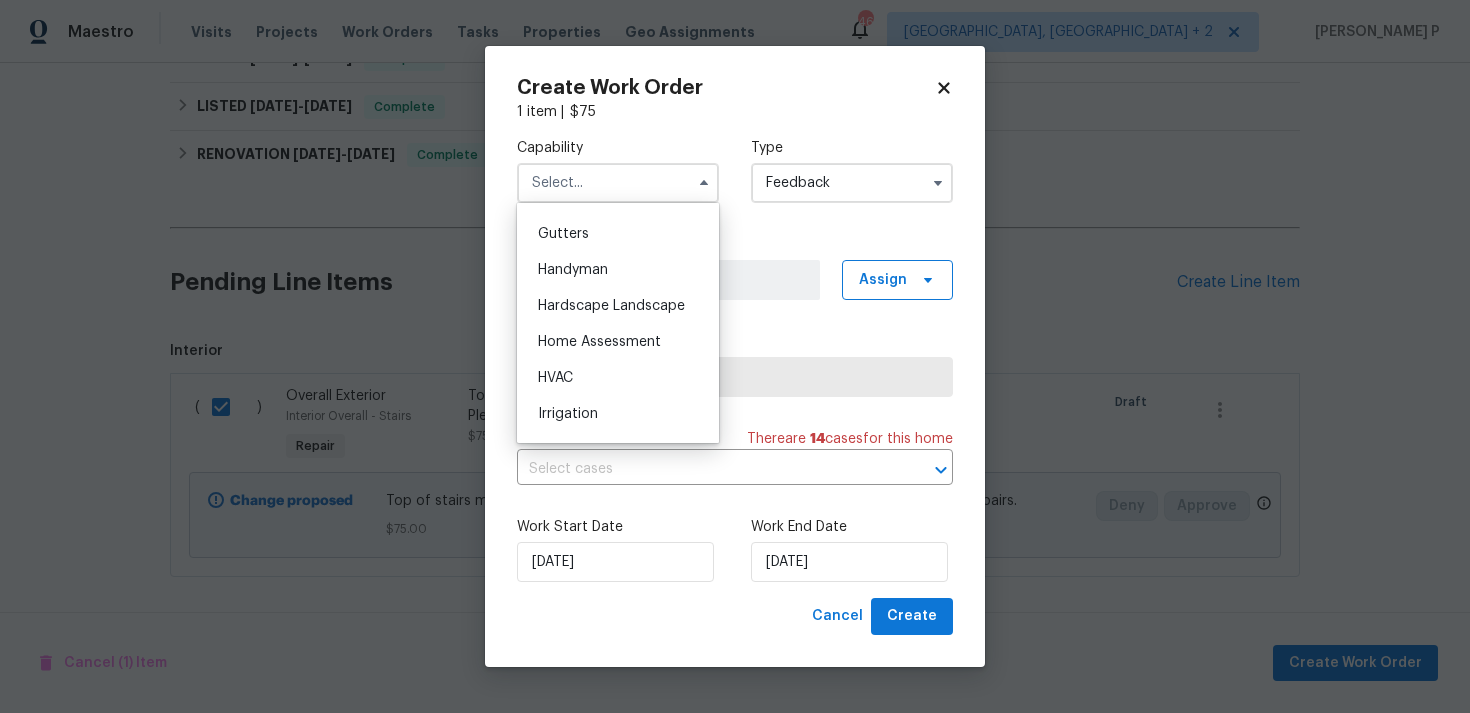 scroll, scrollTop: 1043, scrollLeft: 0, axis: vertical 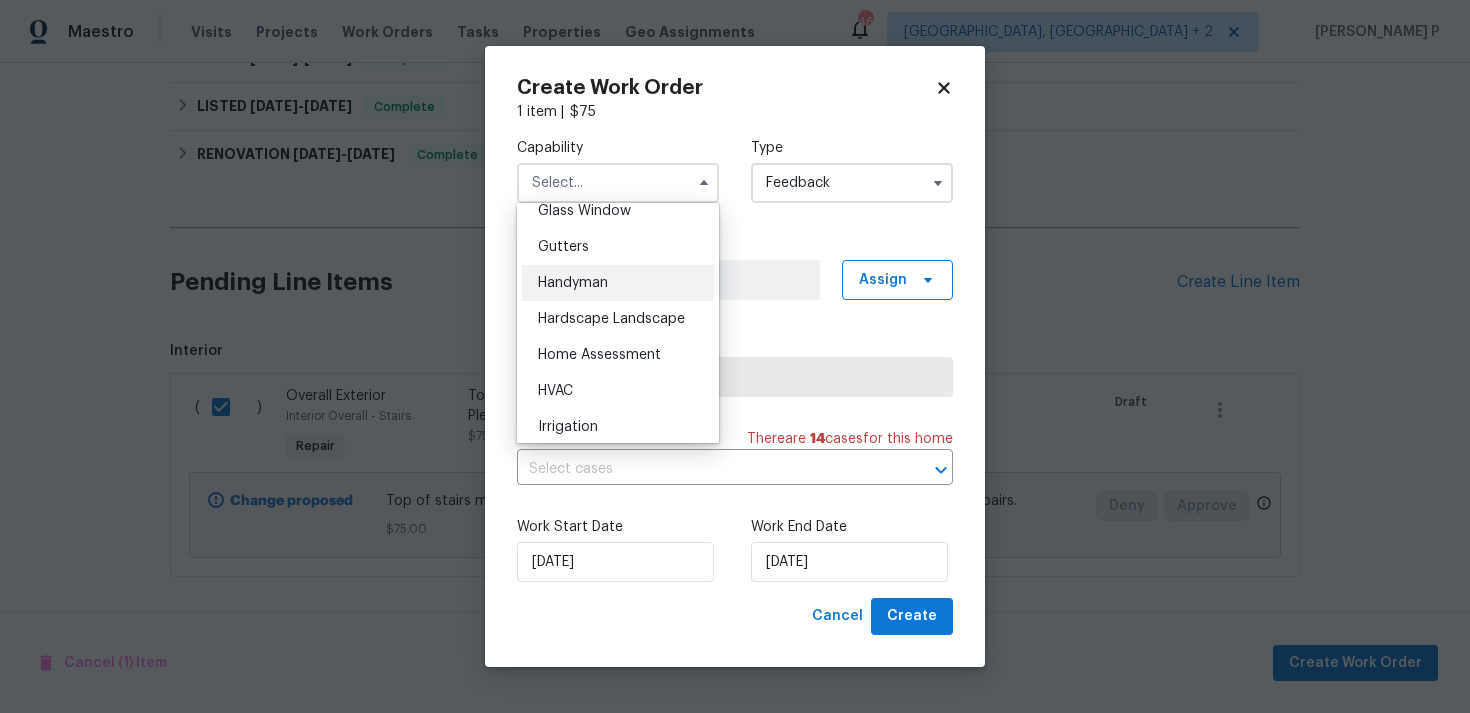 click on "Handyman" at bounding box center [573, 283] 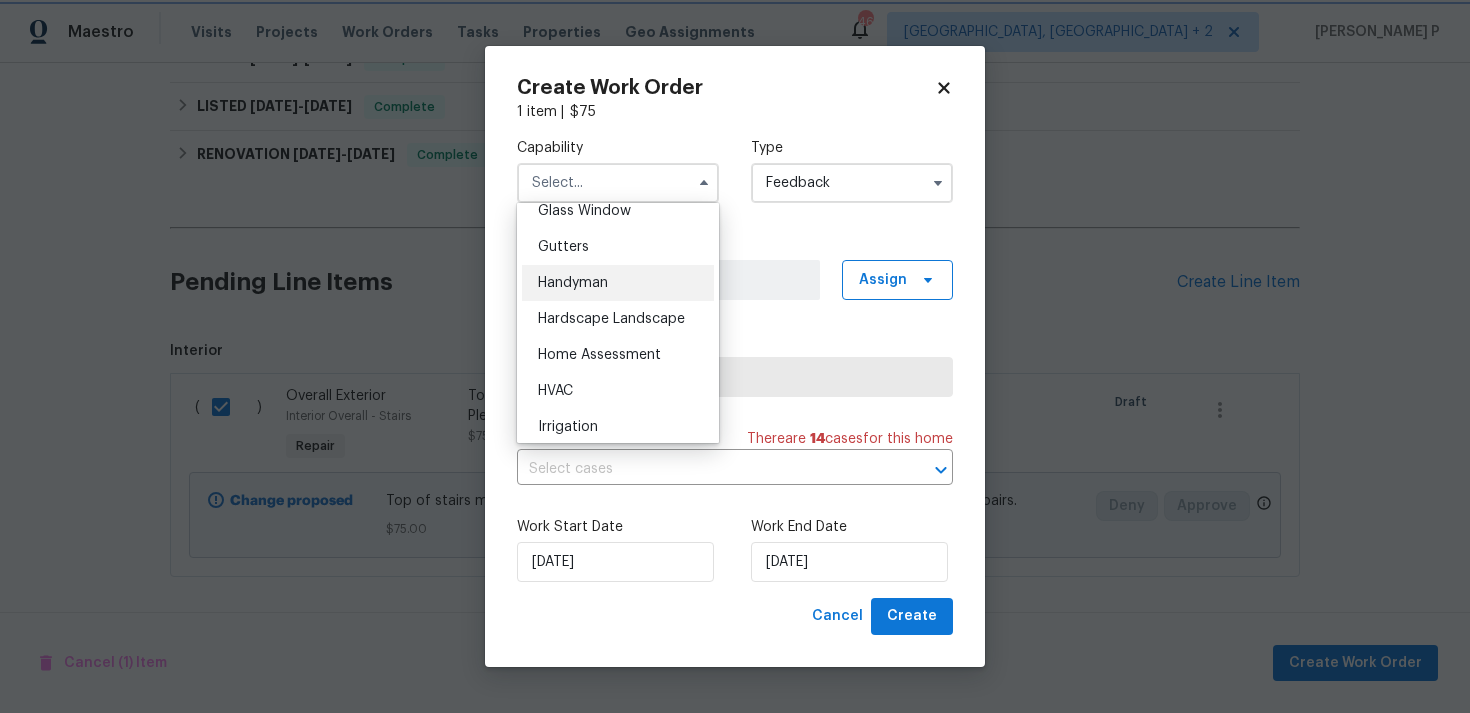 type on "Handyman" 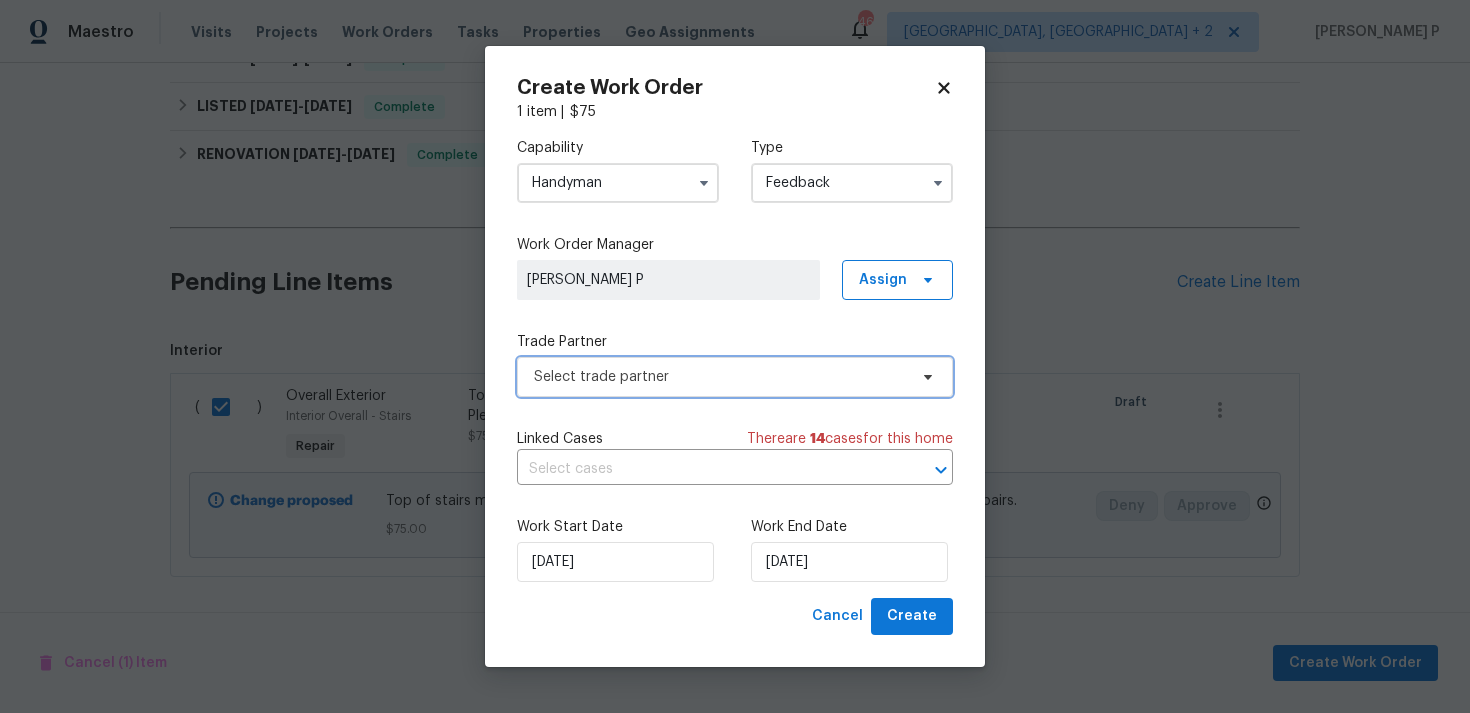 click on "Select trade partner" at bounding box center (720, 377) 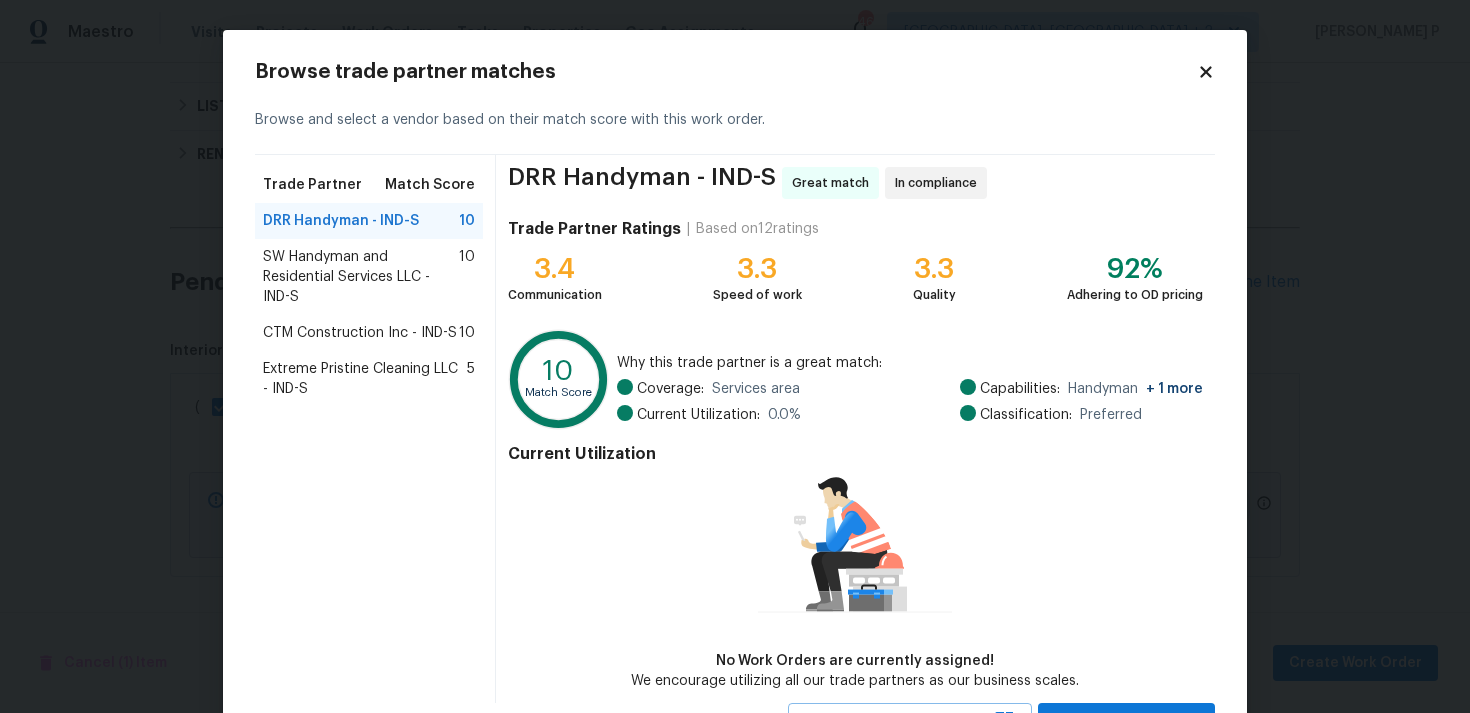 click on "SW Handyman and Residential Services LLC - IND-S" at bounding box center [361, 277] 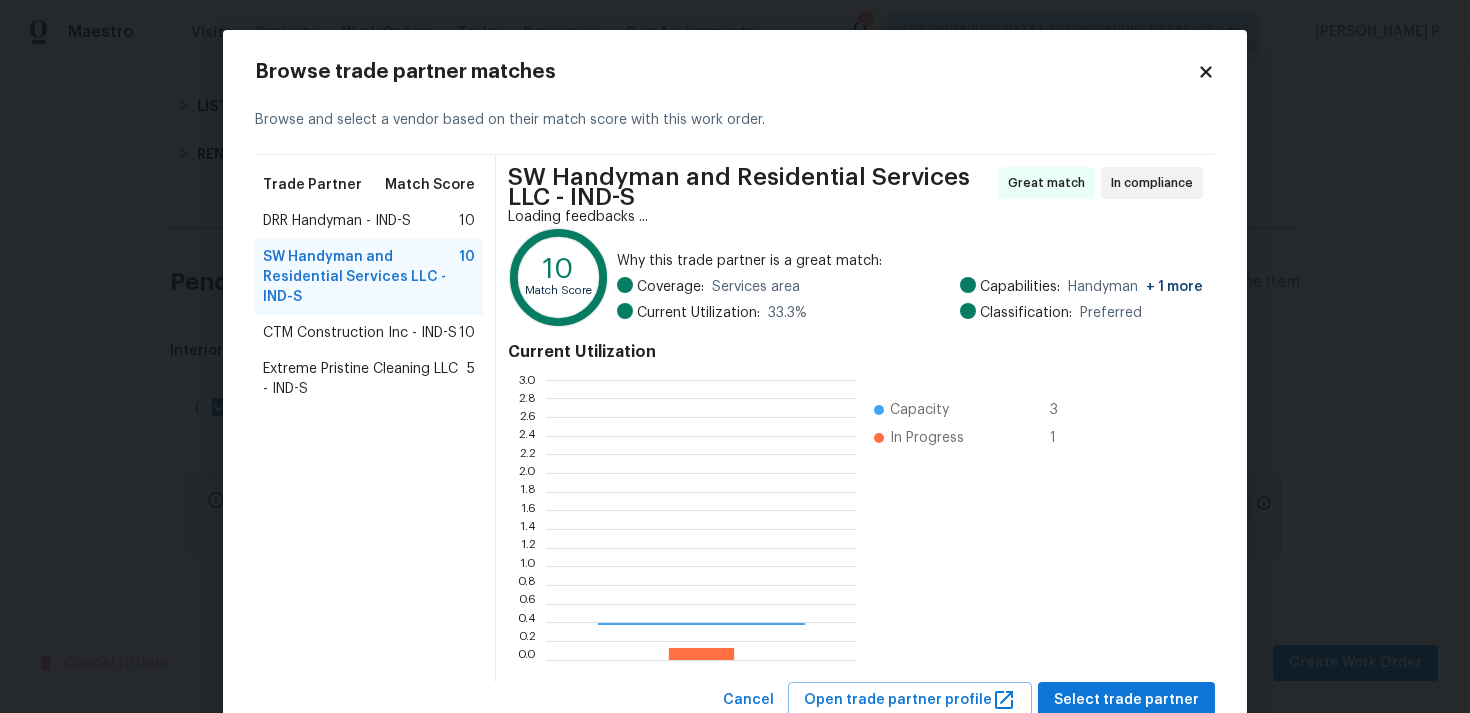 scroll, scrollTop: 2, scrollLeft: 1, axis: both 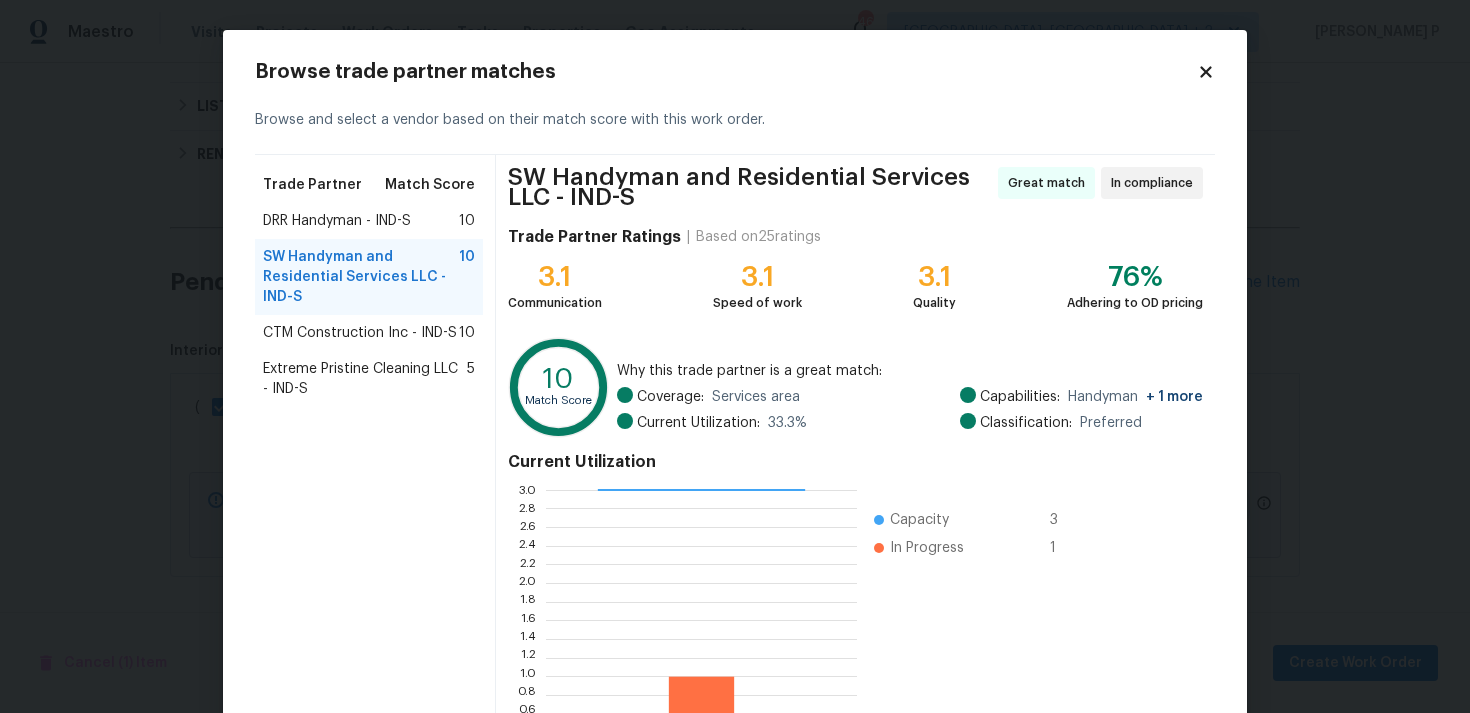 click on "CTM Construction Inc - IND-S" at bounding box center [360, 333] 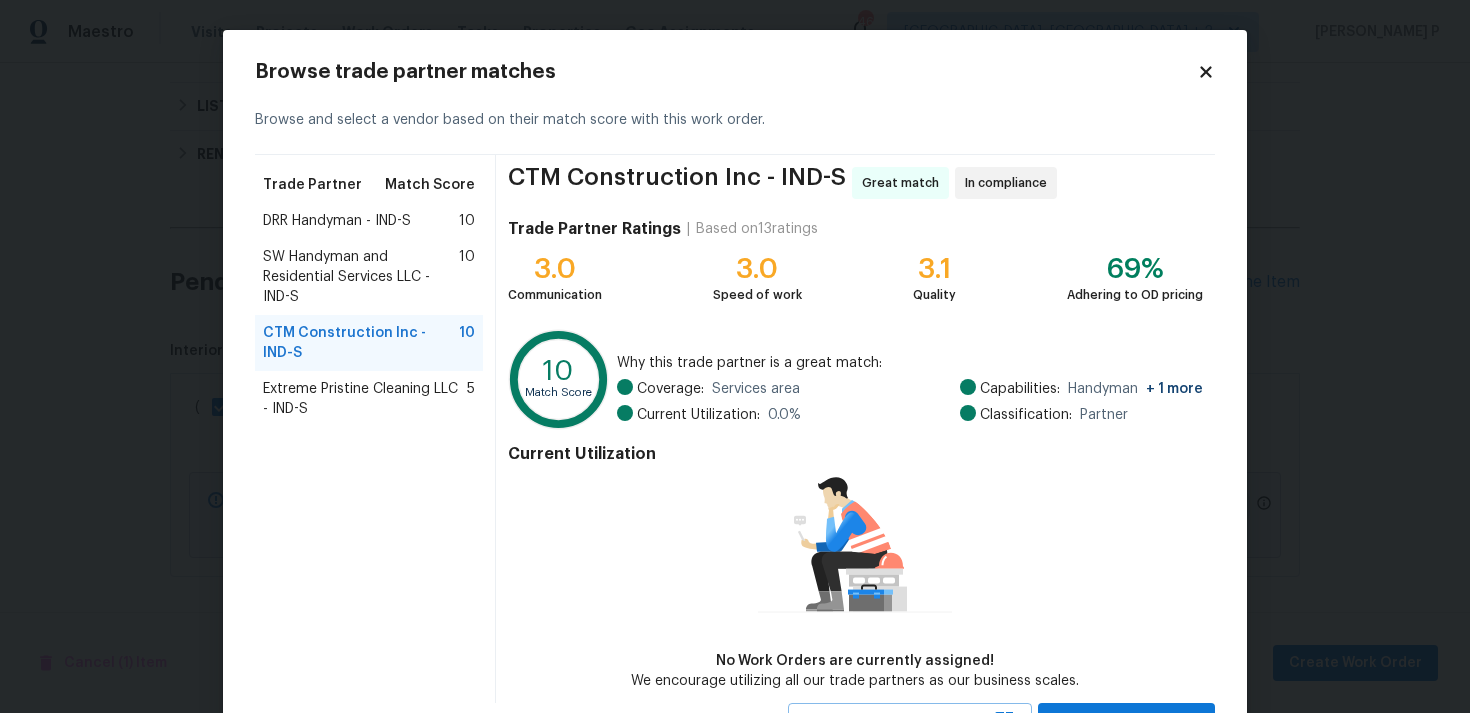 click on "Extreme Pristine Cleaning LLC - IND-S" at bounding box center [365, 399] 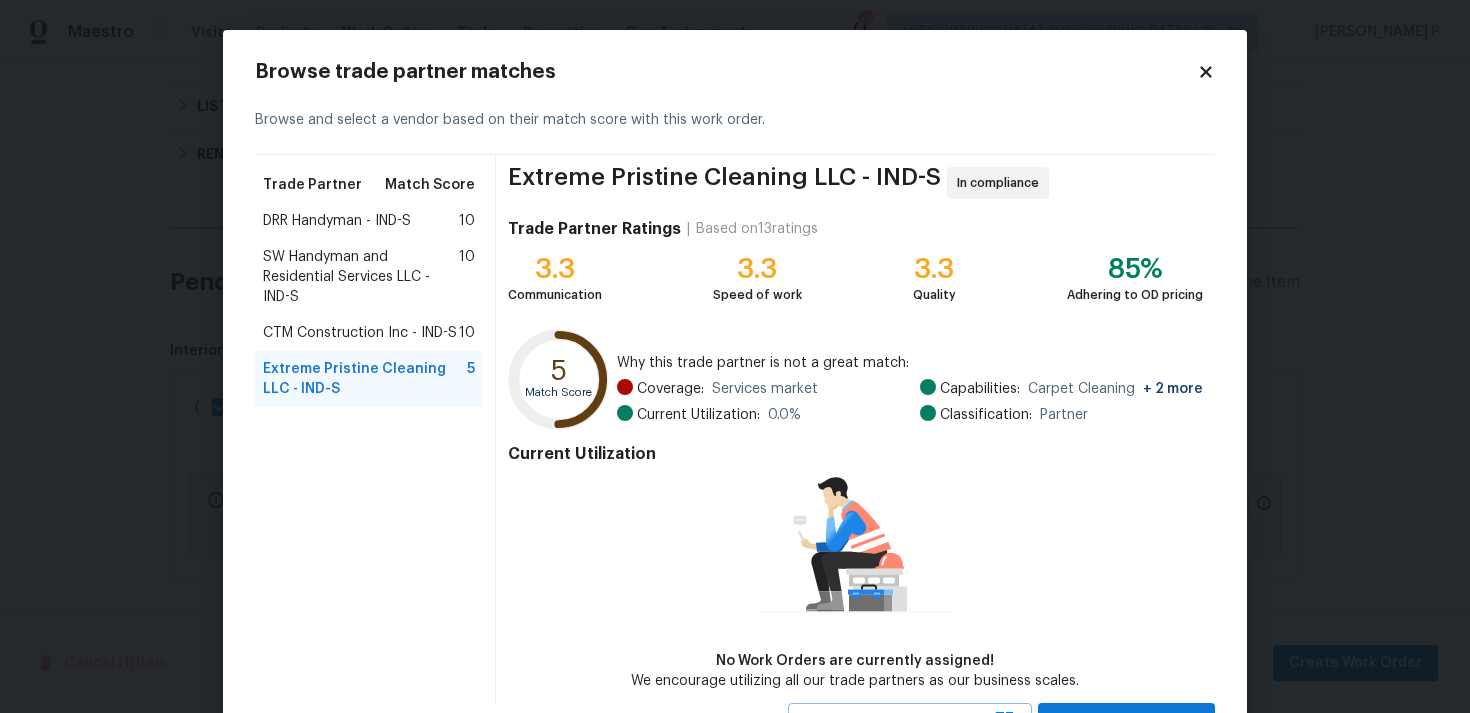 click on "DRR Handyman - IND-S" at bounding box center (337, 221) 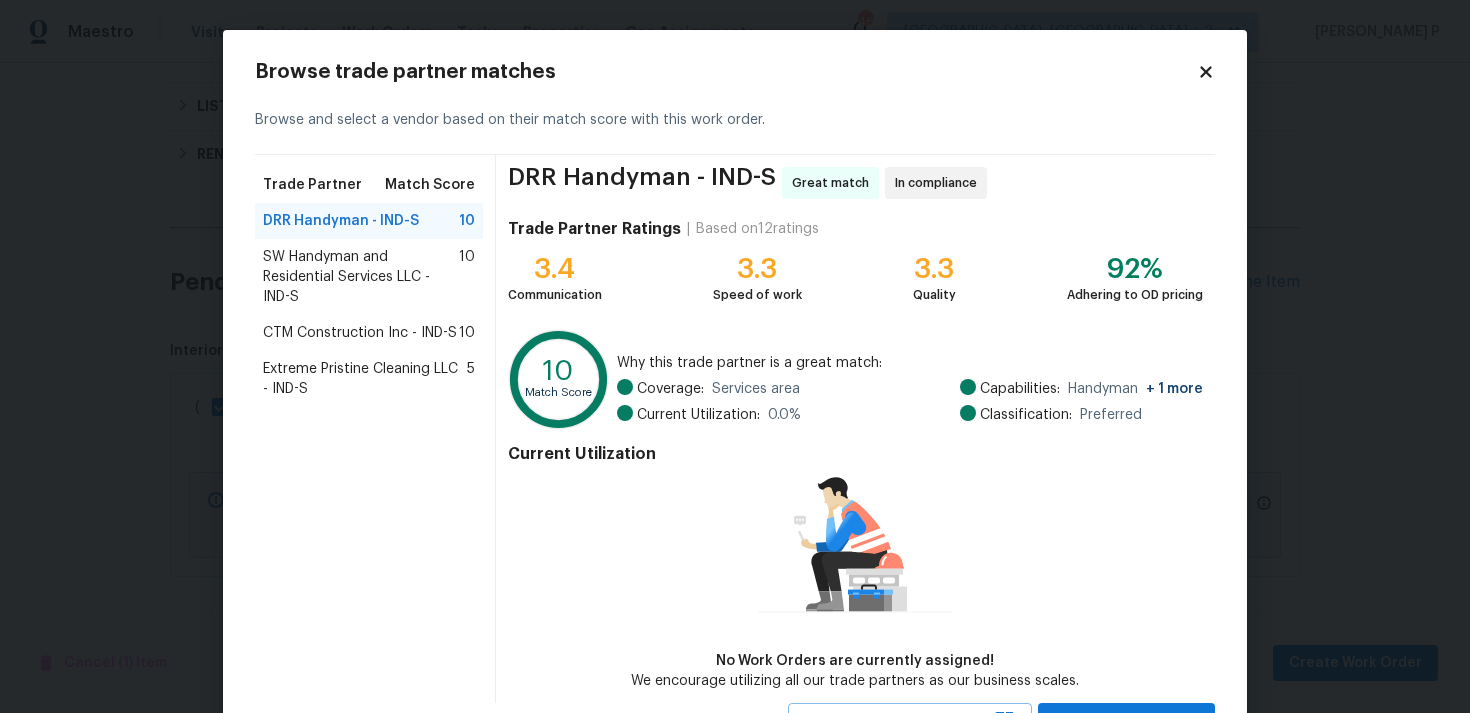 scroll, scrollTop: 87, scrollLeft: 0, axis: vertical 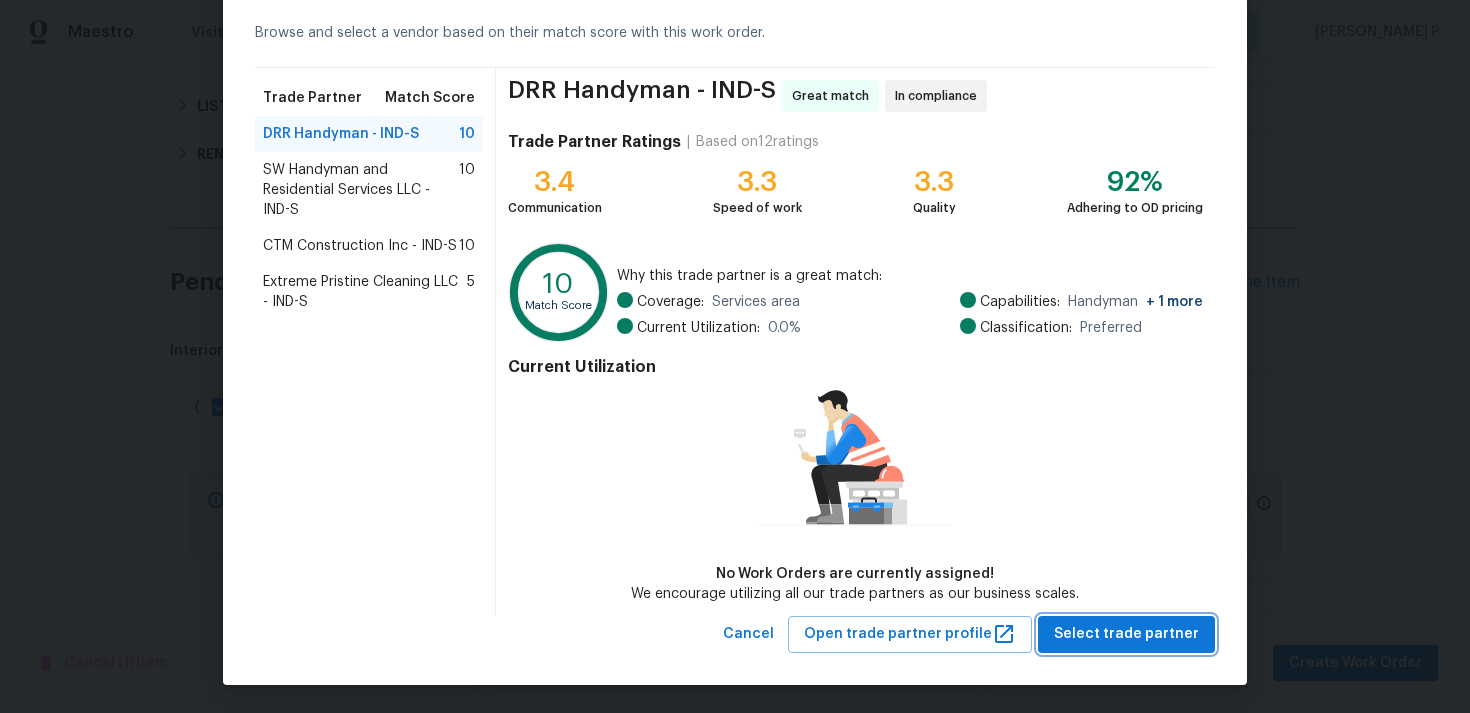 click on "Select trade partner" at bounding box center (1126, 634) 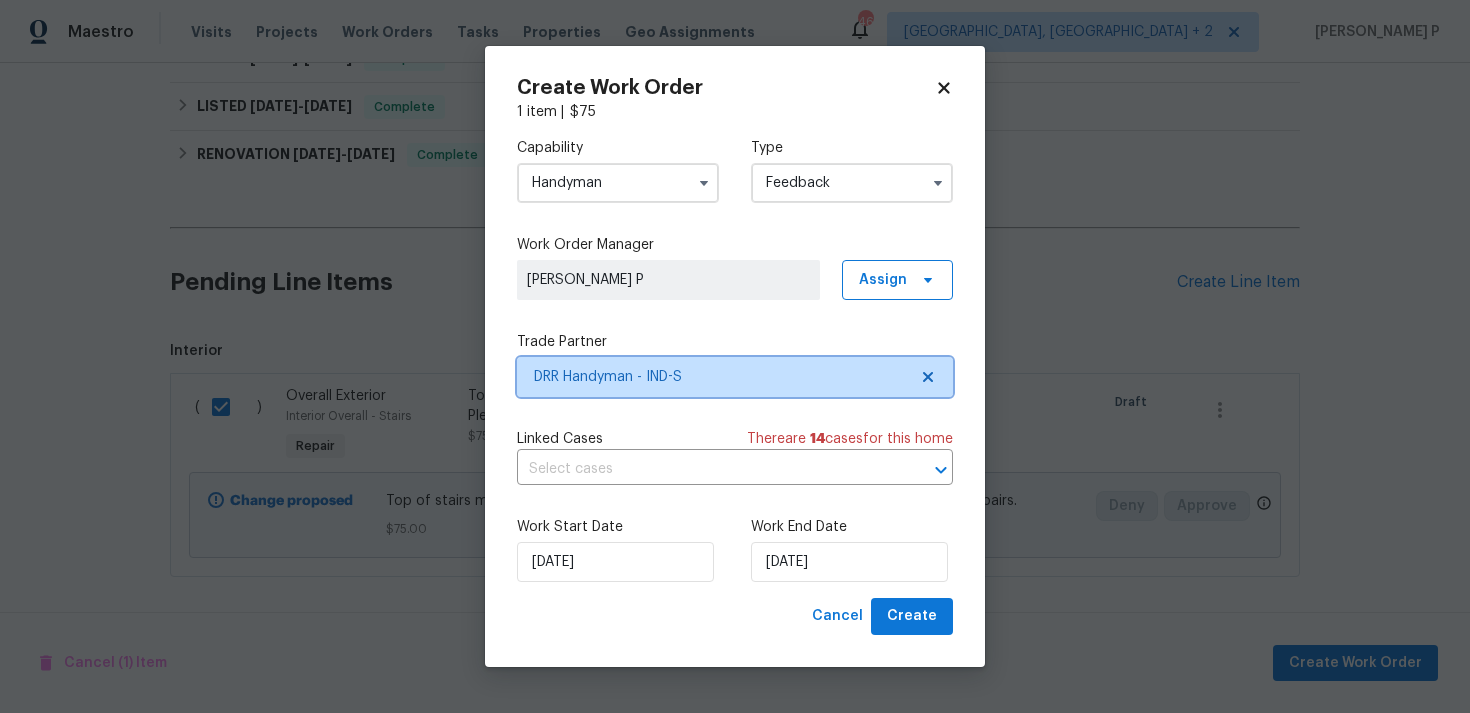 scroll, scrollTop: 0, scrollLeft: 0, axis: both 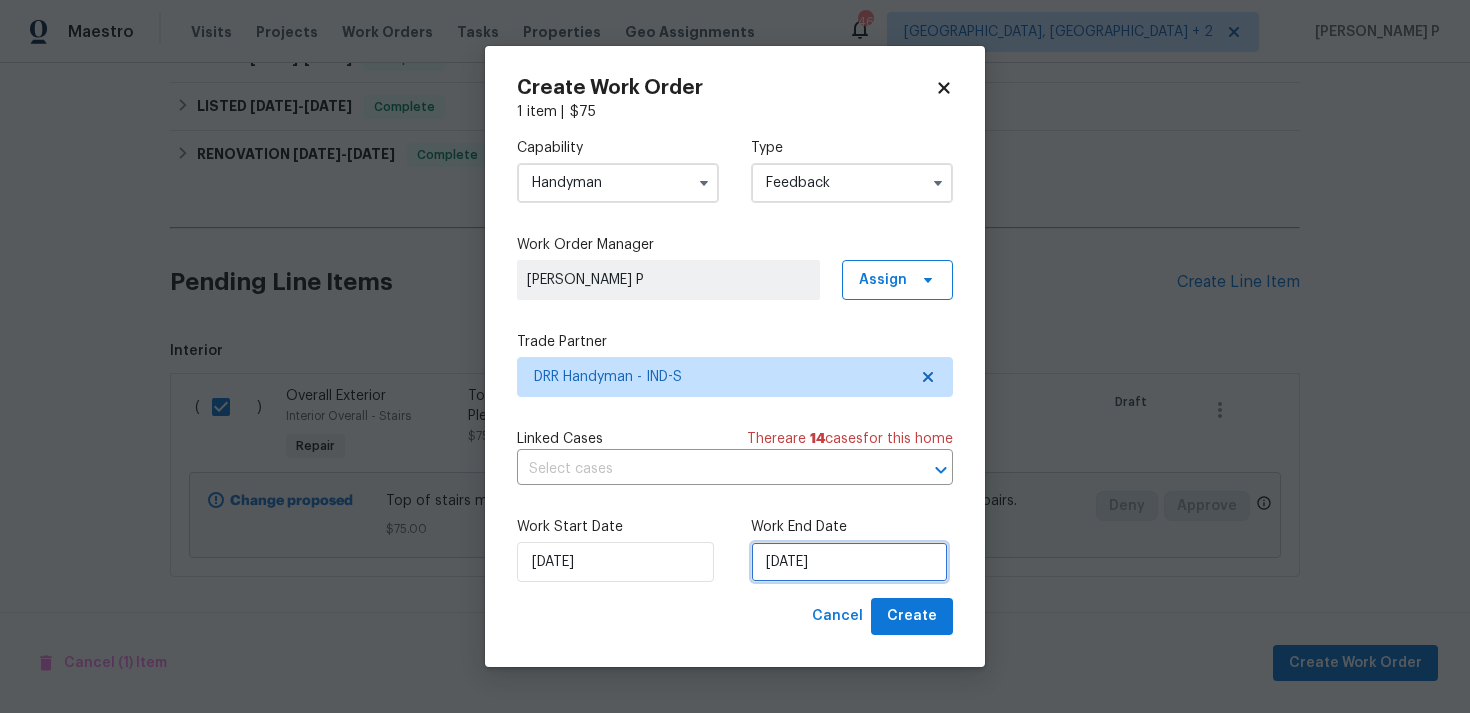 click on "11/07/2025" at bounding box center (849, 562) 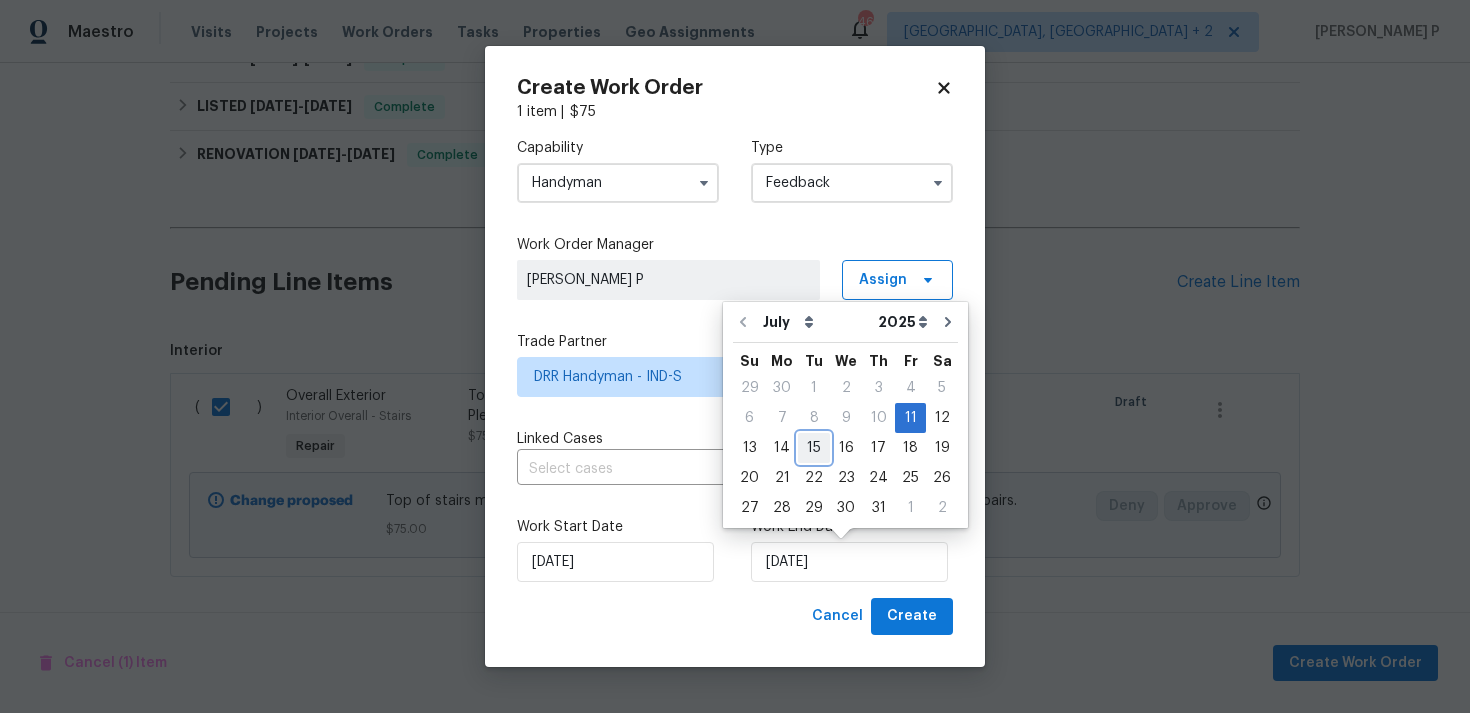 click on "15" at bounding box center (814, 448) 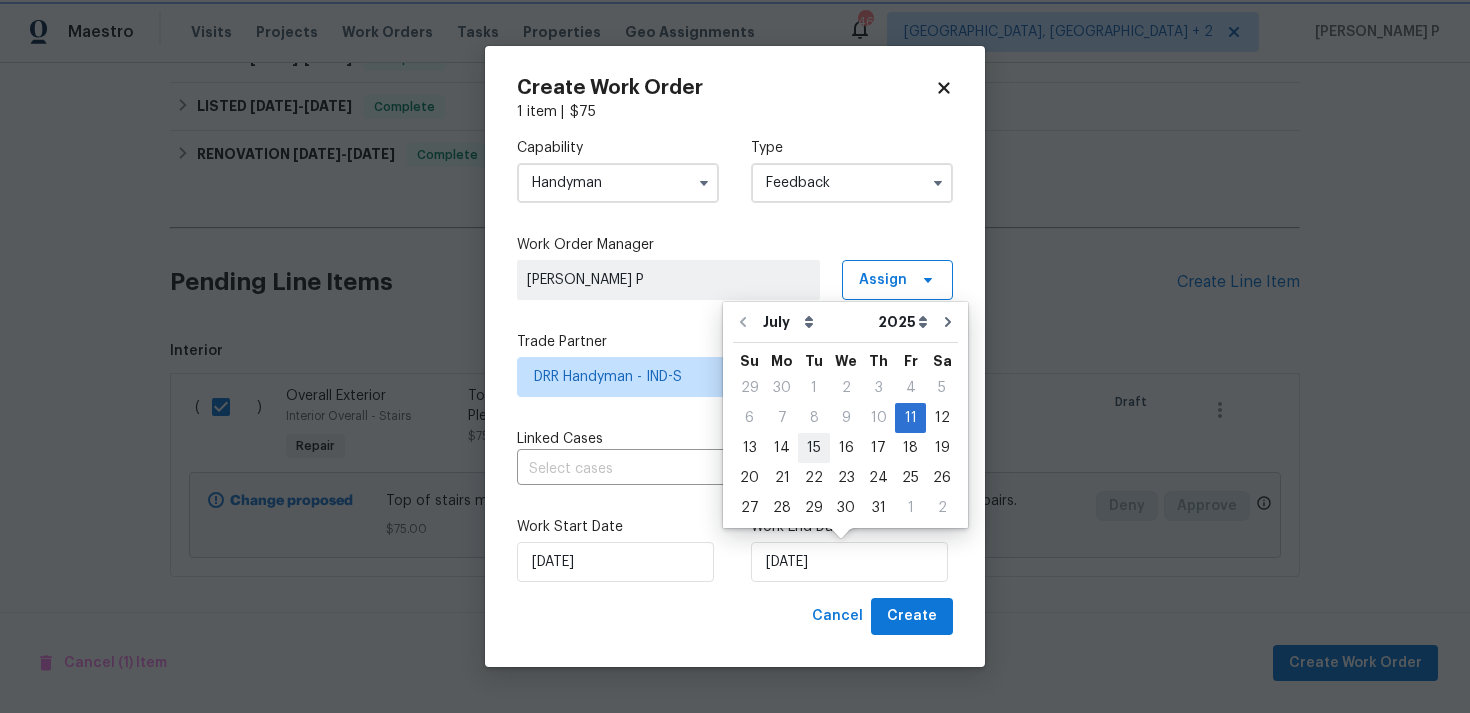 type on "15/07/2025" 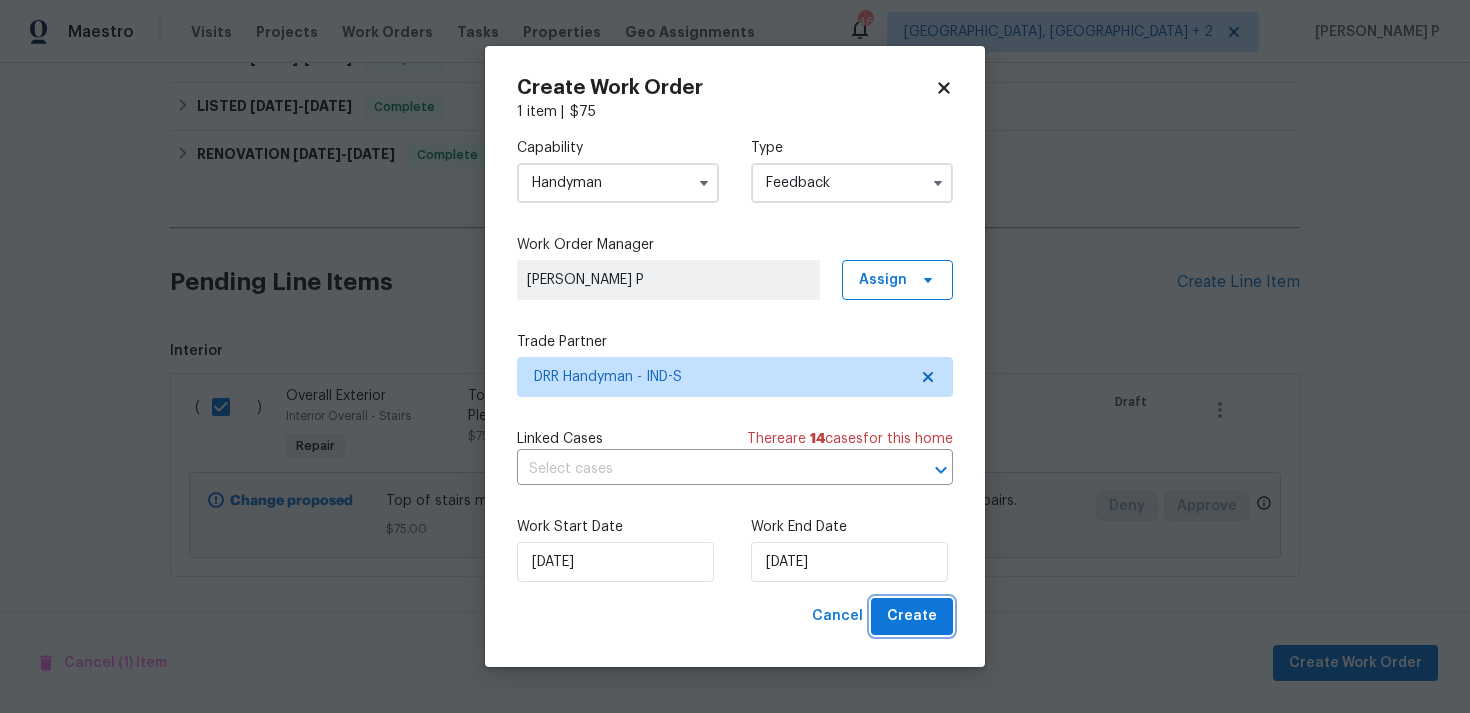 click on "Create" at bounding box center (912, 616) 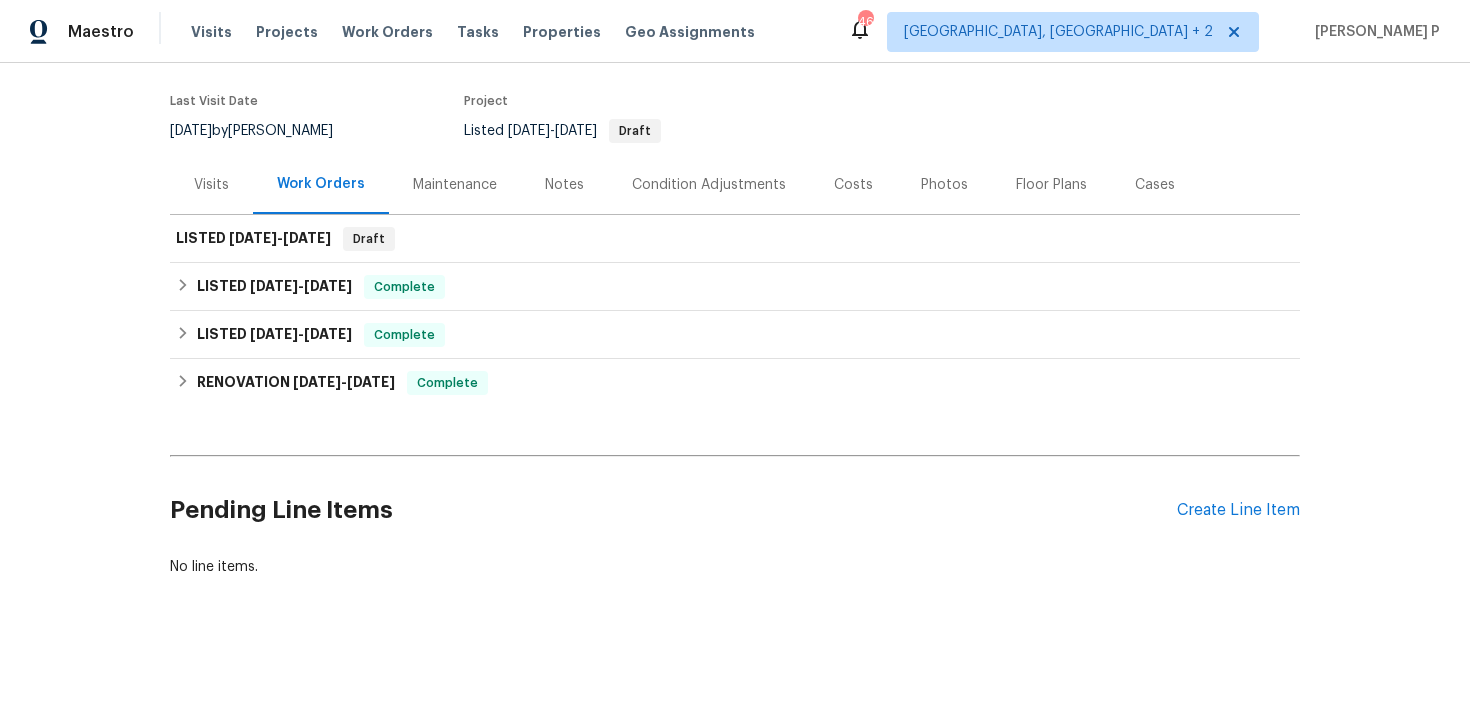 scroll, scrollTop: 148, scrollLeft: 0, axis: vertical 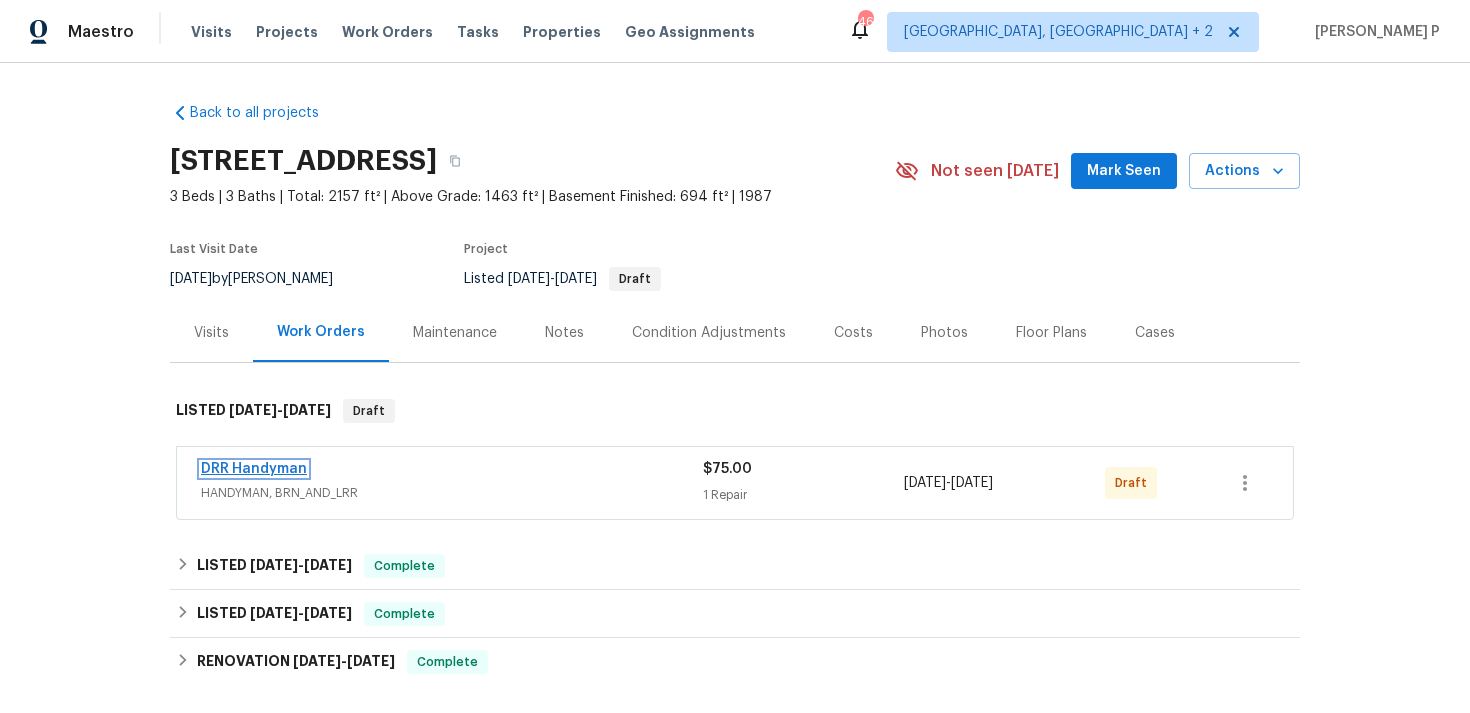 click on "DRR Handyman" at bounding box center [254, 469] 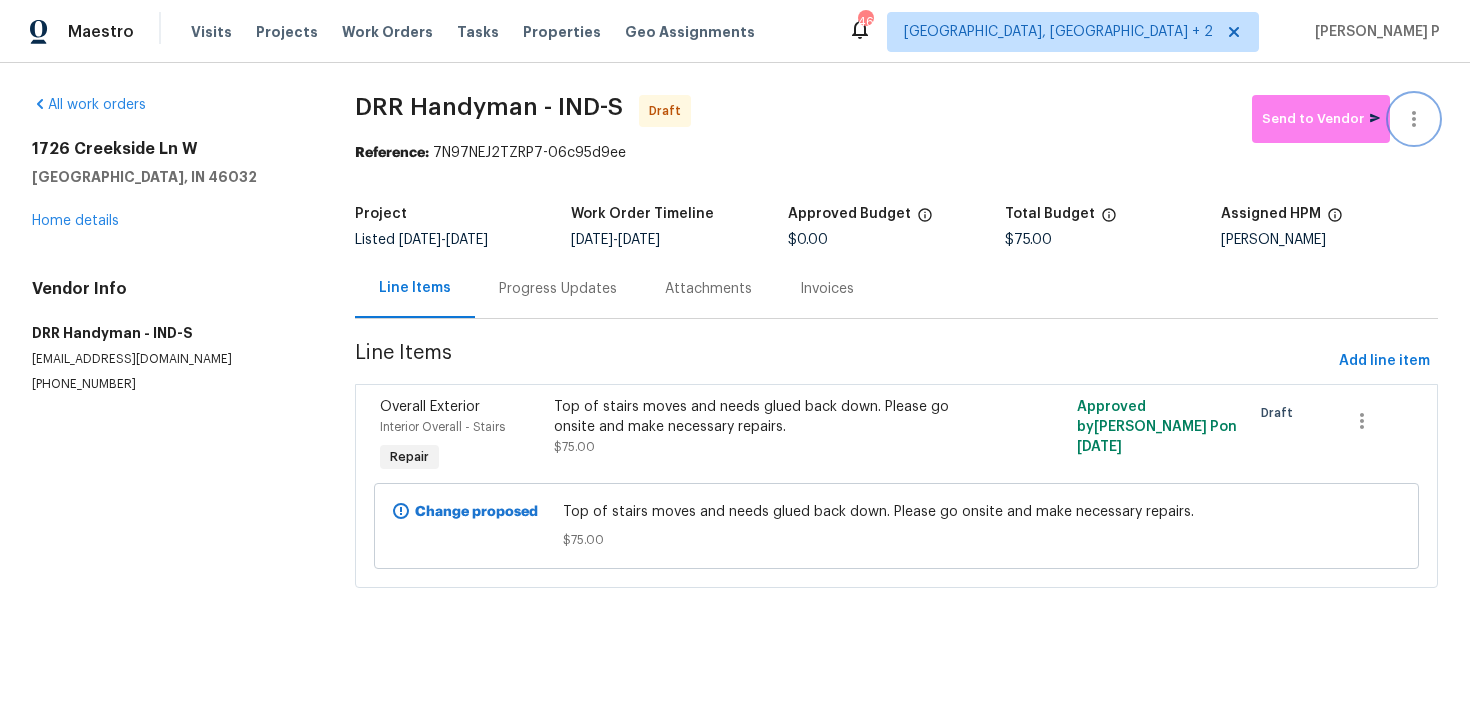 click at bounding box center [1414, 119] 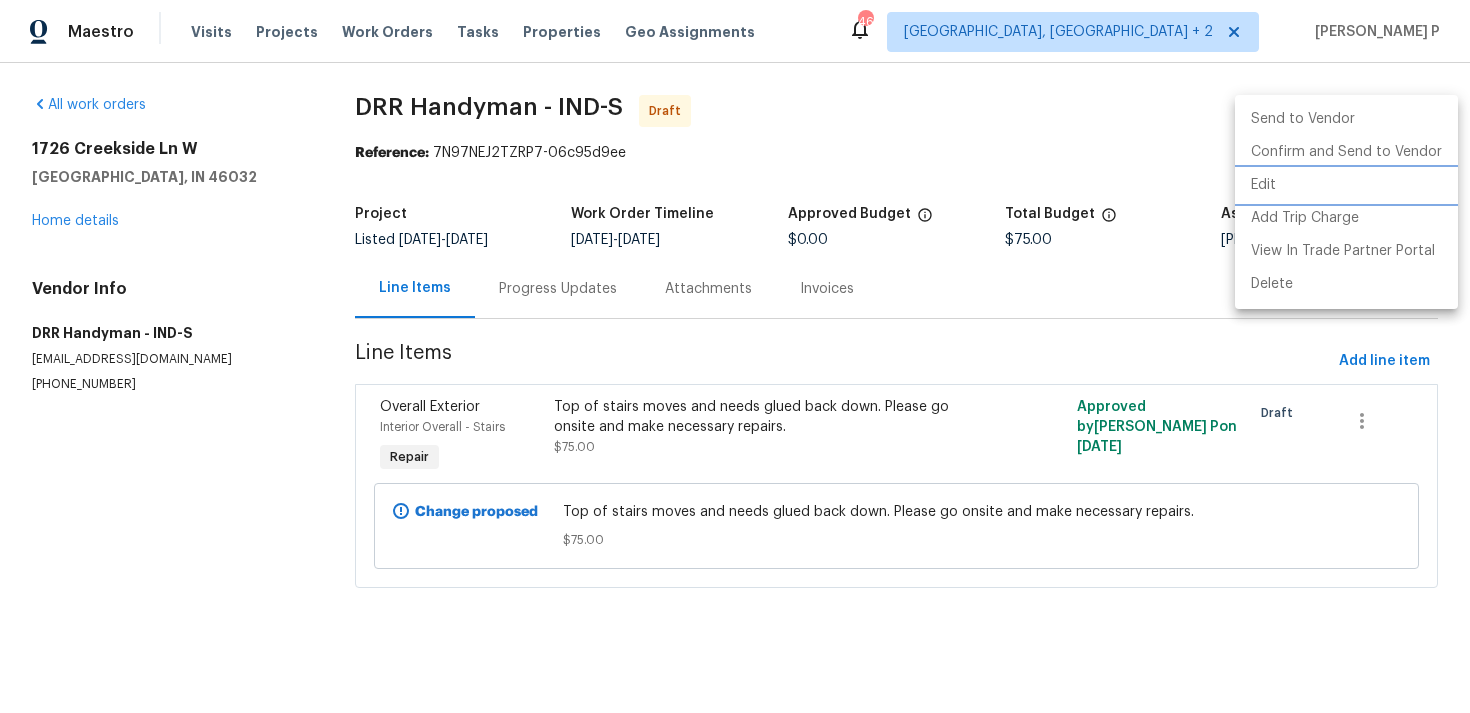 click on "Edit" at bounding box center (1346, 185) 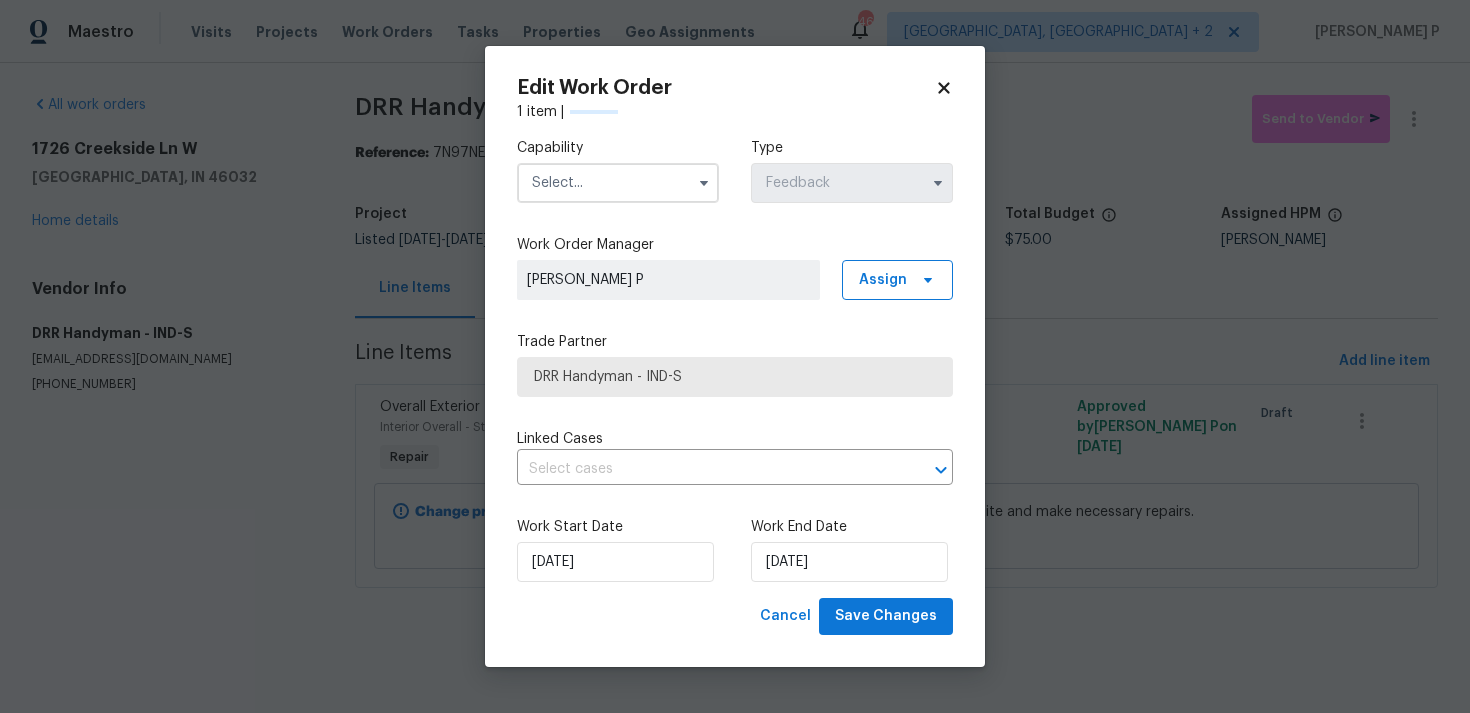 click at bounding box center (618, 183) 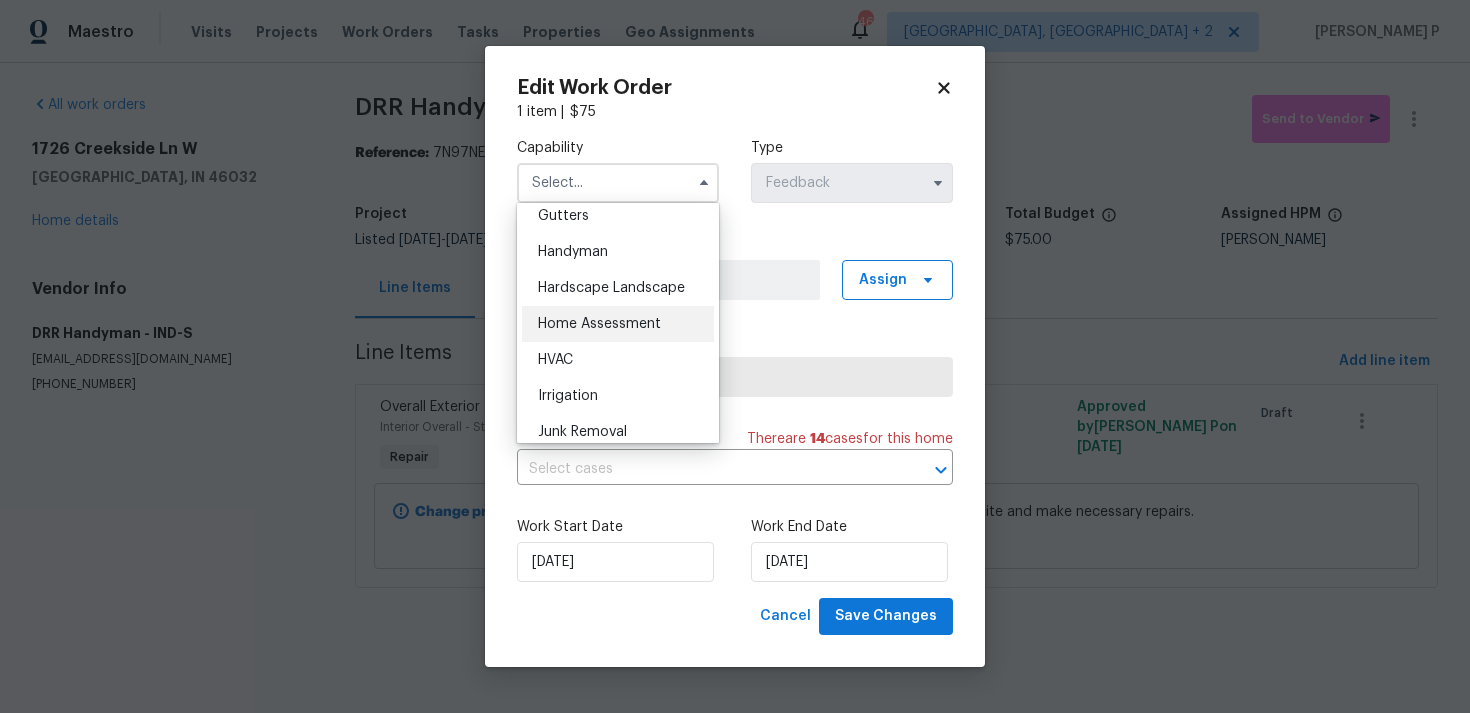 scroll, scrollTop: 1065, scrollLeft: 0, axis: vertical 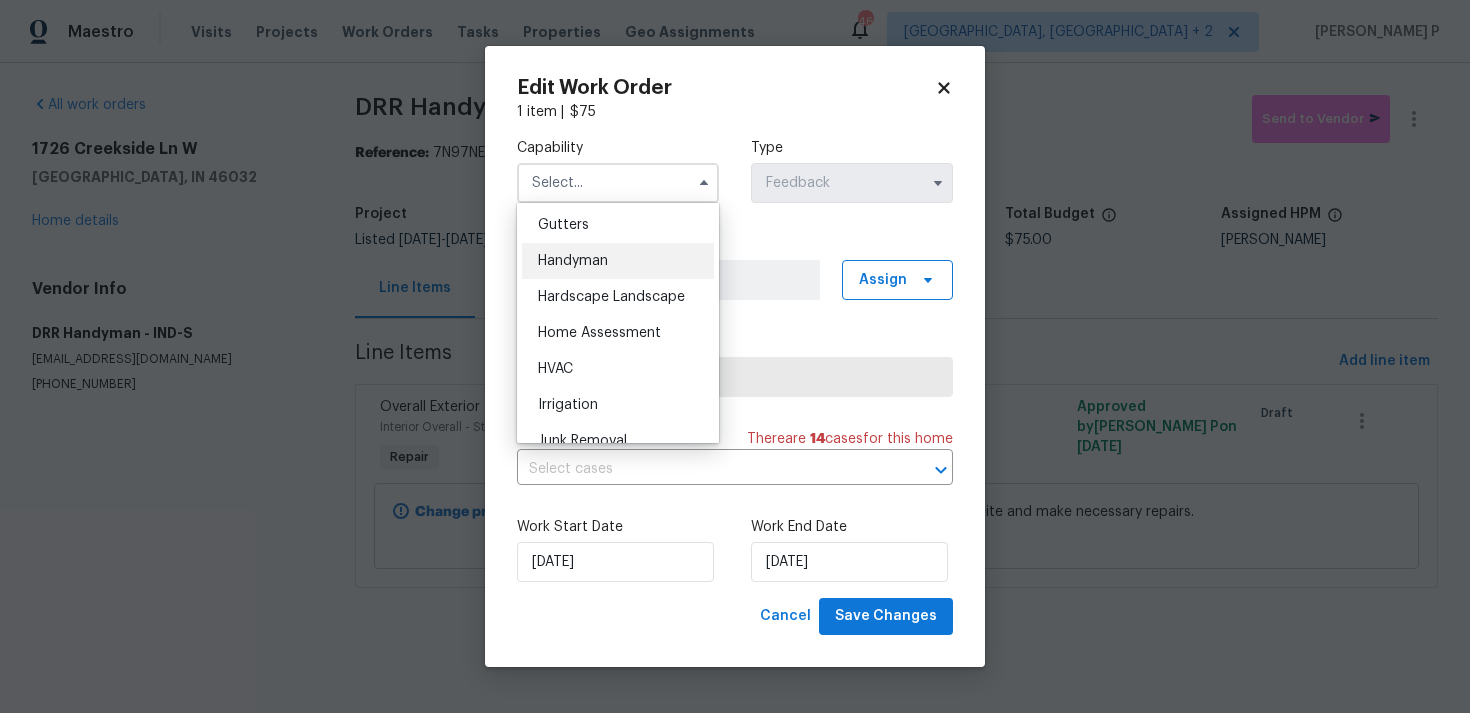 click on "Handyman" at bounding box center (618, 261) 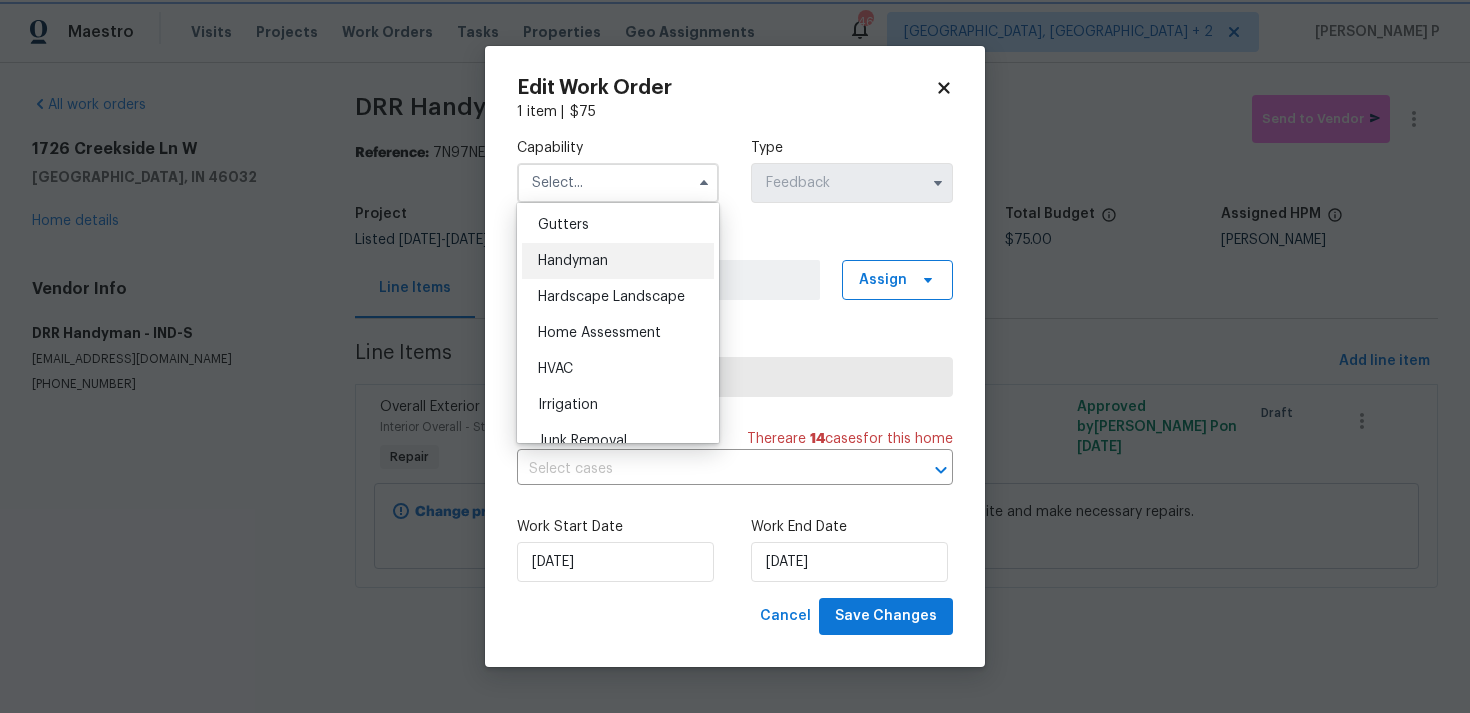 type on "Handyman" 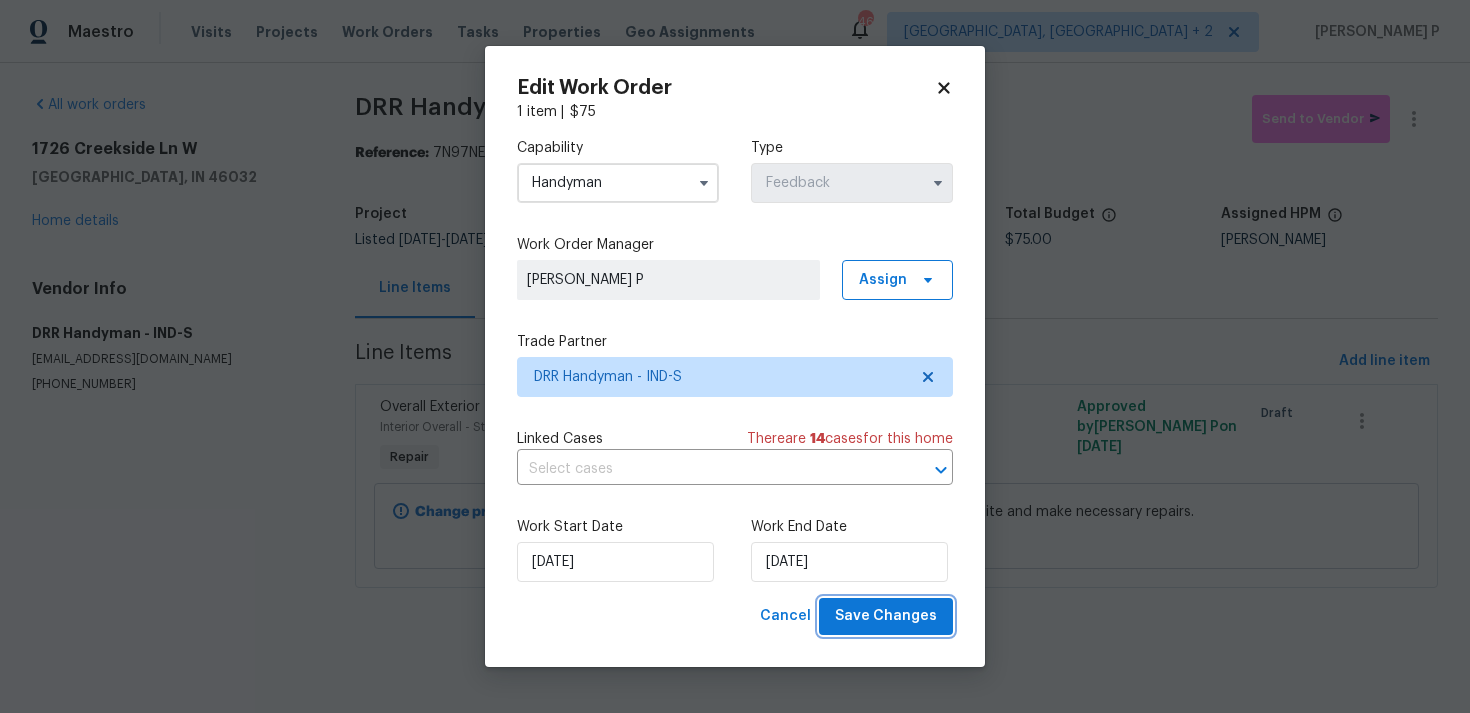 click on "Save Changes" at bounding box center [886, 616] 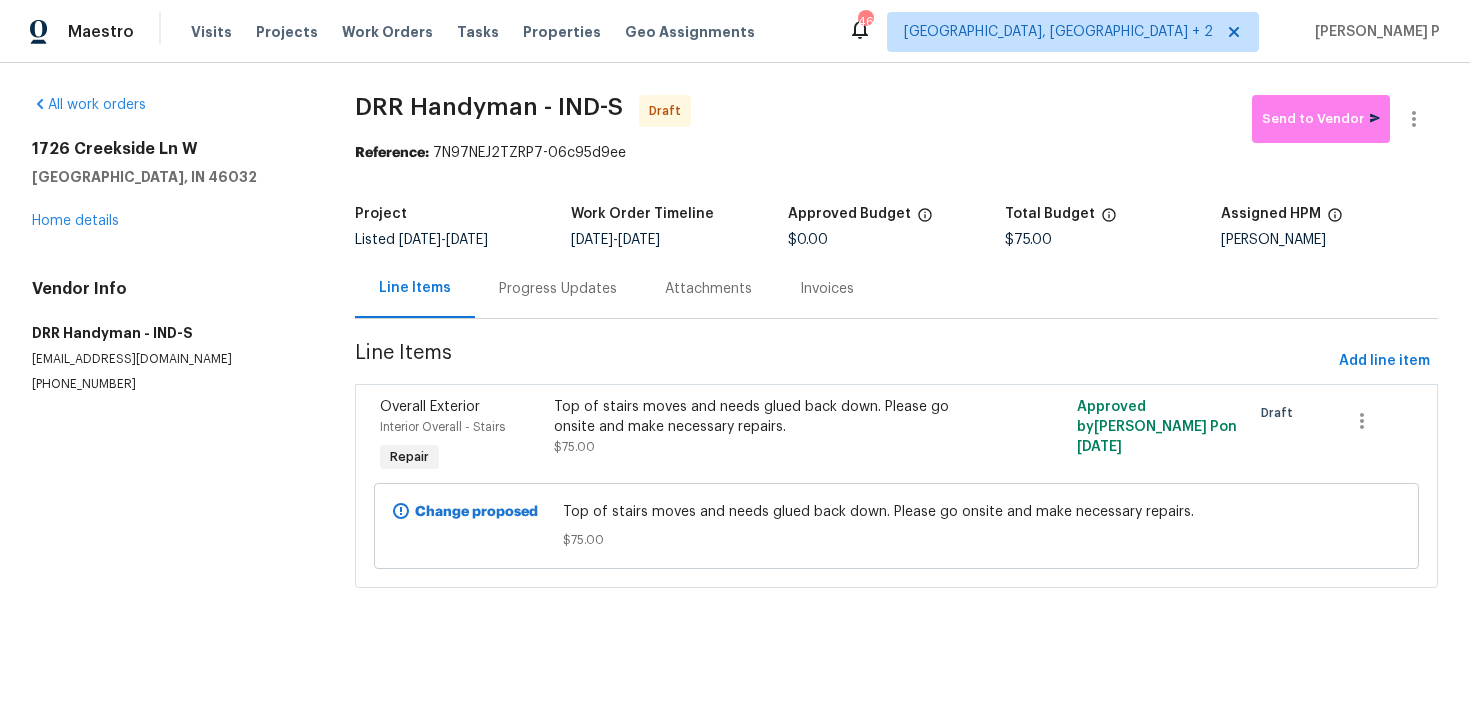 click on "Progress Updates" at bounding box center (558, 289) 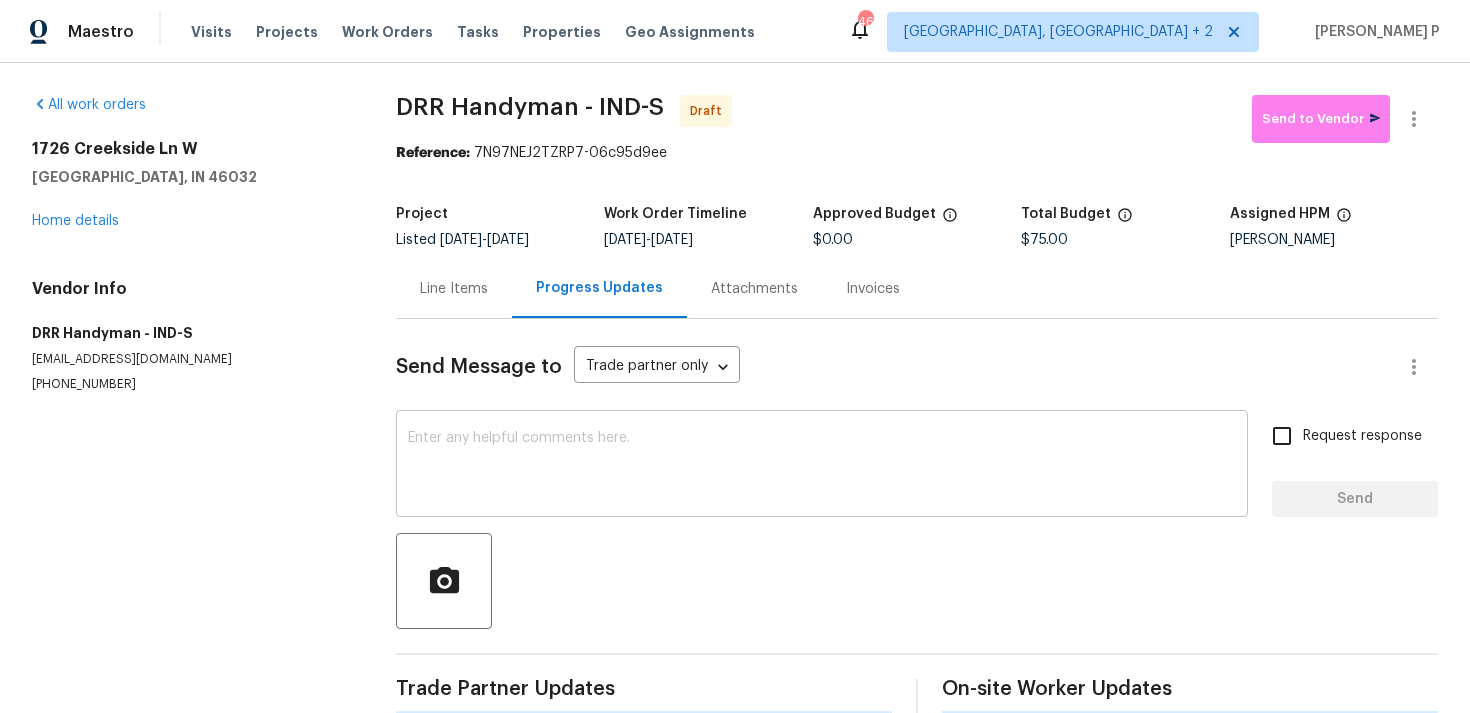 click on "x ​" at bounding box center (822, 466) 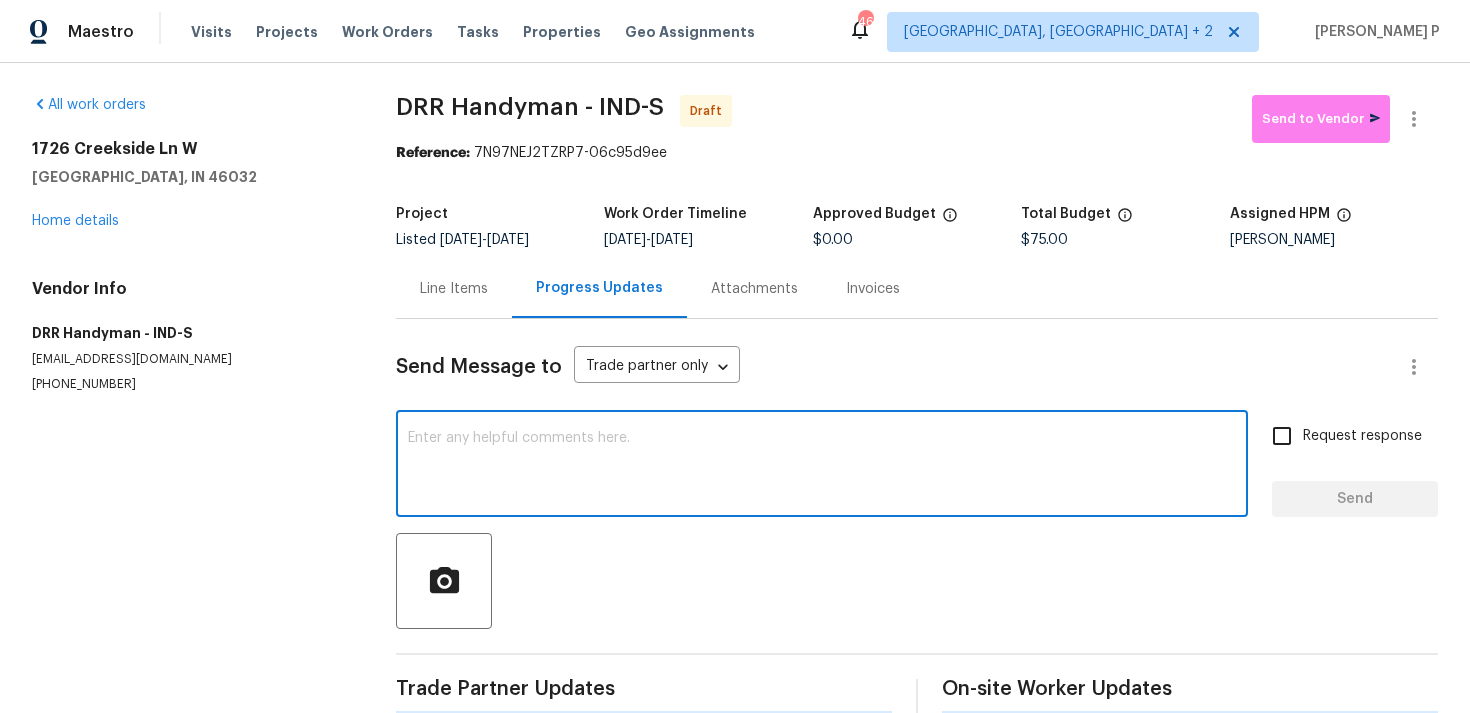 paste on "Hi, this is Ramyasri with Opendoor. I’m confirming you received the WO for the property at (Address). Please review and accept the WO within 24 hours and provide a schedule date. Please disregard the contact information for the HPM included in the WO. Our Centralised LWO Team is responsible for Listed WOs" 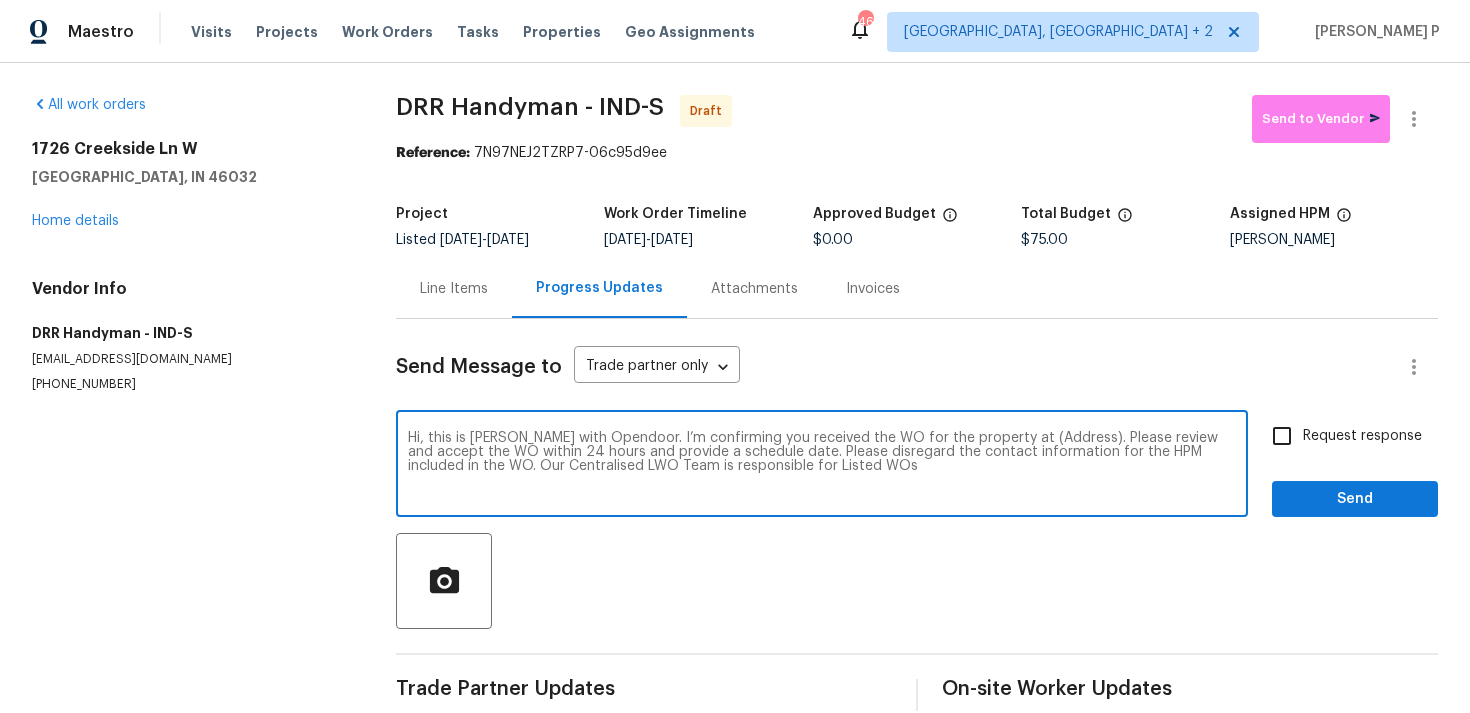 drag, startPoint x: 1002, startPoint y: 438, endPoint x: 1064, endPoint y: 436, distance: 62.03225 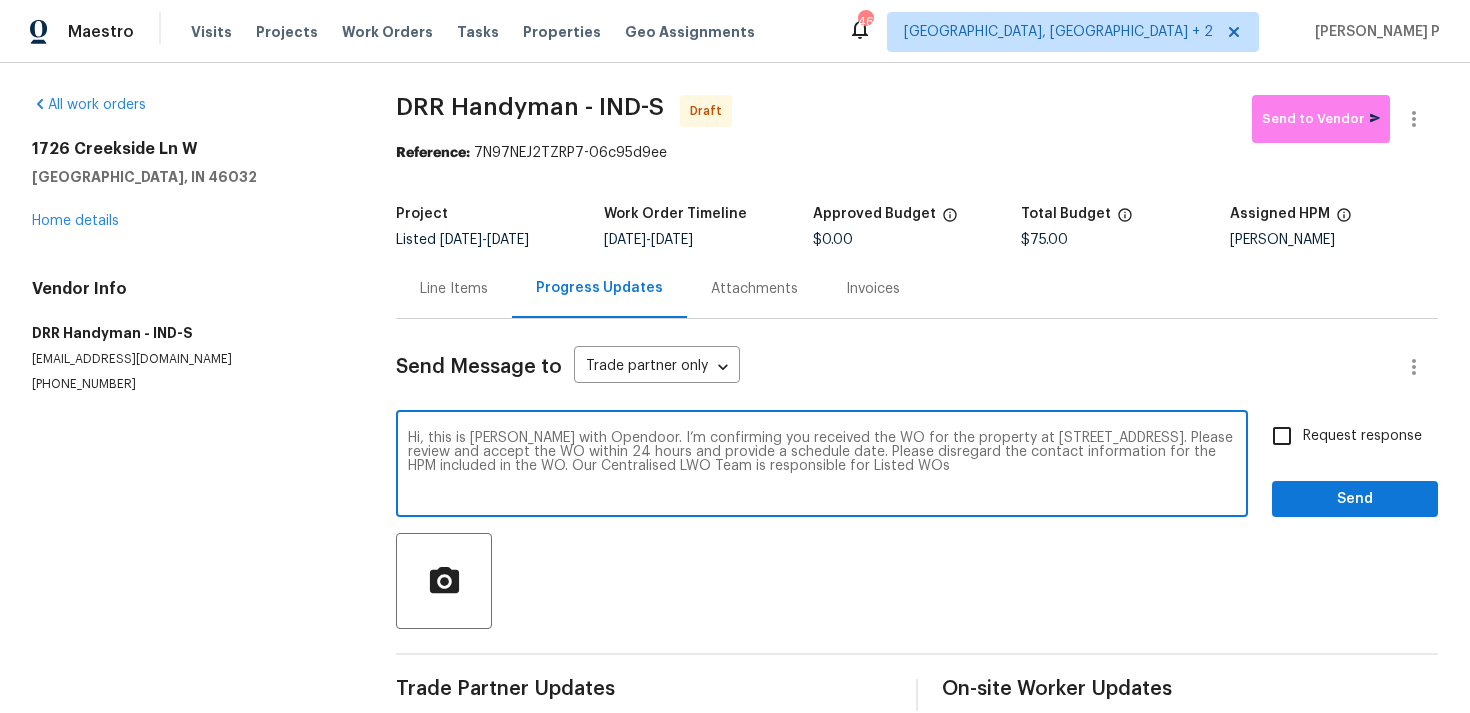 type on "Hi, this is Ramyasri with Opendoor. I’m confirming you received the WO for the property at 1726 Creekside Ln W, Carmel, IN 46032. Please review and accept the WO within 24 hours and provide a schedule date. Please disregard the contact information for the HPM included in the WO. Our Centralised LWO Team is responsible for Listed WOs" 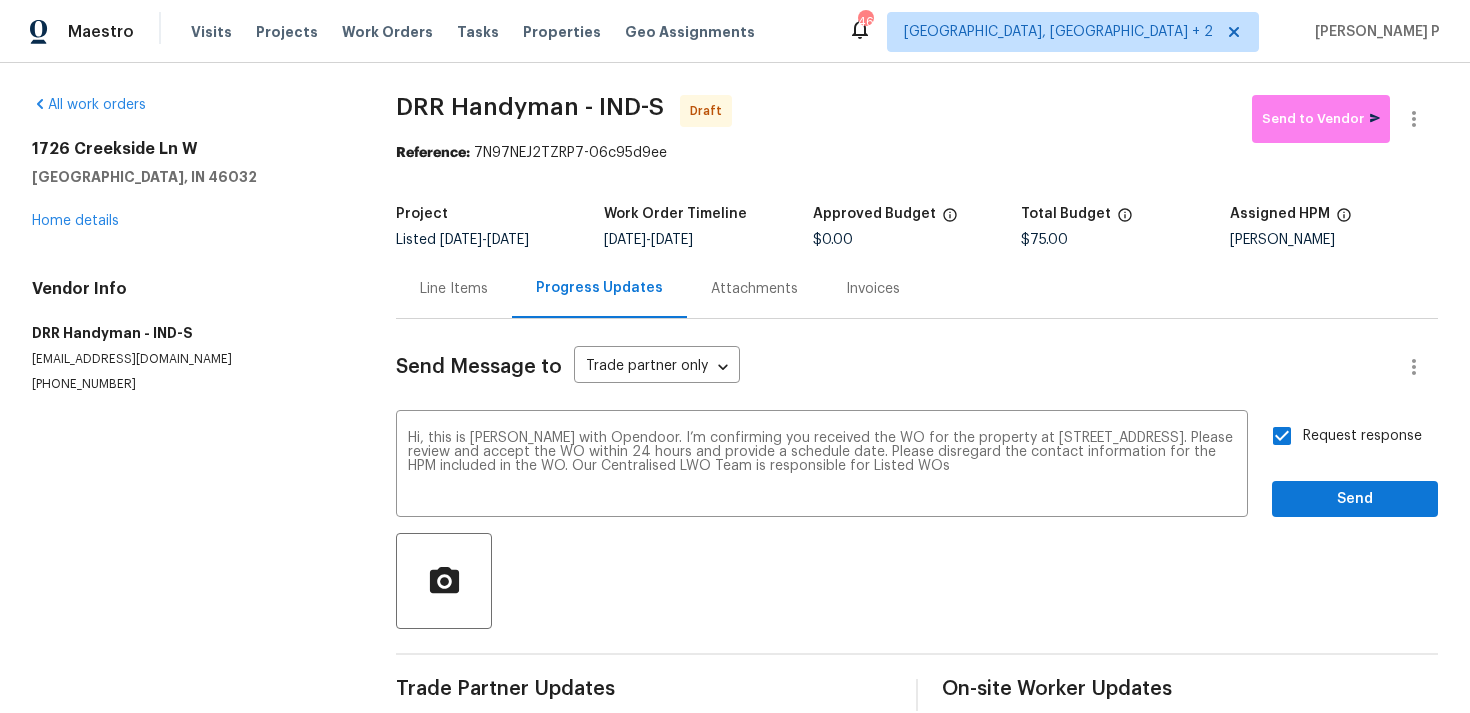 click on "Request response" at bounding box center [1362, 436] 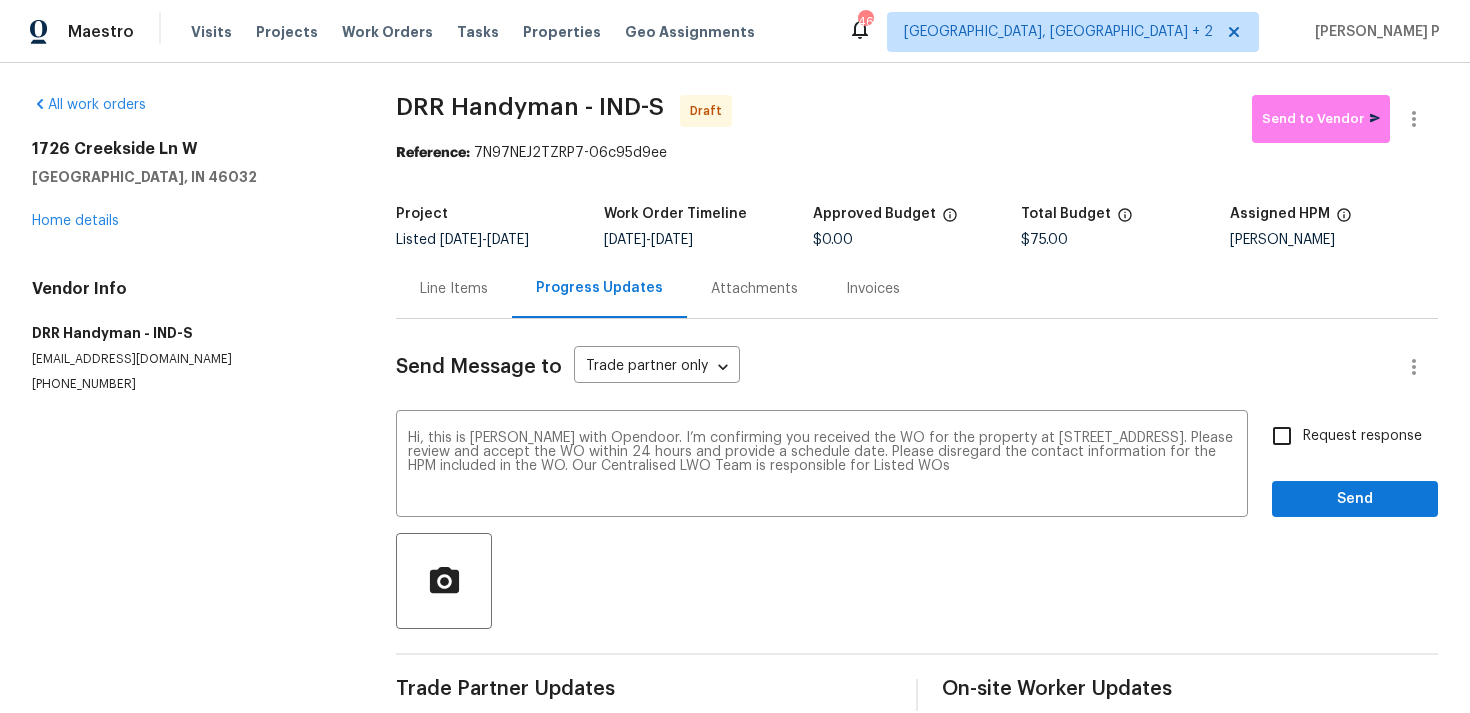 click on "Request response" at bounding box center [1362, 436] 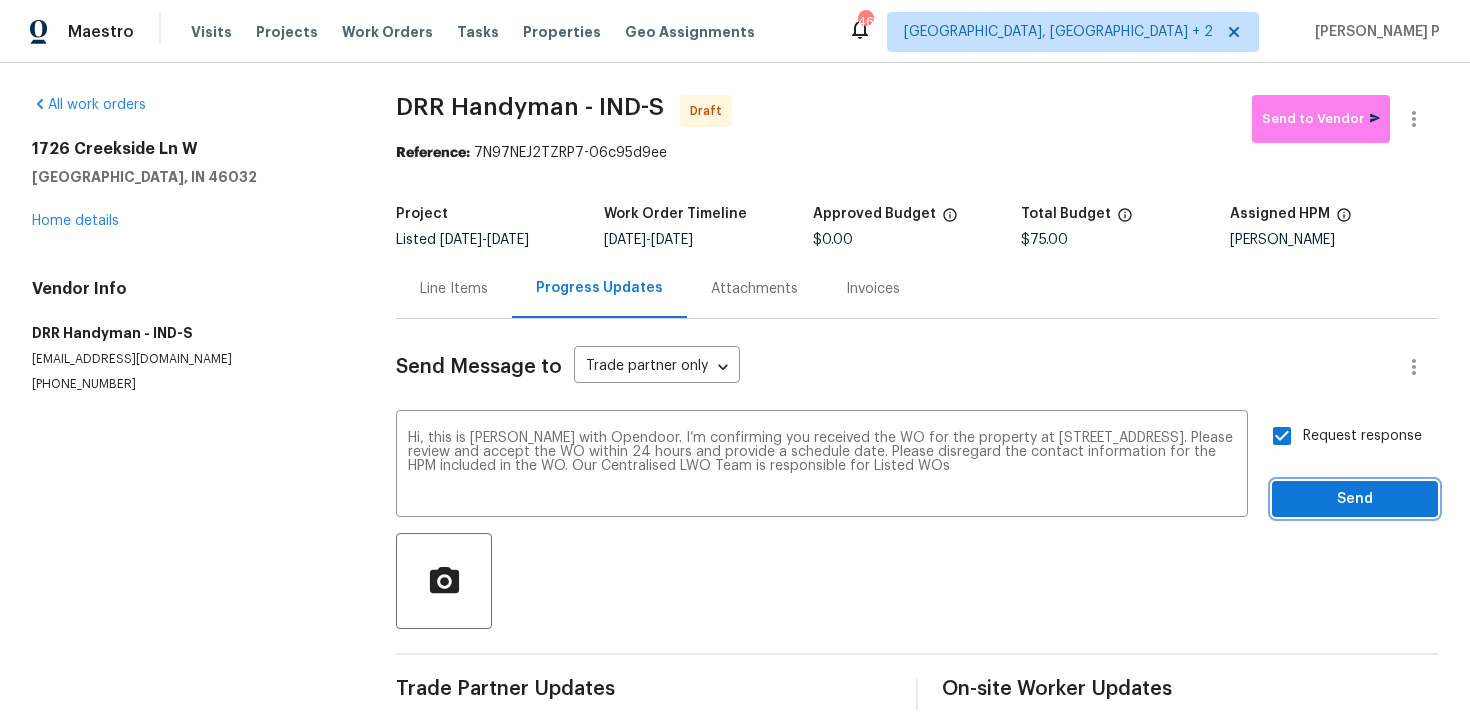 click on "Send" at bounding box center [1355, 499] 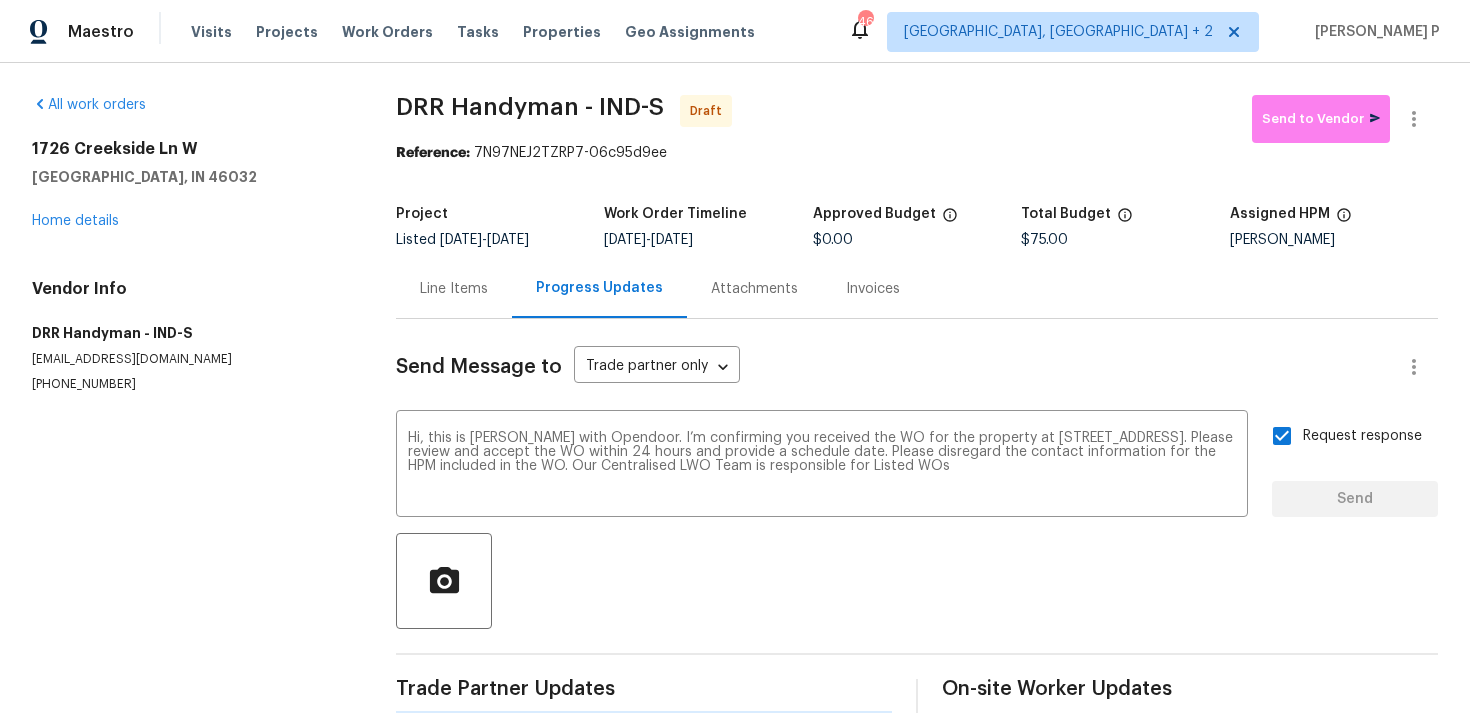 type 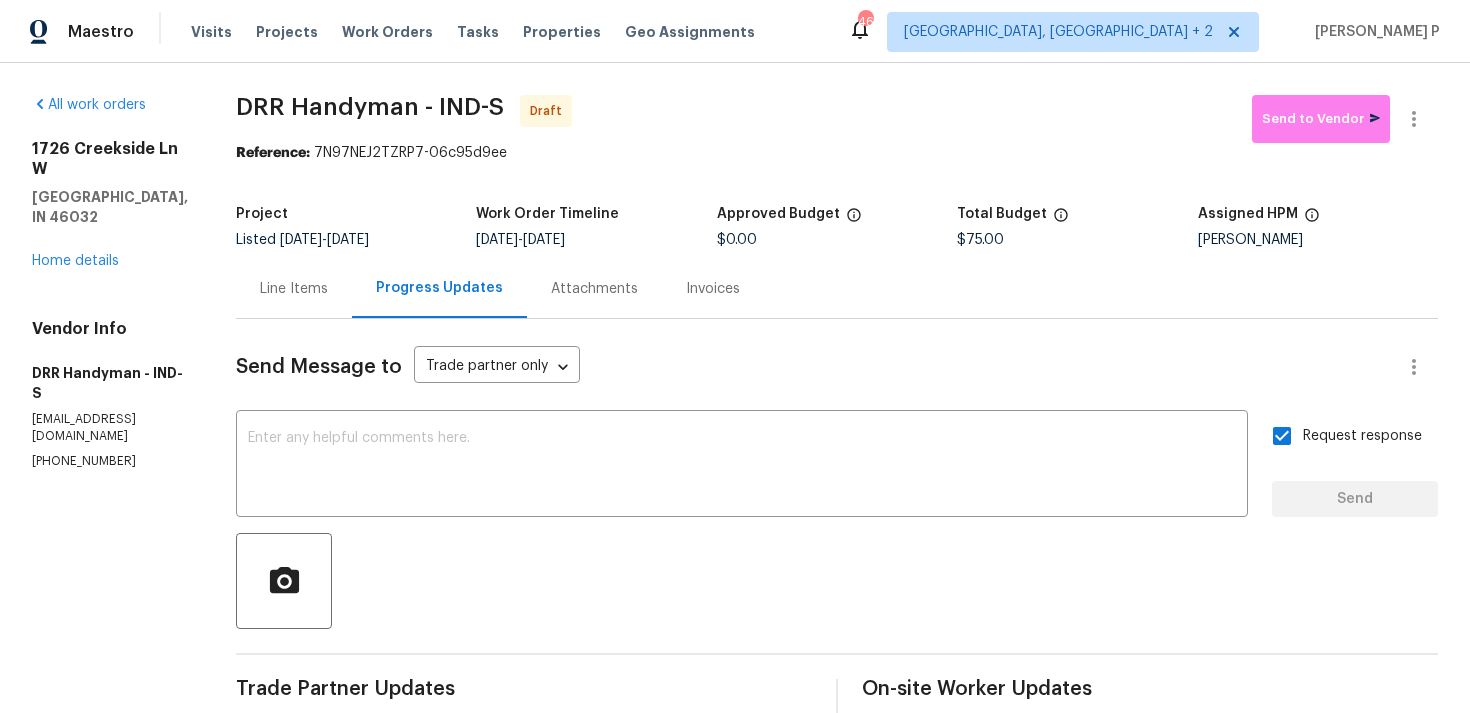 click at bounding box center [837, 581] 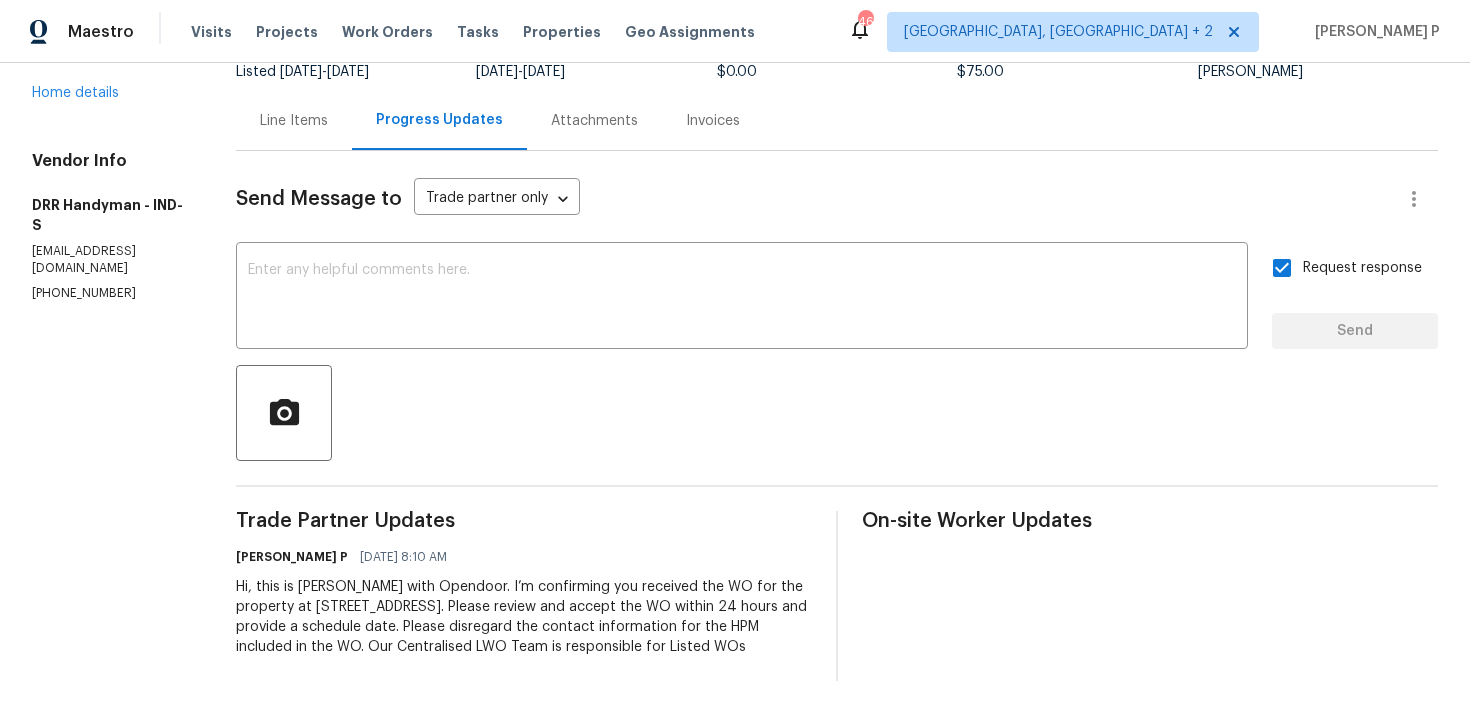 scroll, scrollTop: 0, scrollLeft: 0, axis: both 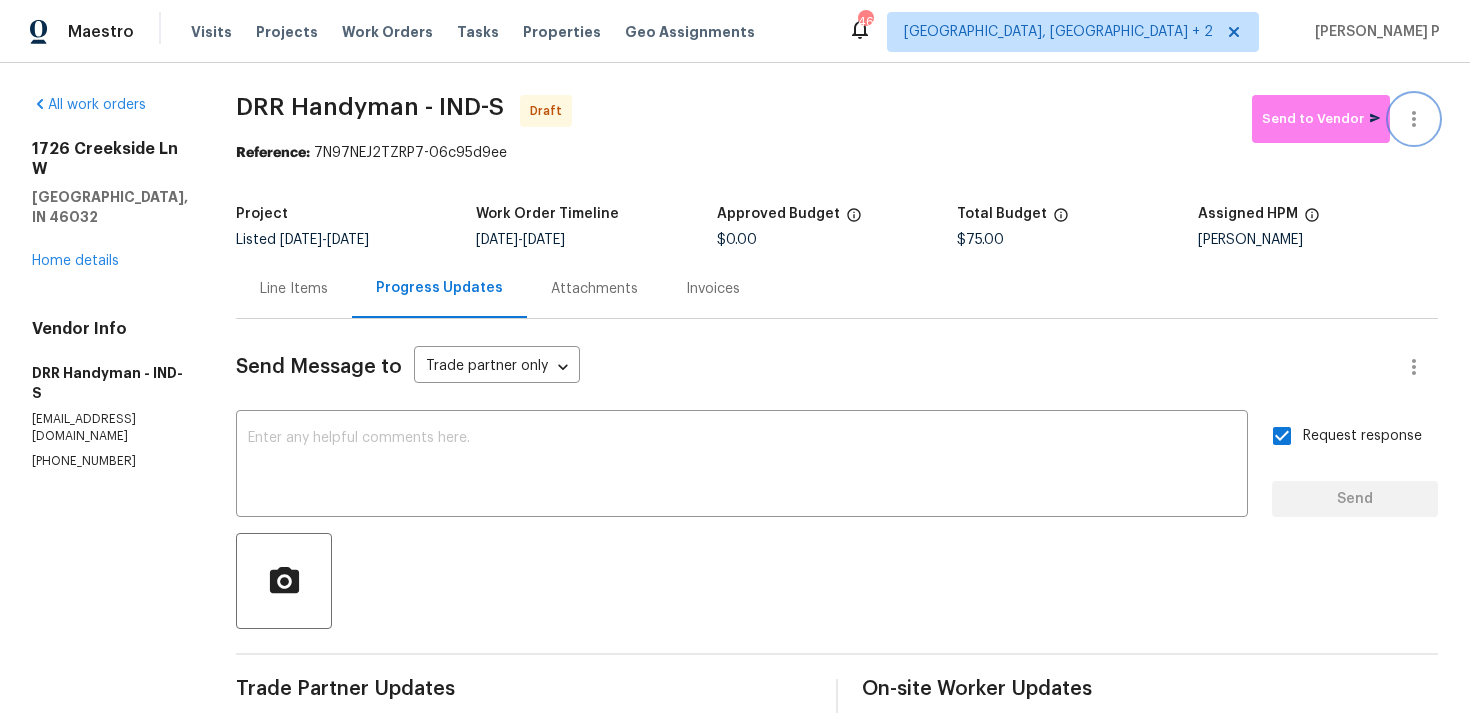 click 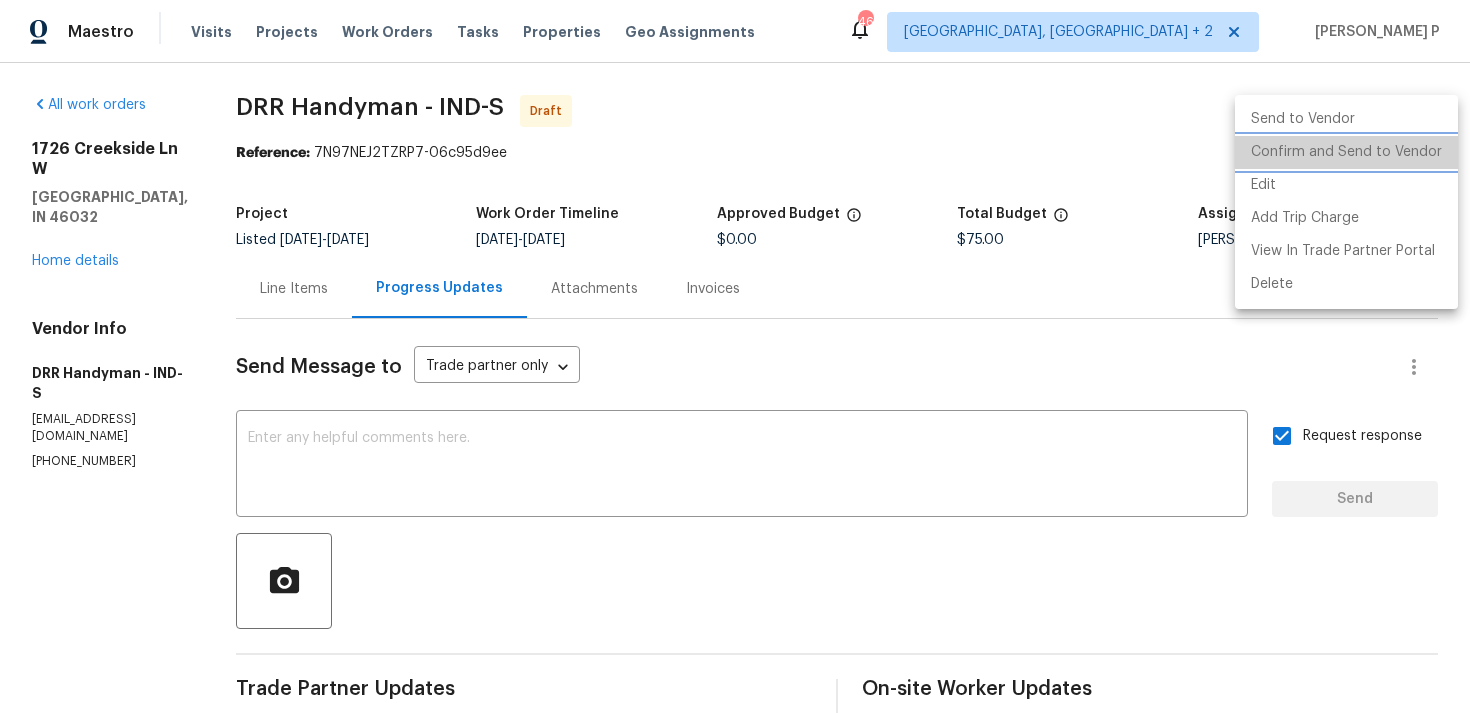 click on "Confirm and Send to Vendor" at bounding box center (1346, 152) 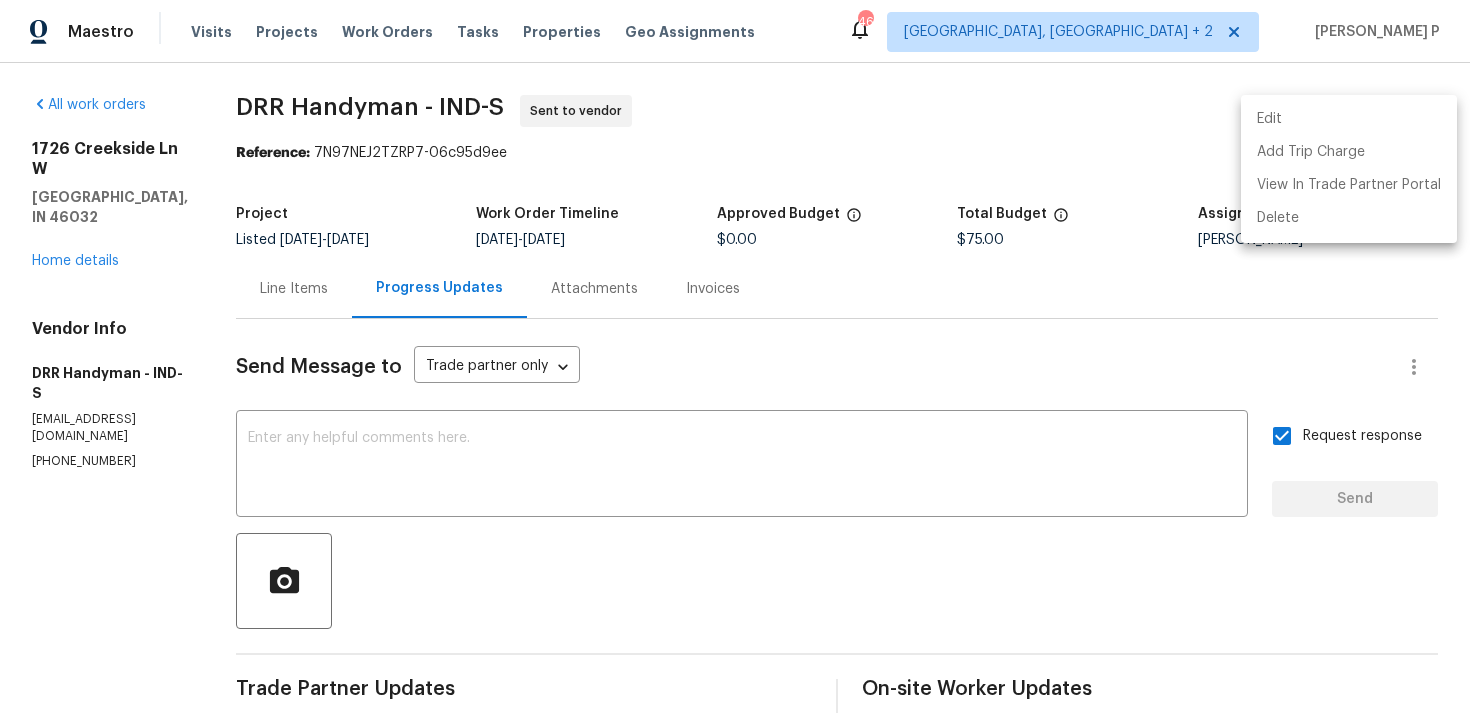 click at bounding box center [735, 356] 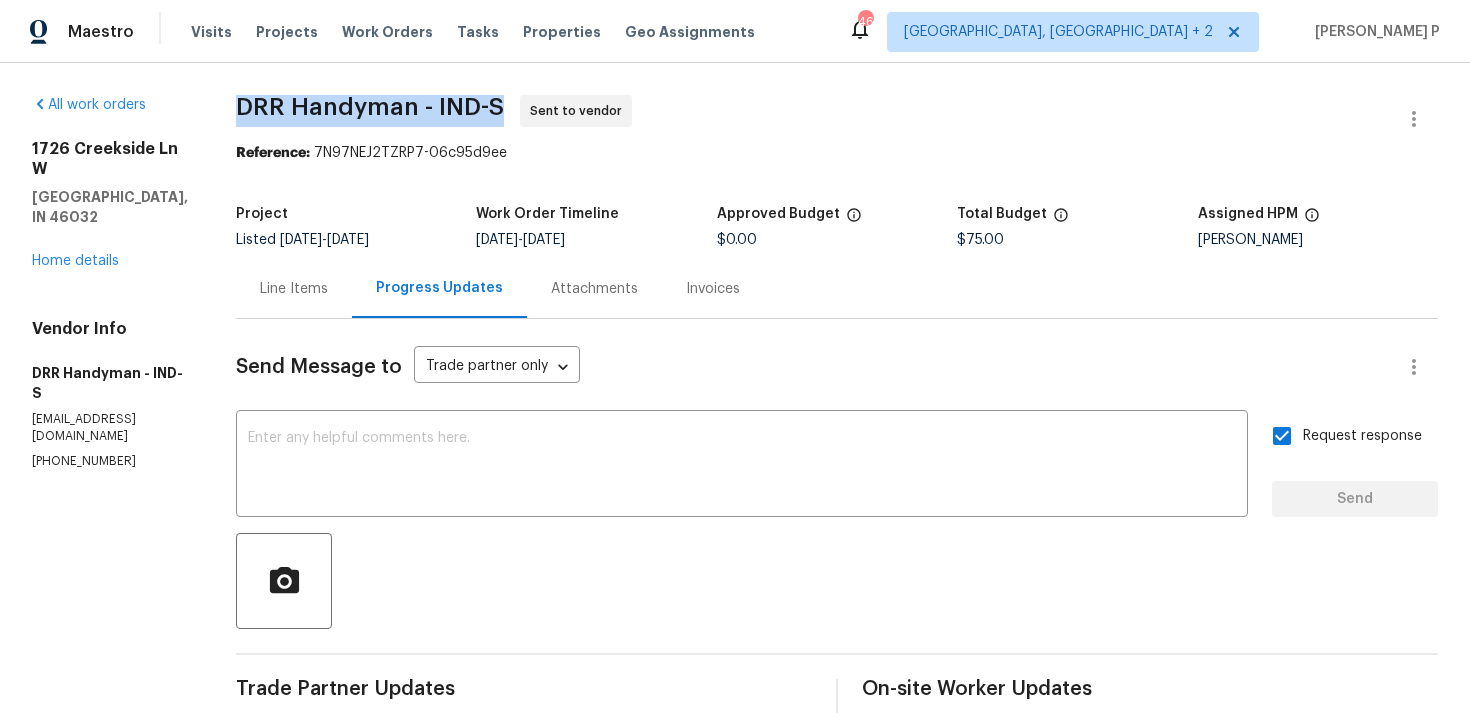drag, startPoint x: 234, startPoint y: 108, endPoint x: 493, endPoint y: 108, distance: 259 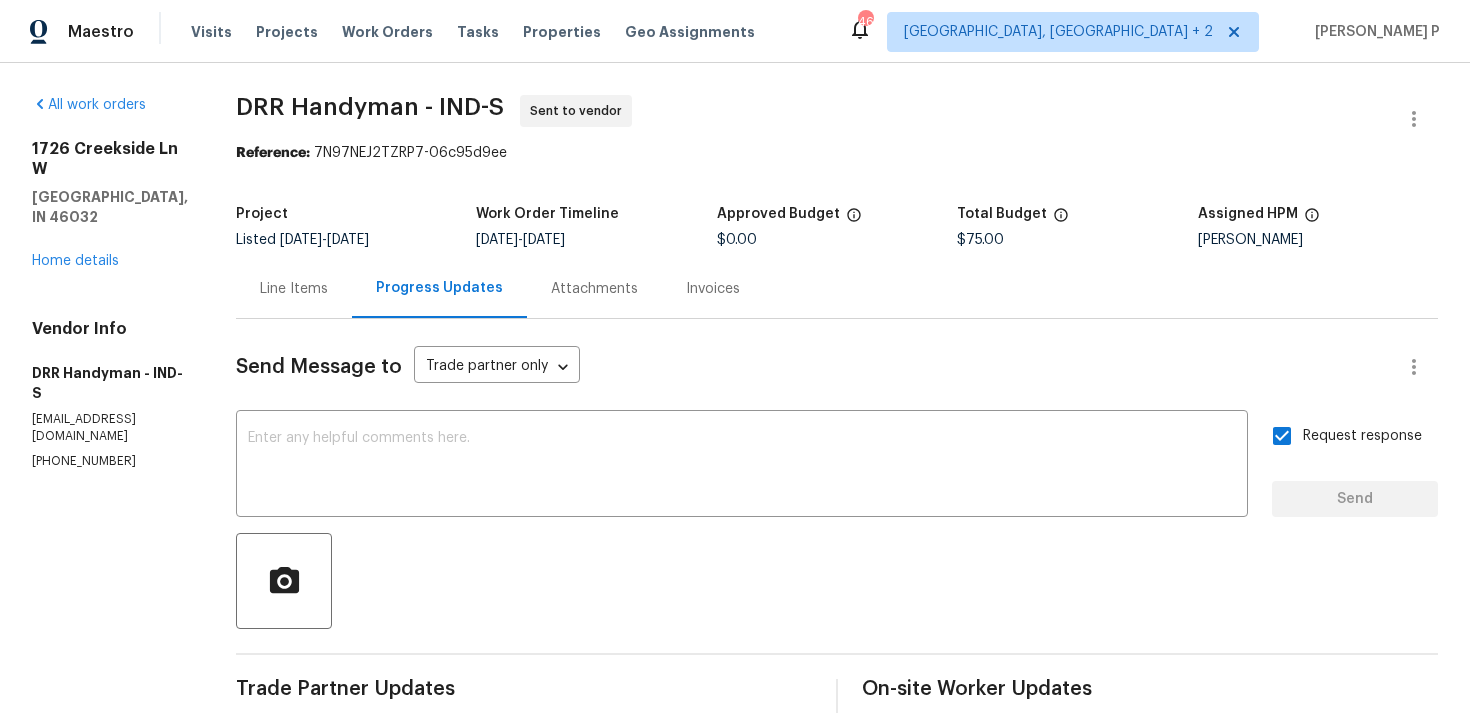 click on "Reference:" at bounding box center [273, 153] 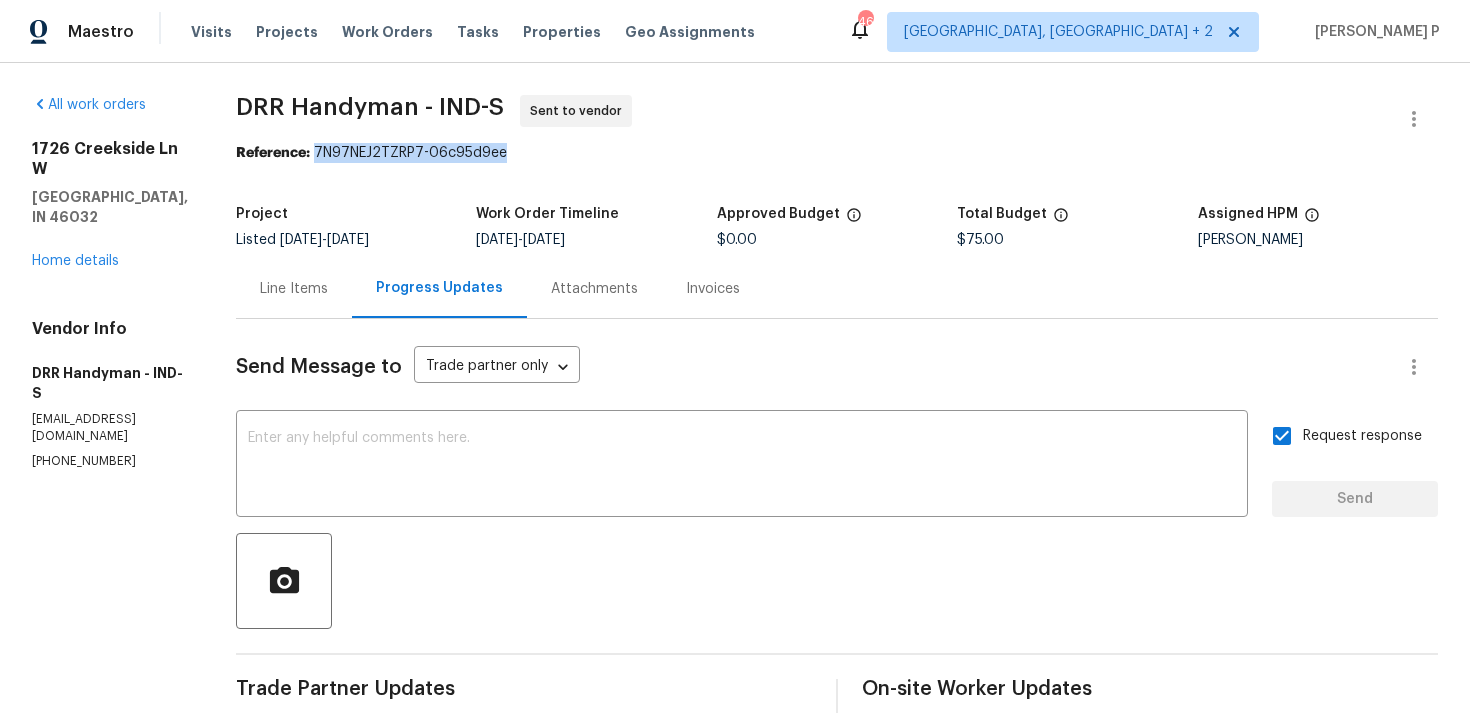 drag, startPoint x: 311, startPoint y: 154, endPoint x: 612, endPoint y: 154, distance: 301 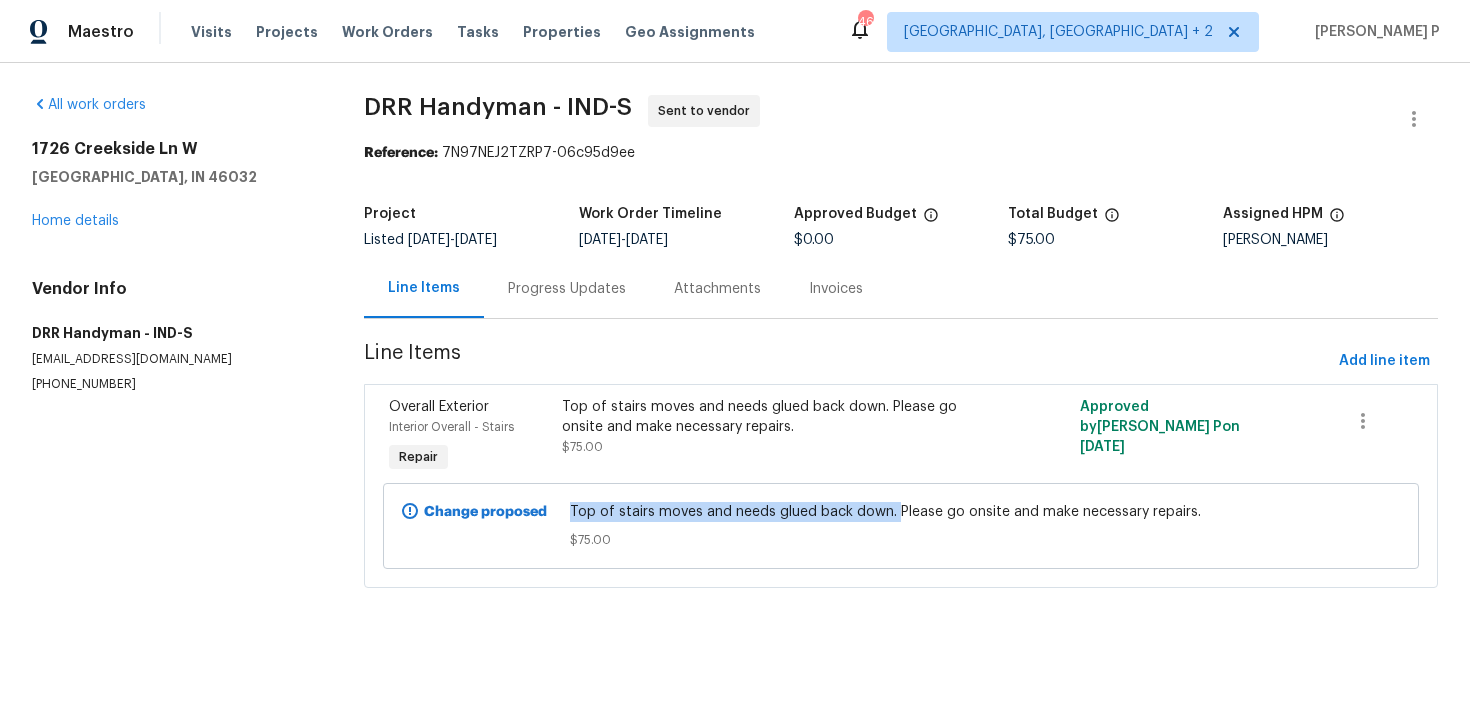 drag, startPoint x: 574, startPoint y: 511, endPoint x: 897, endPoint y: 512, distance: 323.00156 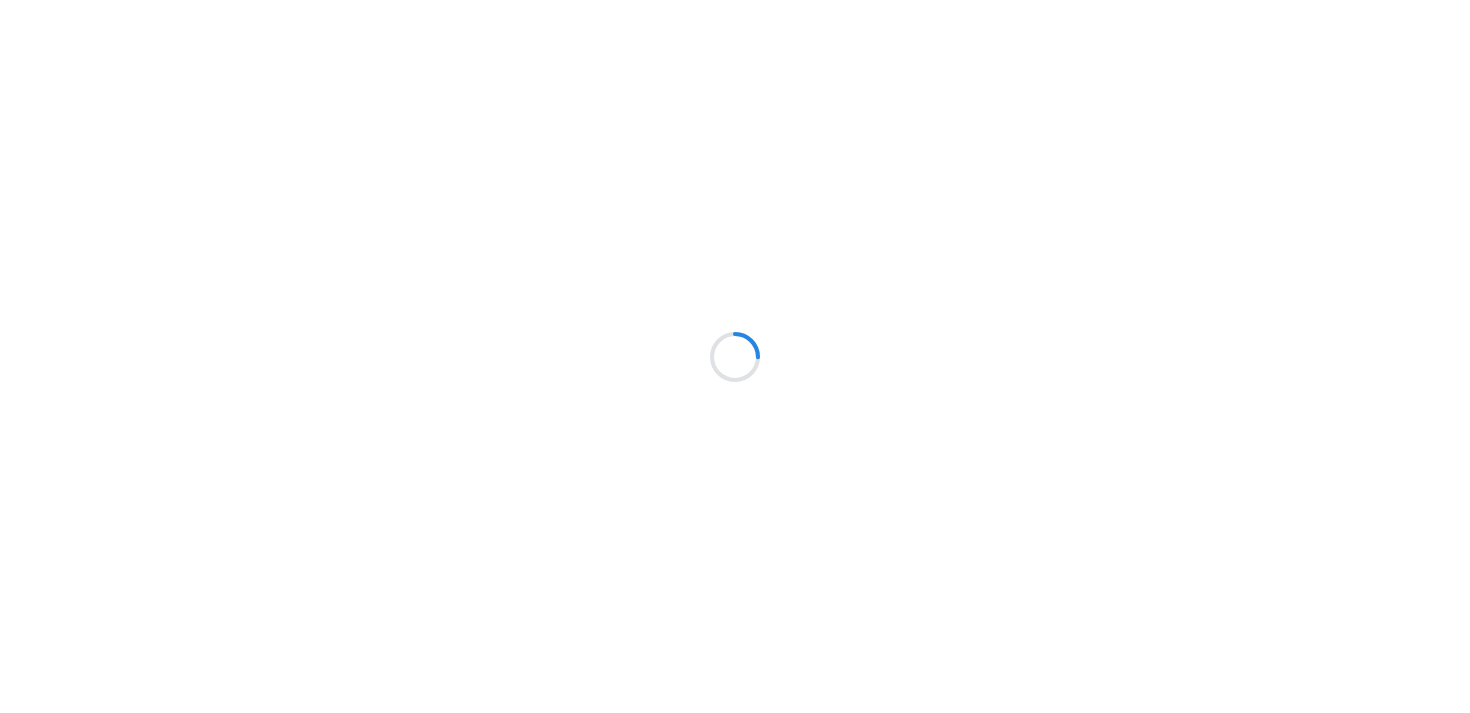 scroll, scrollTop: 0, scrollLeft: 0, axis: both 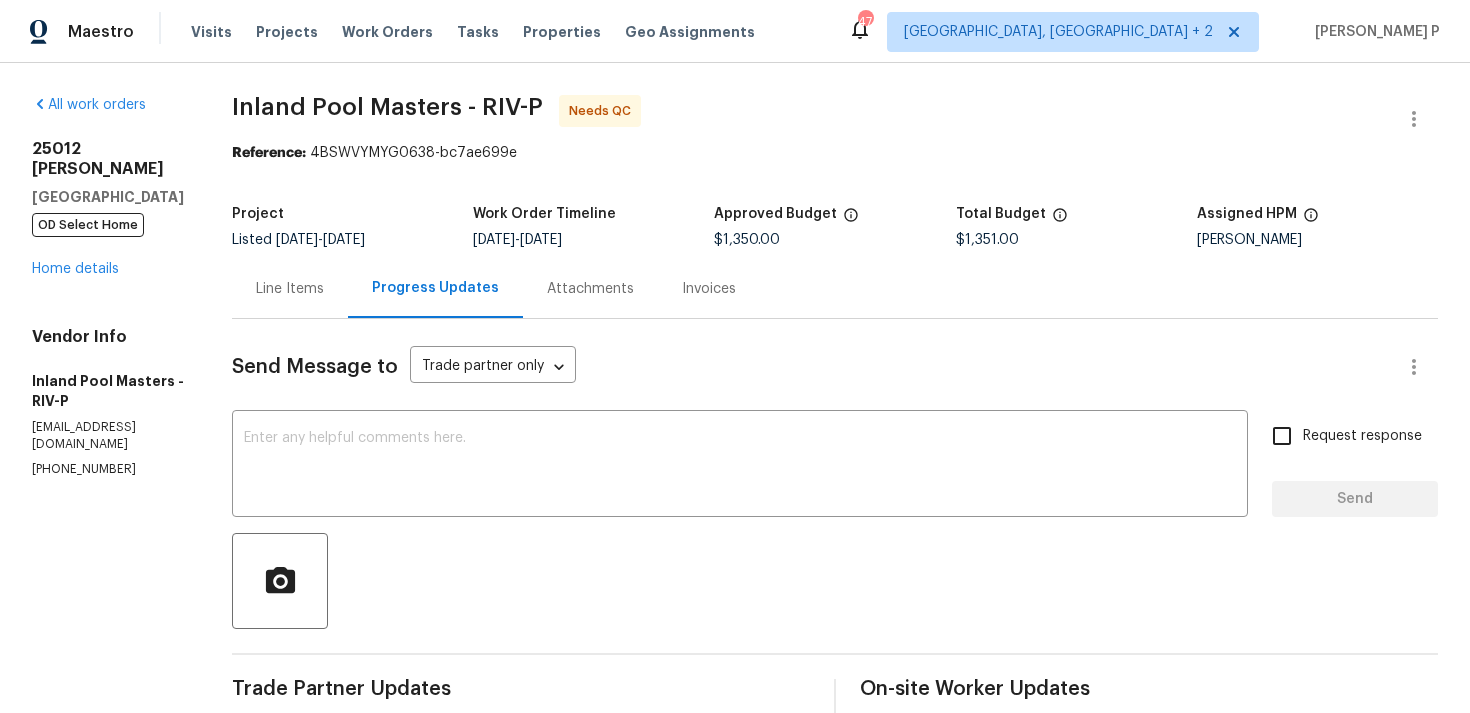 click on "Line Items" at bounding box center [290, 289] 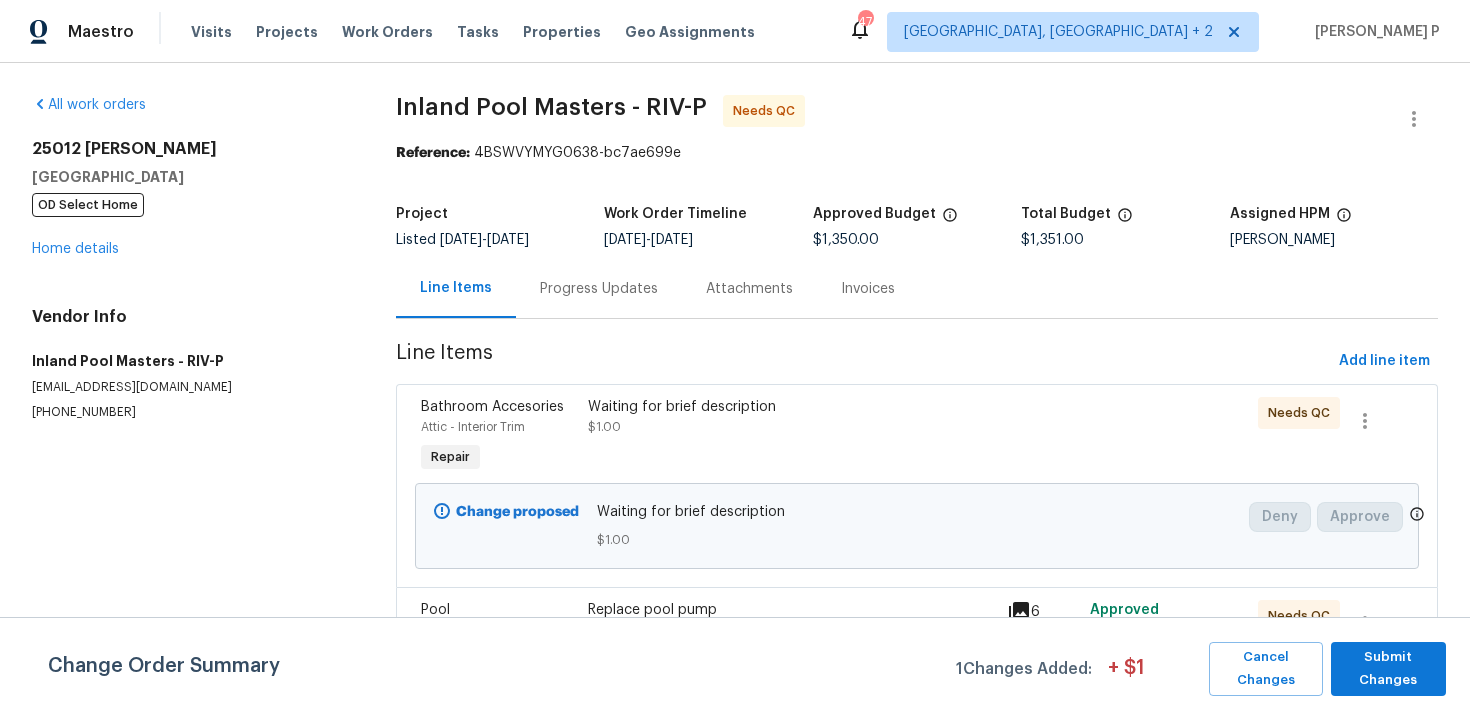 scroll, scrollTop: 61, scrollLeft: 0, axis: vertical 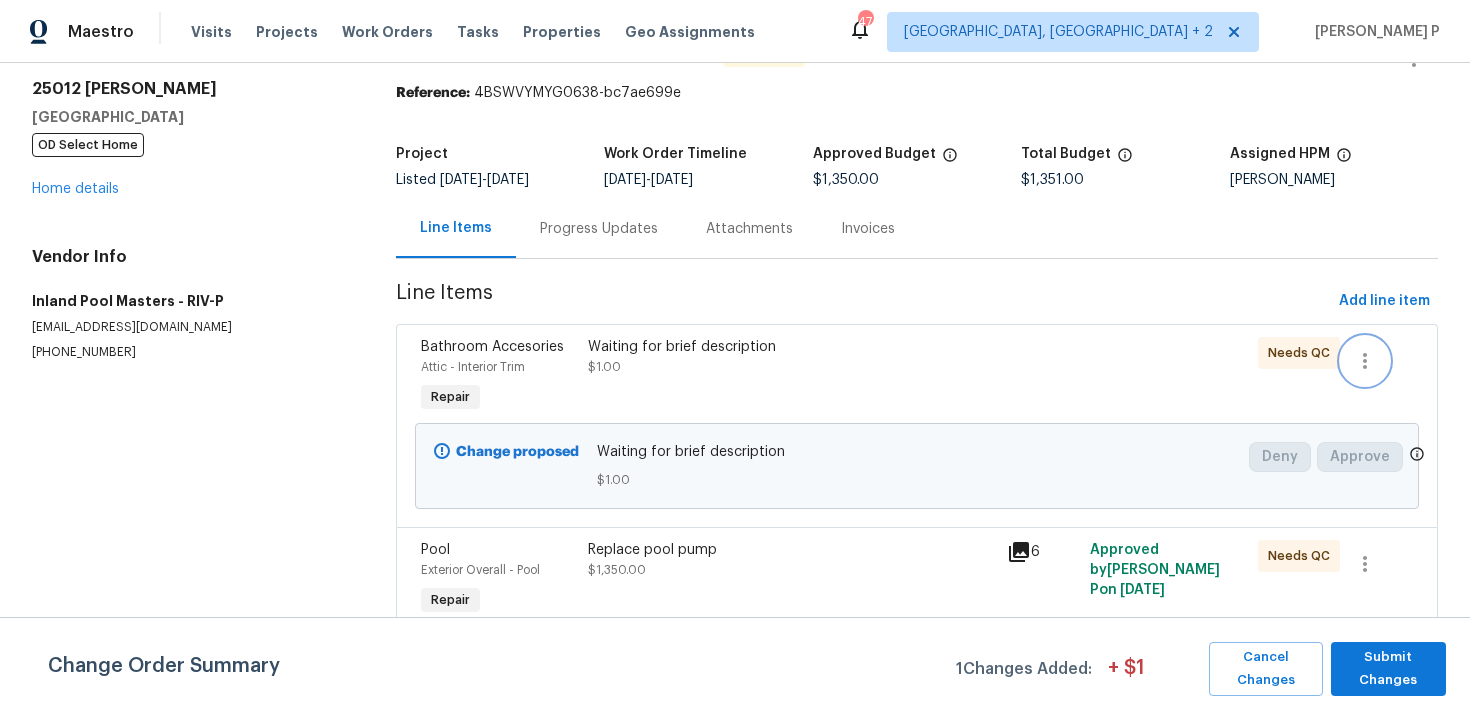 click 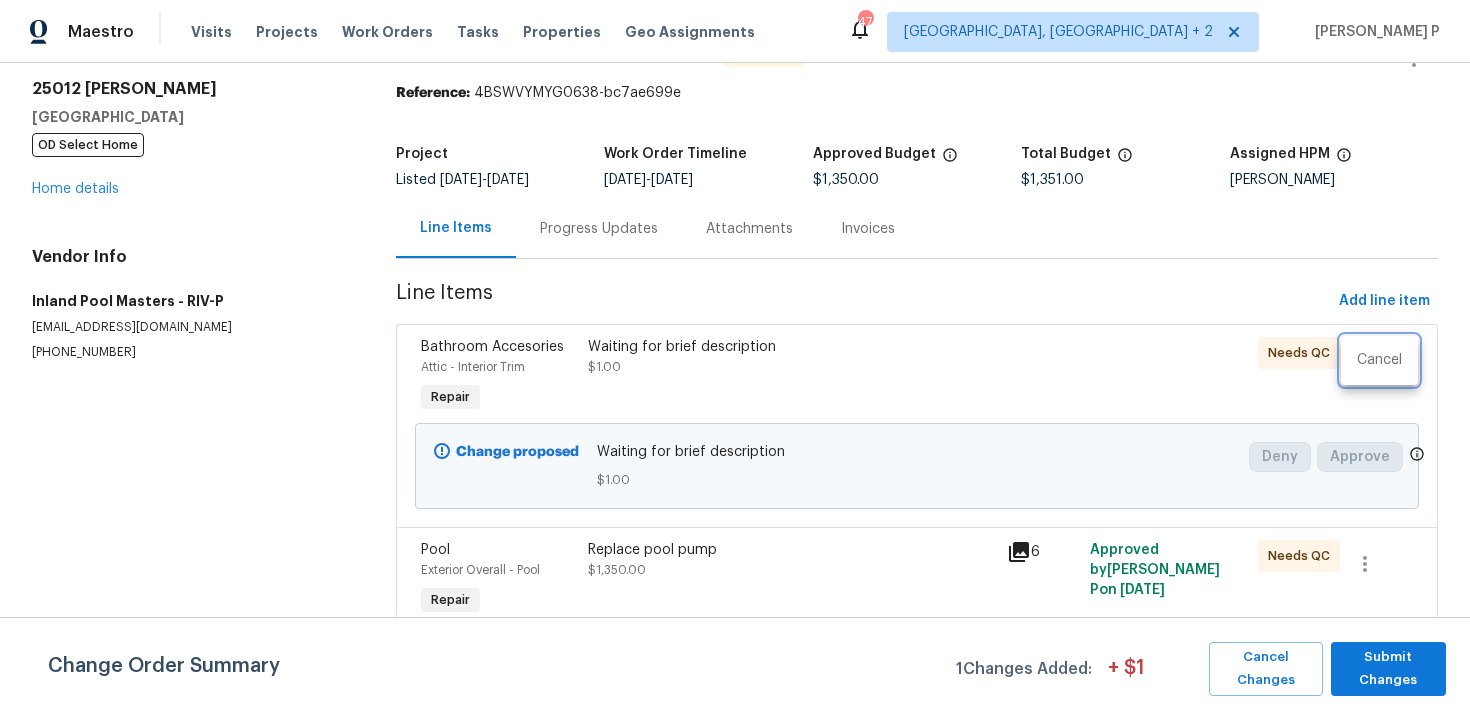 click at bounding box center (735, 356) 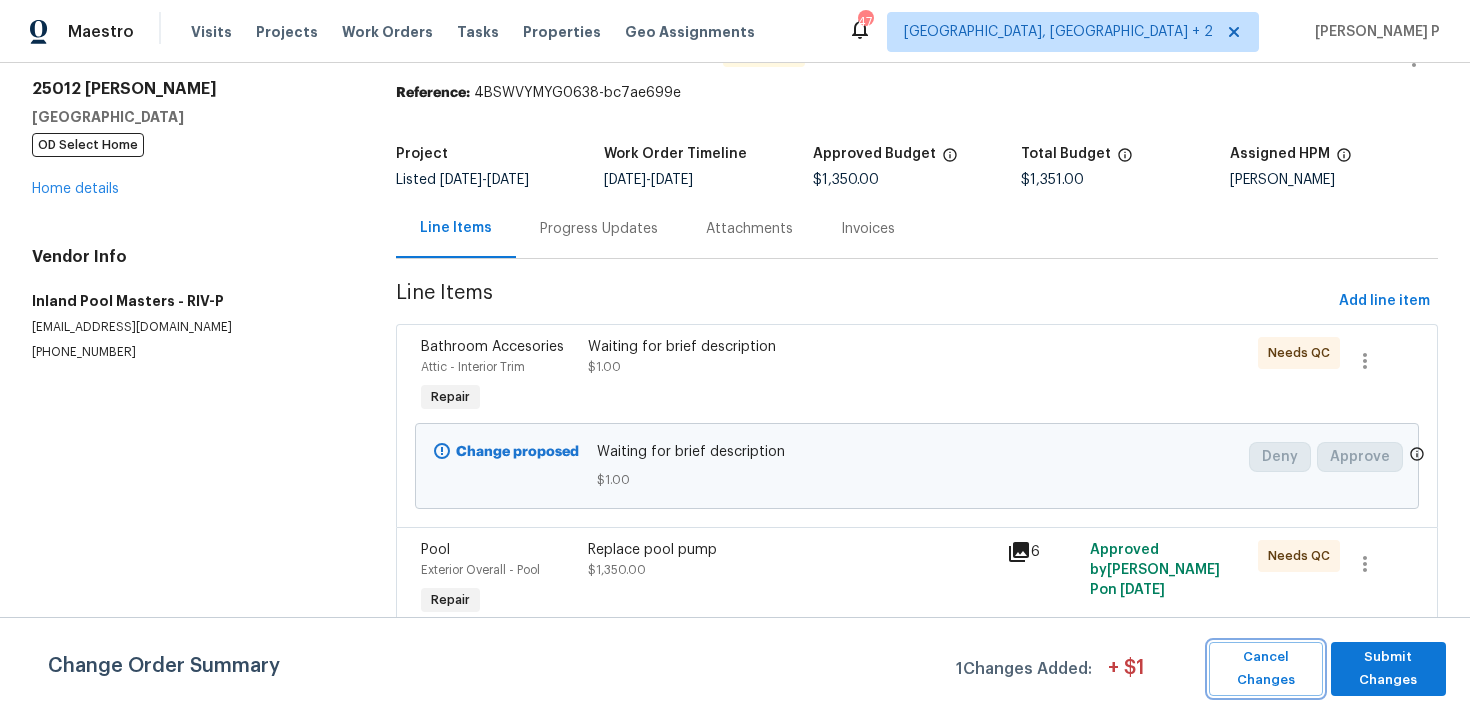click on "Cancel Changes" at bounding box center (1266, 669) 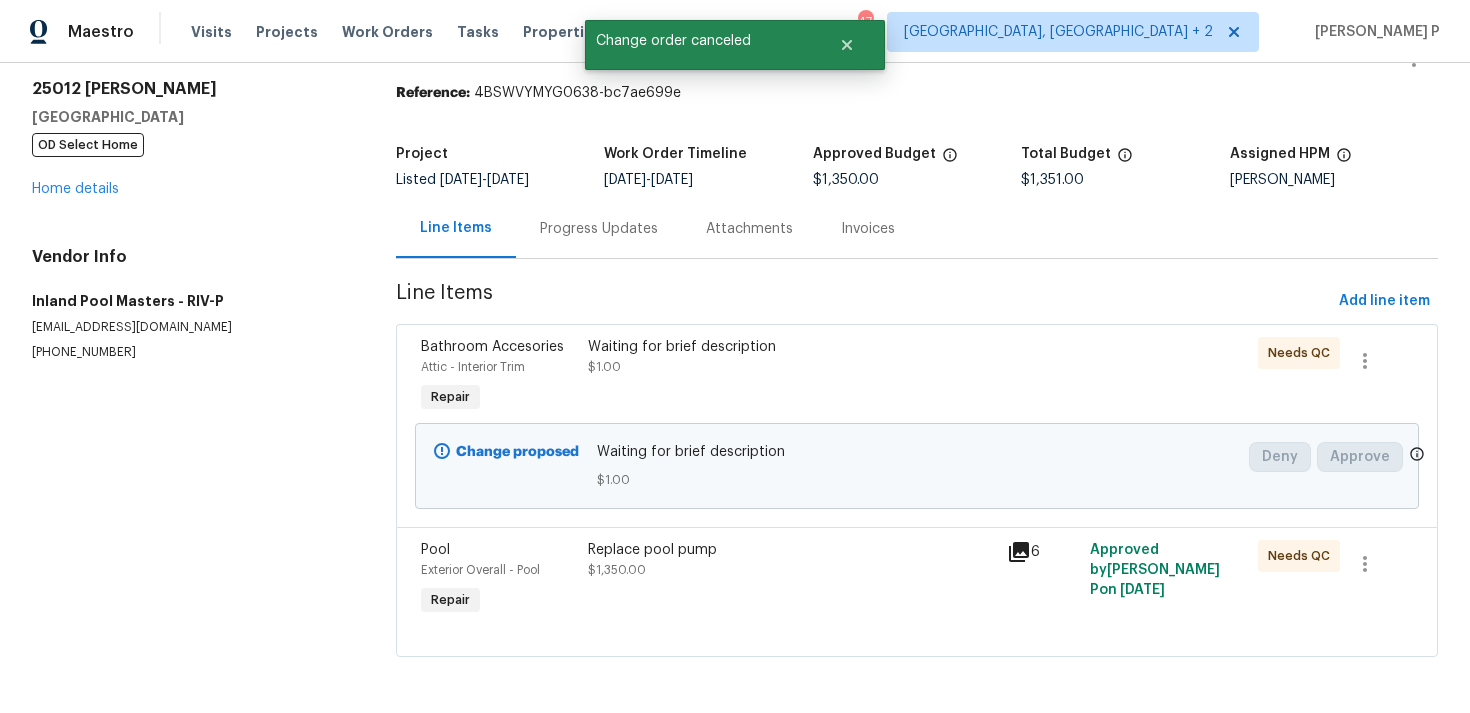 scroll, scrollTop: 0, scrollLeft: 0, axis: both 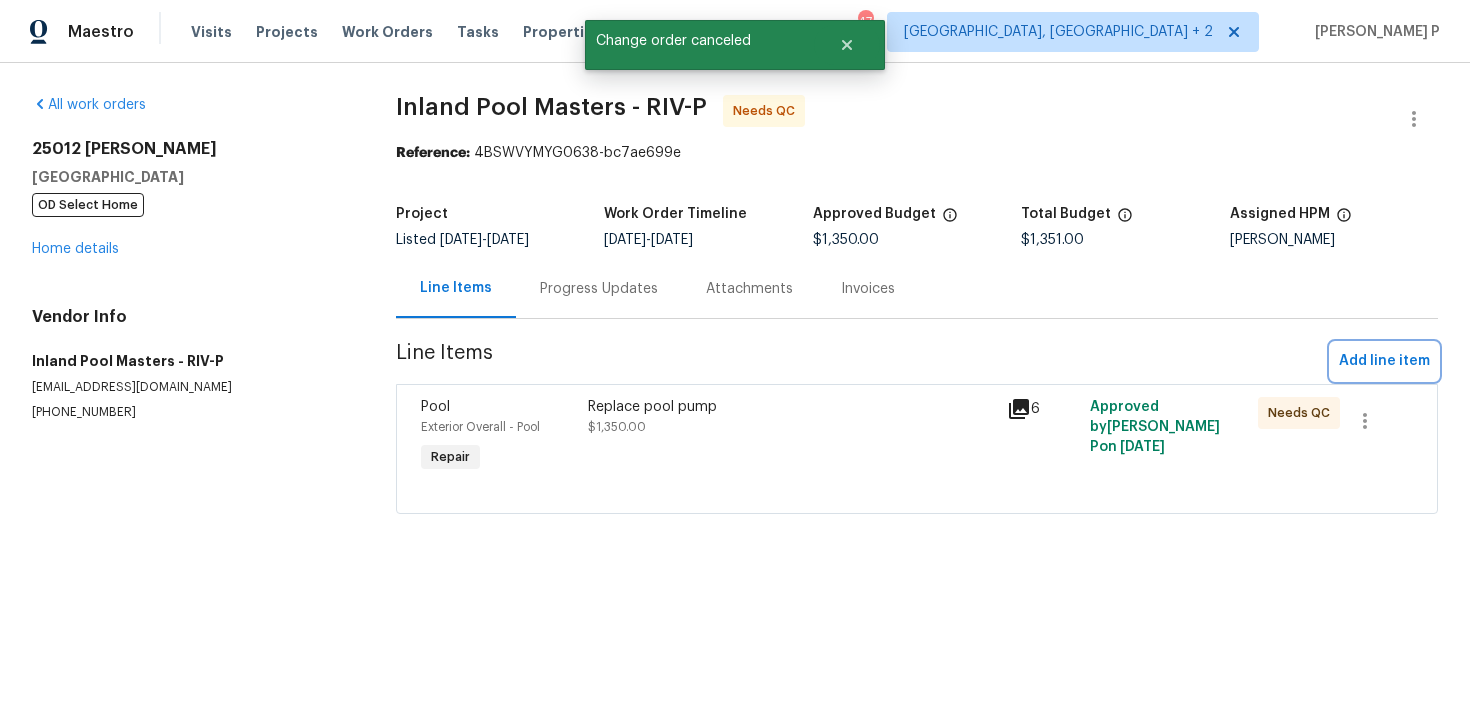 click on "Add line item" at bounding box center (1384, 361) 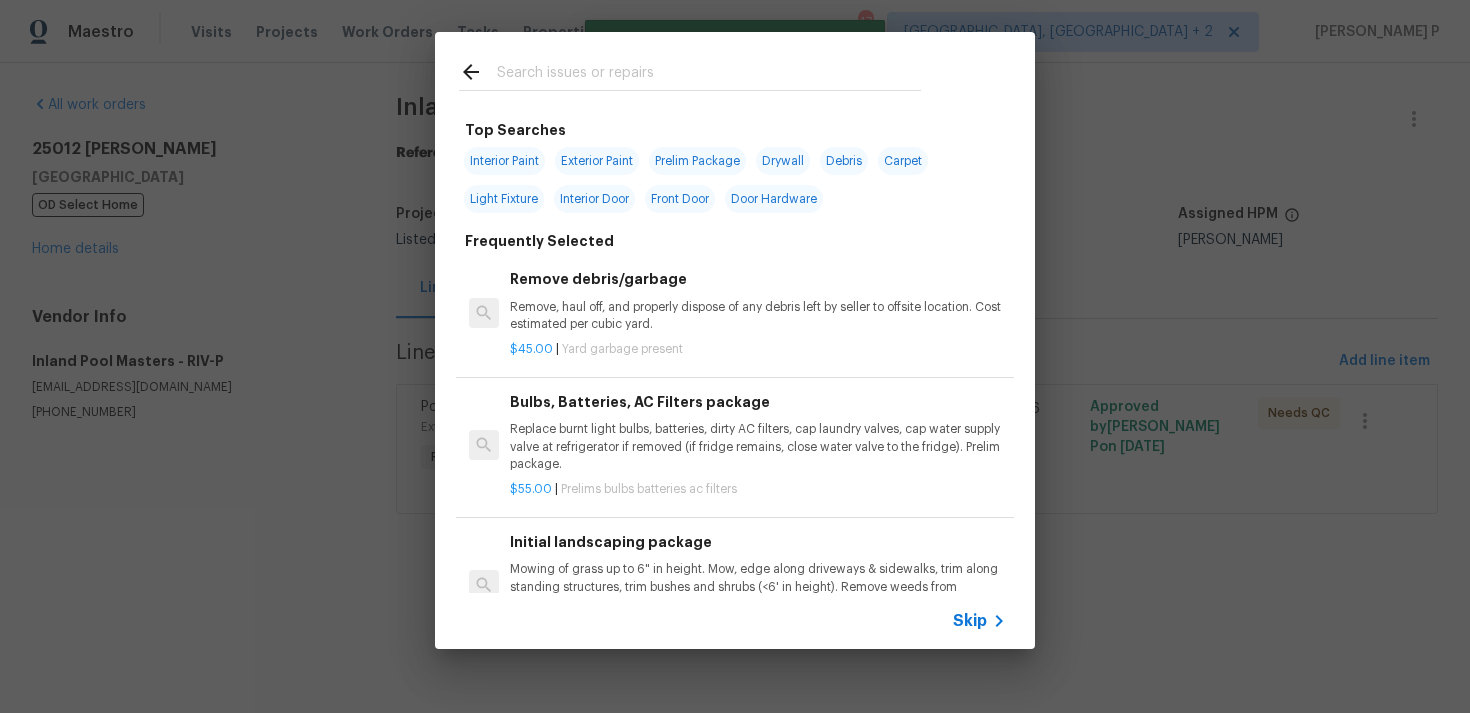 click on "Skip" at bounding box center [970, 621] 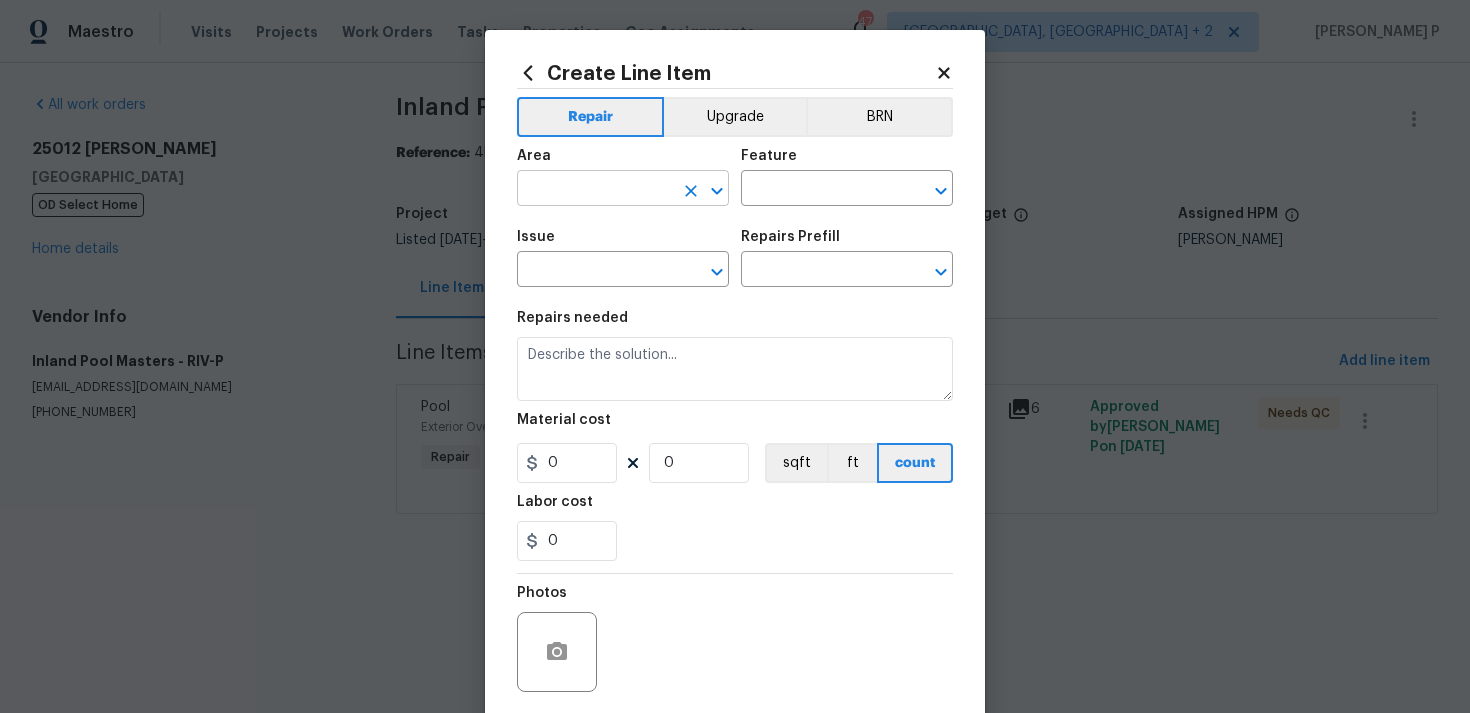 click at bounding box center [595, 190] 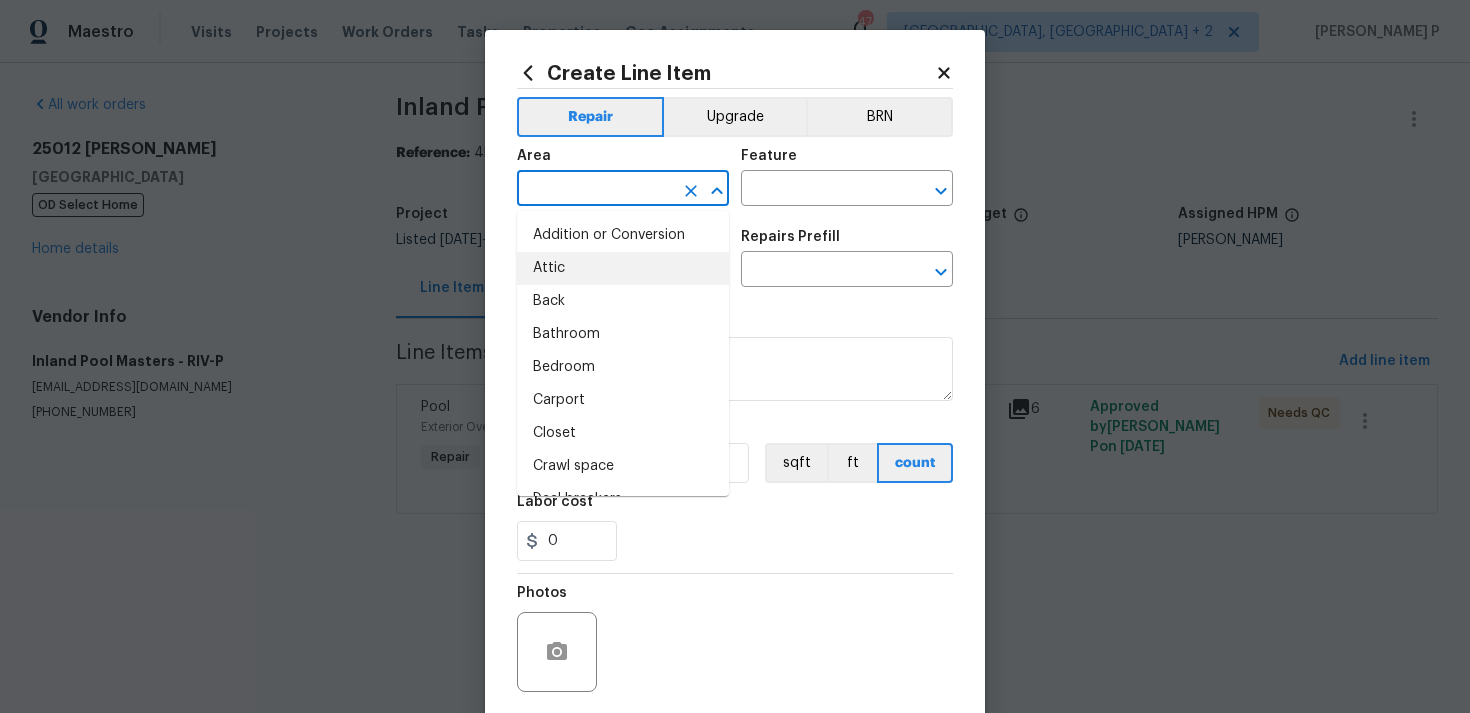 click on "Attic" at bounding box center (623, 268) 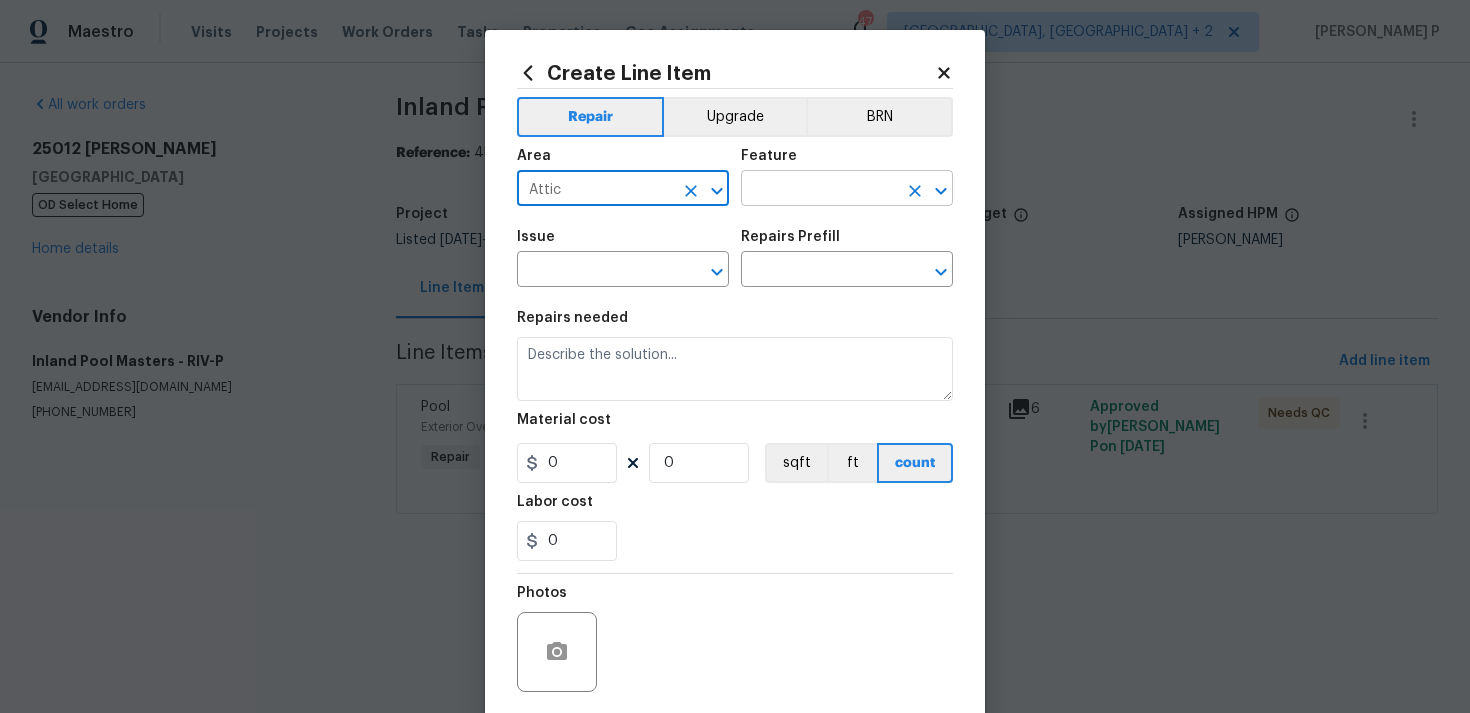 click at bounding box center [819, 190] 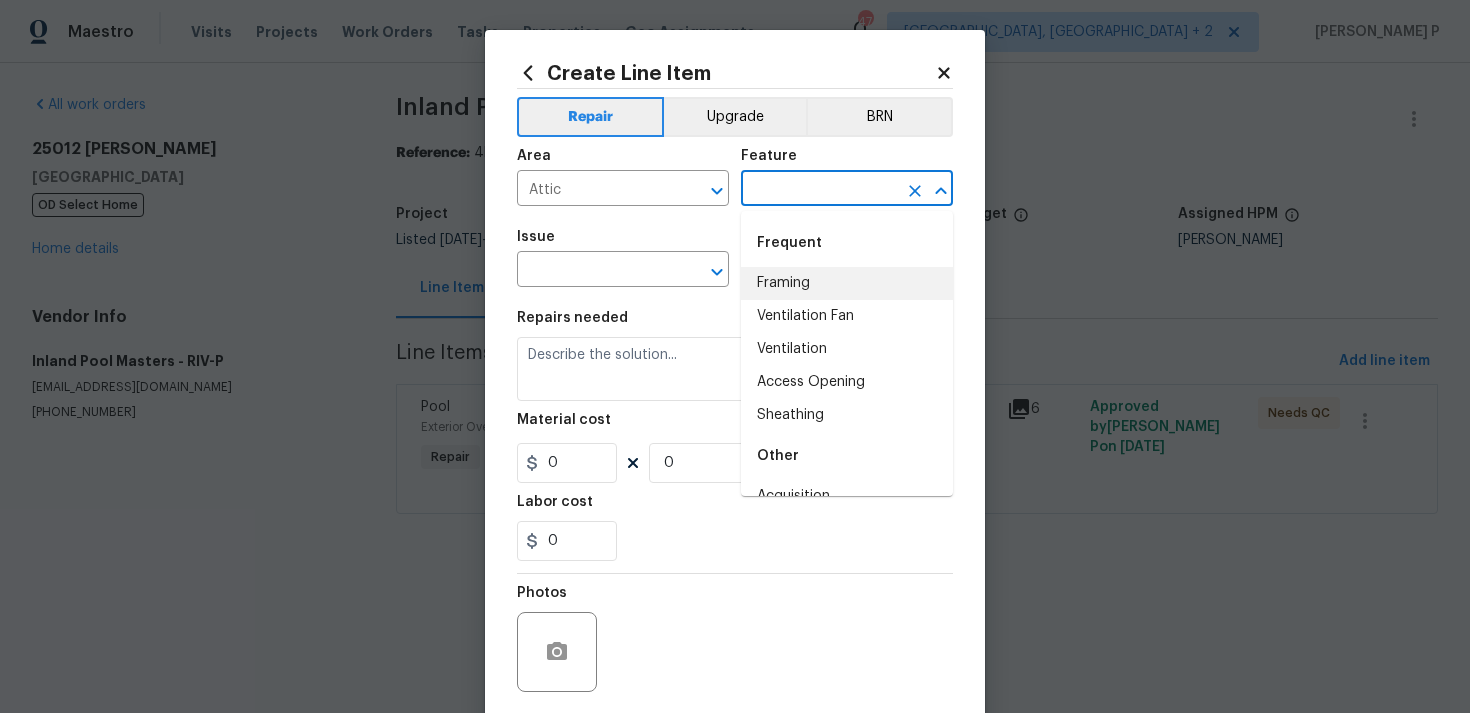 click on "Framing" at bounding box center (847, 283) 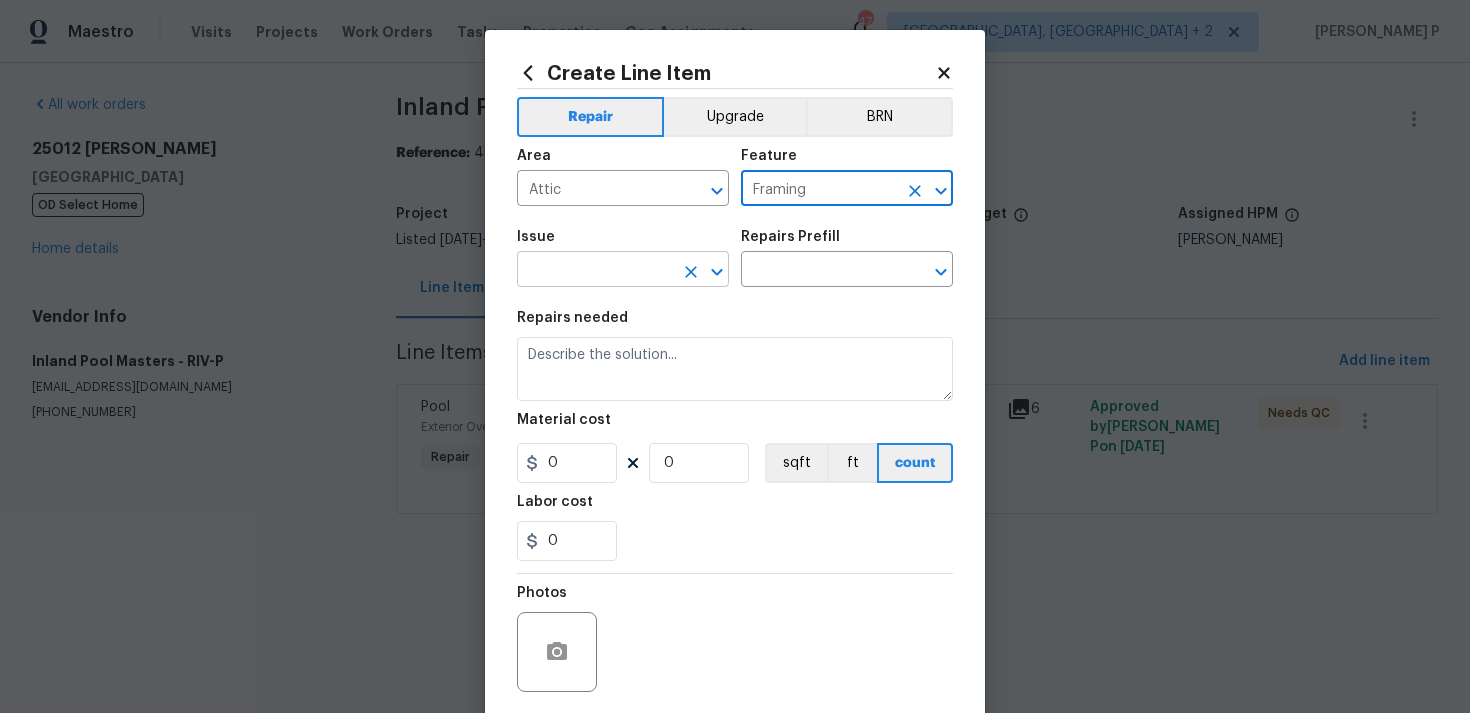 click at bounding box center [595, 271] 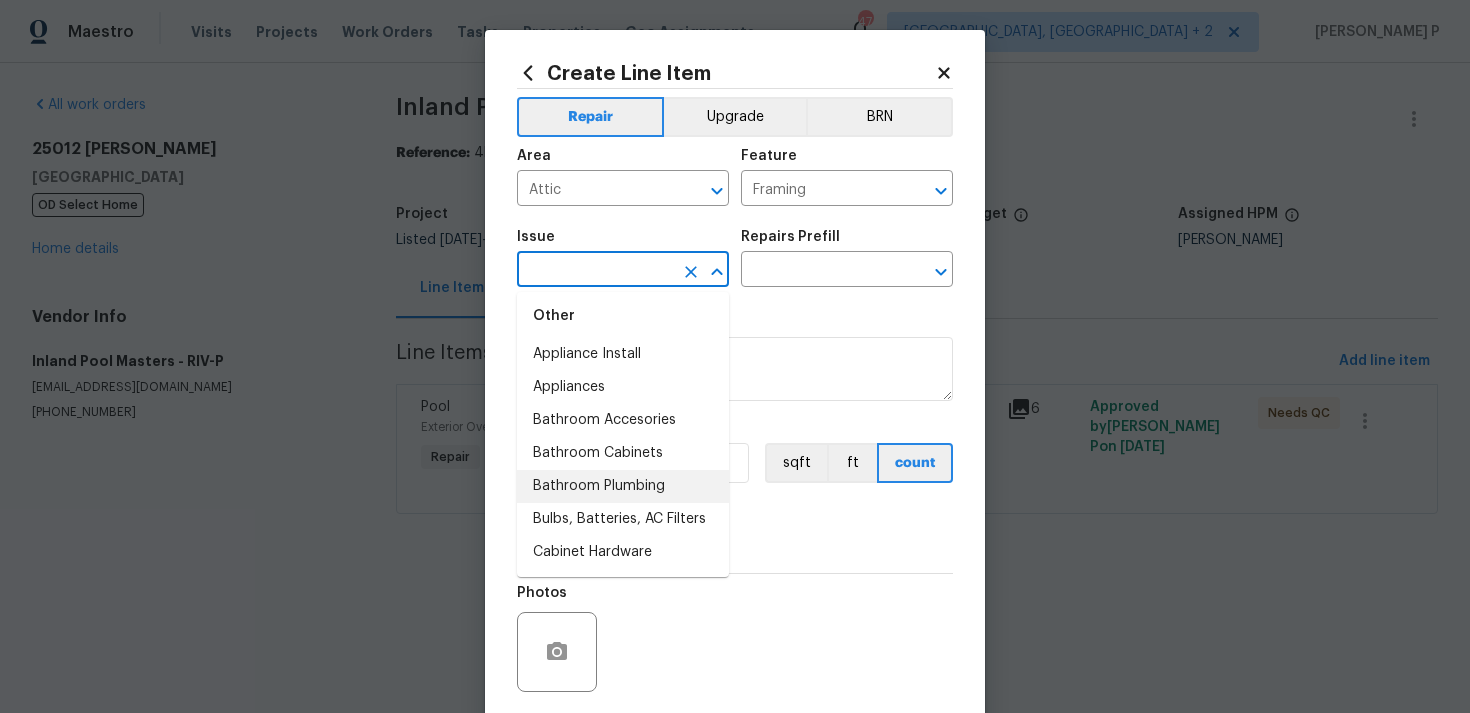 scroll, scrollTop: 355, scrollLeft: 0, axis: vertical 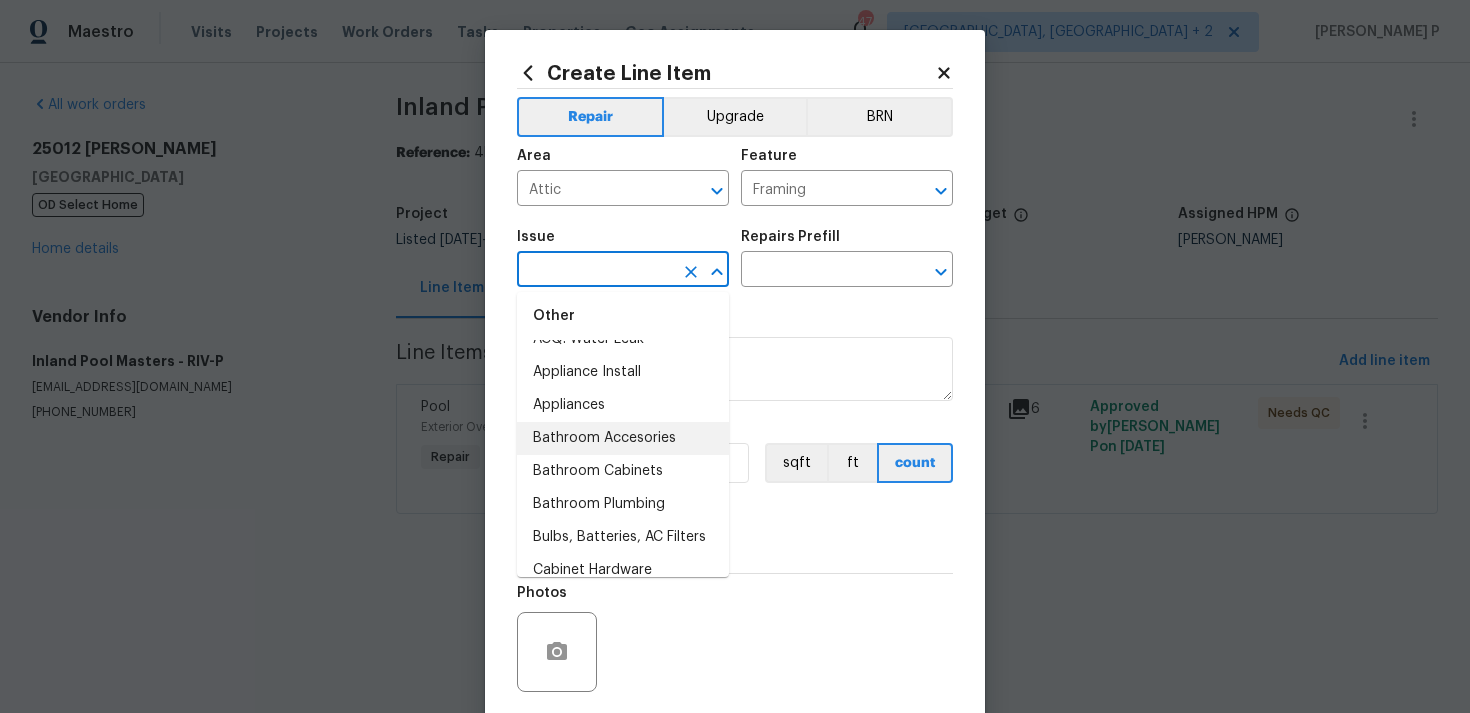click on "Bathroom Accesories" at bounding box center [623, 438] 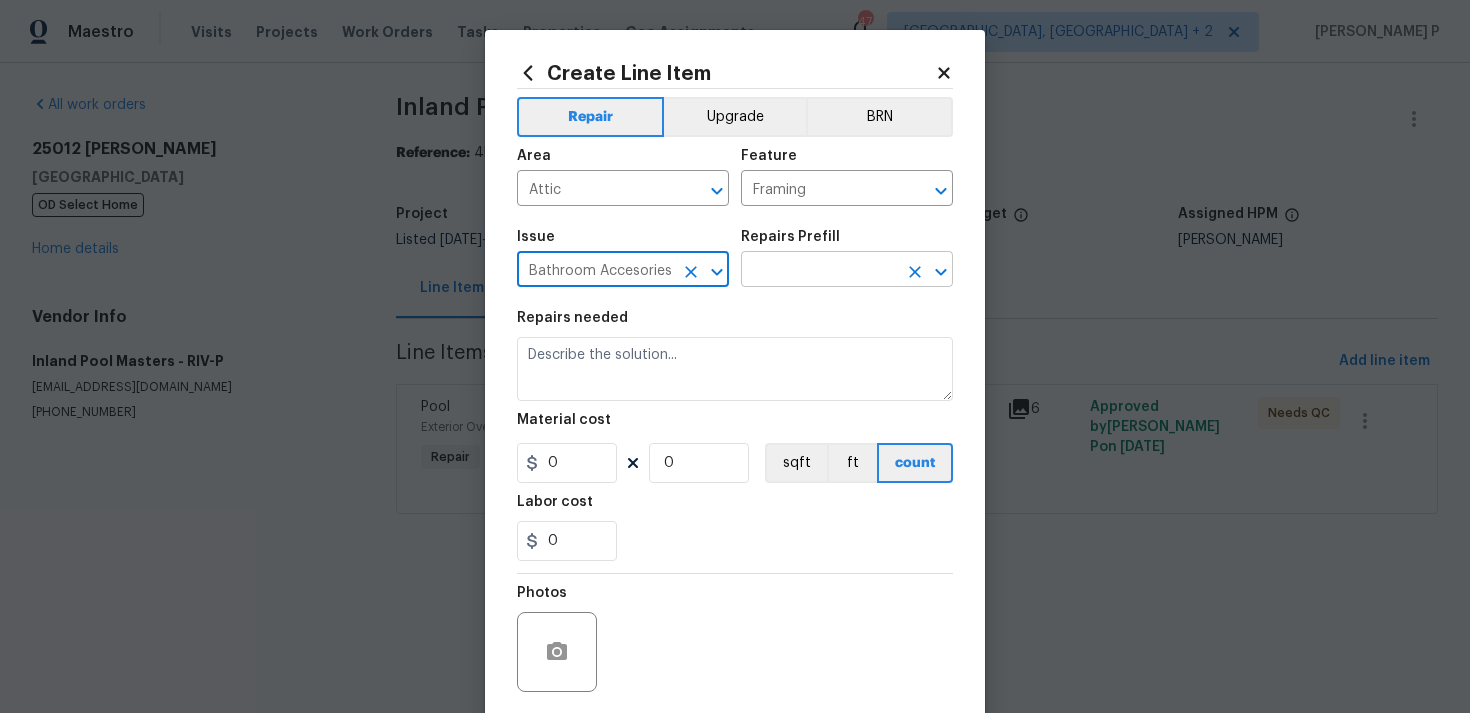 click at bounding box center [819, 271] 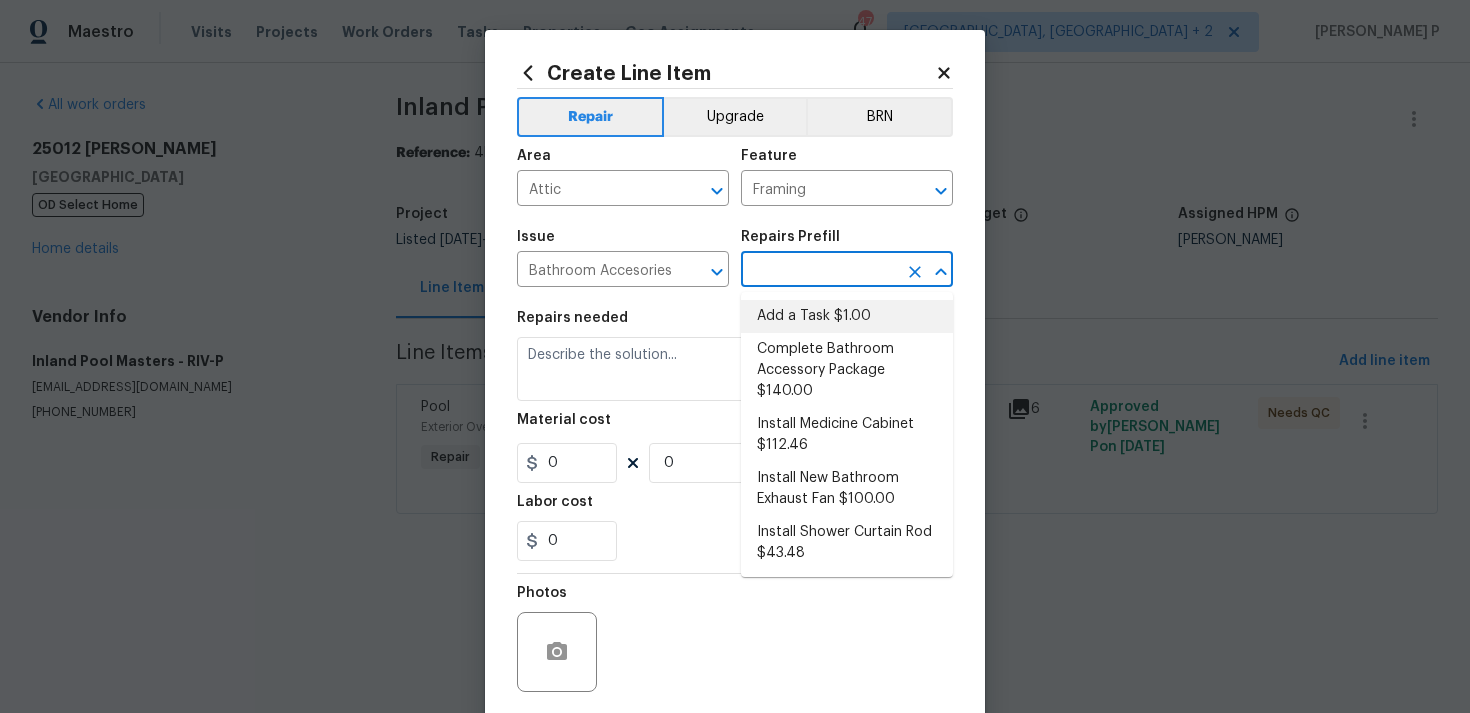 click on "Add a Task $1.00" at bounding box center [847, 316] 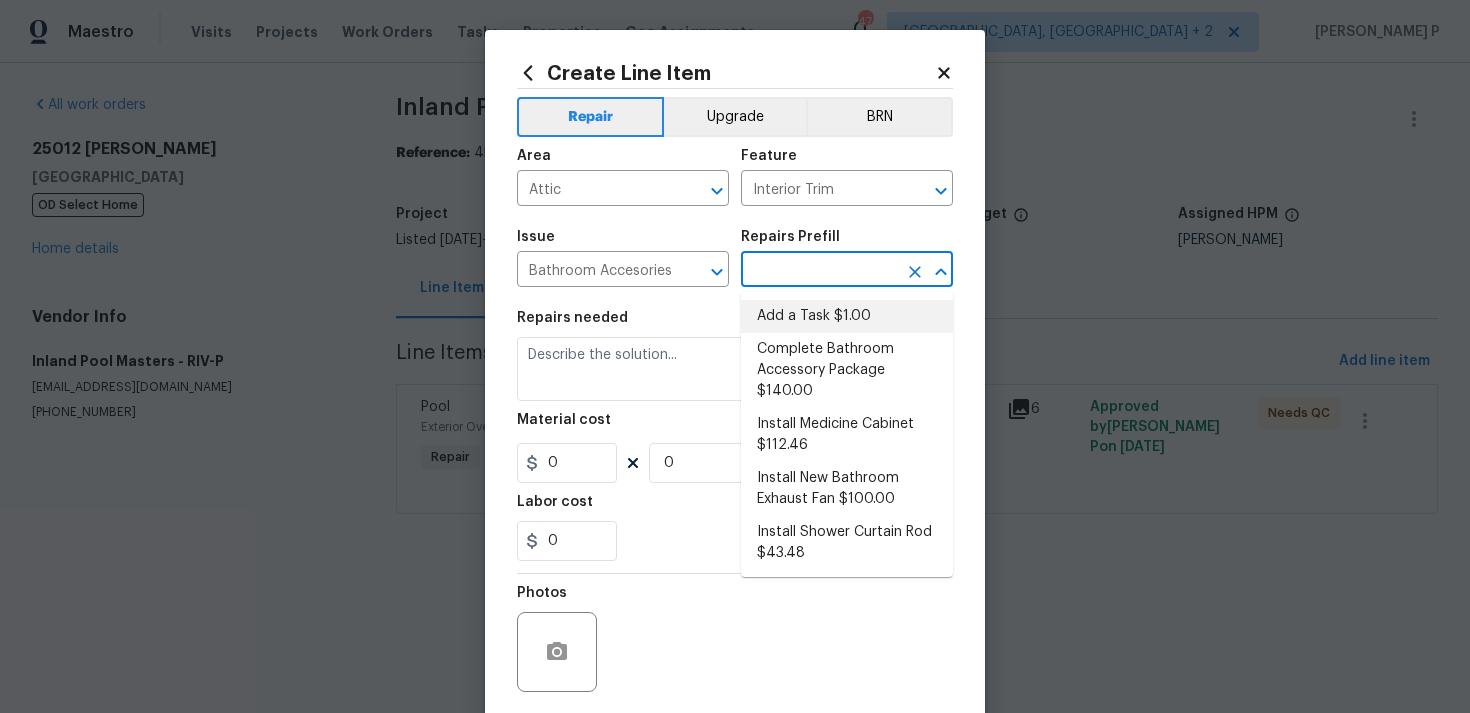 type on "Add a Task $1.00" 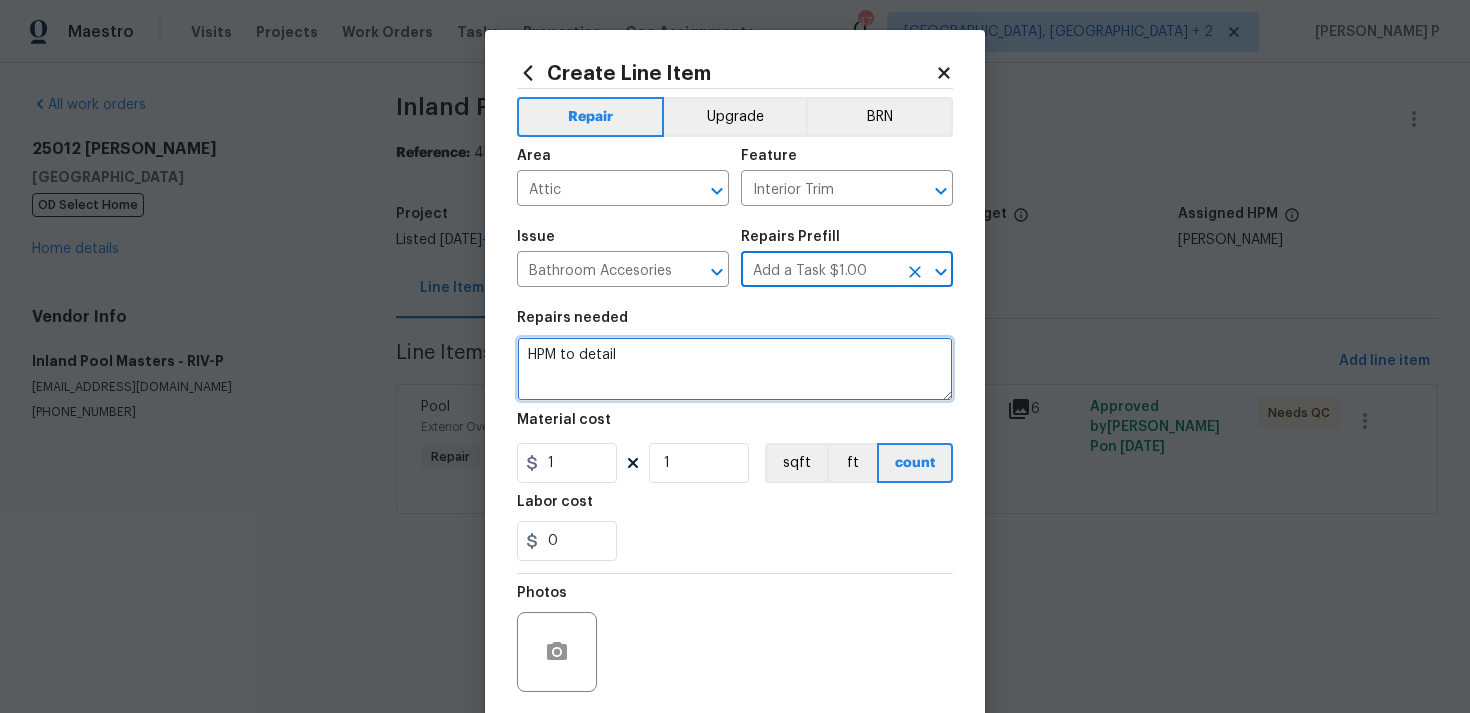click on "HPM to detail" at bounding box center [735, 369] 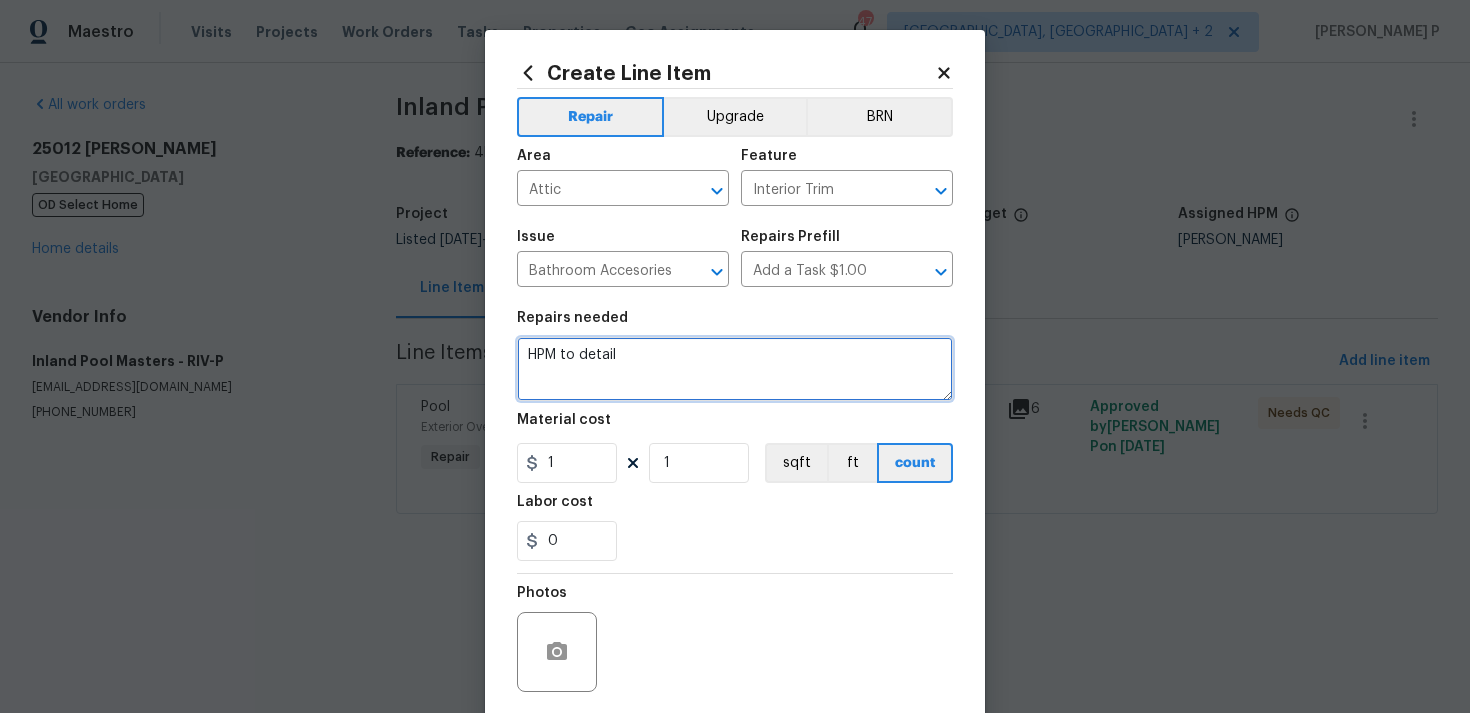 click on "HPM to detail" at bounding box center (735, 369) 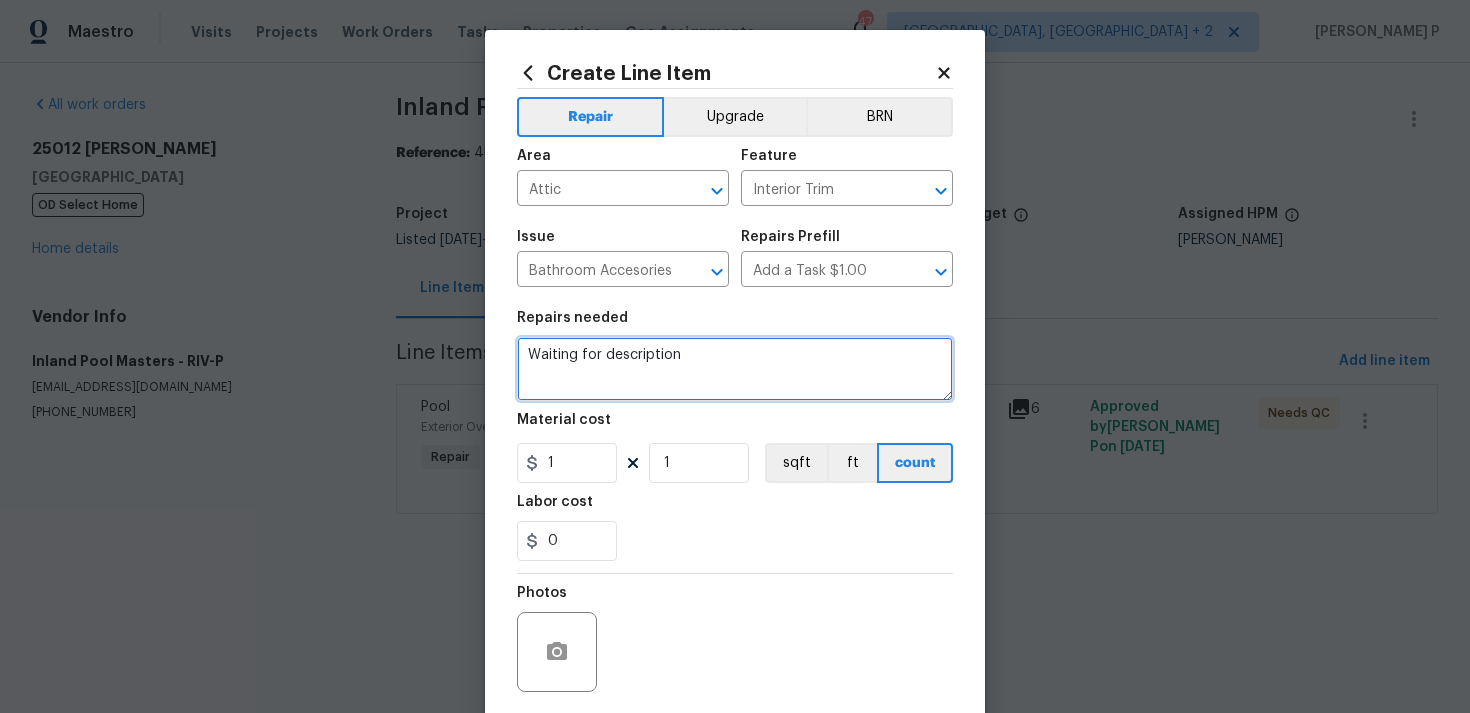 scroll, scrollTop: 149, scrollLeft: 0, axis: vertical 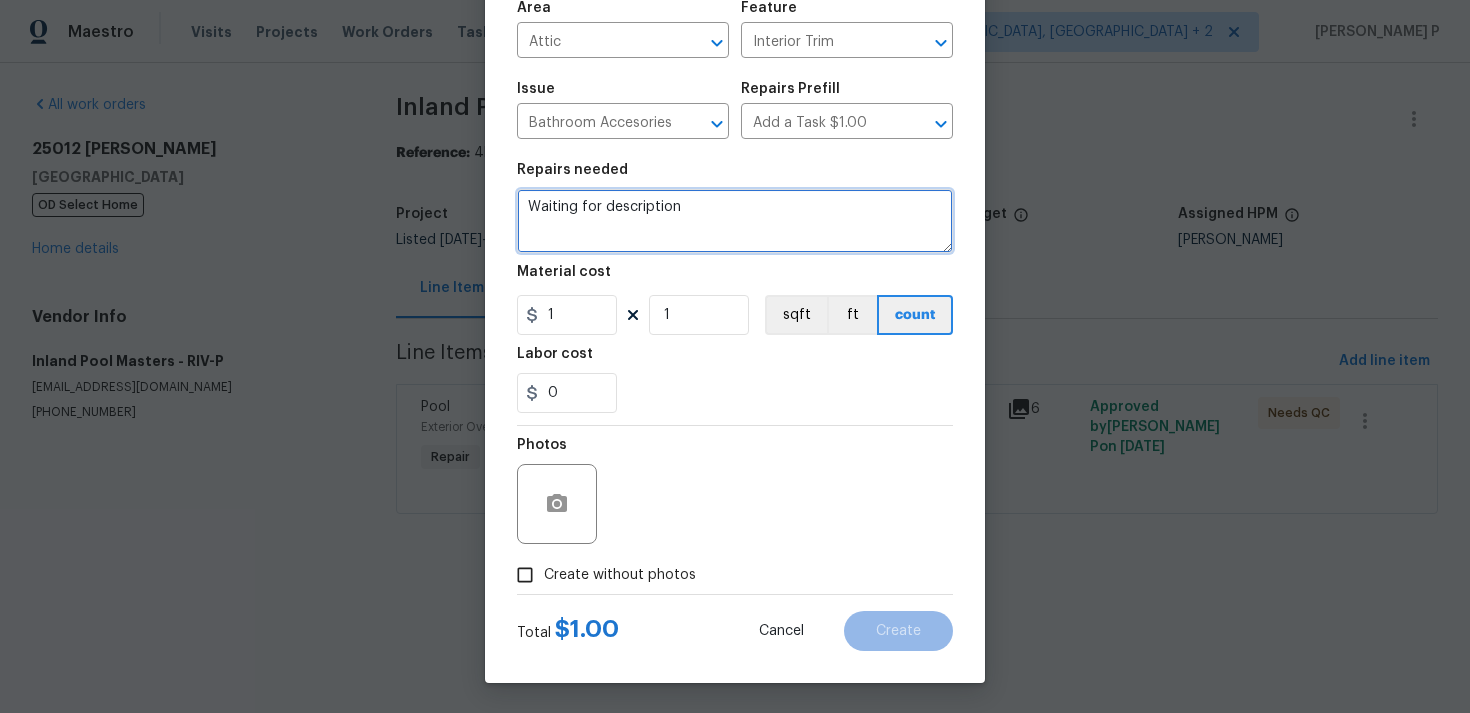 type on "Waiting for description" 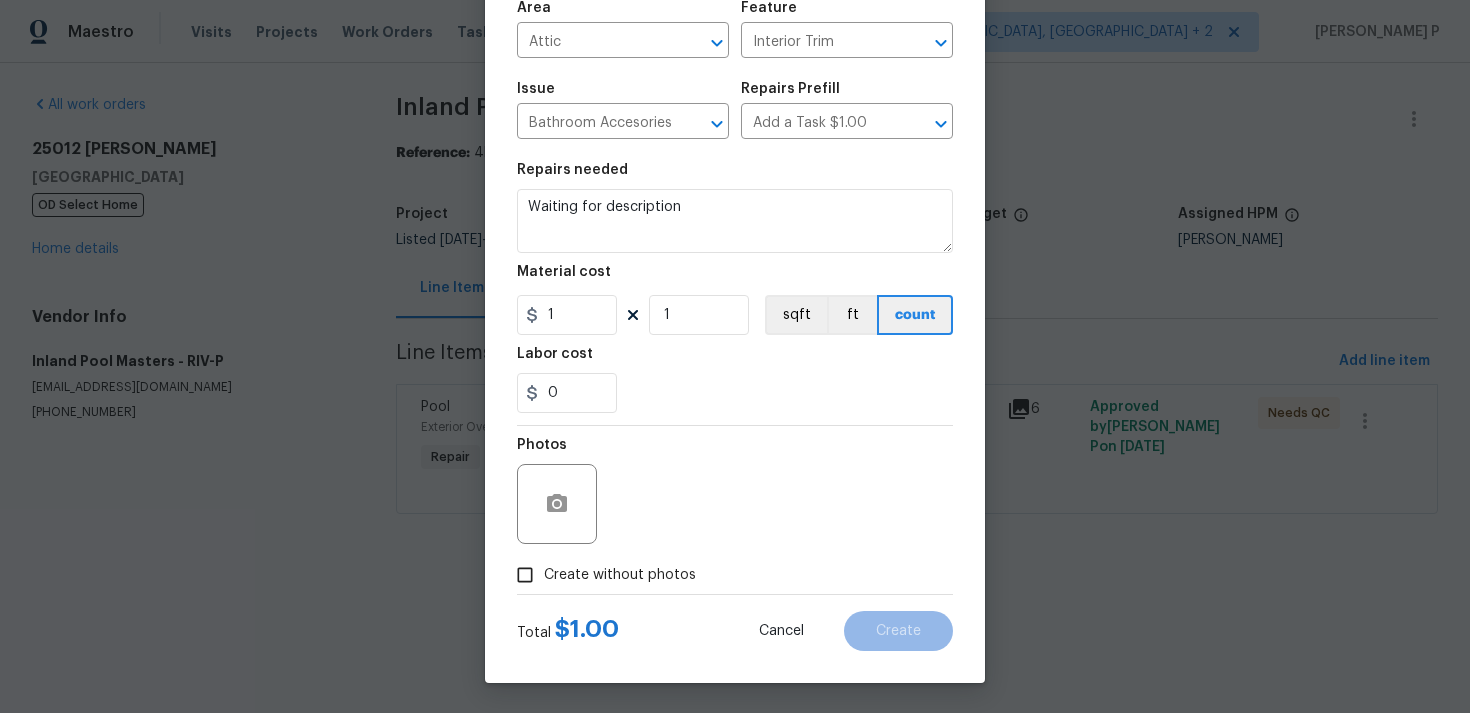 click on "Create without photos" at bounding box center [525, 575] 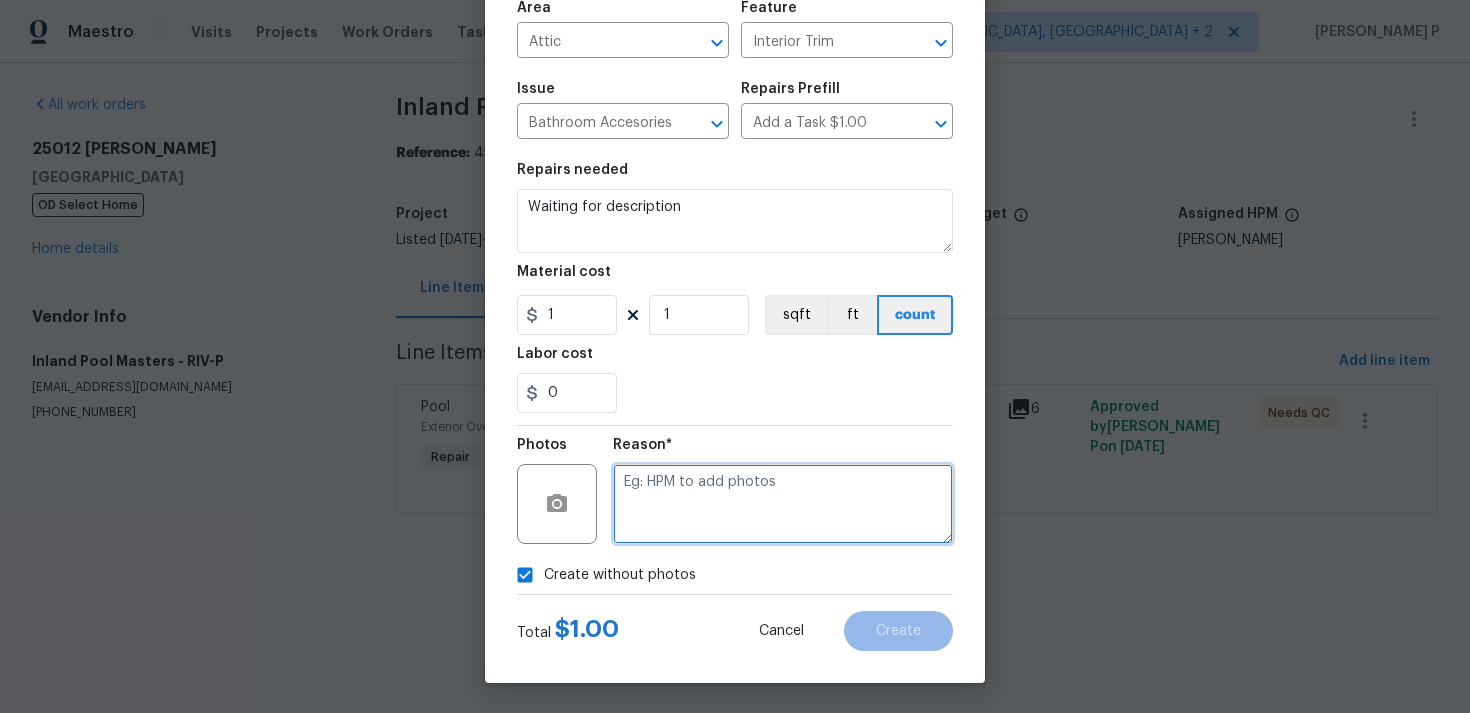 click at bounding box center [783, 504] 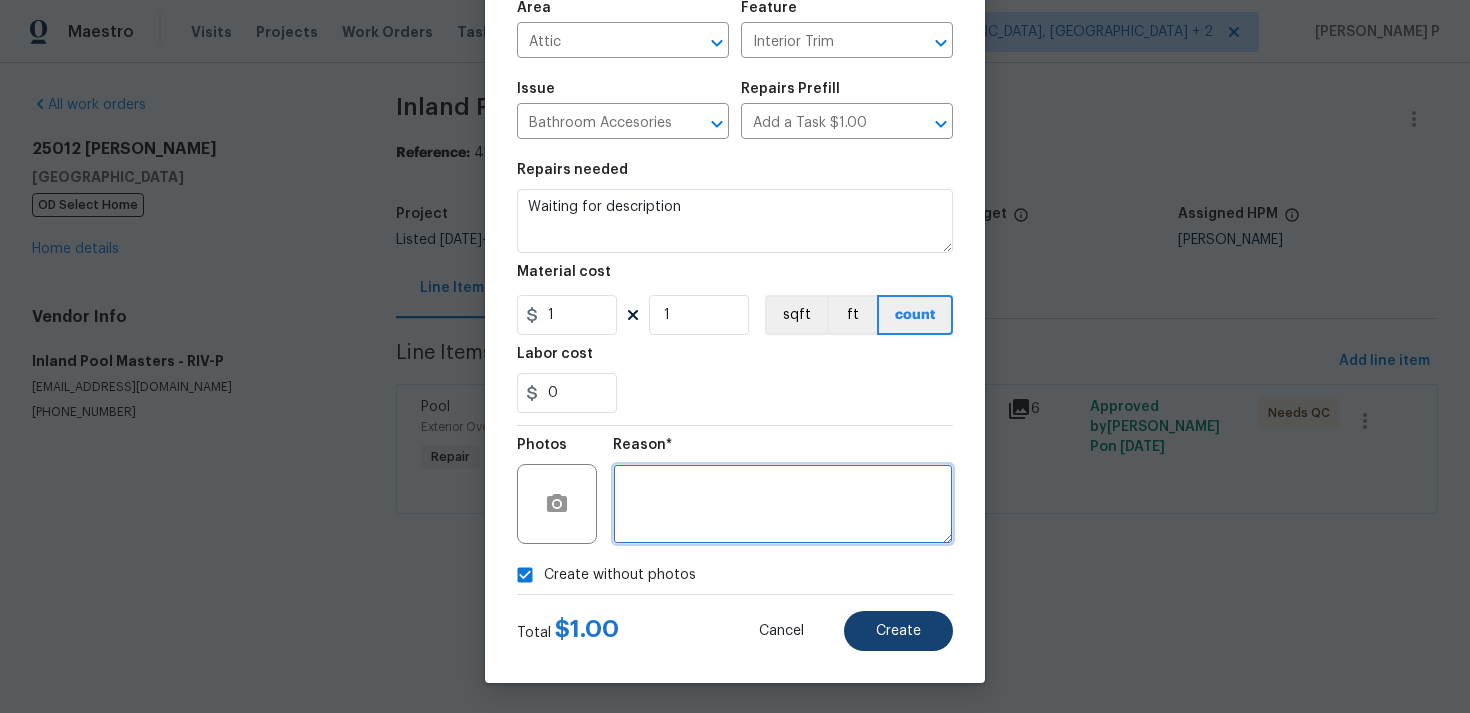 type 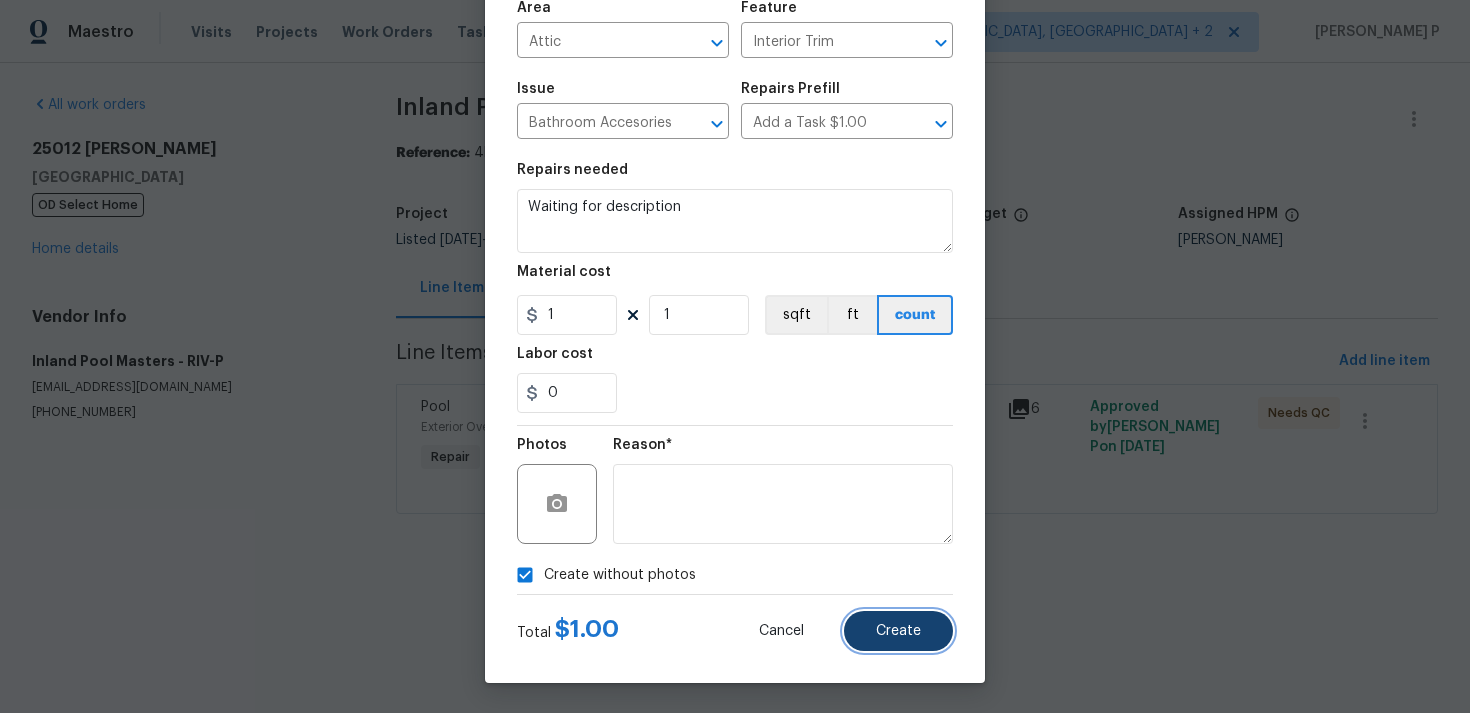 click on "Create" at bounding box center [898, 631] 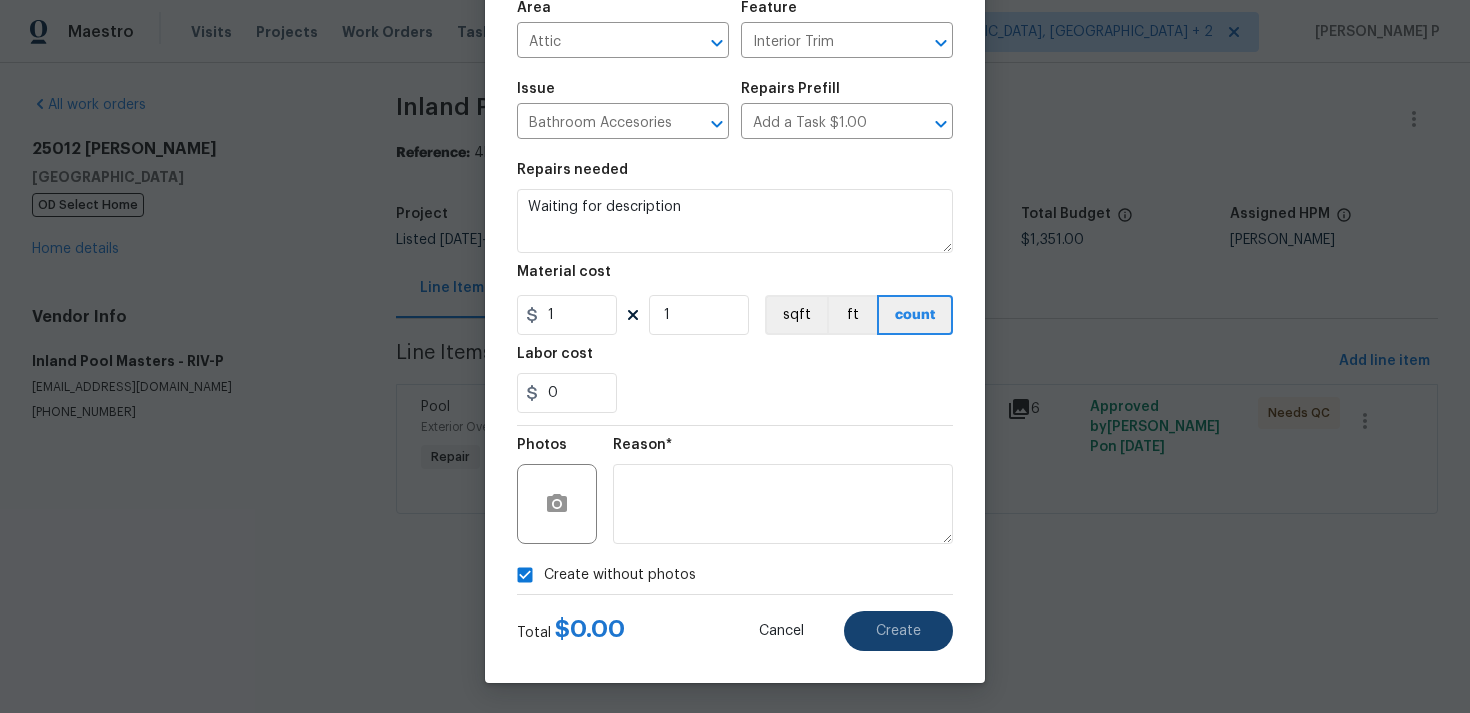 type 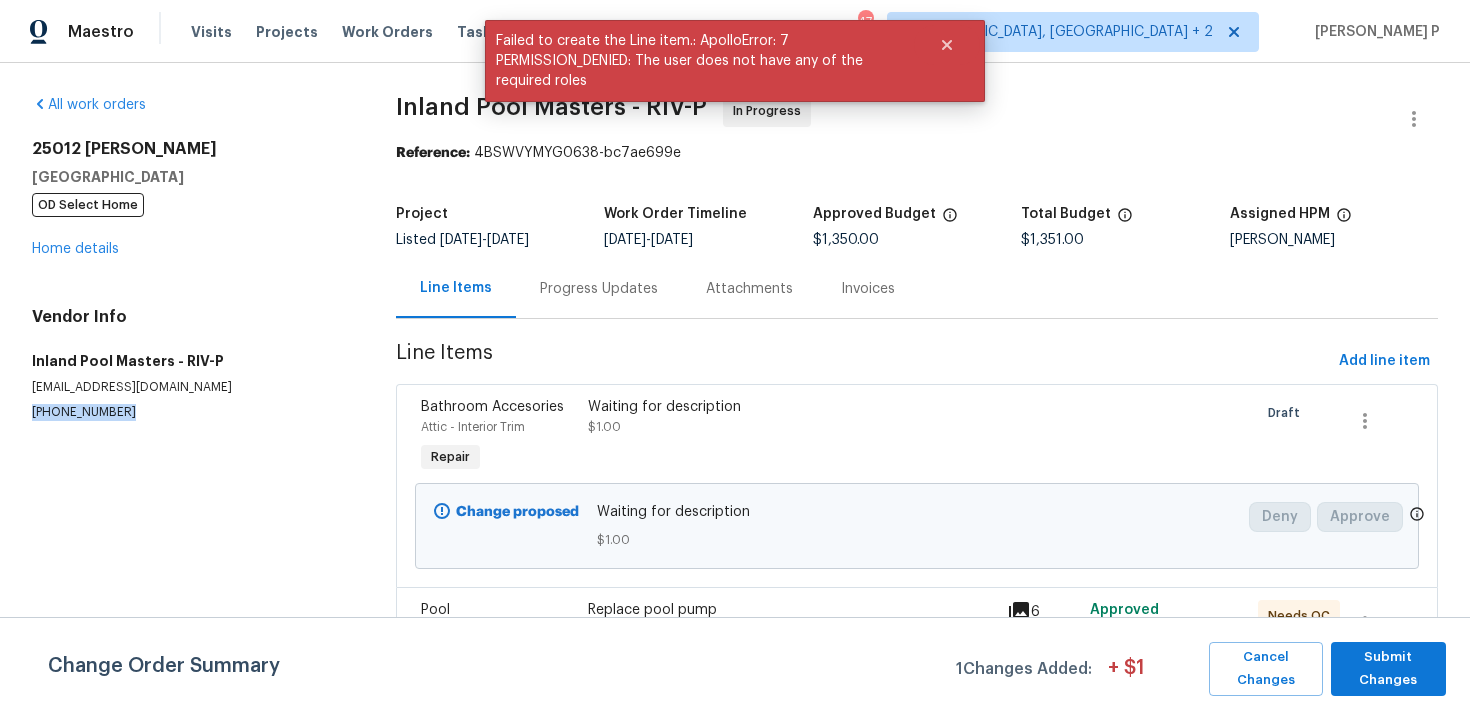 drag, startPoint x: 114, startPoint y: 408, endPoint x: 6, endPoint y: 408, distance: 108 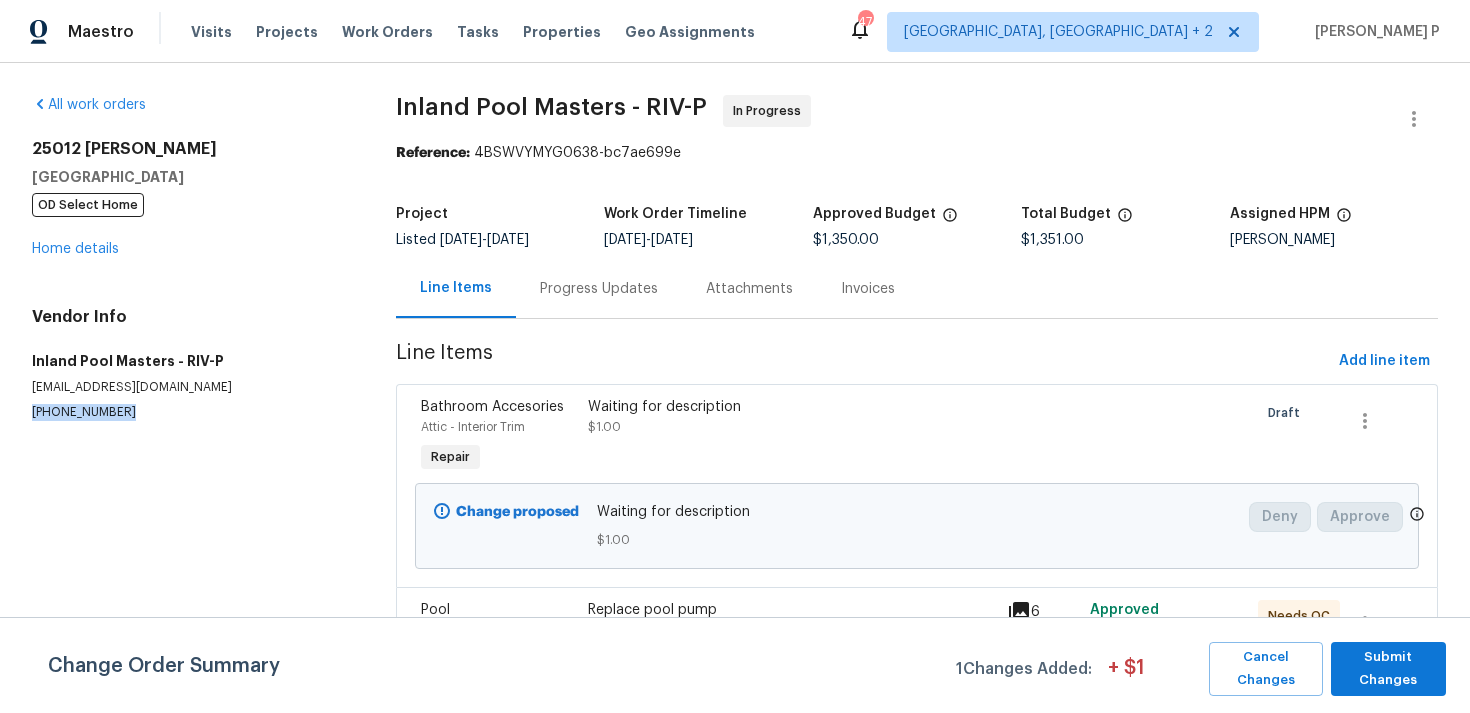 click on "Attachments" at bounding box center [749, 288] 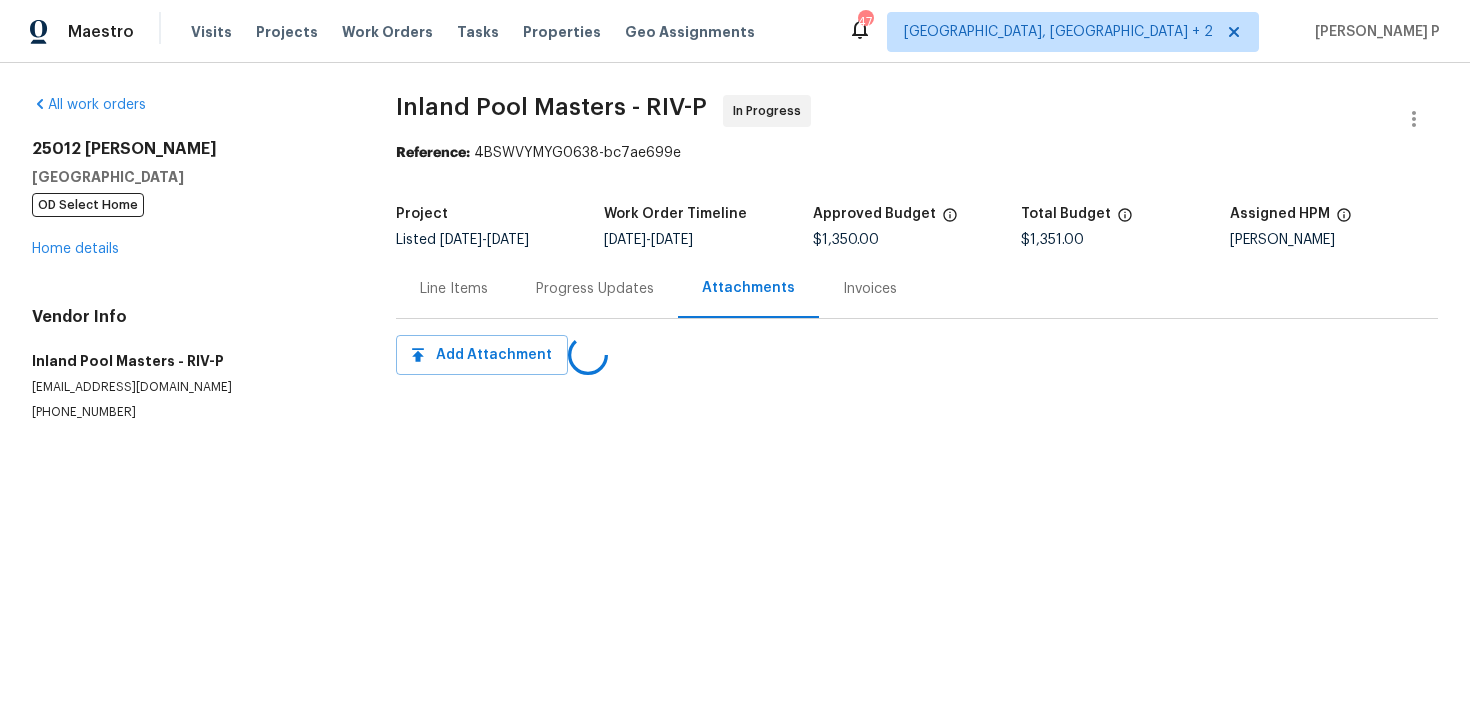 click on "Progress Updates" at bounding box center (595, 289) 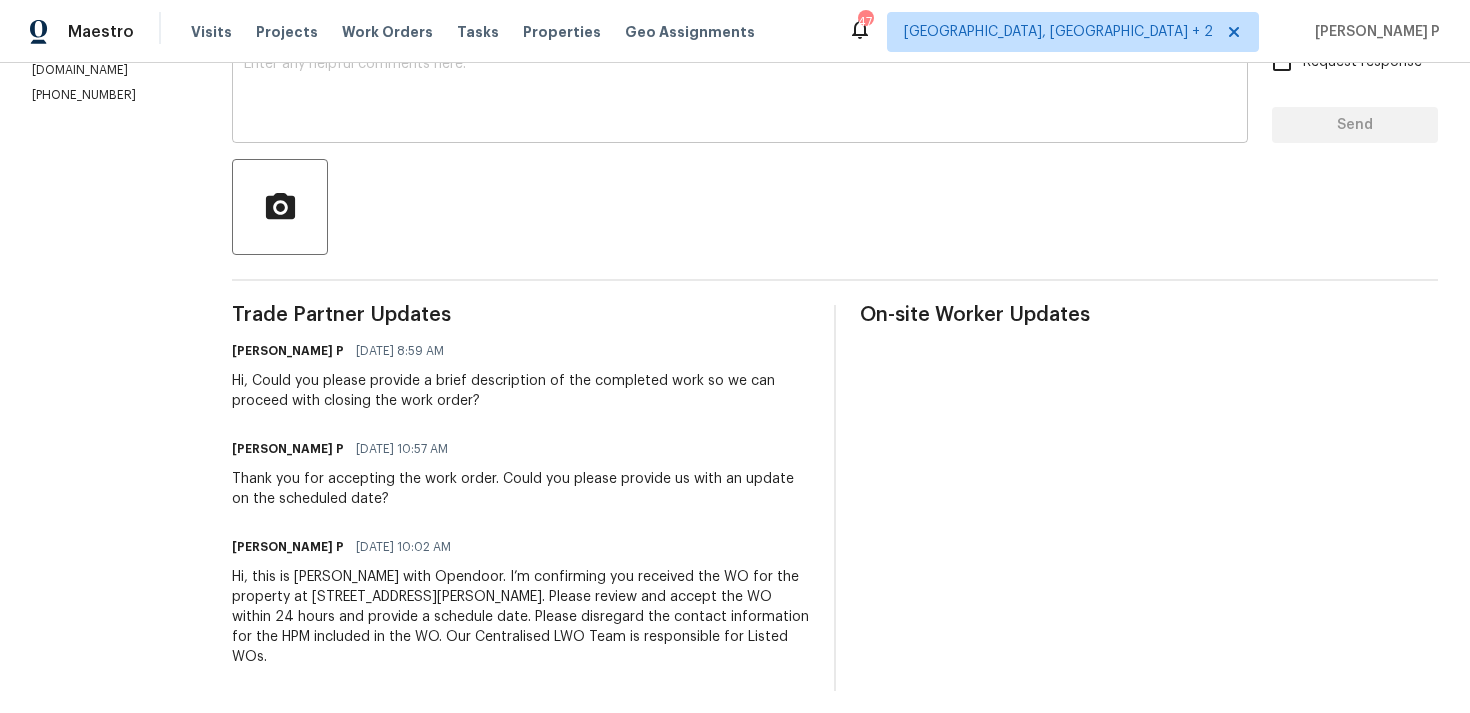 scroll, scrollTop: 384, scrollLeft: 0, axis: vertical 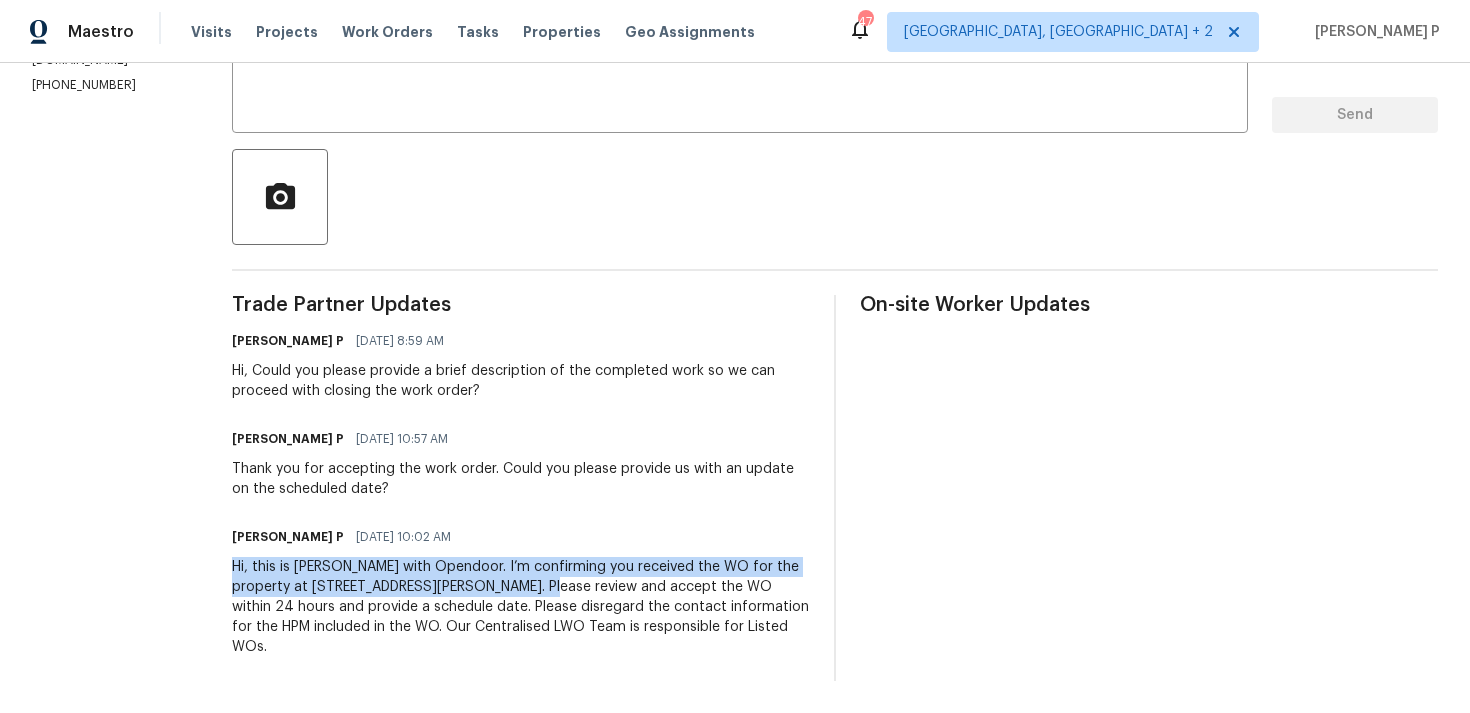 drag, startPoint x: 290, startPoint y: 568, endPoint x: 620, endPoint y: 587, distance: 330.5465 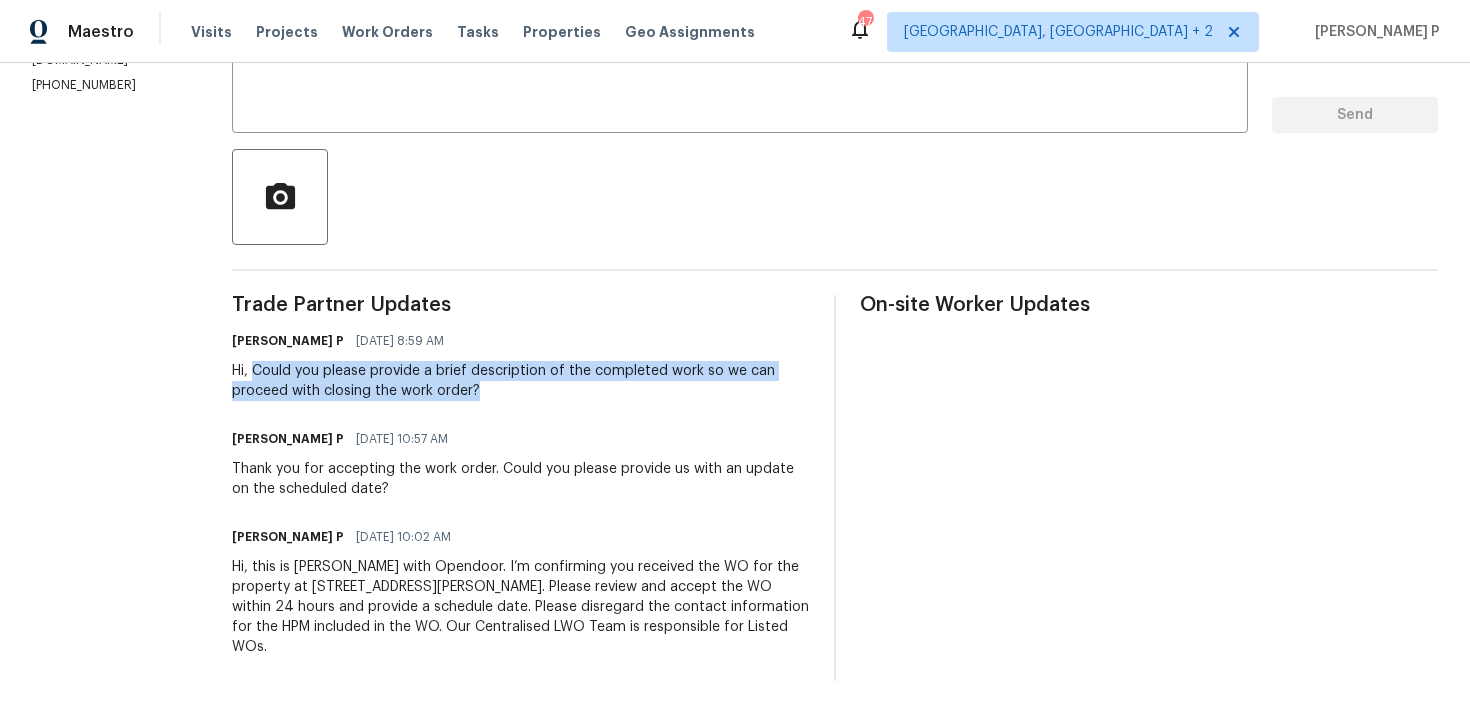 drag, startPoint x: 313, startPoint y: 372, endPoint x: 558, endPoint y: 386, distance: 245.39967 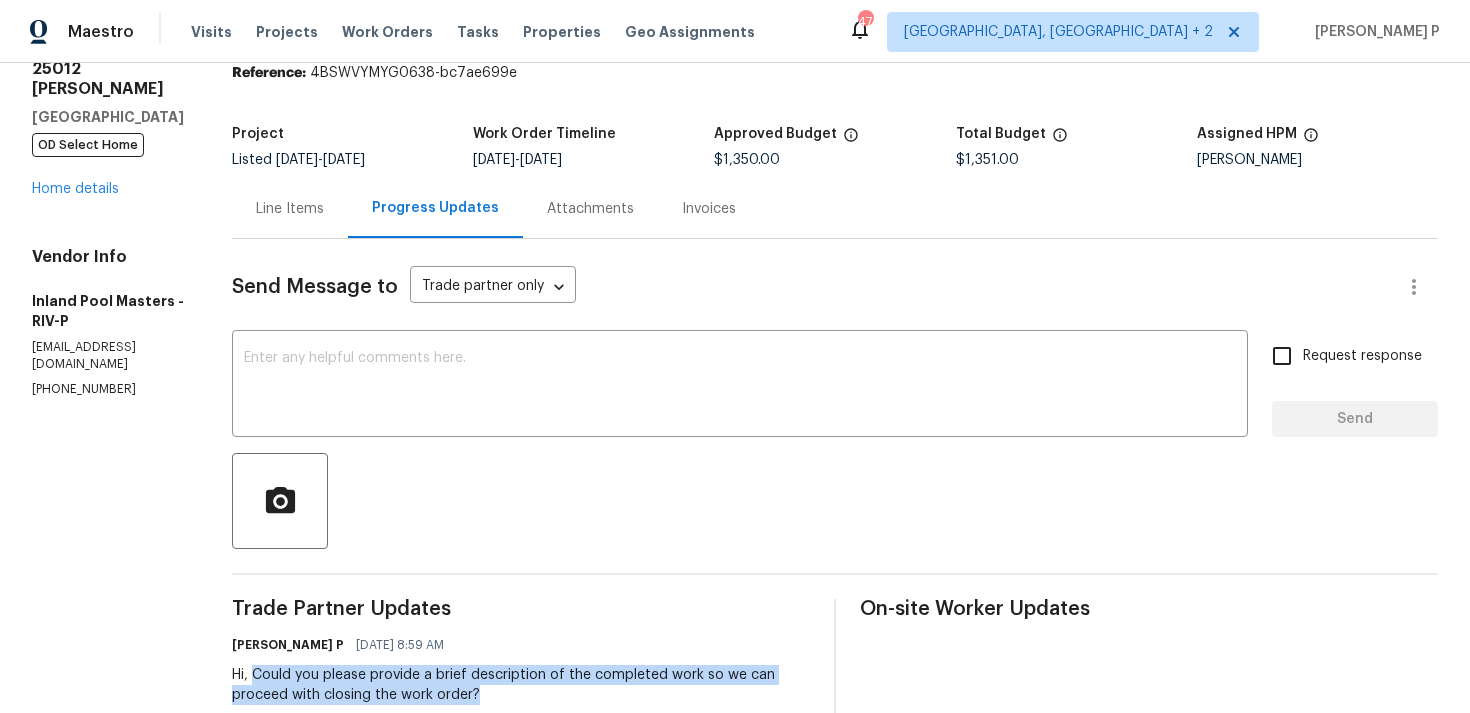 scroll, scrollTop: 0, scrollLeft: 0, axis: both 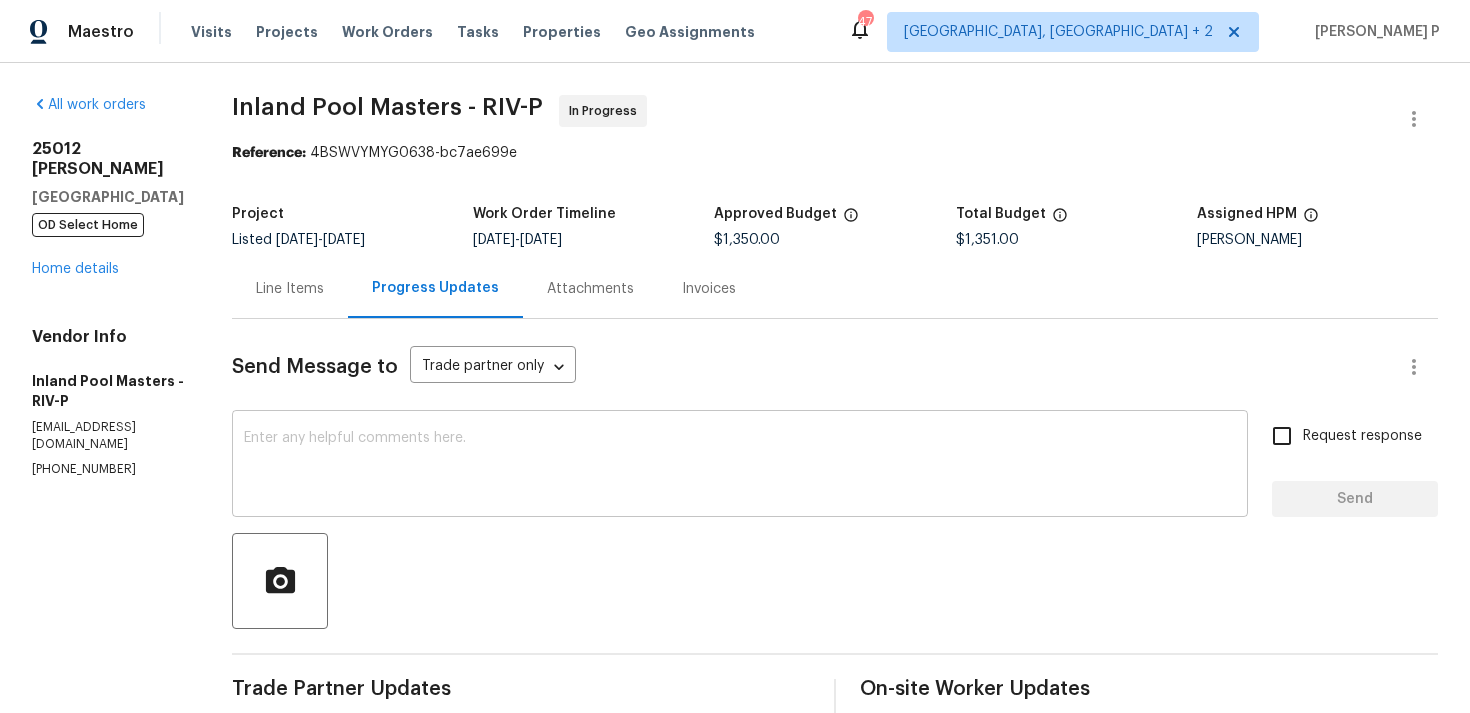 click at bounding box center (740, 466) 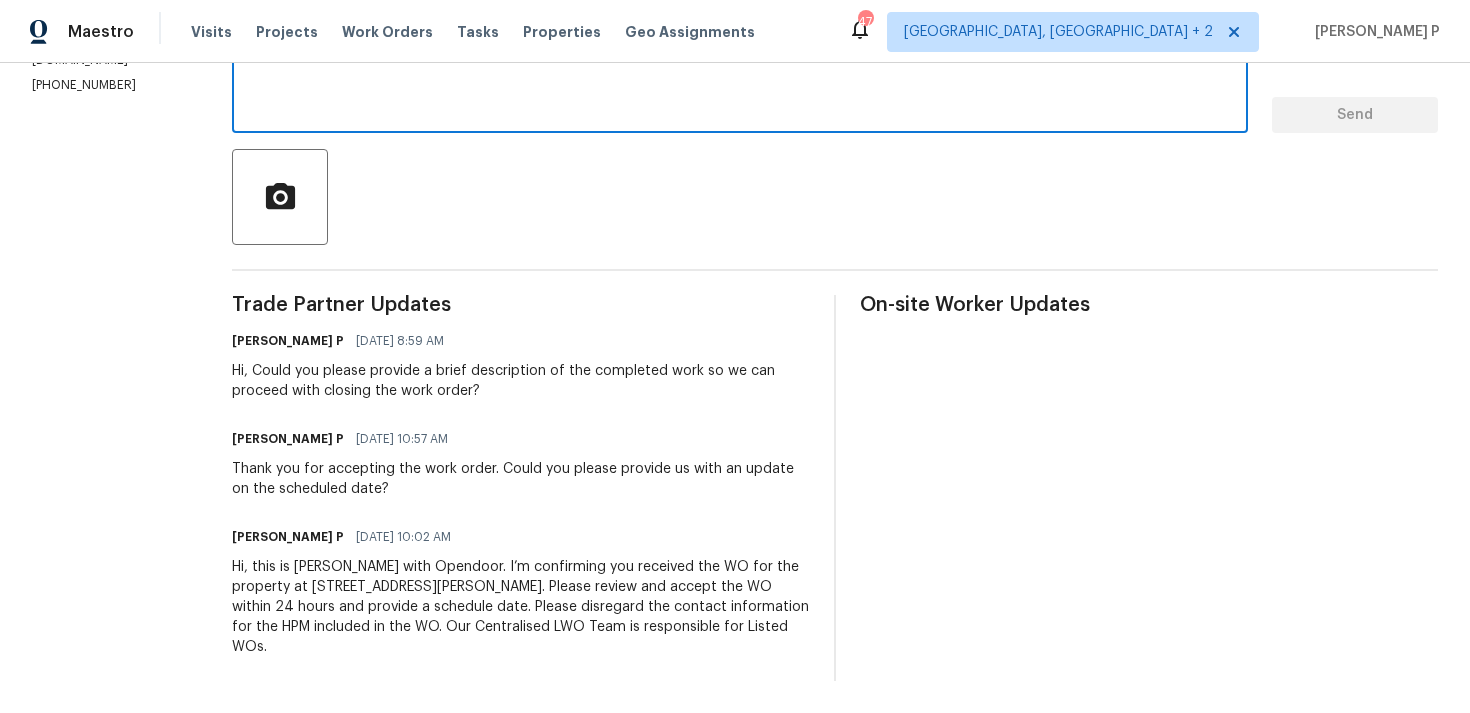 scroll, scrollTop: 368, scrollLeft: 0, axis: vertical 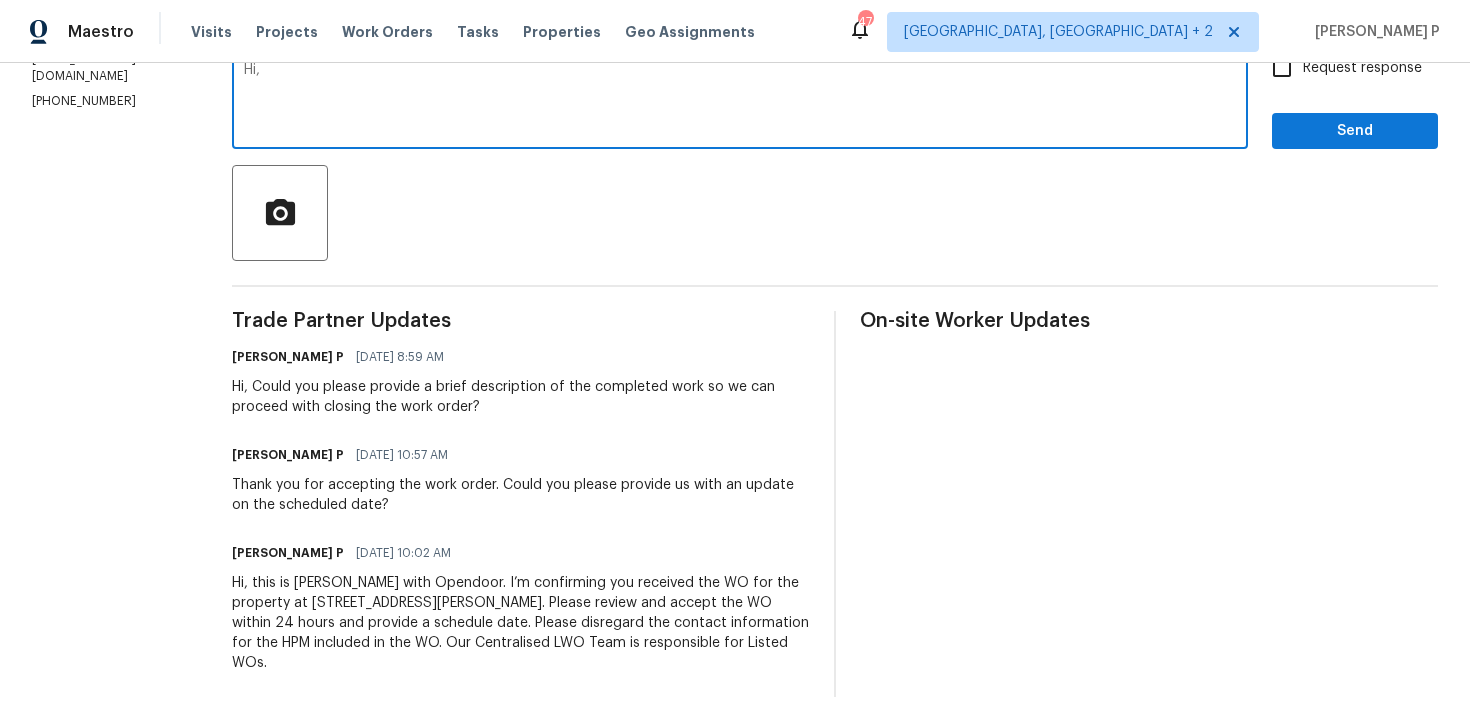 paste on "We tried reaching out to you via RC text" 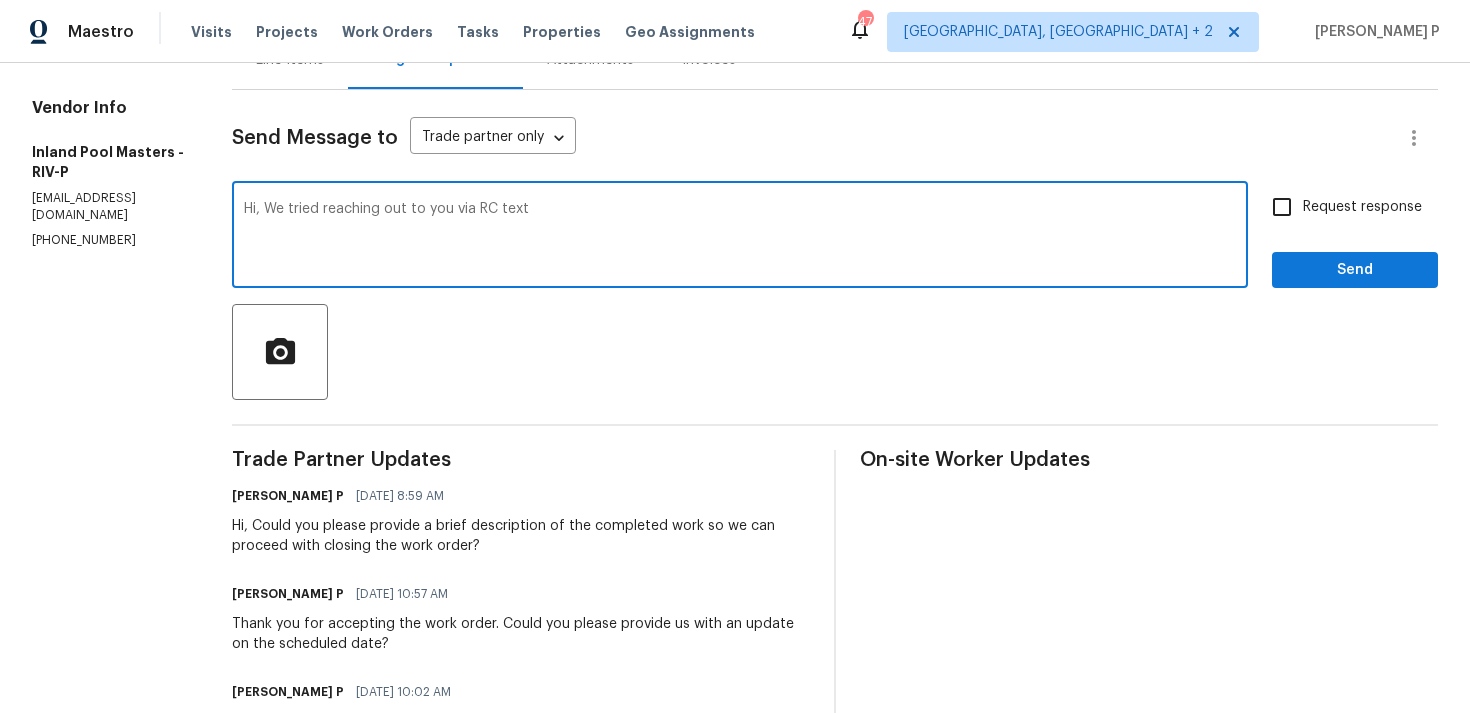 scroll, scrollTop: 206, scrollLeft: 0, axis: vertical 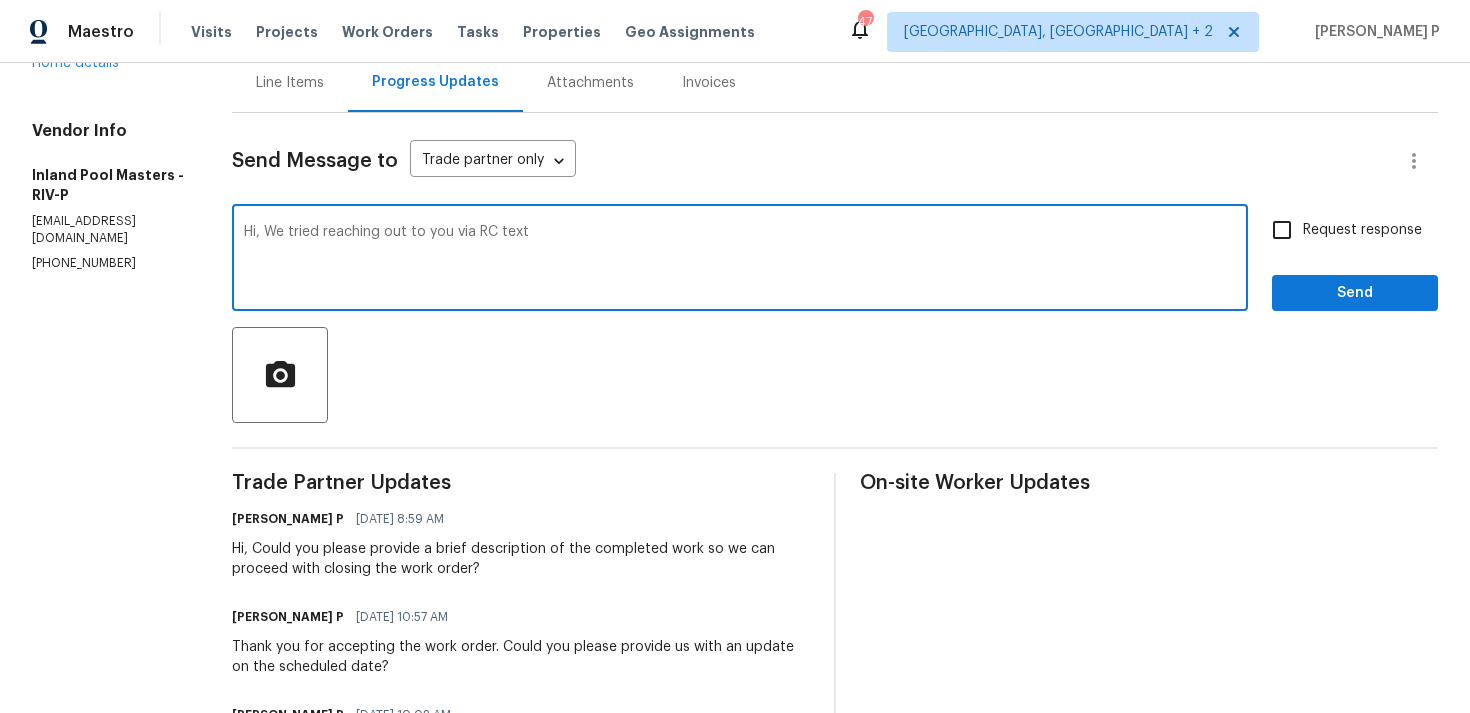 paste on "to provide a brief description of the completed work so we can proceed with closing the work order" 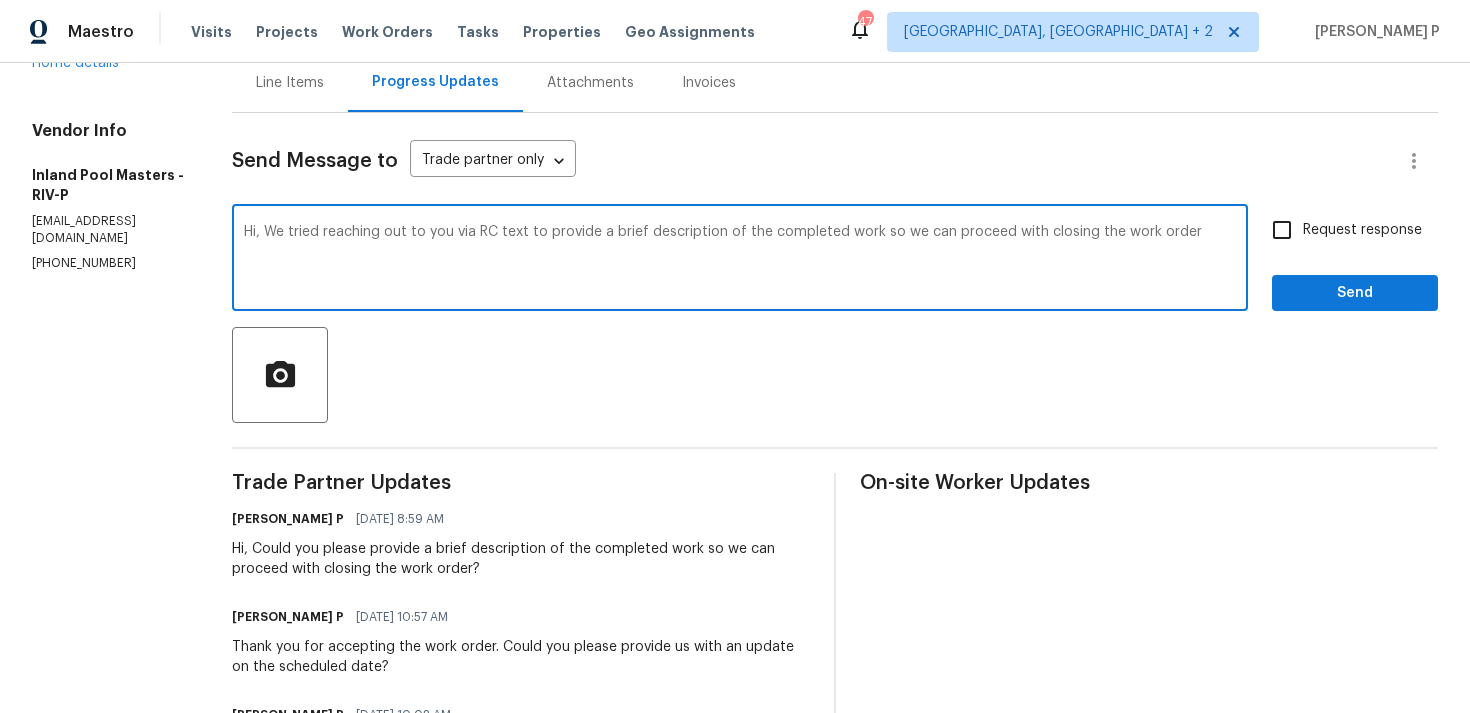 click on "Hi, We tried reaching out to you via RC text to provide a brief description of the completed work so we can proceed with closing the work order" at bounding box center (740, 260) 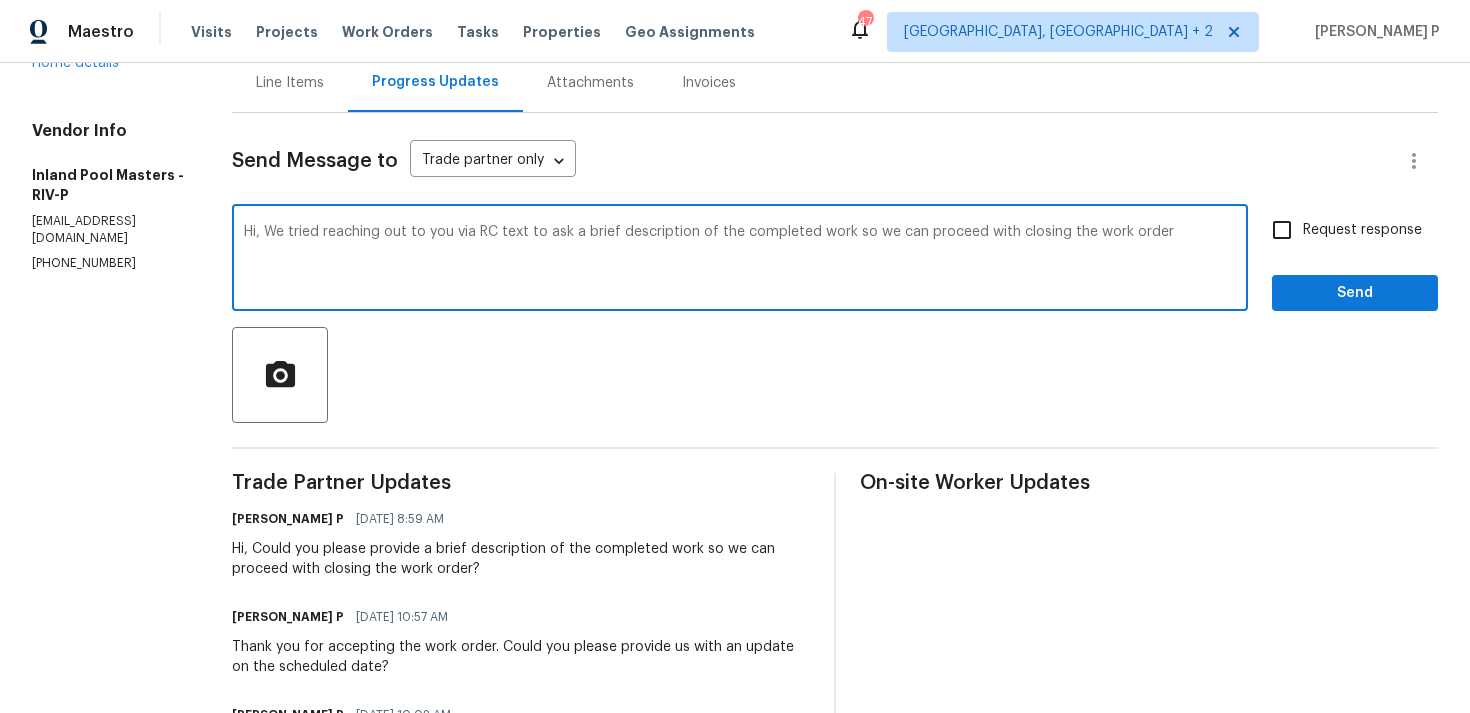 click on "Hi, We tried reaching out to you via RC text to ask a brief description of the completed work so we can proceed with closing the work order" at bounding box center (740, 260) 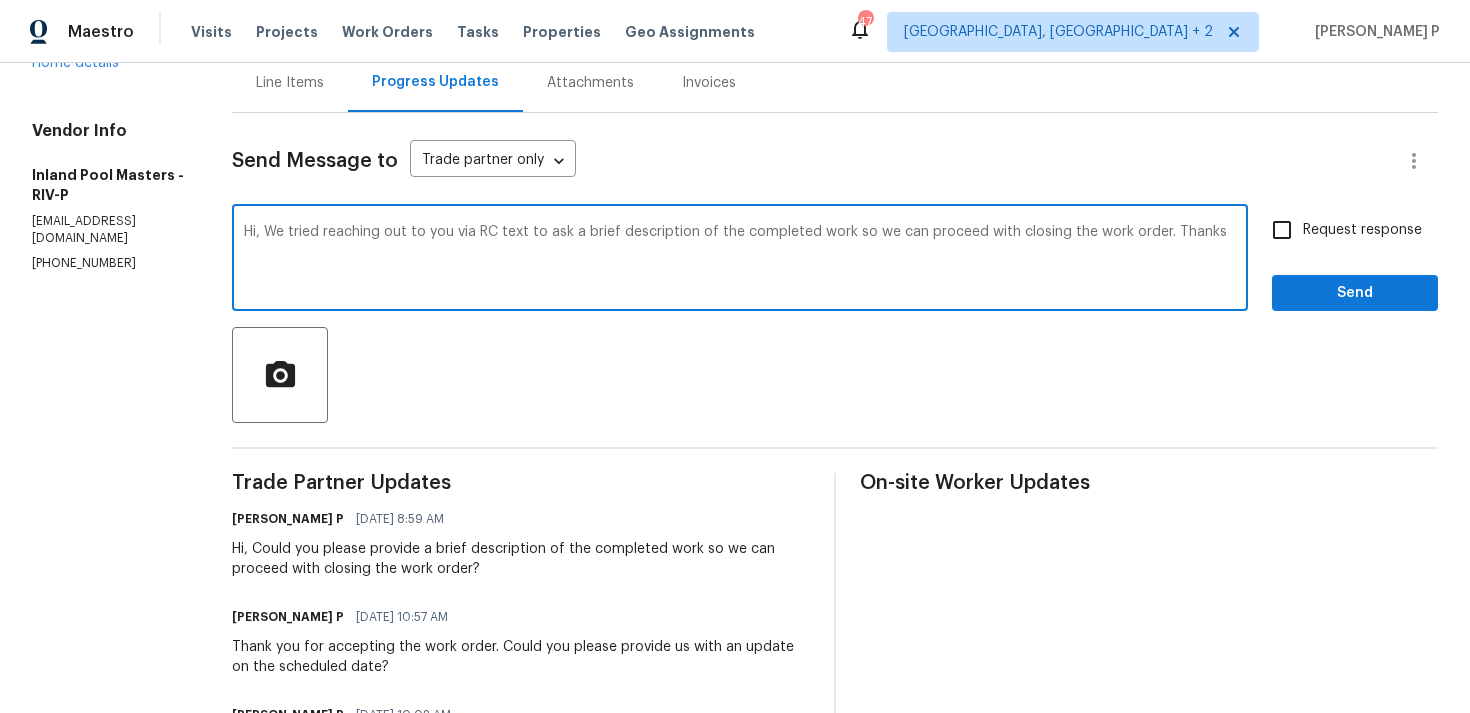drag, startPoint x: 323, startPoint y: 233, endPoint x: 1215, endPoint y: 231, distance: 892.00226 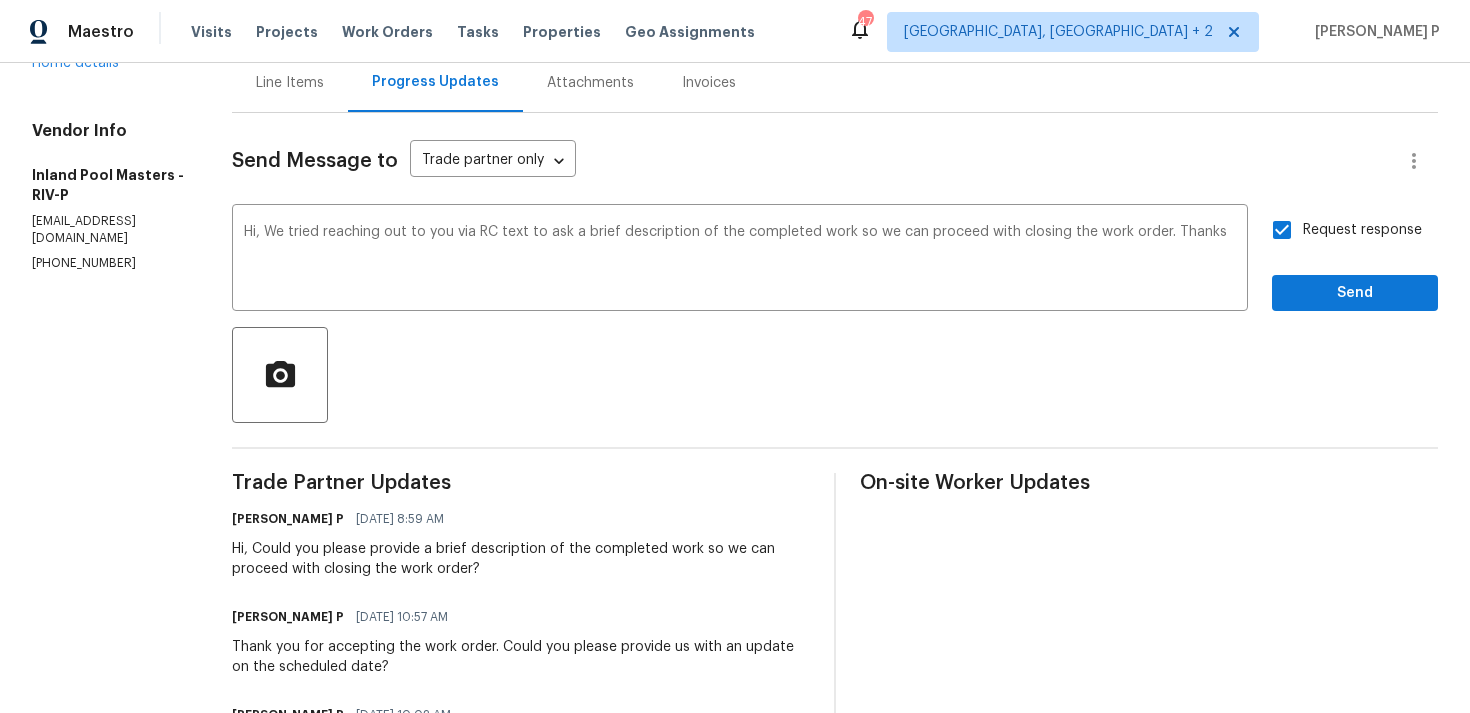 click on "Send Message to Trade partner only Trade partner only ​ Hi, We tried reaching out to you via RC text to ask a brief description of the completed work so we can proceed with closing the work order. Thanks x ​ Request response Send Trade Partner Updates Ramyasri P 07/10/2025 8:59 AM Hi, Could you please provide a brief description of the completed work so we can proceed with closing the work order? Ramyasri P 07/09/2025 10:57 AM Thank you for accepting the work order. Could you please provide us with an update on the scheduled date? Ramyasri P 07/08/2025 10:02 AM Hi, this is Ramyasri with Opendoor. I’m confirming you received the WO for the property at 25012 Balestrieri Rd, Hemet, CA 92544. Please review and accept the WO within 24 hours and provide a schedule date. Please disregard the contact information for the HPM included in the WO. Our Centralised LWO Team is responsible for Listed WOs. On-site Worker Updates" at bounding box center (835, 486) 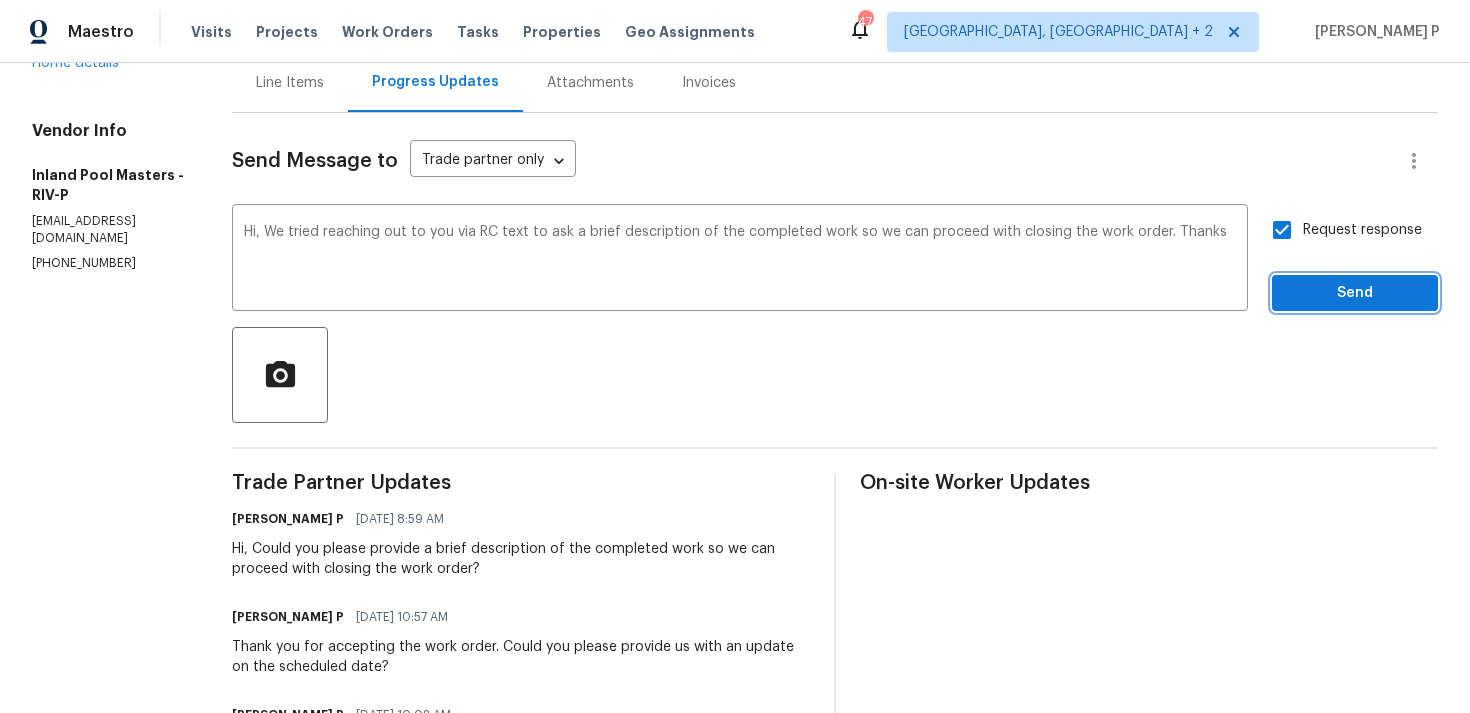 click on "Send" at bounding box center (1355, 293) 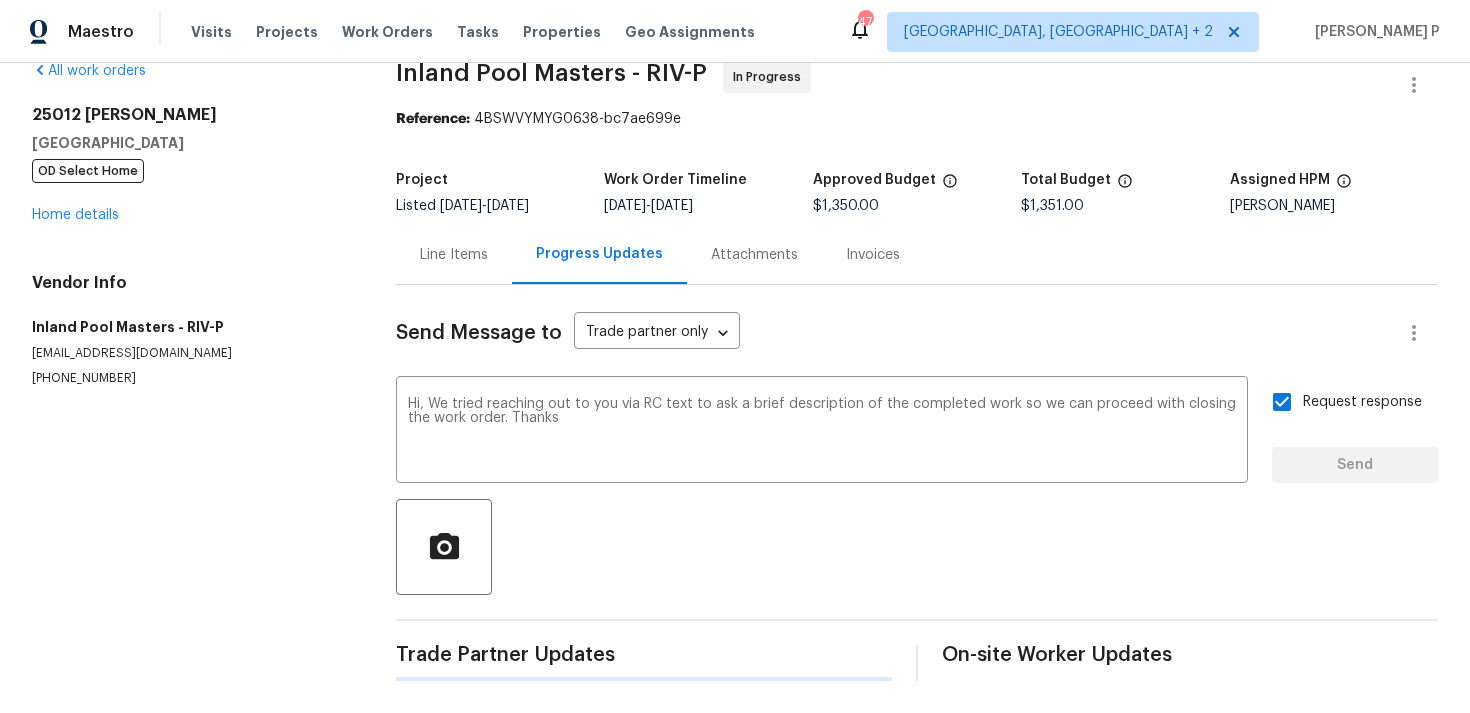 scroll, scrollTop: 34, scrollLeft: 0, axis: vertical 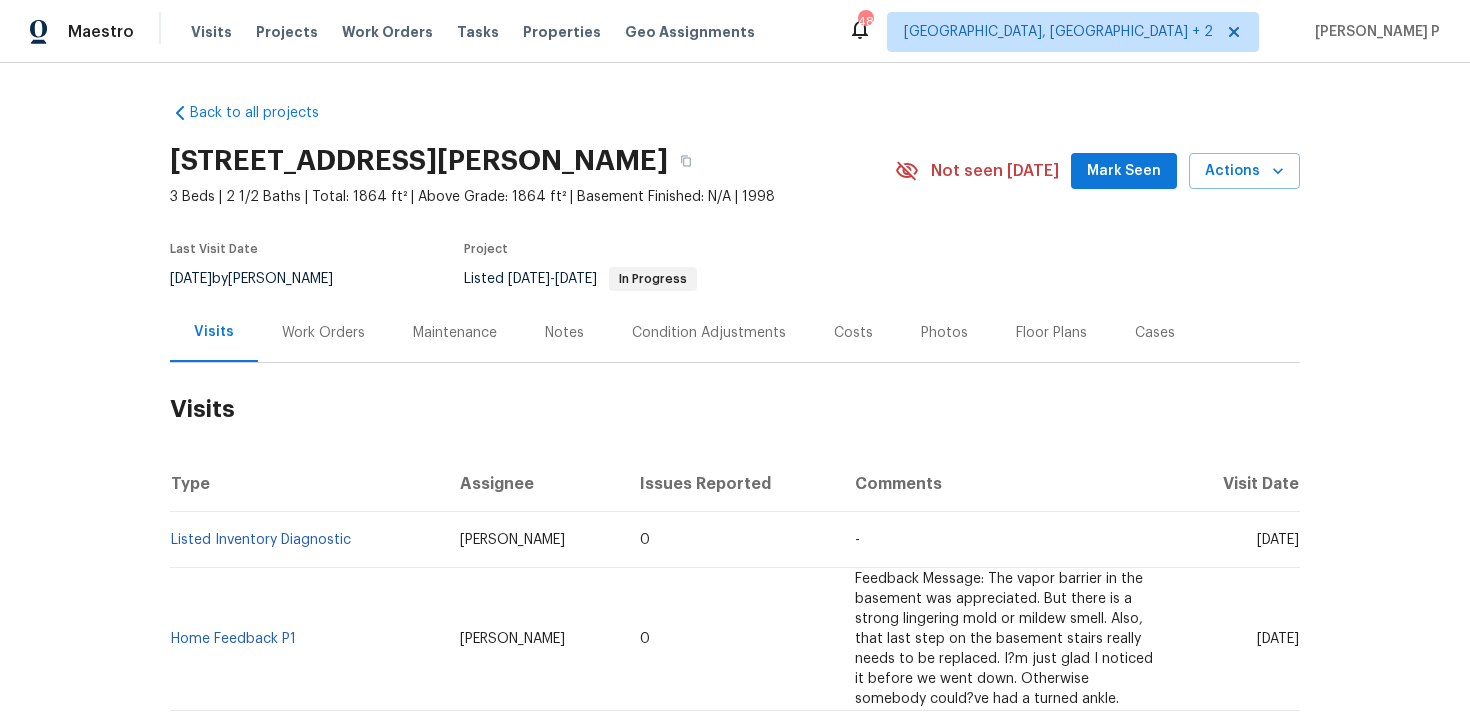 click on "Work Orders" at bounding box center (323, 333) 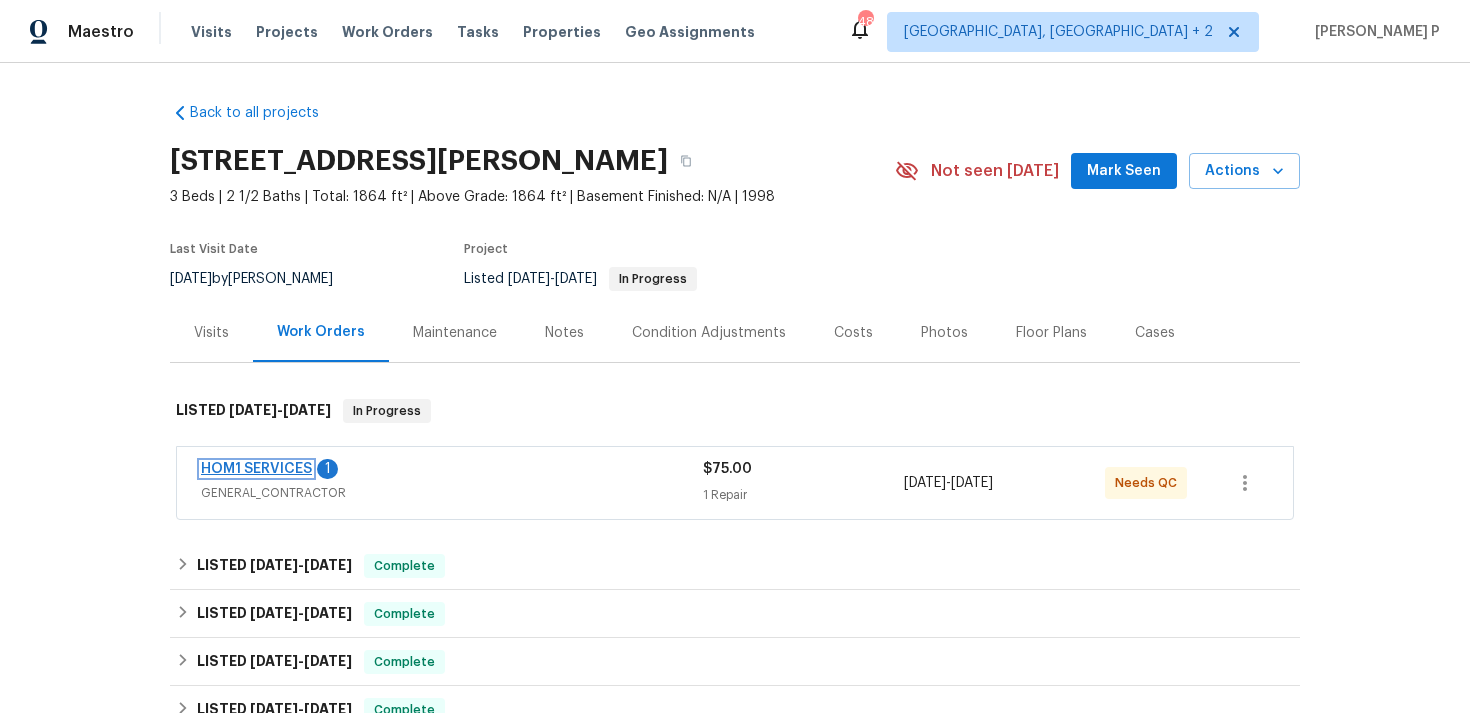 click on "HOM1 SERVICES" at bounding box center [256, 469] 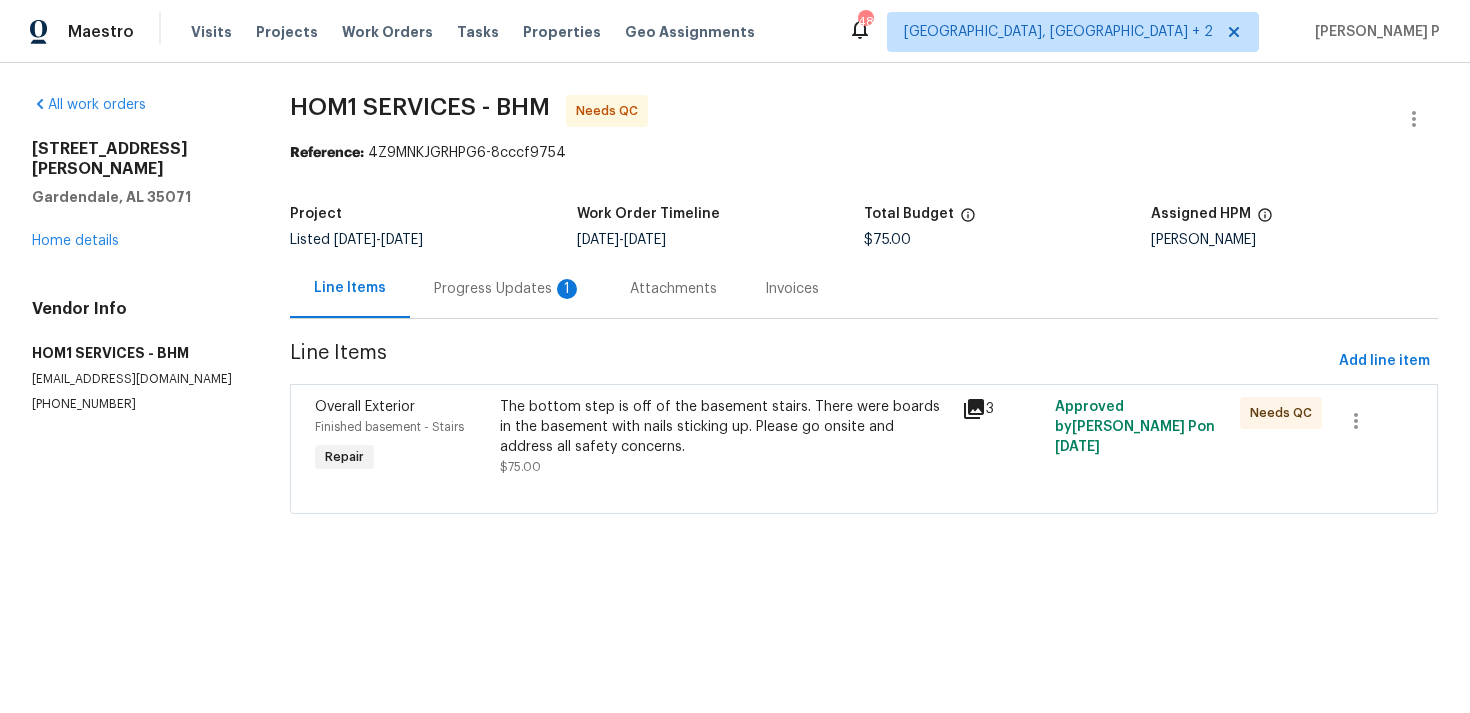 click on "Progress Updates 1" at bounding box center (508, 289) 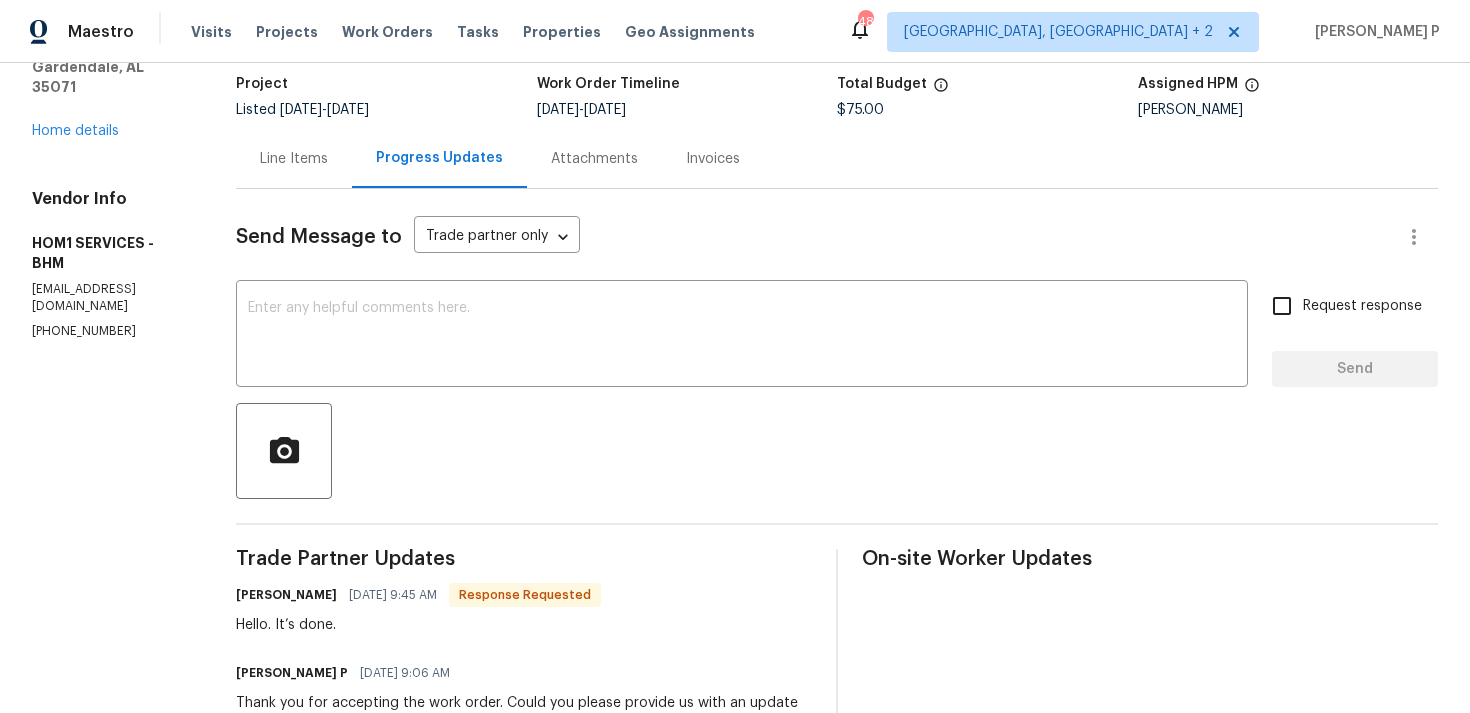 scroll, scrollTop: 0, scrollLeft: 0, axis: both 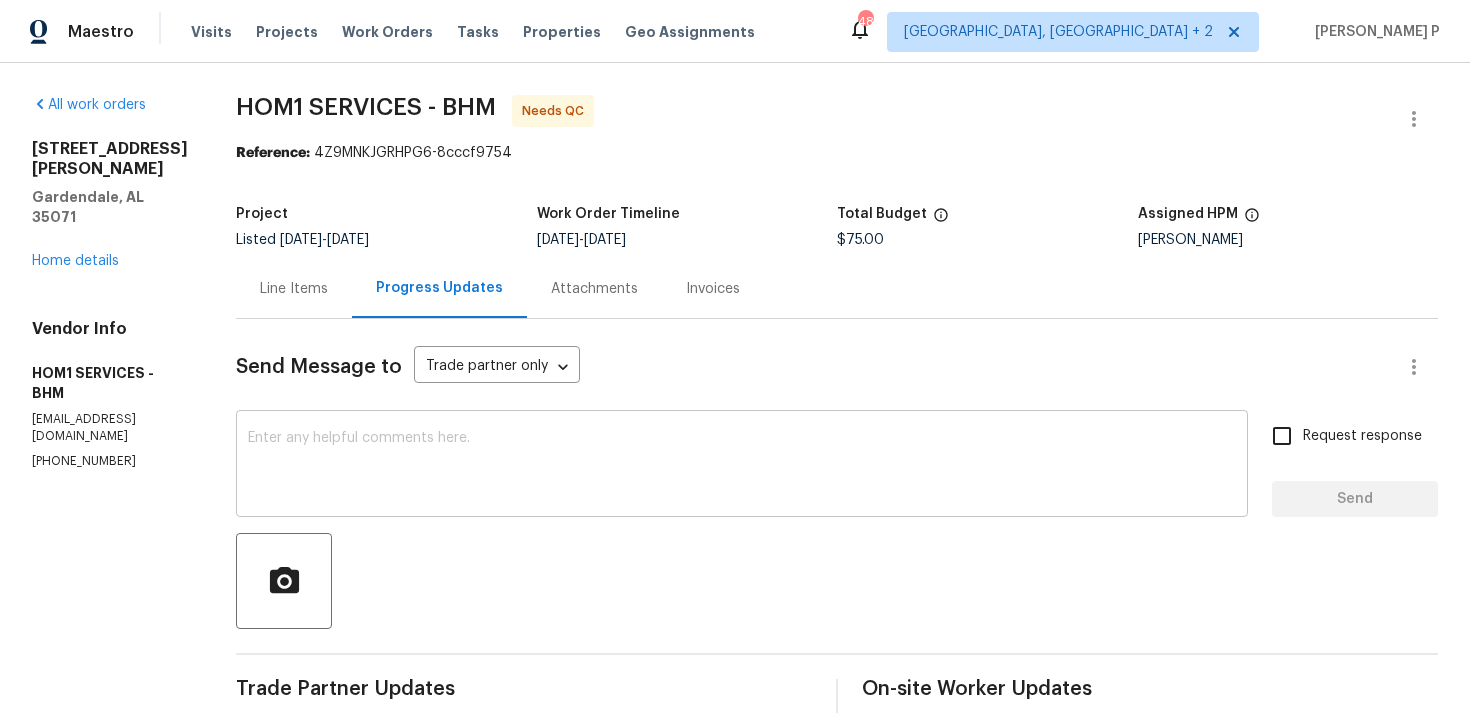 click at bounding box center (742, 466) 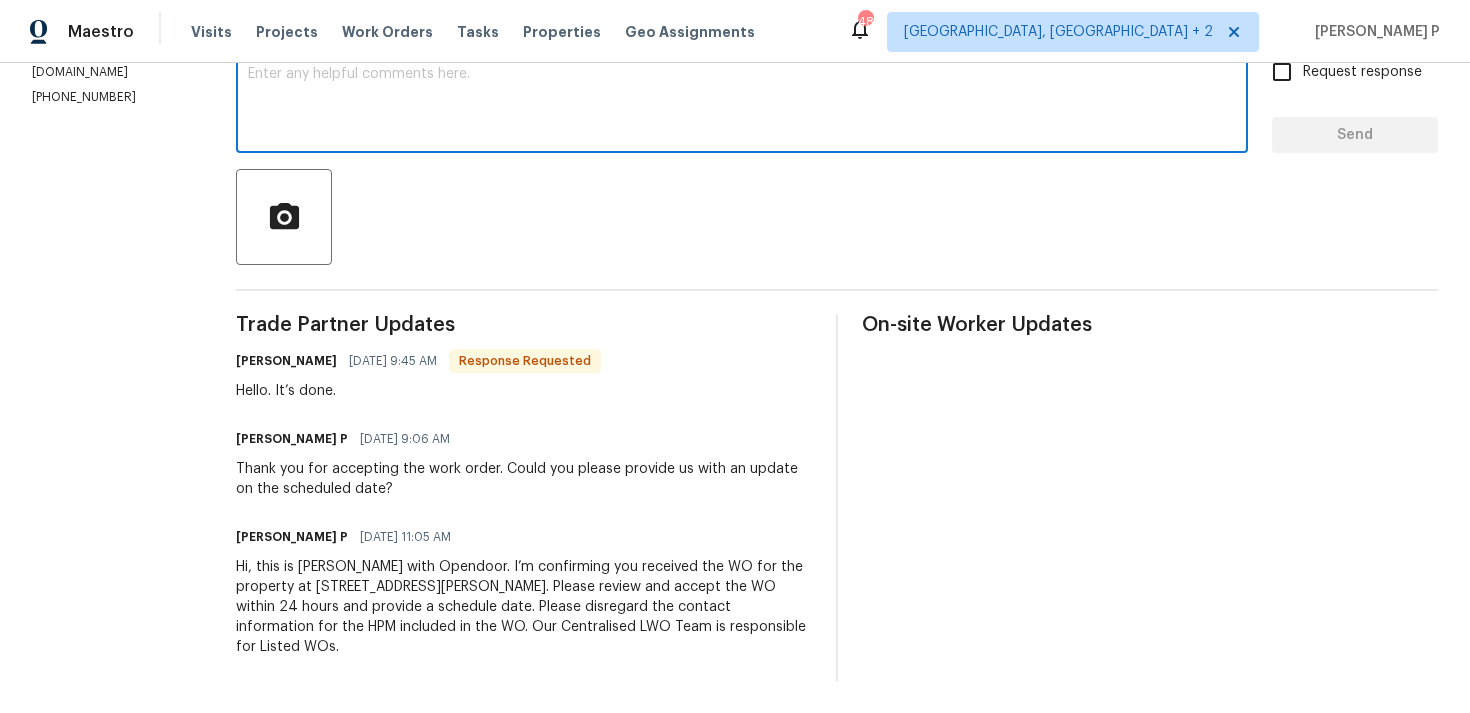 scroll, scrollTop: 0, scrollLeft: 0, axis: both 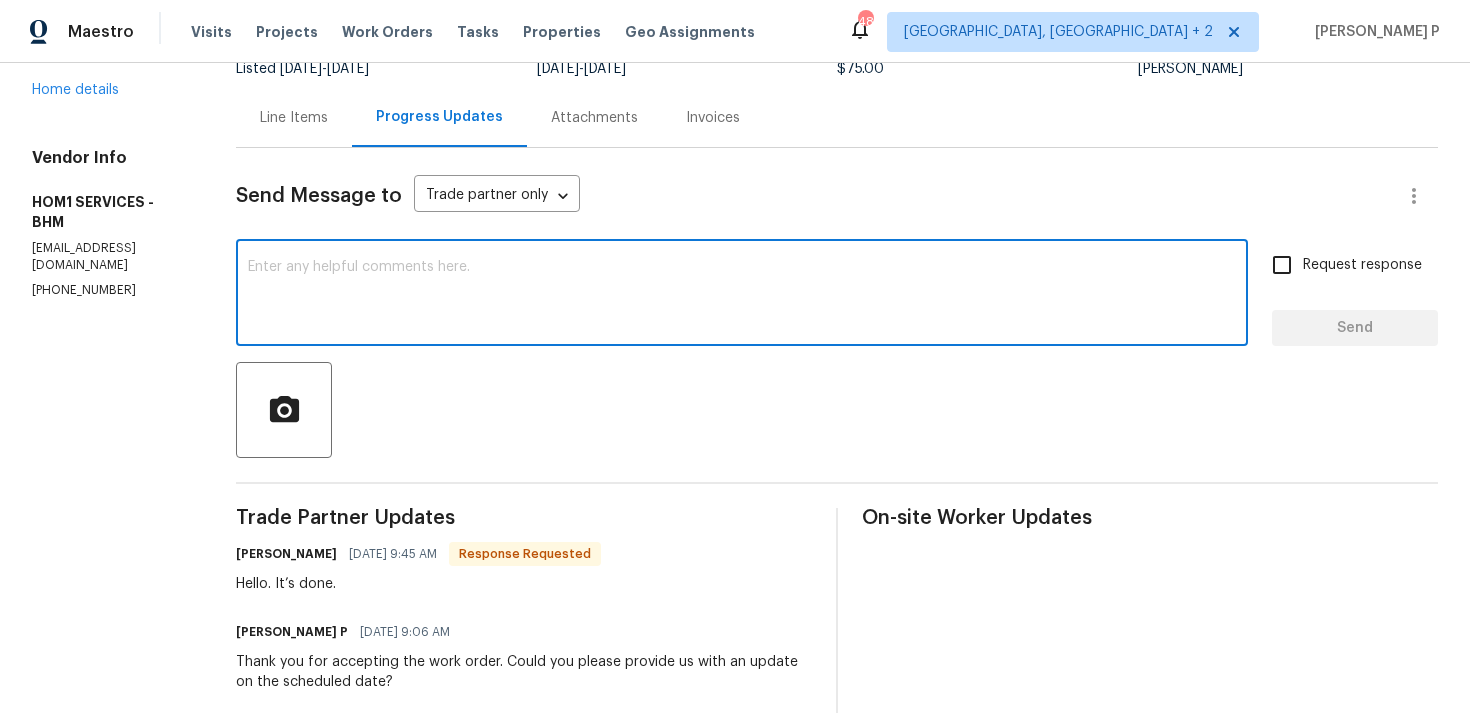 click at bounding box center (742, 295) 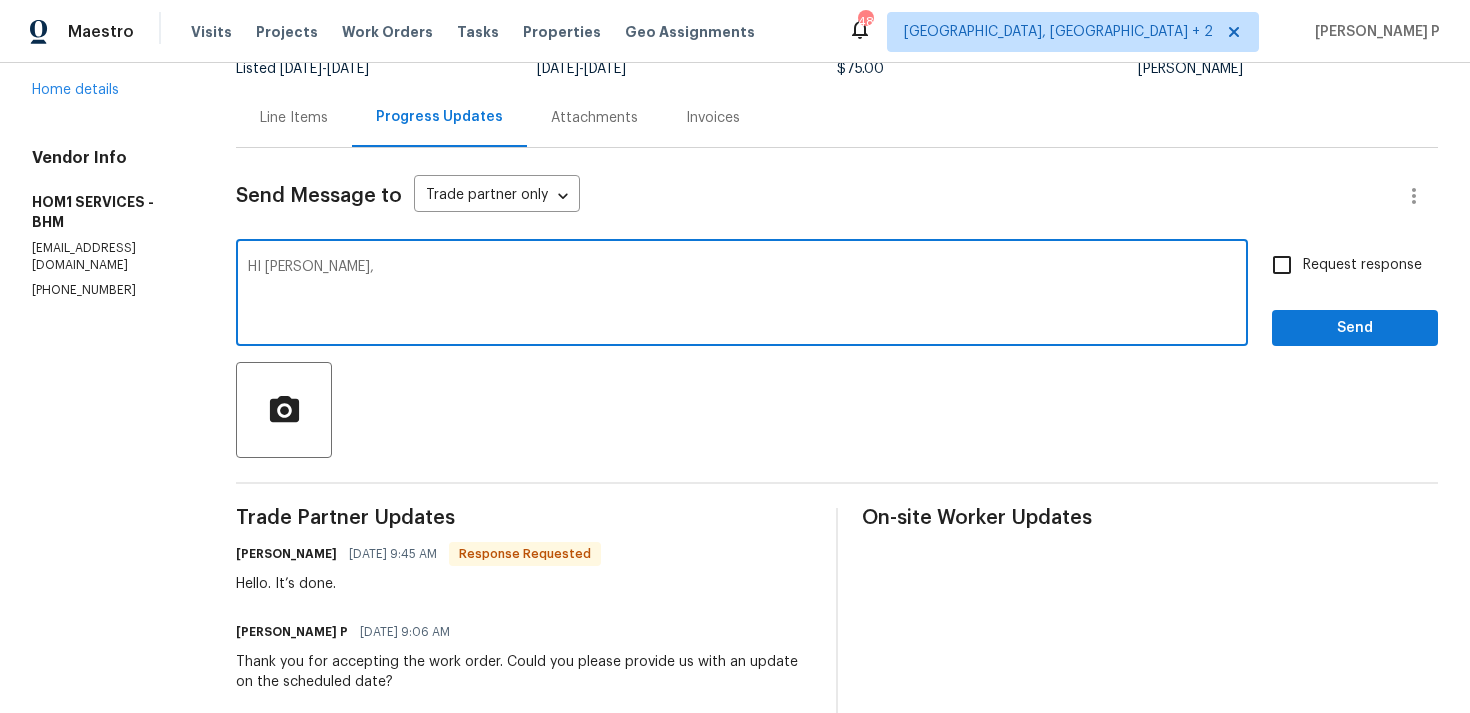 paste on "Could you kindly provide a brief description of the completed work and confirm the total budget so that we can proceed with closing the work order?" 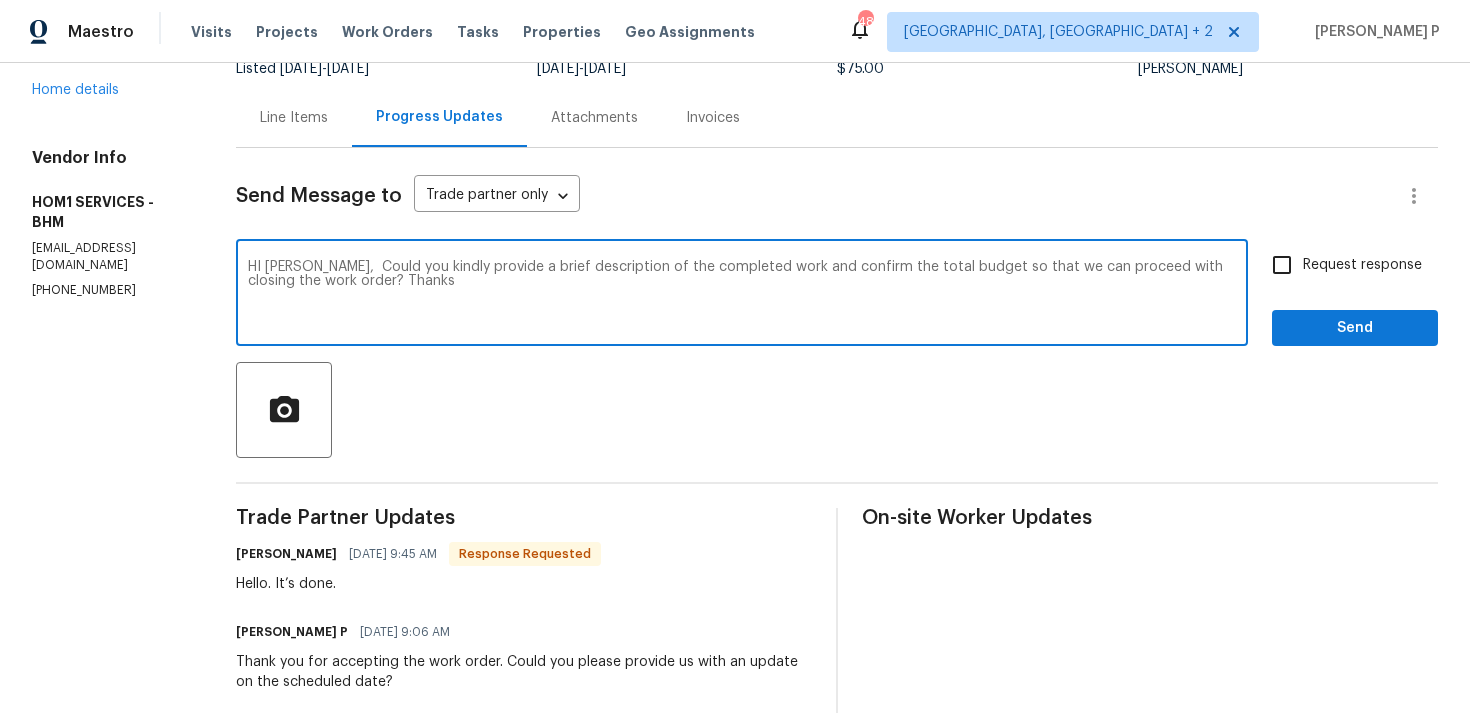 type on "HI Henry,  Could you kindly provide a brief description of the completed work and confirm the total budget so that we can proceed with closing the work order? Thanks" 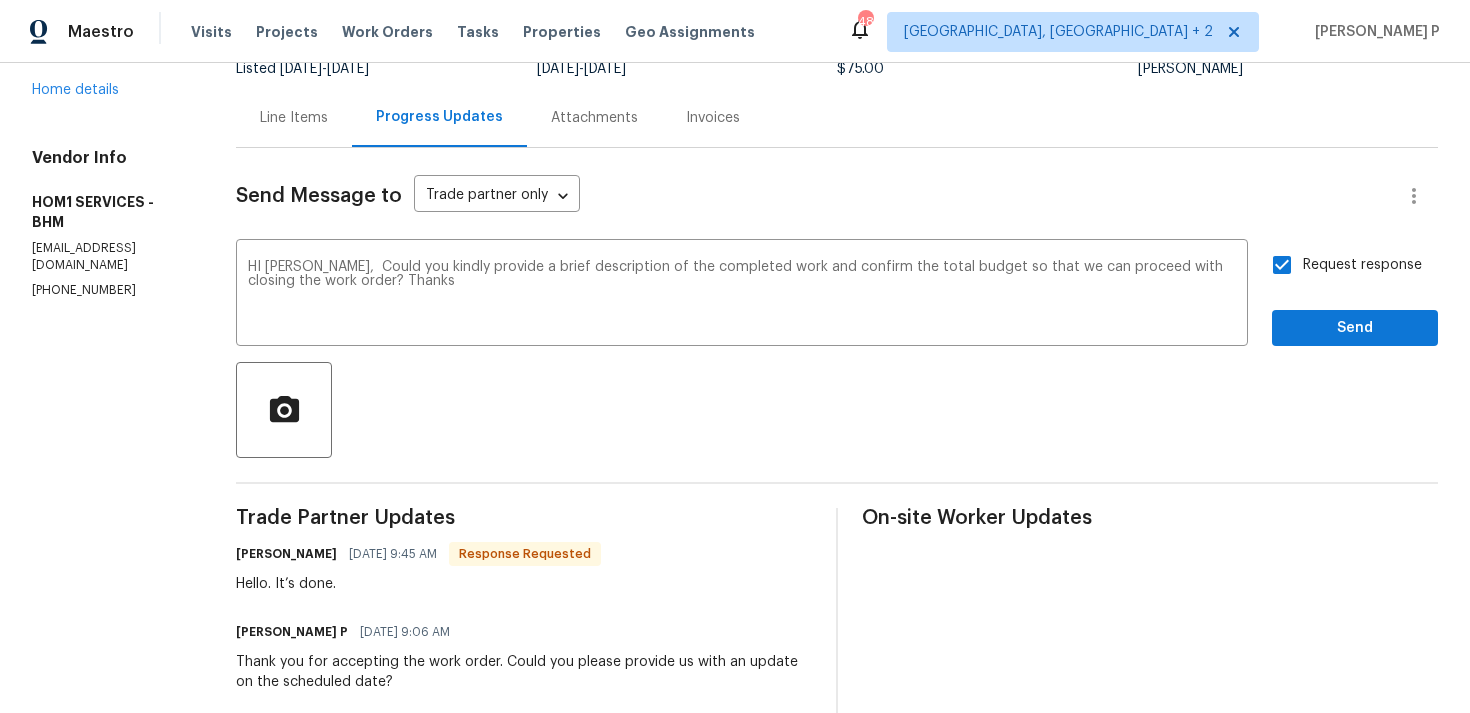 click on "Send Message to Trade partner only Trade partner only ​ HI Henry,  Could you kindly provide a brief description of the completed work and confirm the total budget so that we can proceed with closing the work order? Thanks x ​ Request response Send Trade Partner Updates Henry Godoy 07/10/2025 9:45 AM Response Requested Hello. It’s done. Ramyasri P 07/10/2025 9:06 AM Thank you for accepting the work order. Could you please provide us with an update on the scheduled date? Ramyasri P 07/09/2025 11:05 AM Hi, this is Ramyasri with Opendoor. I’m confirming you received the WO for the property at 2650 Snow Rogers Rd, Gardendale, AL 35071. Please review and accept the WO within 24 hours and provide a schedule date. Please disregard the contact information for the HPM included in the WO. Our Centralised LWO Team is responsible for Listed WOs. On-site Worker Updates" at bounding box center [837, 511] 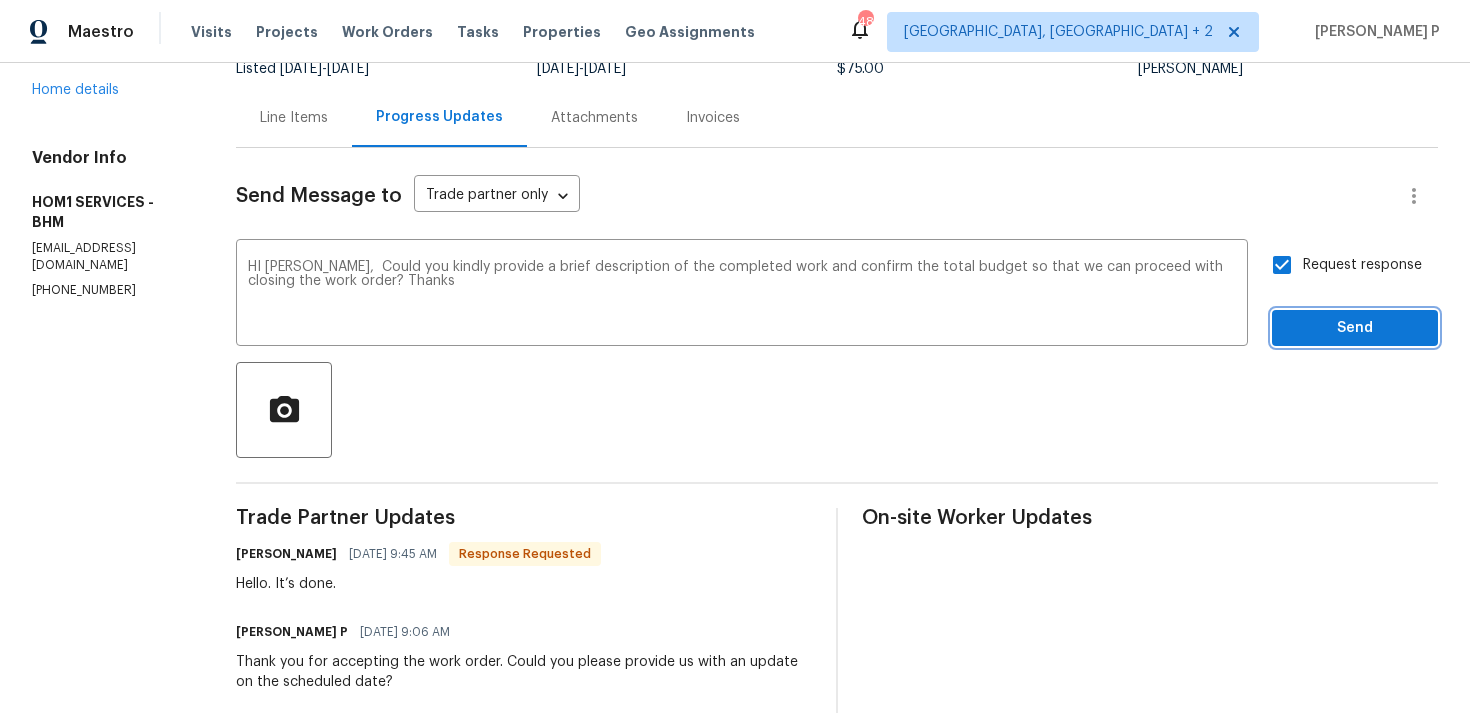 click on "Send" at bounding box center [1355, 328] 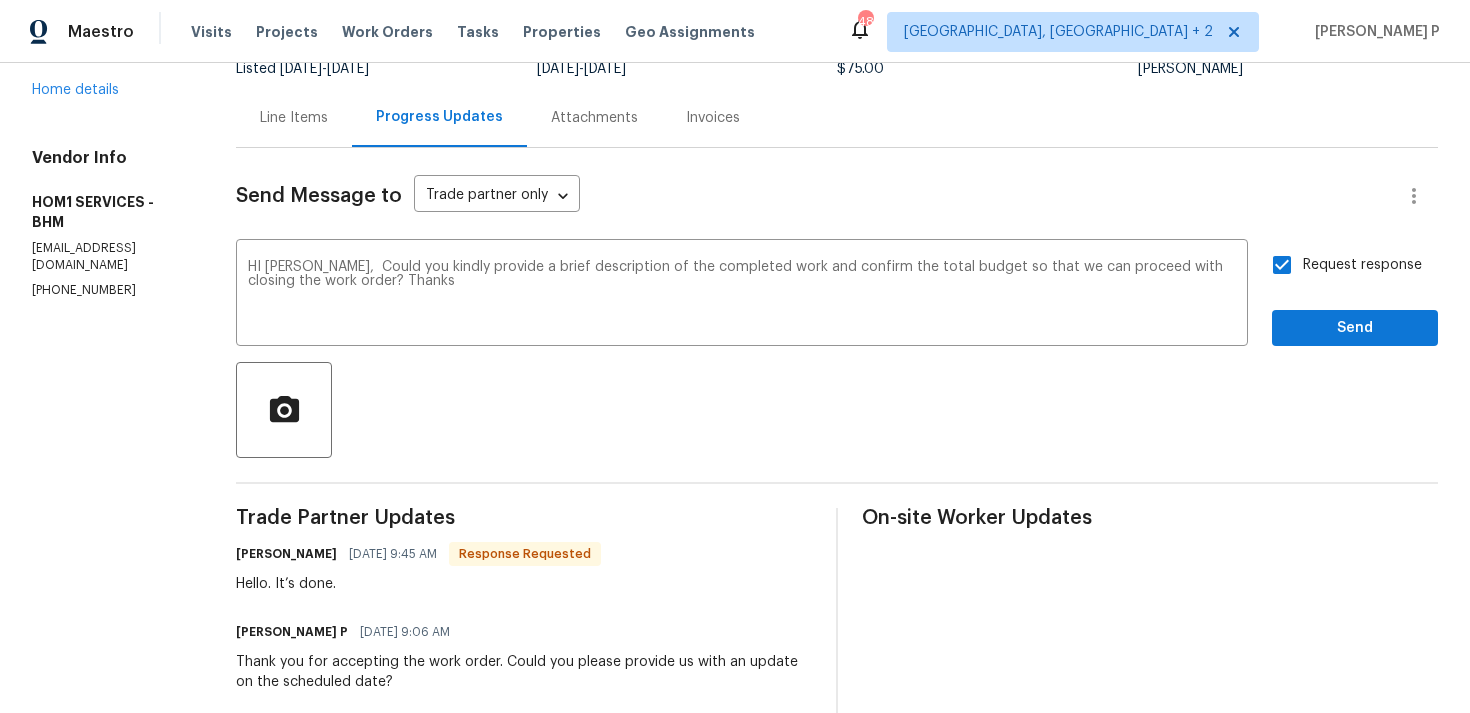 scroll, scrollTop: 34, scrollLeft: 0, axis: vertical 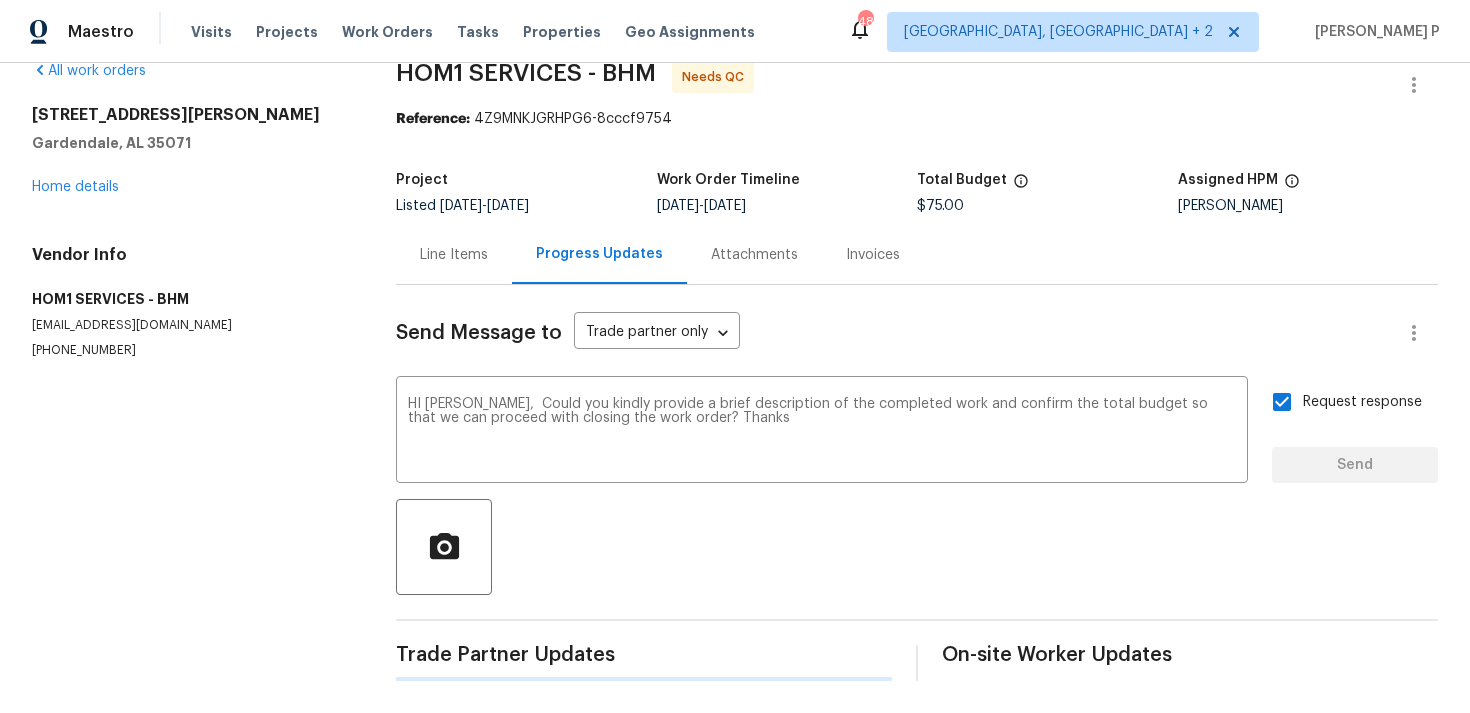 type 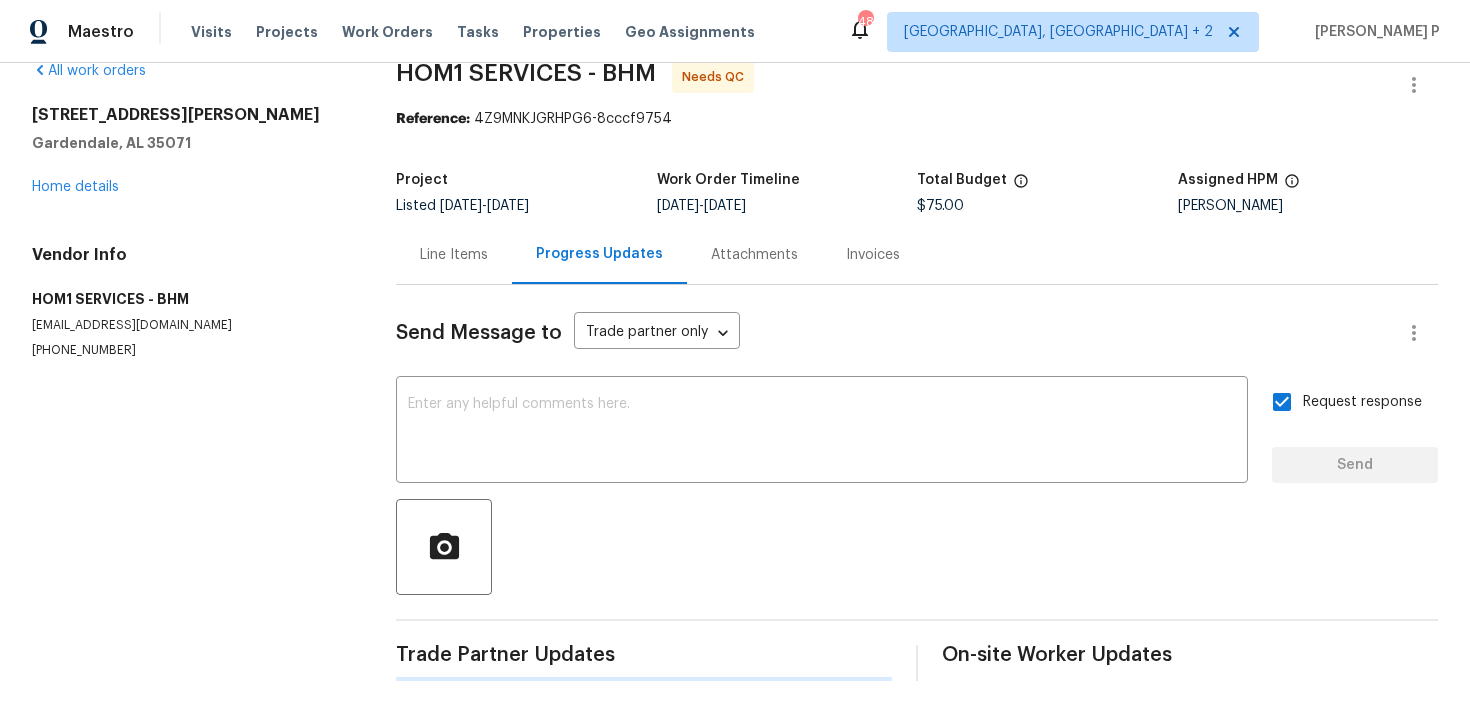 scroll, scrollTop: 171, scrollLeft: 0, axis: vertical 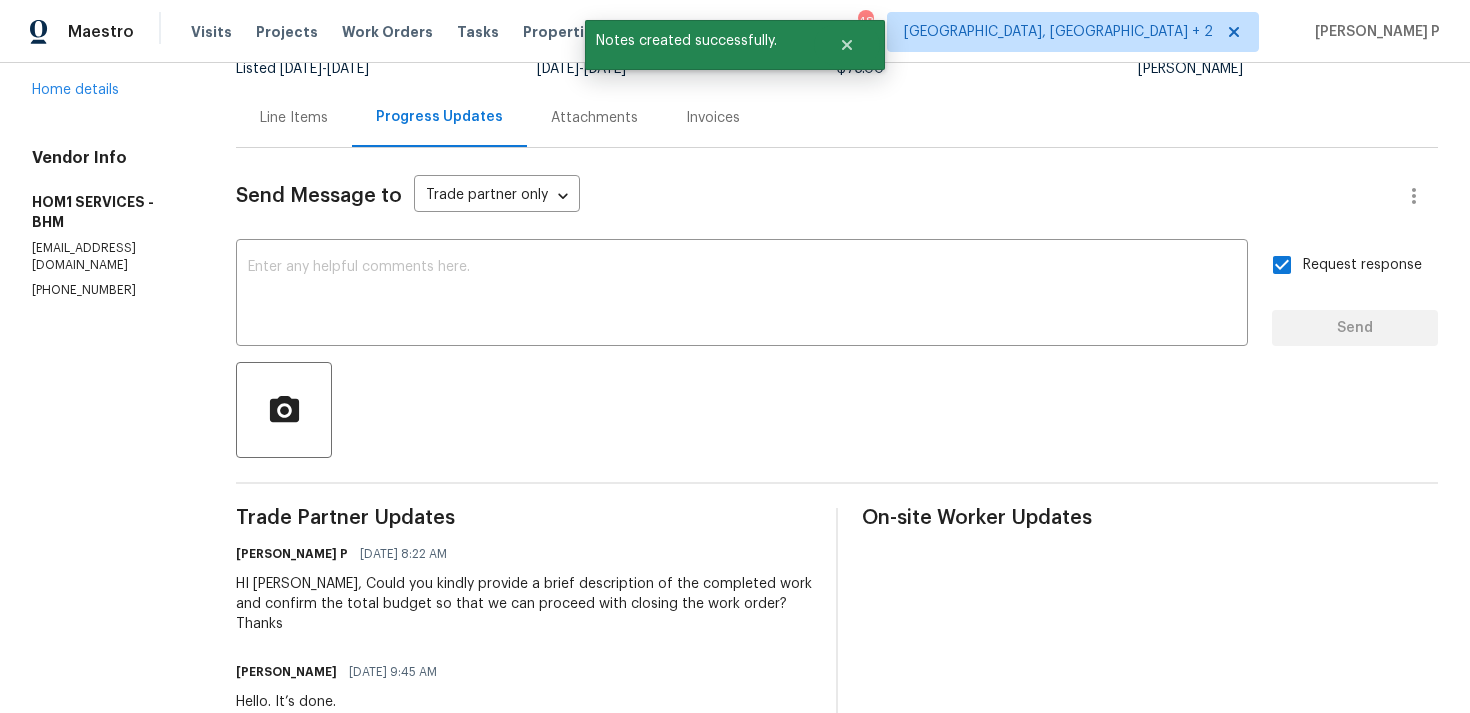 click on "Line Items" at bounding box center [294, 118] 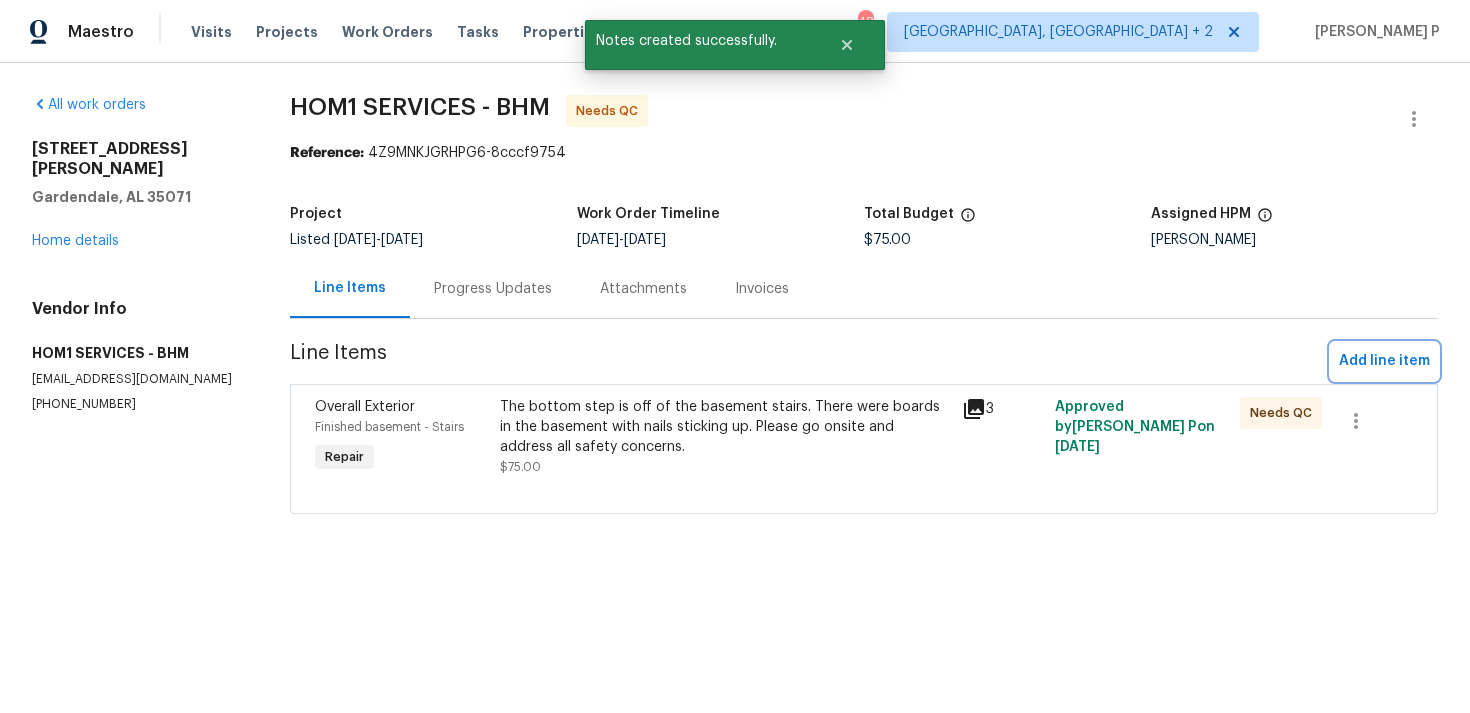 click on "Add line item" at bounding box center [1384, 361] 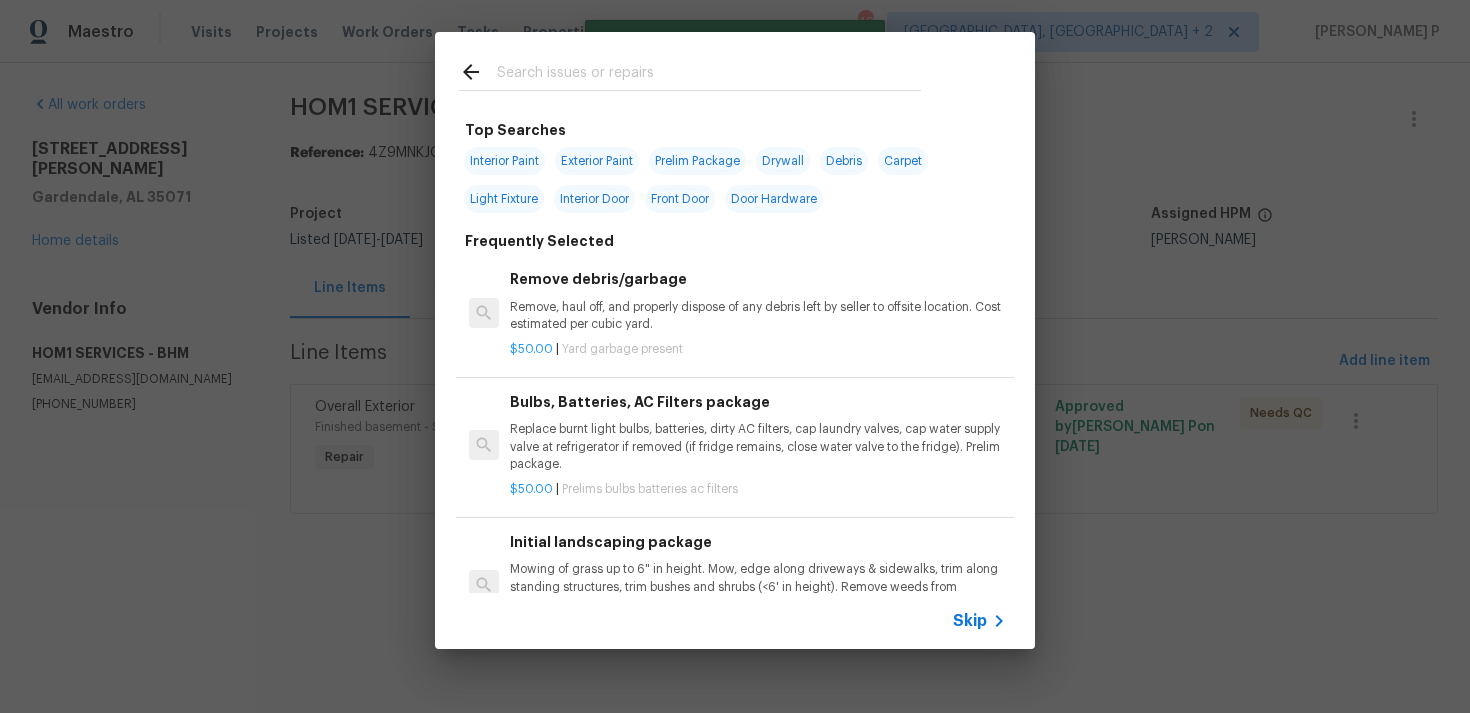 click on "Skip" at bounding box center [970, 621] 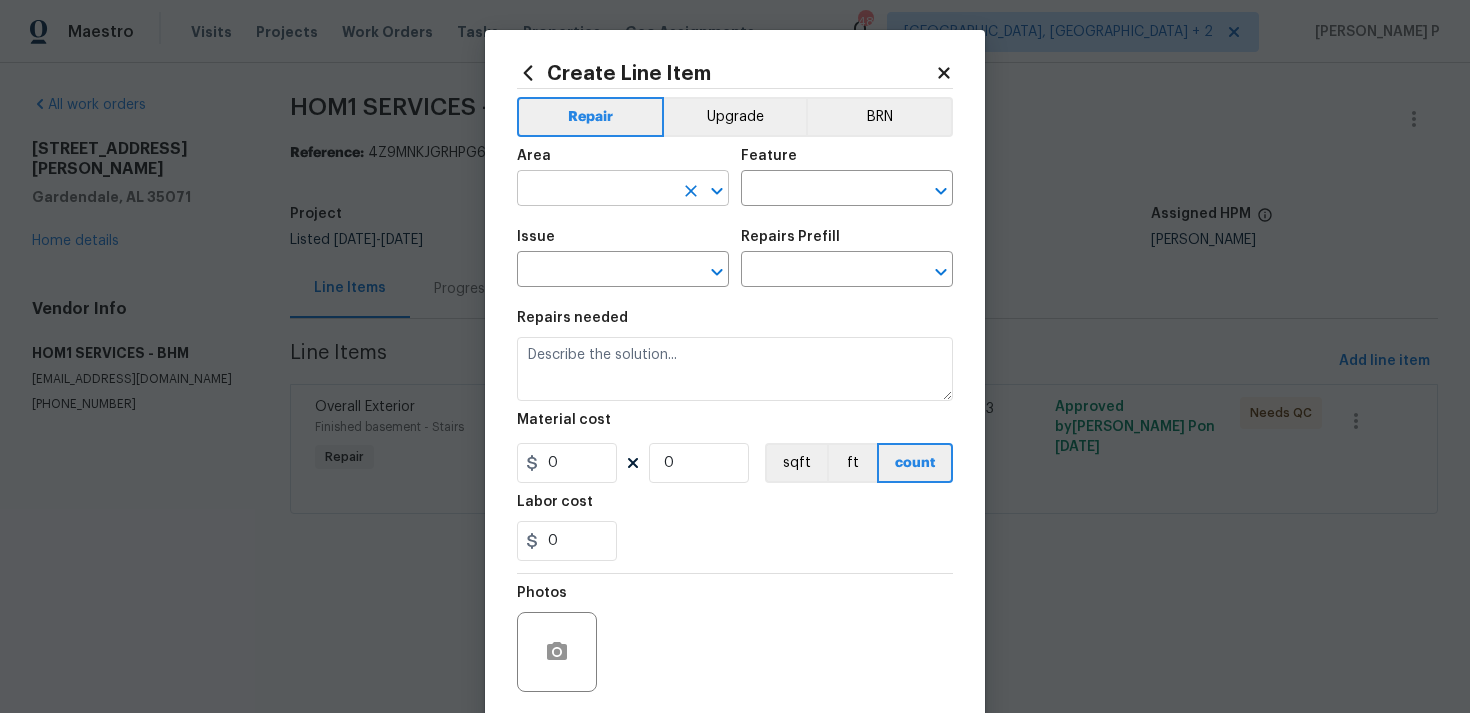 click at bounding box center (595, 190) 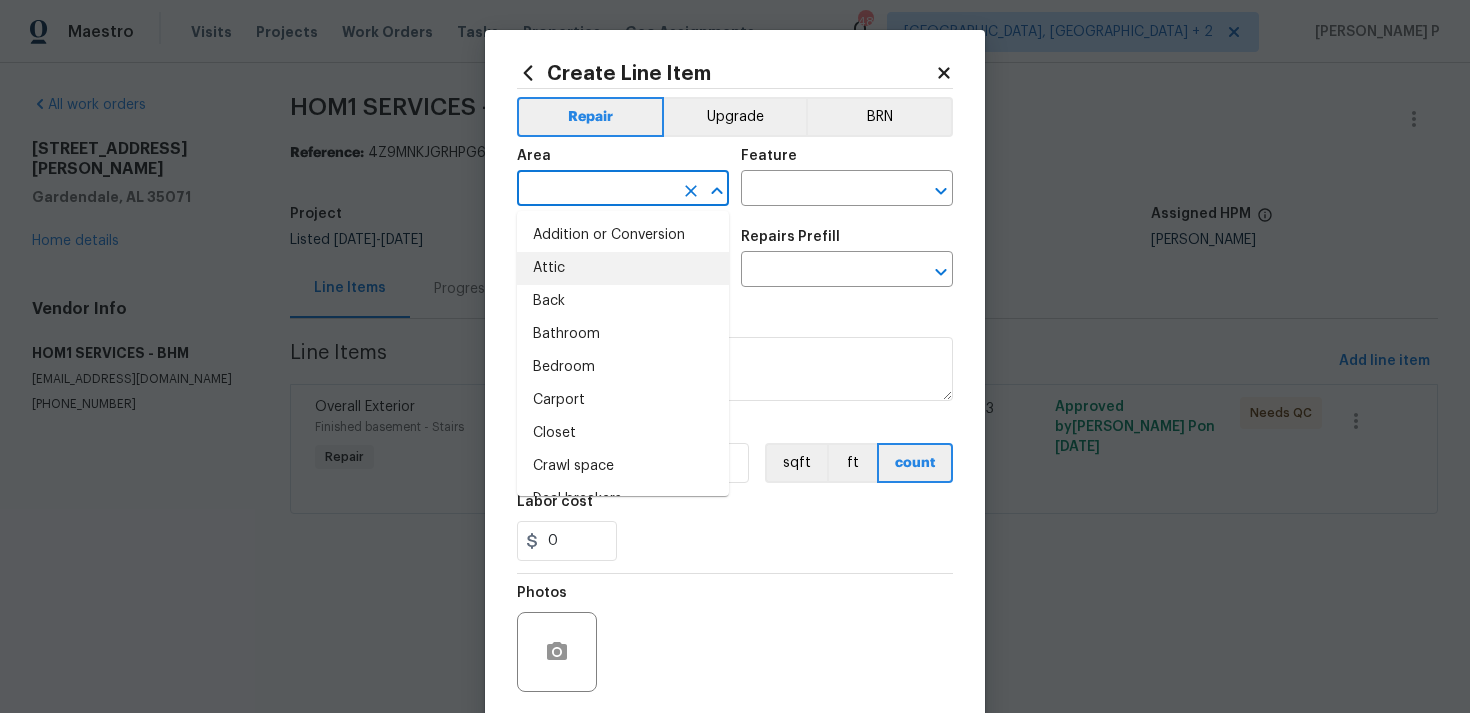 click on "Attic" at bounding box center (623, 268) 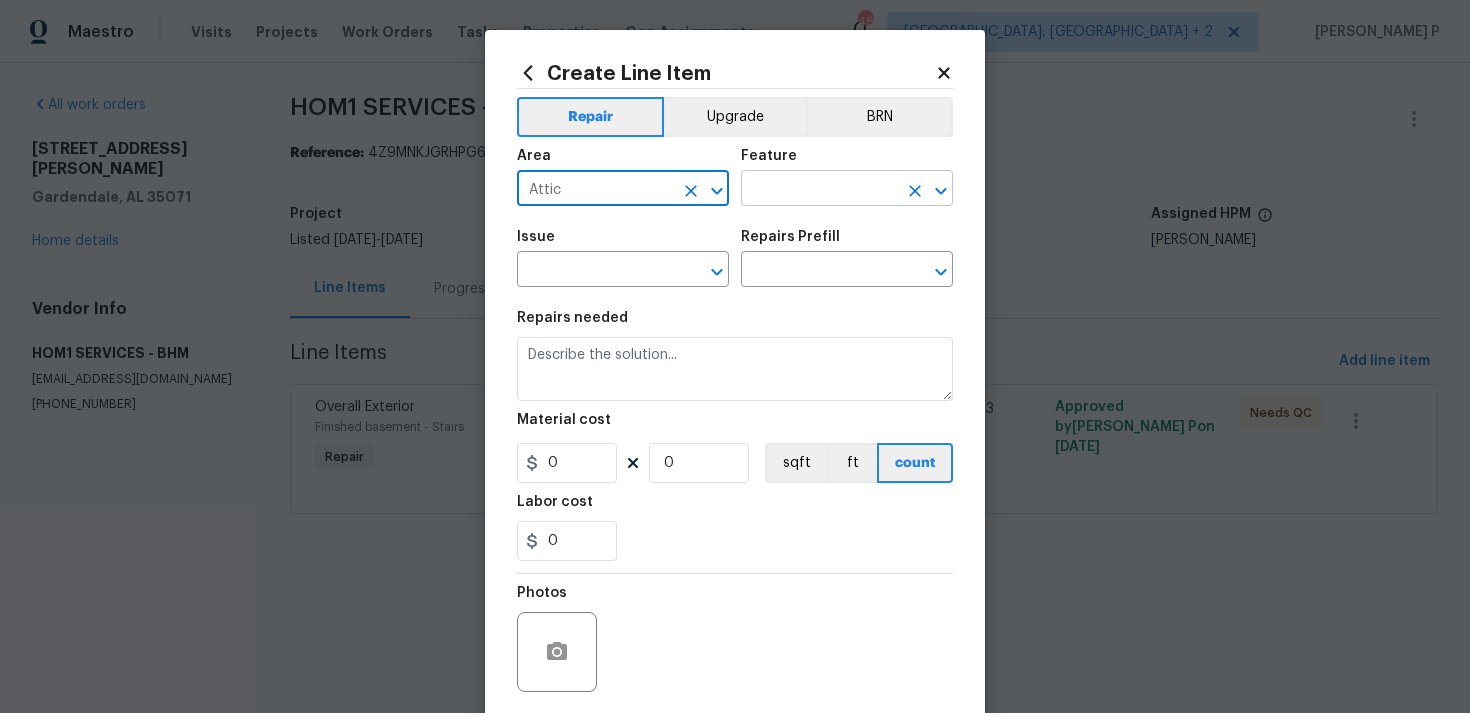 click at bounding box center (819, 190) 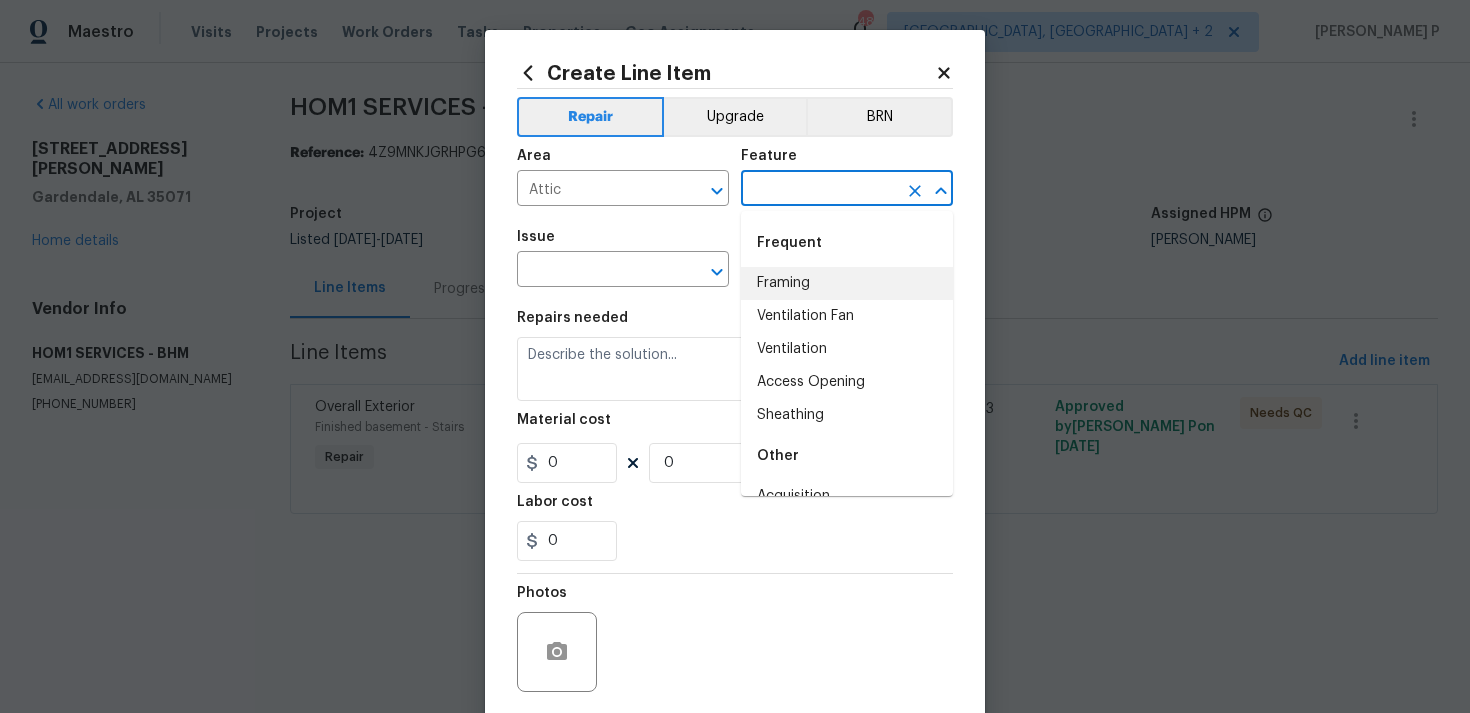 click on "Framing" at bounding box center [847, 283] 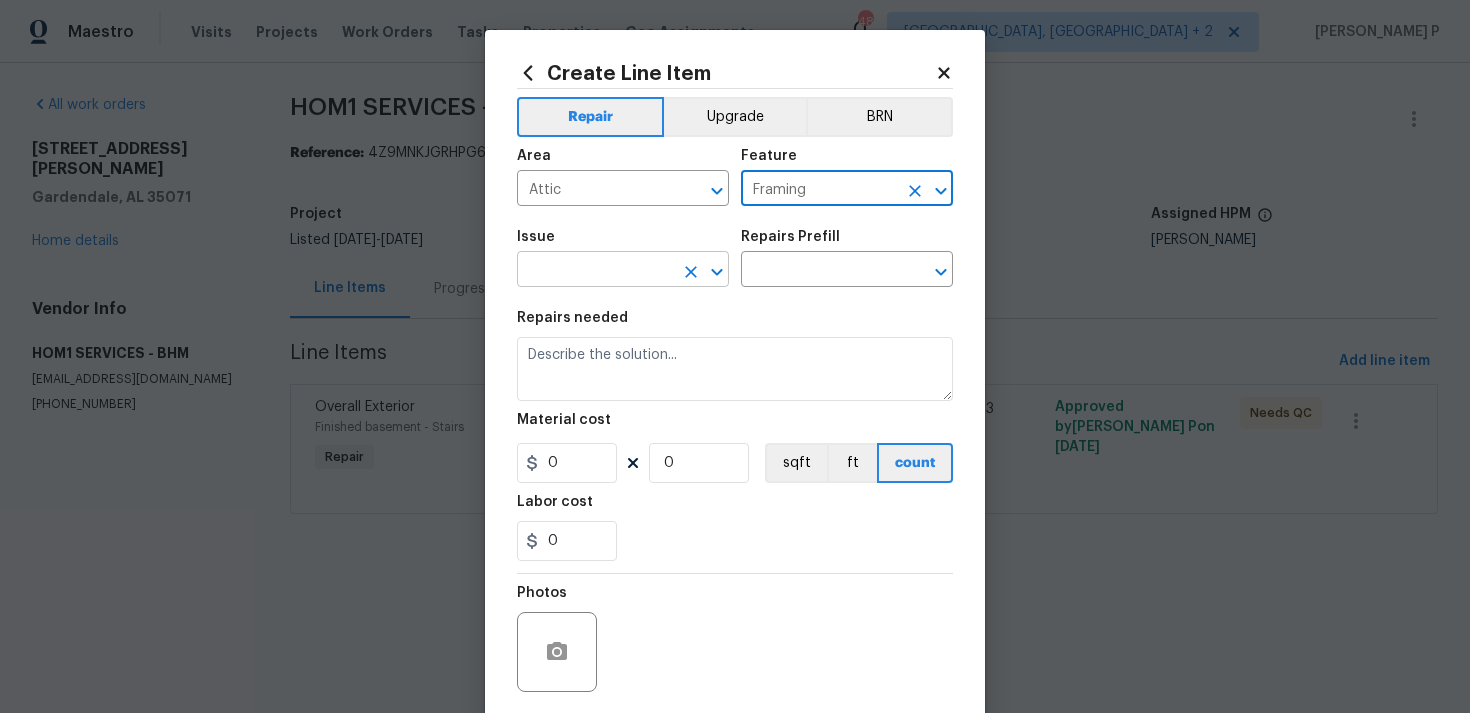 click 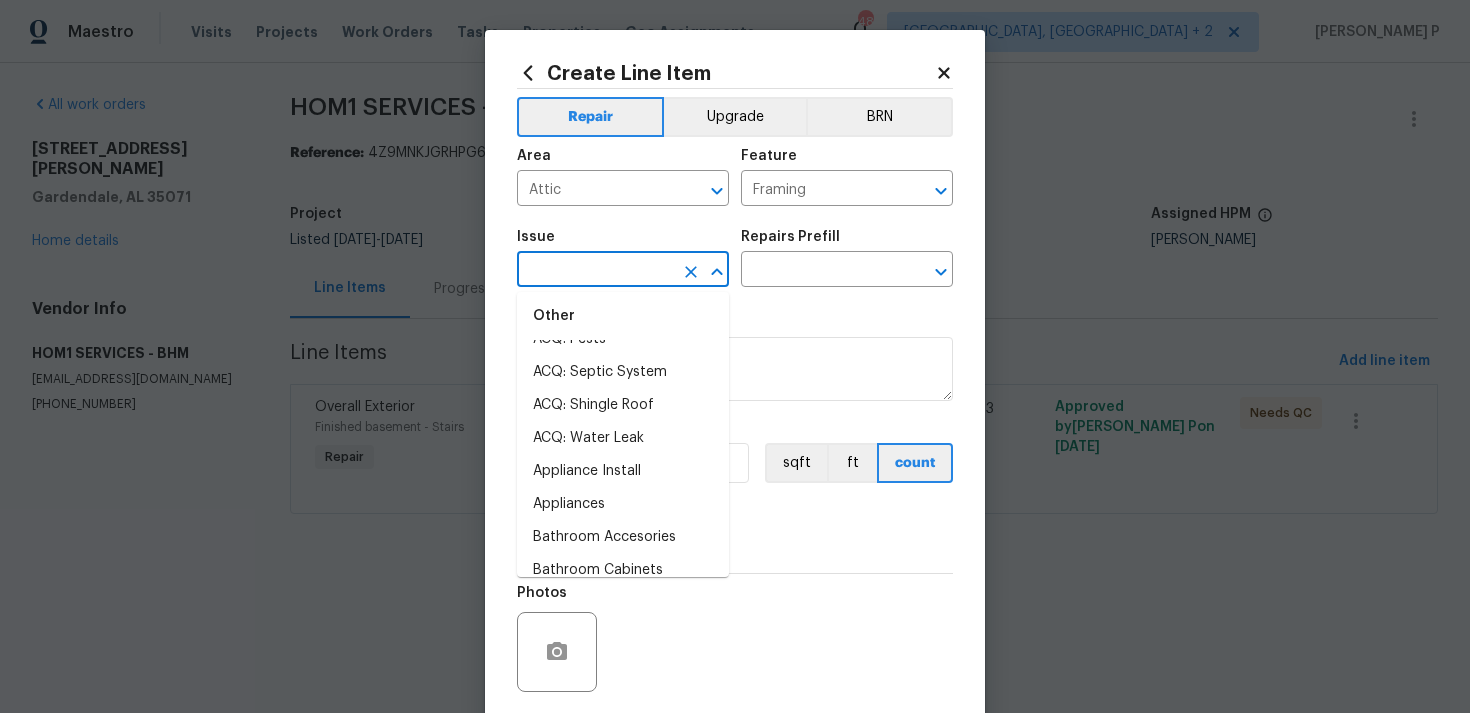 scroll, scrollTop: 355, scrollLeft: 0, axis: vertical 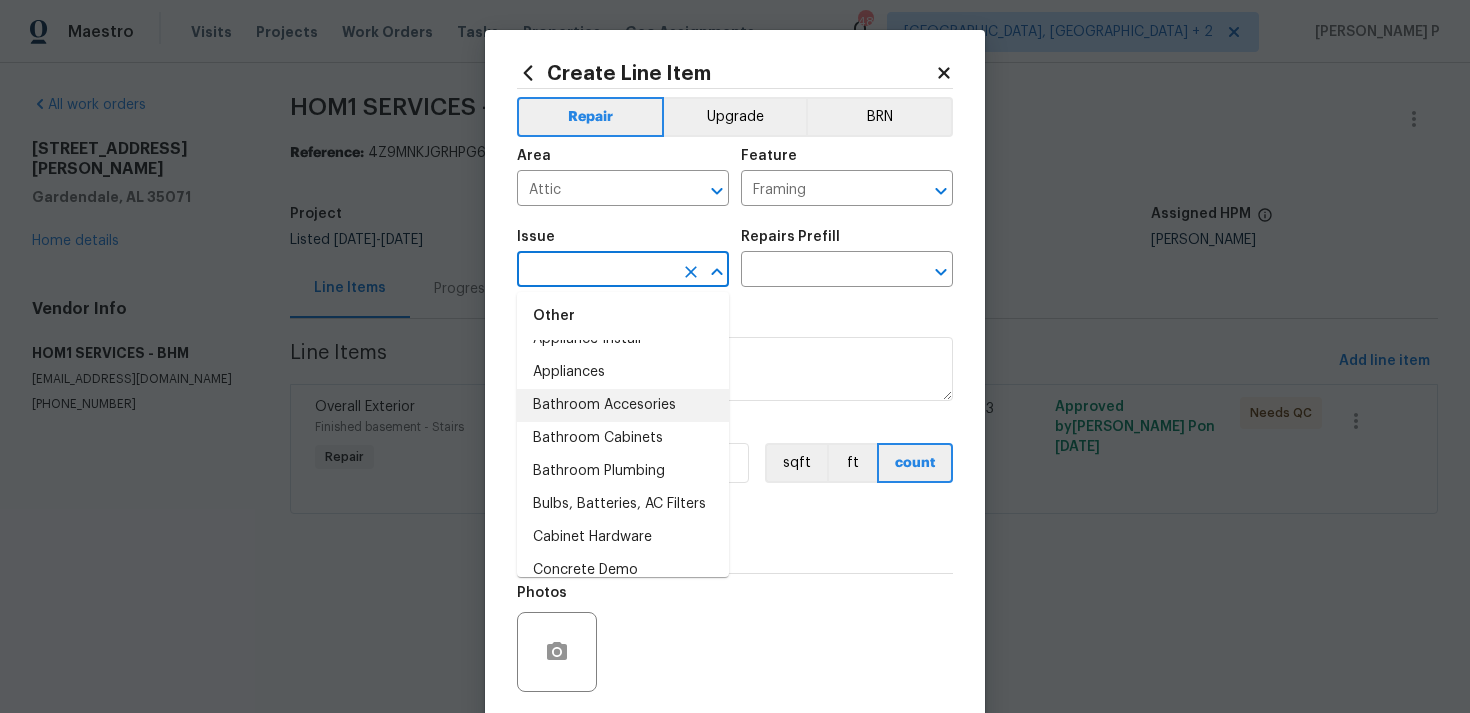 click on "Bathroom Accesories" at bounding box center (623, 405) 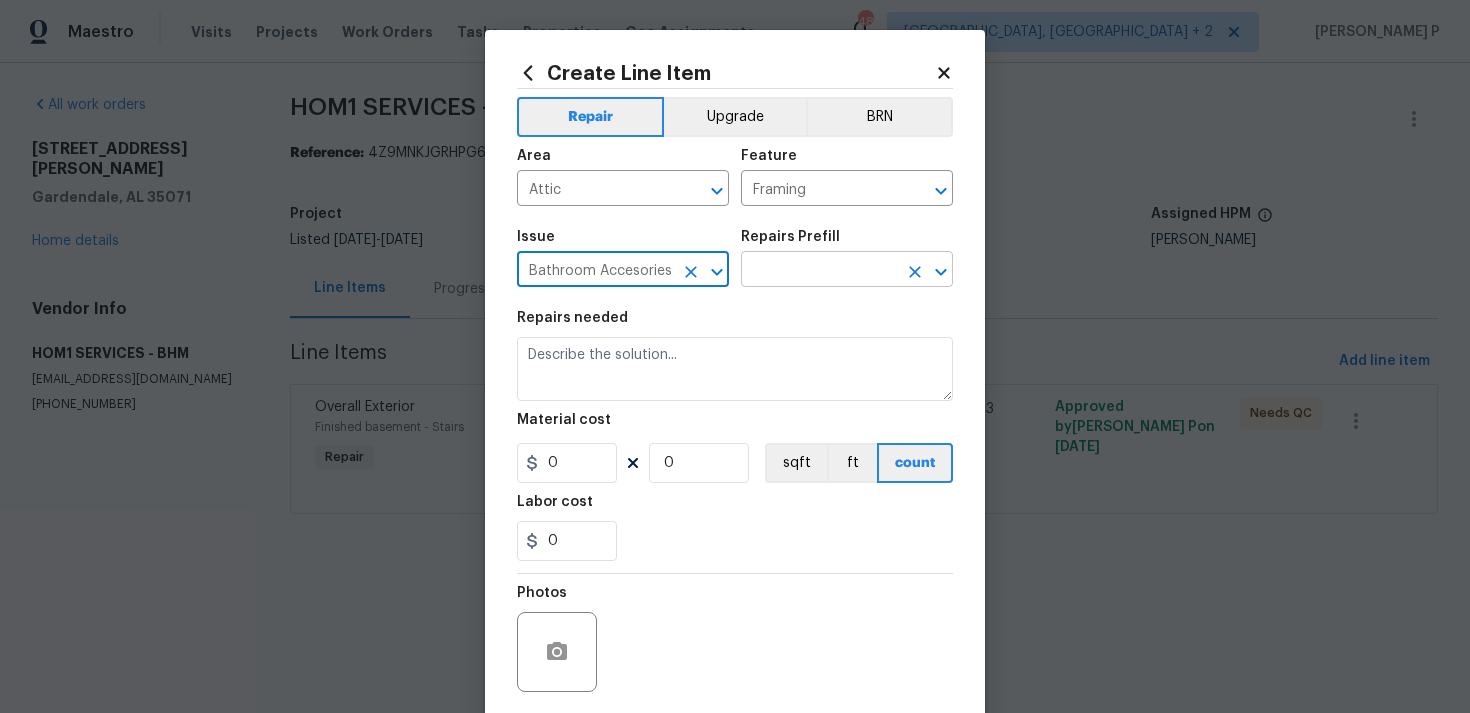 click at bounding box center [819, 271] 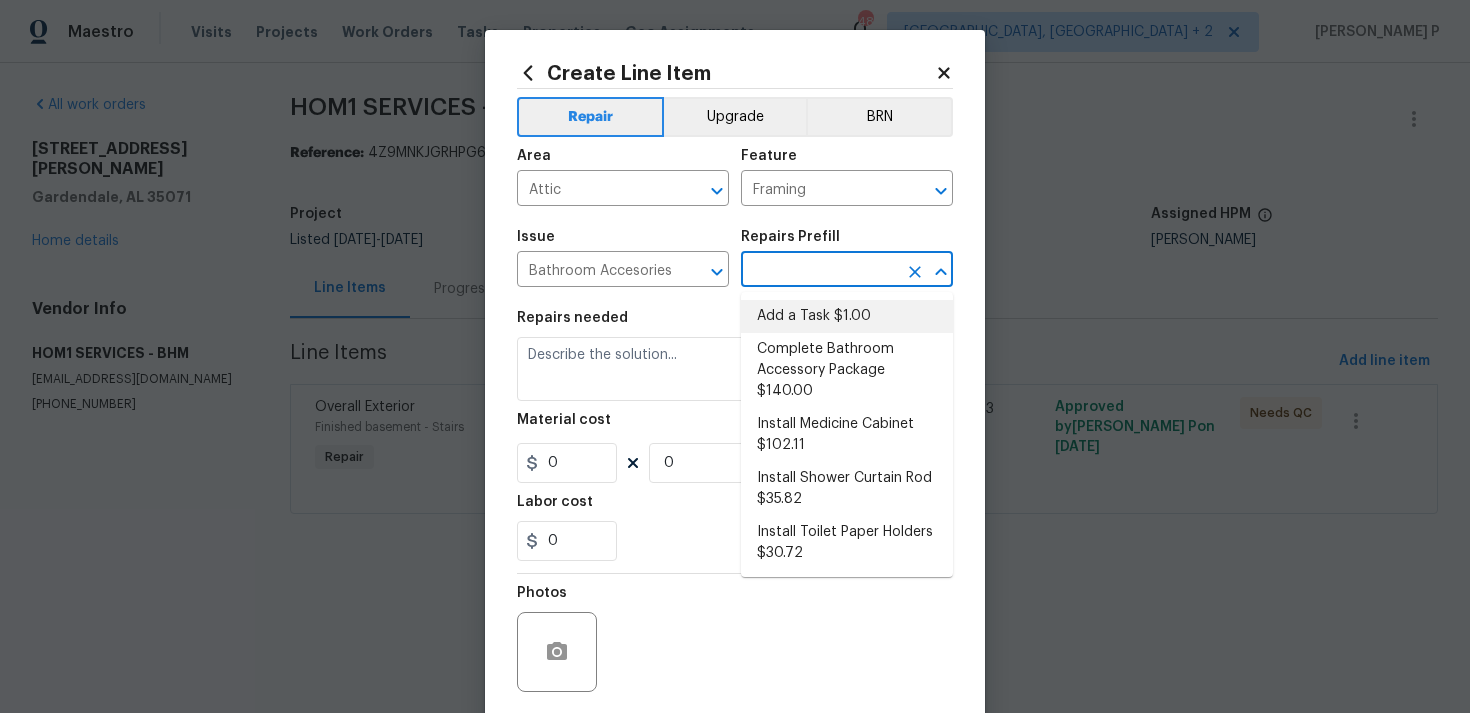 click on "Add a Task $1.00" at bounding box center [847, 316] 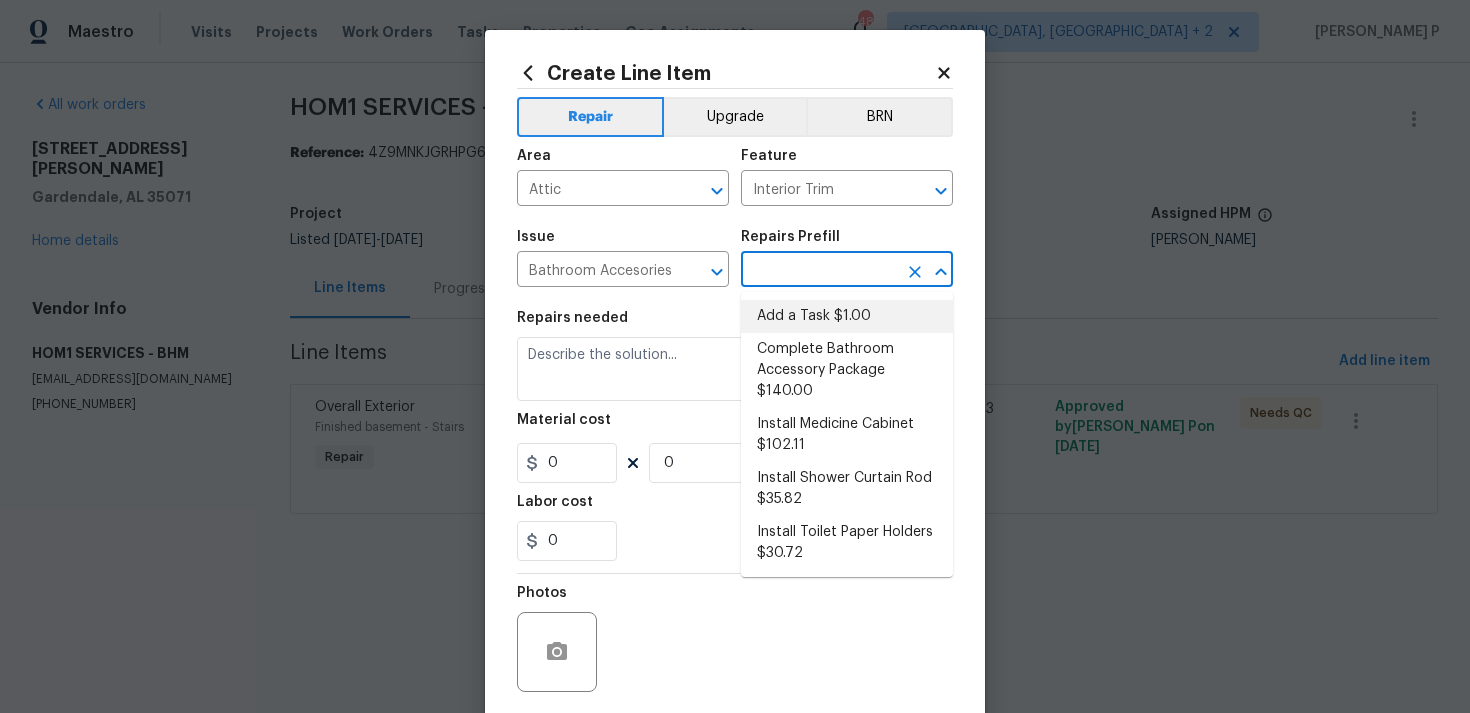 type on "Add a Task $1.00" 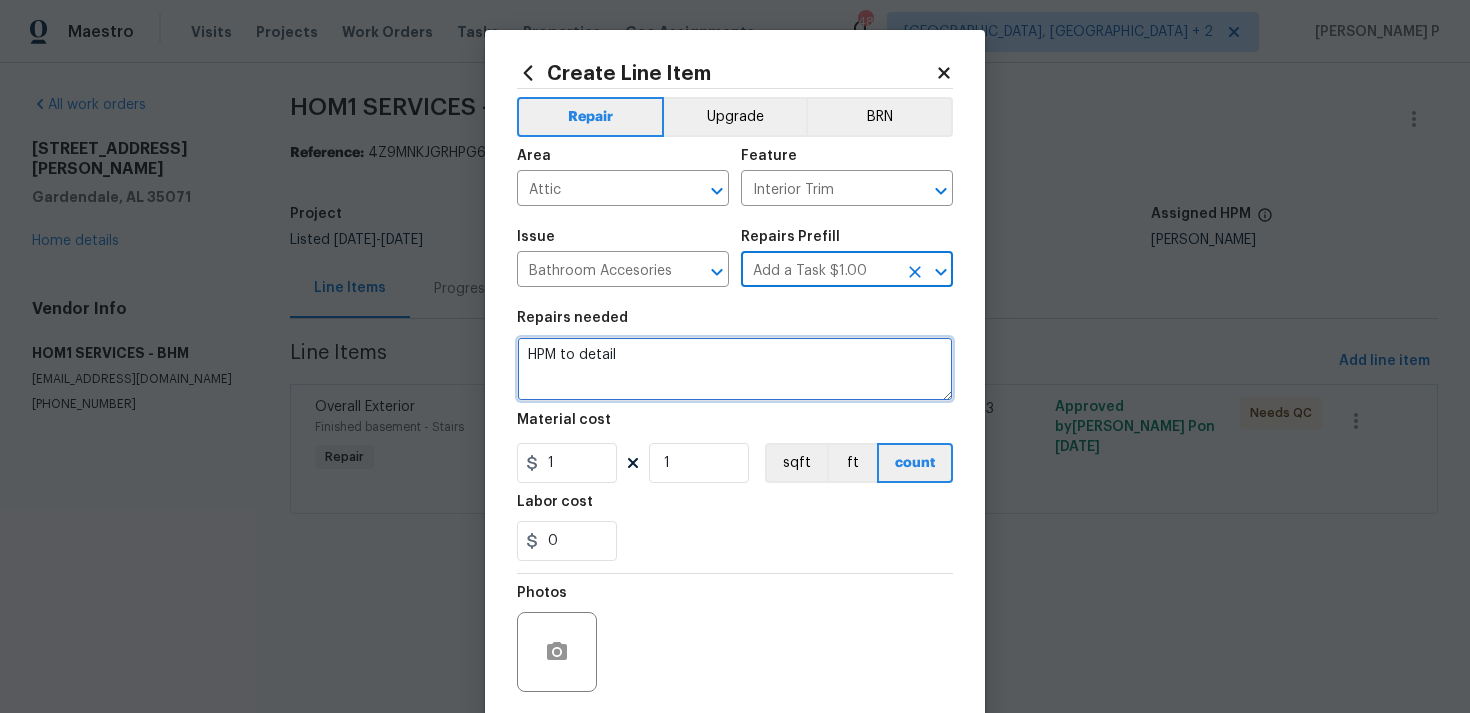 click on "HPM to detail" at bounding box center [735, 369] 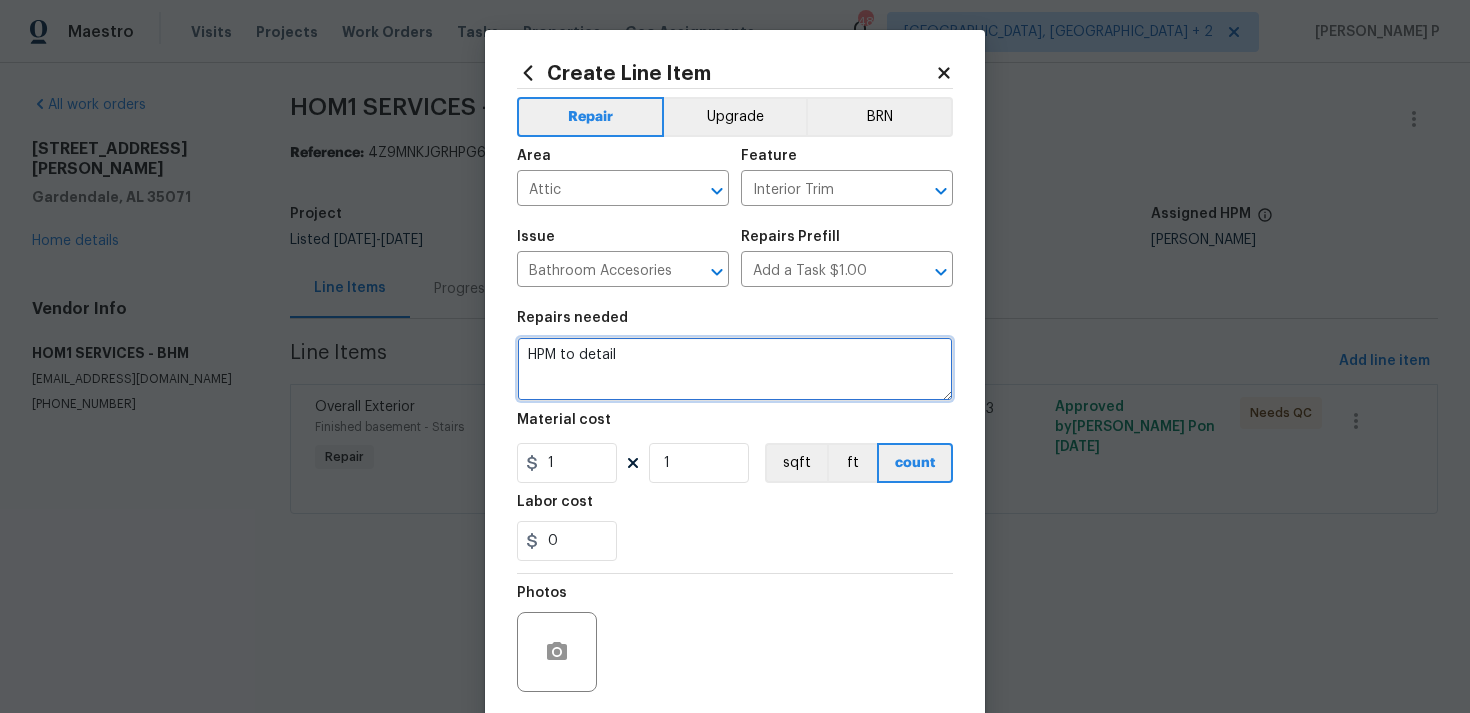 click on "HPM to detail" at bounding box center (735, 369) 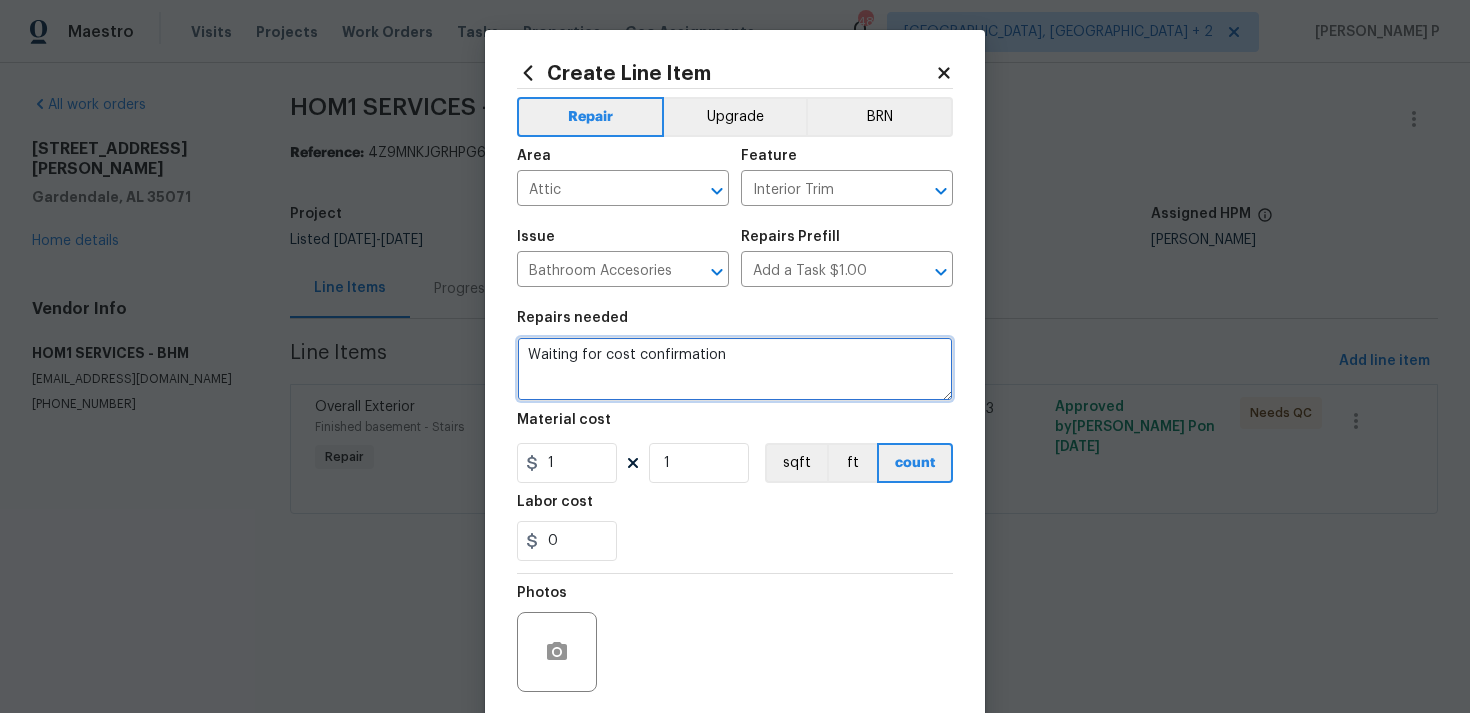 scroll, scrollTop: 149, scrollLeft: 0, axis: vertical 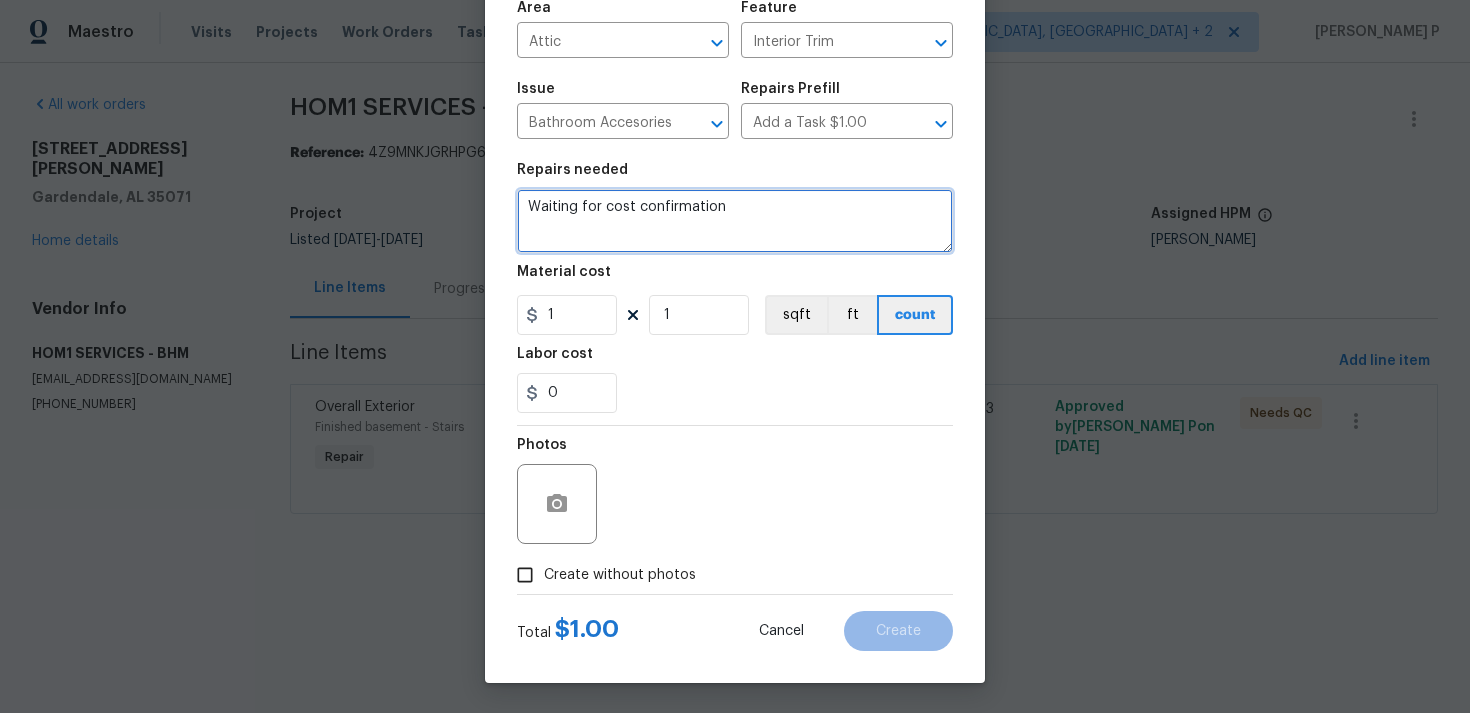 type on "Waiting for cost confirmation" 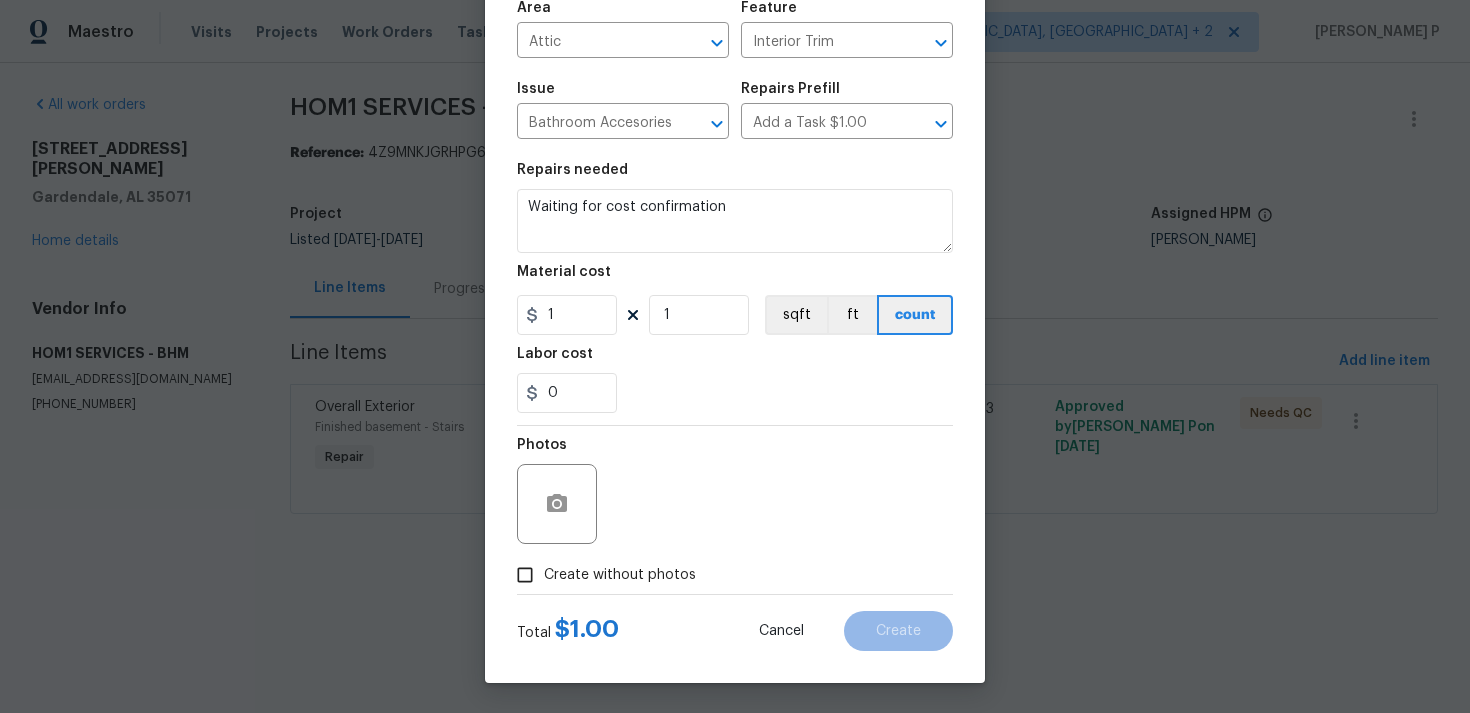 click on "Create without photos" at bounding box center (525, 575) 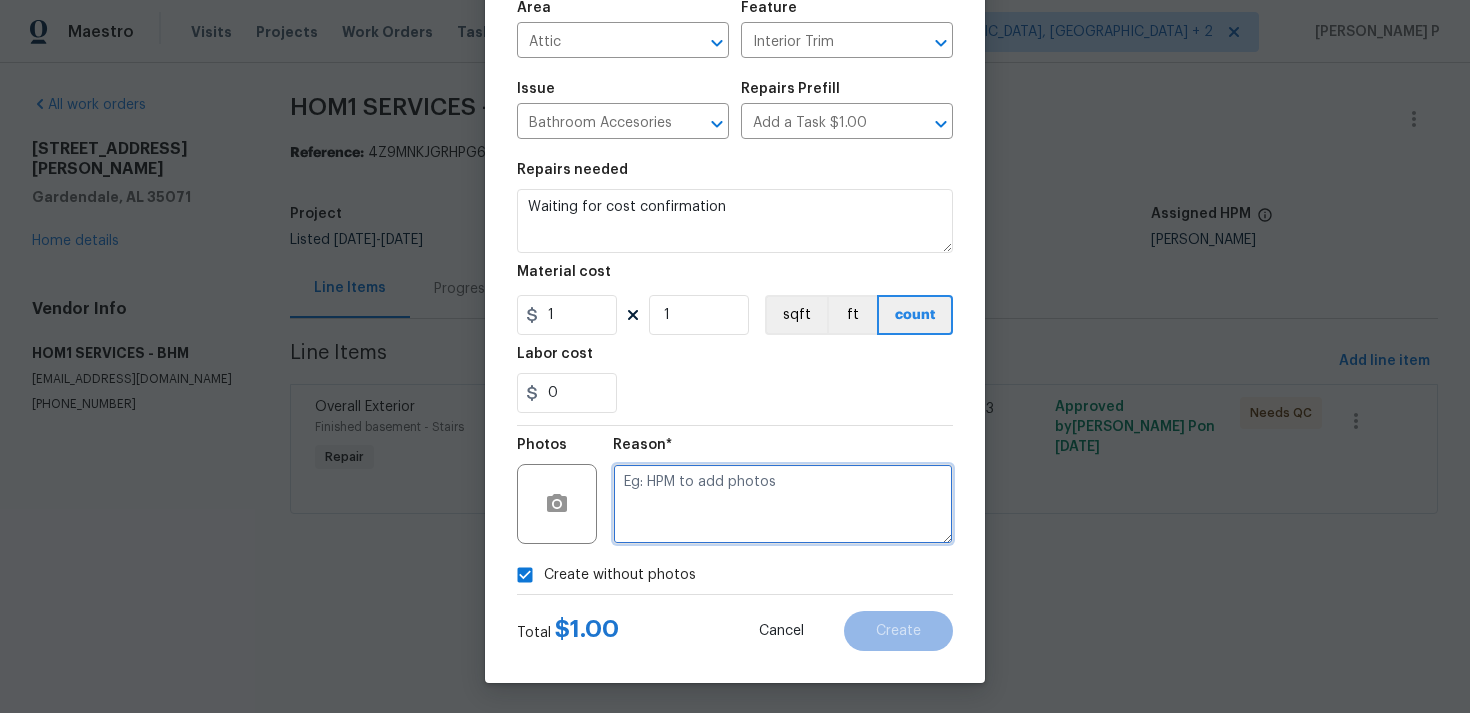 click at bounding box center (783, 504) 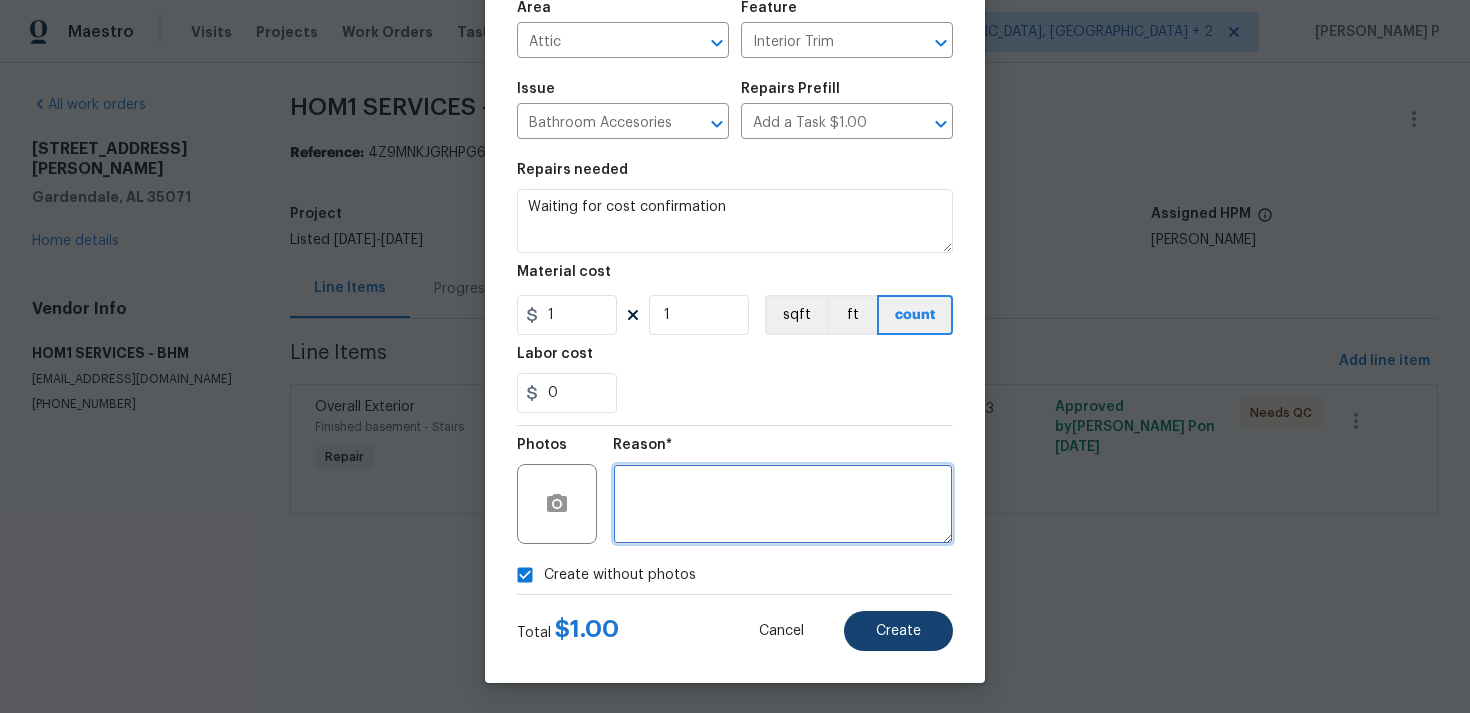 type 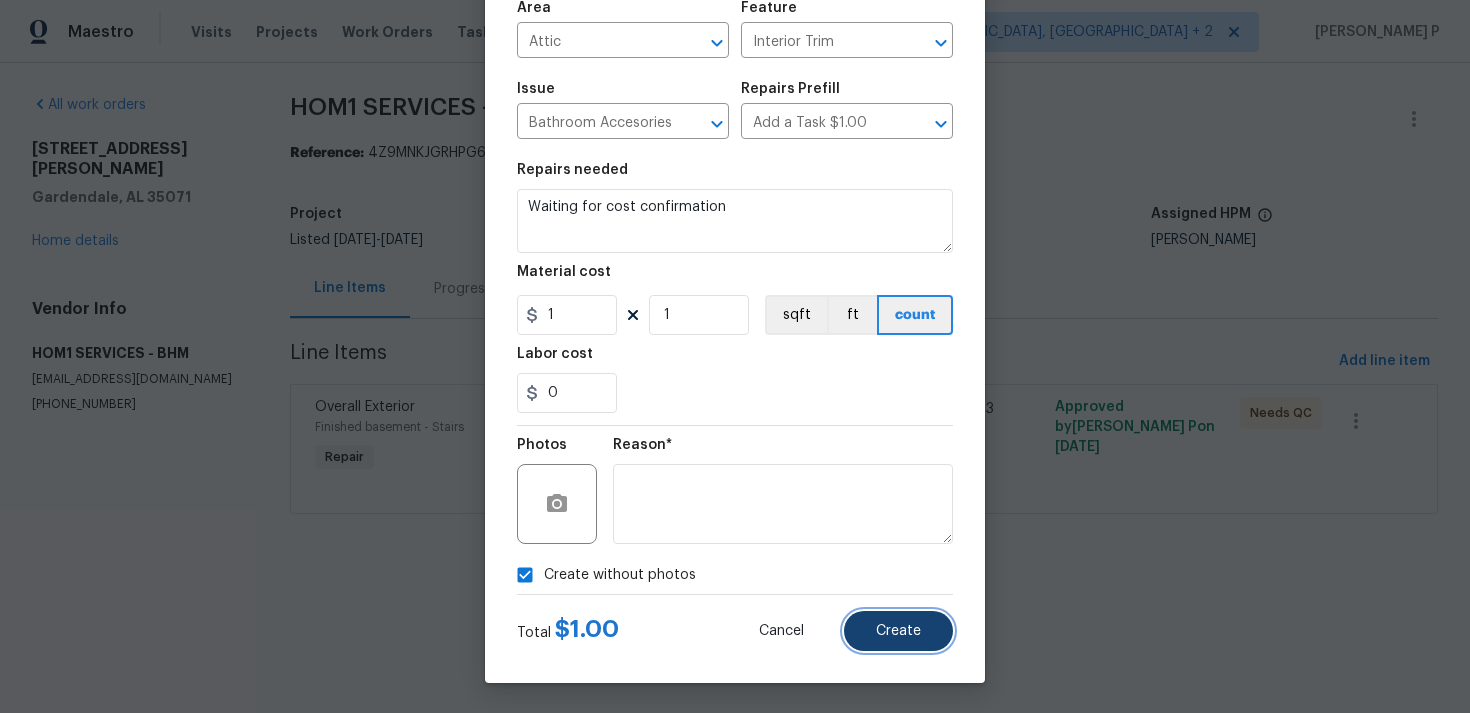 click on "Create" at bounding box center [898, 631] 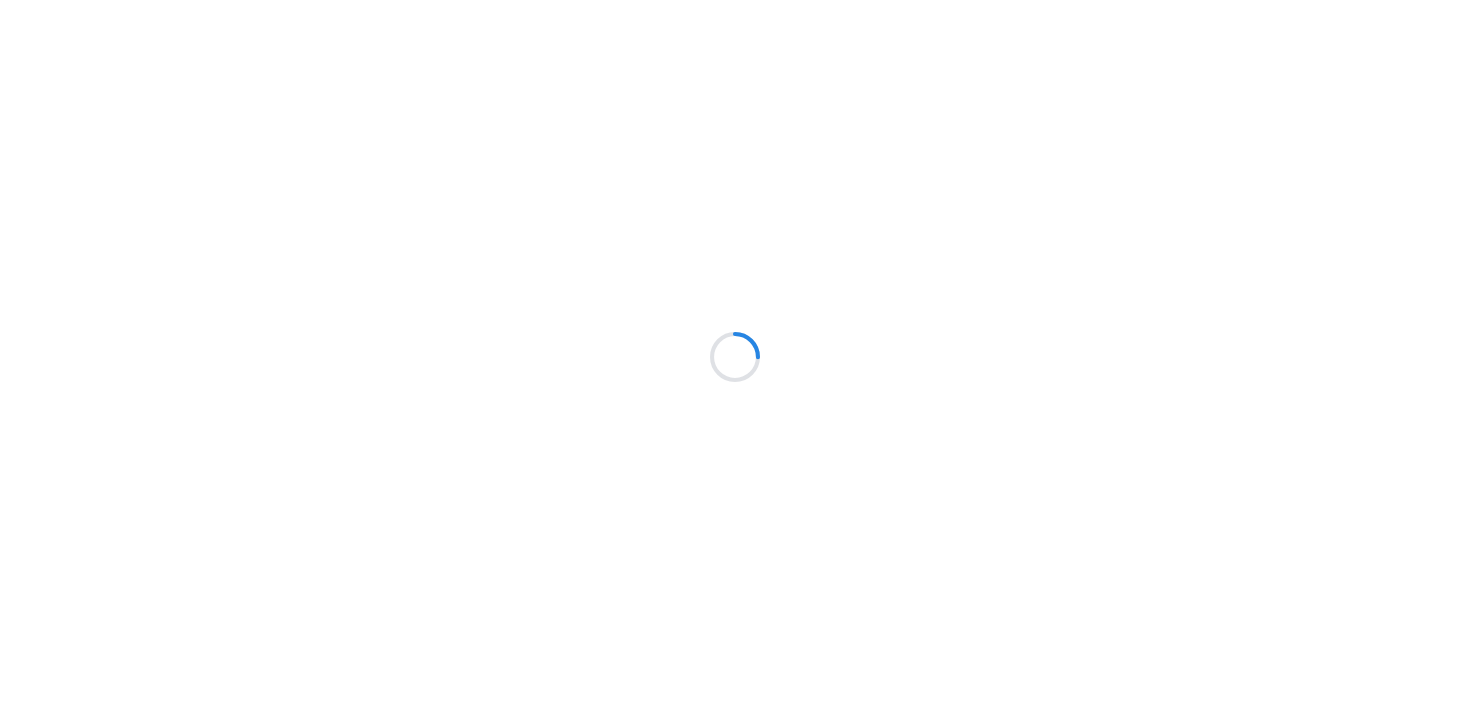 scroll, scrollTop: 0, scrollLeft: 0, axis: both 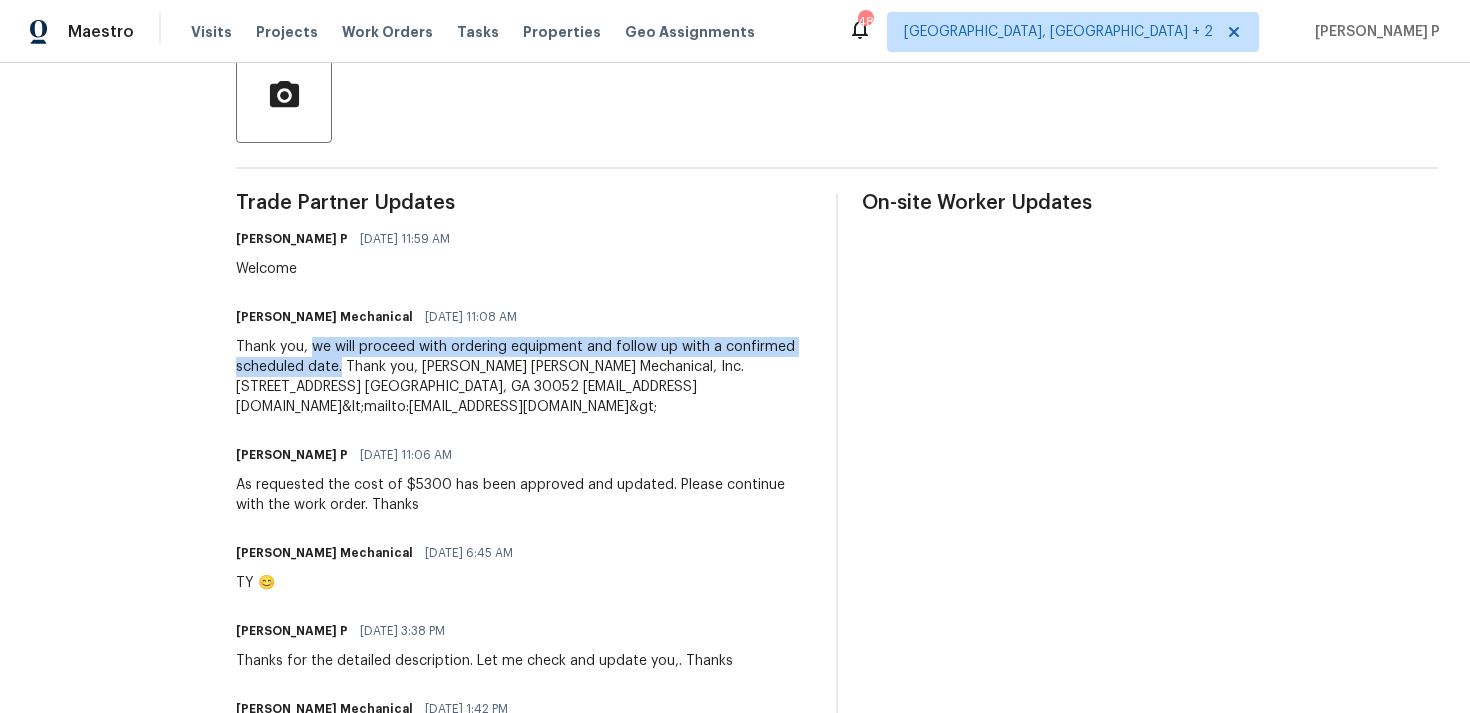 drag, startPoint x: 345, startPoint y: 347, endPoint x: 379, endPoint y: 371, distance: 41.617306 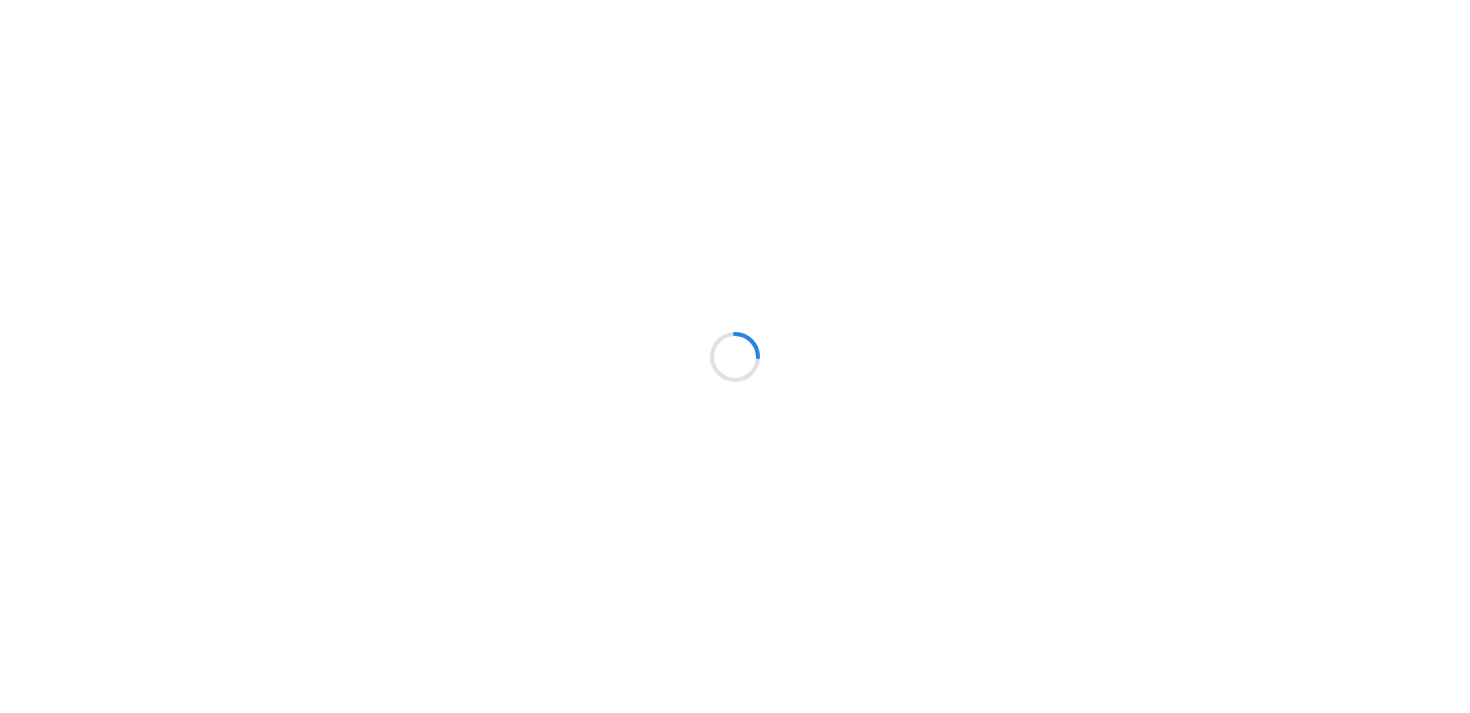 scroll, scrollTop: 0, scrollLeft: 0, axis: both 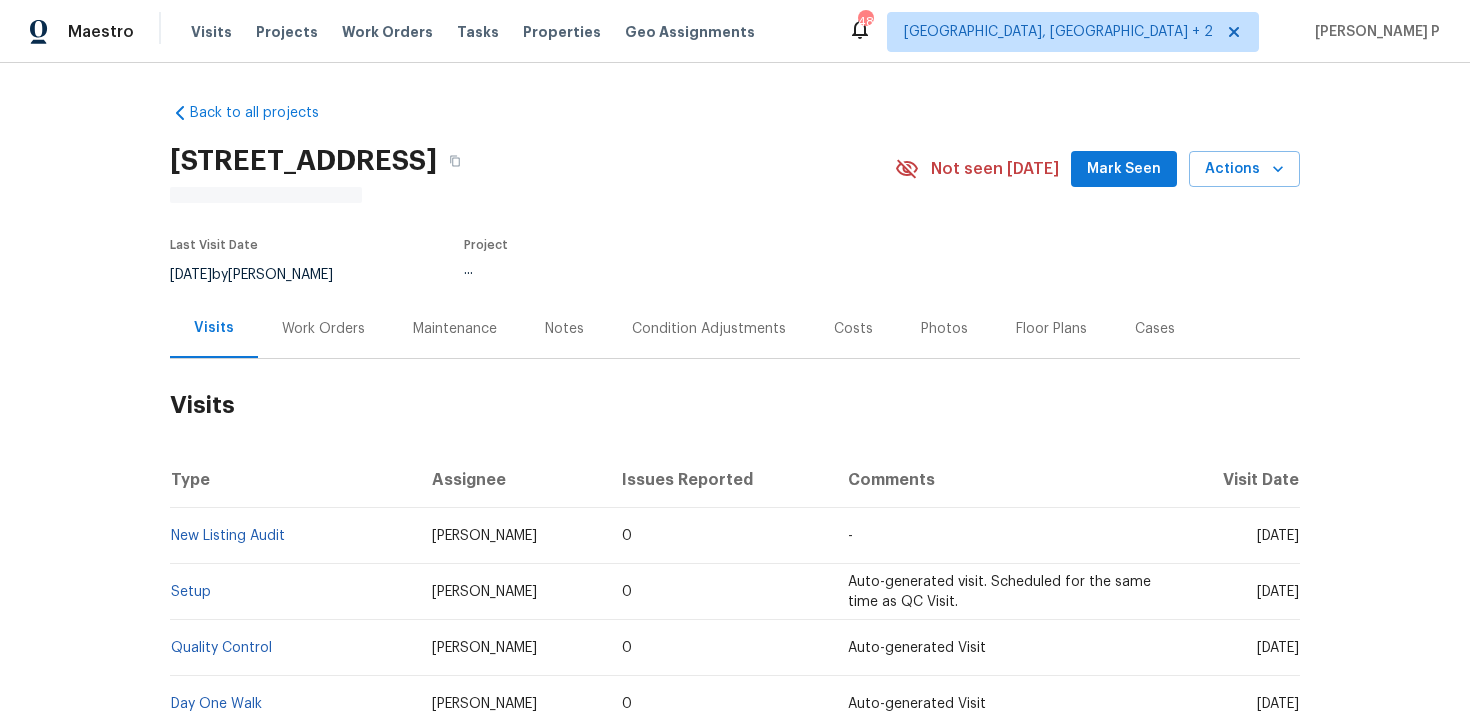click on "Work Orders" at bounding box center [323, 329] 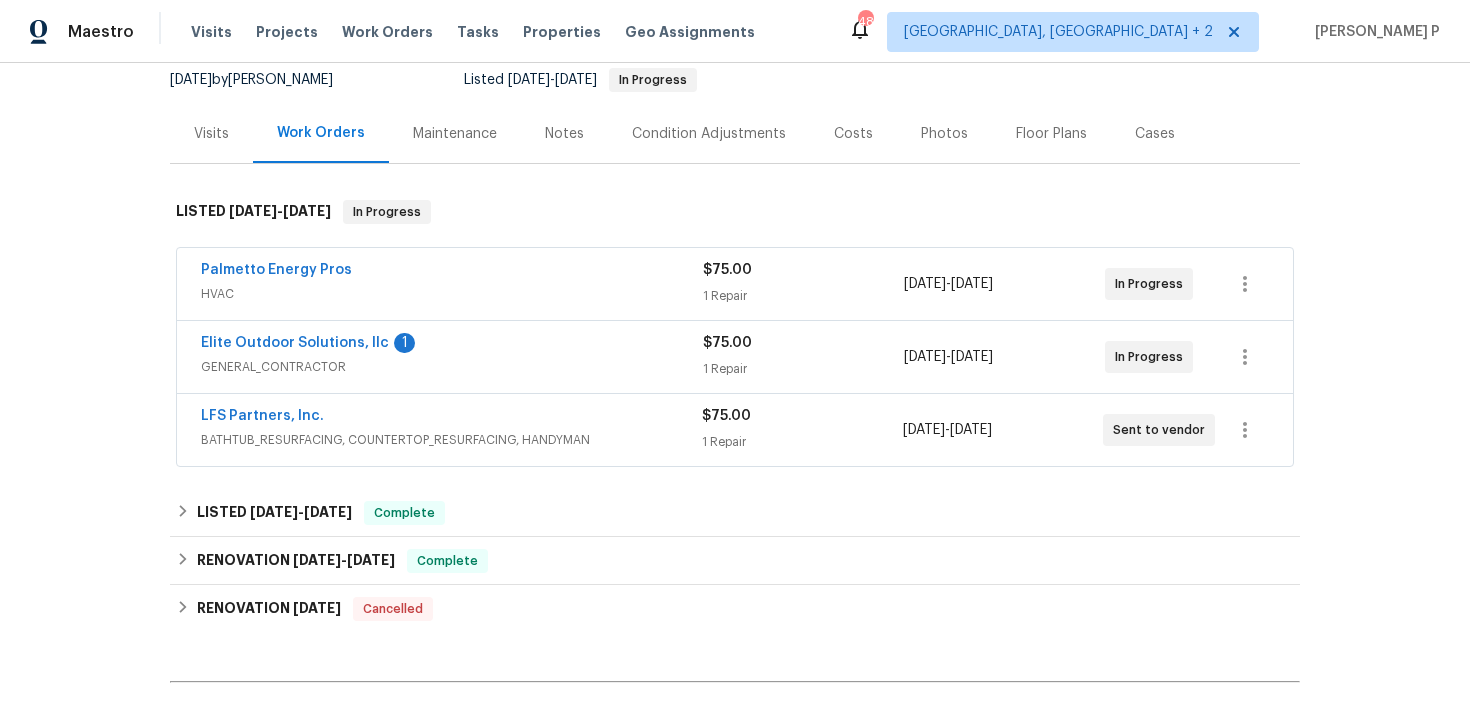 scroll, scrollTop: 265, scrollLeft: 0, axis: vertical 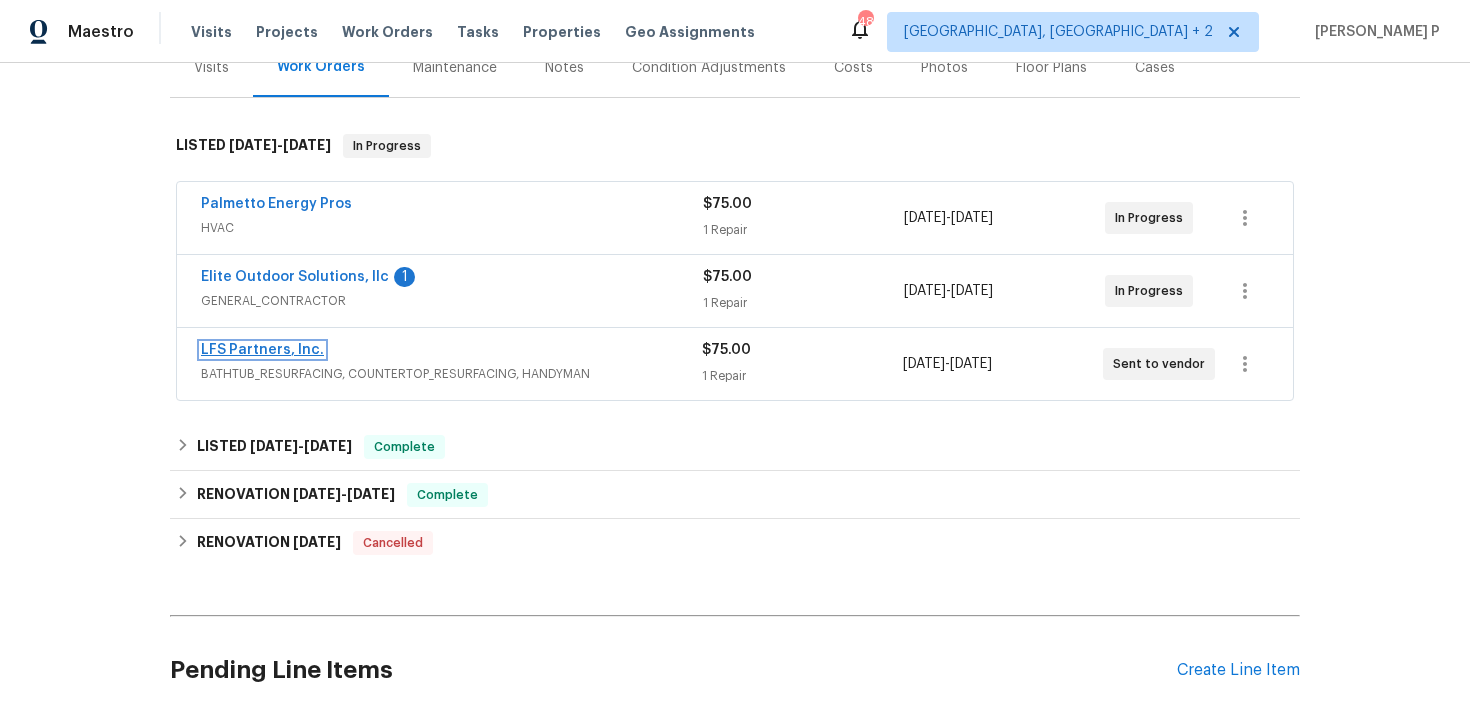 click on "LFS Partners, Inc." at bounding box center [262, 350] 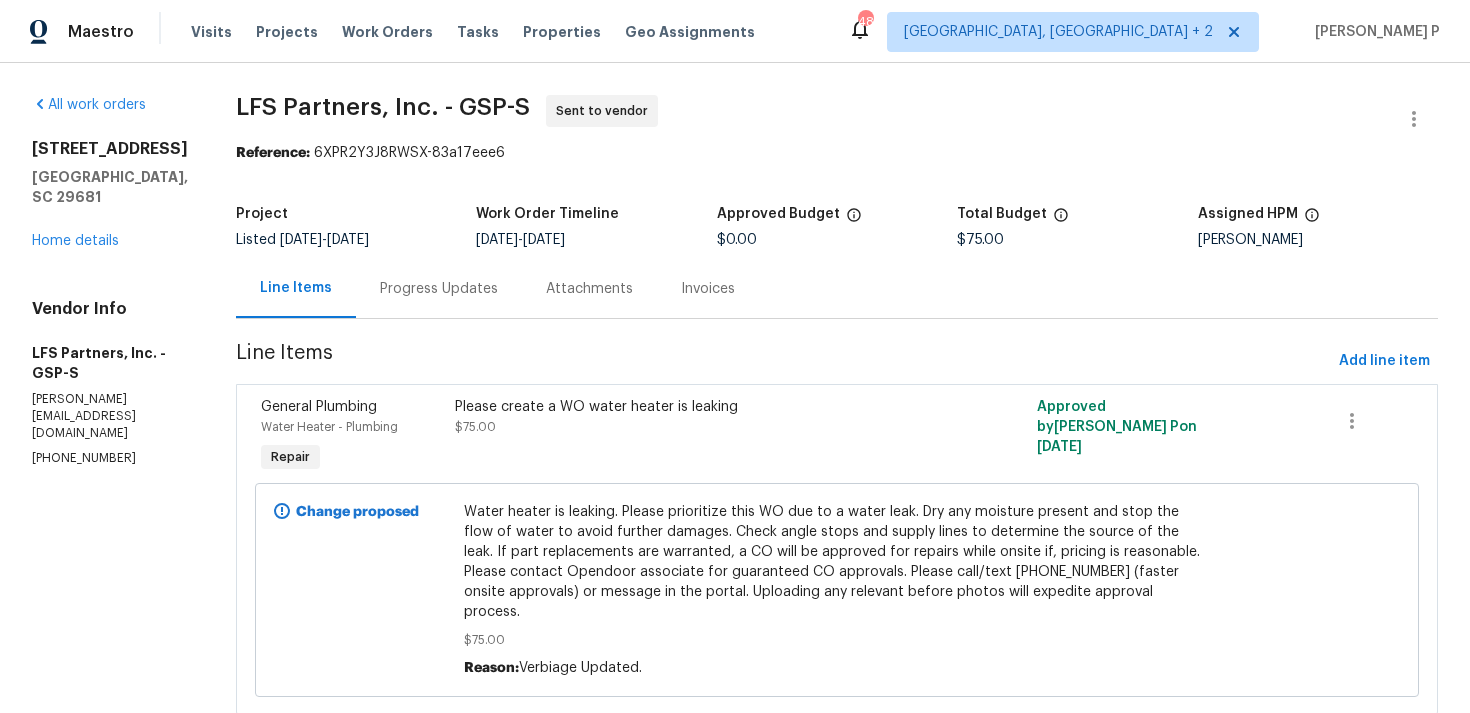 scroll, scrollTop: 40, scrollLeft: 0, axis: vertical 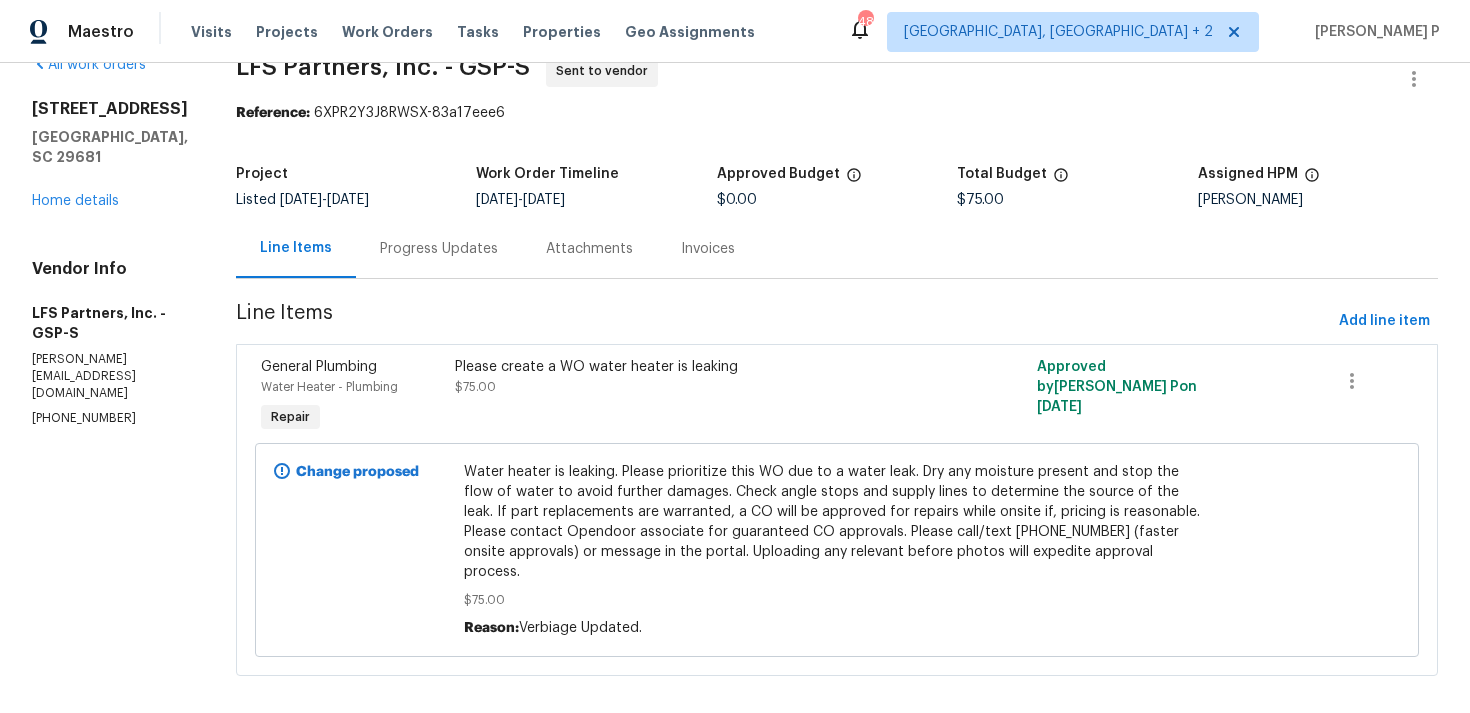 click on "Progress Updates" at bounding box center [439, 249] 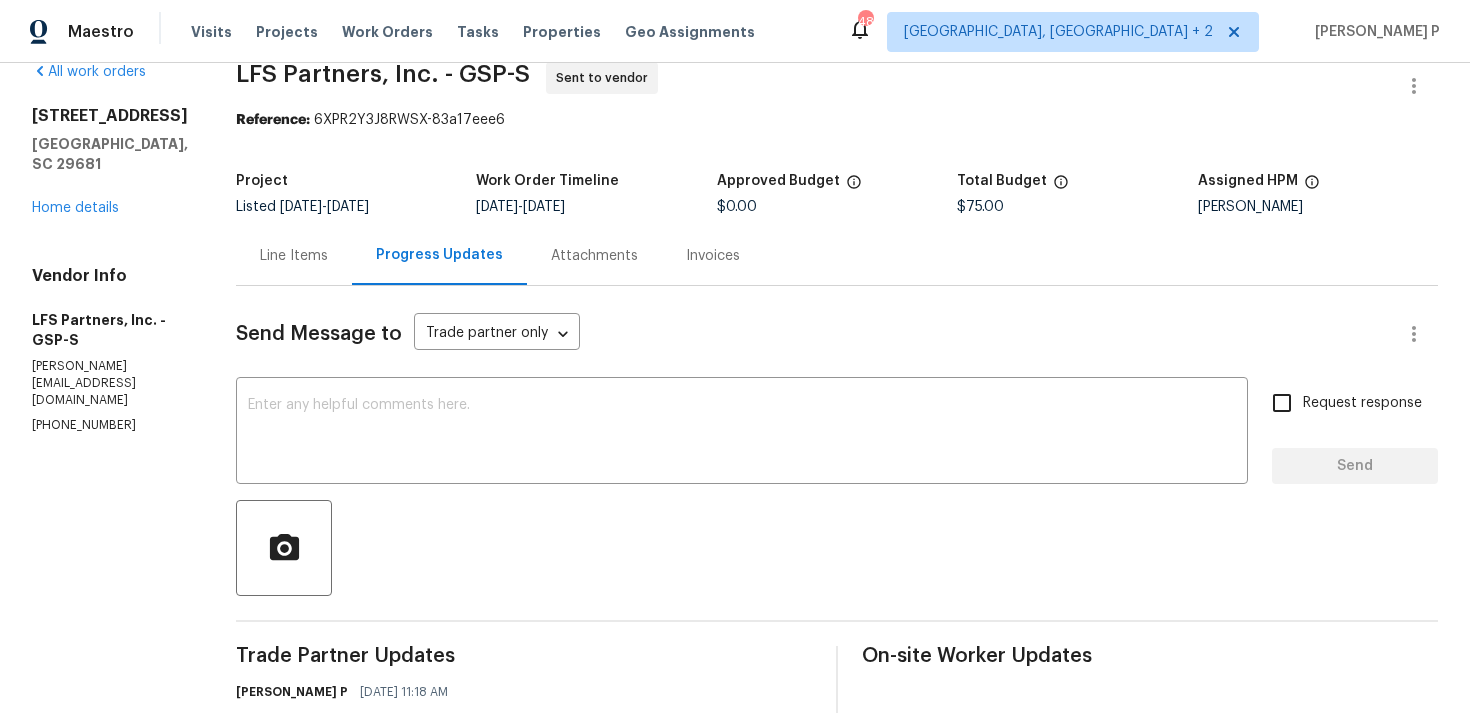 scroll, scrollTop: 0, scrollLeft: 0, axis: both 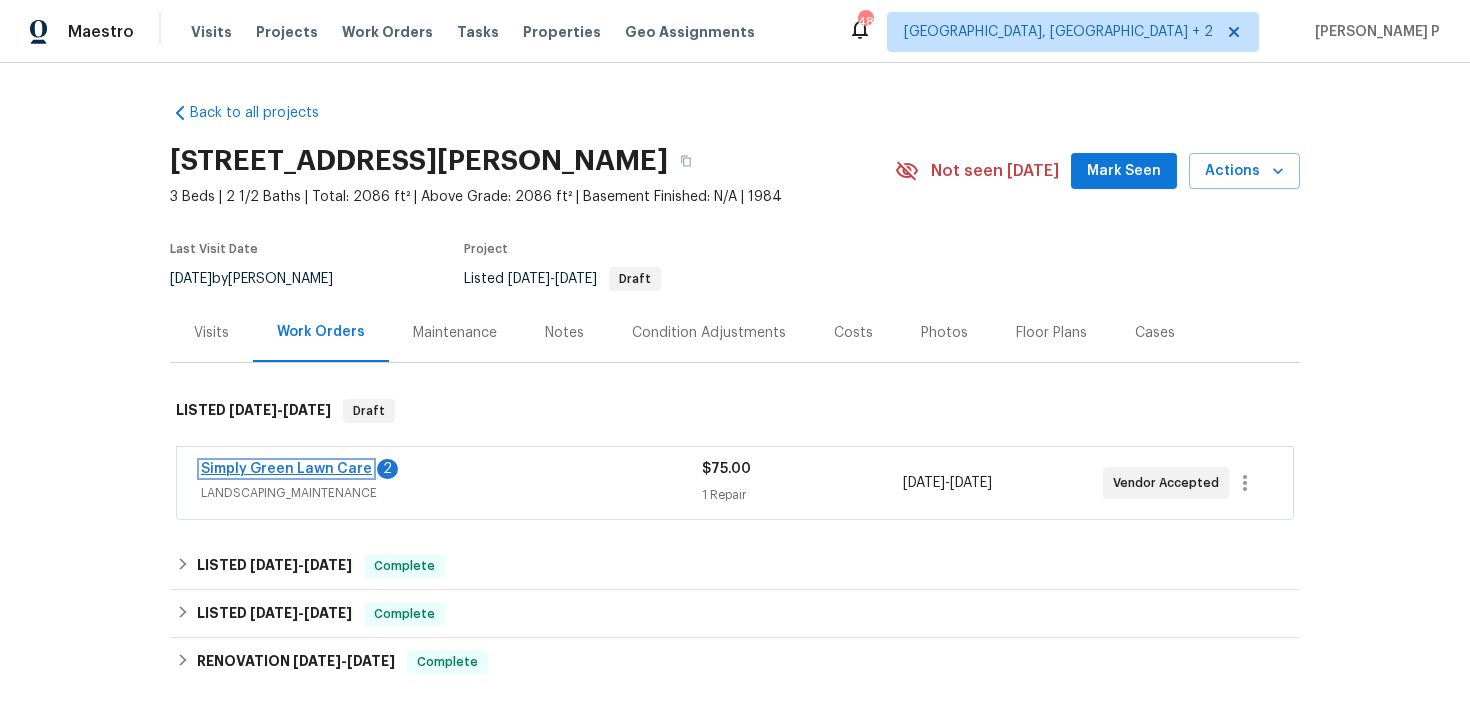 click on "Simply Green Lawn Care" at bounding box center [286, 469] 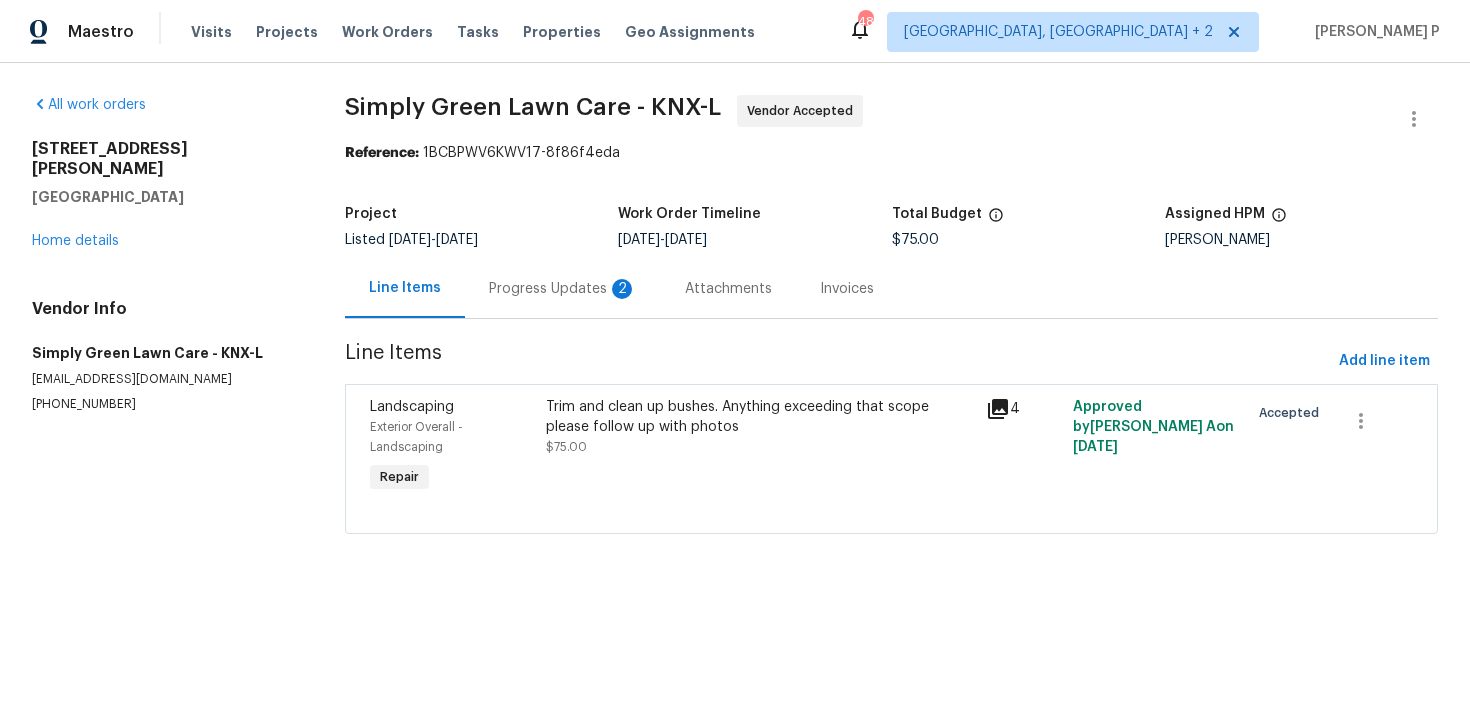 click on "Progress Updates 2" at bounding box center [563, 289] 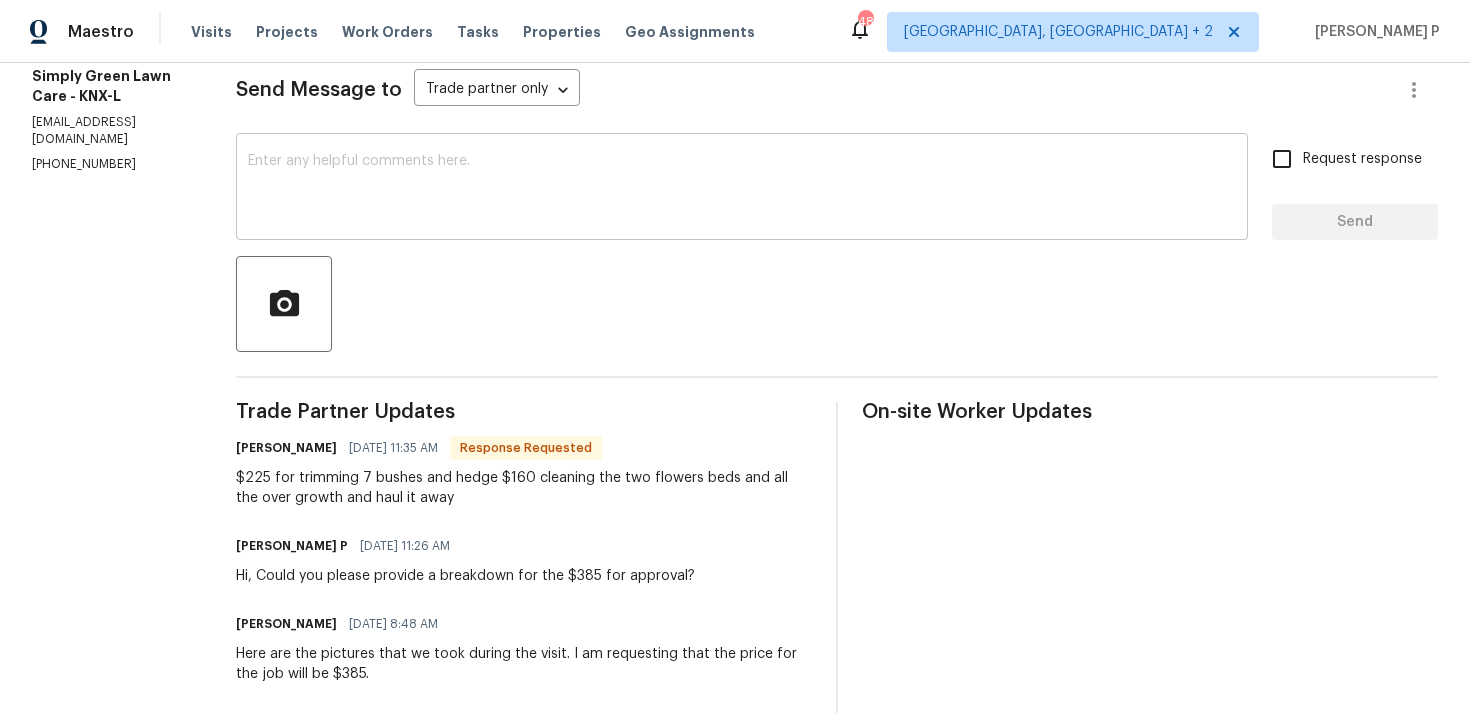 scroll, scrollTop: 264, scrollLeft: 0, axis: vertical 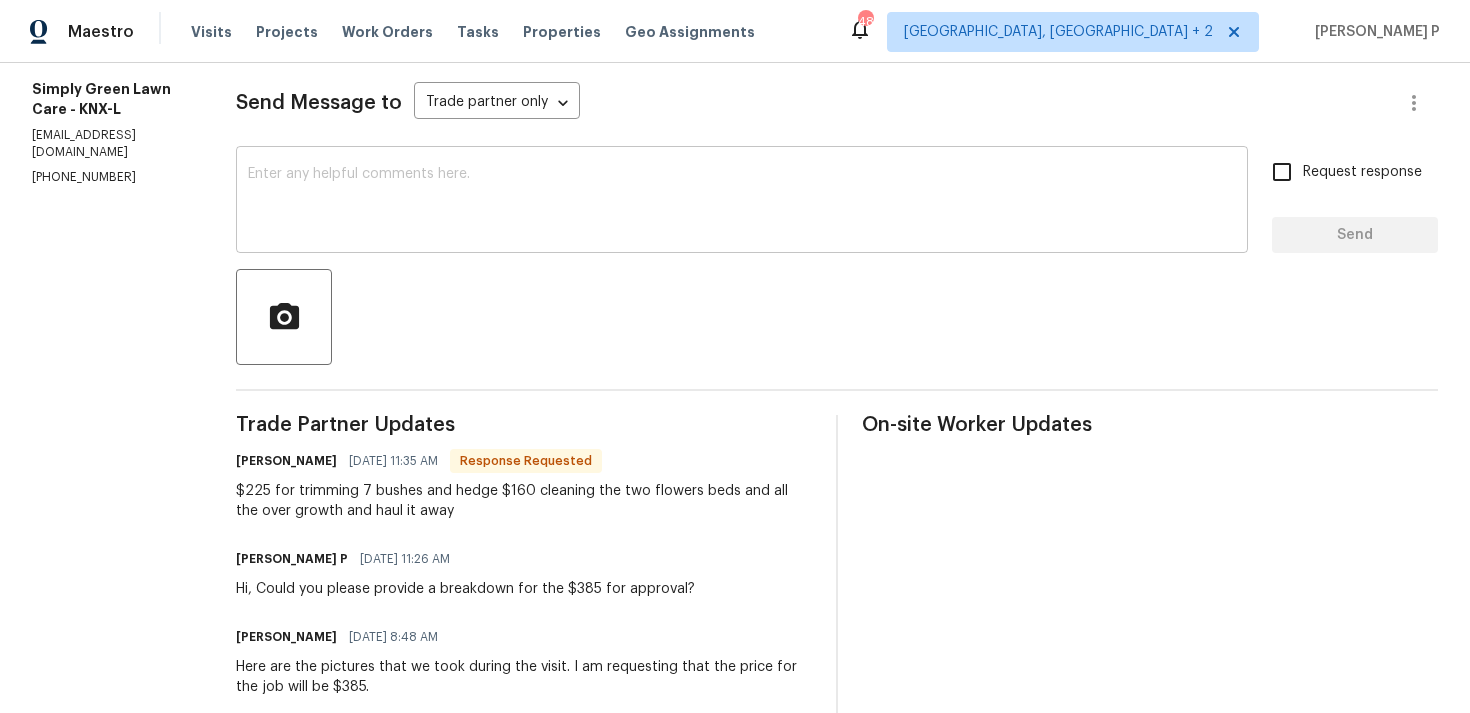 click at bounding box center (742, 202) 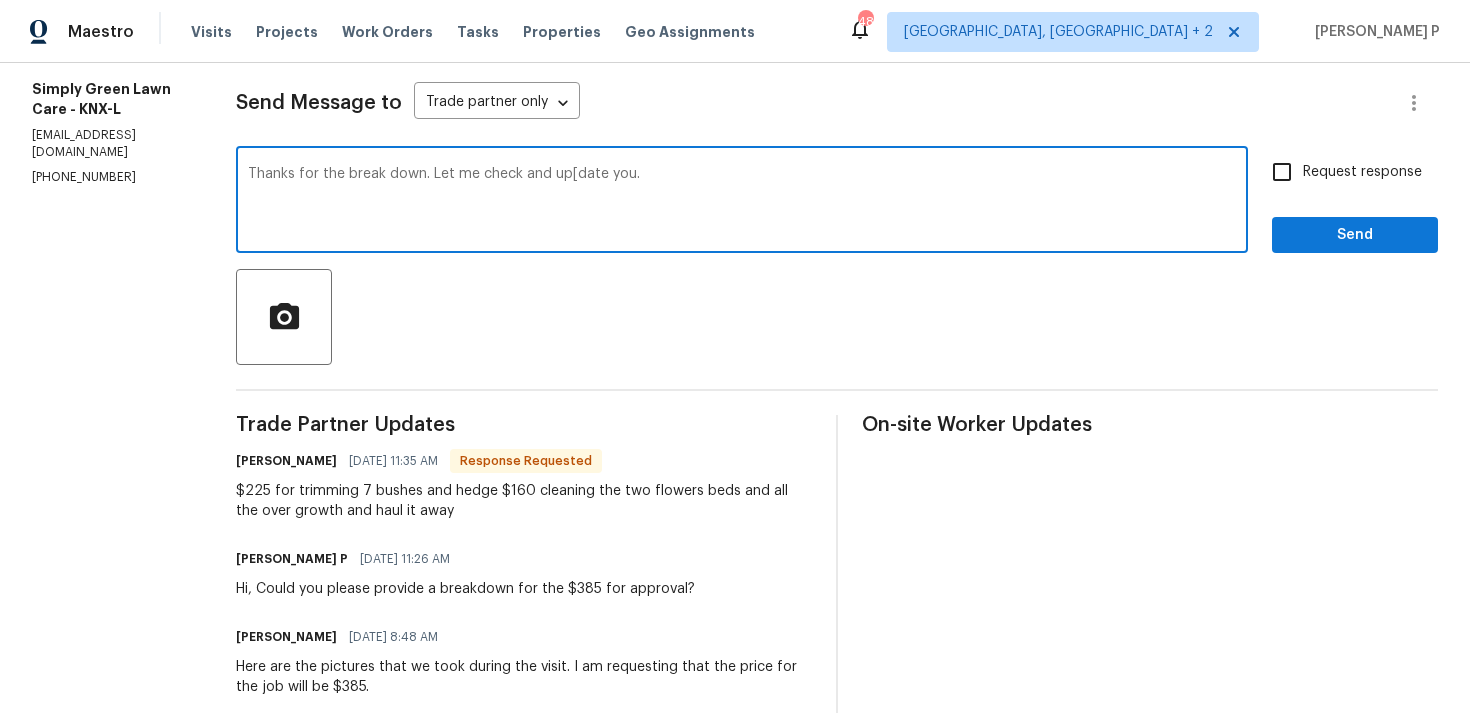 click on "Thanks for the break down. Let me check and up[date you." at bounding box center (742, 202) 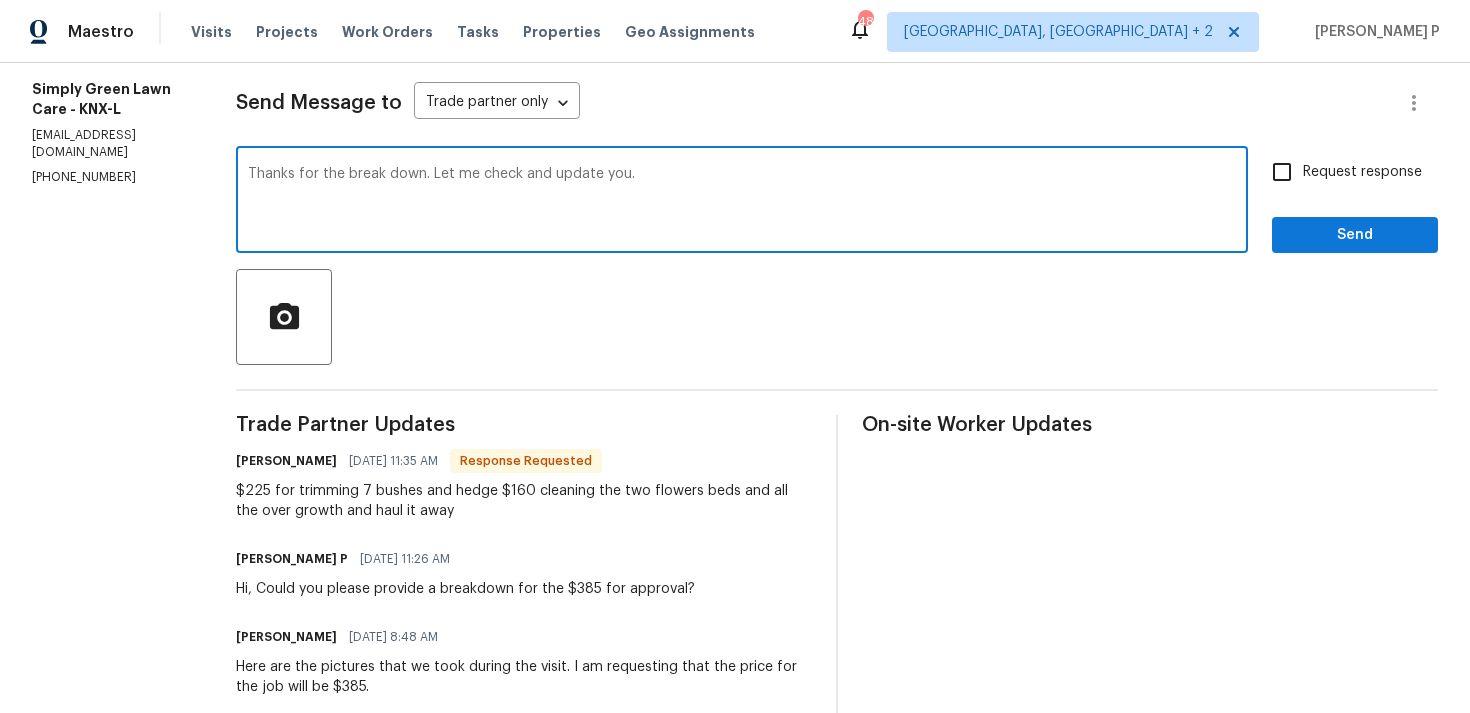 type on "Thanks for the break down. Let me check and update you." 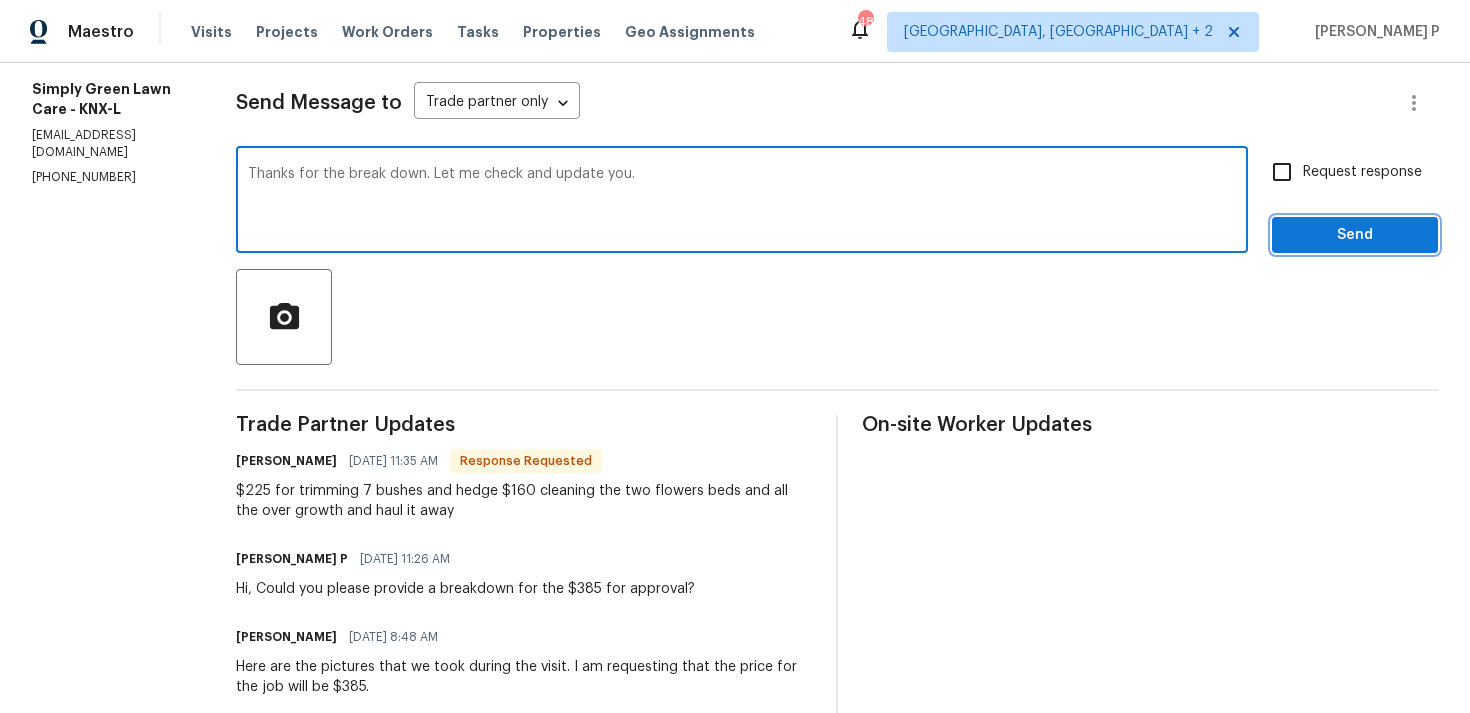 click on "Send" at bounding box center [1355, 235] 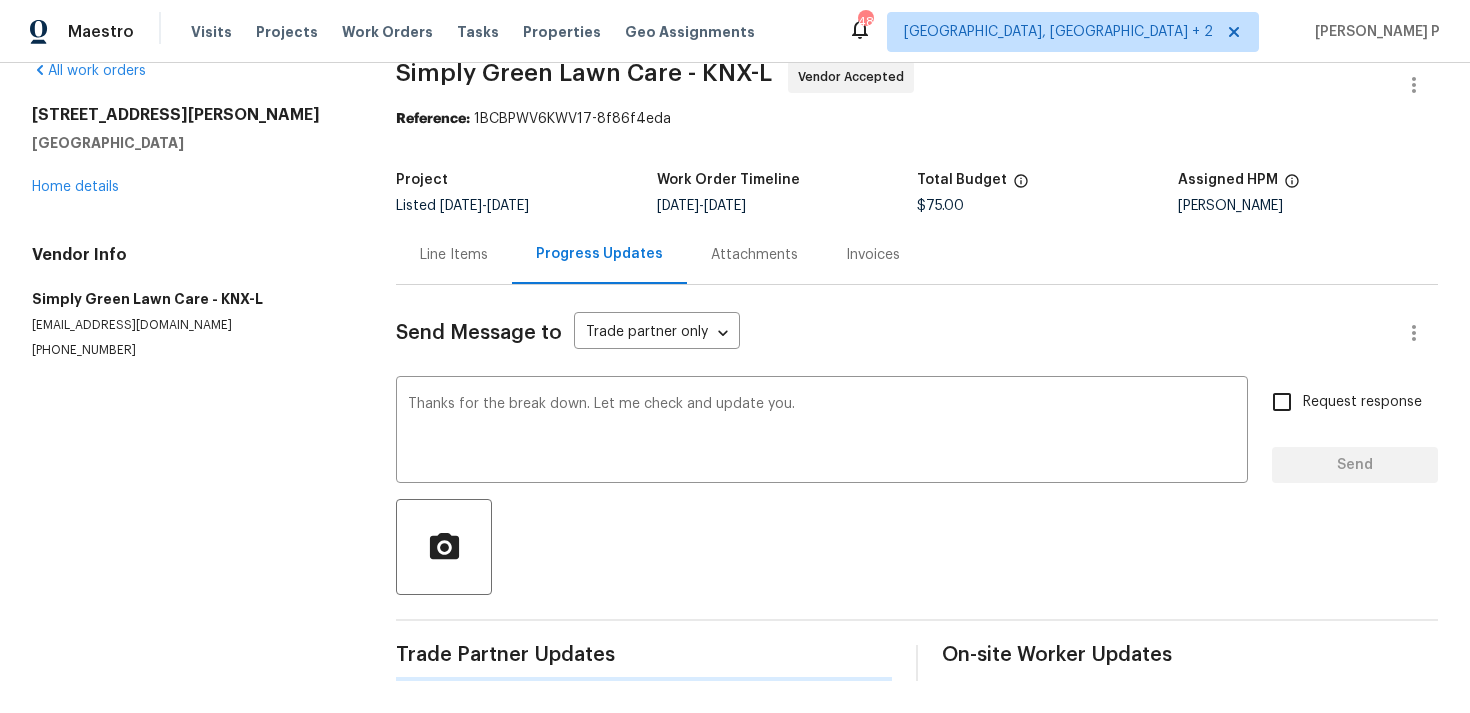 scroll, scrollTop: 34, scrollLeft: 0, axis: vertical 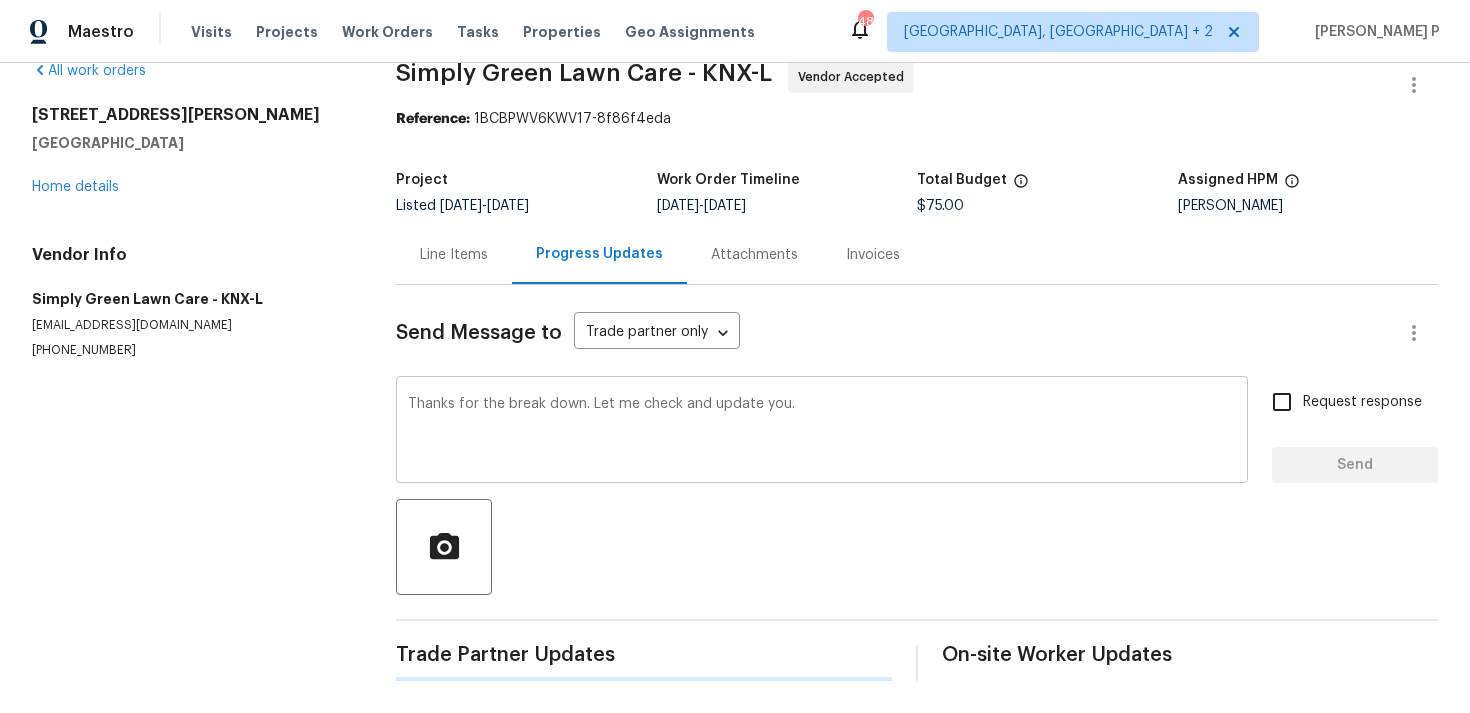type 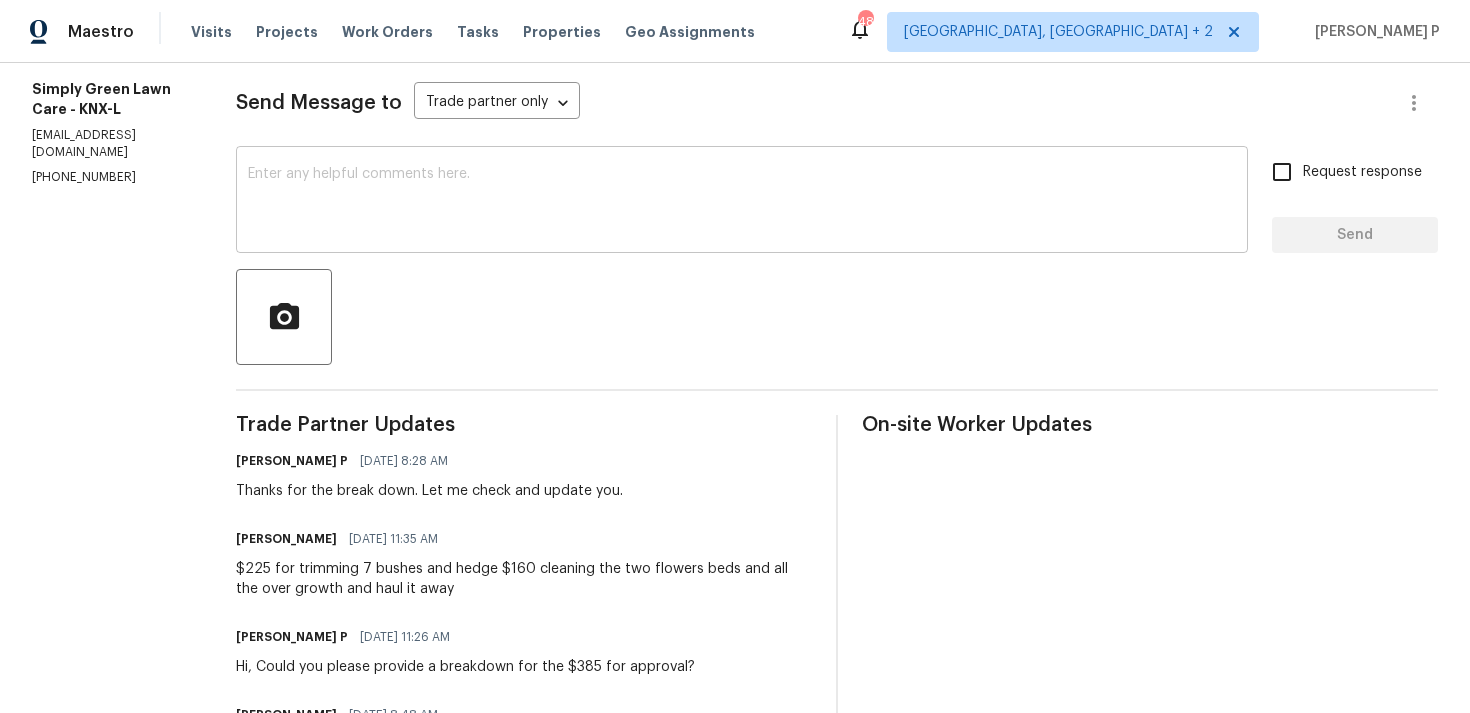 scroll, scrollTop: 0, scrollLeft: 0, axis: both 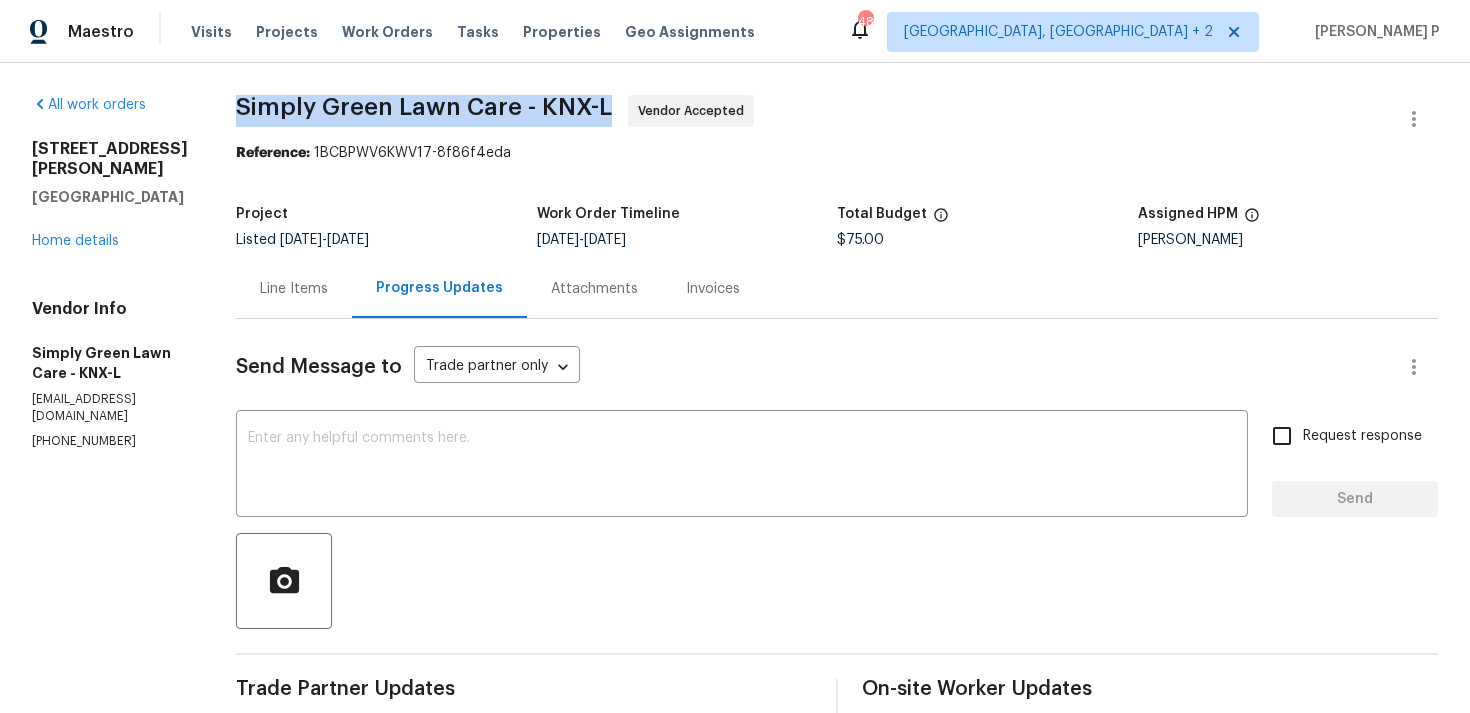 drag, startPoint x: 283, startPoint y: 105, endPoint x: 654, endPoint y: 107, distance: 371.0054 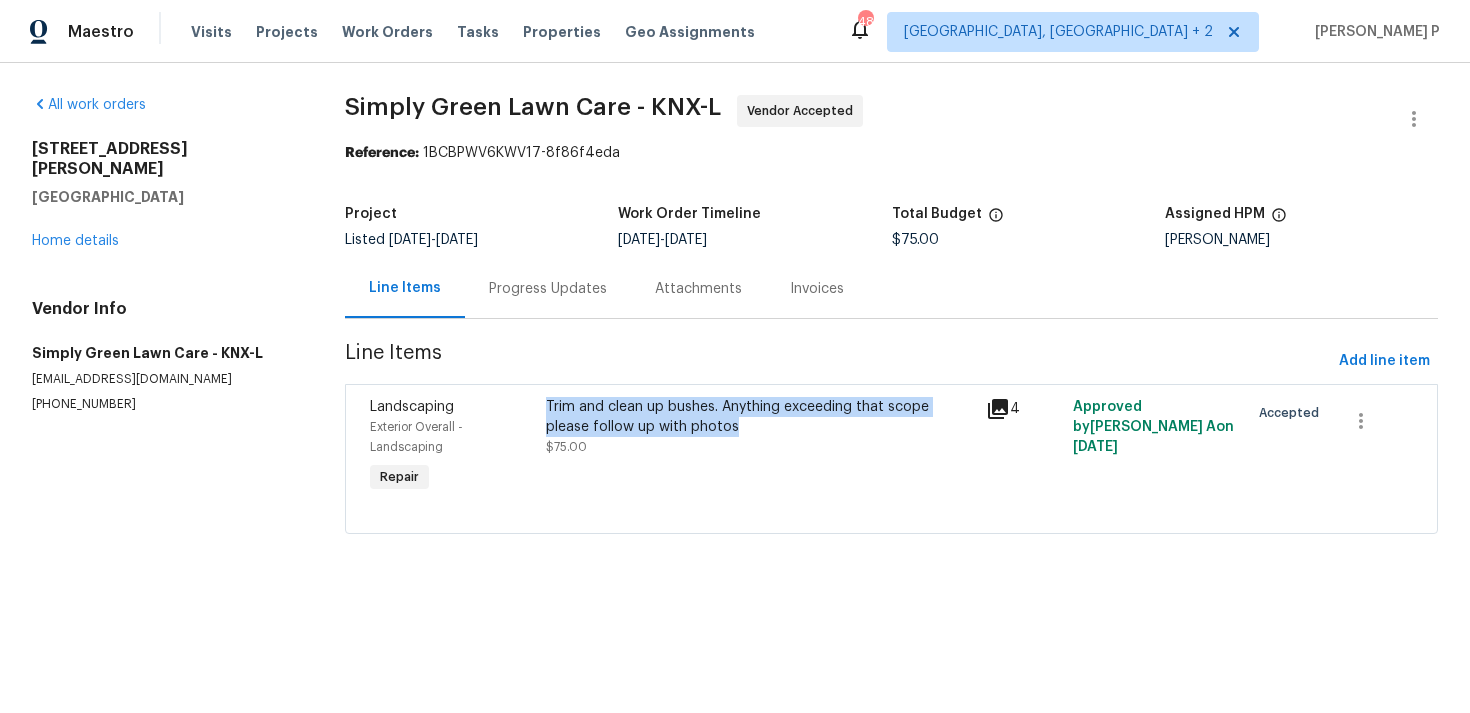 copy on "Trim and clean up bushes. Anything exceeding that scope please follow up with photos" 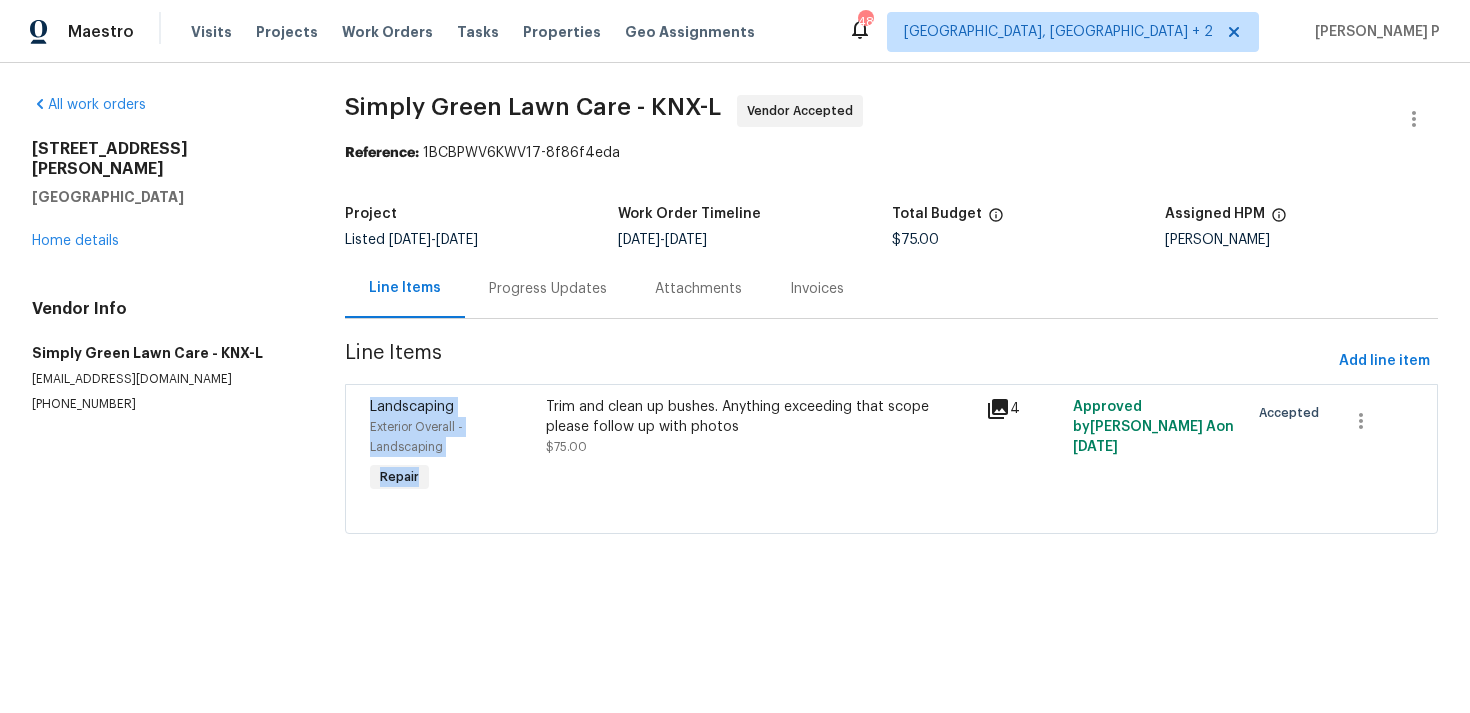 drag, startPoint x: 551, startPoint y: 404, endPoint x: 725, endPoint y: 359, distance: 179.7248 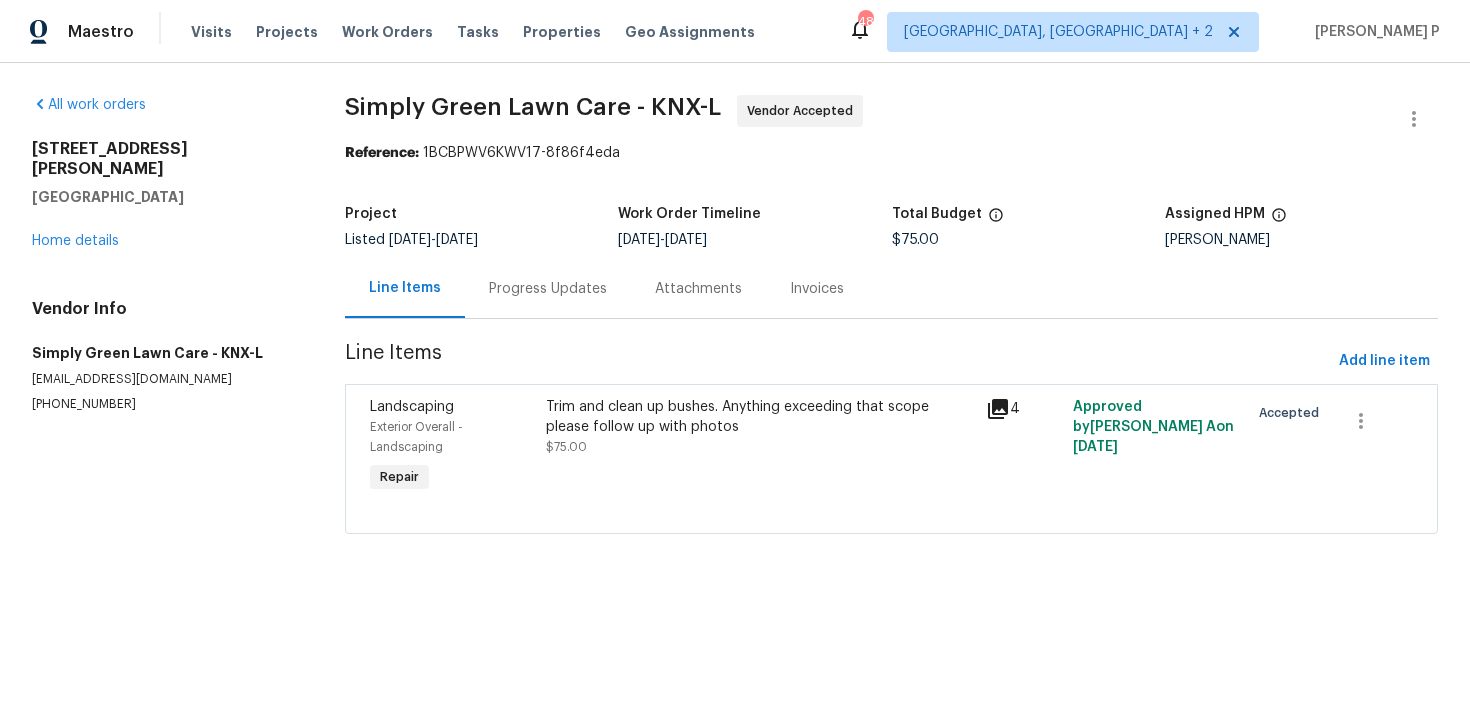 click on "Progress Updates" at bounding box center (548, 289) 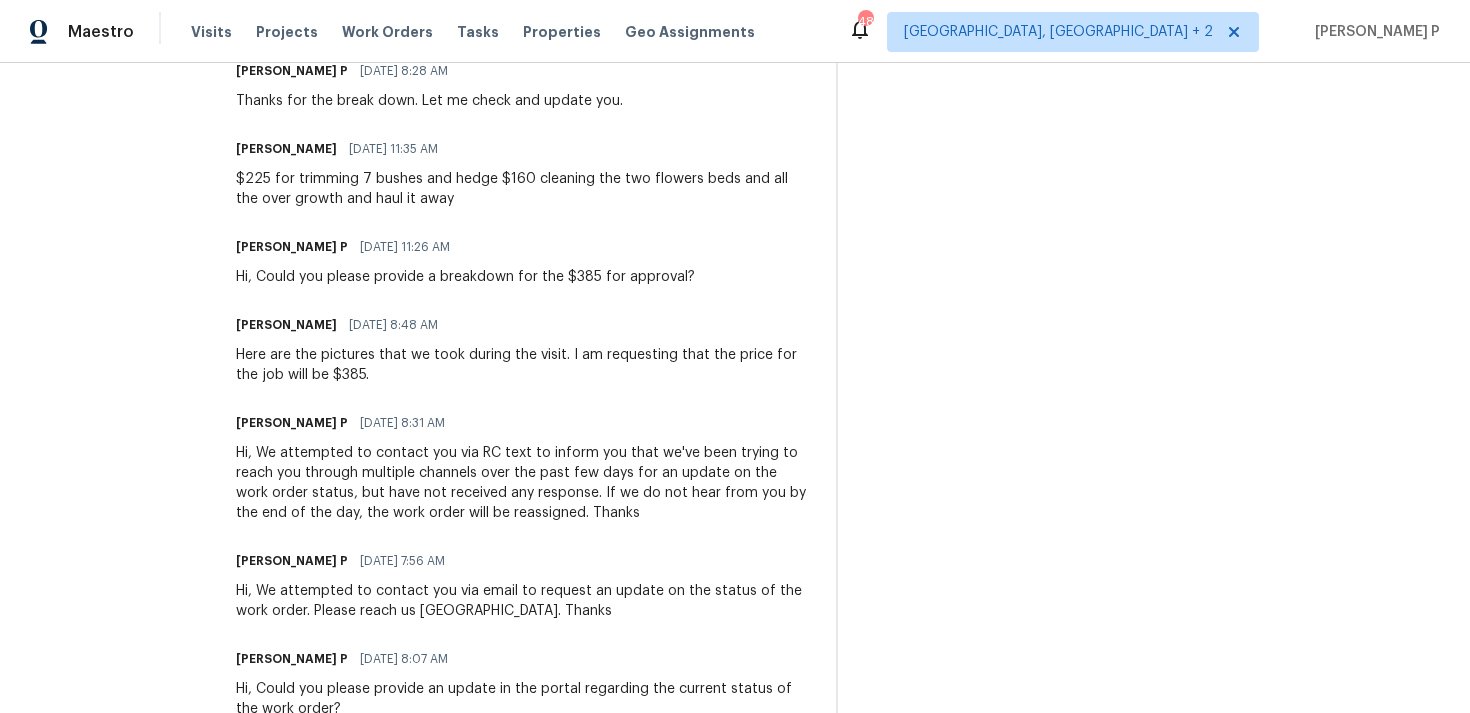 scroll, scrollTop: 656, scrollLeft: 0, axis: vertical 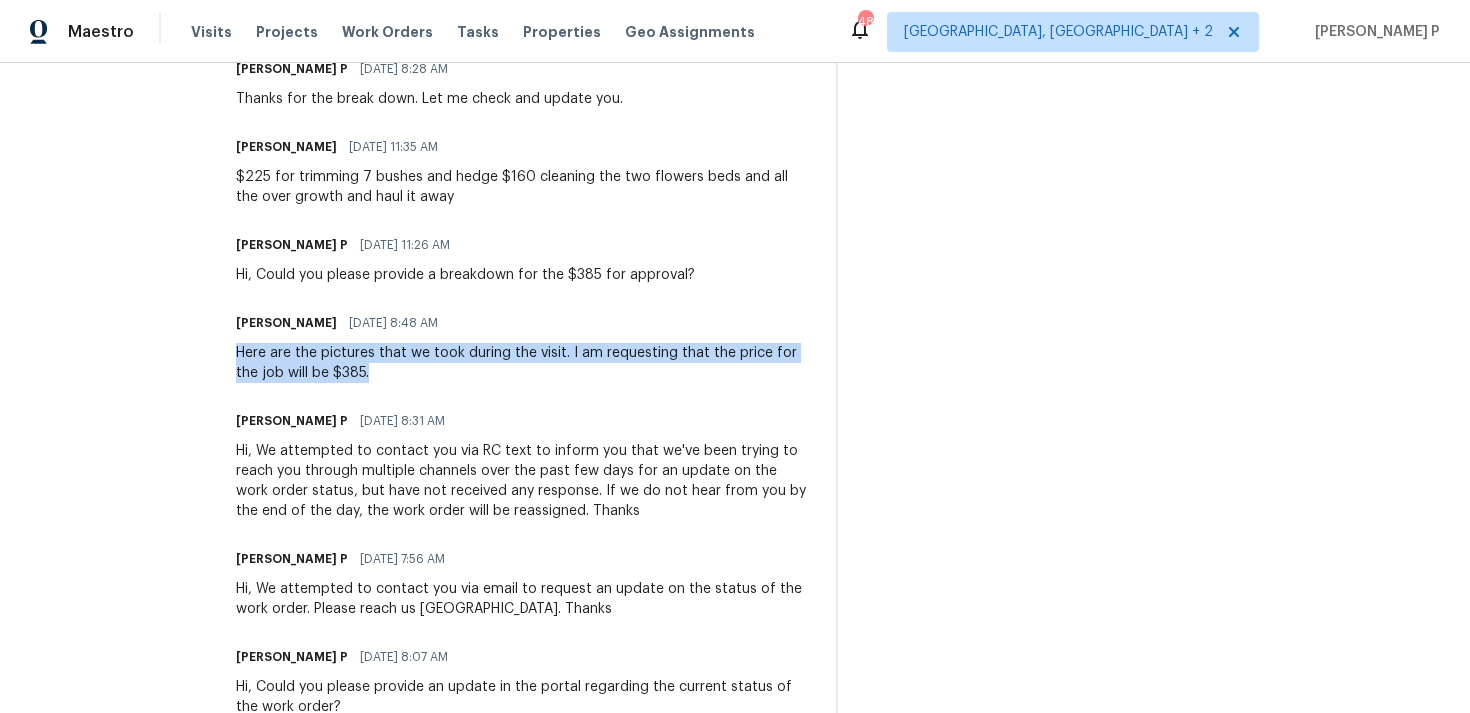 drag, startPoint x: 284, startPoint y: 354, endPoint x: 423, endPoint y: 368, distance: 139.70326 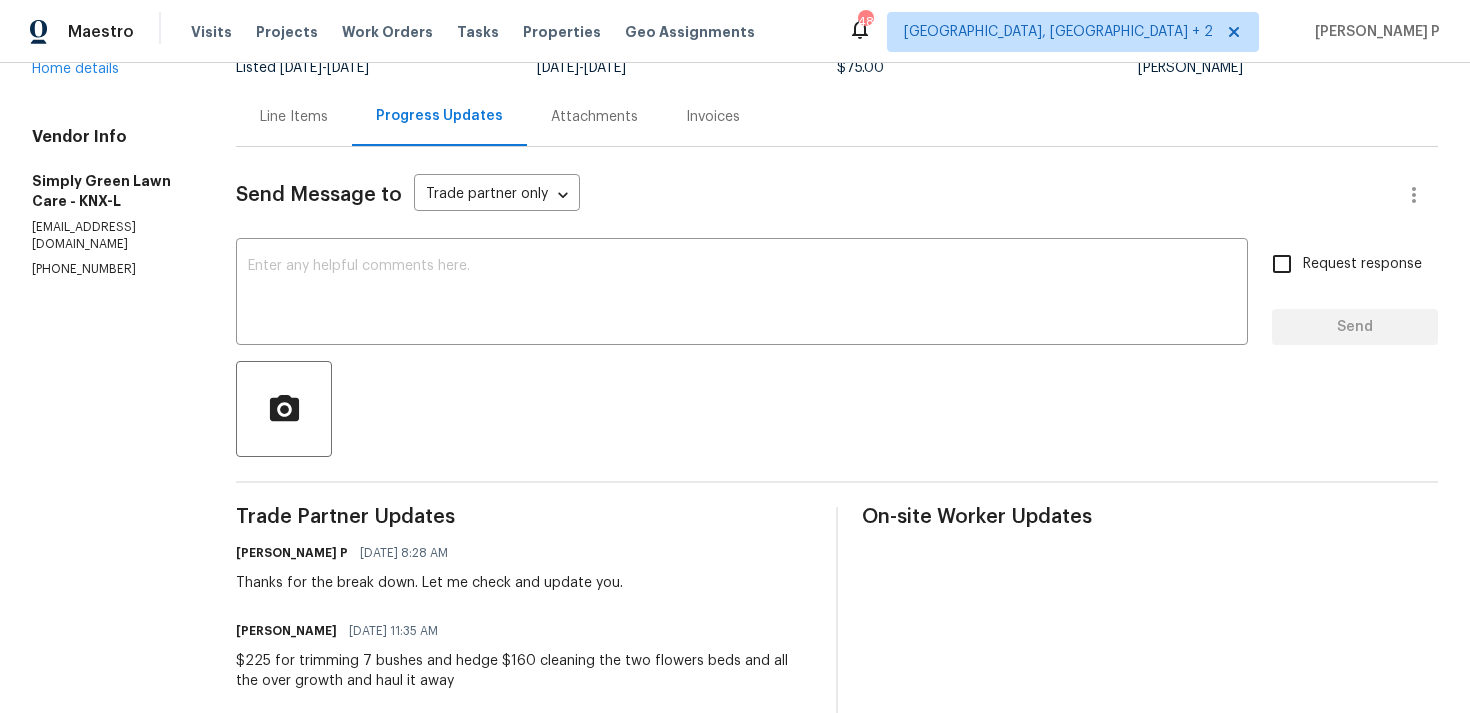scroll, scrollTop: 13, scrollLeft: 0, axis: vertical 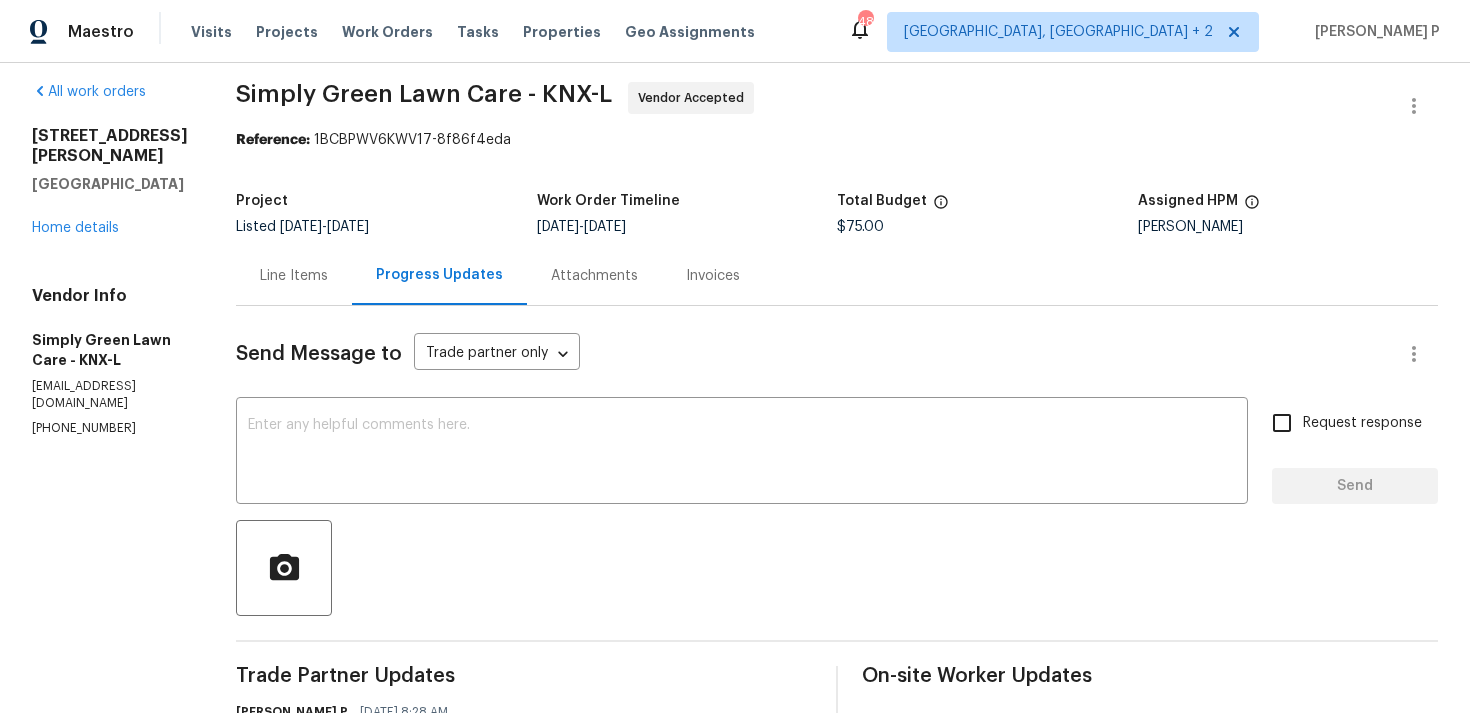 click on "Line Items" at bounding box center (294, 276) 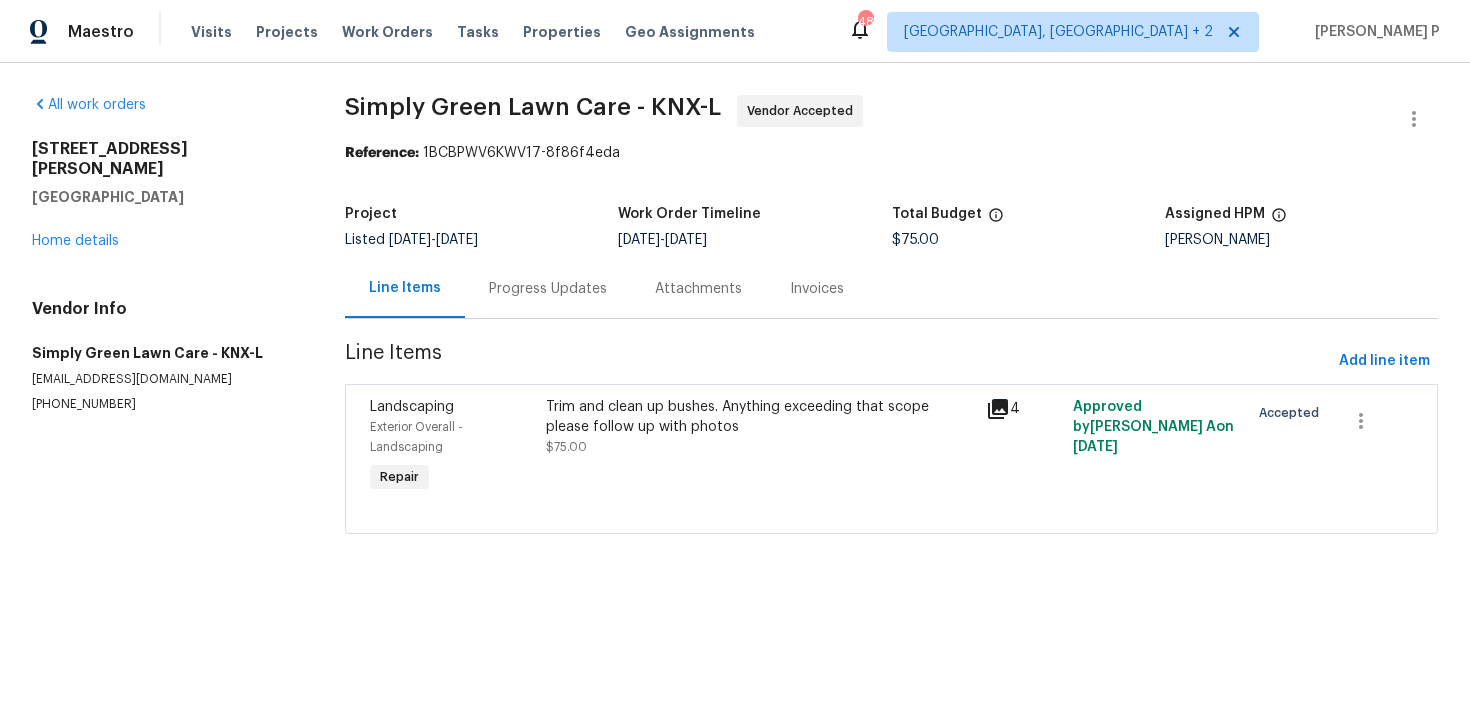 scroll, scrollTop: 0, scrollLeft: 0, axis: both 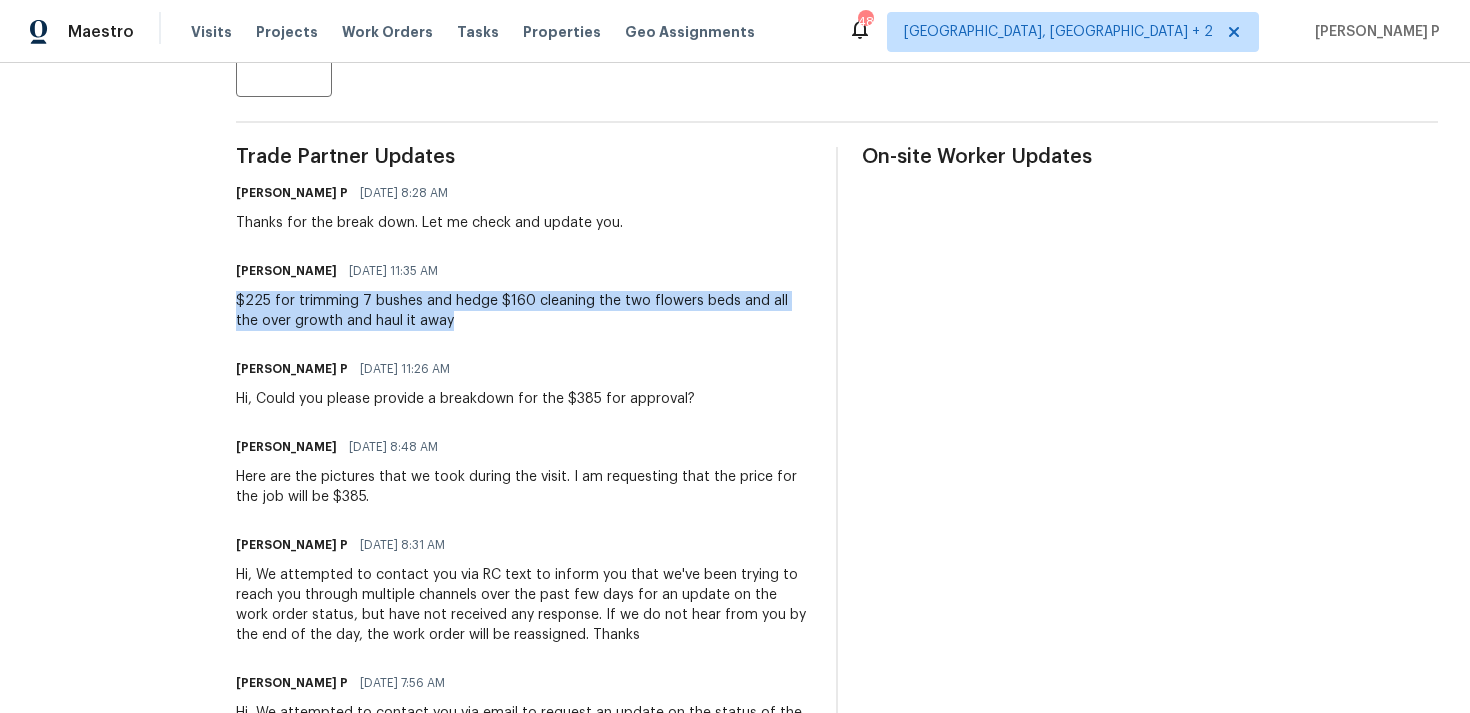 drag, startPoint x: 282, startPoint y: 297, endPoint x: 520, endPoint y: 319, distance: 239.01465 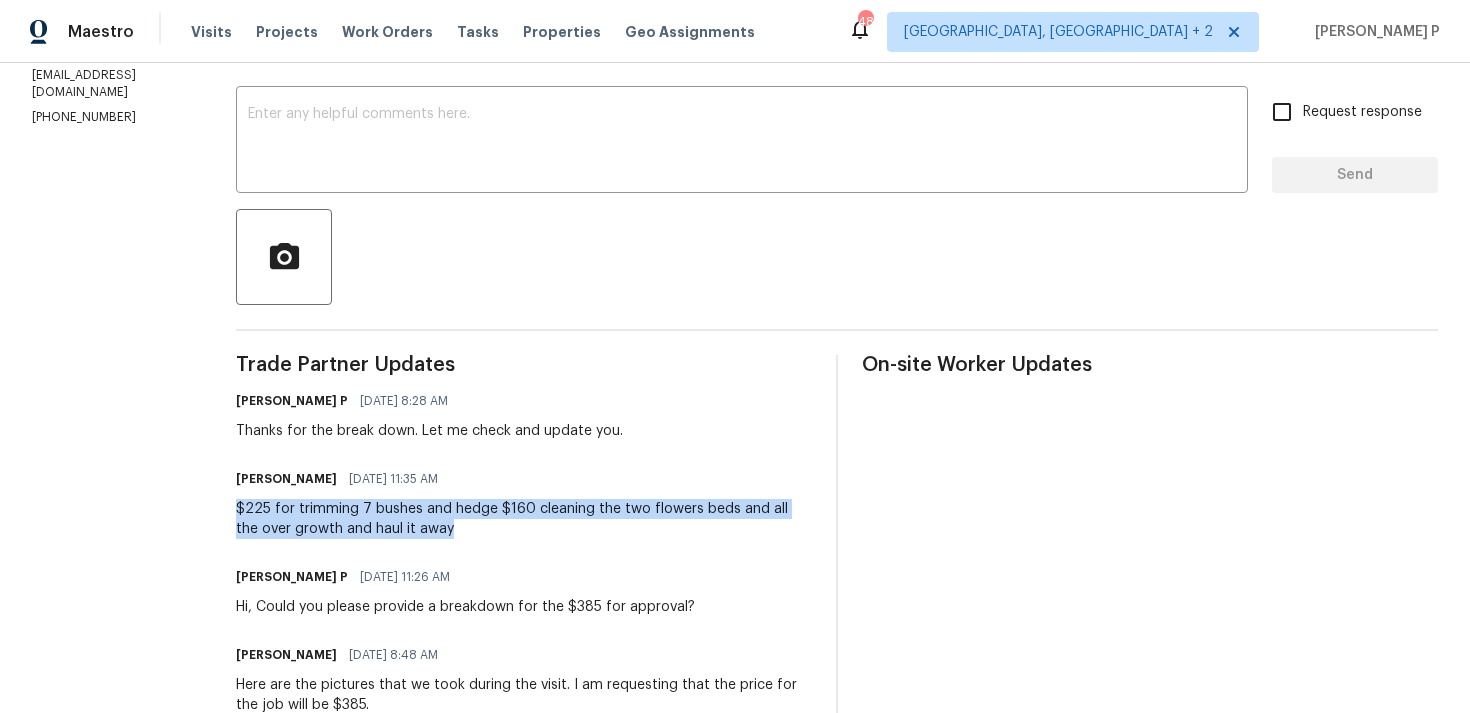 scroll, scrollTop: 0, scrollLeft: 0, axis: both 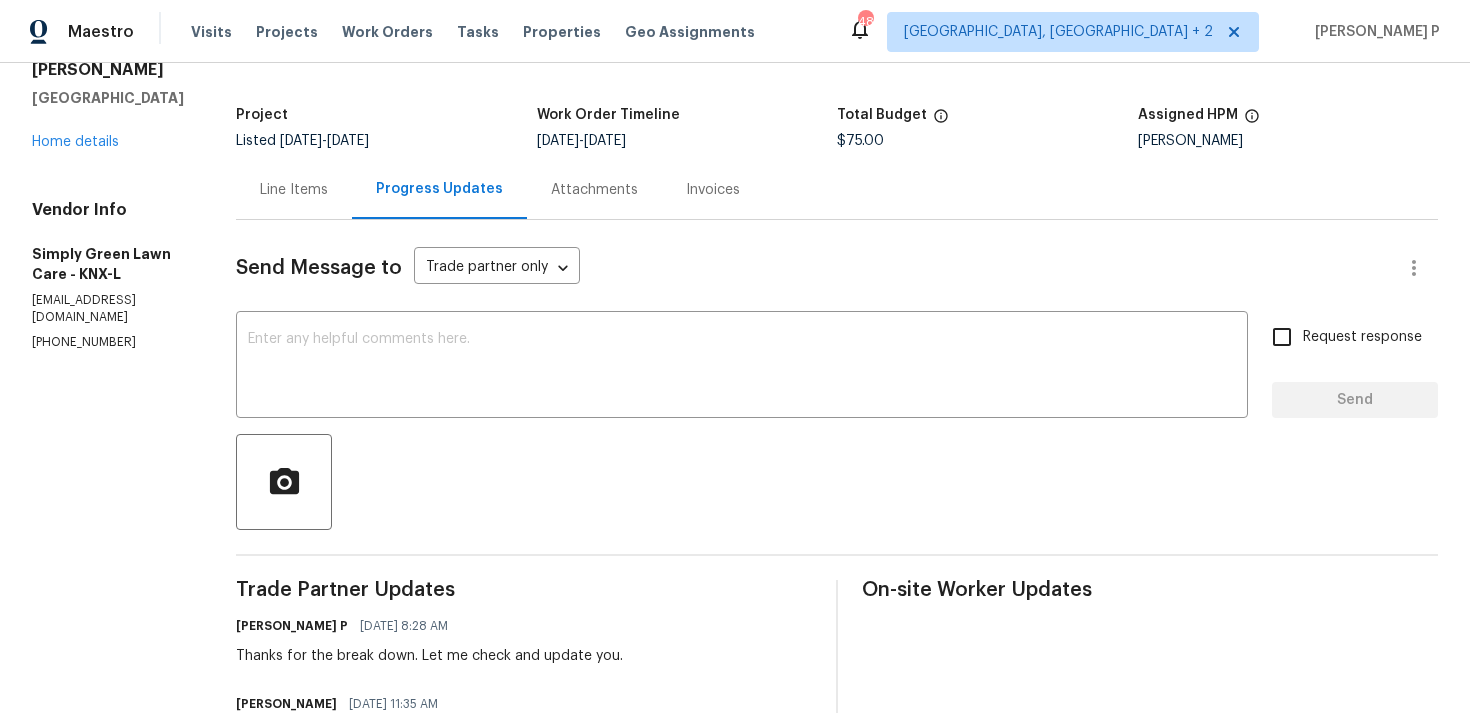 click on "Trade Partner Updates" at bounding box center [524, 590] 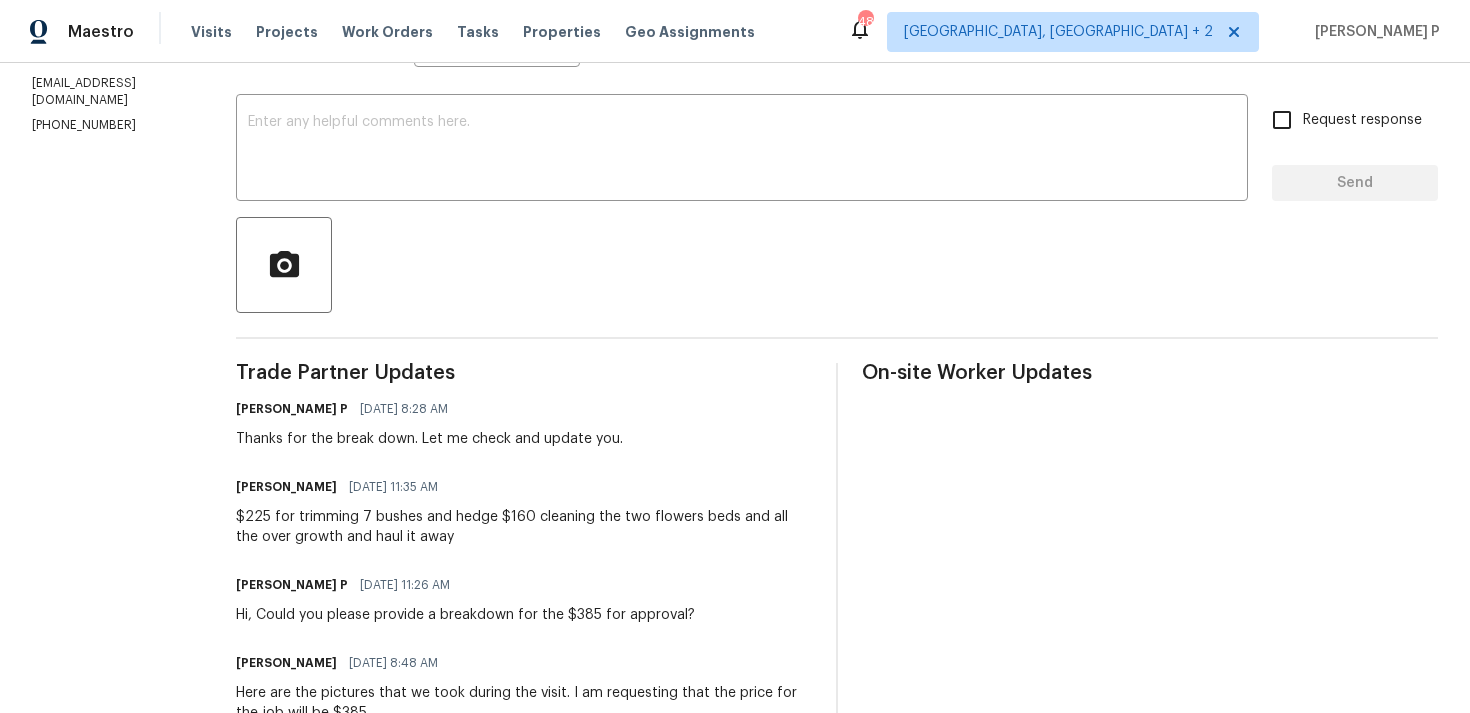 scroll, scrollTop: 344, scrollLeft: 0, axis: vertical 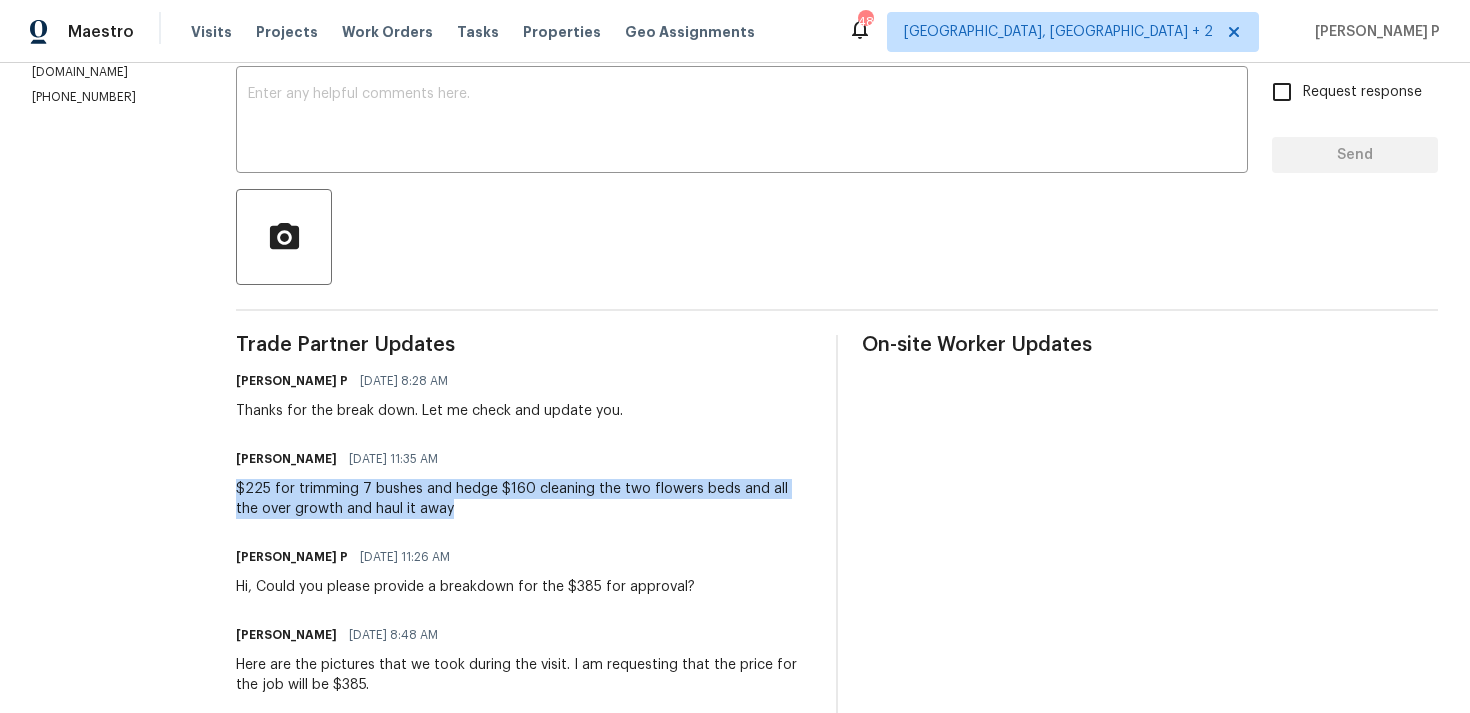 drag, startPoint x: 282, startPoint y: 489, endPoint x: 520, endPoint y: 500, distance: 238.25406 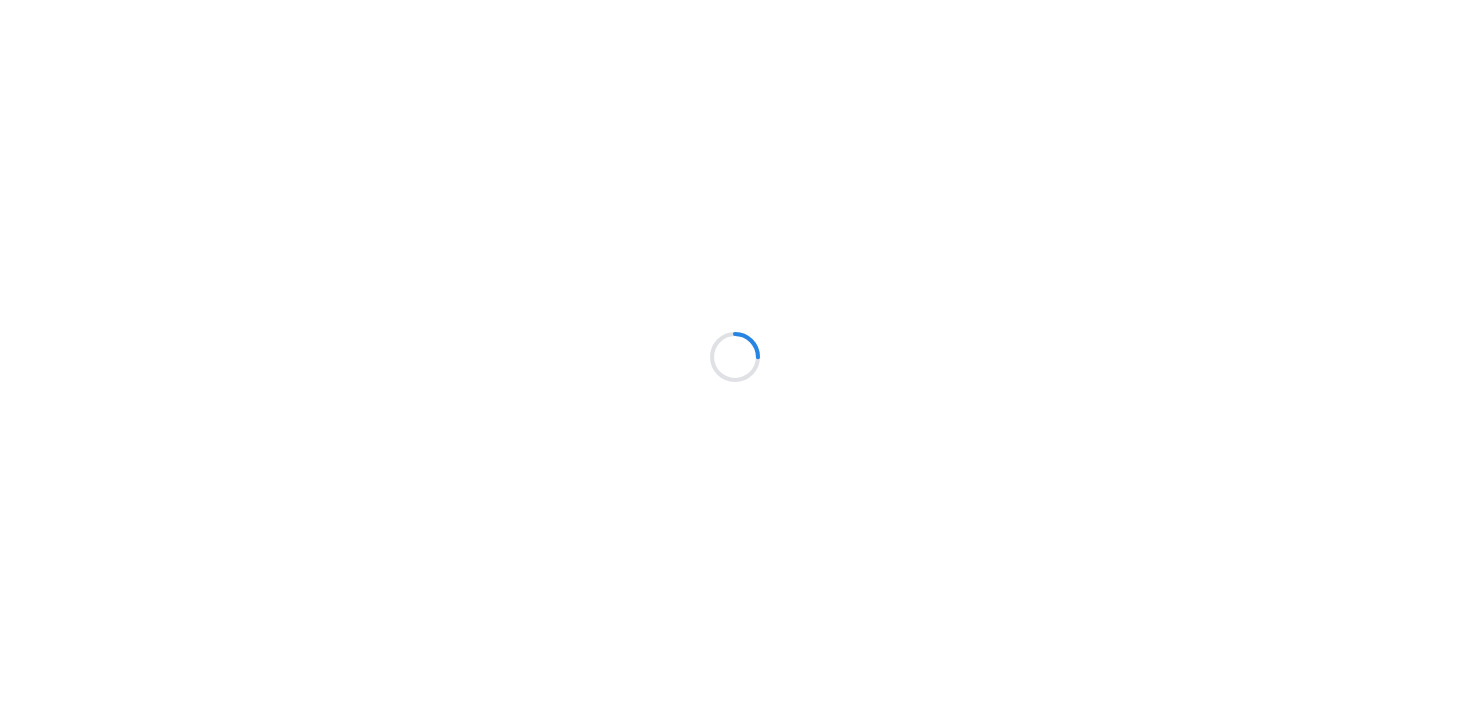 scroll, scrollTop: 0, scrollLeft: 0, axis: both 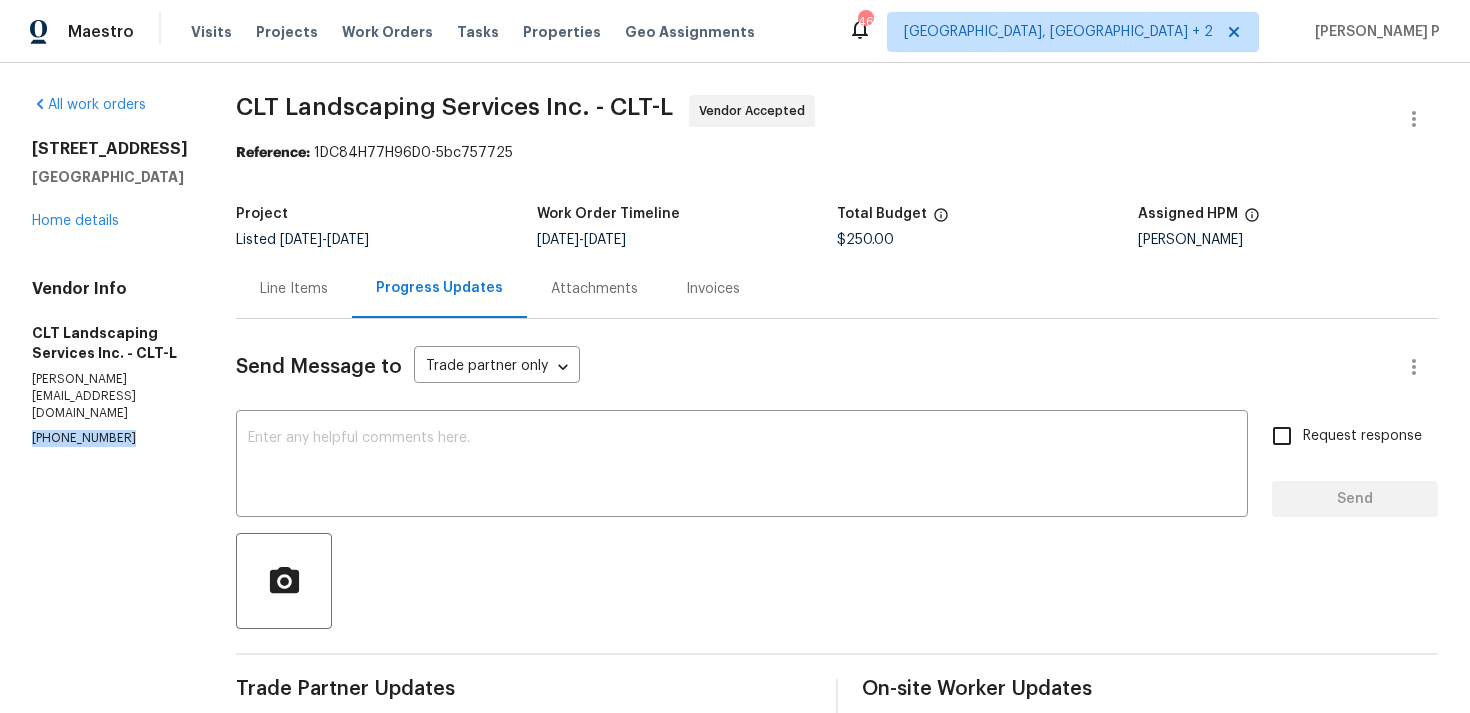 drag, startPoint x: 125, startPoint y: 402, endPoint x: 0, endPoint y: 412, distance: 125.39936 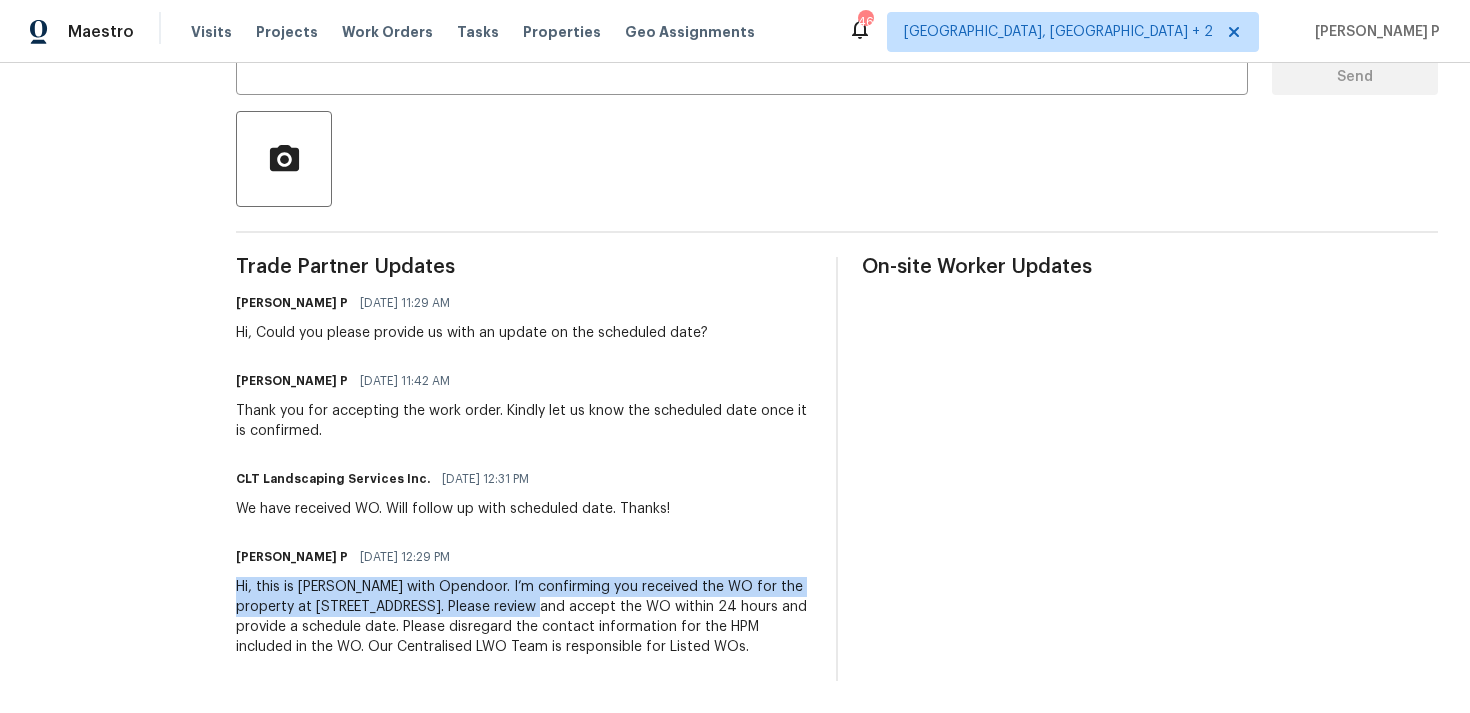drag, startPoint x: 237, startPoint y: 588, endPoint x: 493, endPoint y: 603, distance: 256.4391 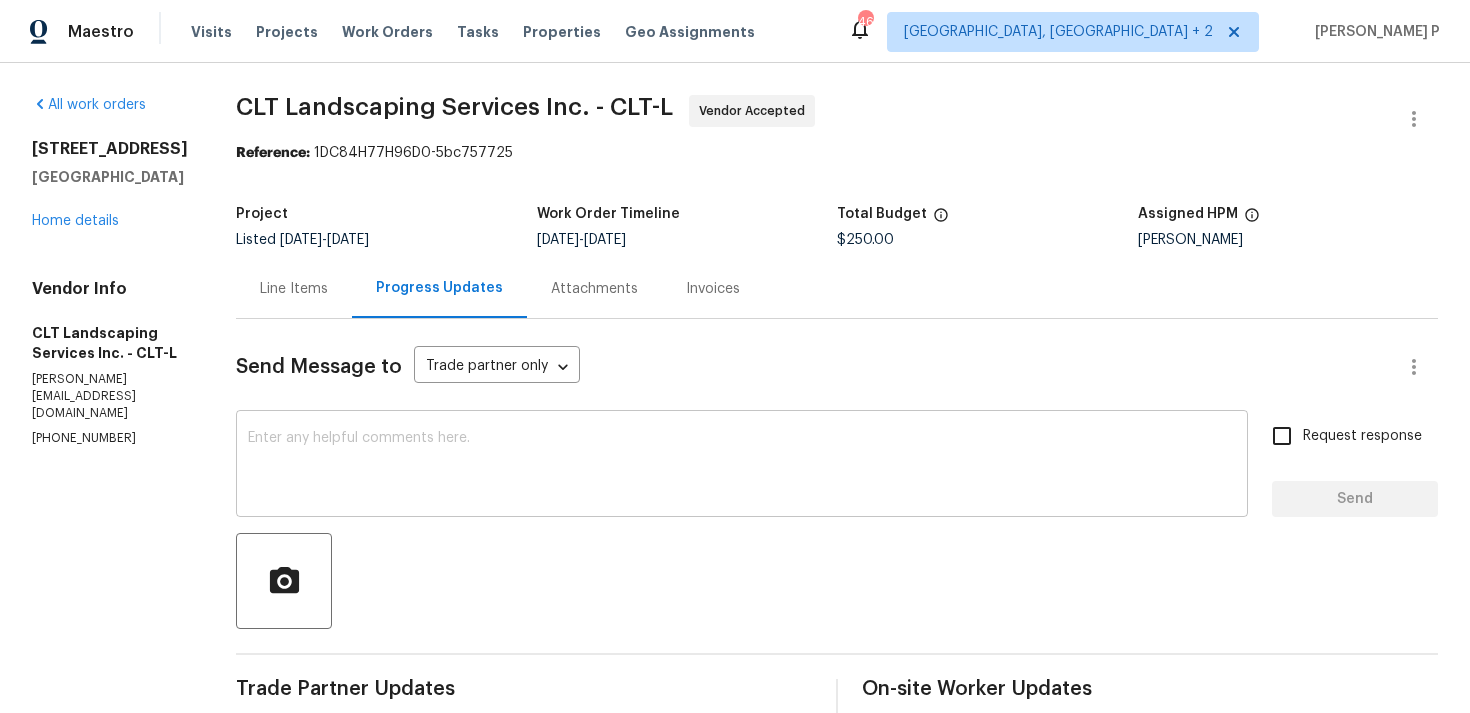 click at bounding box center [742, 466] 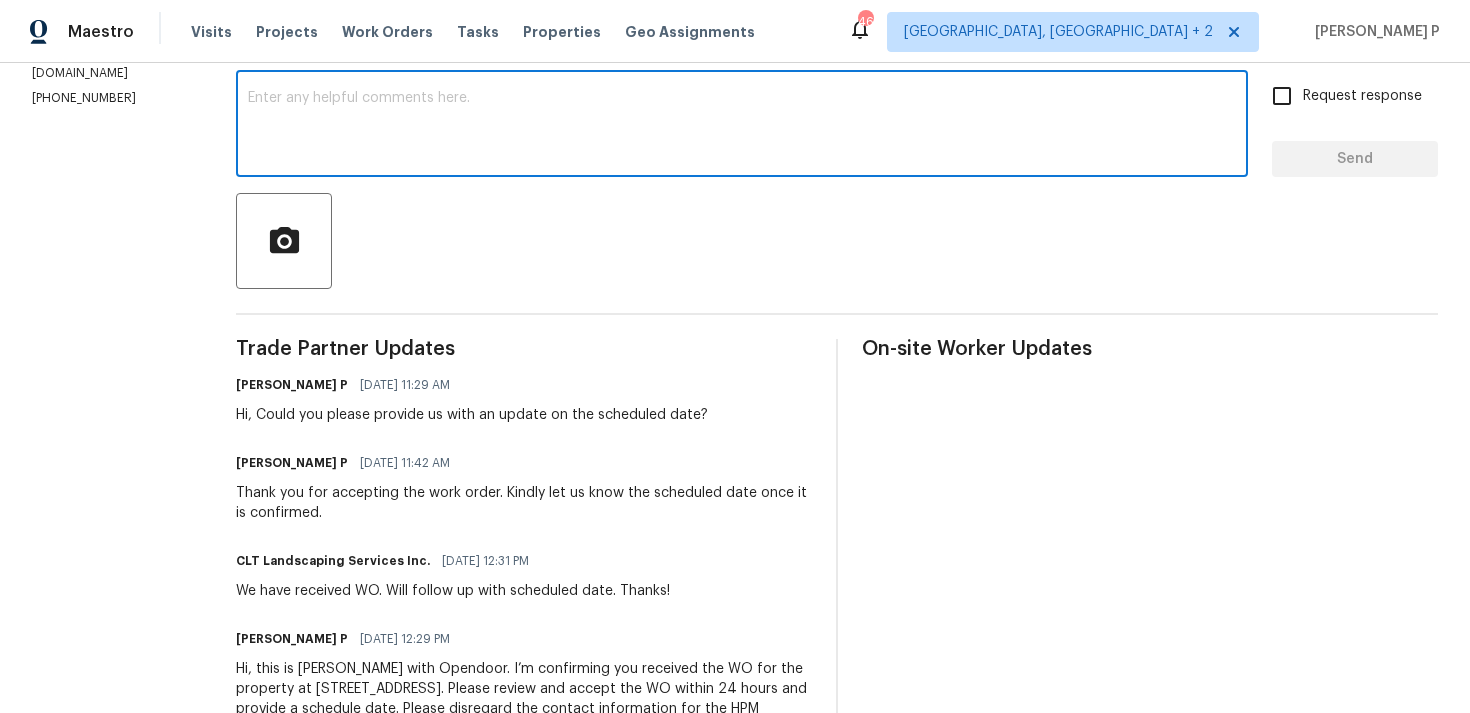 scroll, scrollTop: 224, scrollLeft: 0, axis: vertical 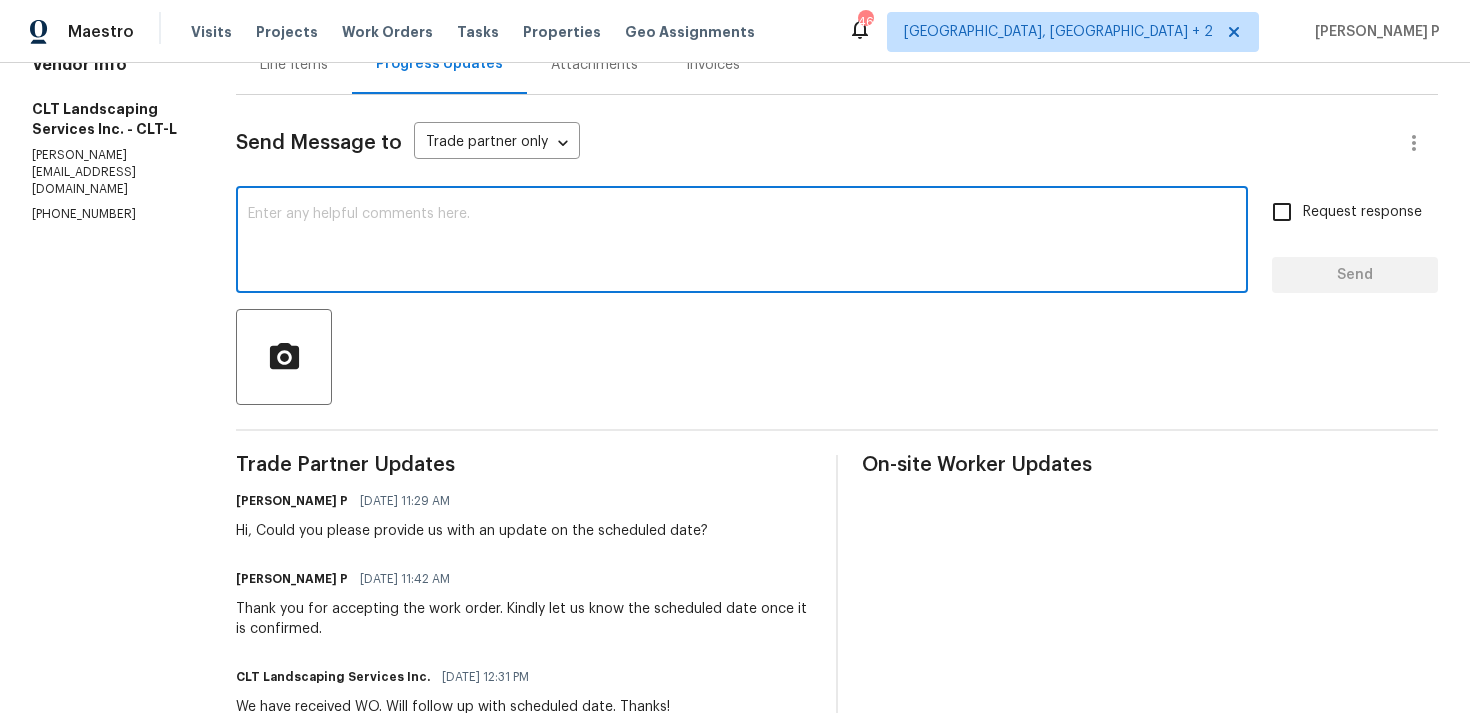 click at bounding box center [742, 242] 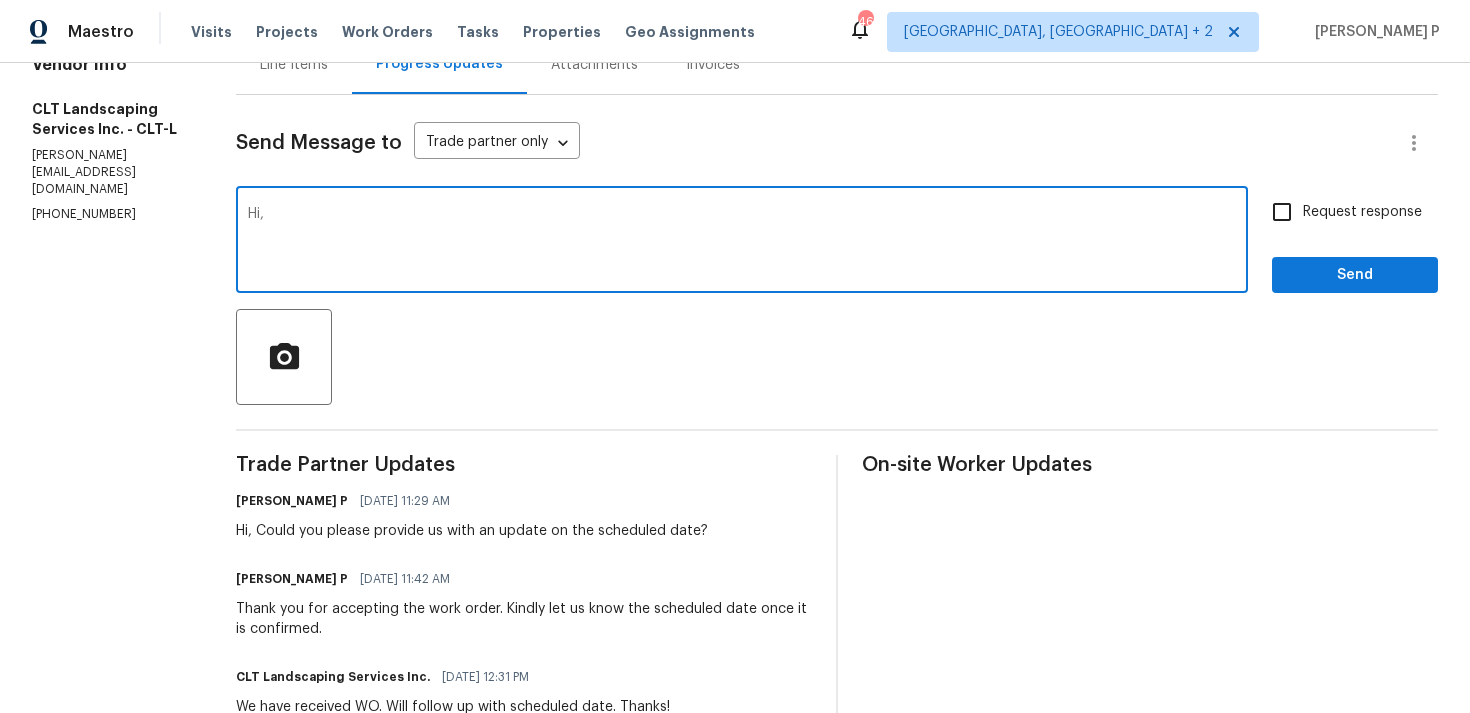 paste on "We tried reaching out to you via RC text to ask for an update on the scheduled date." 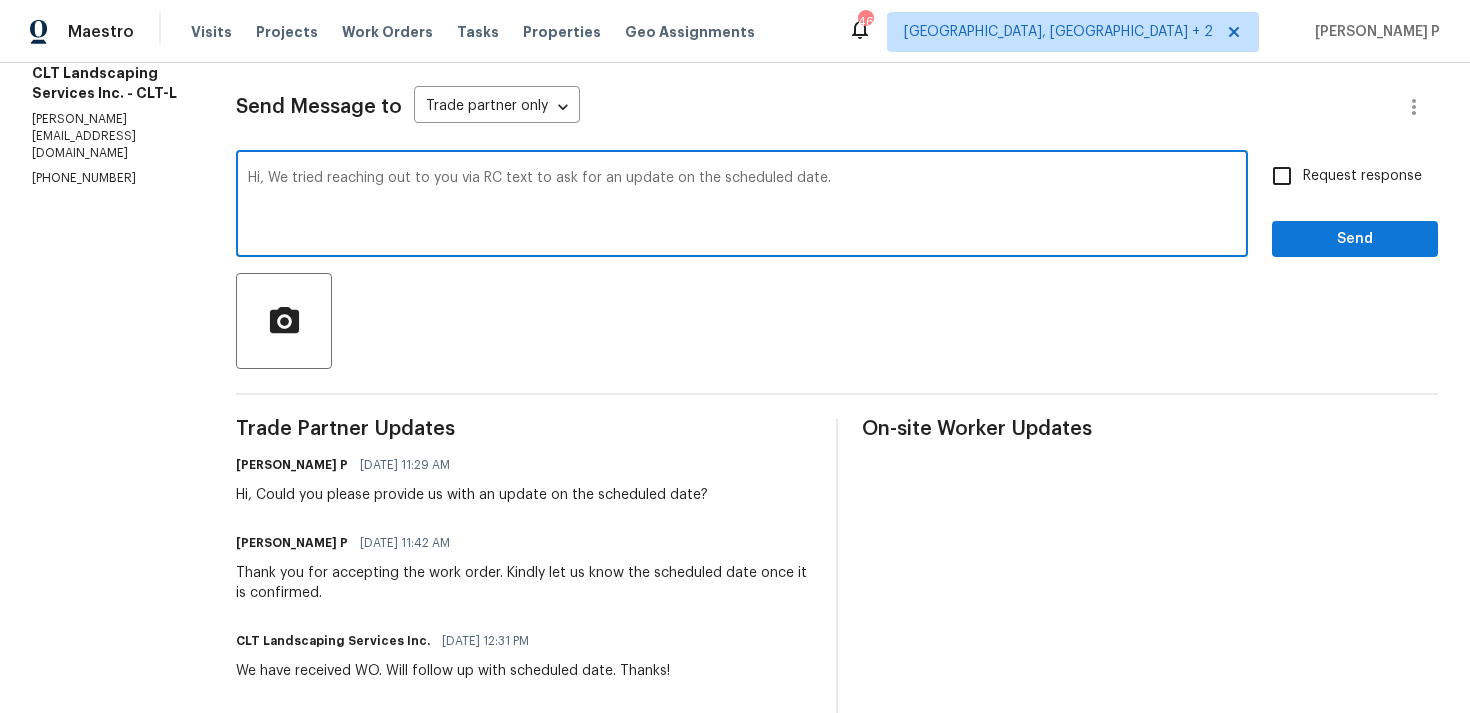 scroll, scrollTop: 0, scrollLeft: 0, axis: both 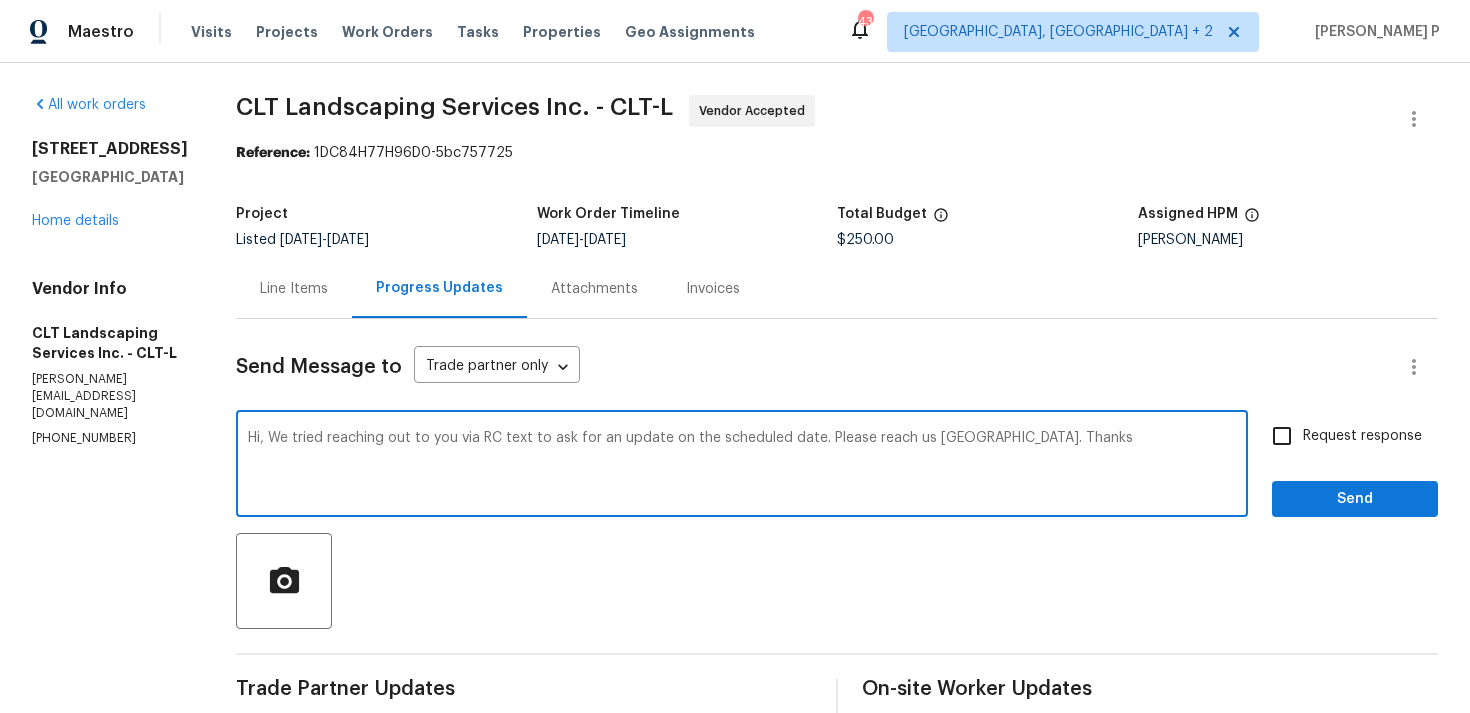 type on "Hi, We tried reaching out to you via RC text to ask for an update on the scheduled date. Please reach us ASAP. Thanks" 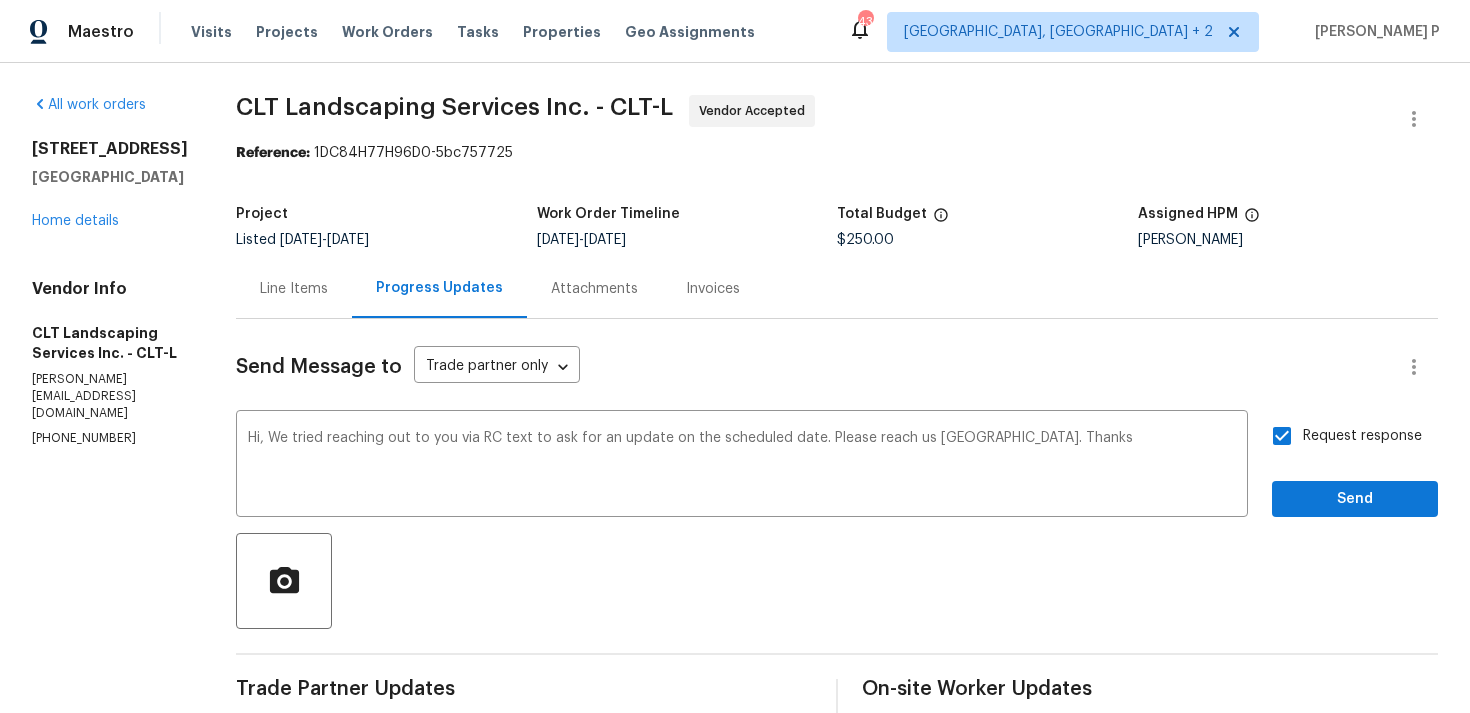 click on "Request response Send" at bounding box center (1355, 466) 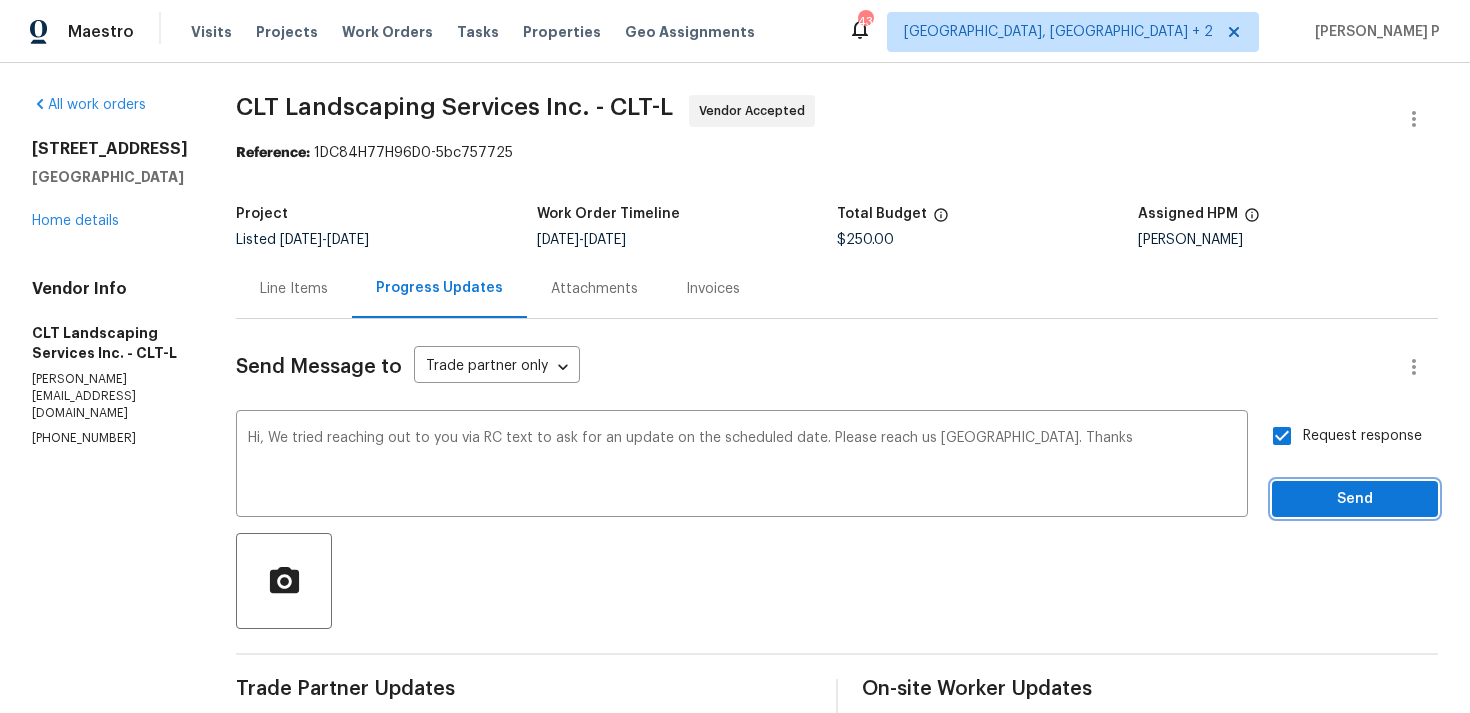 click on "Send" at bounding box center [1355, 499] 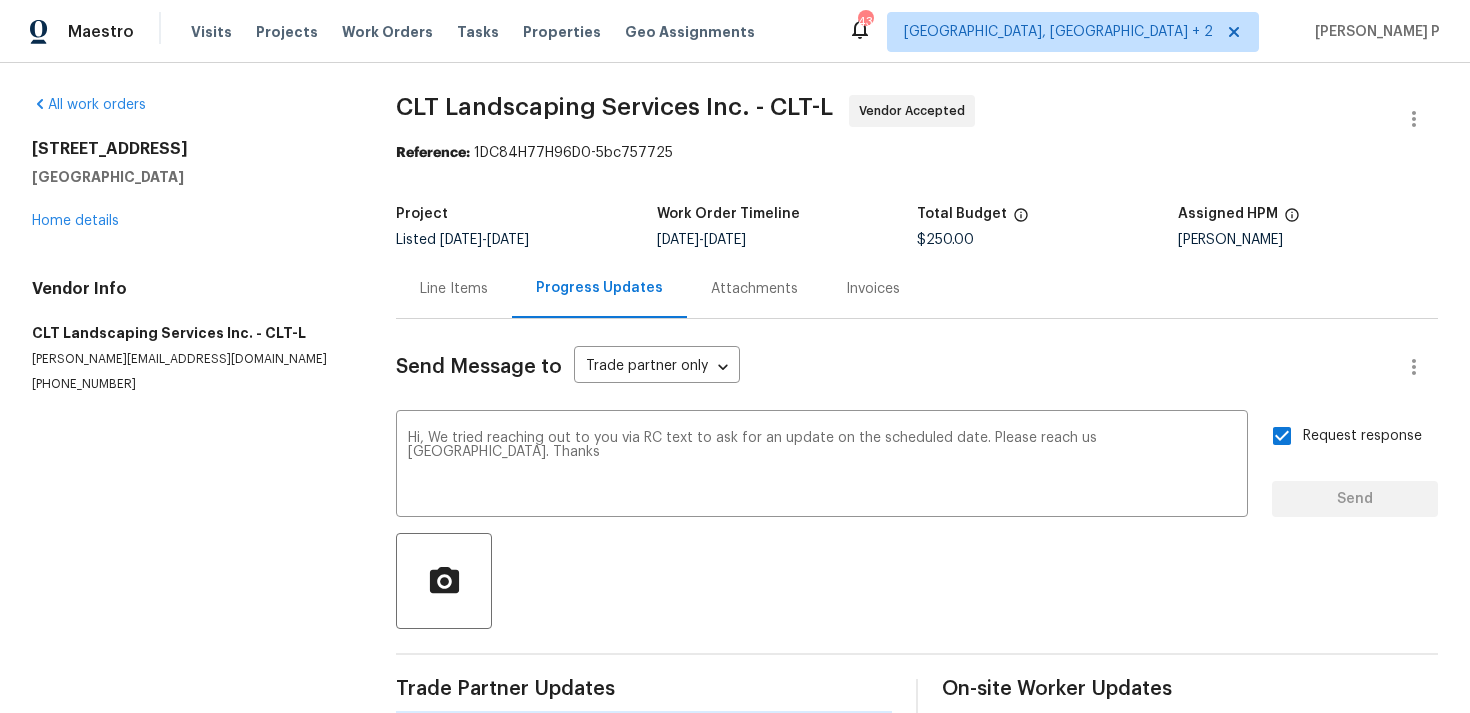 type 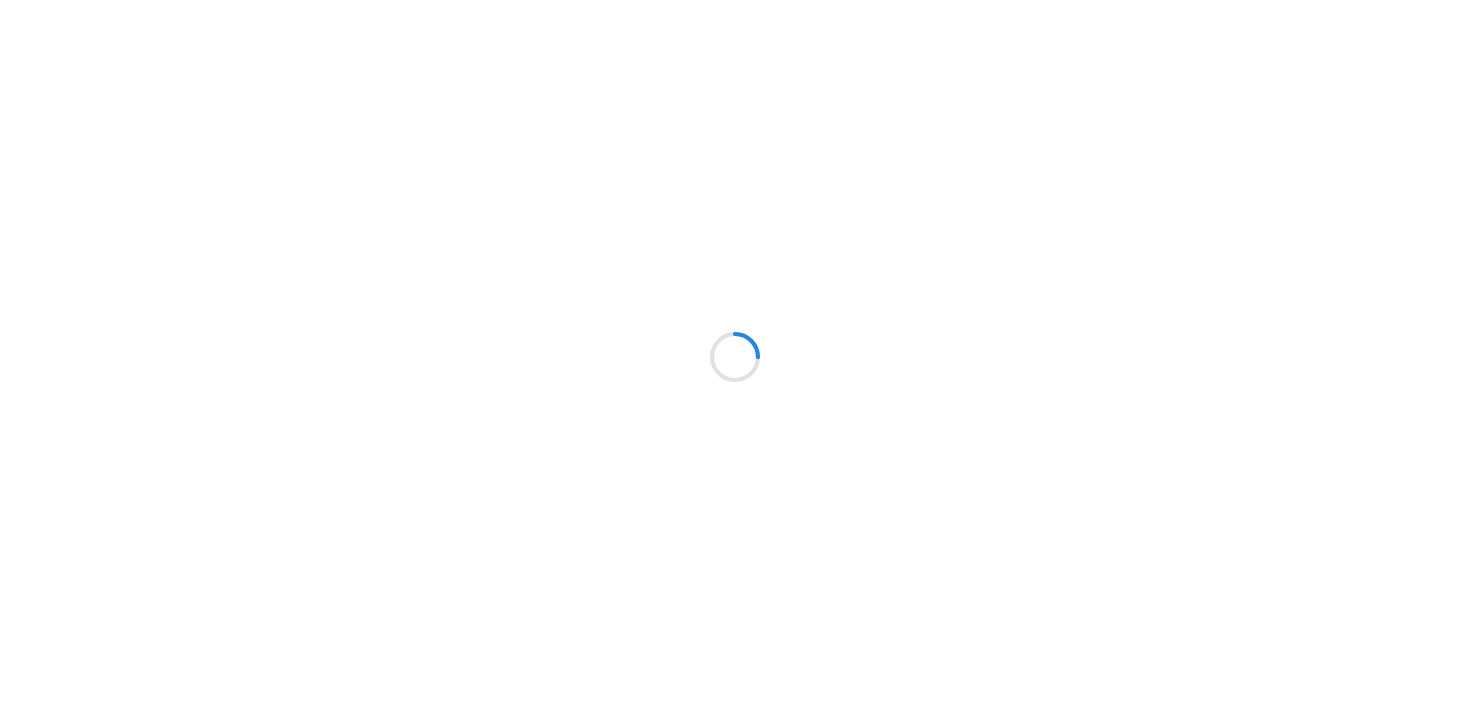 scroll, scrollTop: 0, scrollLeft: 0, axis: both 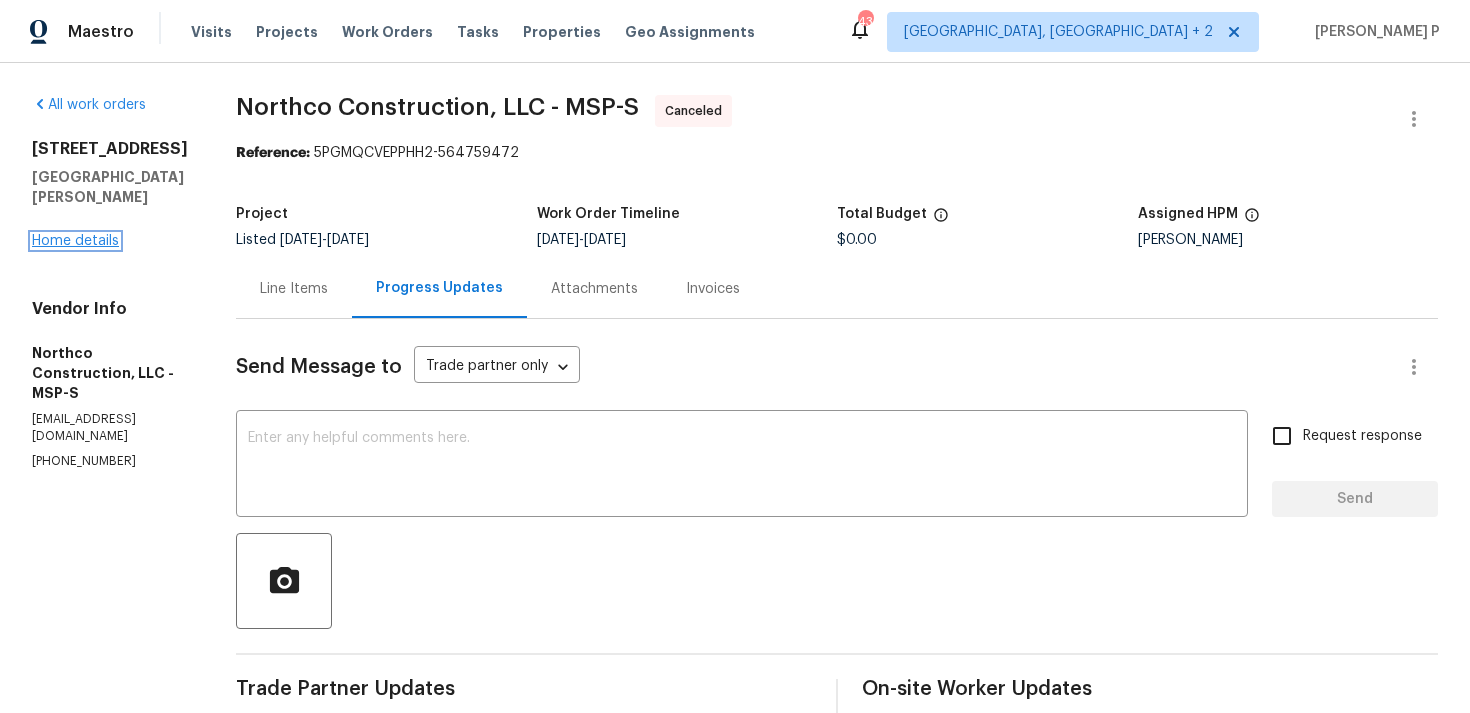 click on "Home details" at bounding box center [75, 241] 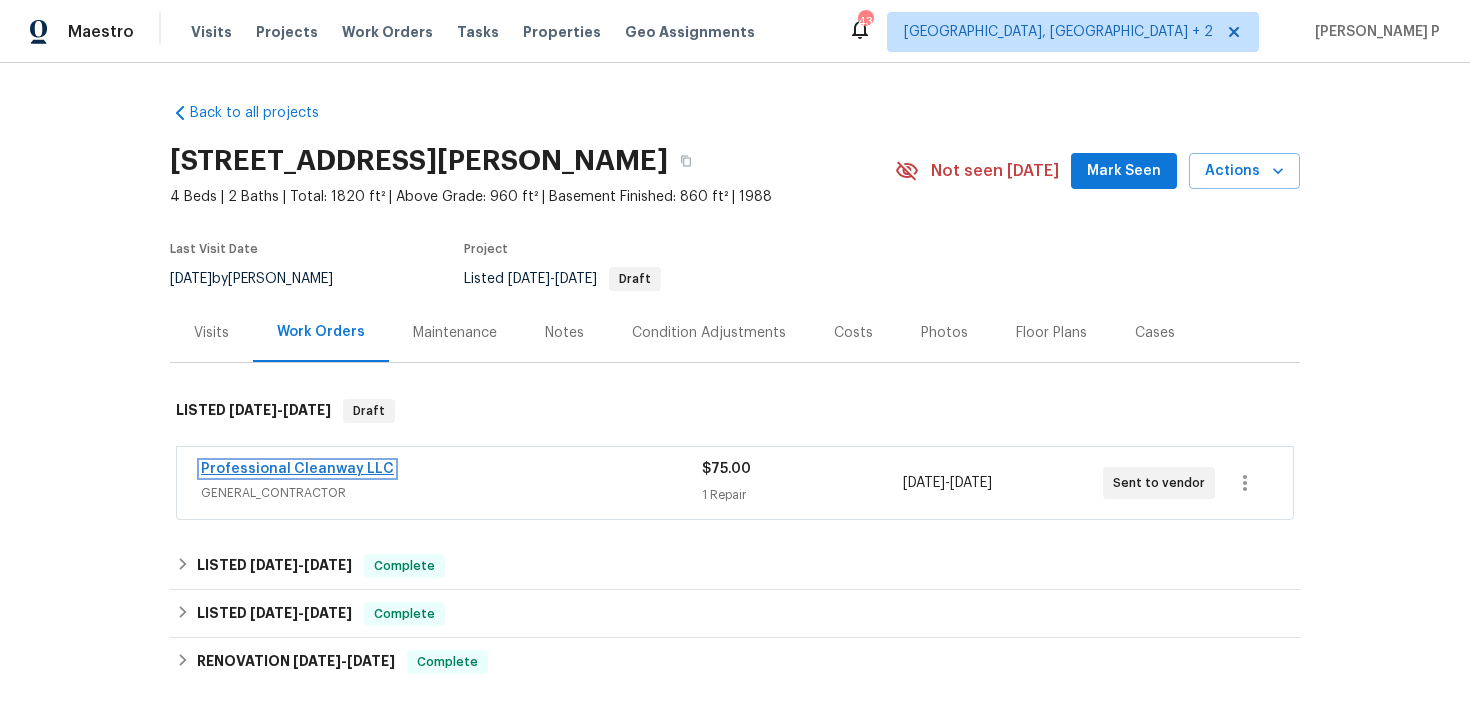 click on "Professional Cleanway LLC" at bounding box center [297, 469] 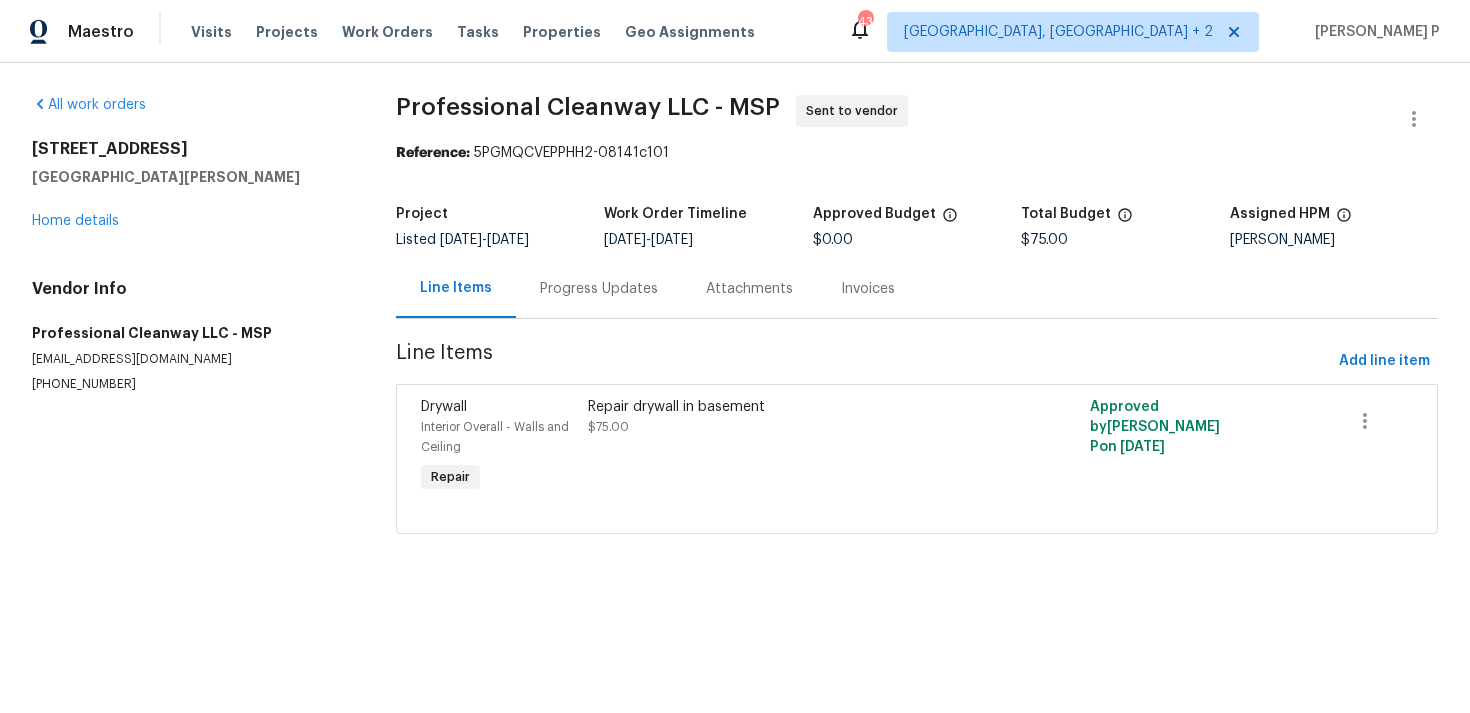 click on "Progress Updates" at bounding box center (599, 289) 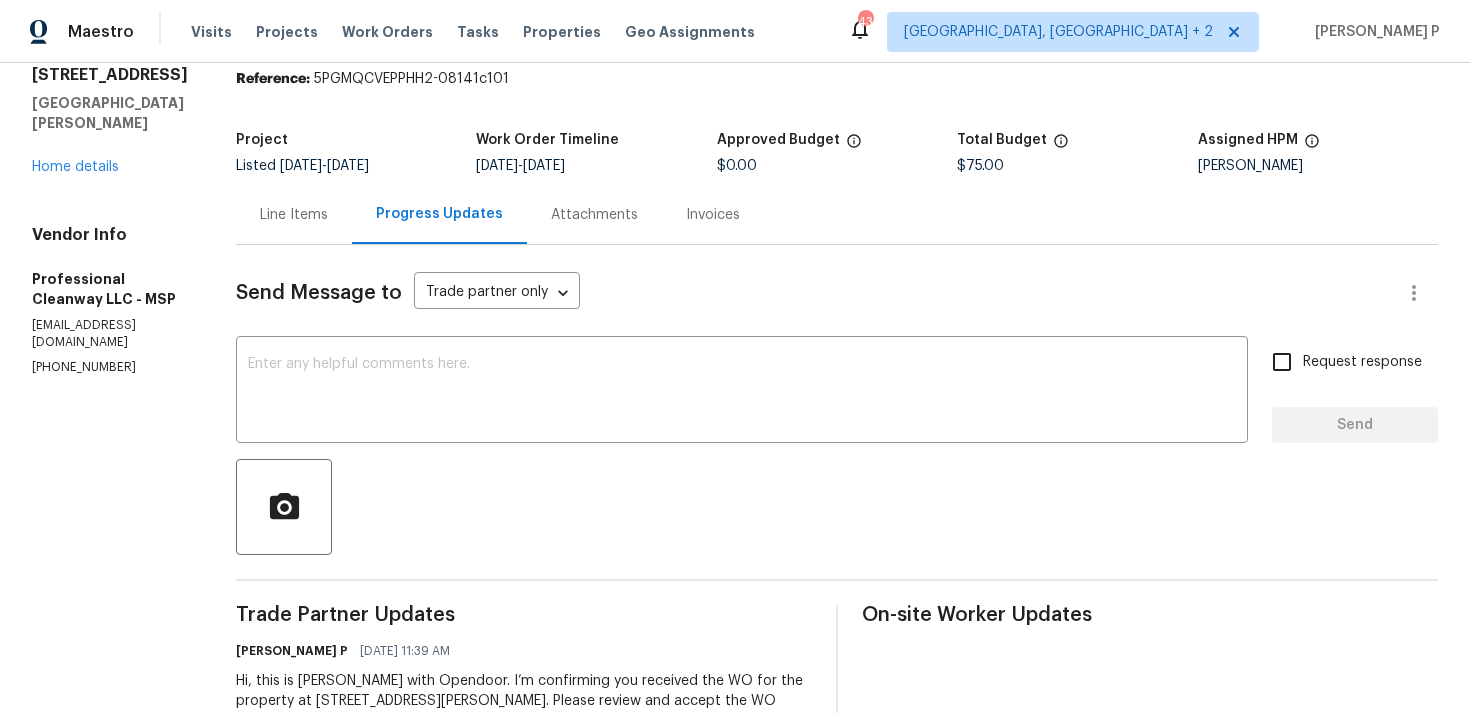 scroll, scrollTop: 0, scrollLeft: 0, axis: both 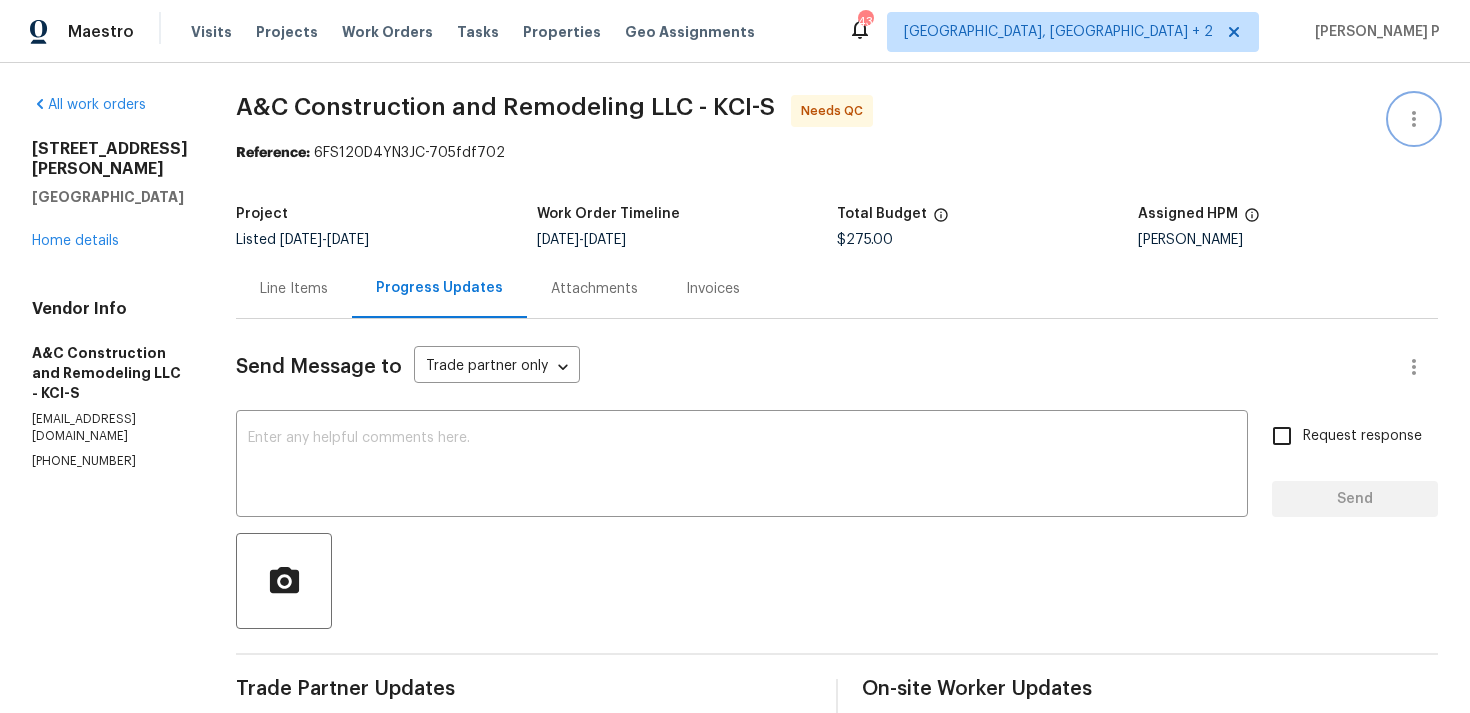 click 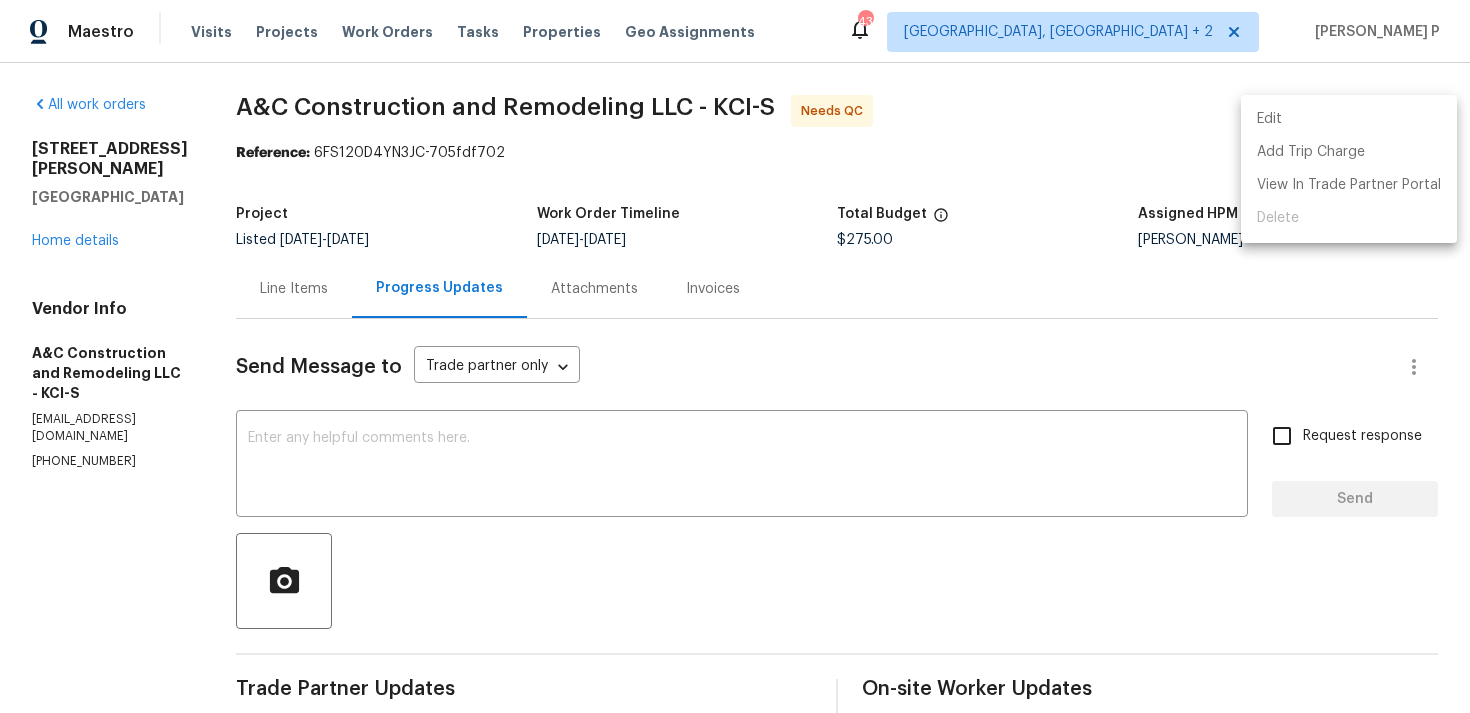 click on "Edit" at bounding box center [1349, 119] 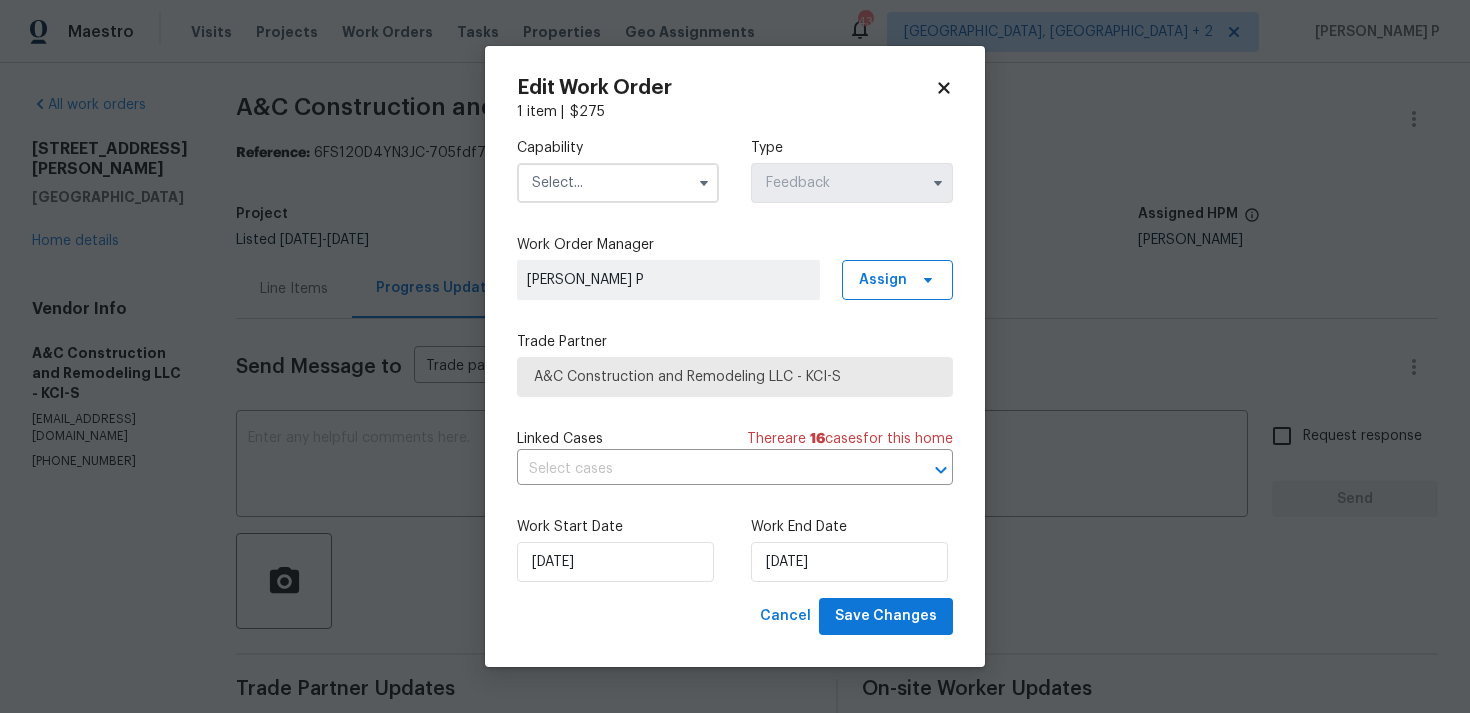 click at bounding box center [618, 183] 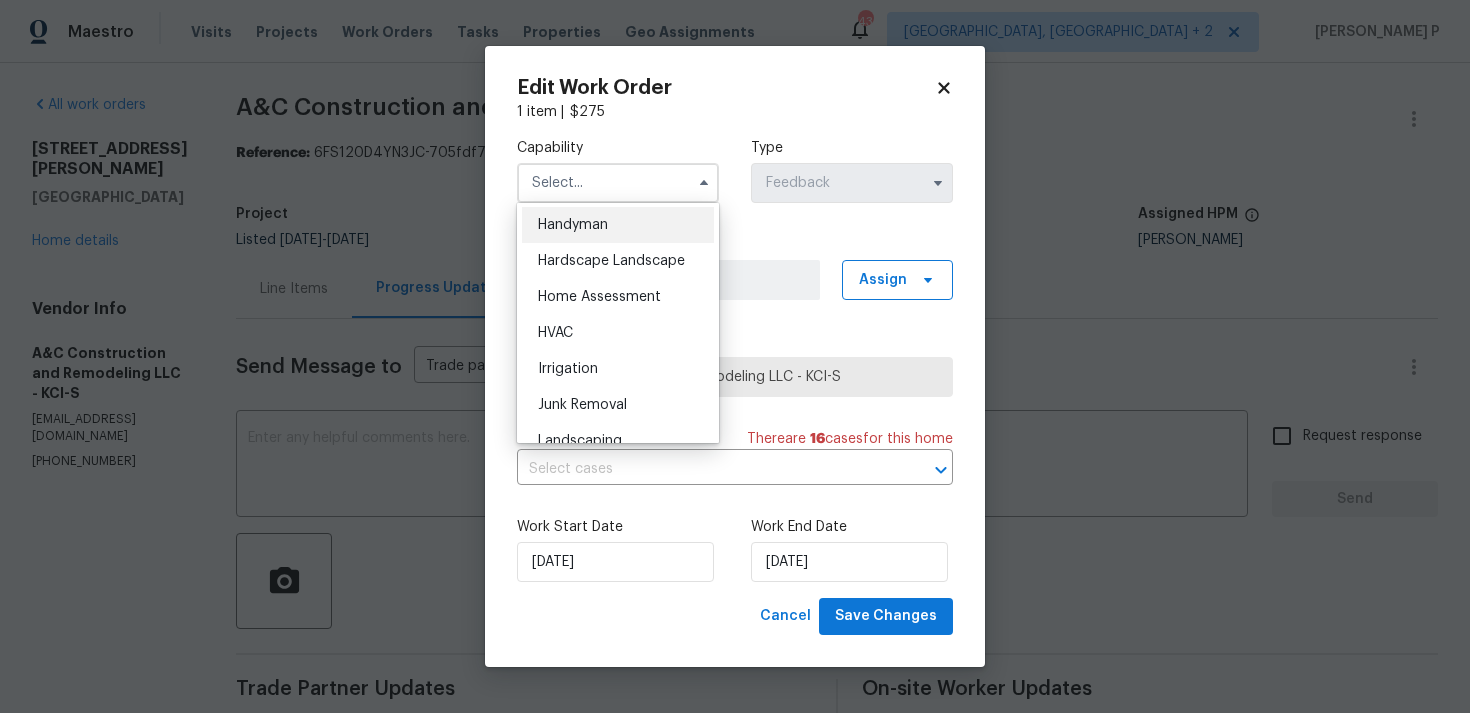 click on "Handyman" at bounding box center [573, 225] 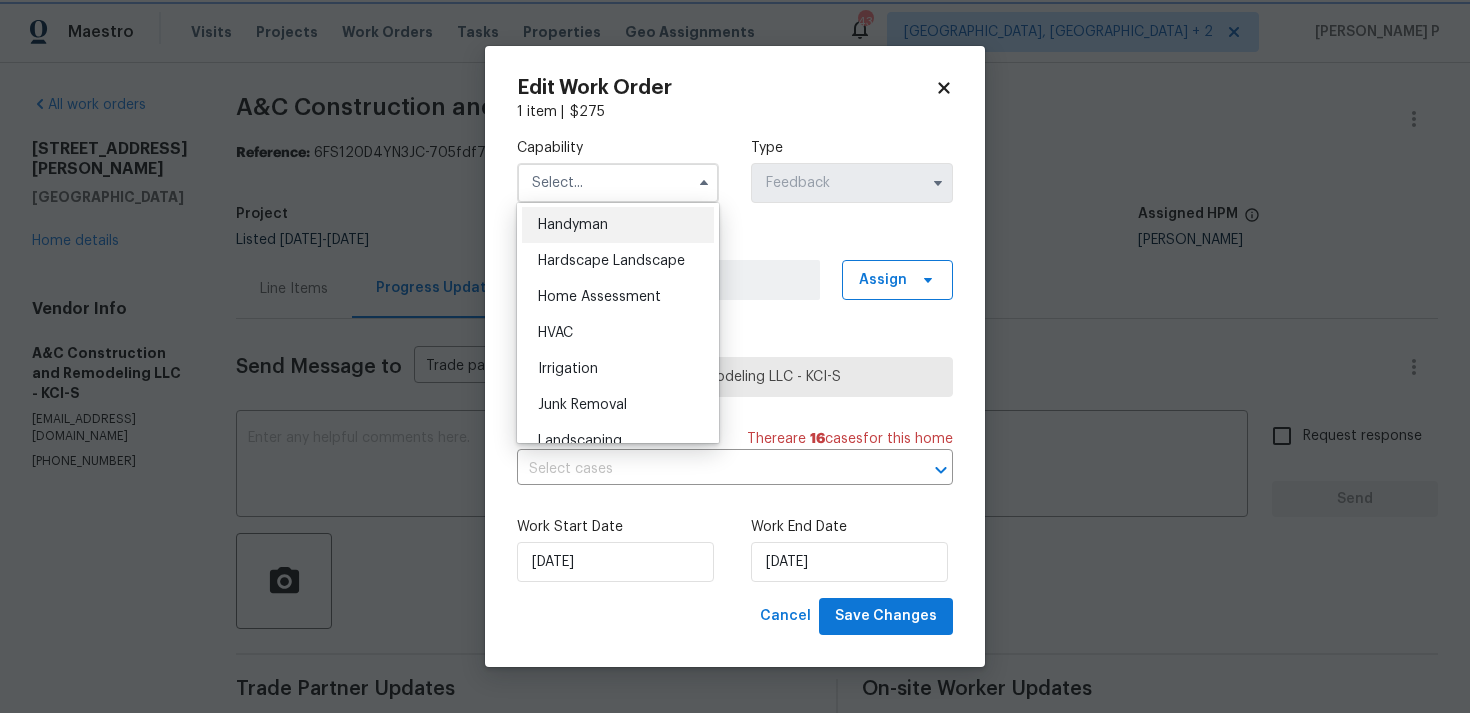 type on "Handyman" 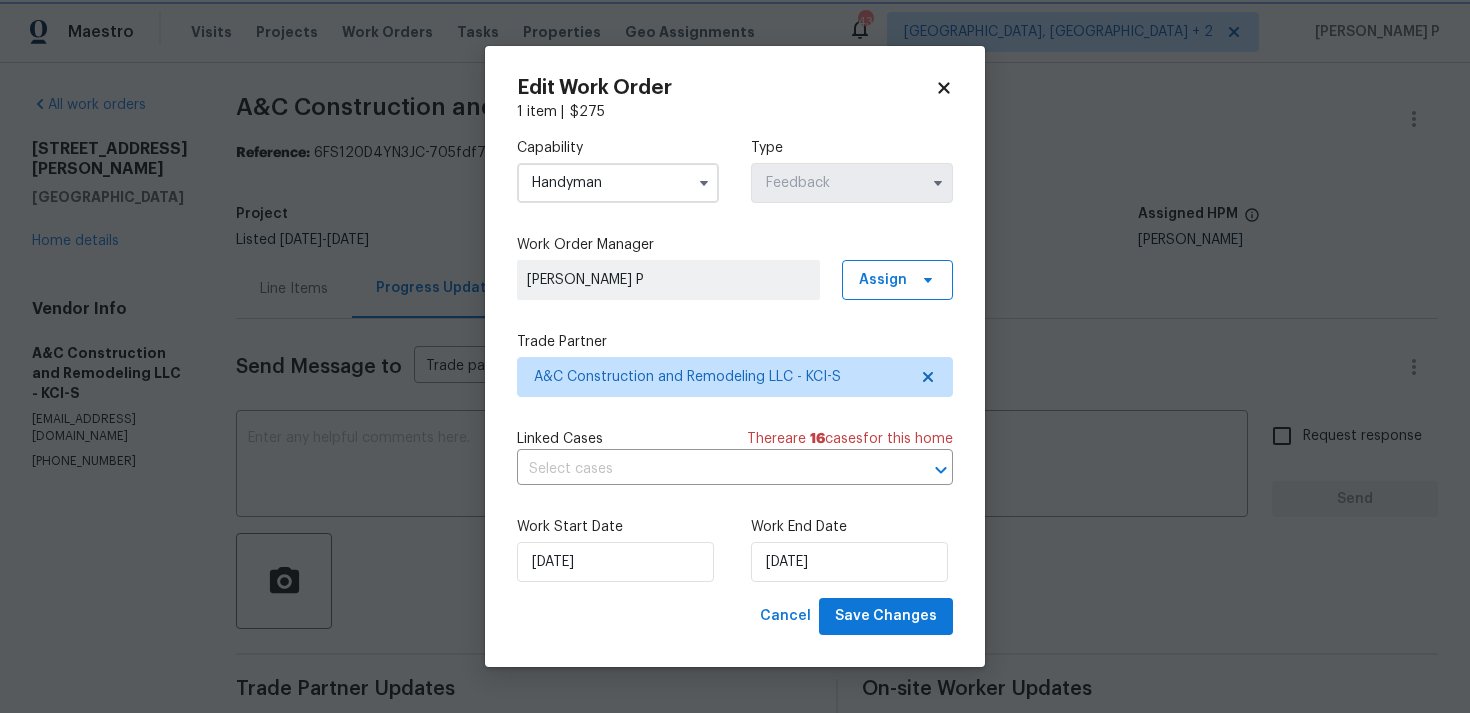 scroll, scrollTop: 1064, scrollLeft: 0, axis: vertical 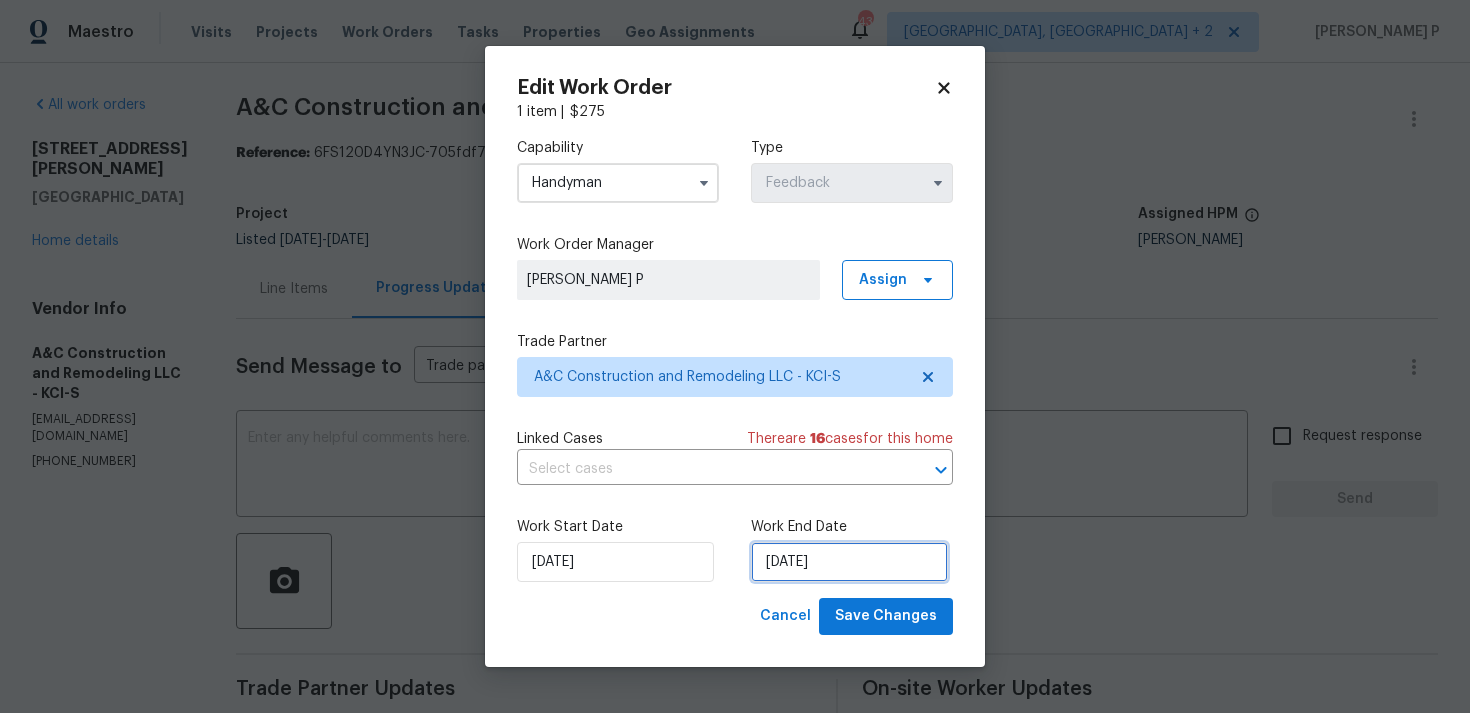 click on "09/07/2025" at bounding box center [849, 562] 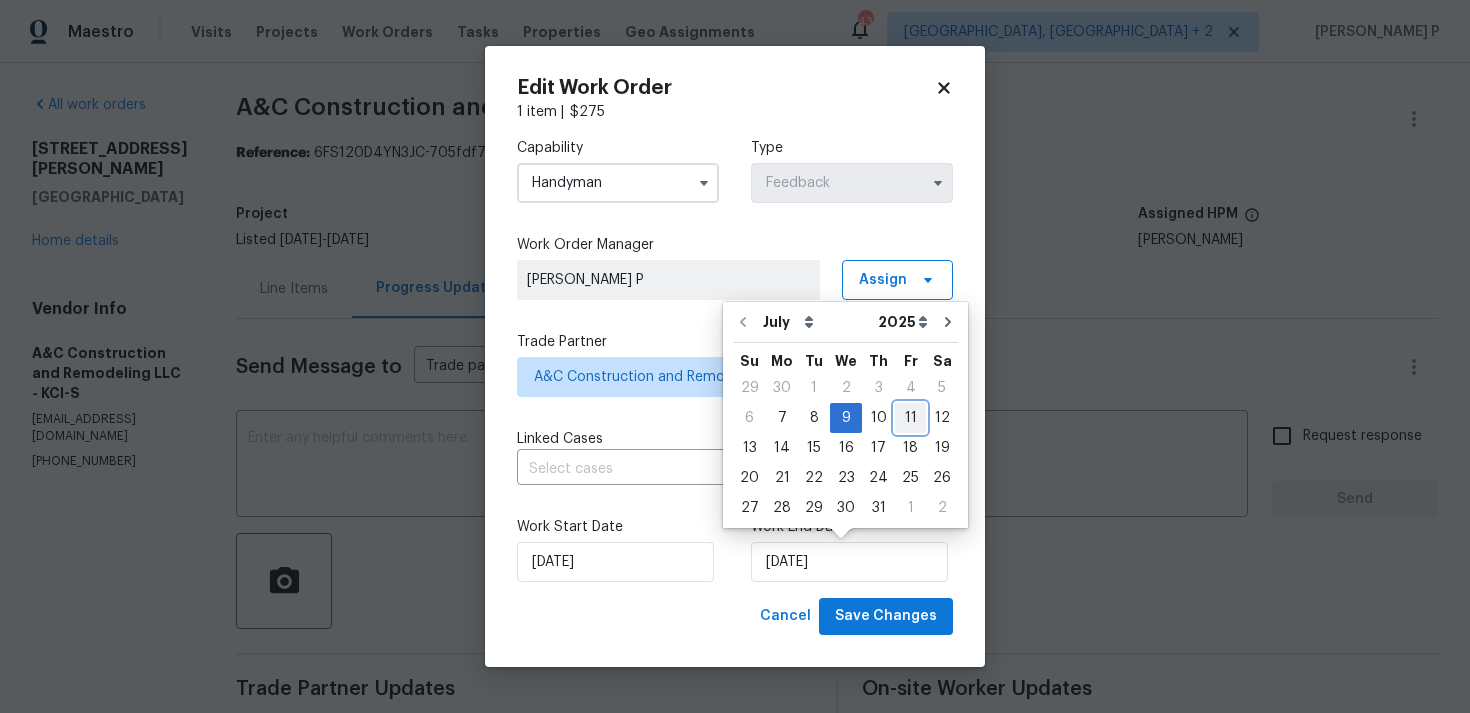 click on "11" at bounding box center [910, 418] 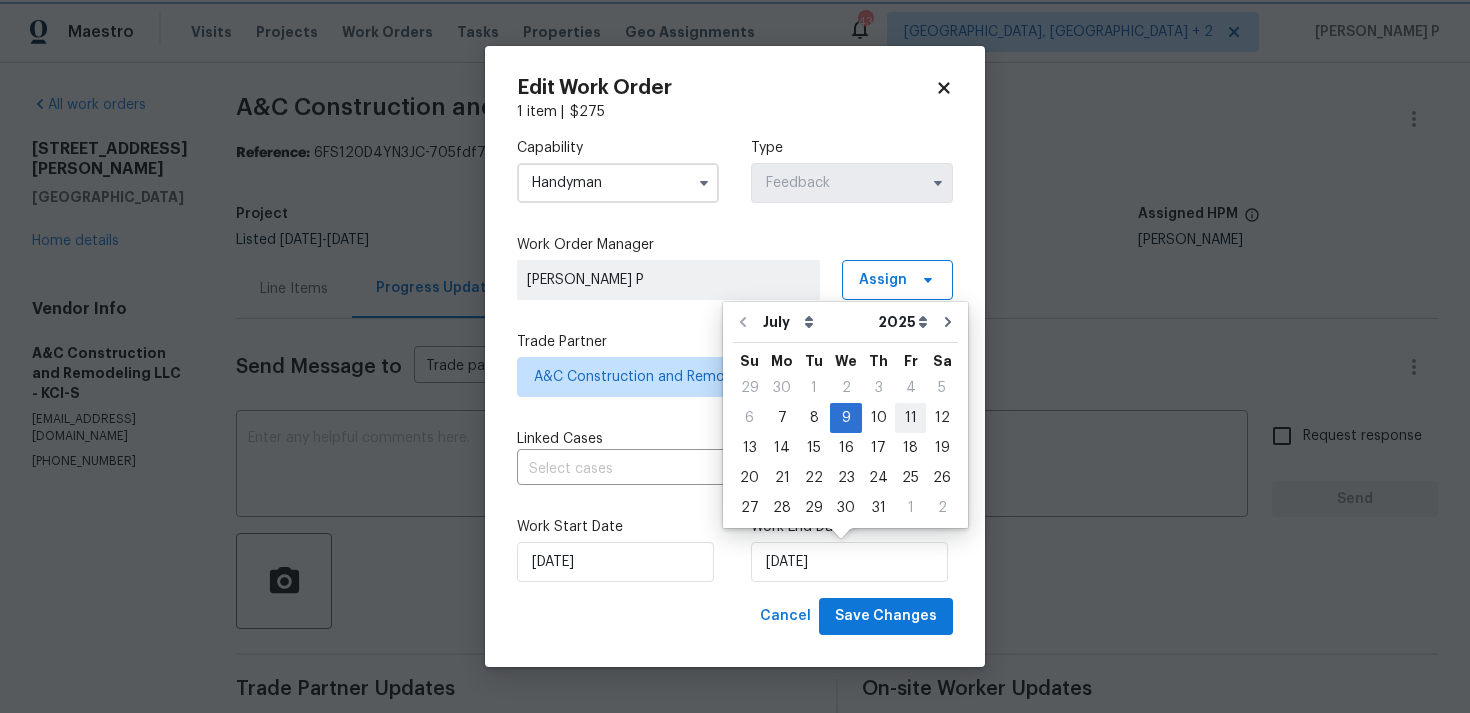 type on "11/07/2025" 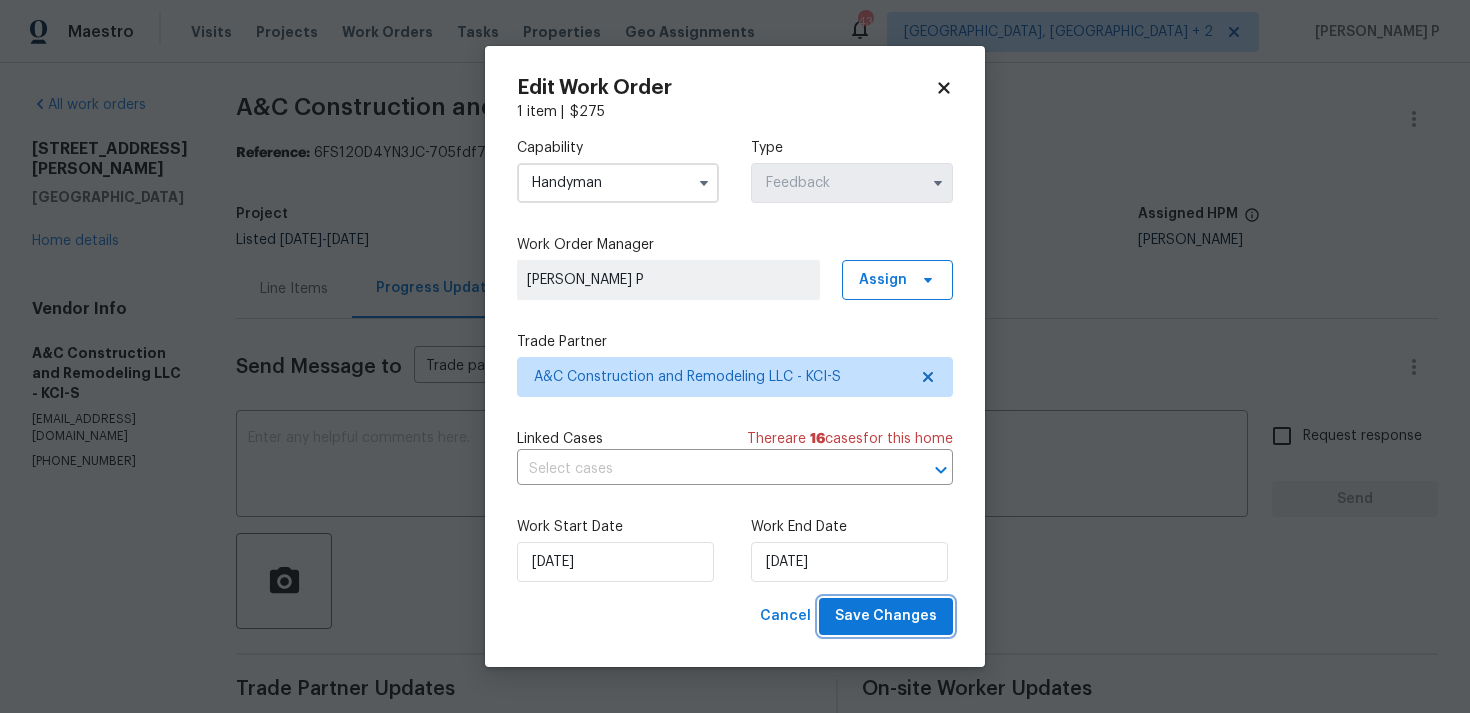 click on "Save Changes" at bounding box center (886, 616) 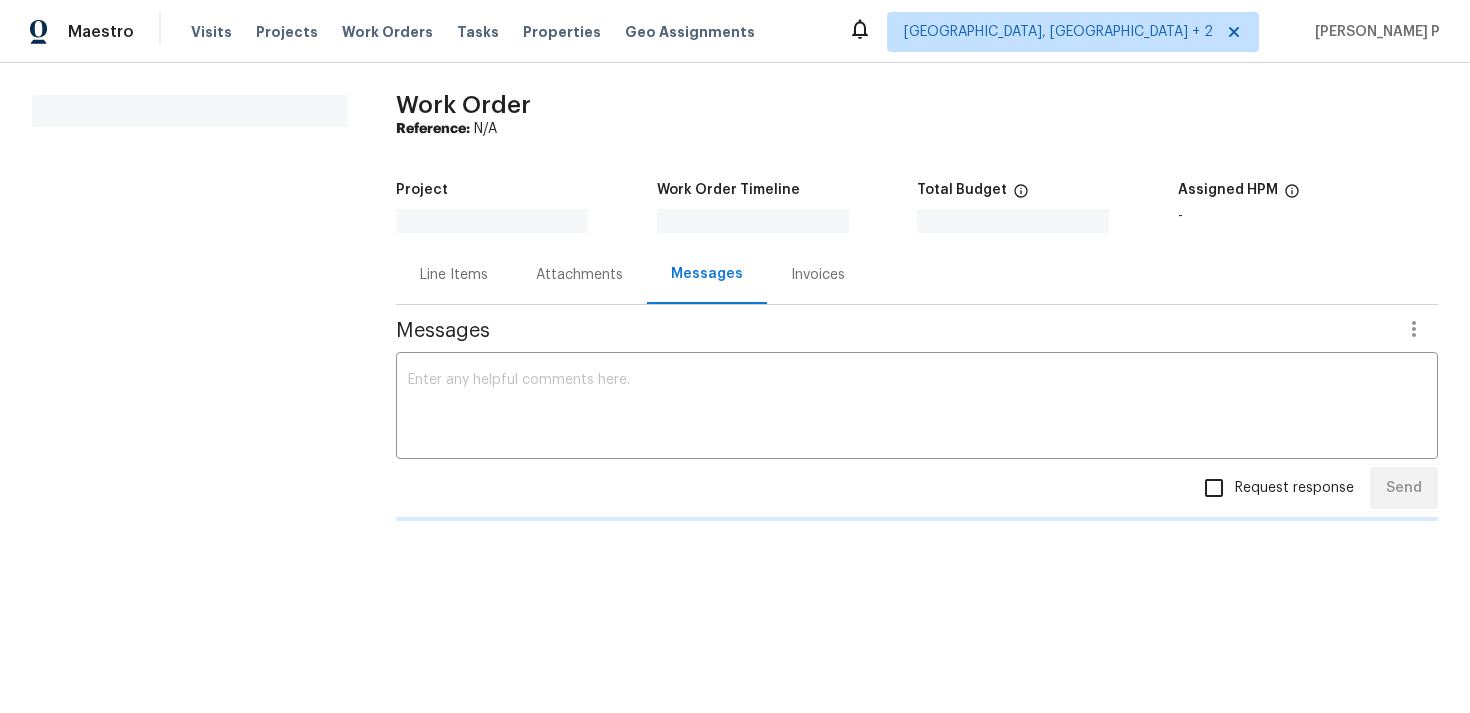 scroll, scrollTop: 0, scrollLeft: 0, axis: both 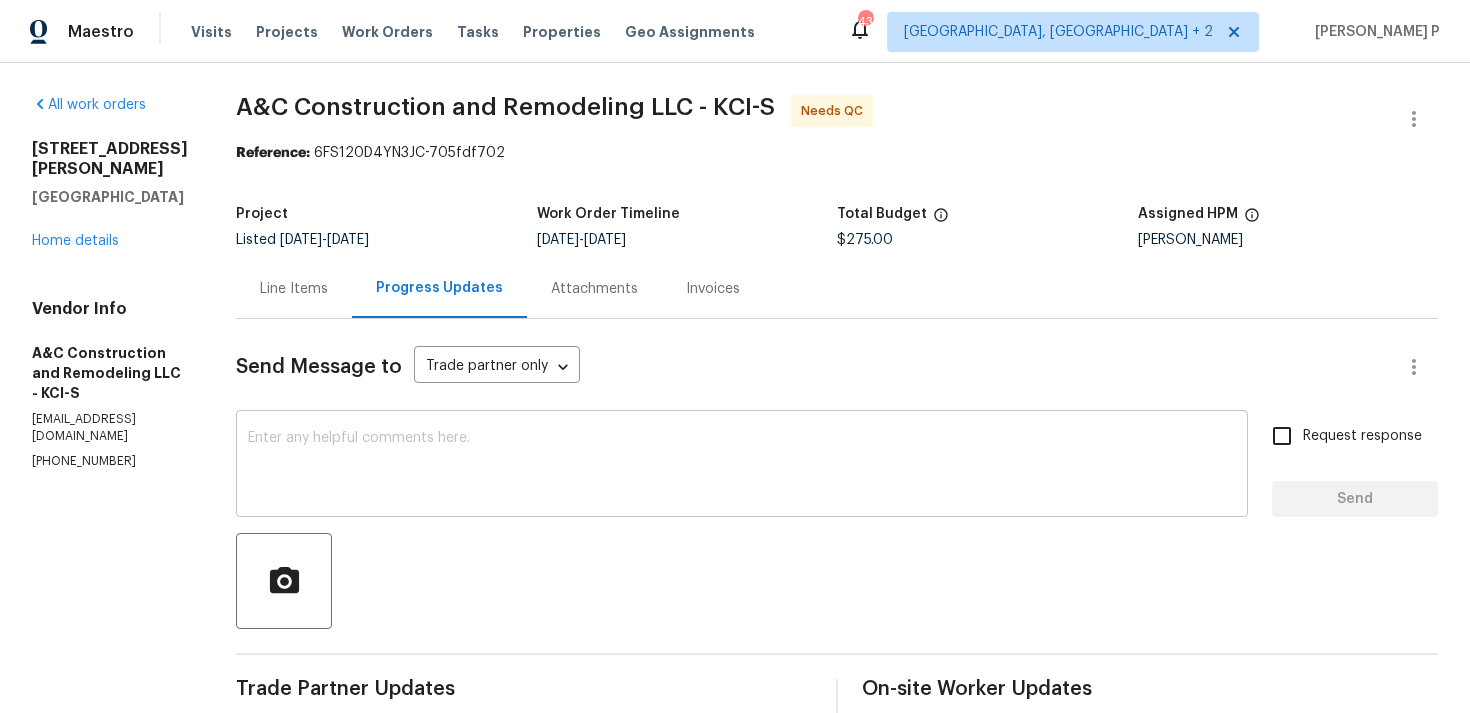 click at bounding box center [742, 466] 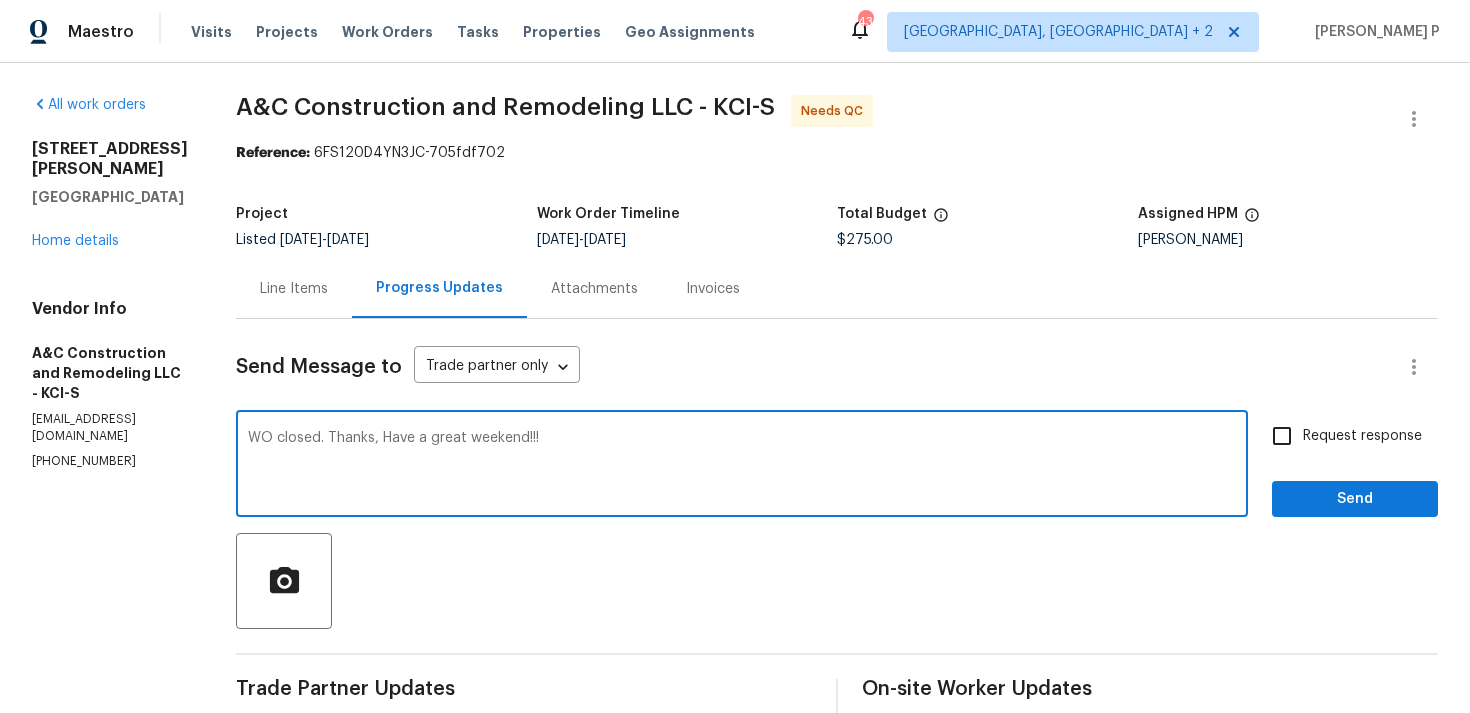 type on "WO closed. Thanks, Have a great weekend!!!" 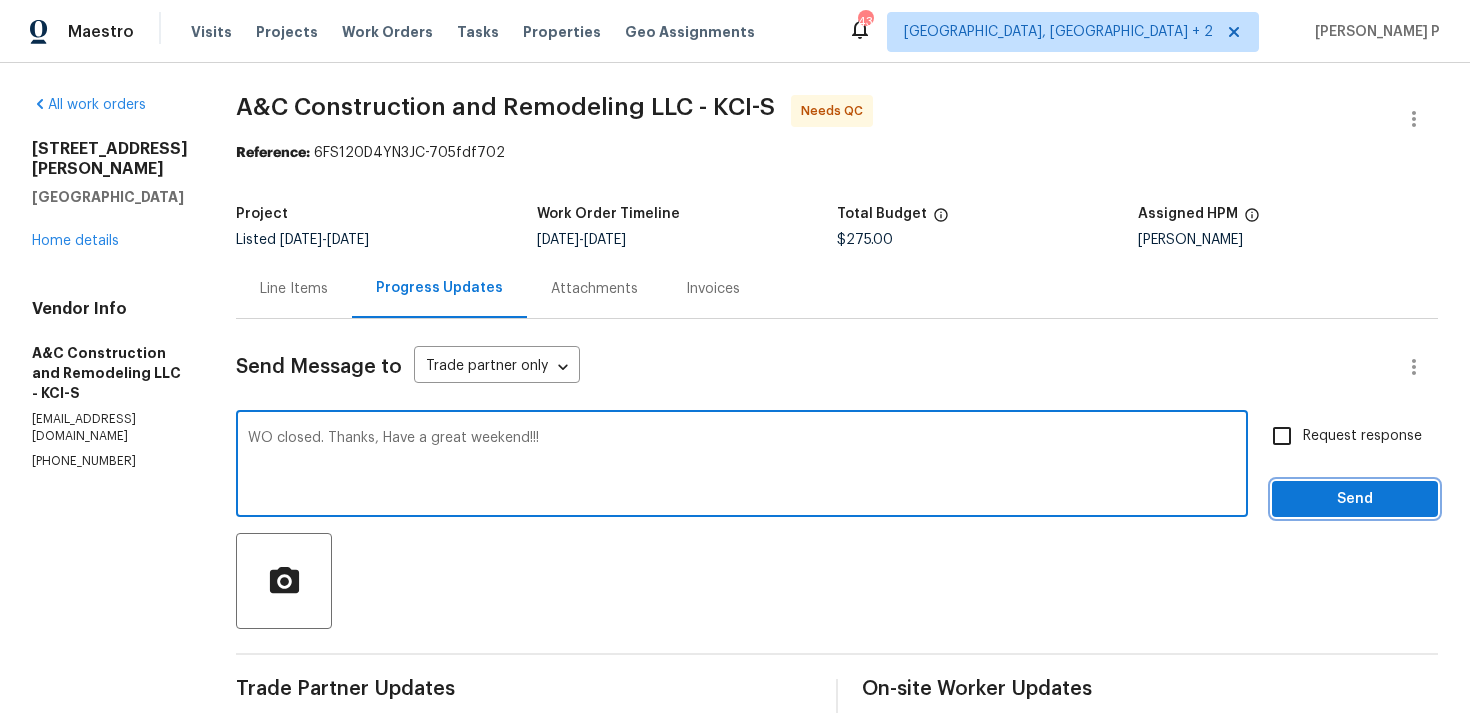 click on "Send" at bounding box center (1355, 499) 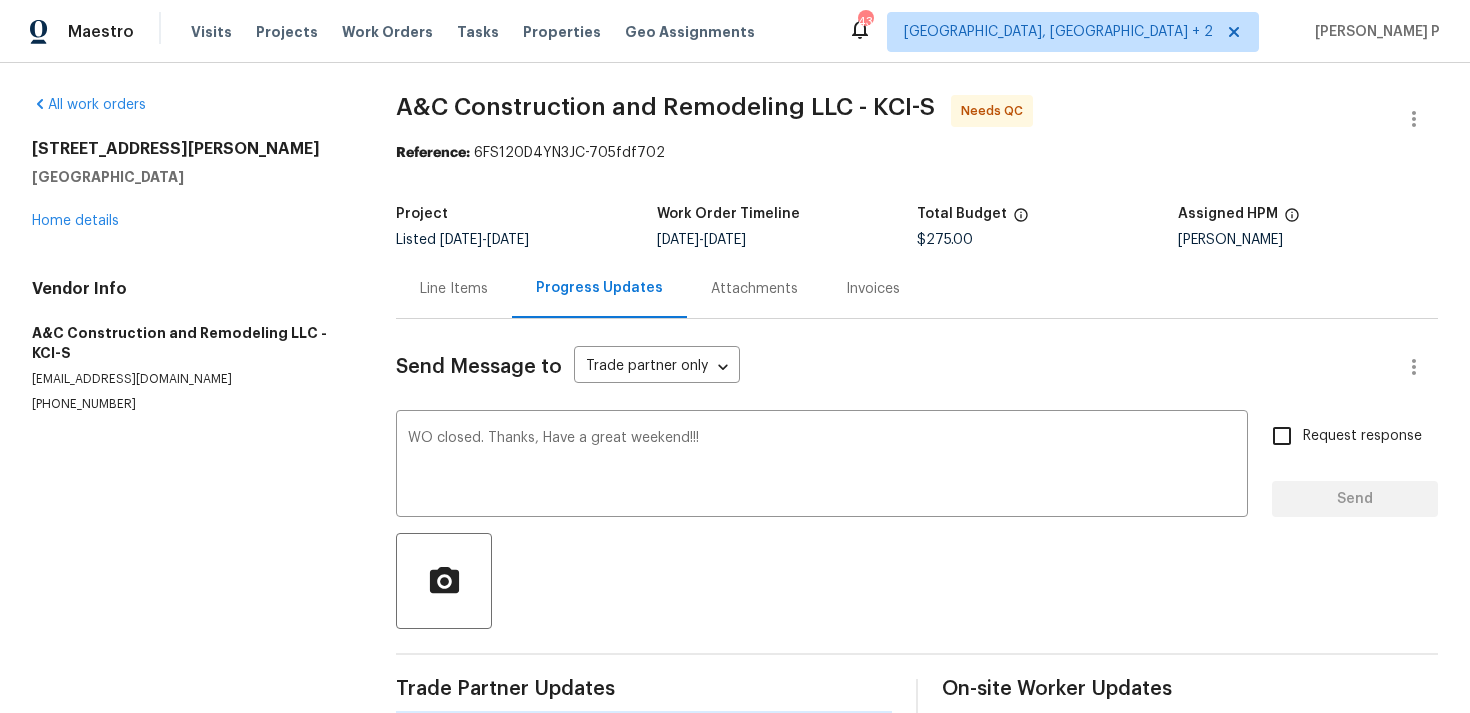 type 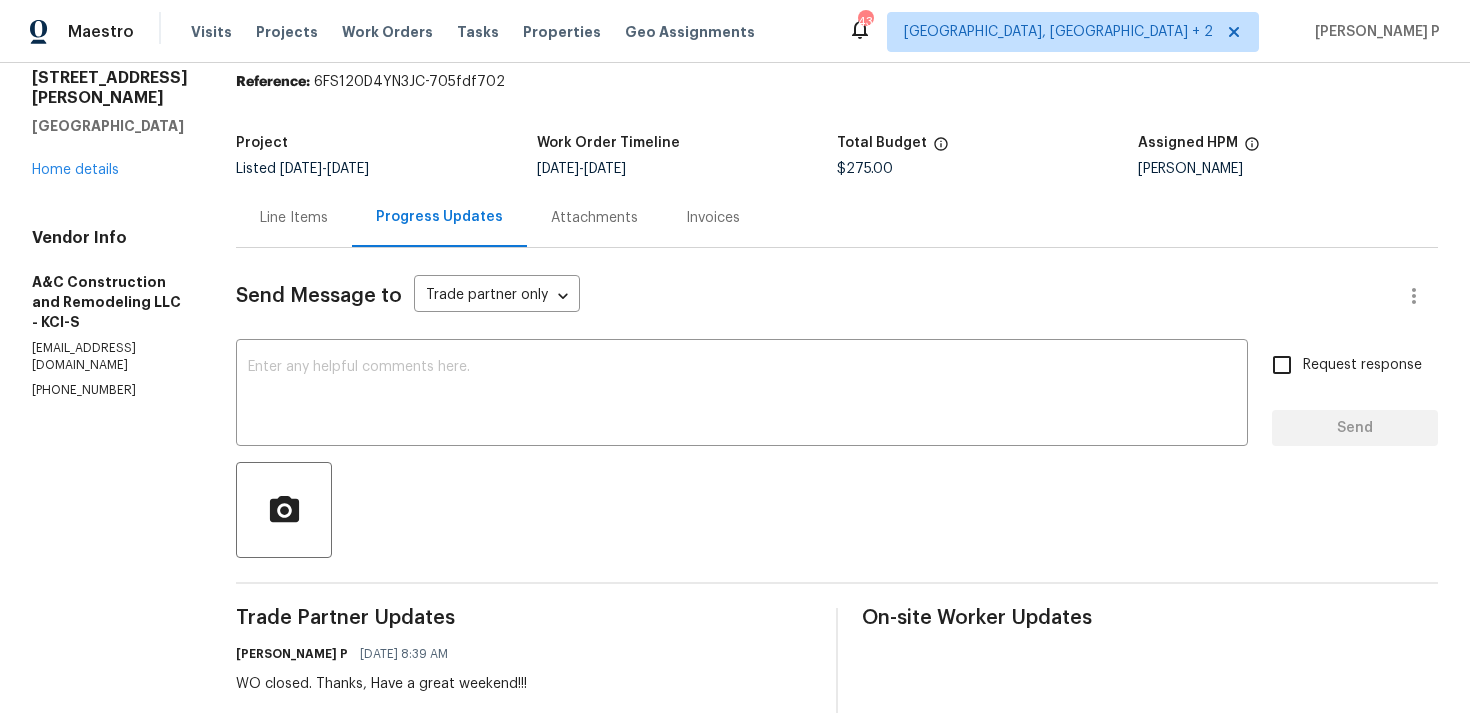 scroll, scrollTop: 0, scrollLeft: 0, axis: both 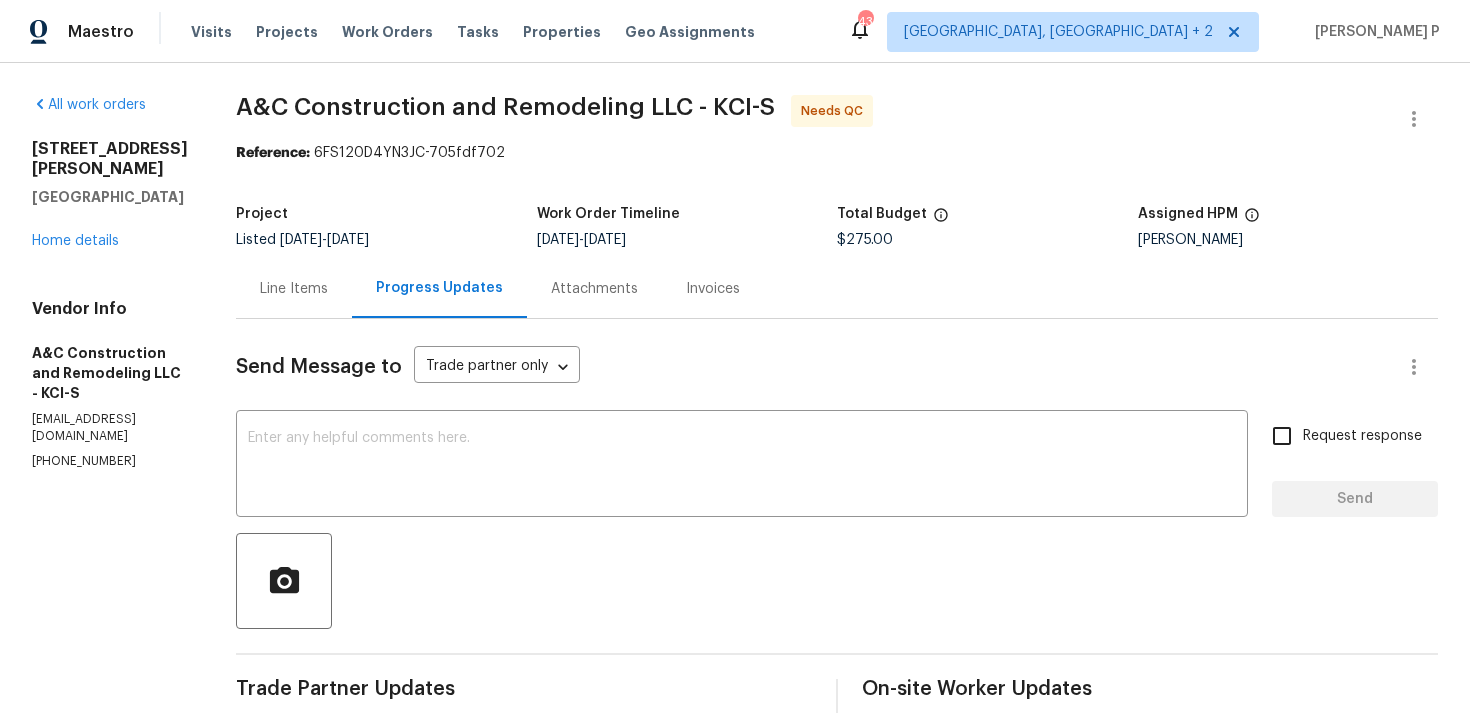 click on "Line Items" at bounding box center (294, 289) 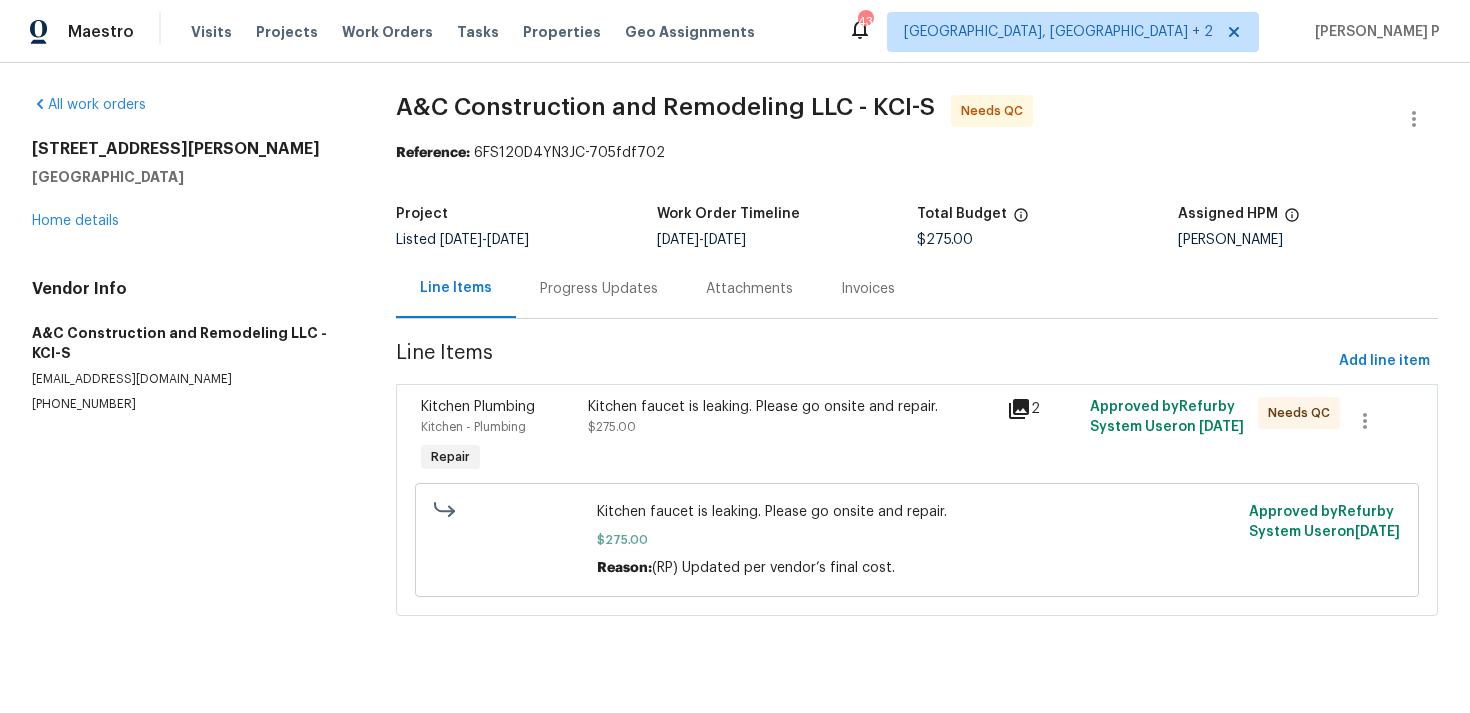 click on "Kitchen faucet is leaking. Please go onsite and repair." at bounding box center (791, 407) 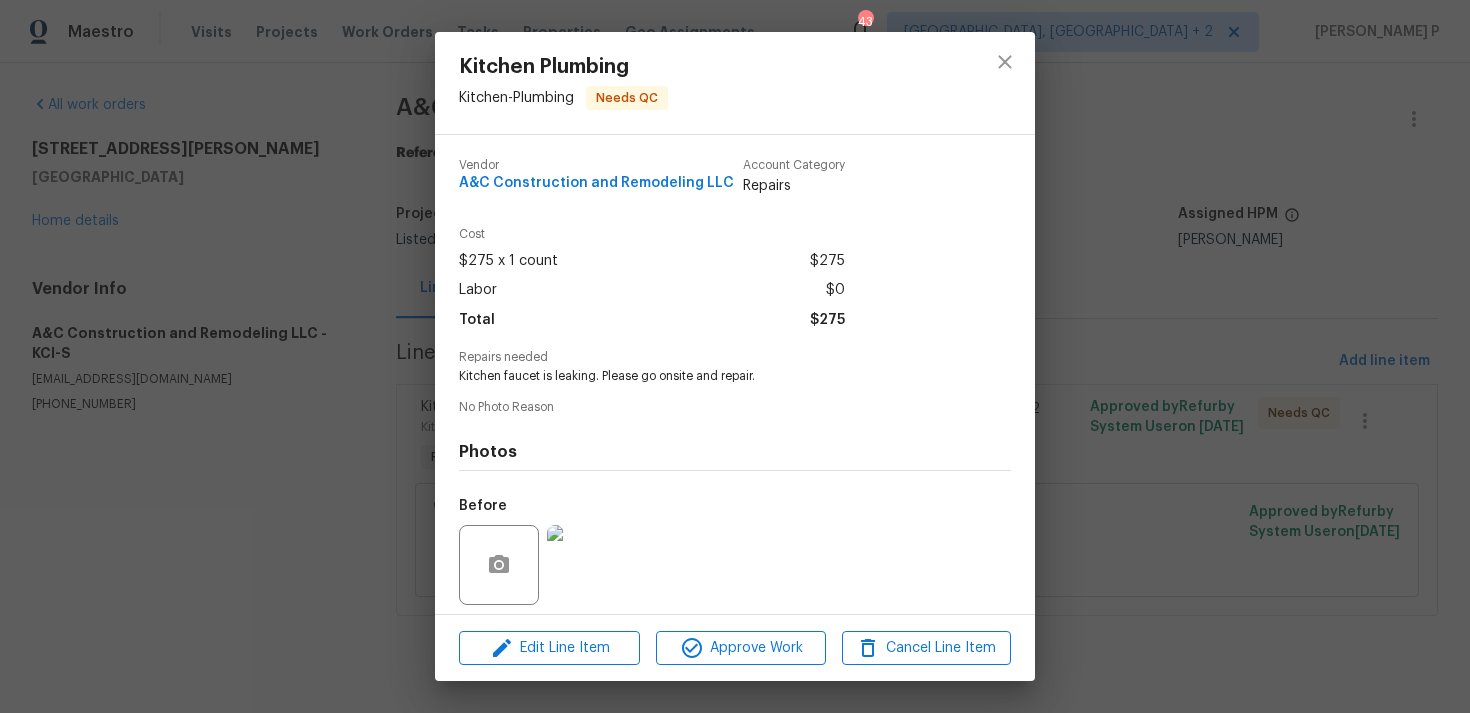 scroll, scrollTop: 141, scrollLeft: 0, axis: vertical 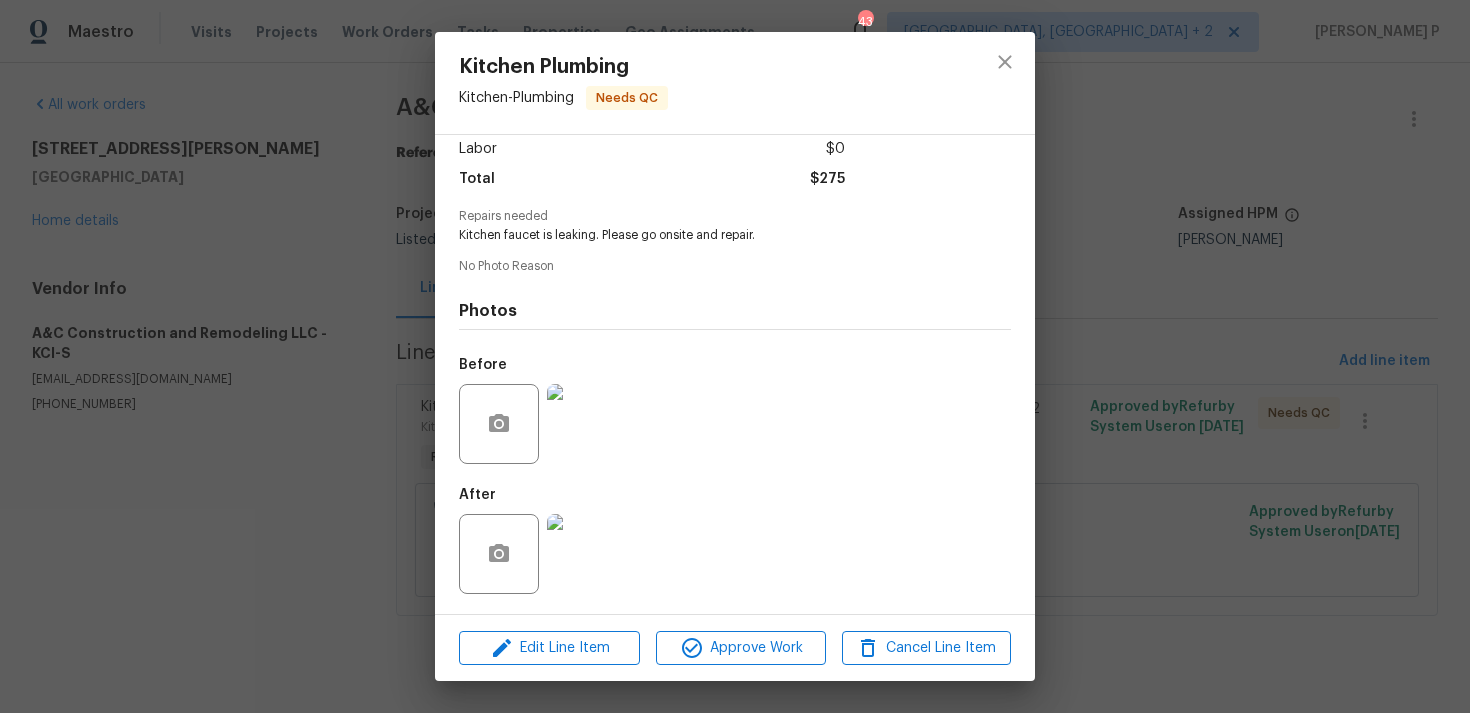 click at bounding box center [587, 554] 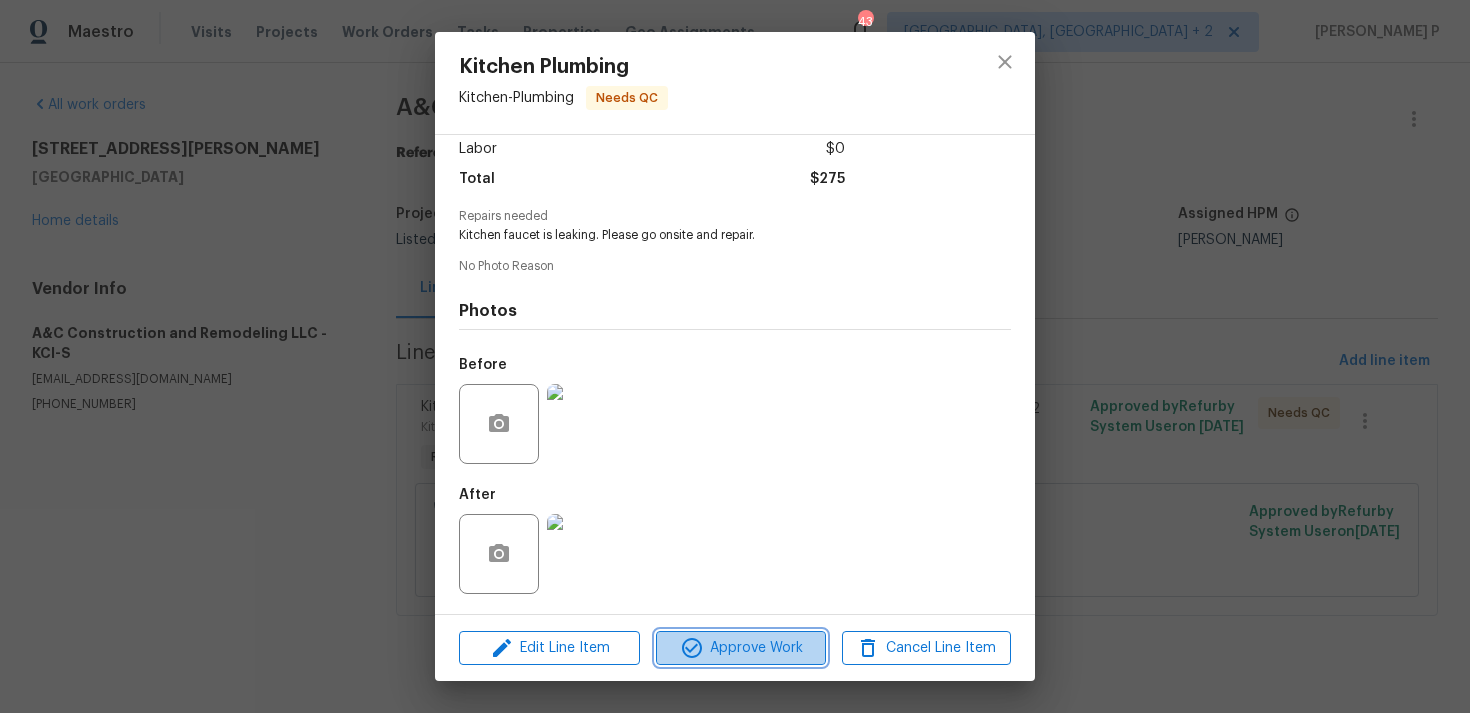 click on "Approve Work" at bounding box center [740, 648] 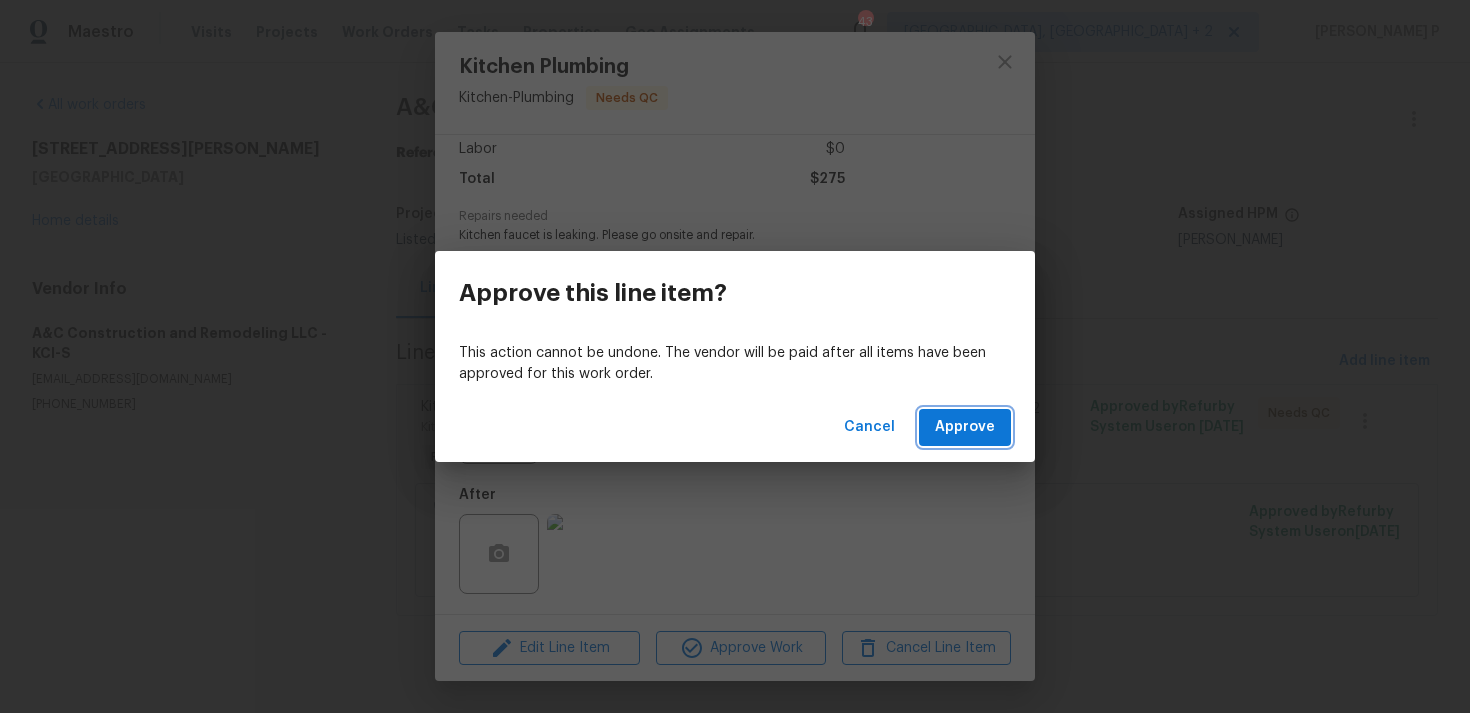 click on "Approve" at bounding box center (965, 427) 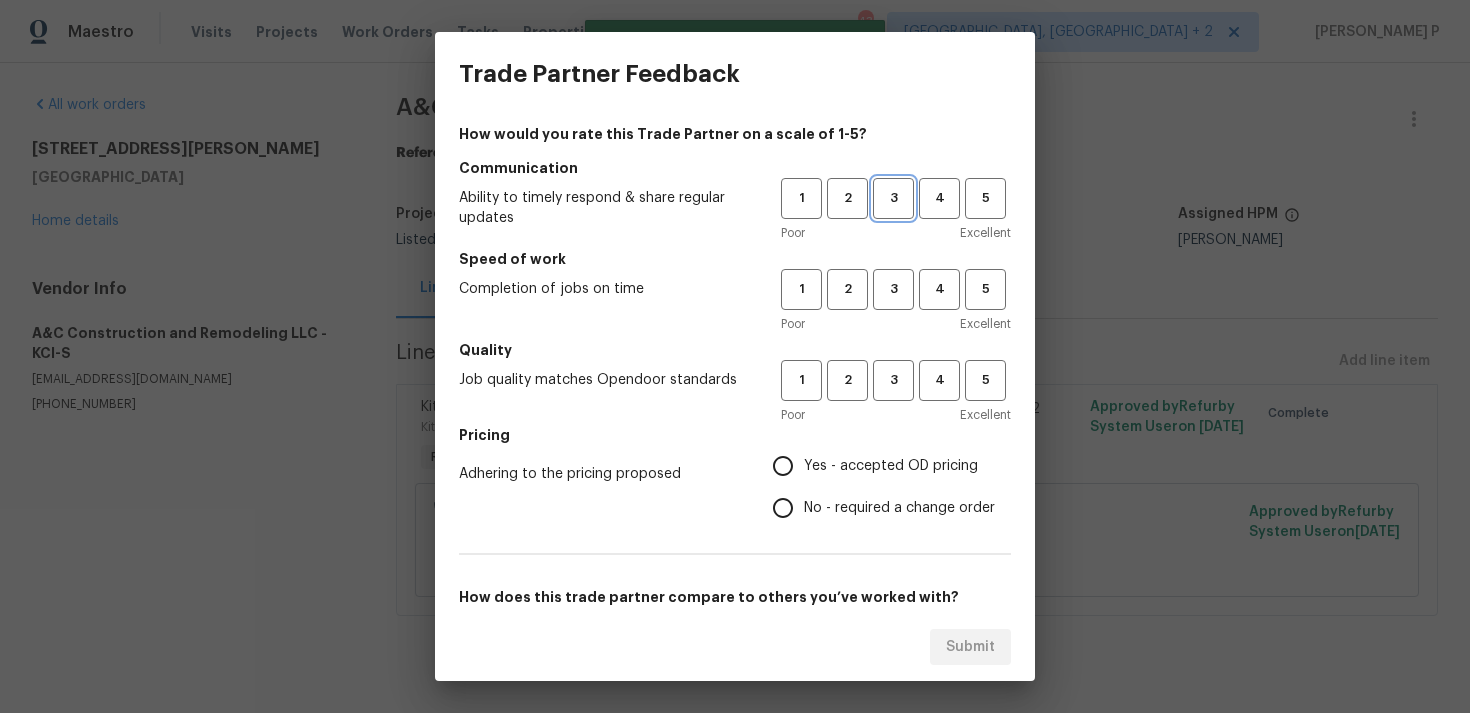 click on "3" at bounding box center [893, 198] 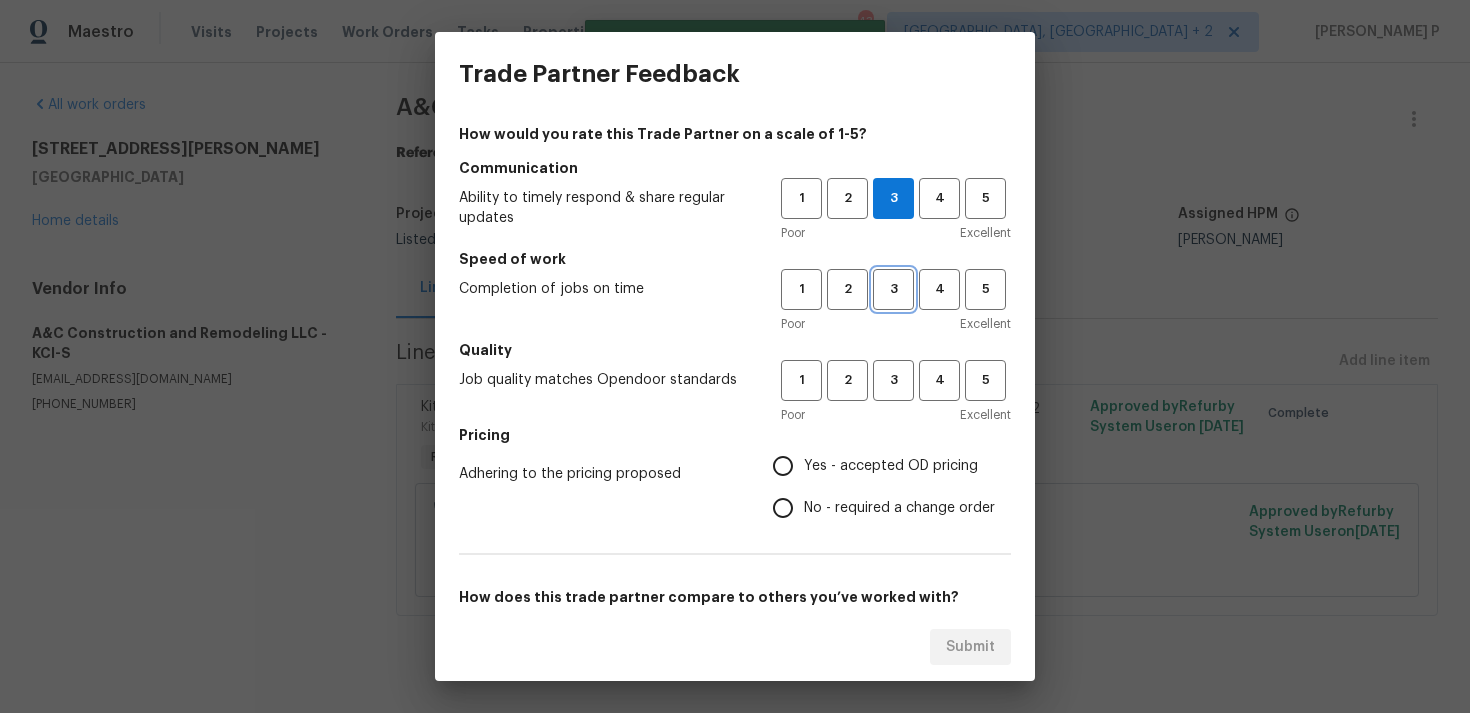 click on "3" at bounding box center (893, 289) 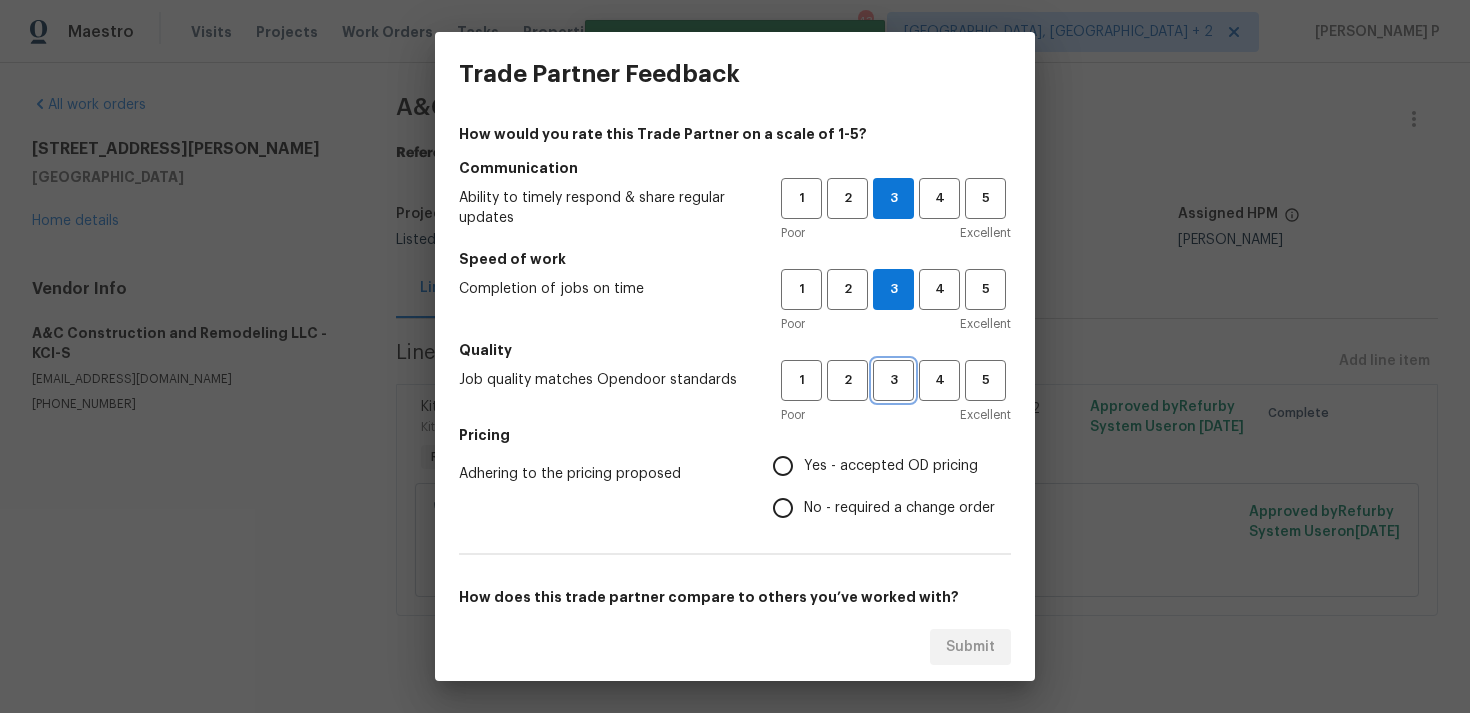 click on "3" at bounding box center [893, 380] 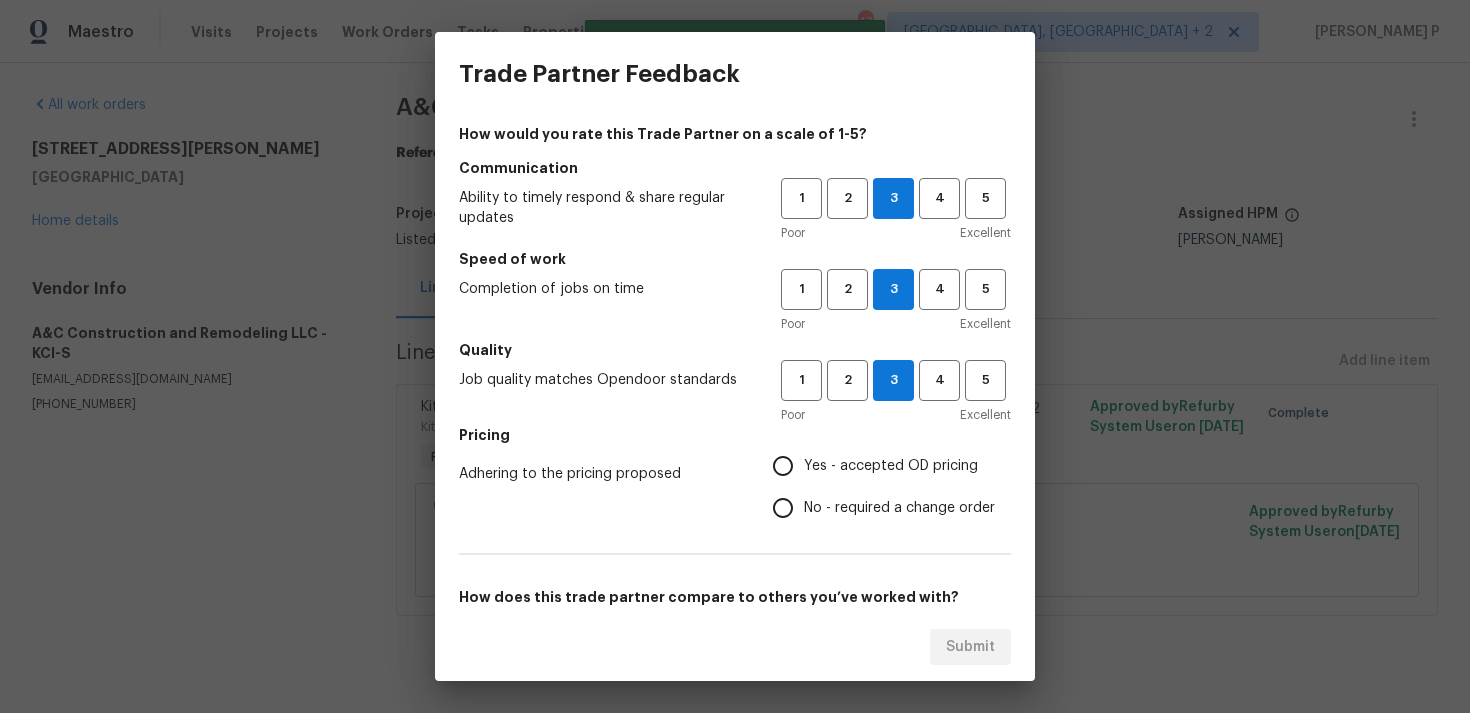 click on "No - required a change order" at bounding box center (899, 508) 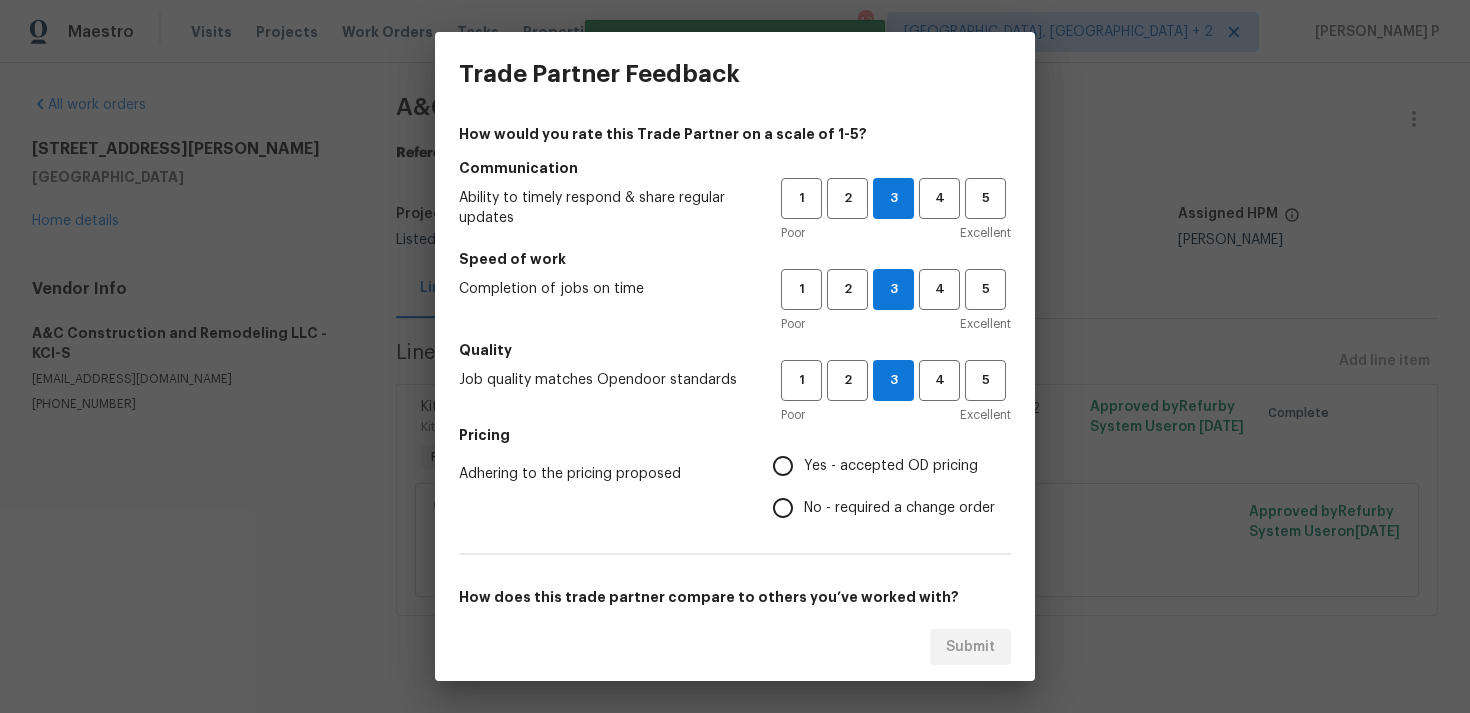 click on "No - required a change order" at bounding box center (783, 508) 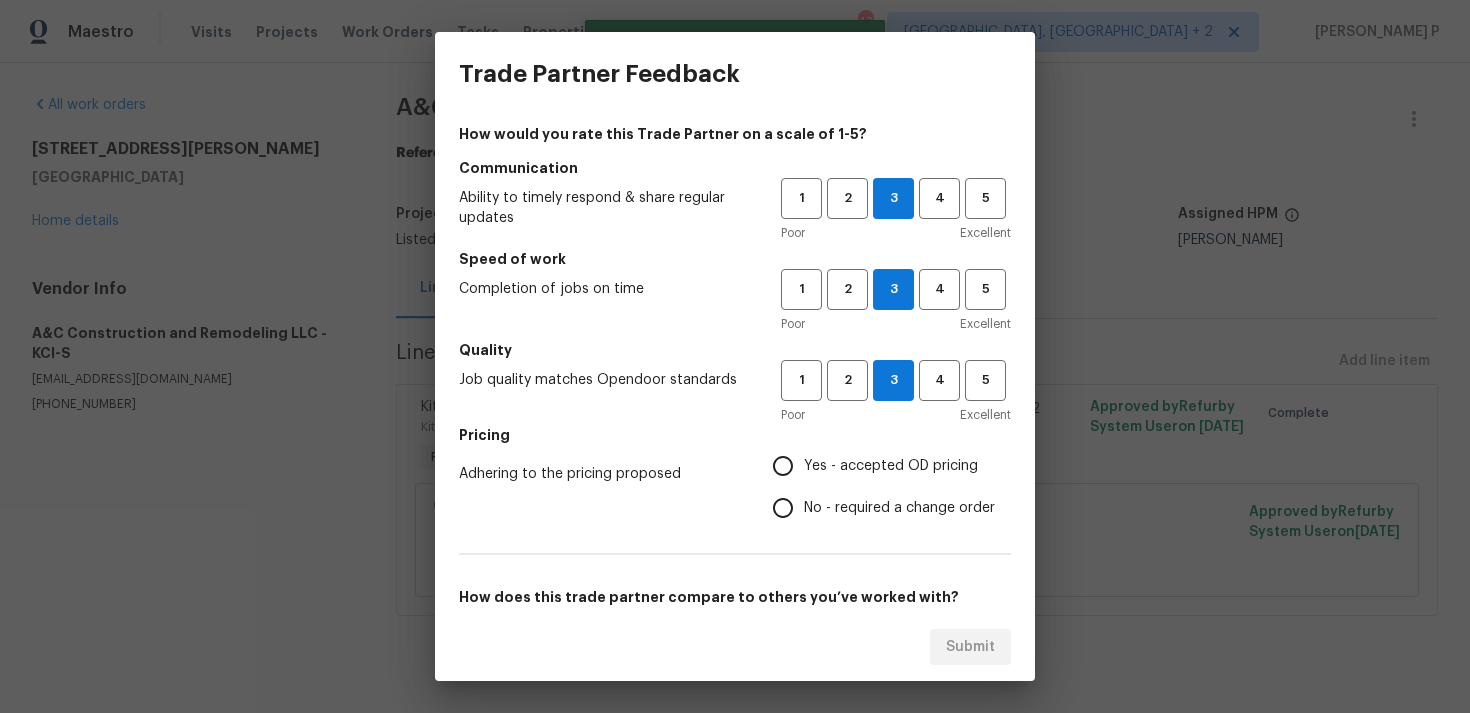 radio on "true" 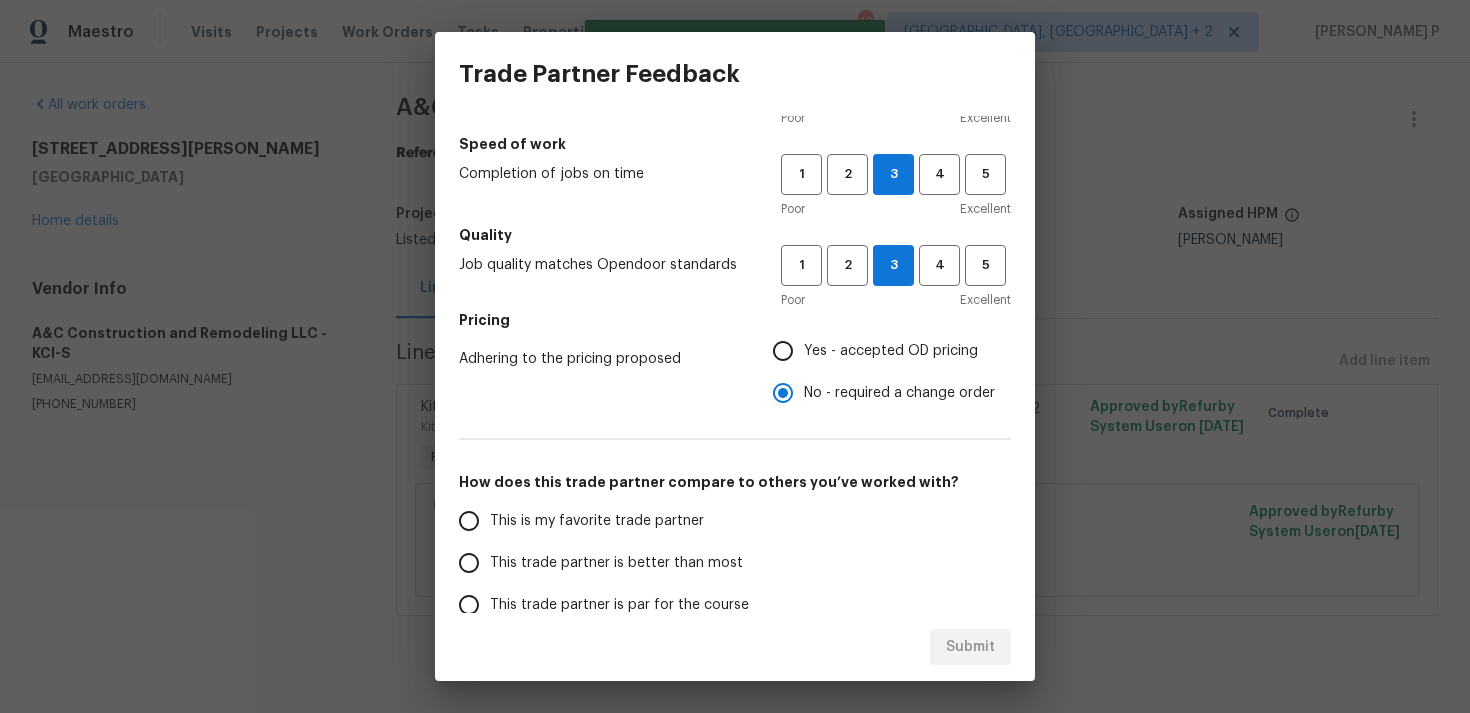 scroll, scrollTop: 302, scrollLeft: 0, axis: vertical 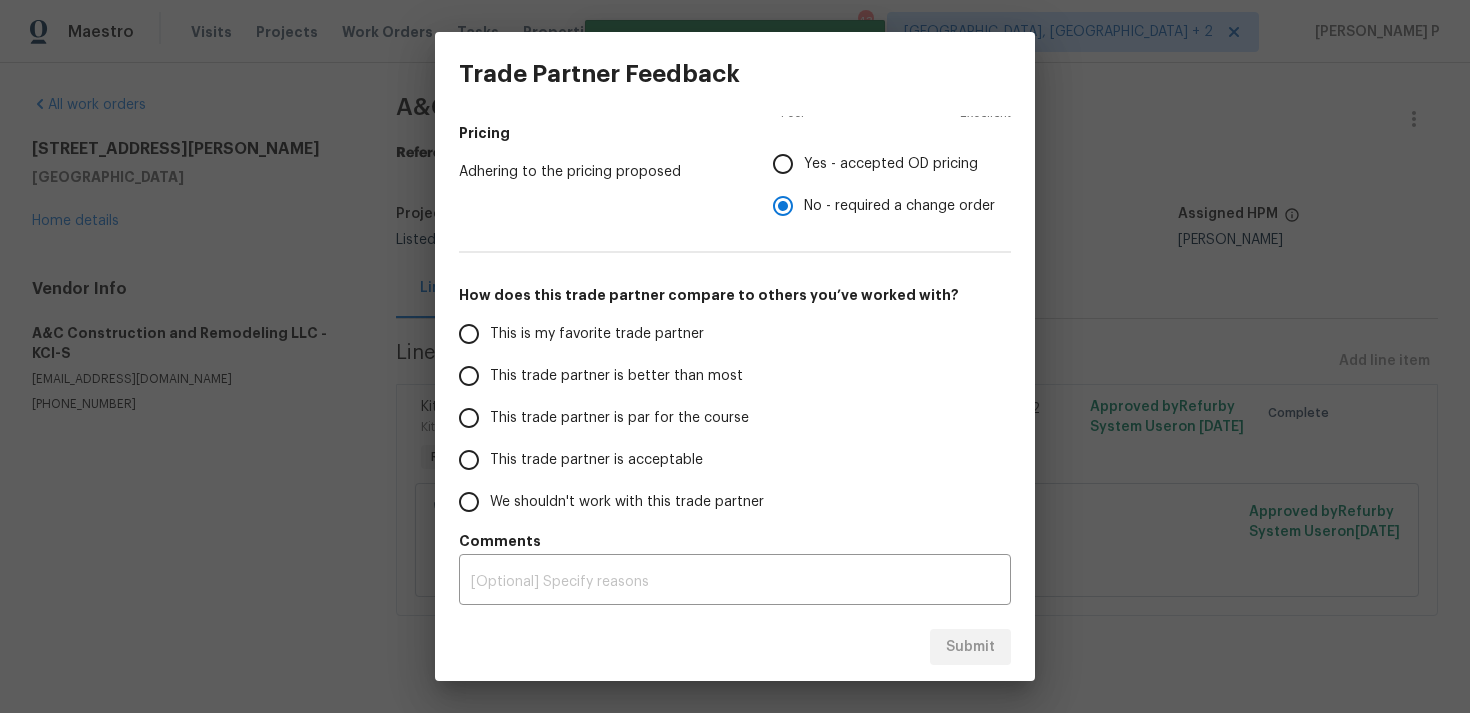 click on "This trade partner is par for the course" at bounding box center (619, 418) 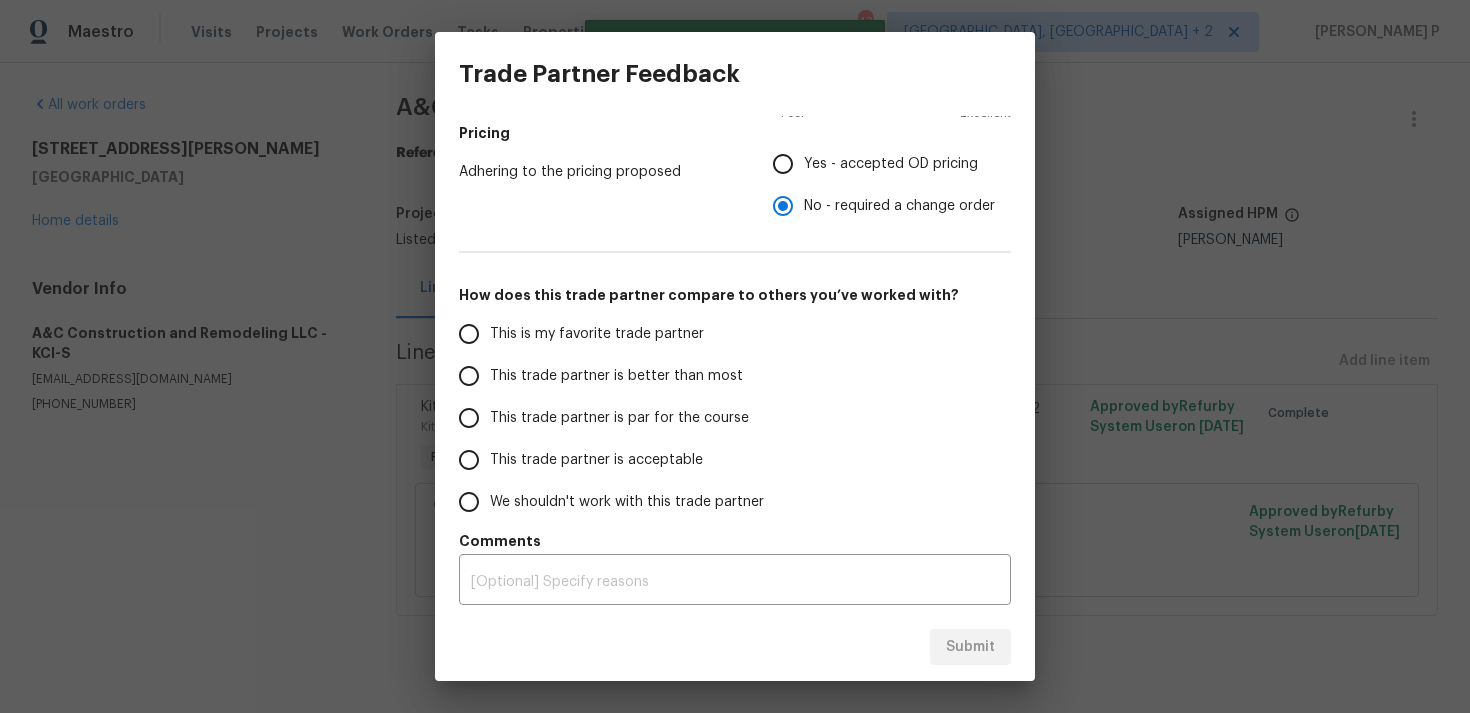 click on "This trade partner is par for the course" at bounding box center [469, 418] 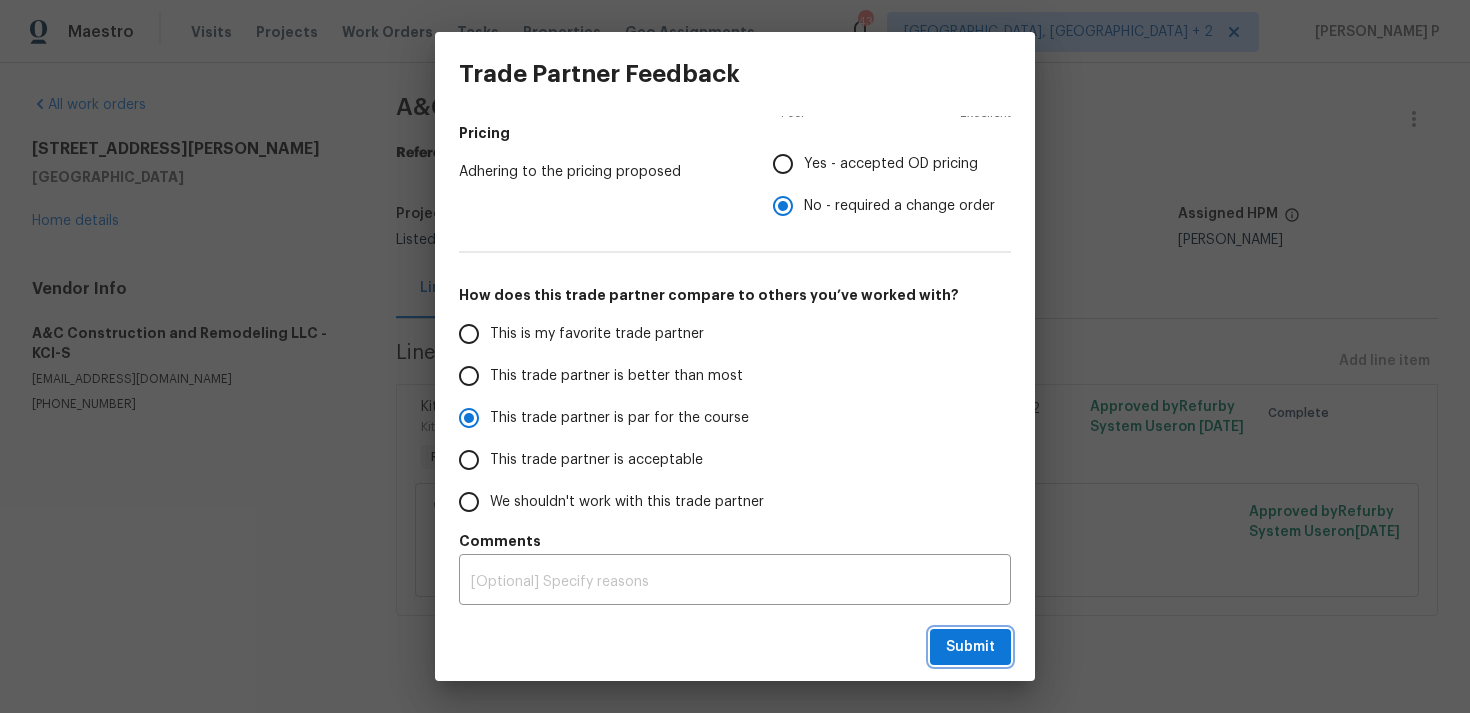 click on "Submit" at bounding box center [970, 647] 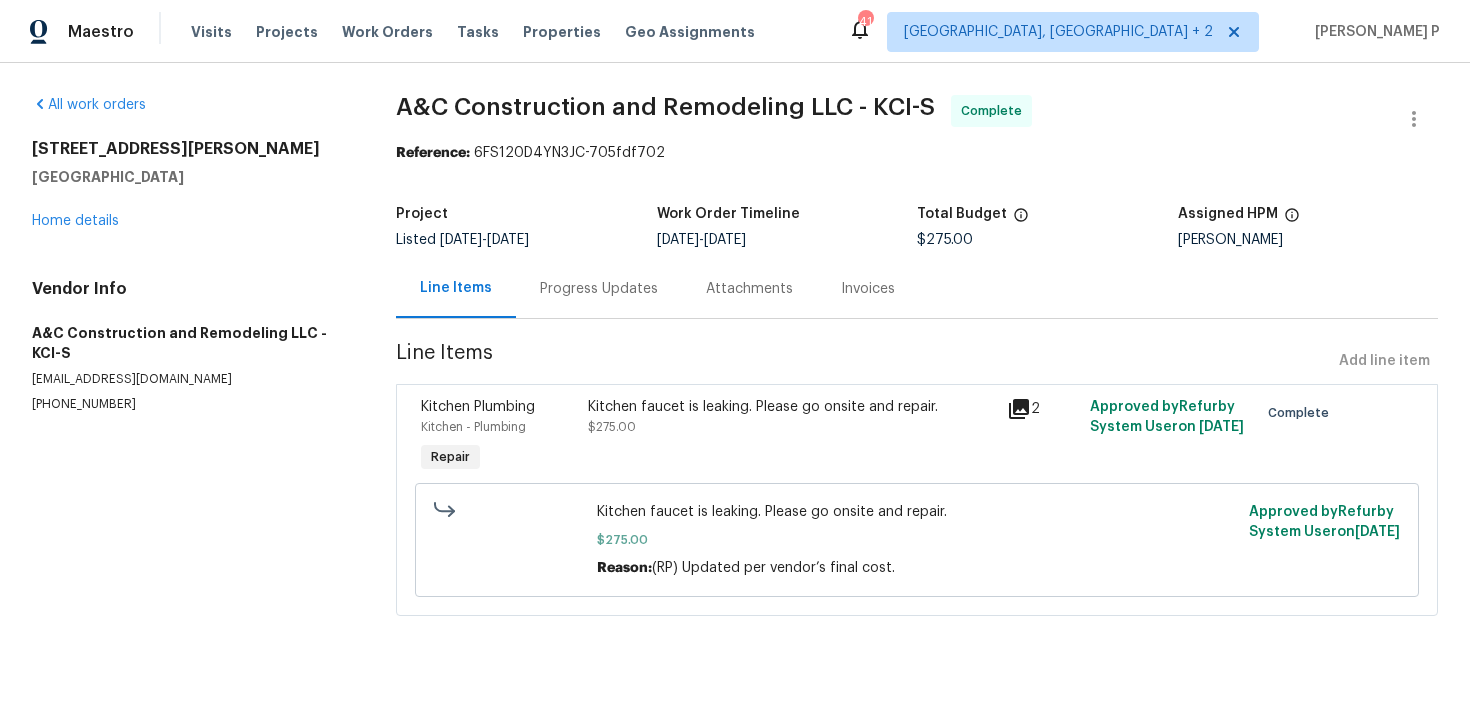 click on "15416 Floyd St Overland Park, KS 66223 Home details" at bounding box center [190, 185] 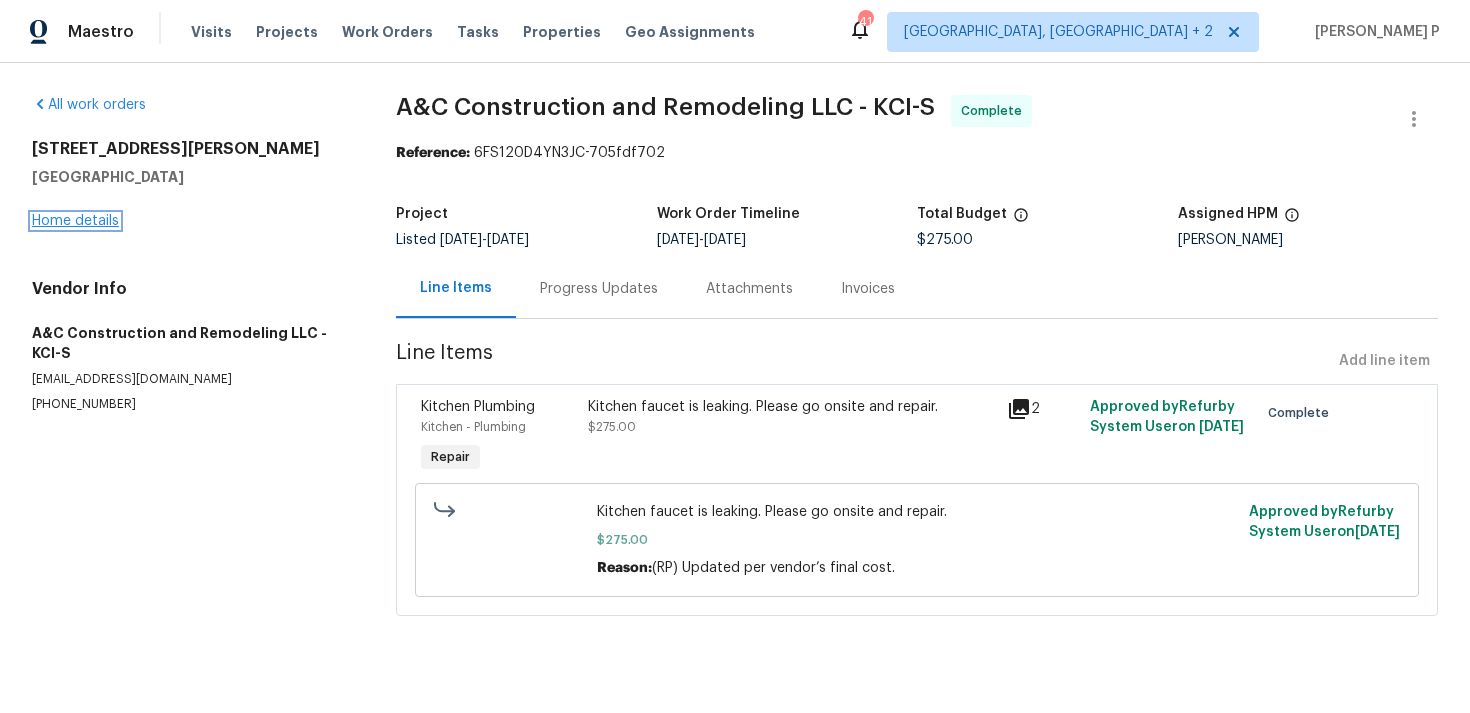 click on "Home details" at bounding box center [75, 221] 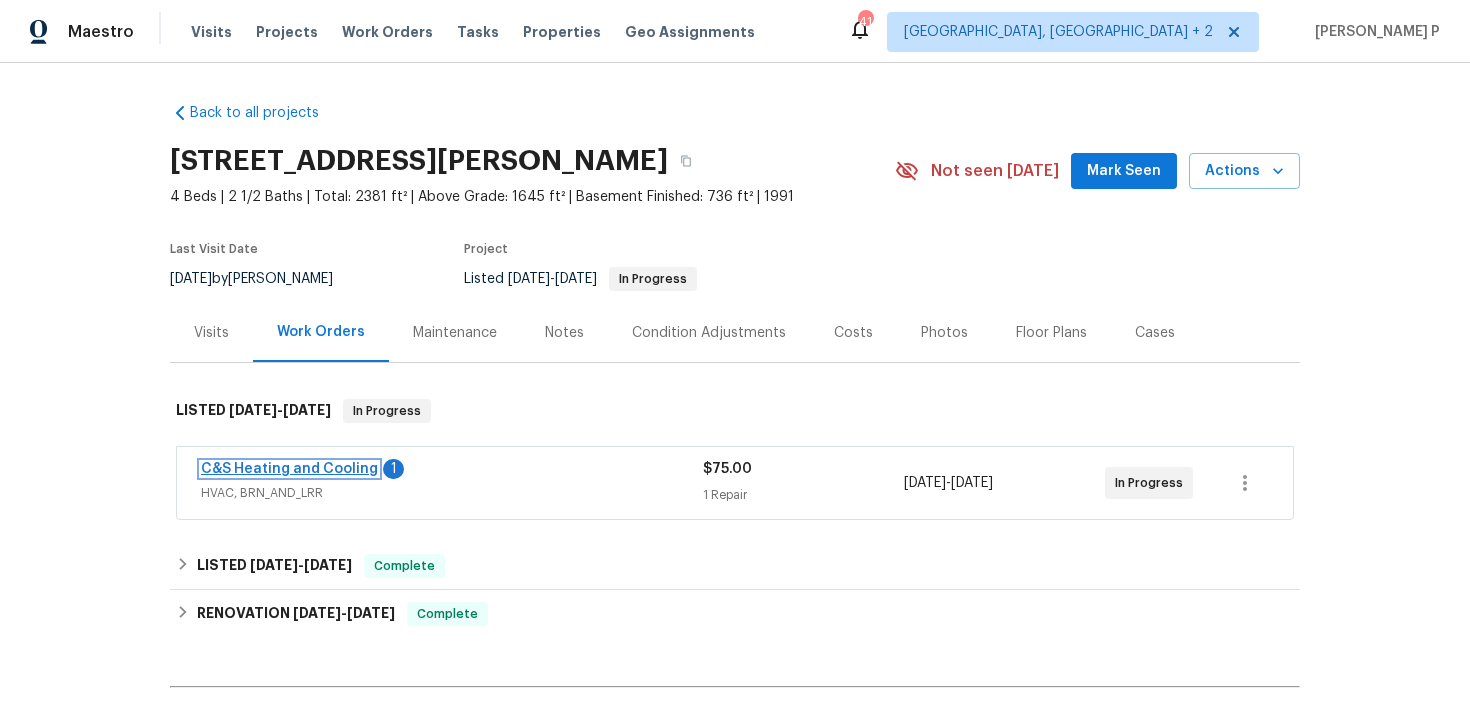 click on "C&S Heating and Cooling" at bounding box center (289, 469) 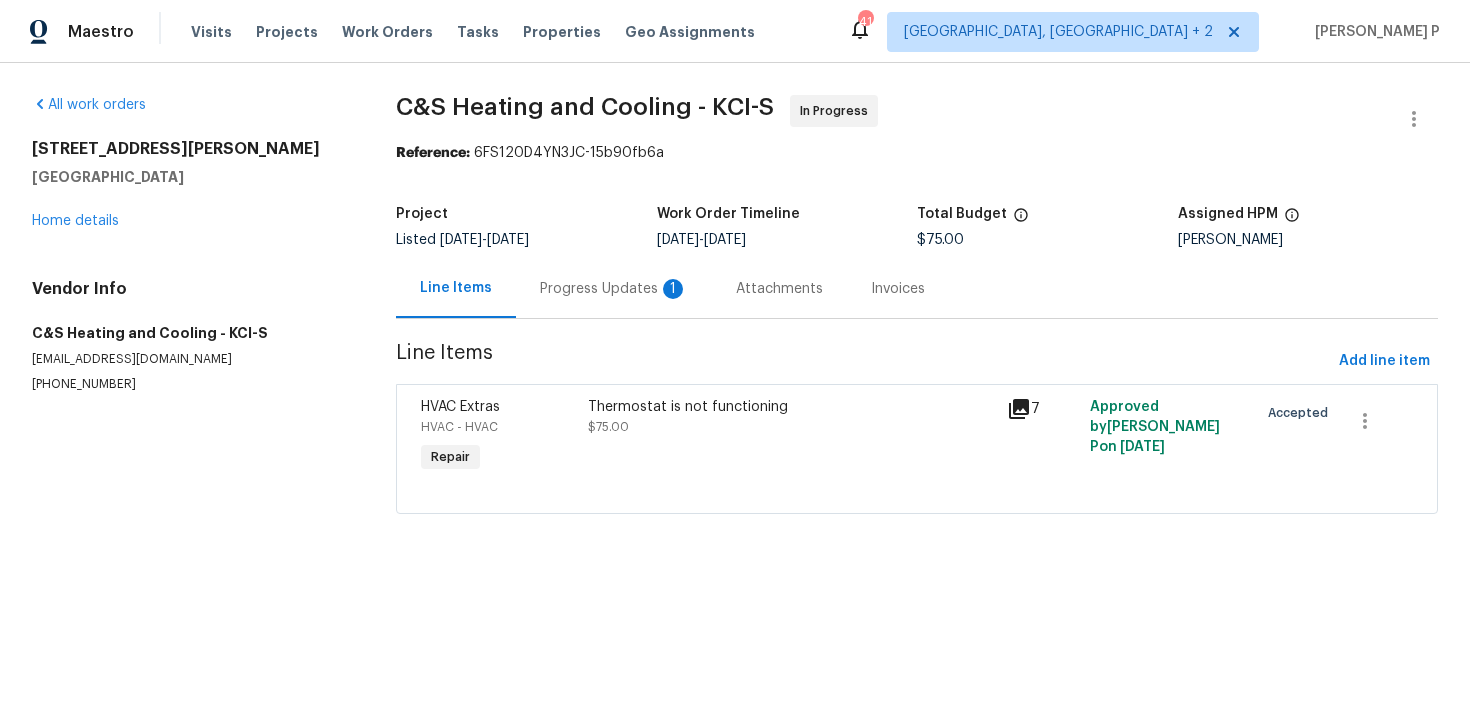 click on "Progress Updates 1" at bounding box center [614, 289] 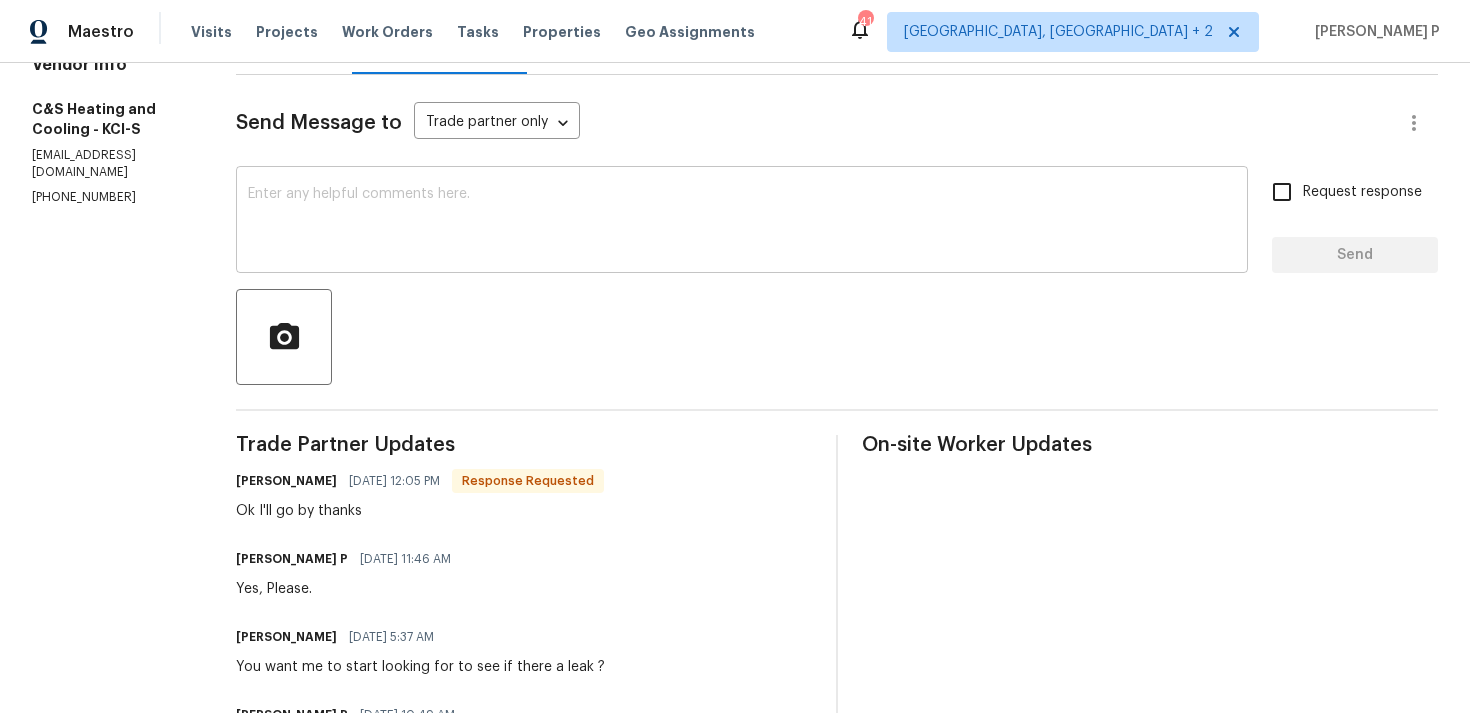 scroll, scrollTop: 227, scrollLeft: 0, axis: vertical 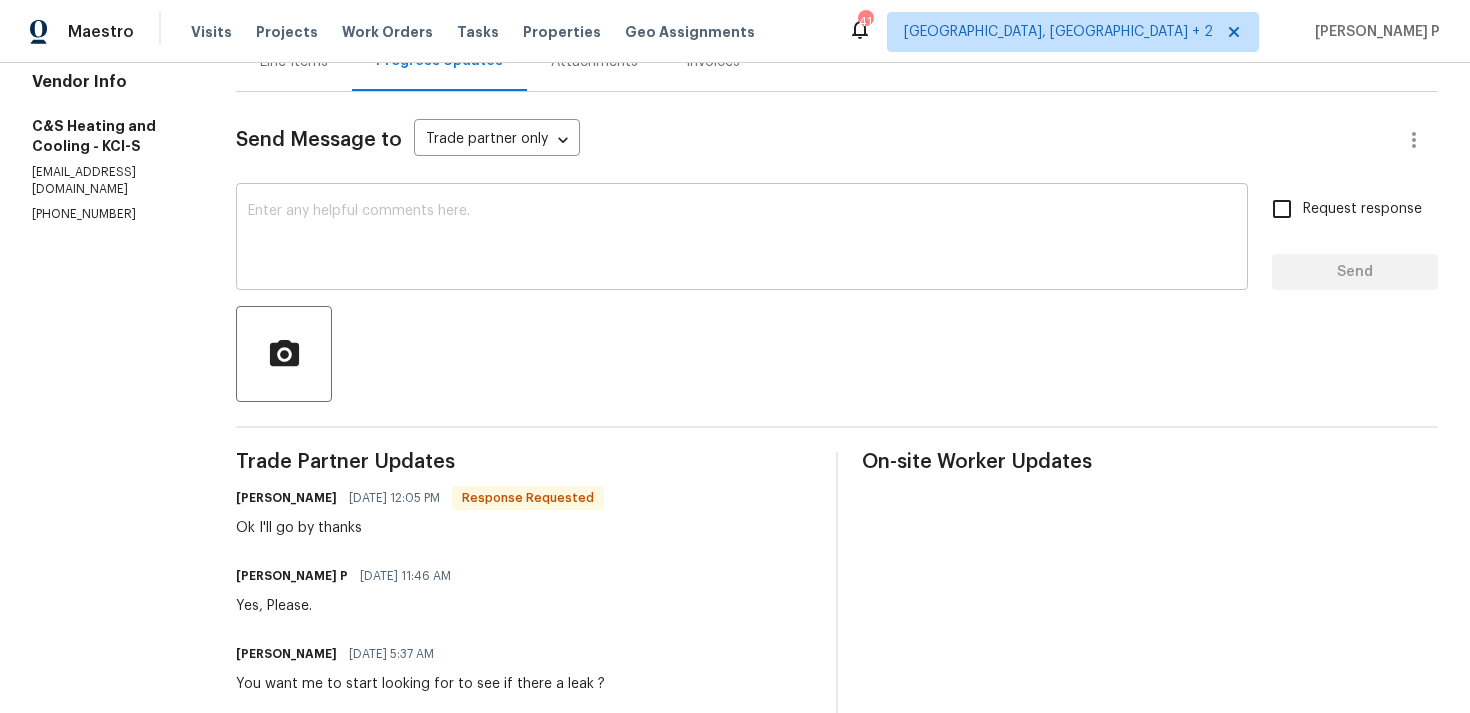 click at bounding box center (742, 239) 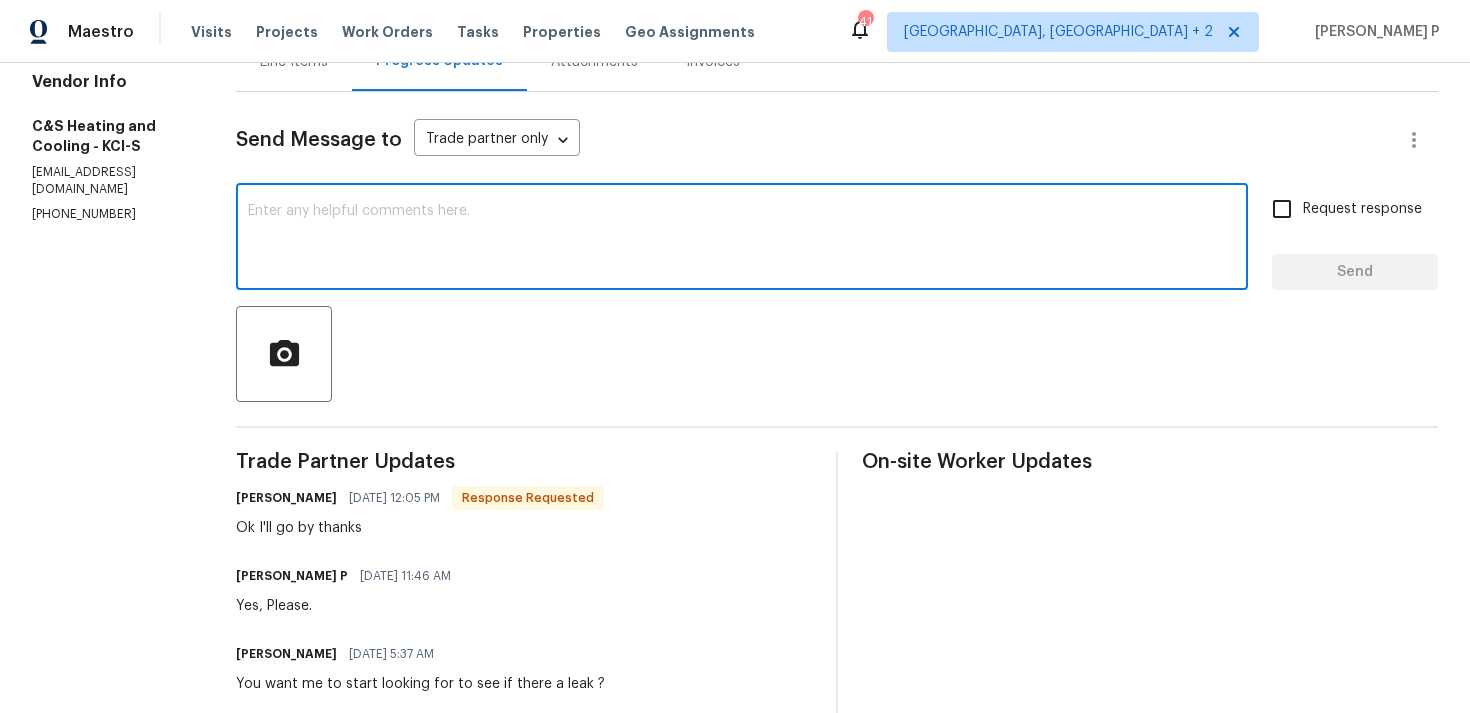 click at bounding box center [742, 239] 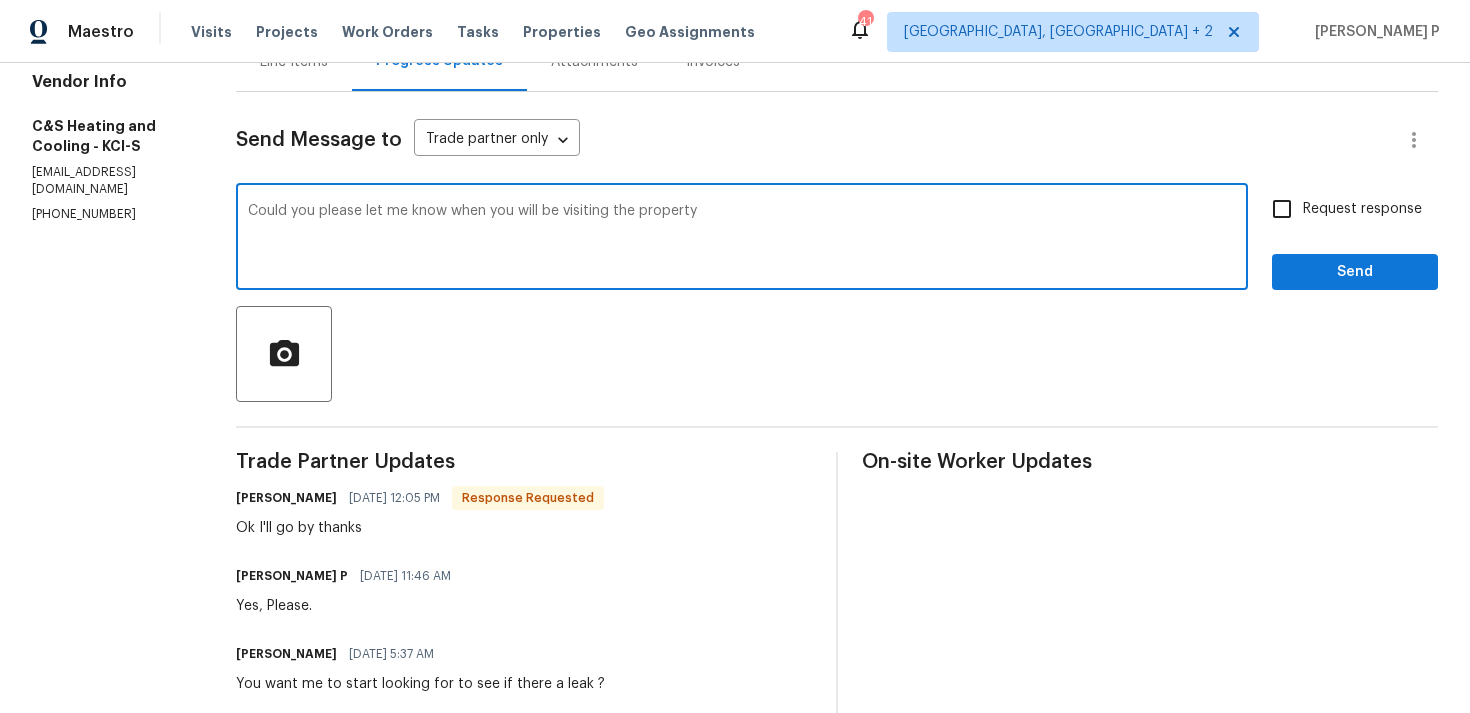 click on "Could you please let me know when you will be visiting the property" at bounding box center [742, 239] 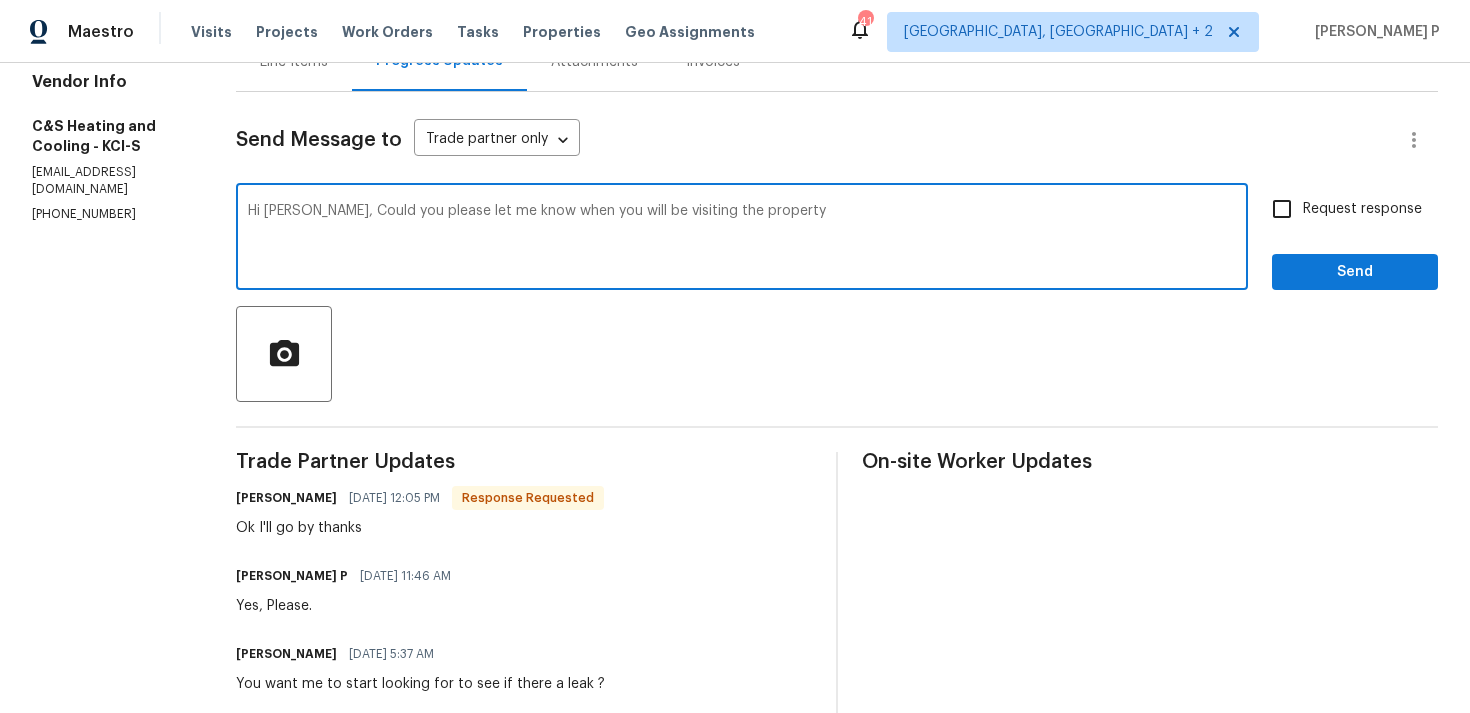 click on "Hi Carl, Could you please let me know when you will be visiting the property" at bounding box center [742, 239] 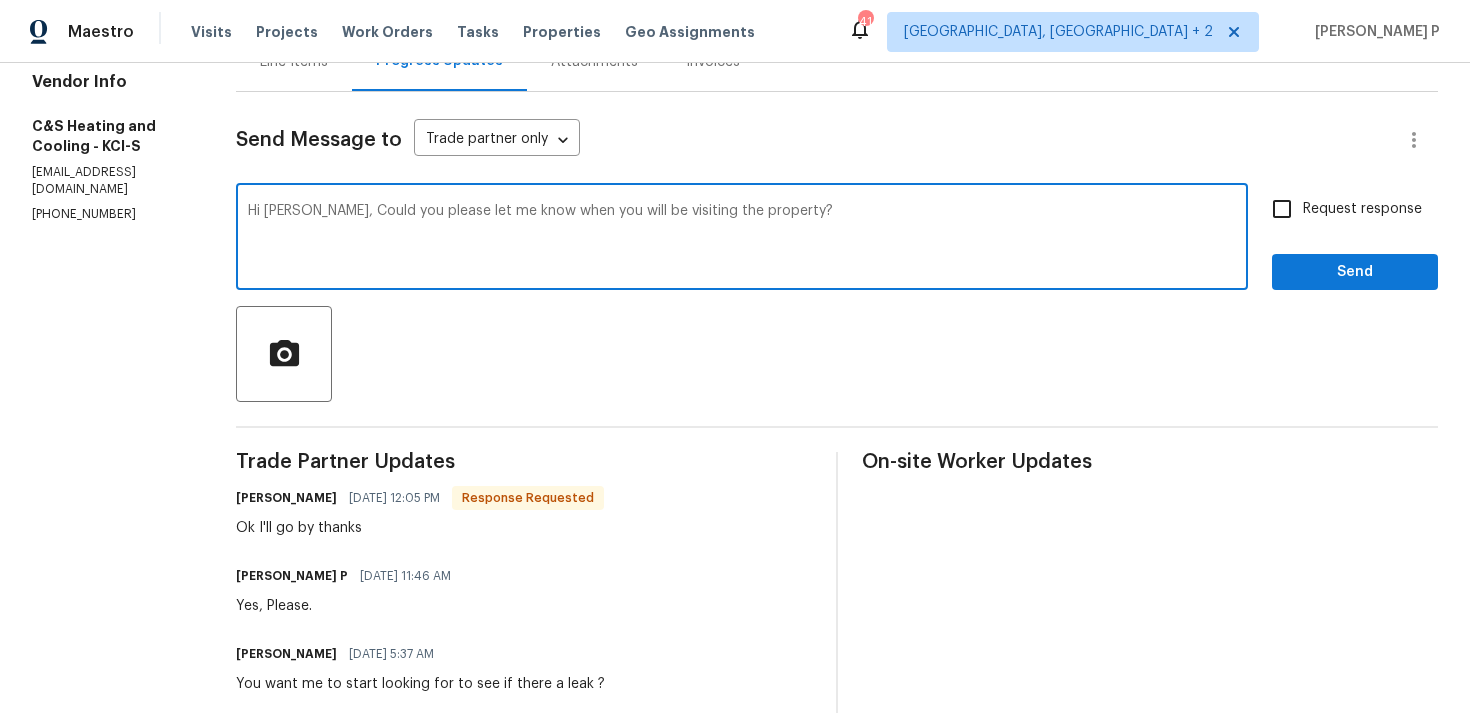 type on "Hi Carl, Could you please let me know when you will be visiting the property?" 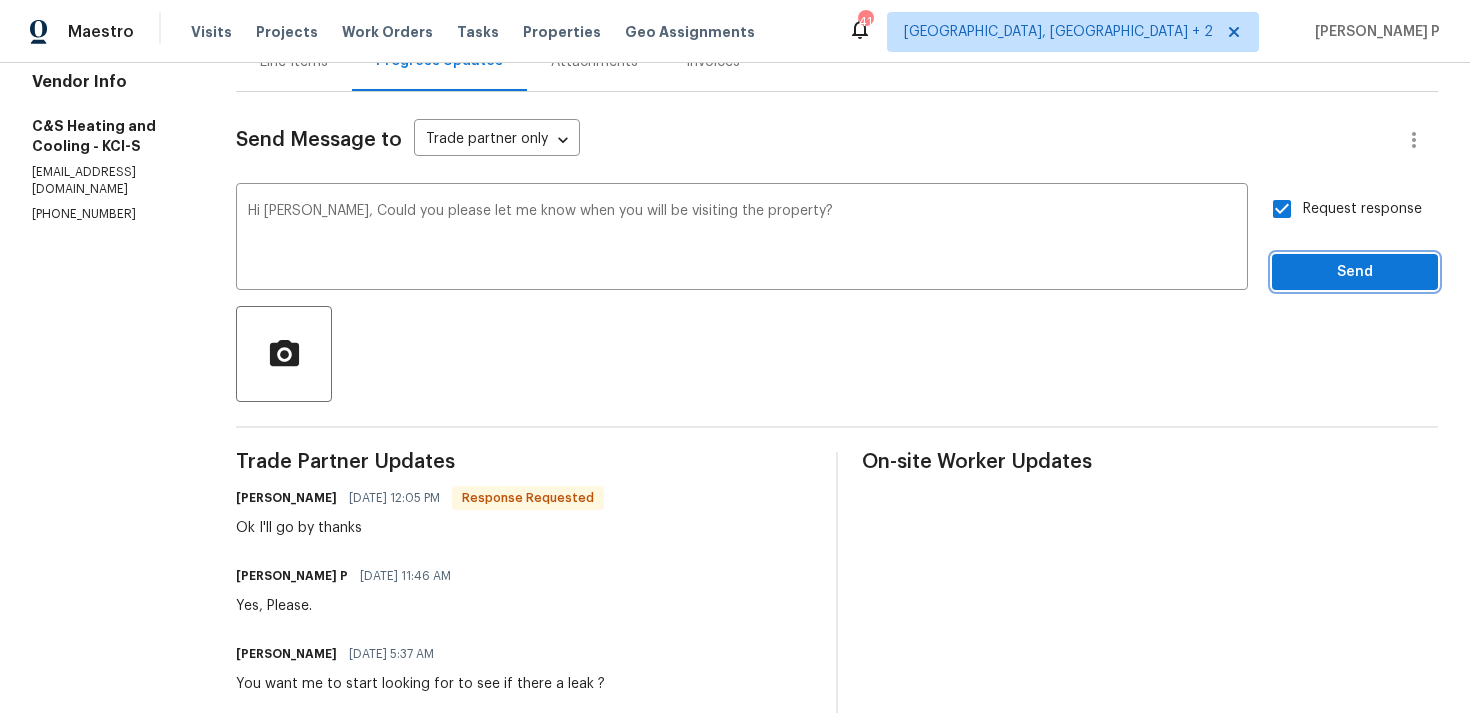 click on "Send" at bounding box center [1355, 272] 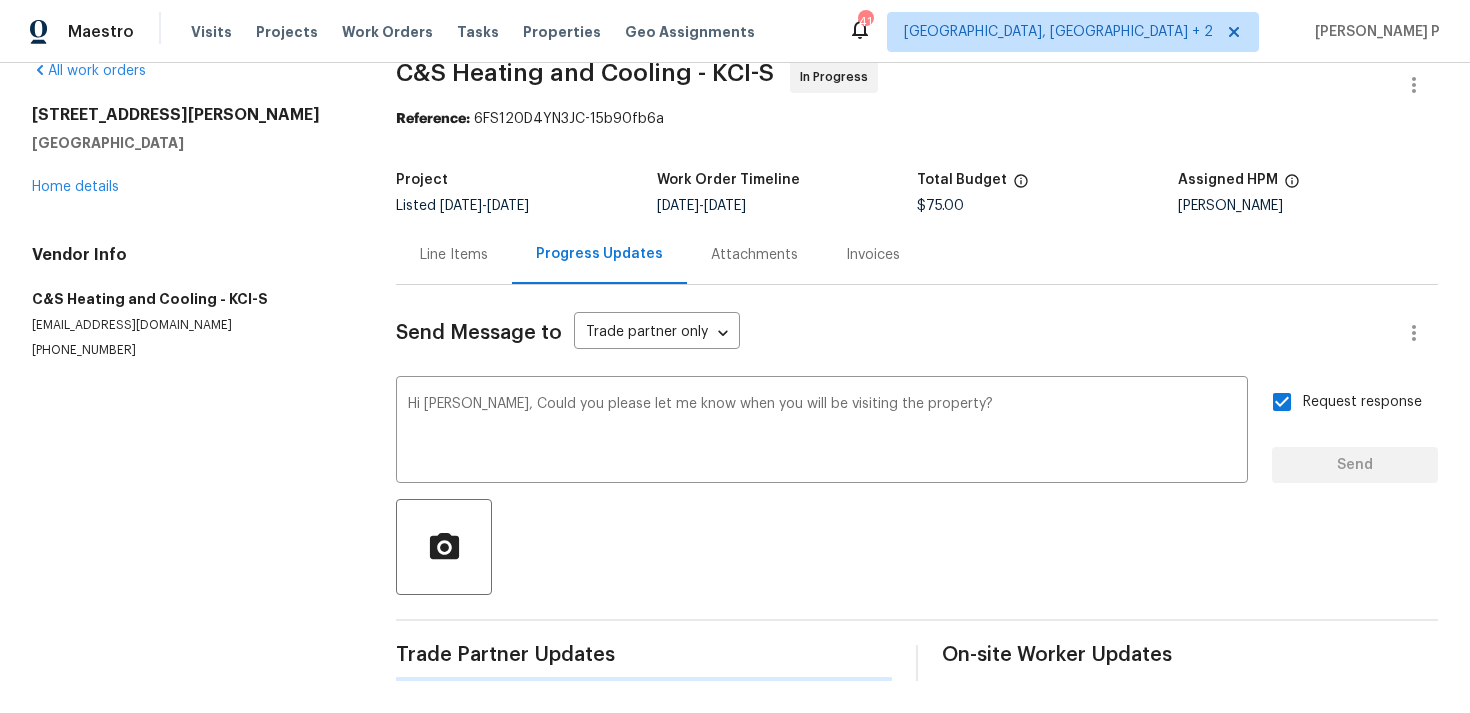 type 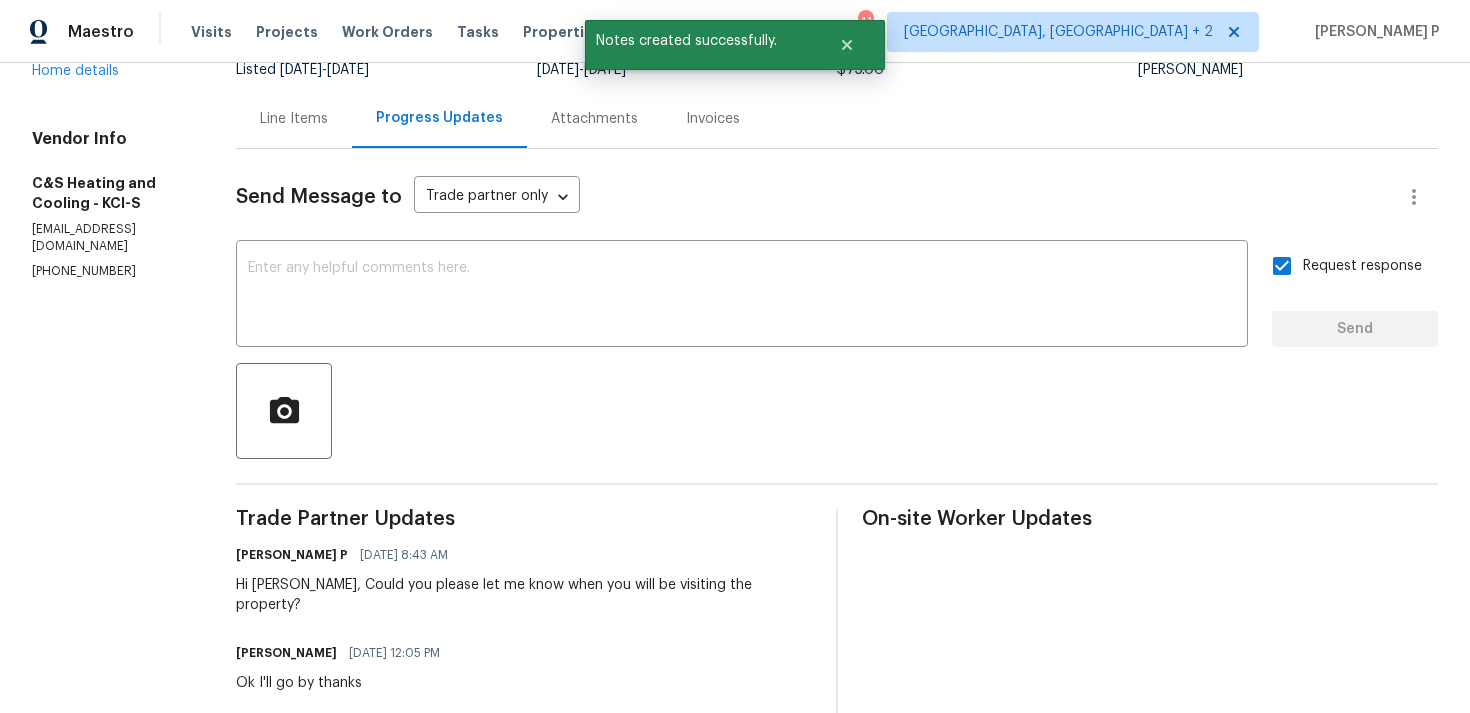 scroll, scrollTop: 212, scrollLeft: 0, axis: vertical 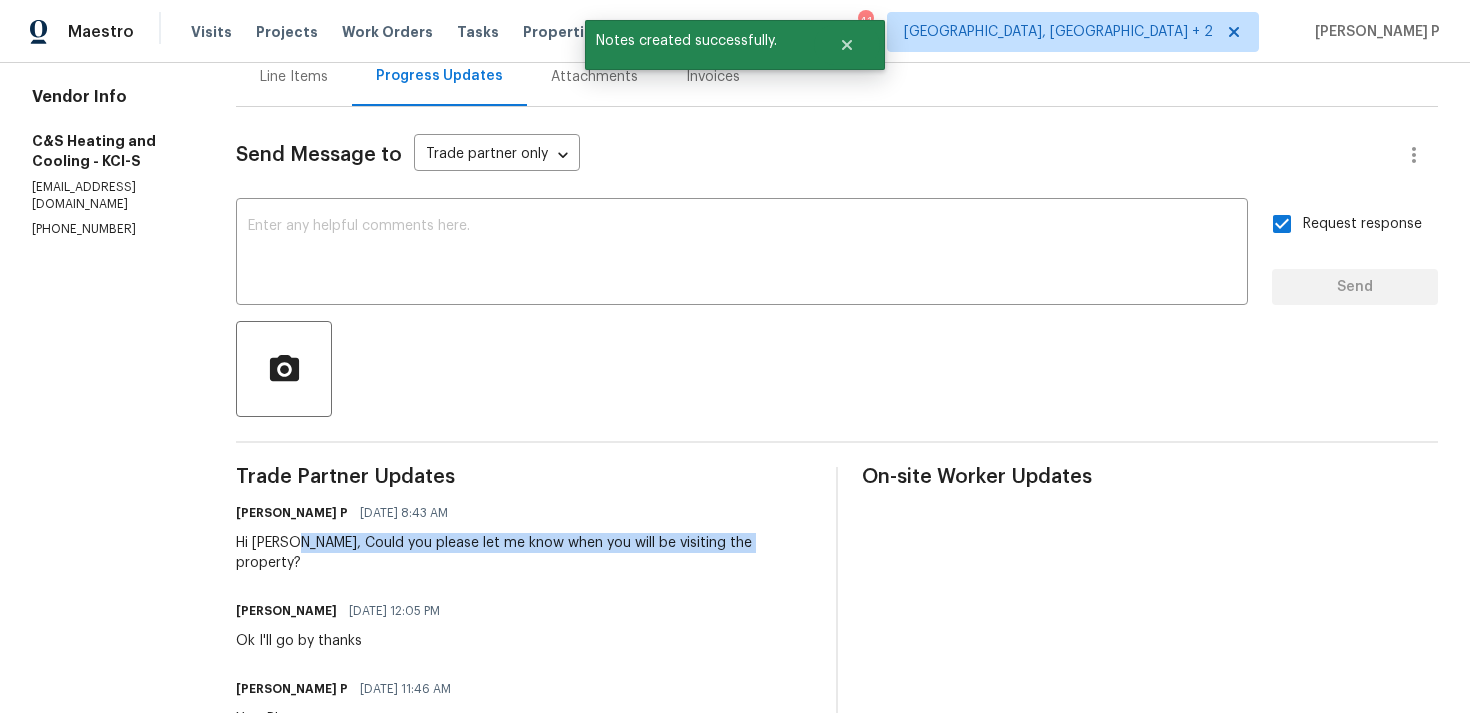 drag, startPoint x: 300, startPoint y: 542, endPoint x: 785, endPoint y: 542, distance: 485 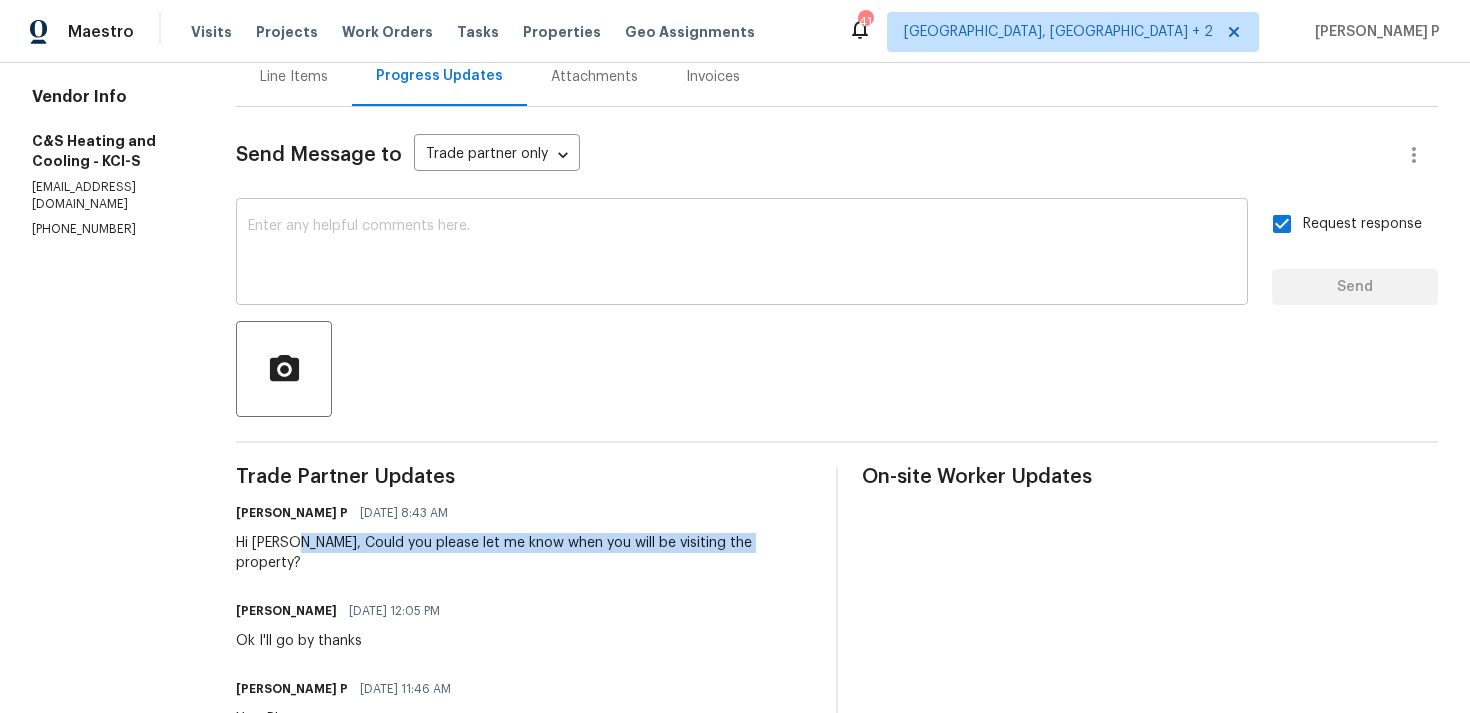 copy on "Could you please let me know when you will be visiting the property?" 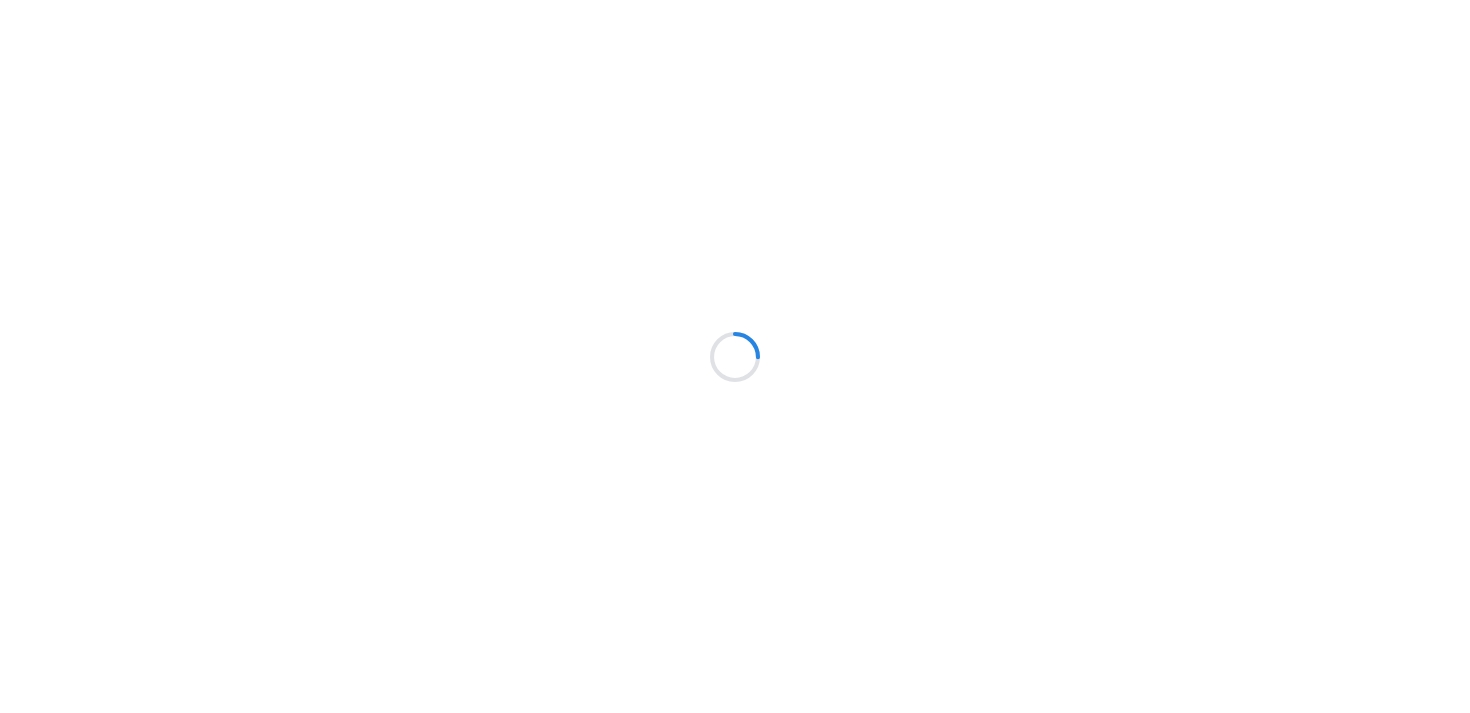 scroll, scrollTop: 0, scrollLeft: 0, axis: both 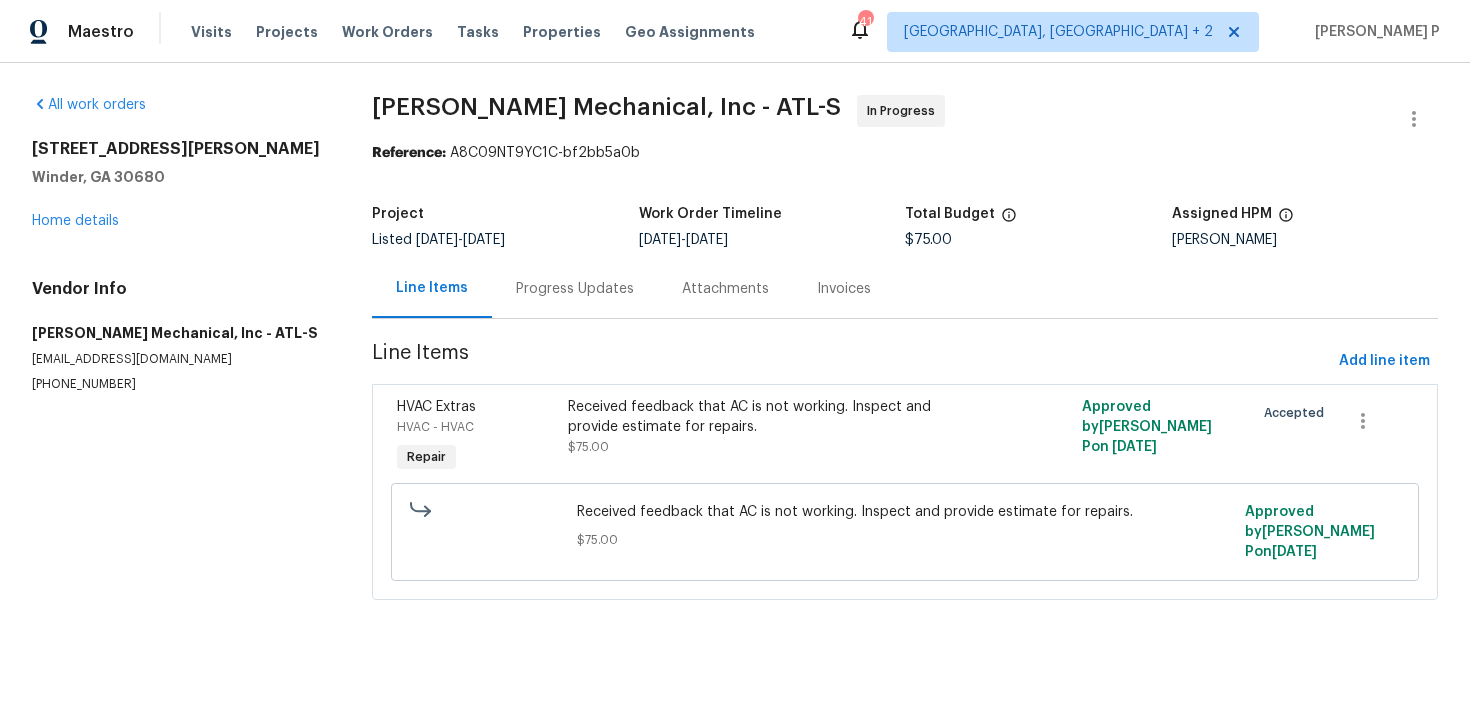 click on "Progress Updates" at bounding box center (575, 289) 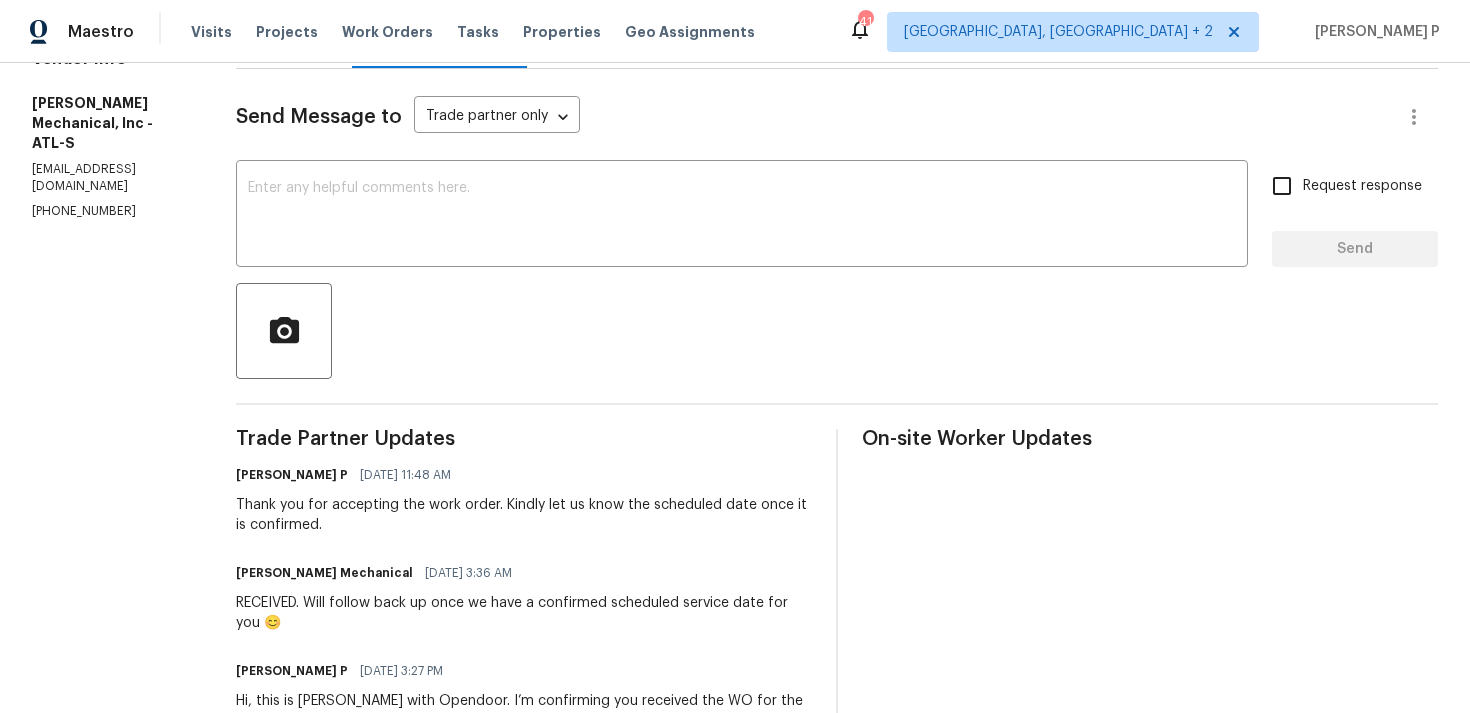scroll, scrollTop: 174, scrollLeft: 0, axis: vertical 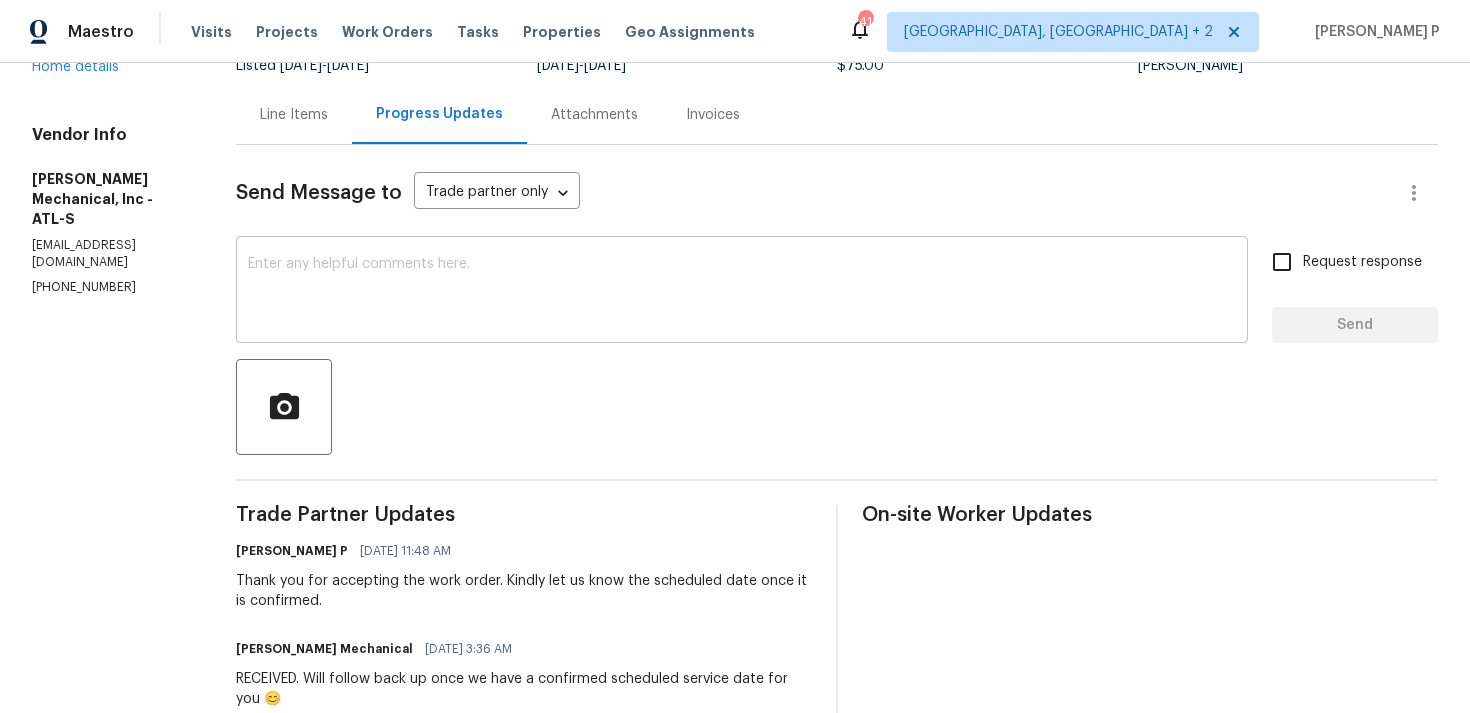 click at bounding box center (742, 292) 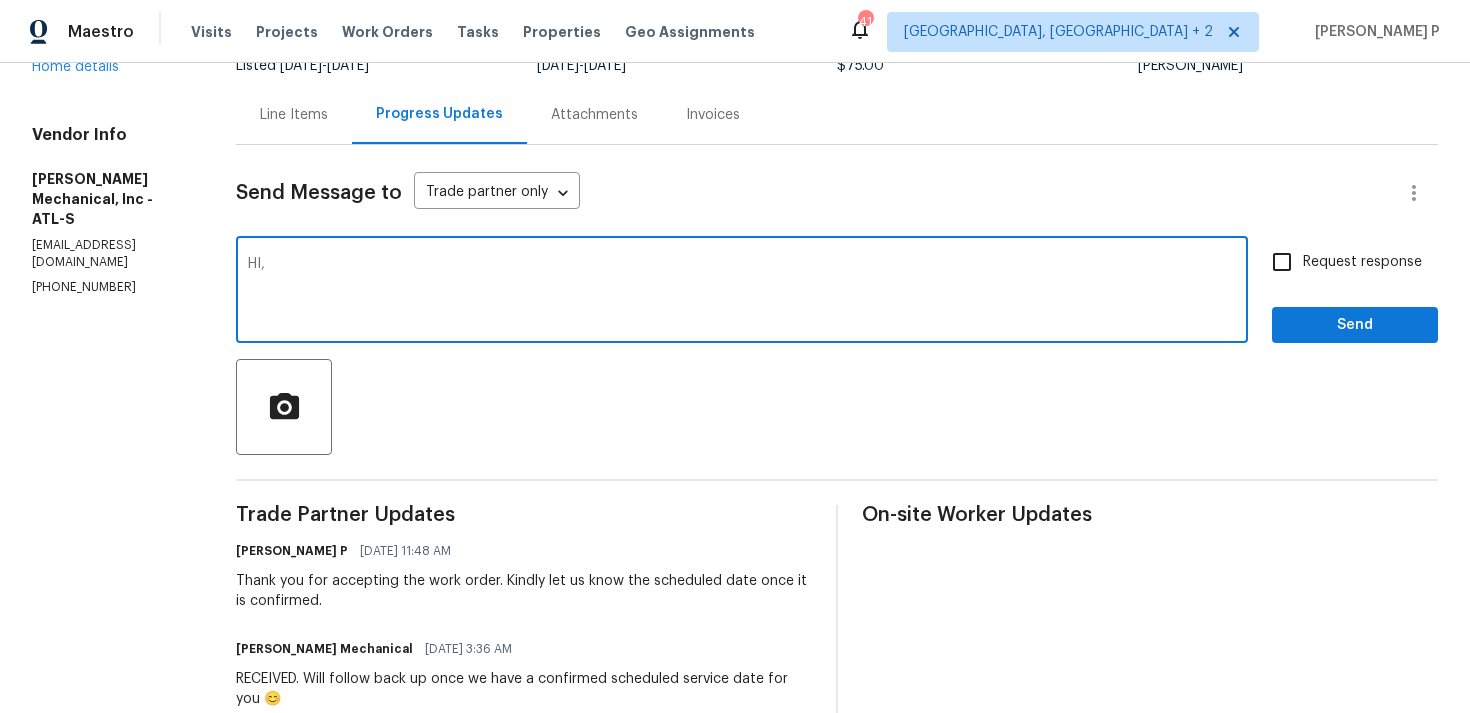 paste on "Could you please provide us with an update on the scheduled date?" 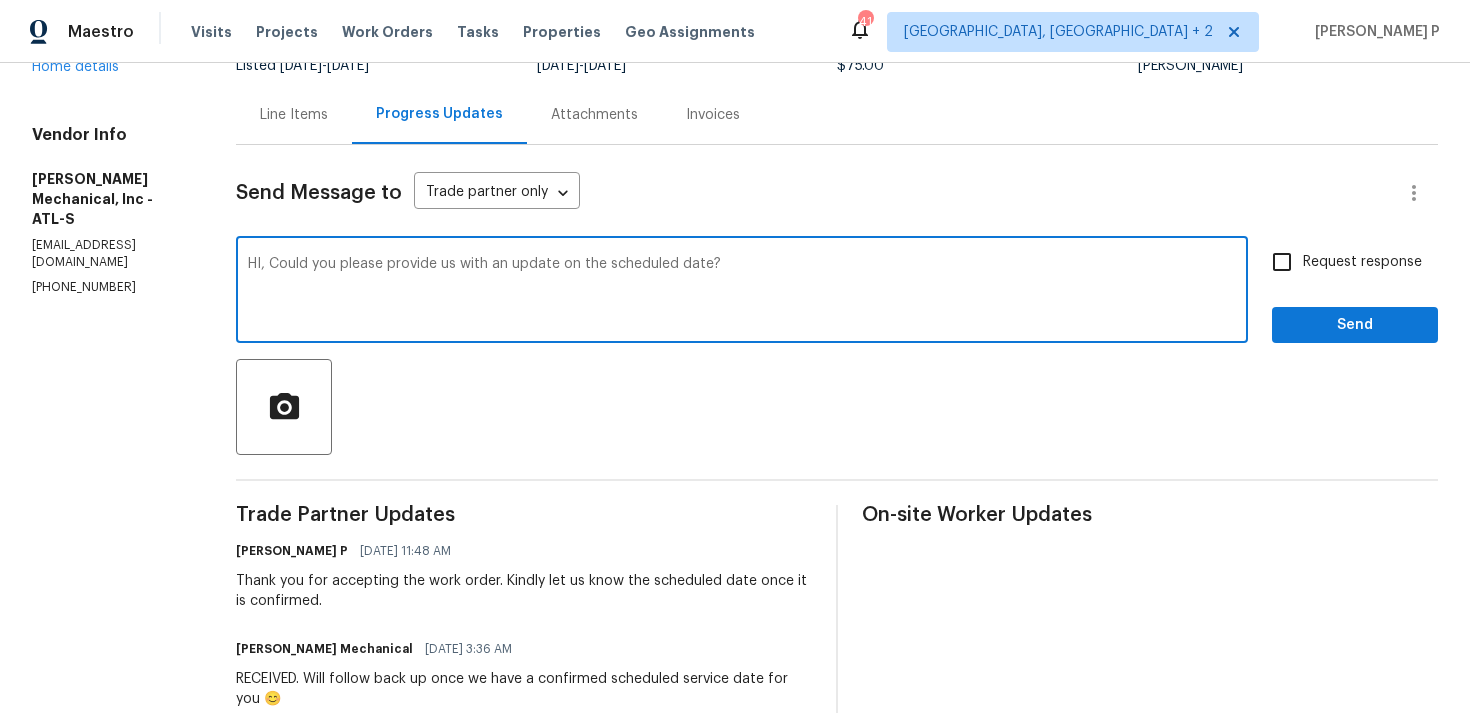 click on "HI, Could you please provide us with an update on the scheduled date?" at bounding box center (742, 292) 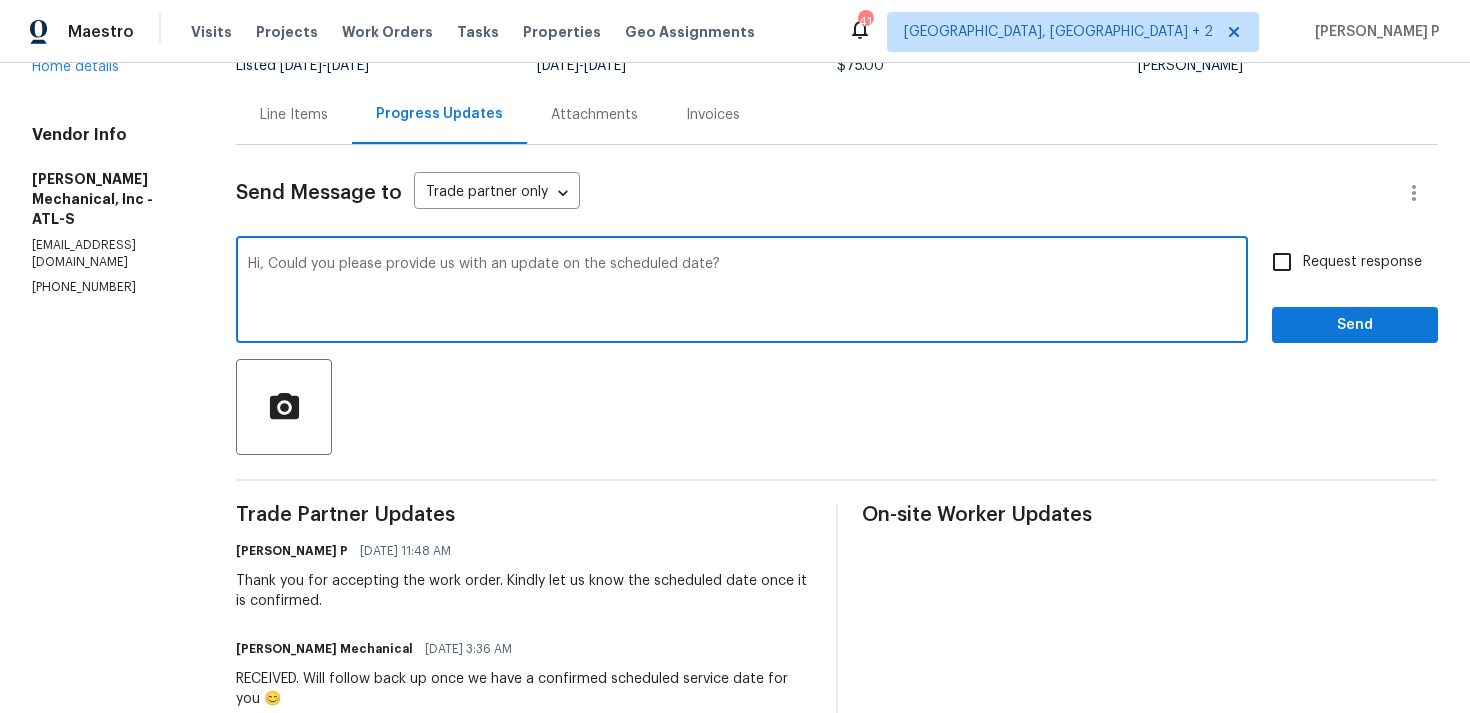 click on "Hi, Could you please provide us with an update on the scheduled date?" at bounding box center [742, 292] 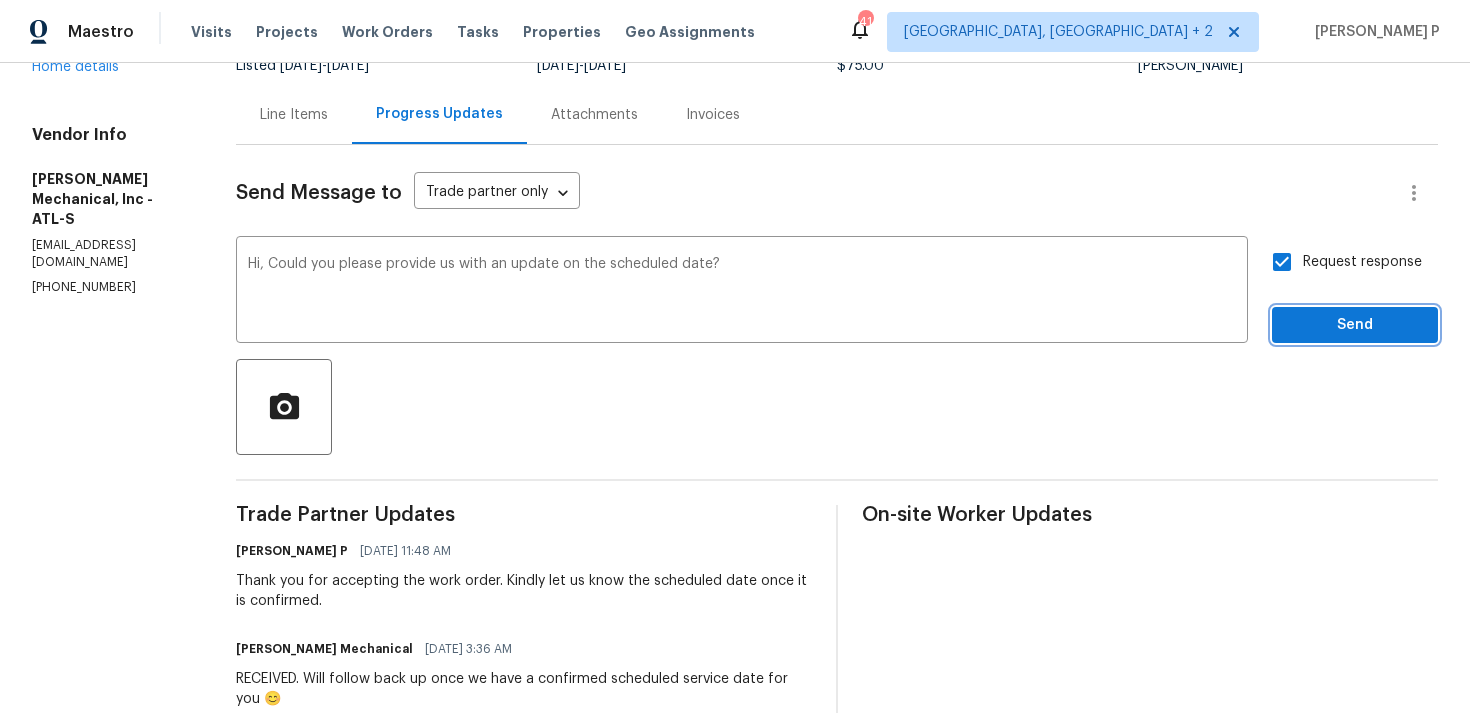 click on "Send" at bounding box center (1355, 325) 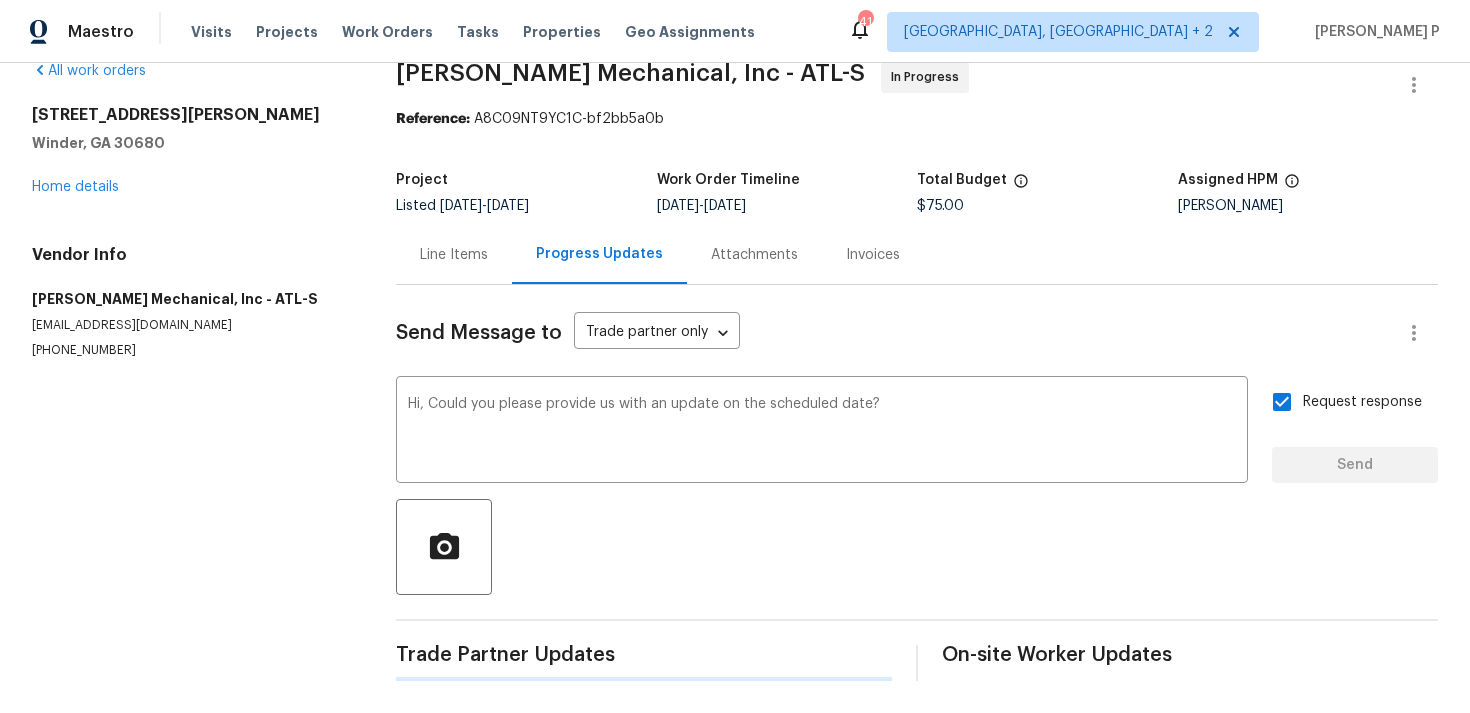type 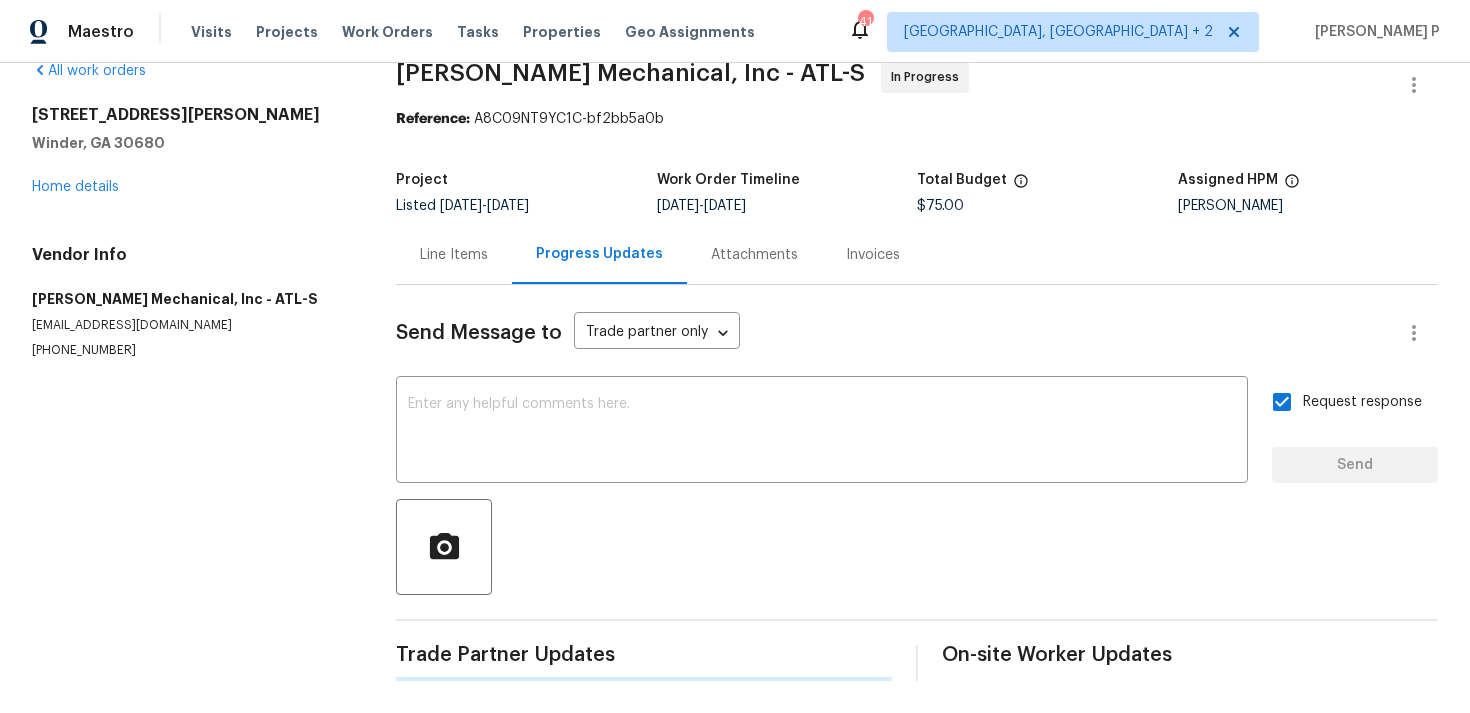 scroll, scrollTop: 174, scrollLeft: 0, axis: vertical 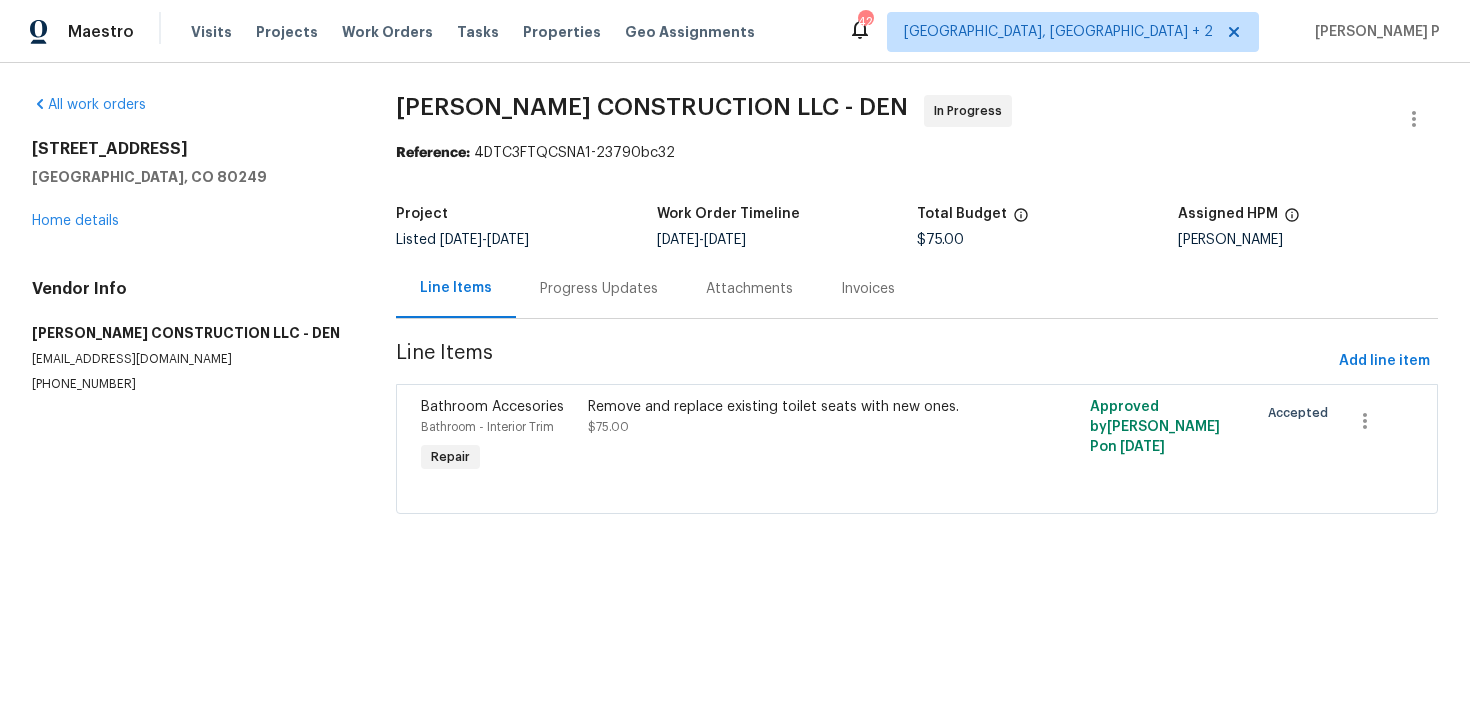 click on "Progress Updates" at bounding box center [599, 288] 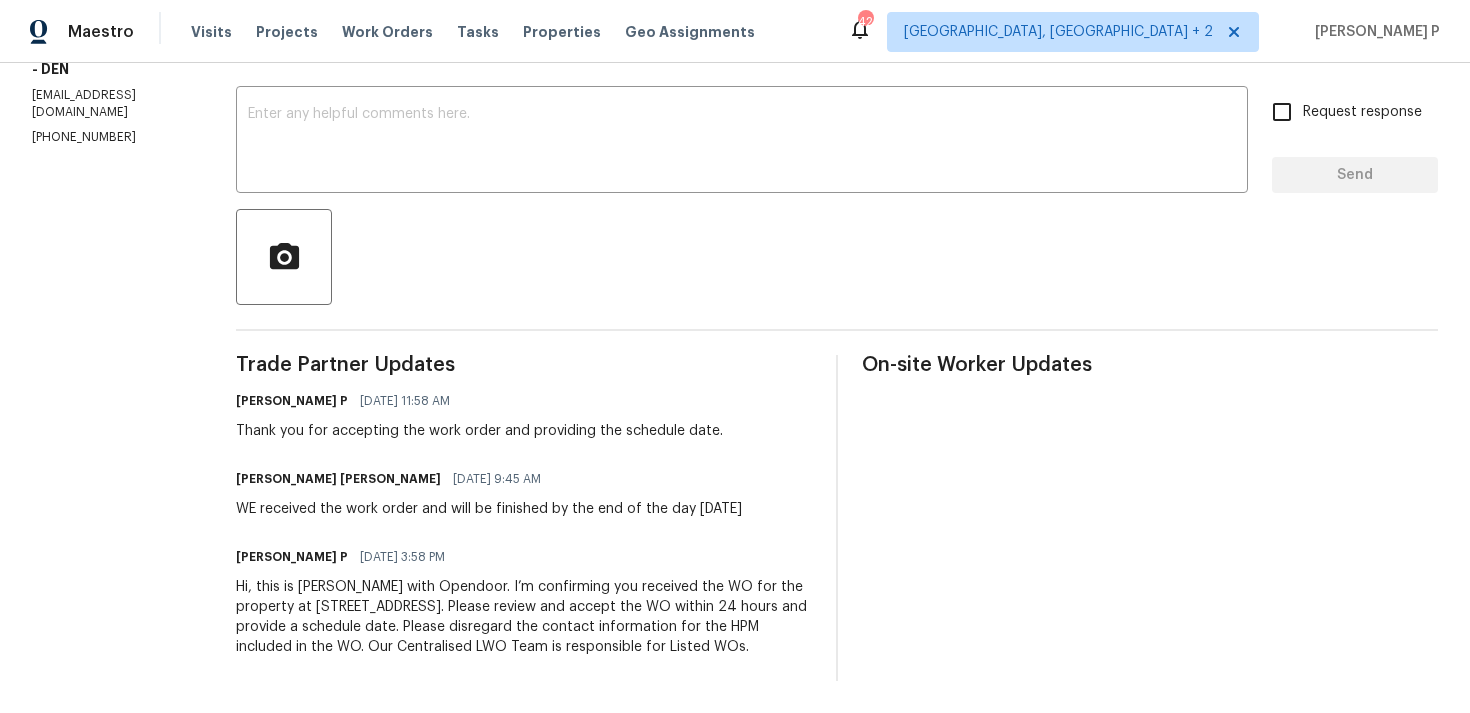 scroll, scrollTop: 0, scrollLeft: 0, axis: both 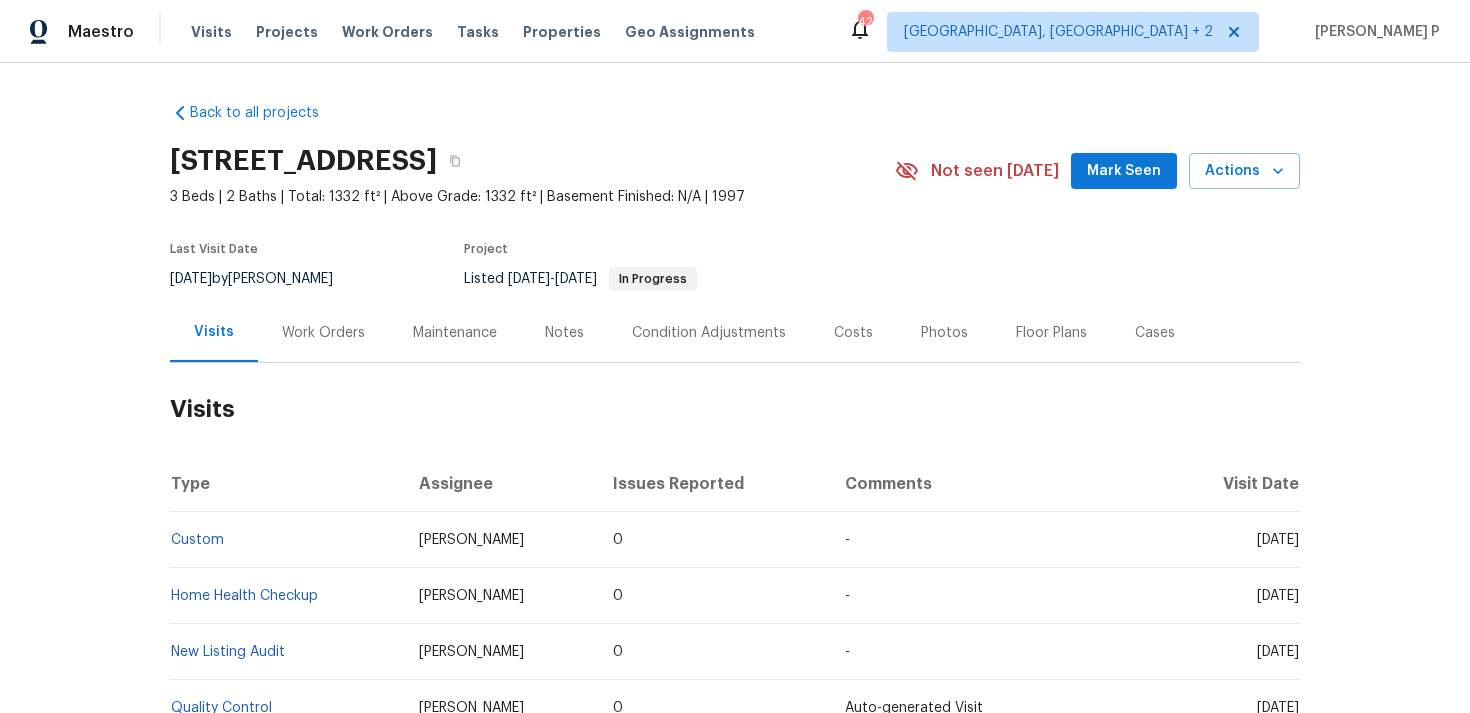 click on "Work Orders" at bounding box center [323, 333] 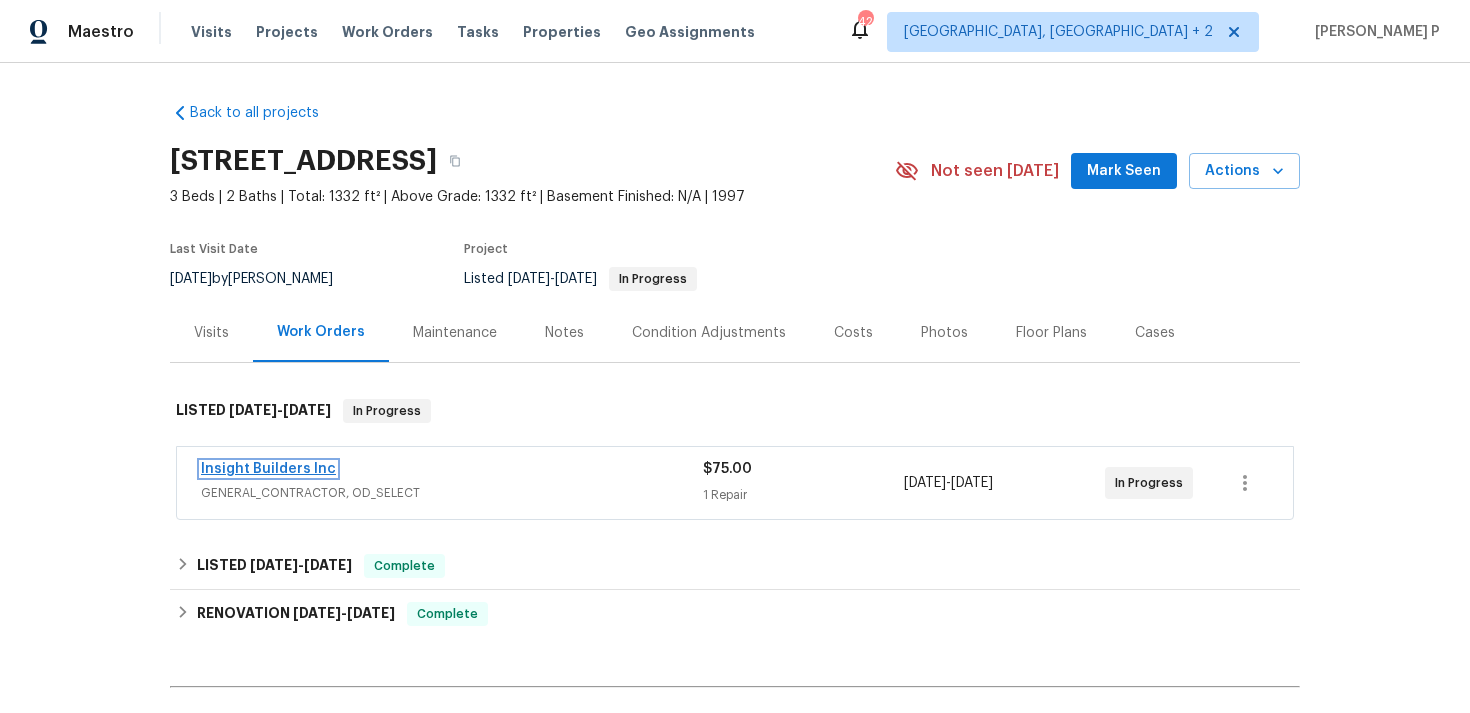 click on "Insight Builders Inc" at bounding box center (268, 469) 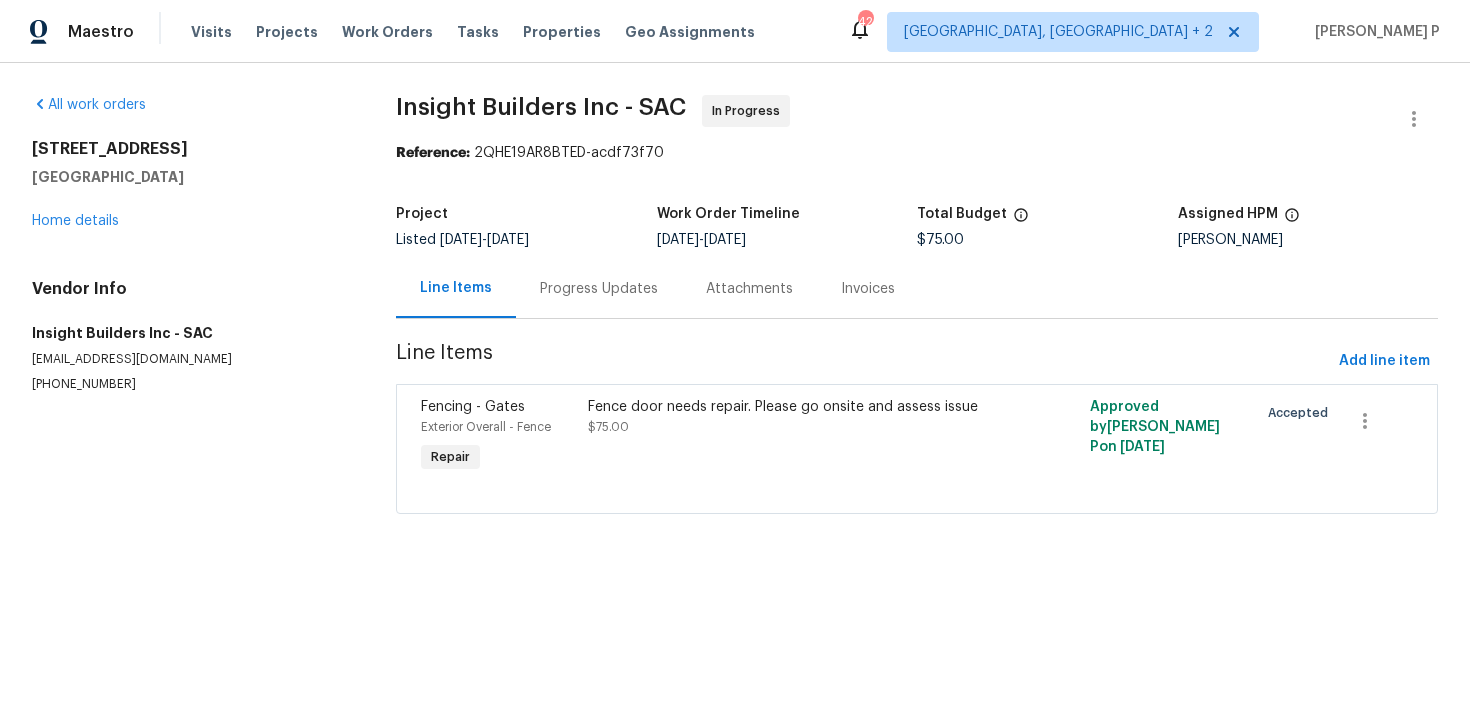 click on "Progress Updates" at bounding box center [599, 289] 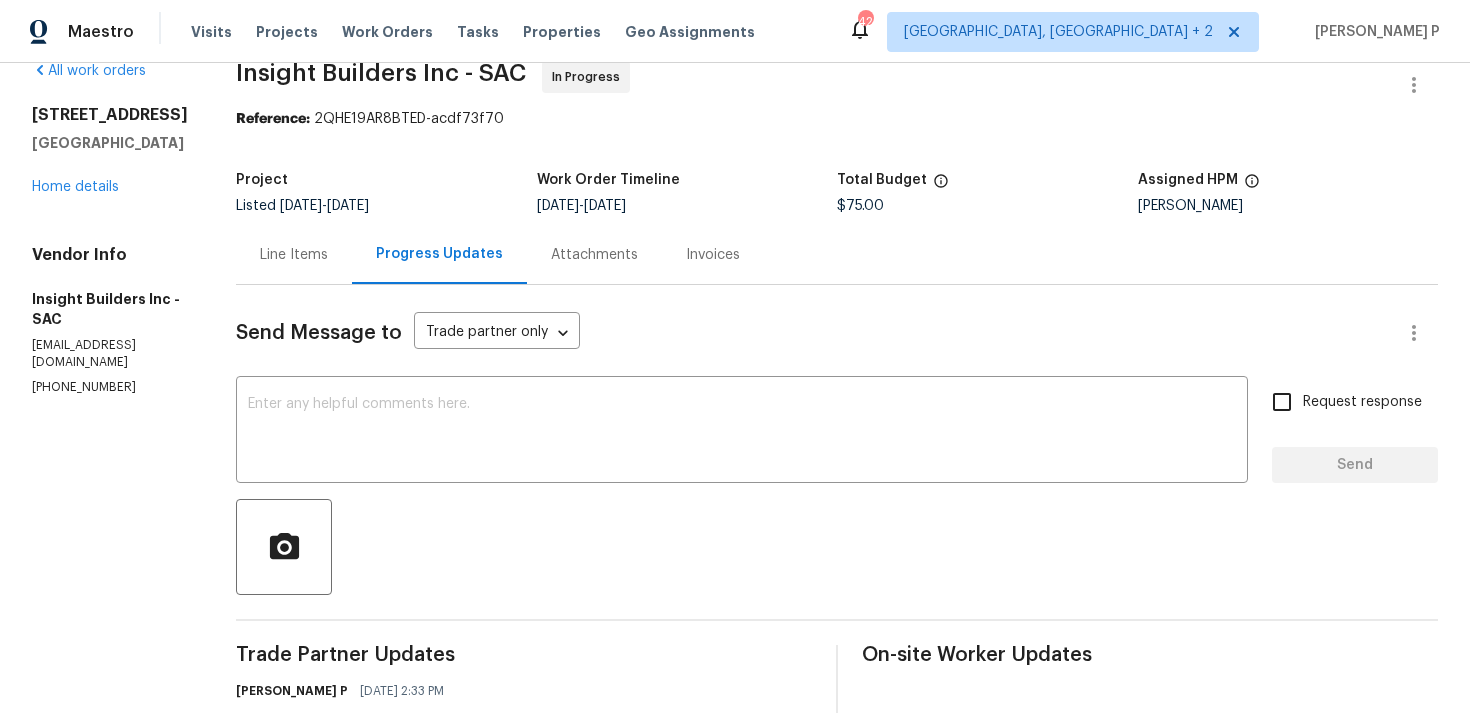 scroll, scrollTop: 188, scrollLeft: 0, axis: vertical 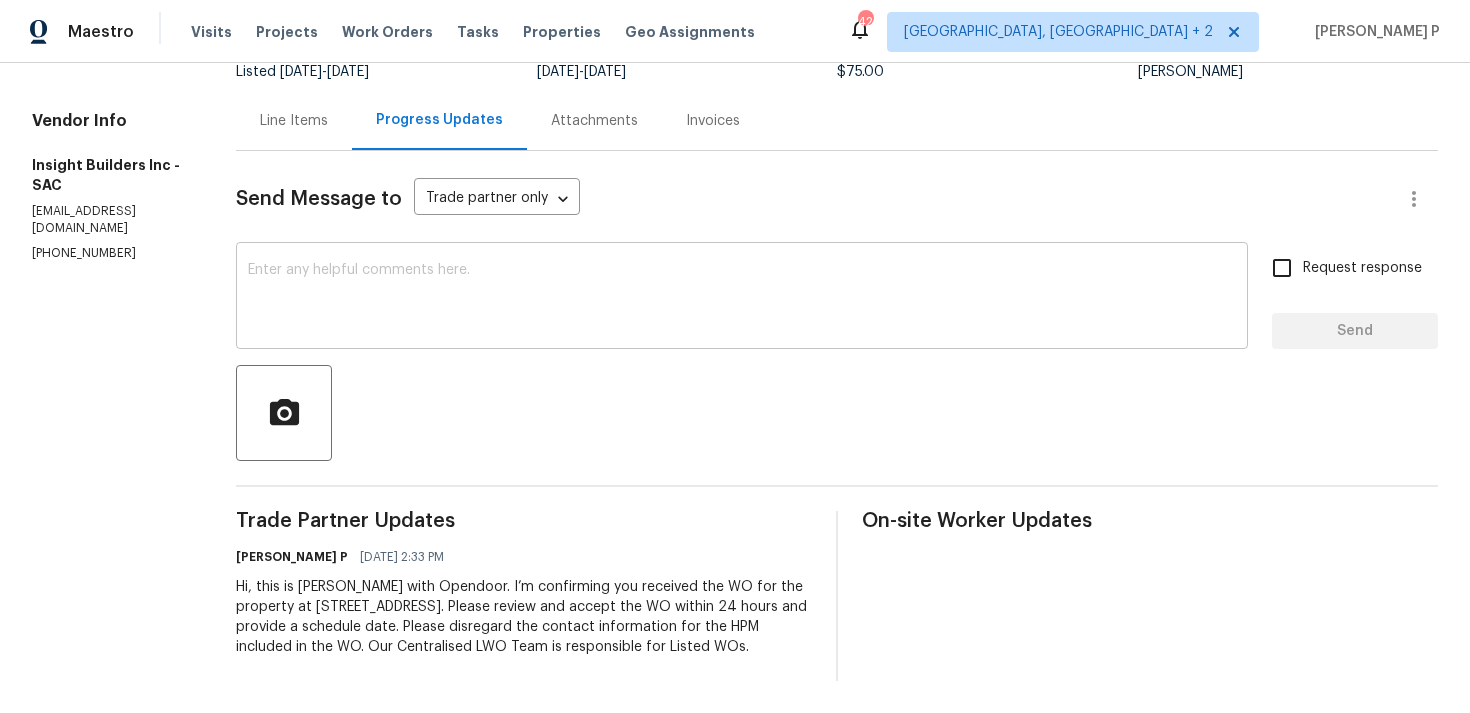 click at bounding box center (742, 298) 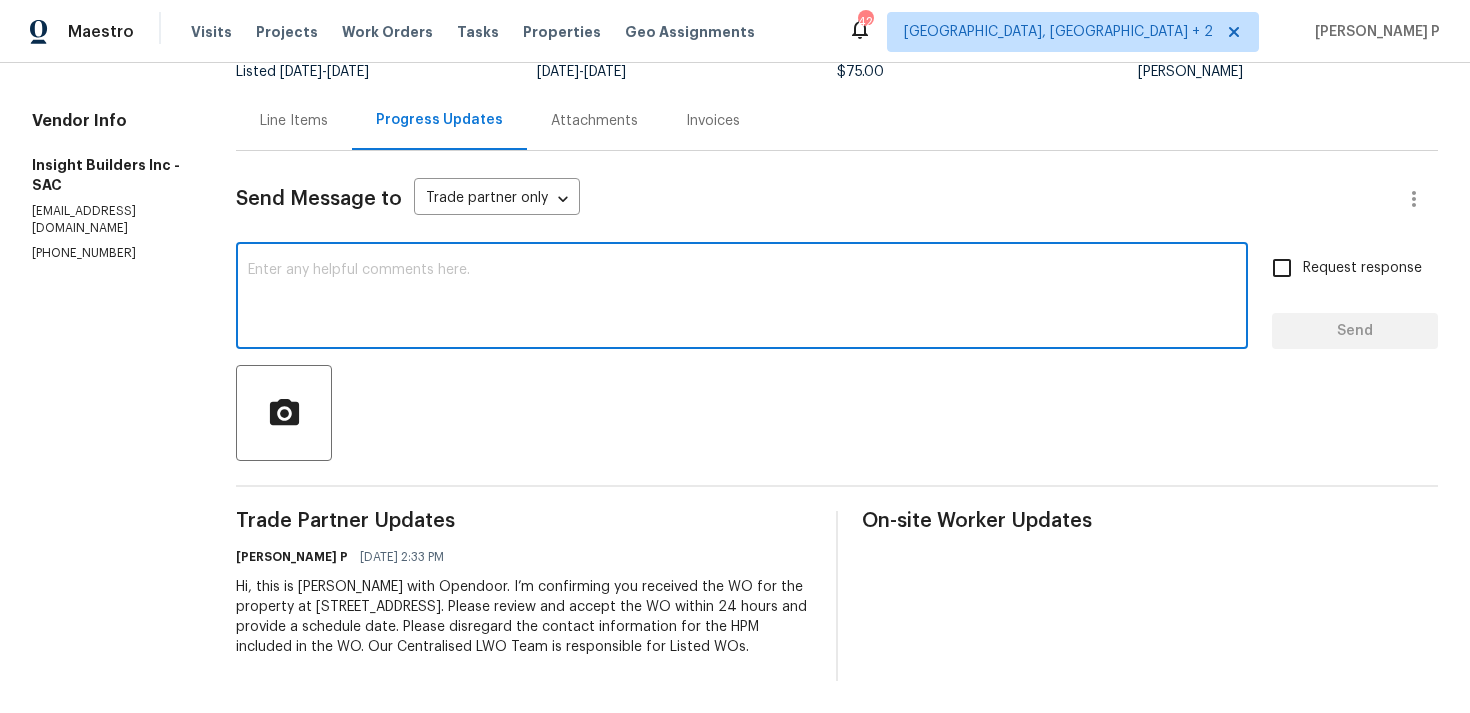 click at bounding box center [742, 298] 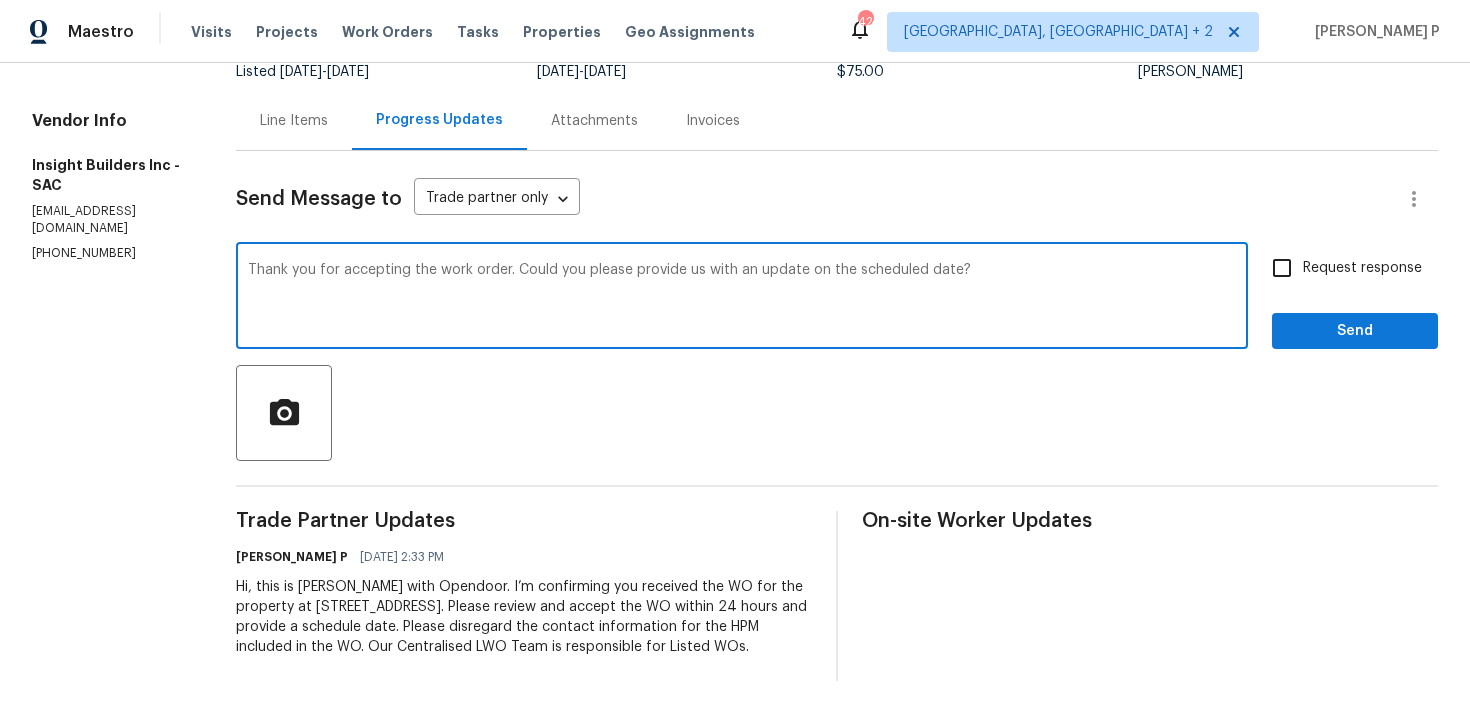 click on "Thank you for accepting the work order. Could you please provide us with an update on the scheduled date?" at bounding box center [742, 298] 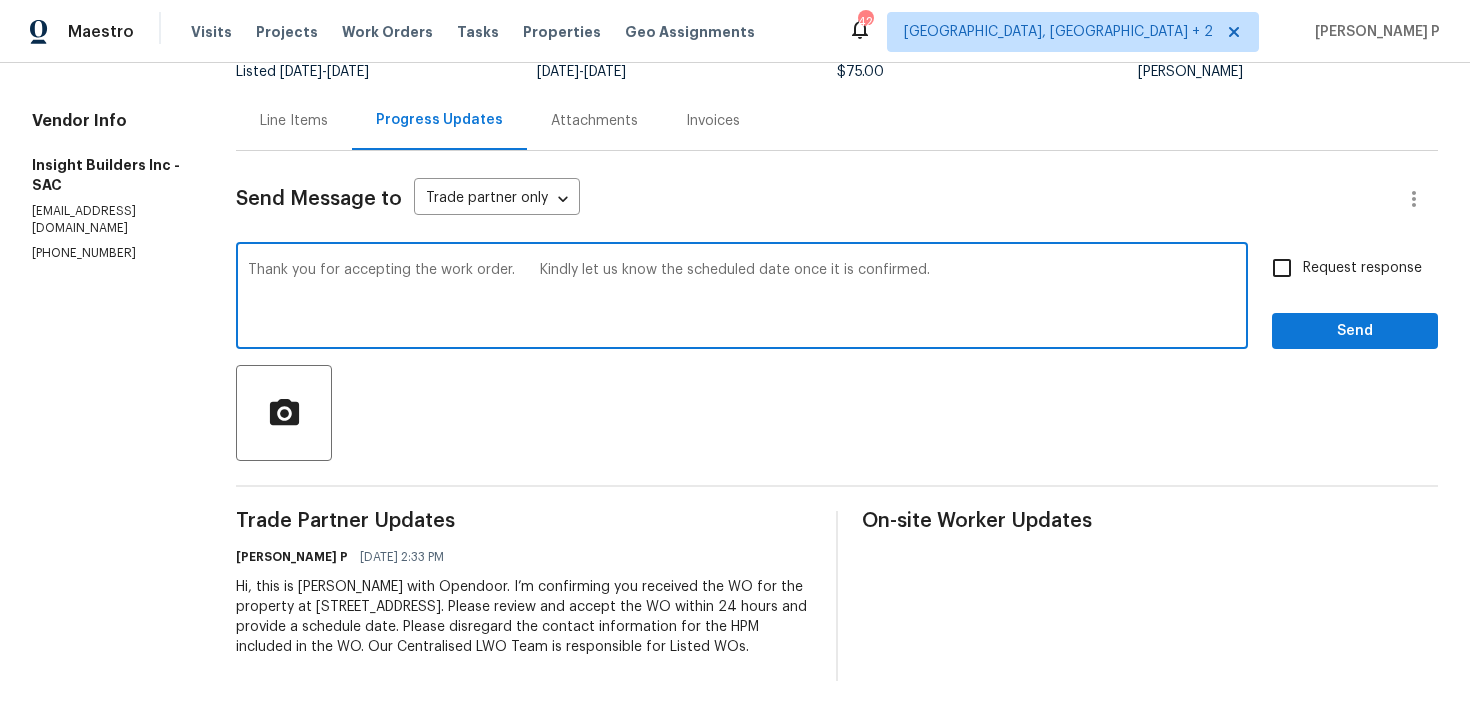 type on "Thank you for accepting the work order.	 Kindly let us know the scheduled date once it is confirmed." 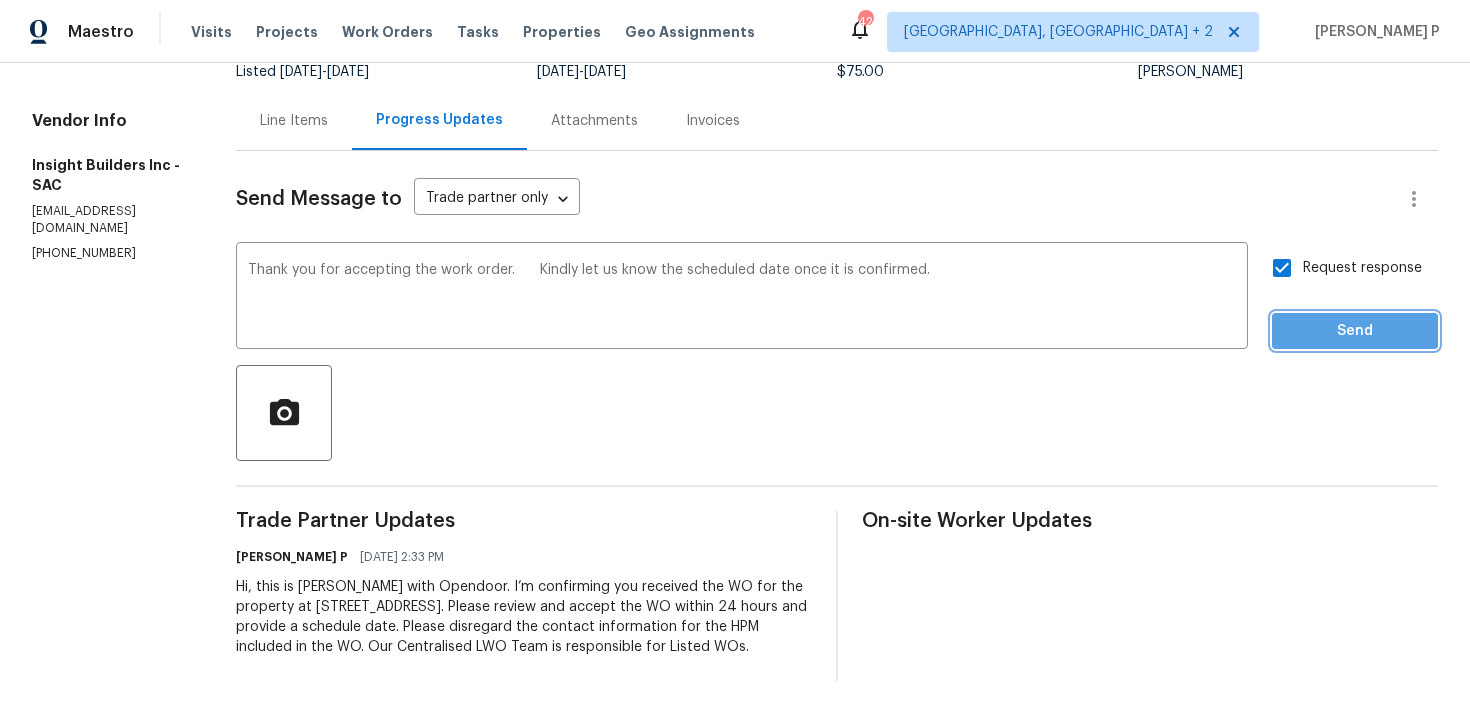click on "Send" at bounding box center [1355, 331] 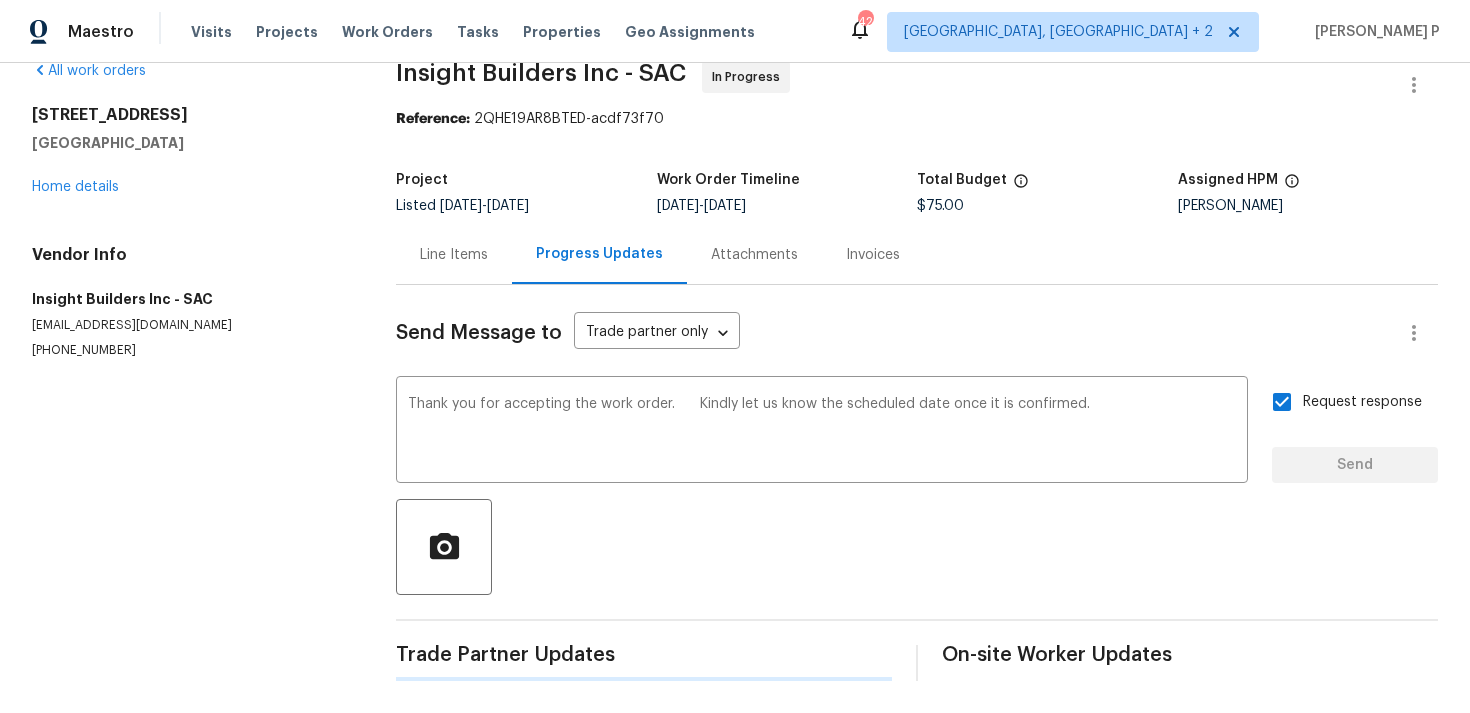 type 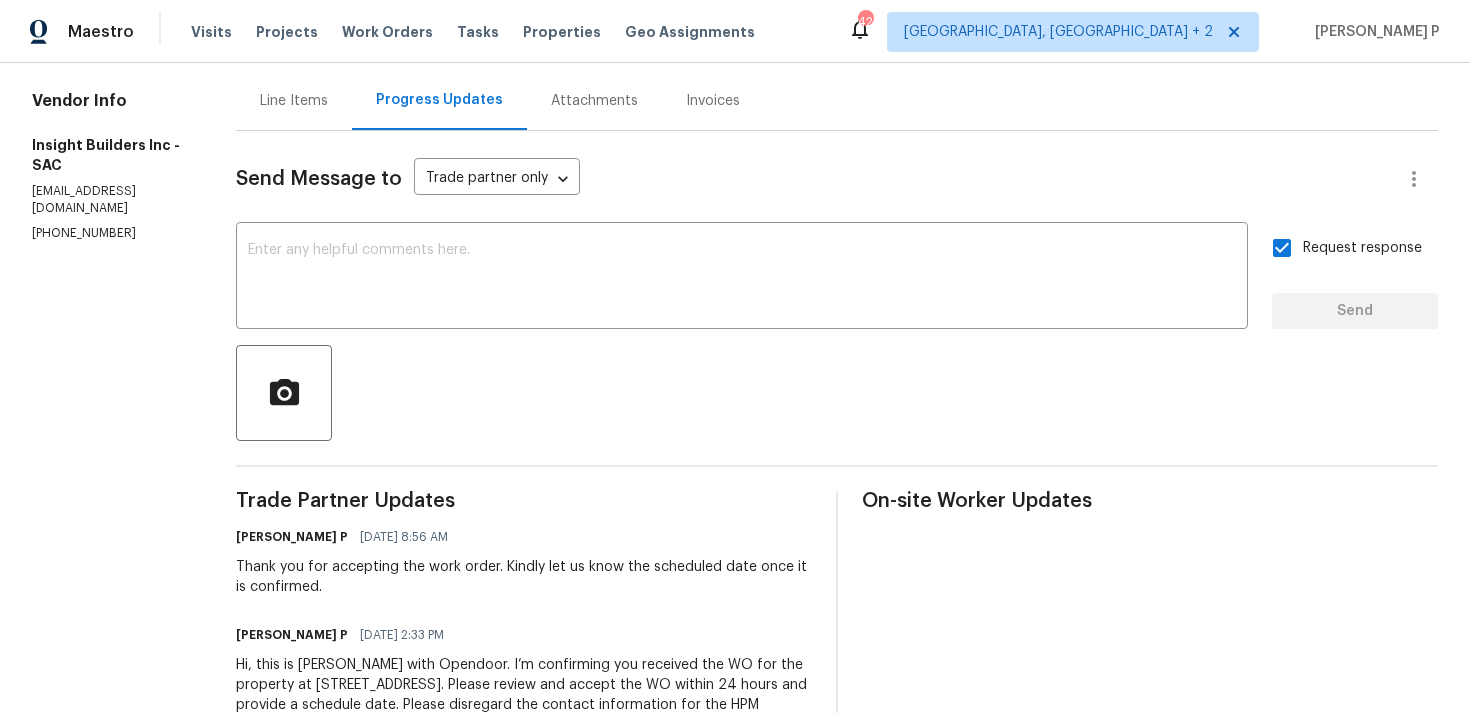 scroll, scrollTop: 0, scrollLeft: 0, axis: both 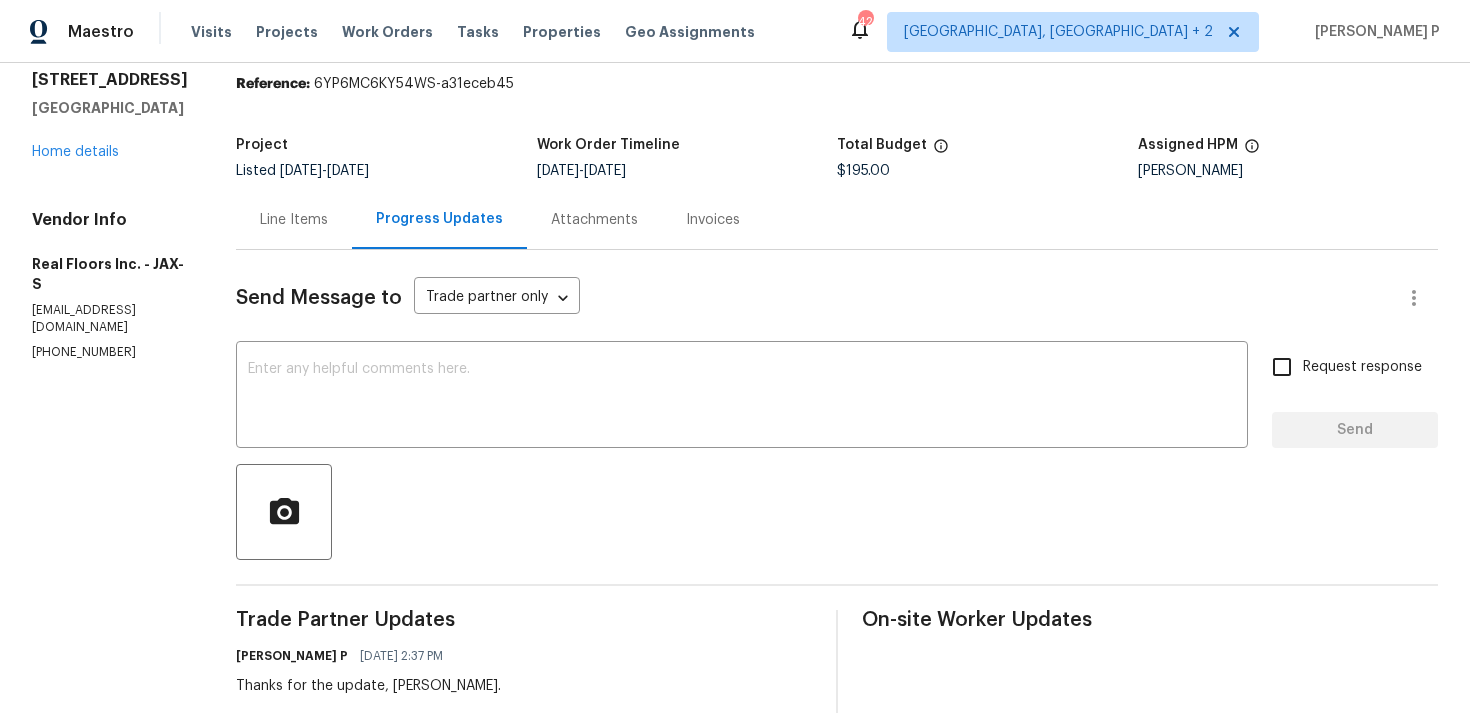 click on "Line Items" at bounding box center [294, 219] 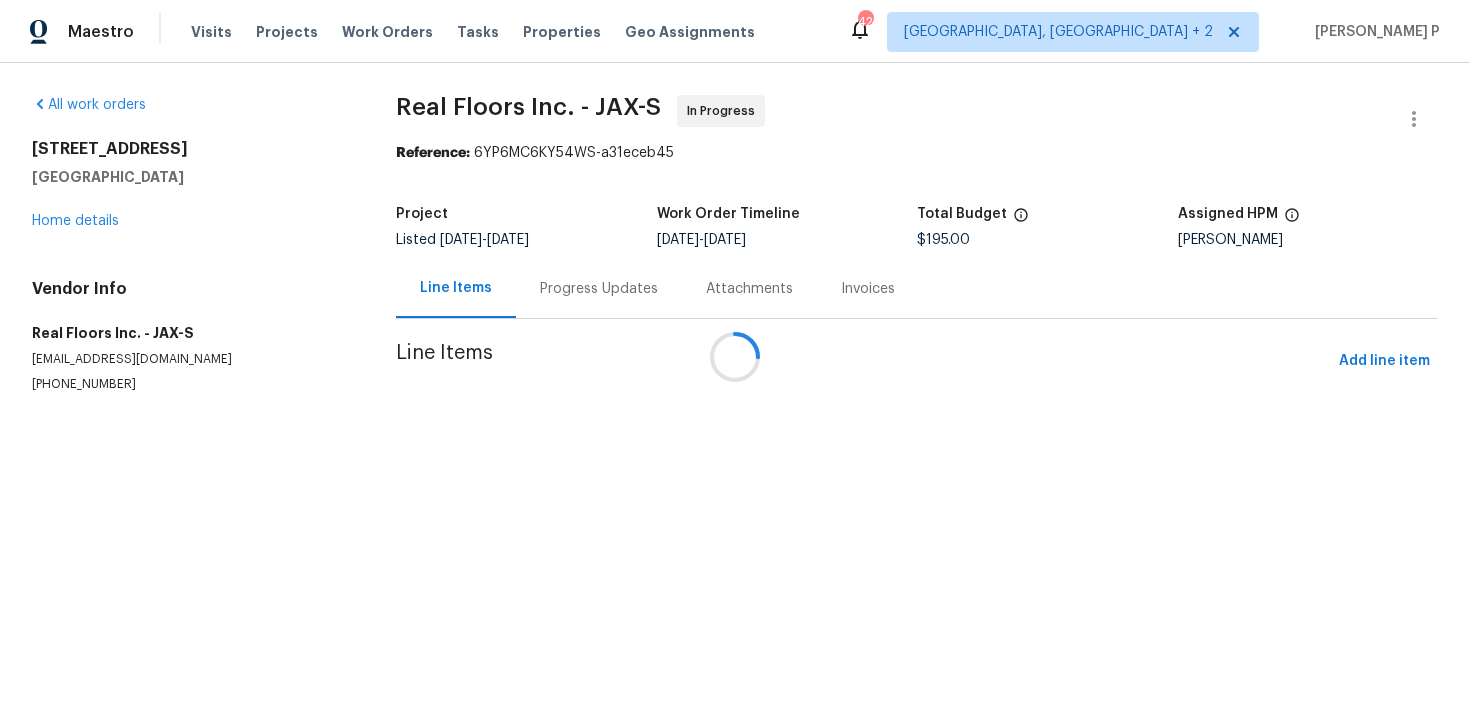 scroll, scrollTop: 0, scrollLeft: 0, axis: both 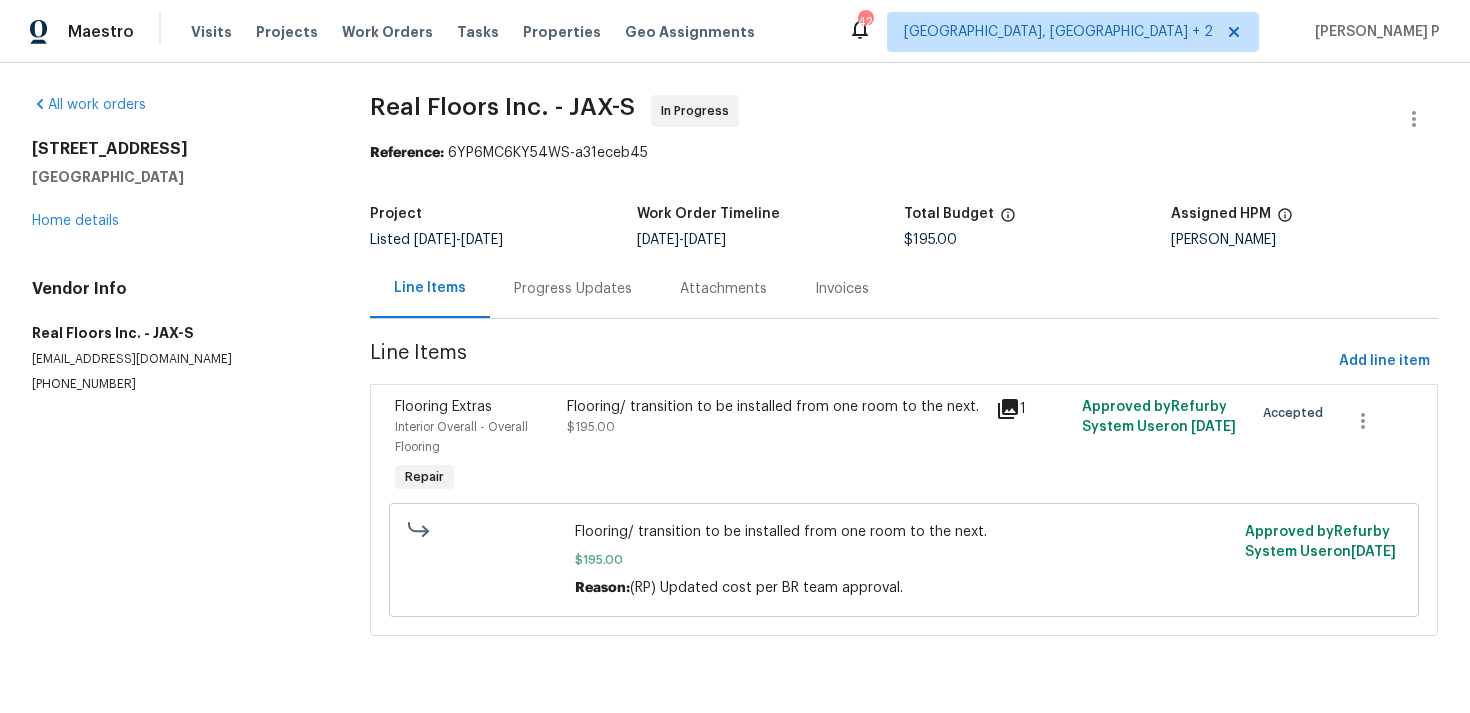 click on "Flooring/ transition to be installed from one room to the next. $195.00" at bounding box center (775, 417) 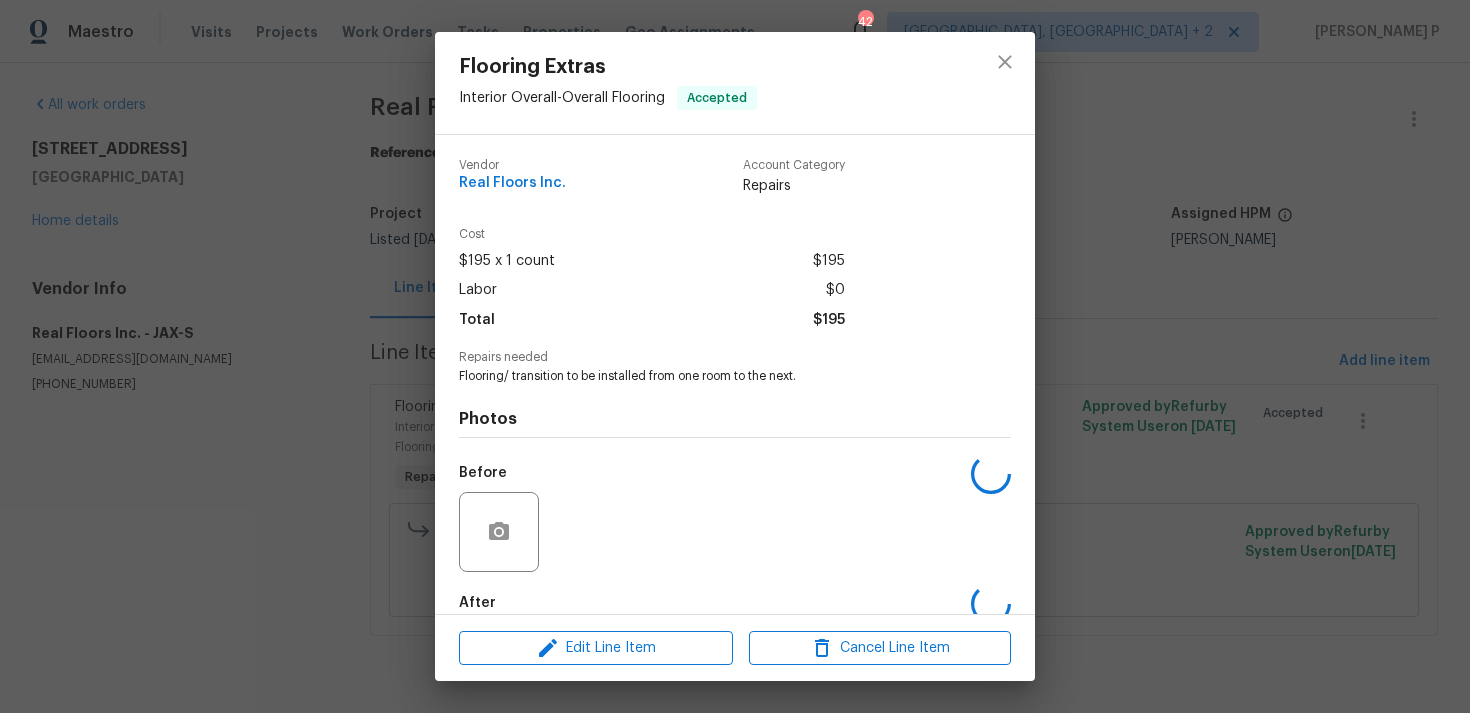 scroll, scrollTop: 108, scrollLeft: 0, axis: vertical 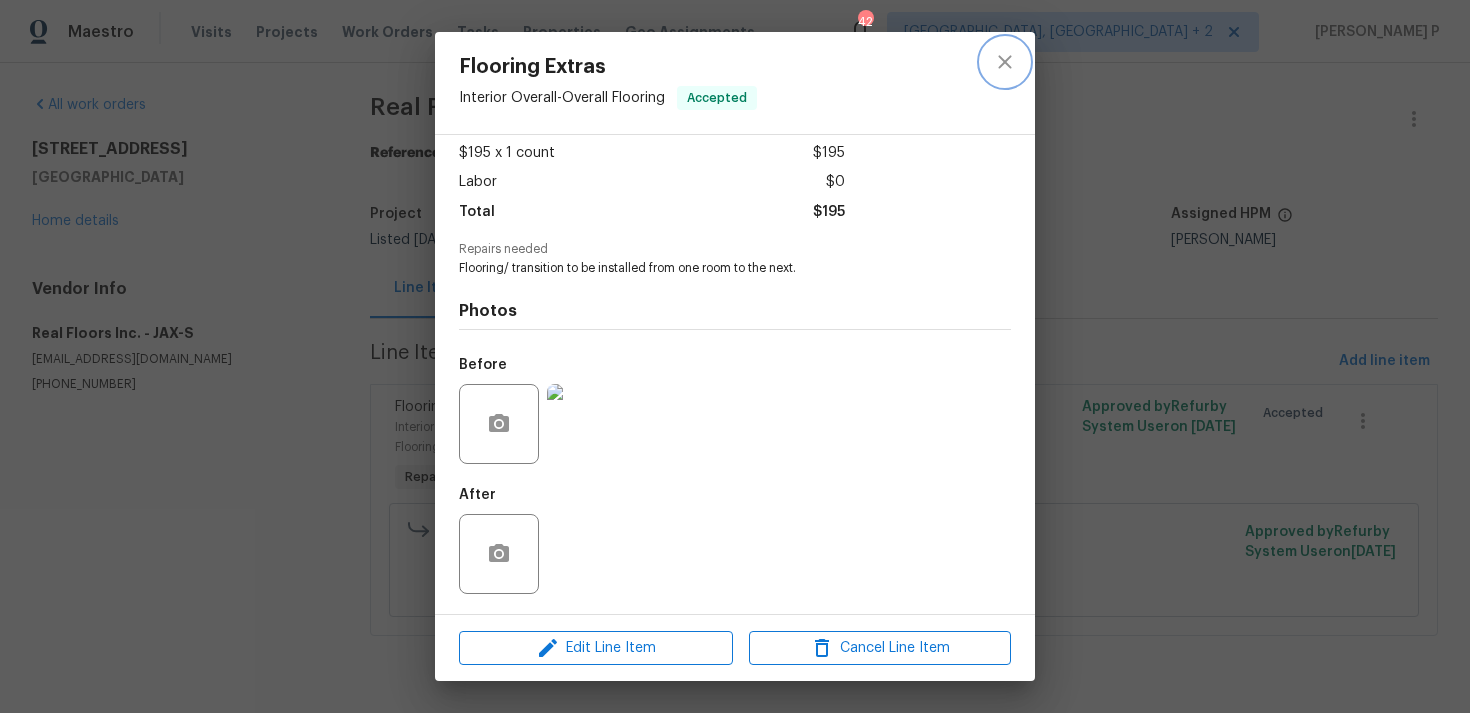 click 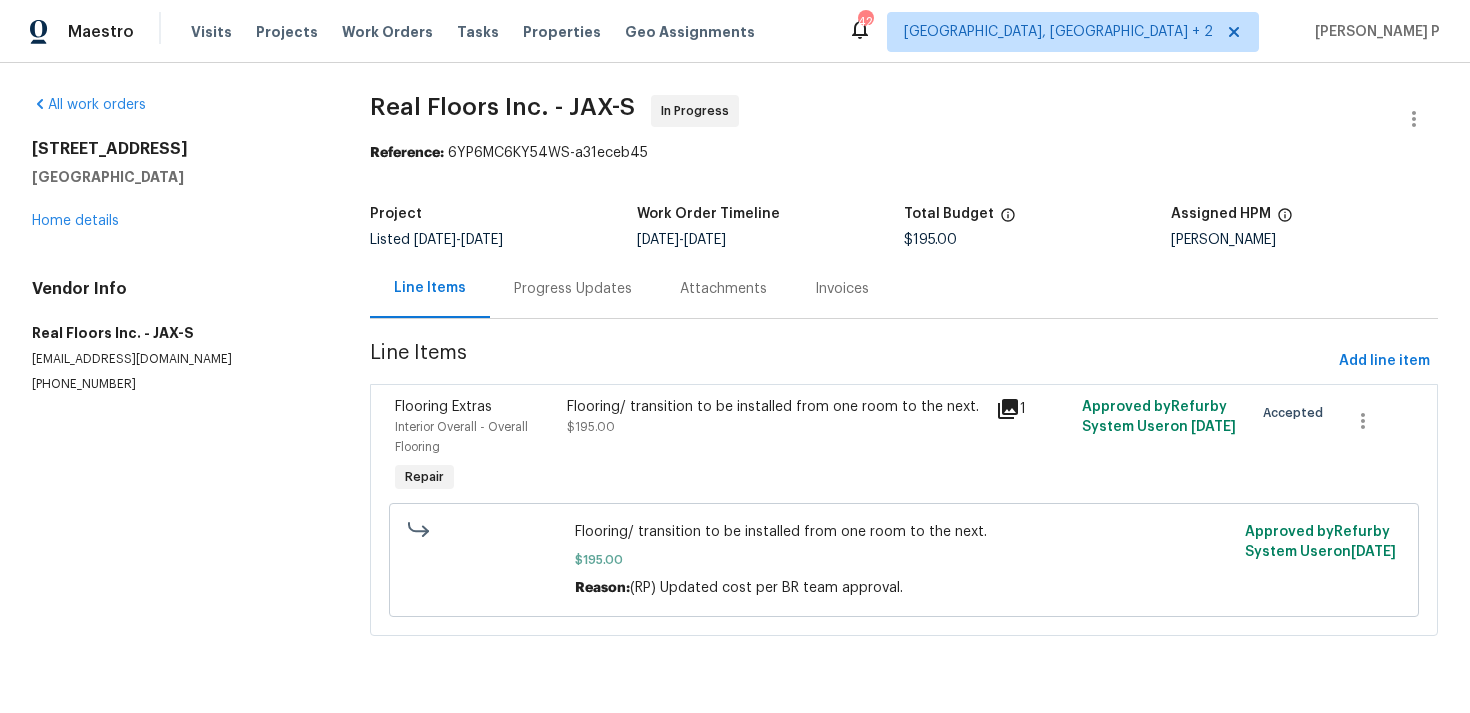 click on "Progress Updates" at bounding box center [573, 289] 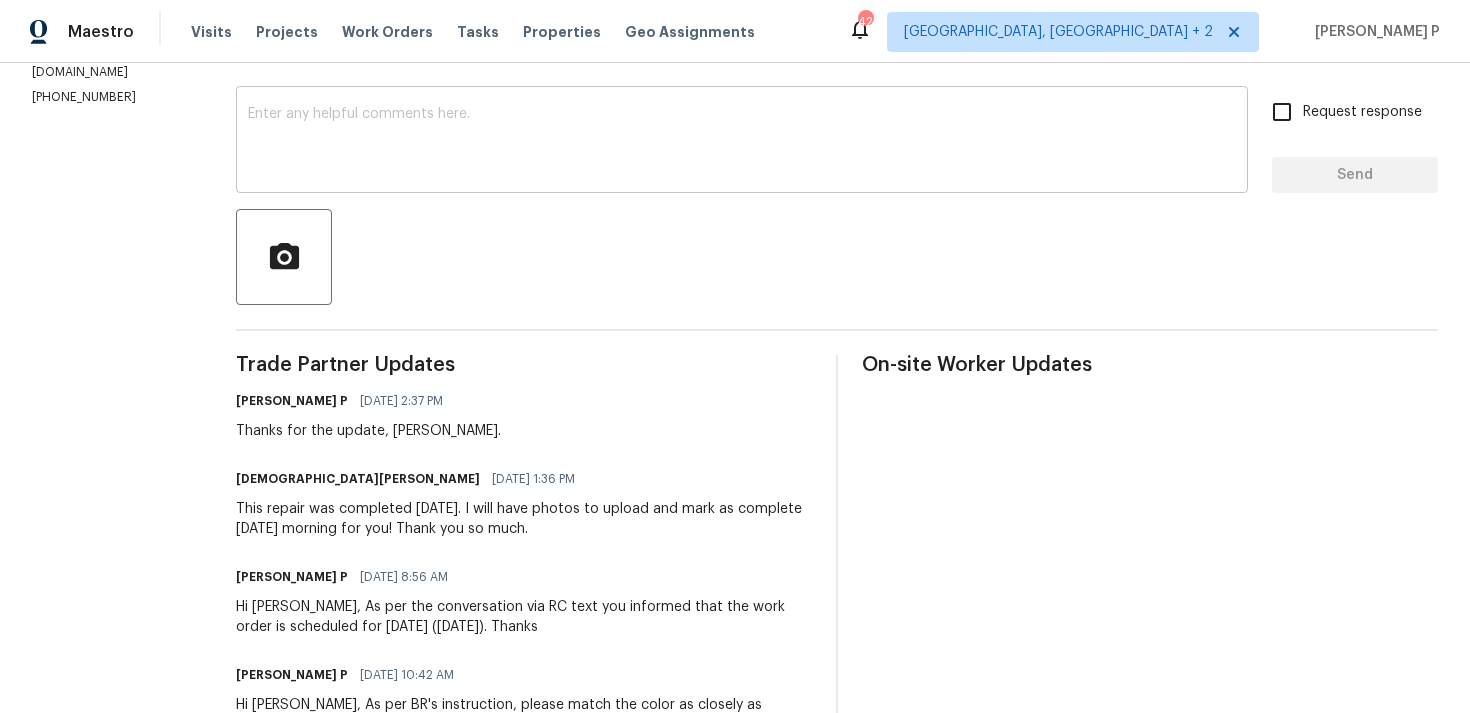 scroll, scrollTop: 192, scrollLeft: 0, axis: vertical 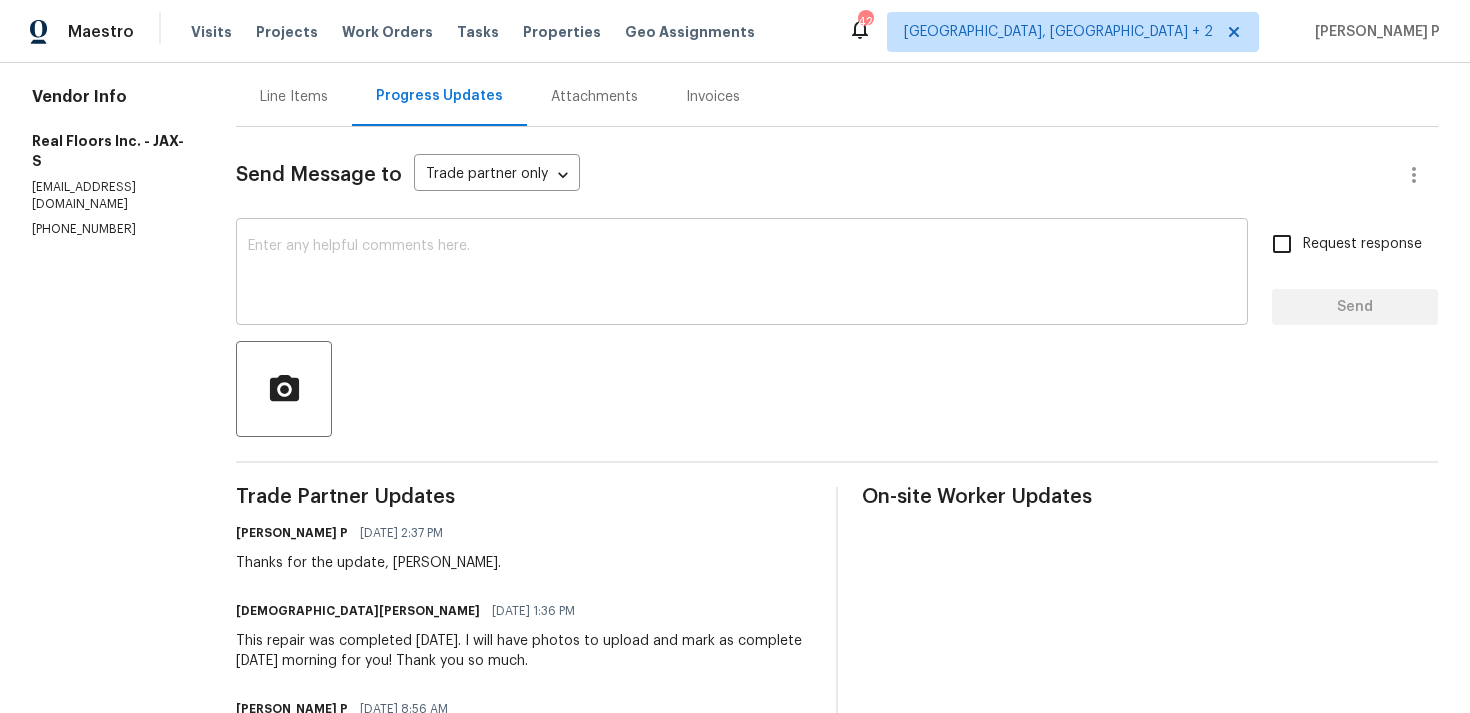 click at bounding box center (742, 274) 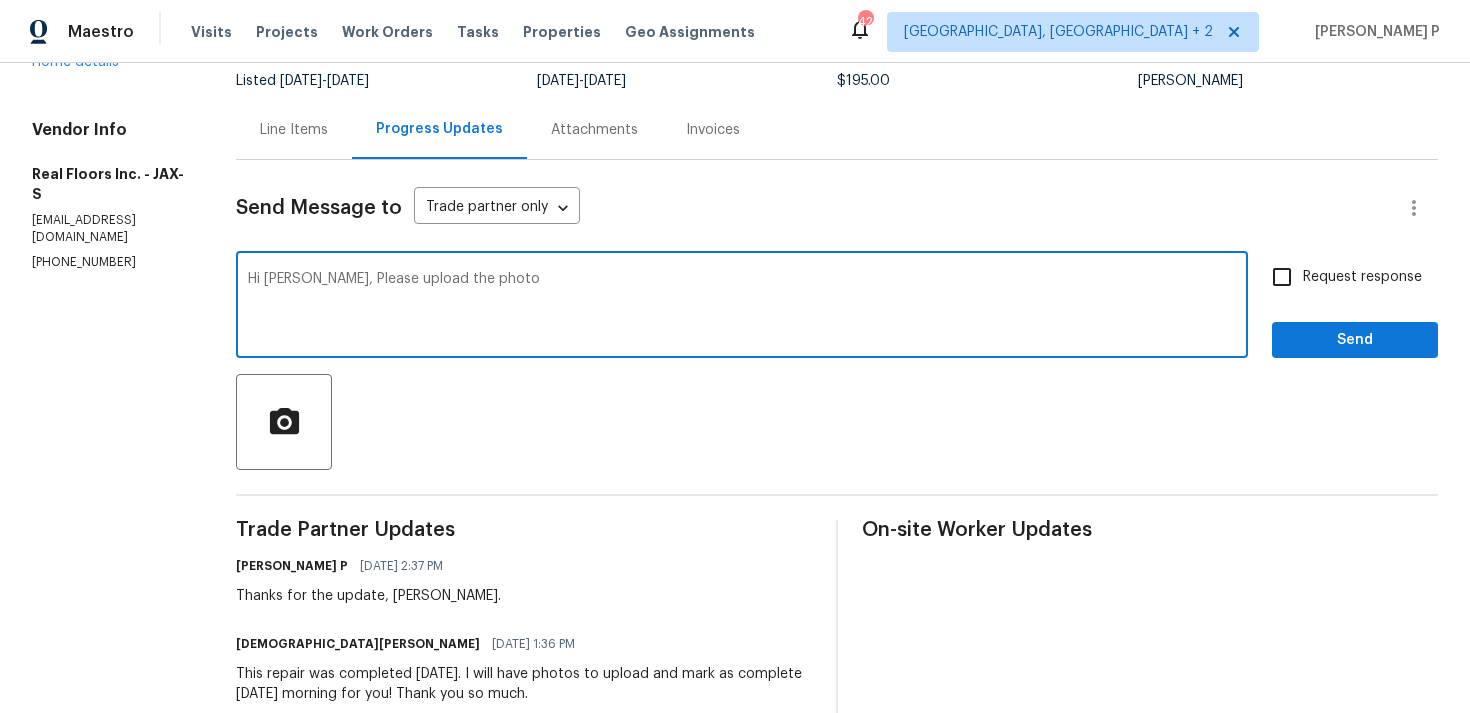 scroll, scrollTop: 156, scrollLeft: 0, axis: vertical 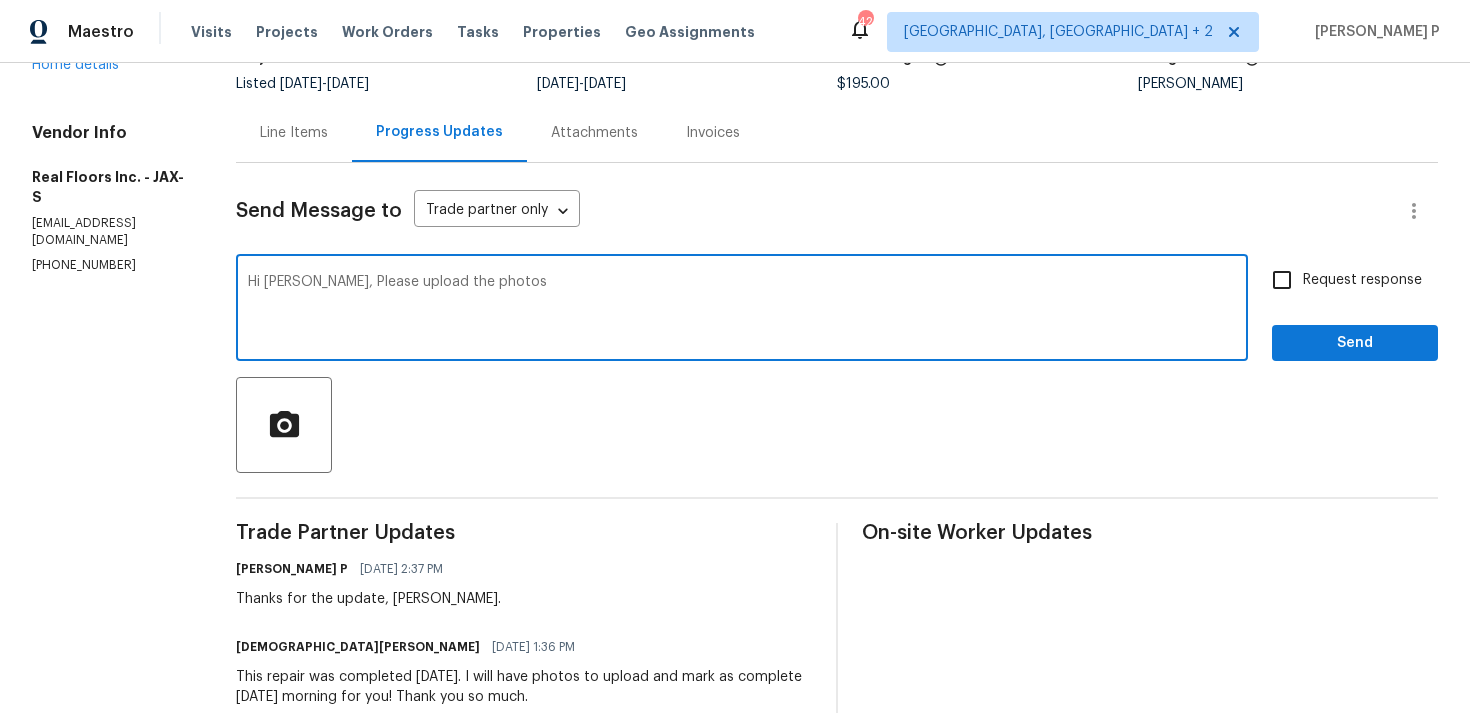 click on "Hi Cristie, Please upload the photos" at bounding box center [742, 310] 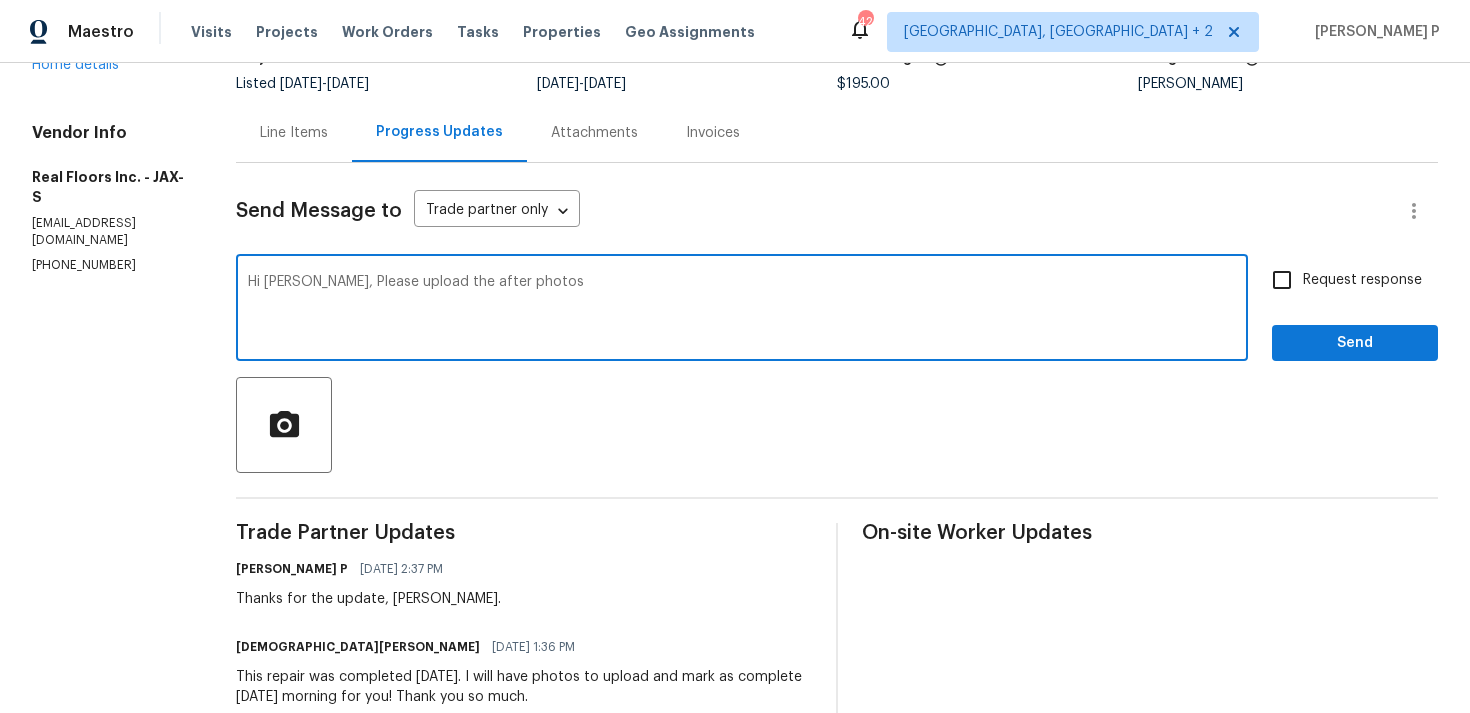 click on "Hi Cristie, Please upload the after photos" at bounding box center [742, 310] 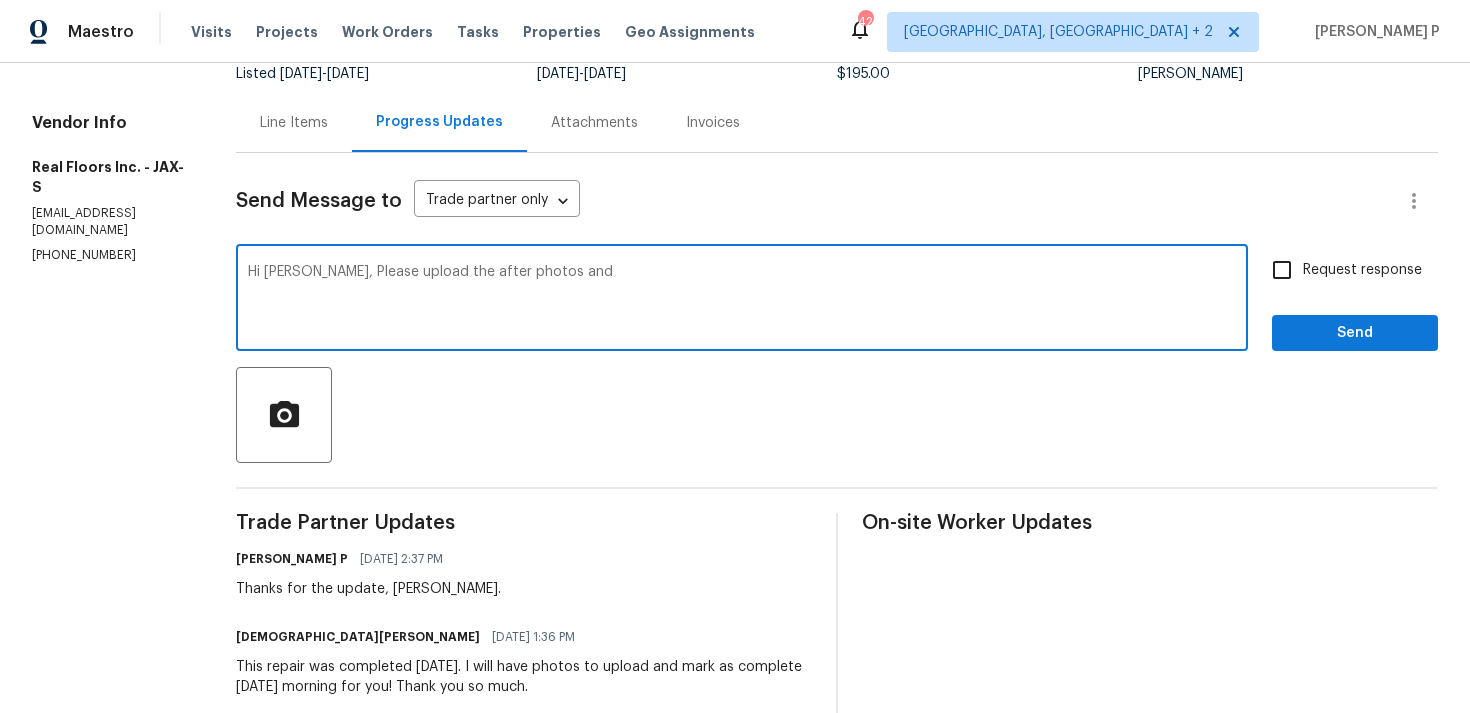 scroll, scrollTop: 42, scrollLeft: 0, axis: vertical 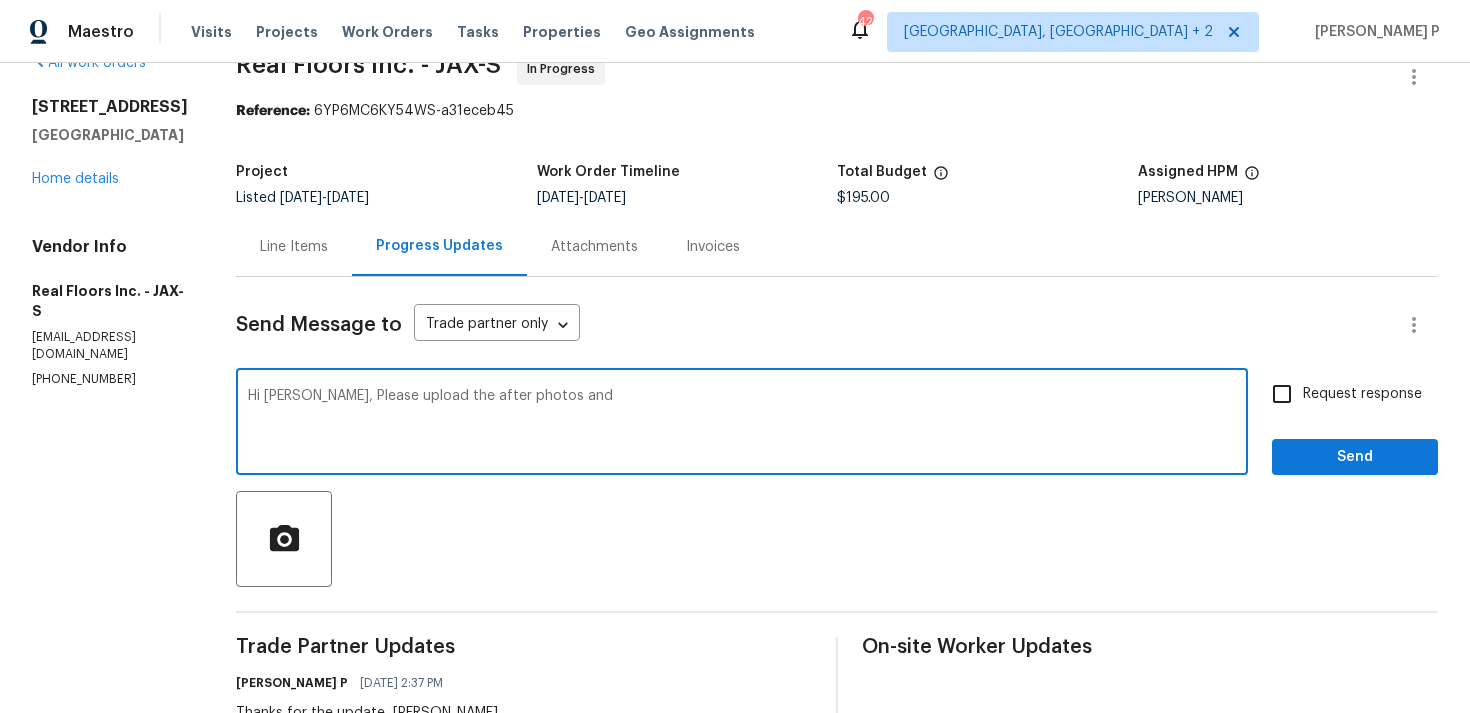 click on "Hi Cristie, Please upload the after photos and" at bounding box center (742, 424) 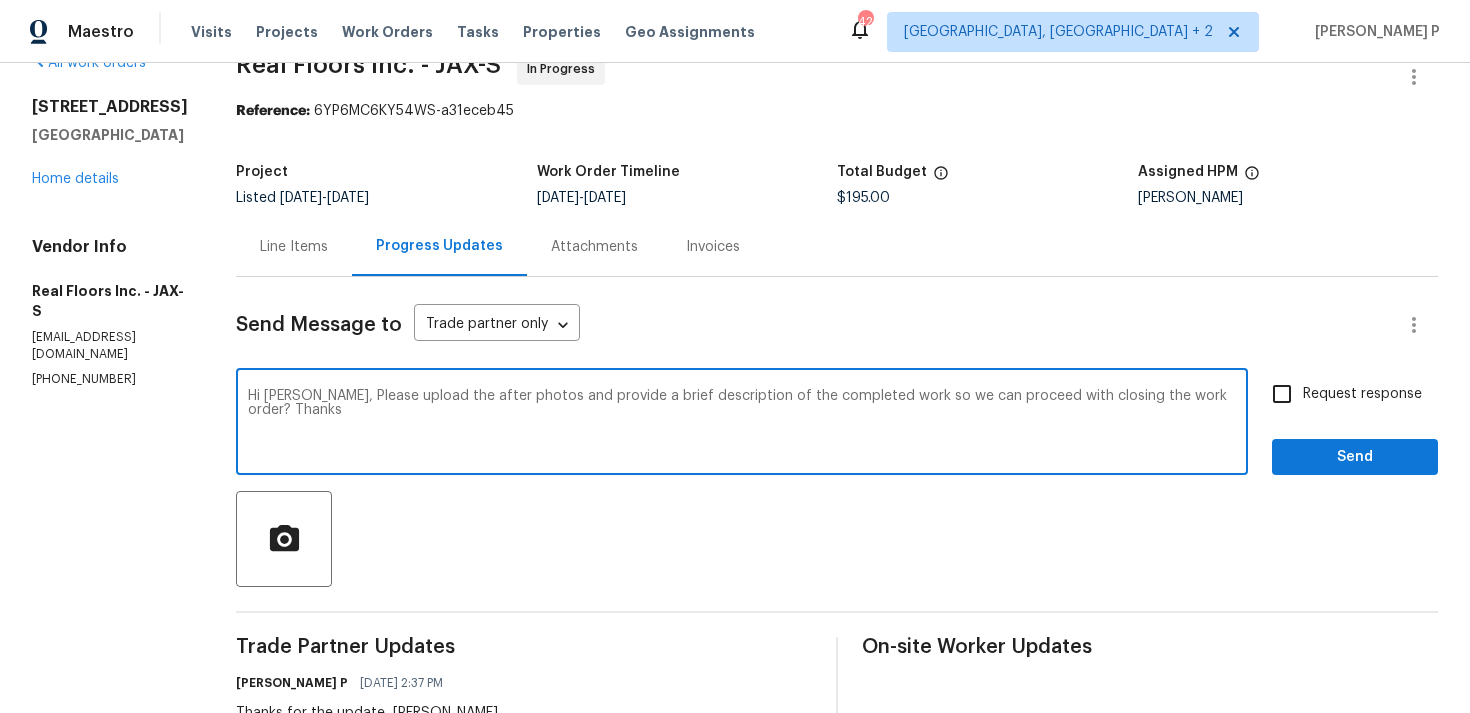 type on "Hi Cristie, Please upload the after photos and provide a brief description of the completed work so we can proceed with closing the work order? Thanks" 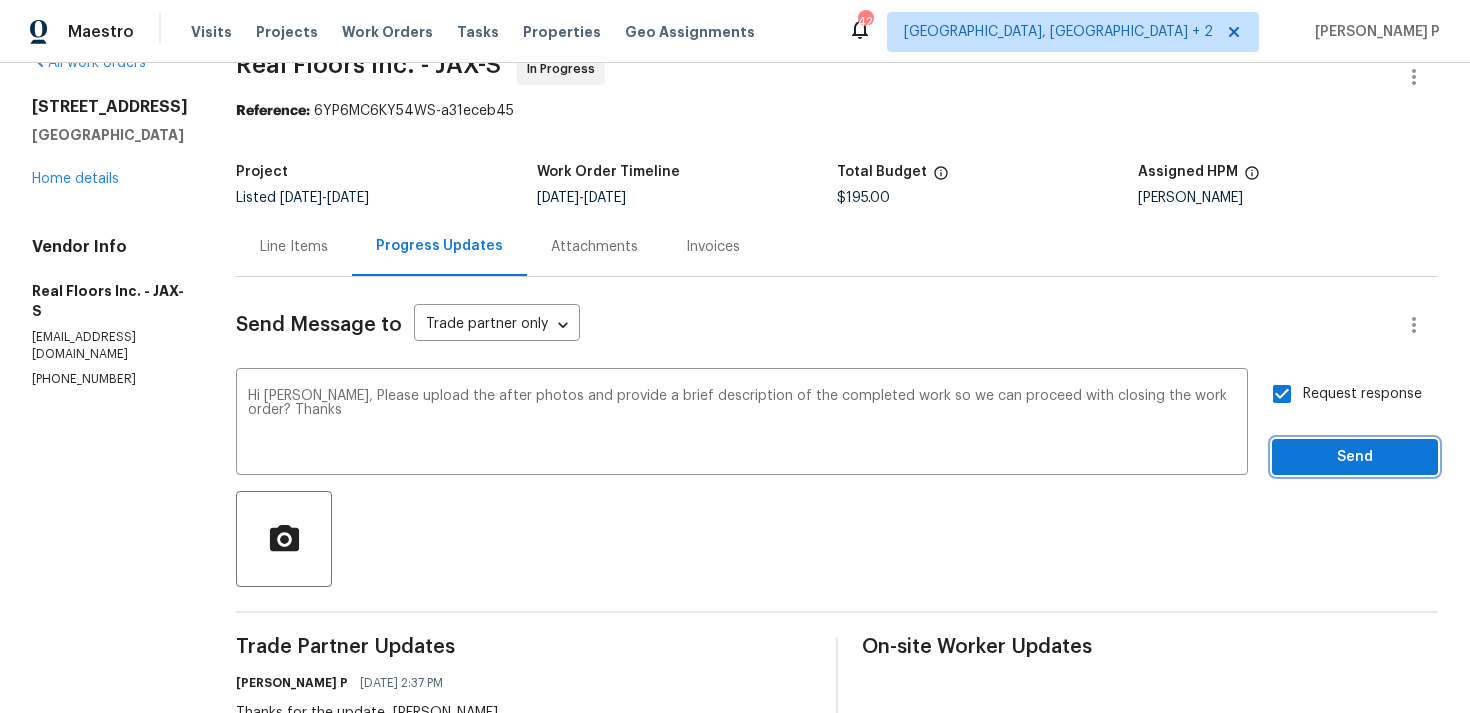 click on "Send" at bounding box center (1355, 457) 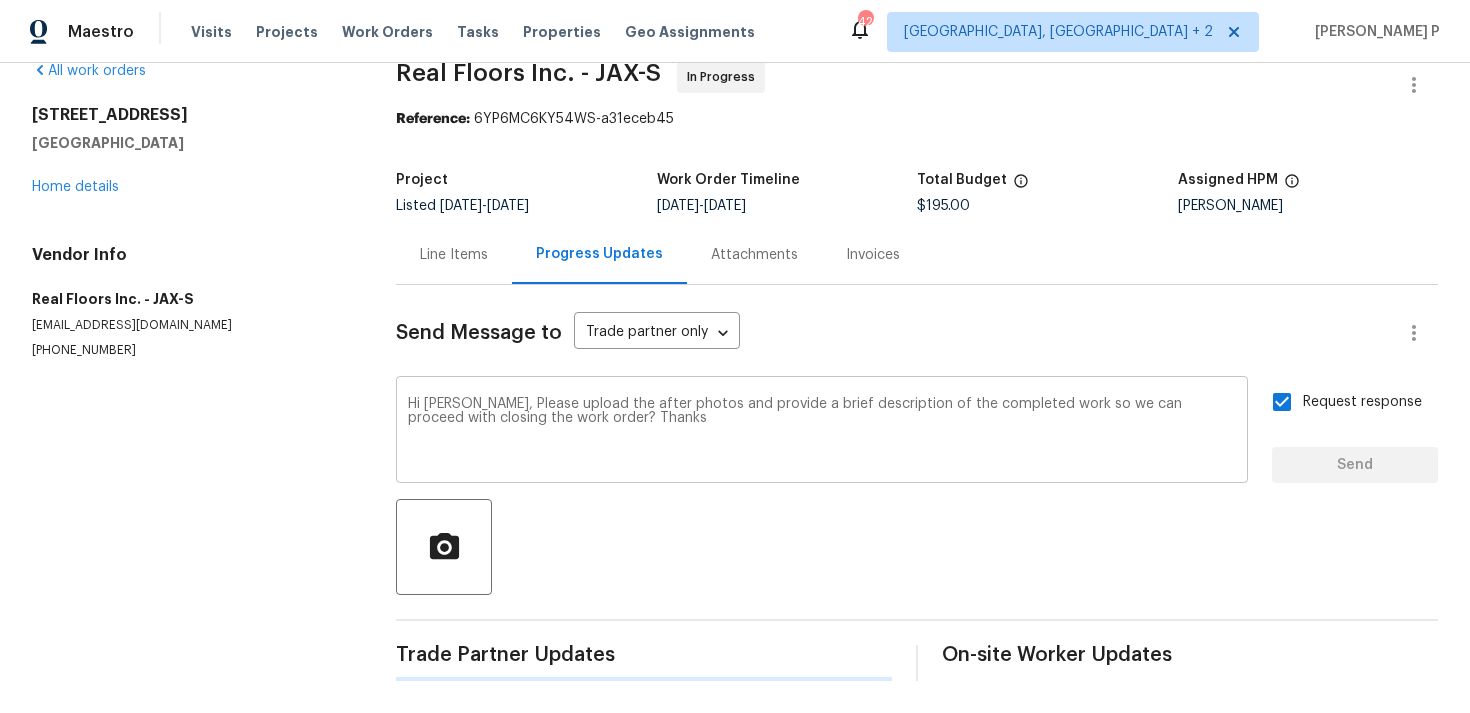 type 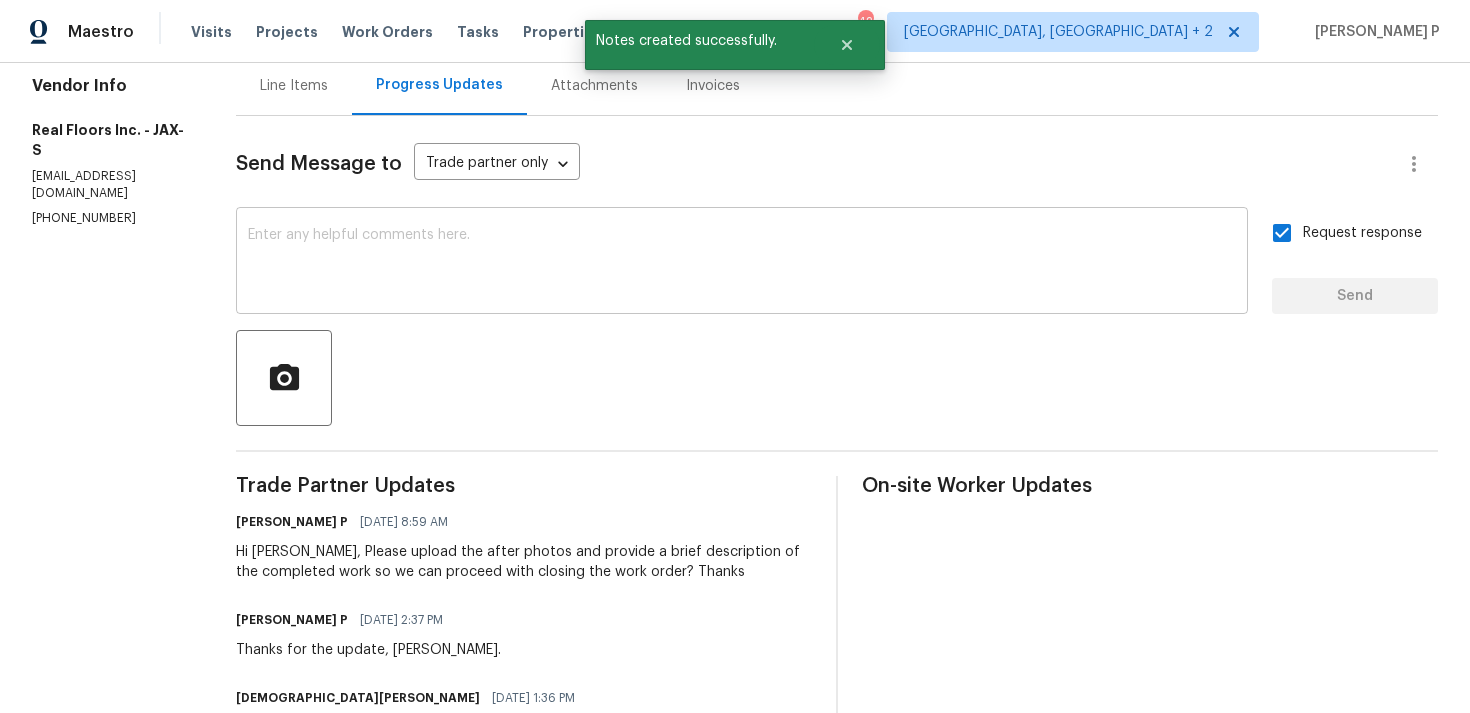scroll, scrollTop: 225, scrollLeft: 0, axis: vertical 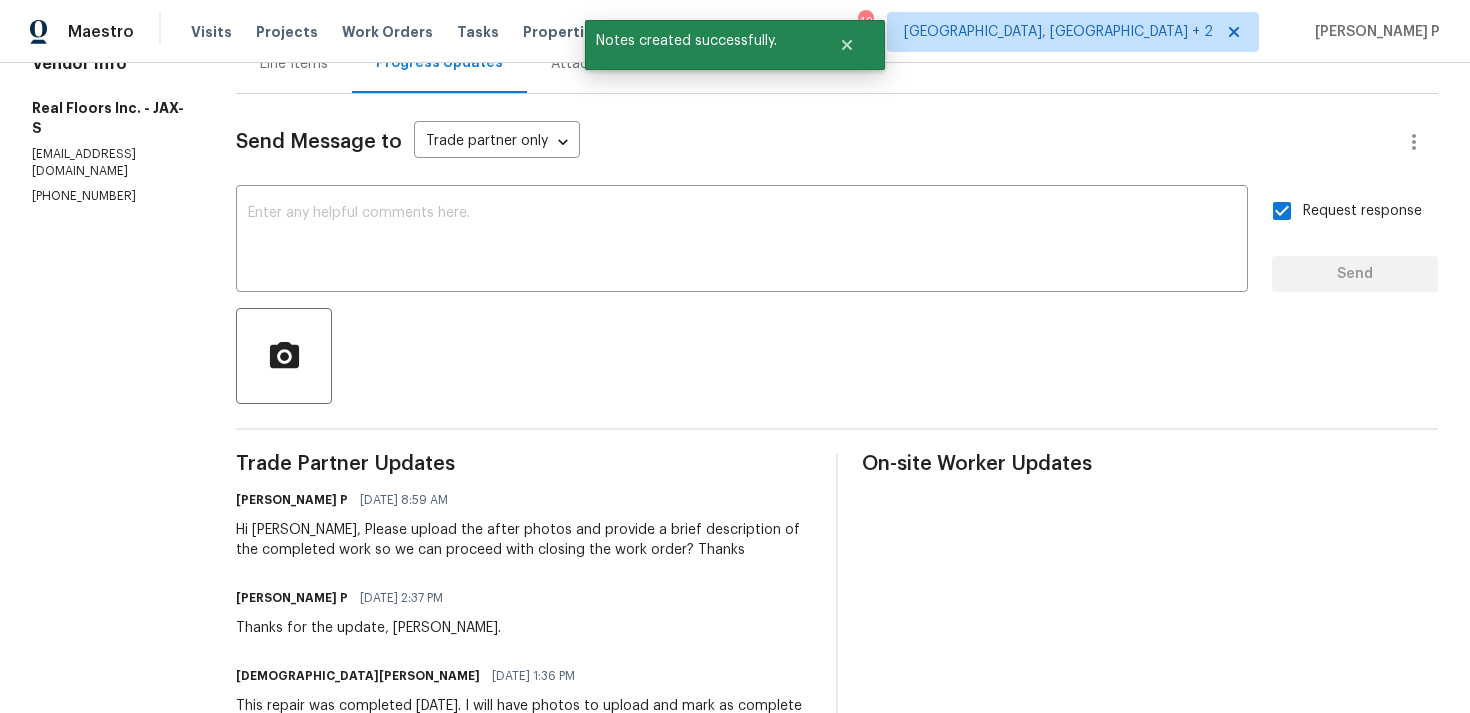 click on "Hi Cristie, Please upload the after photos and provide a brief description of the completed work so we can proceed with closing the work order? Thanks" at bounding box center [524, 540] 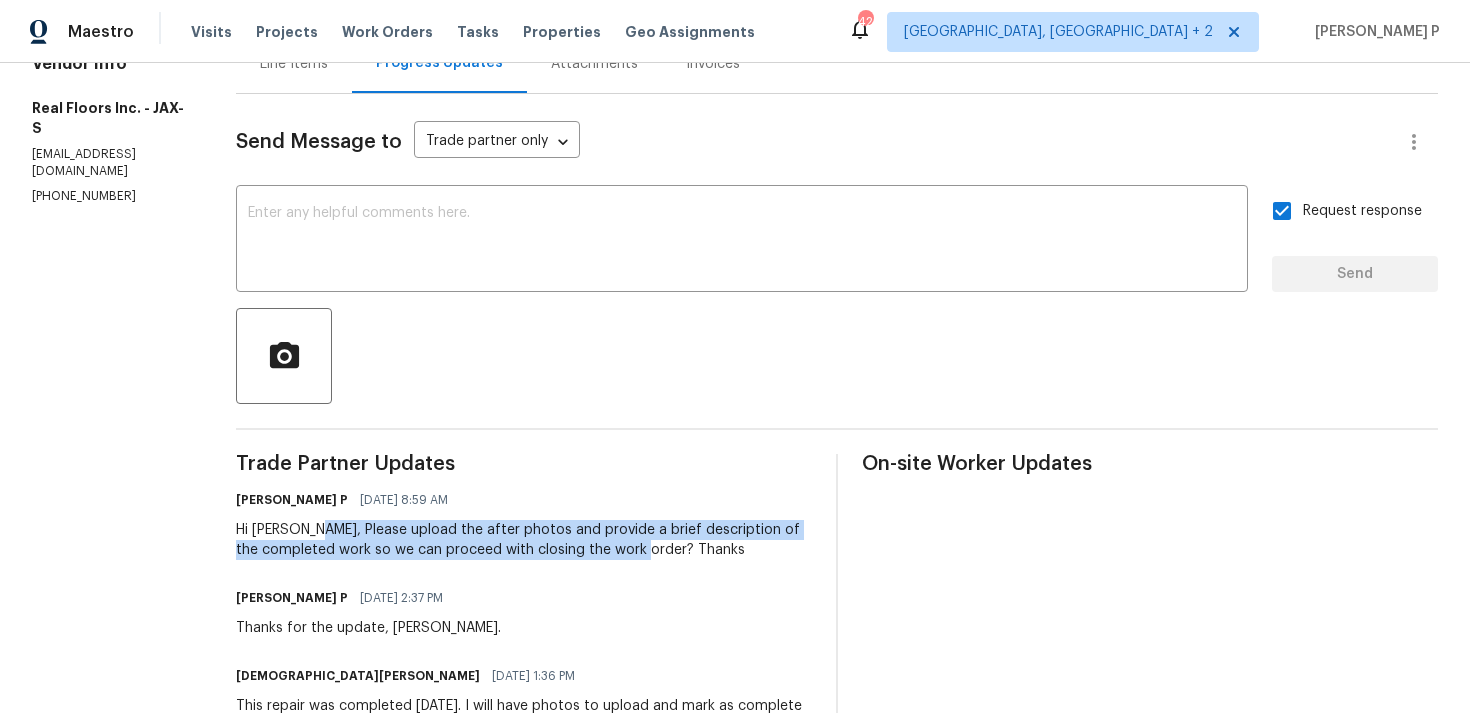 drag, startPoint x: 306, startPoint y: 530, endPoint x: 664, endPoint y: 549, distance: 358.50385 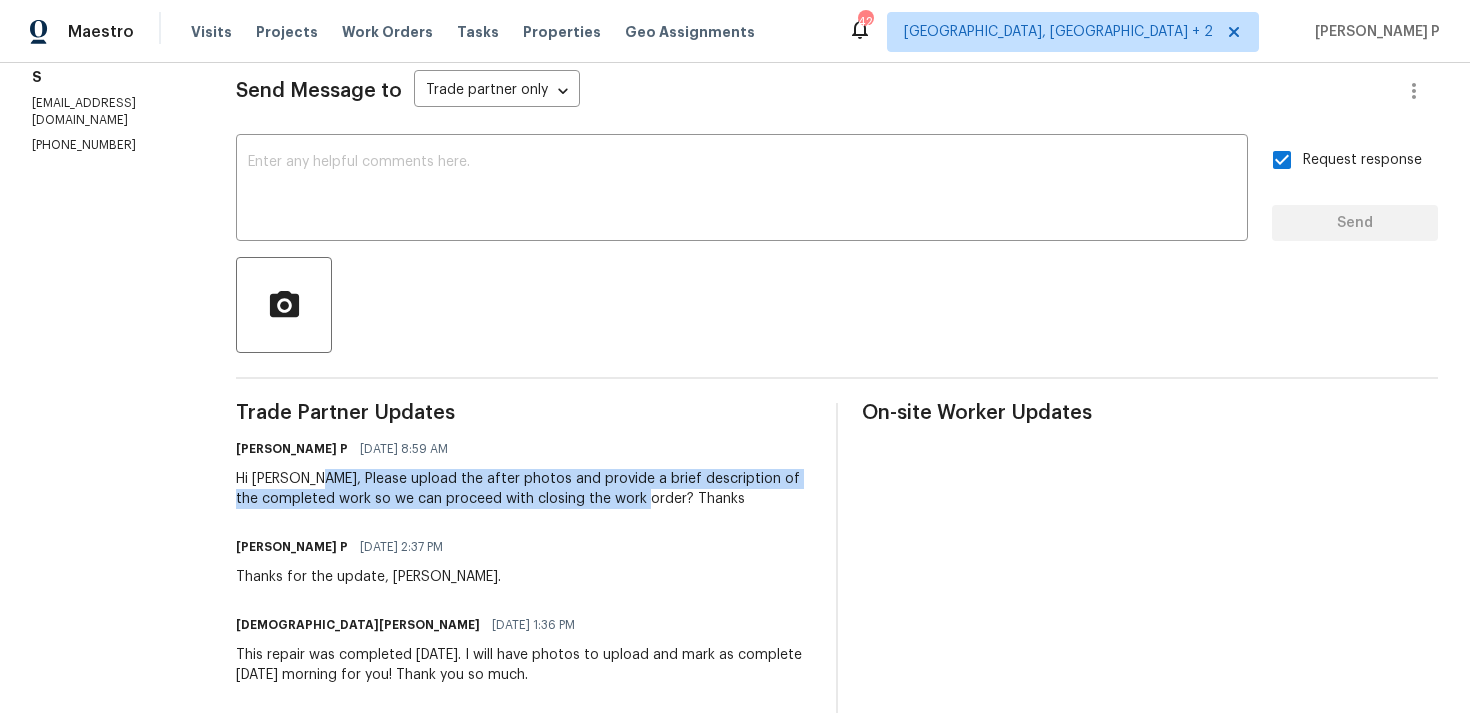 scroll, scrollTop: 349, scrollLeft: 0, axis: vertical 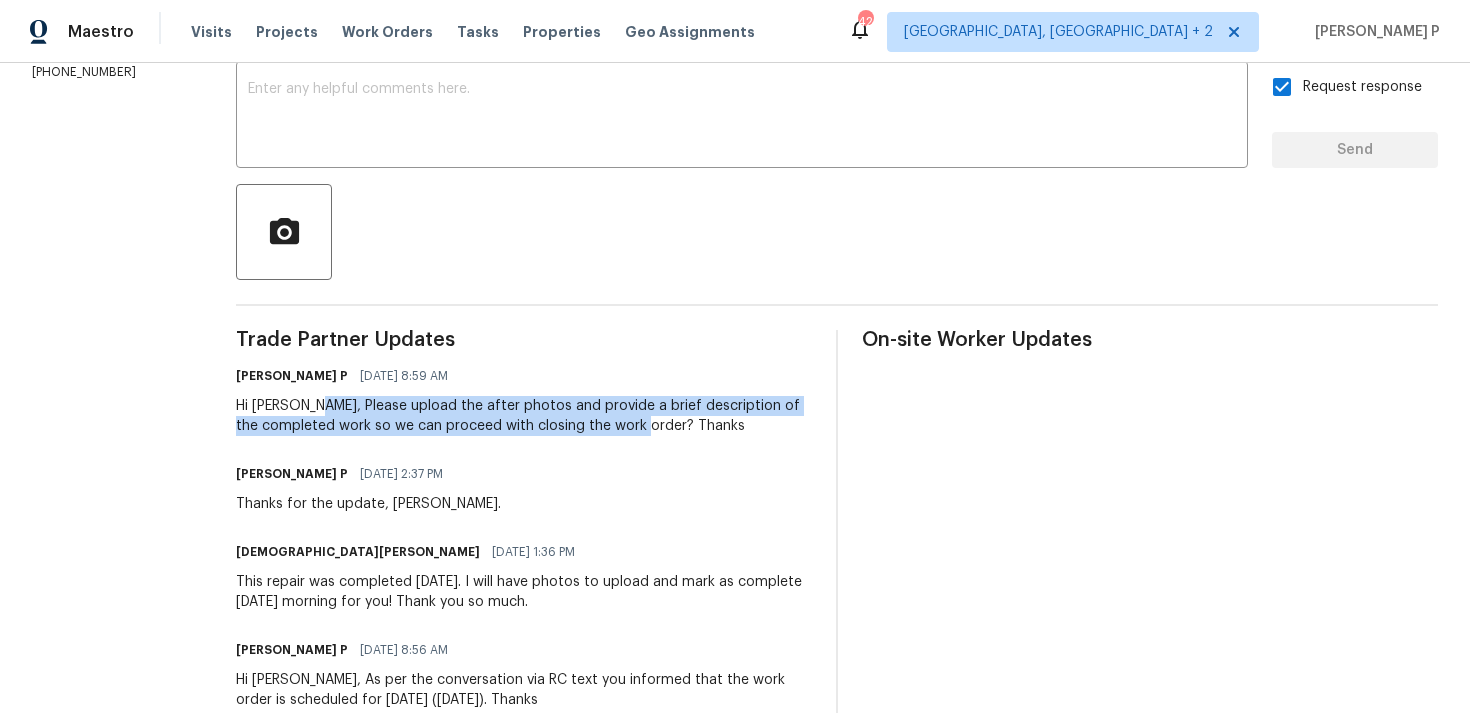 click on "Hi Cristie, Please upload the after photos and provide a brief description of the completed work so we can proceed with closing the work order? Thanks" at bounding box center [524, 416] 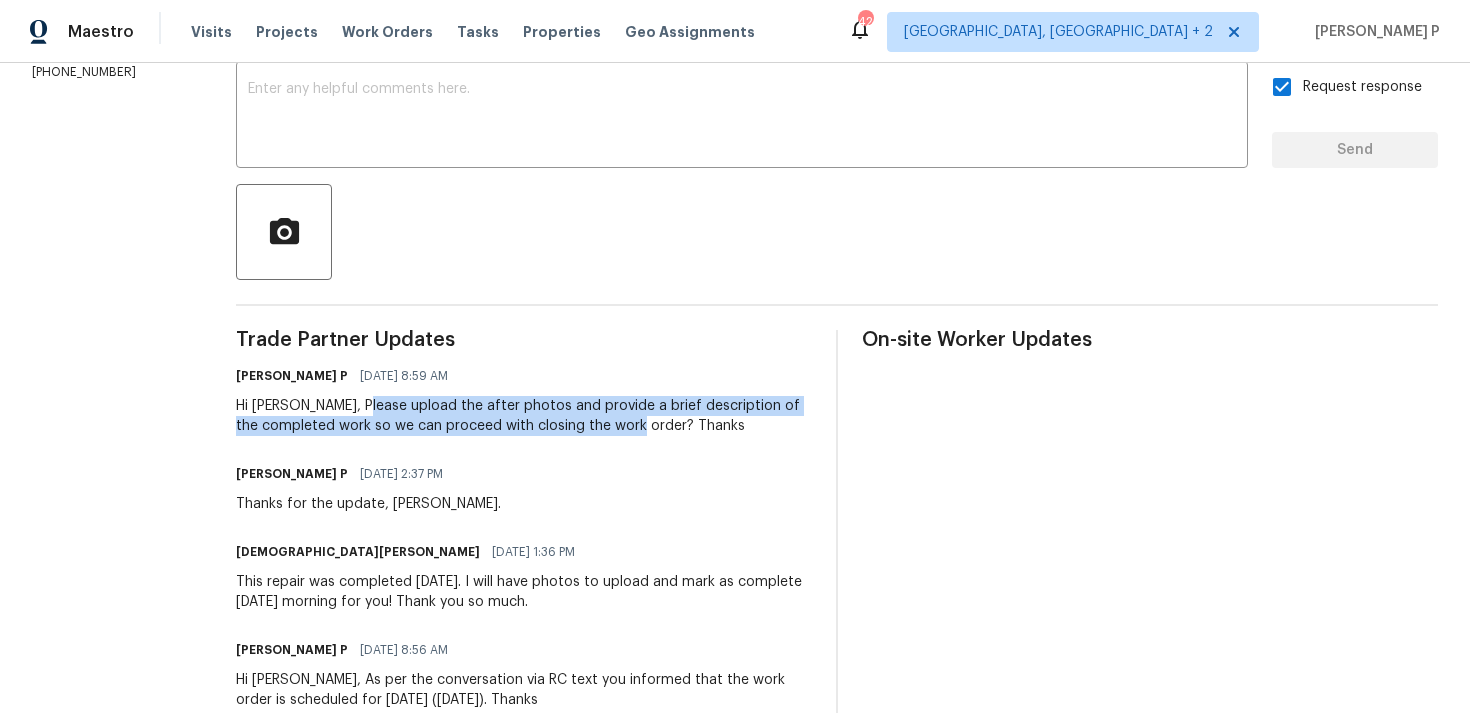 drag, startPoint x: 355, startPoint y: 407, endPoint x: 656, endPoint y: 425, distance: 301.53772 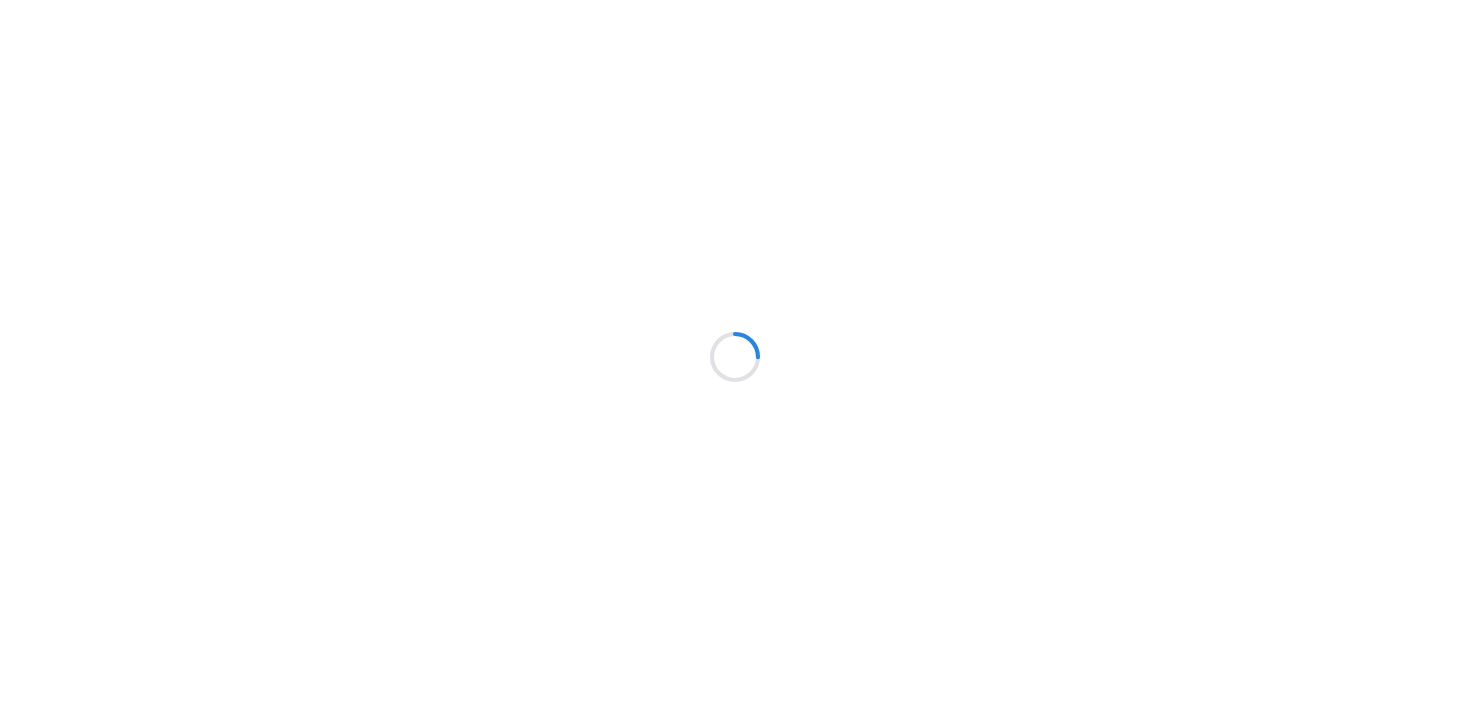 scroll, scrollTop: 0, scrollLeft: 0, axis: both 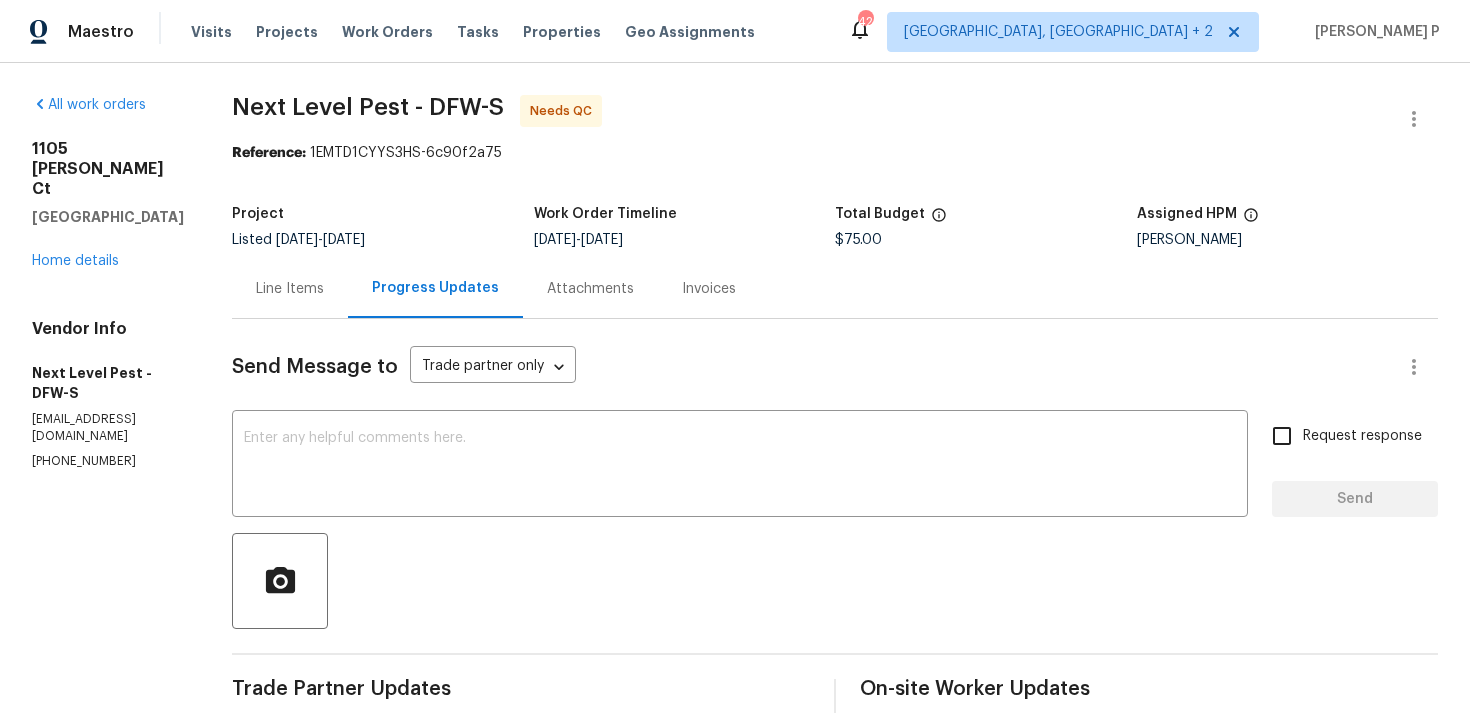 click on "Line Items" at bounding box center (290, 289) 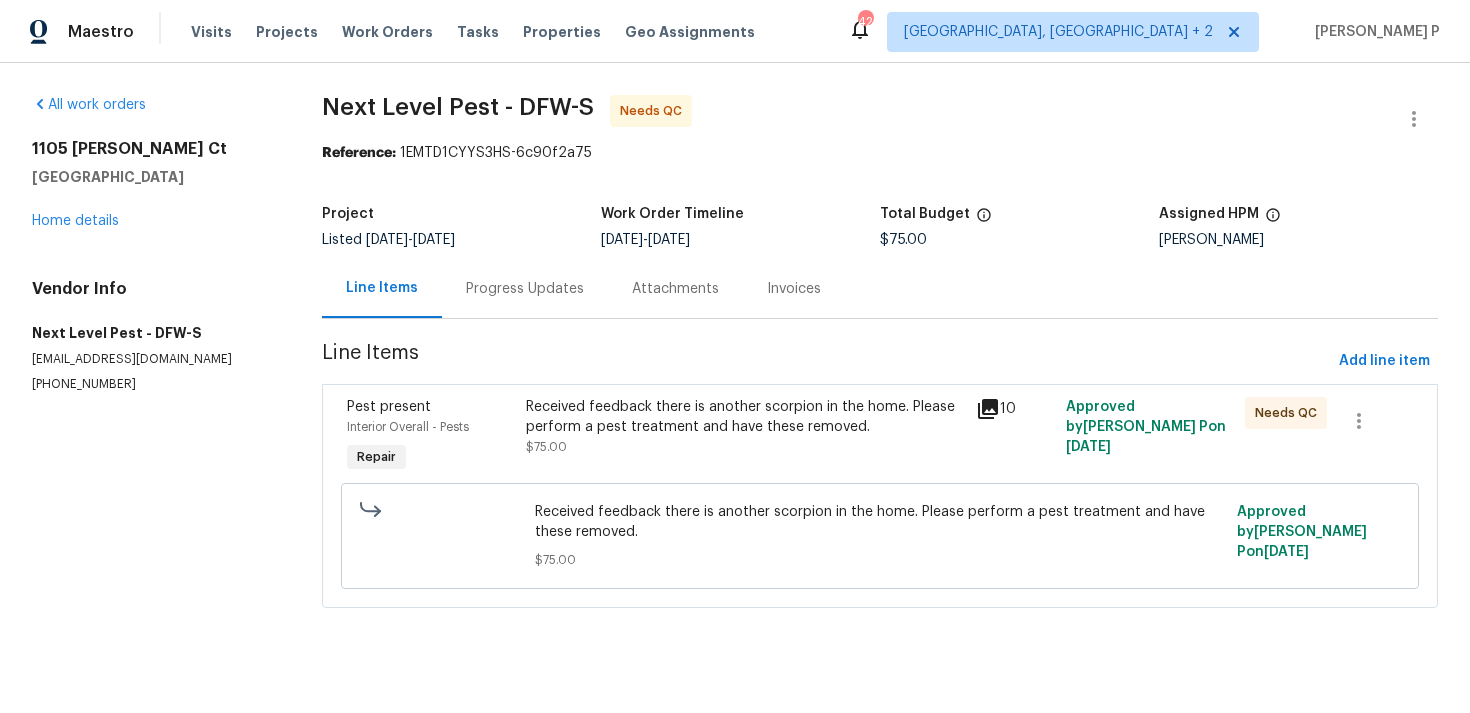 click on "Received feedback there is another scorpion in the home. Please perform a pest treatment and have these removed." at bounding box center (744, 417) 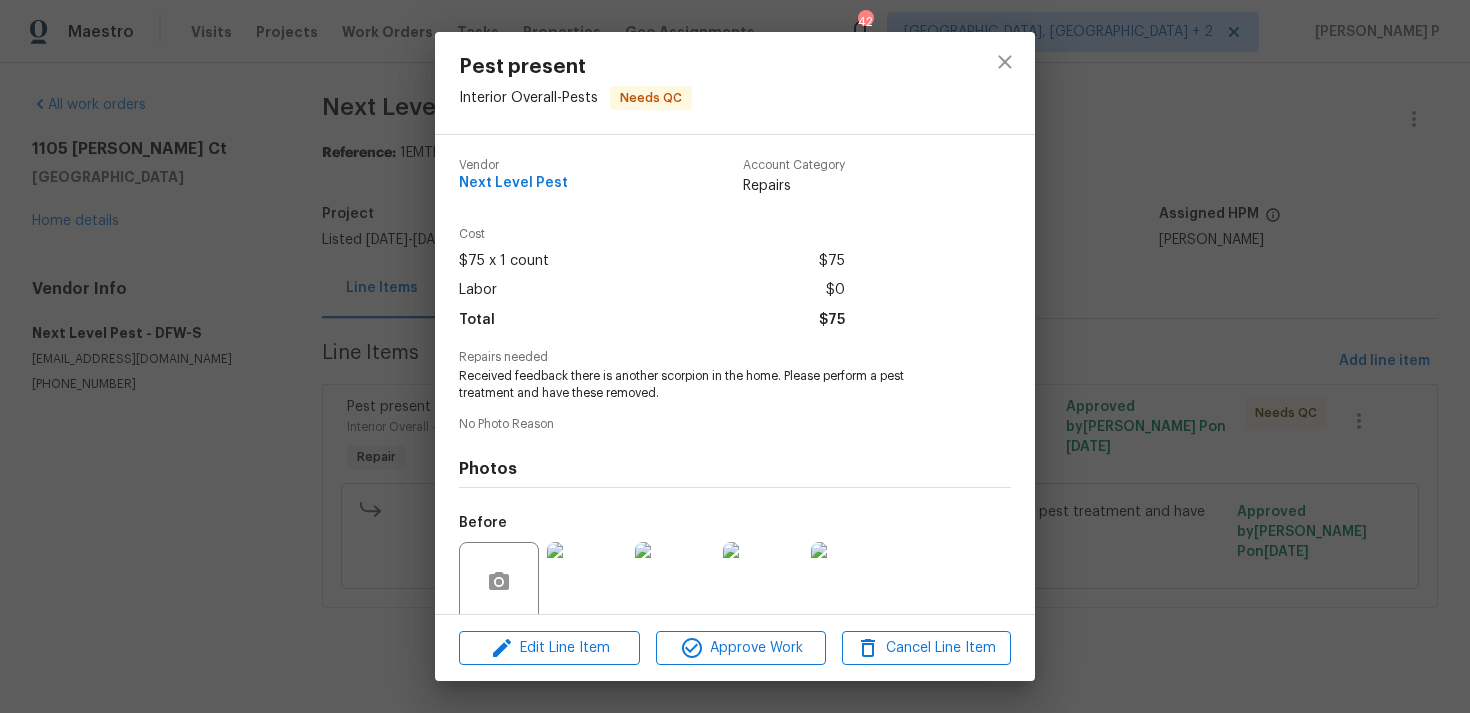 scroll, scrollTop: 157, scrollLeft: 0, axis: vertical 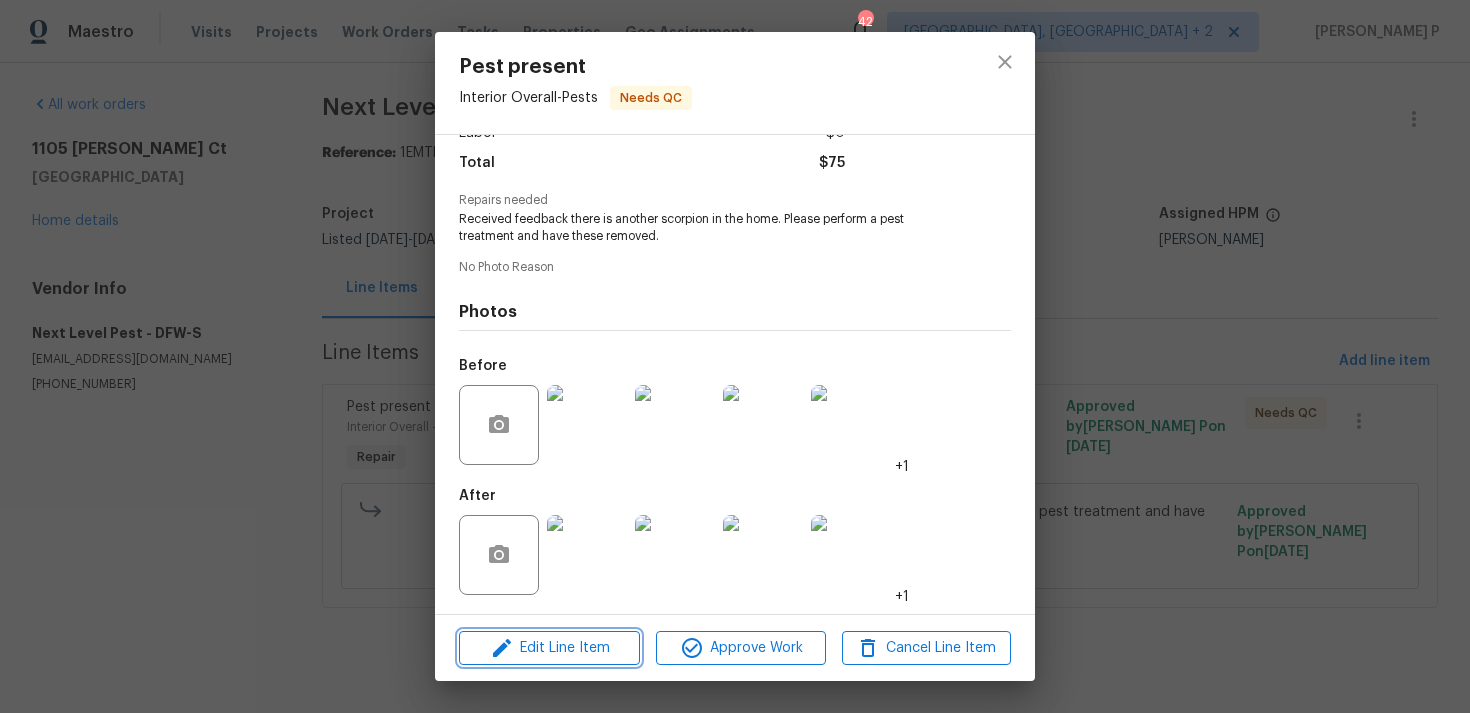 click on "Edit Line Item" at bounding box center (549, 648) 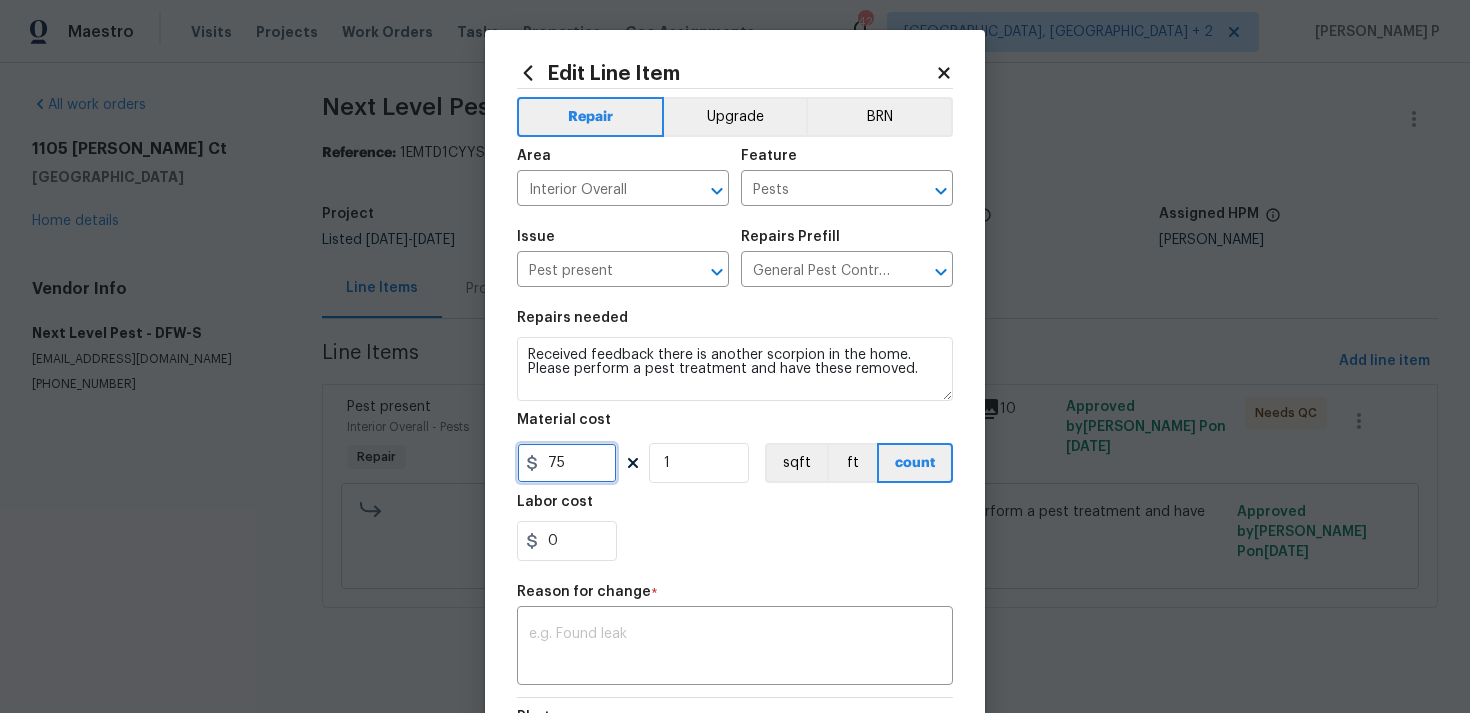click on "75" at bounding box center (567, 463) 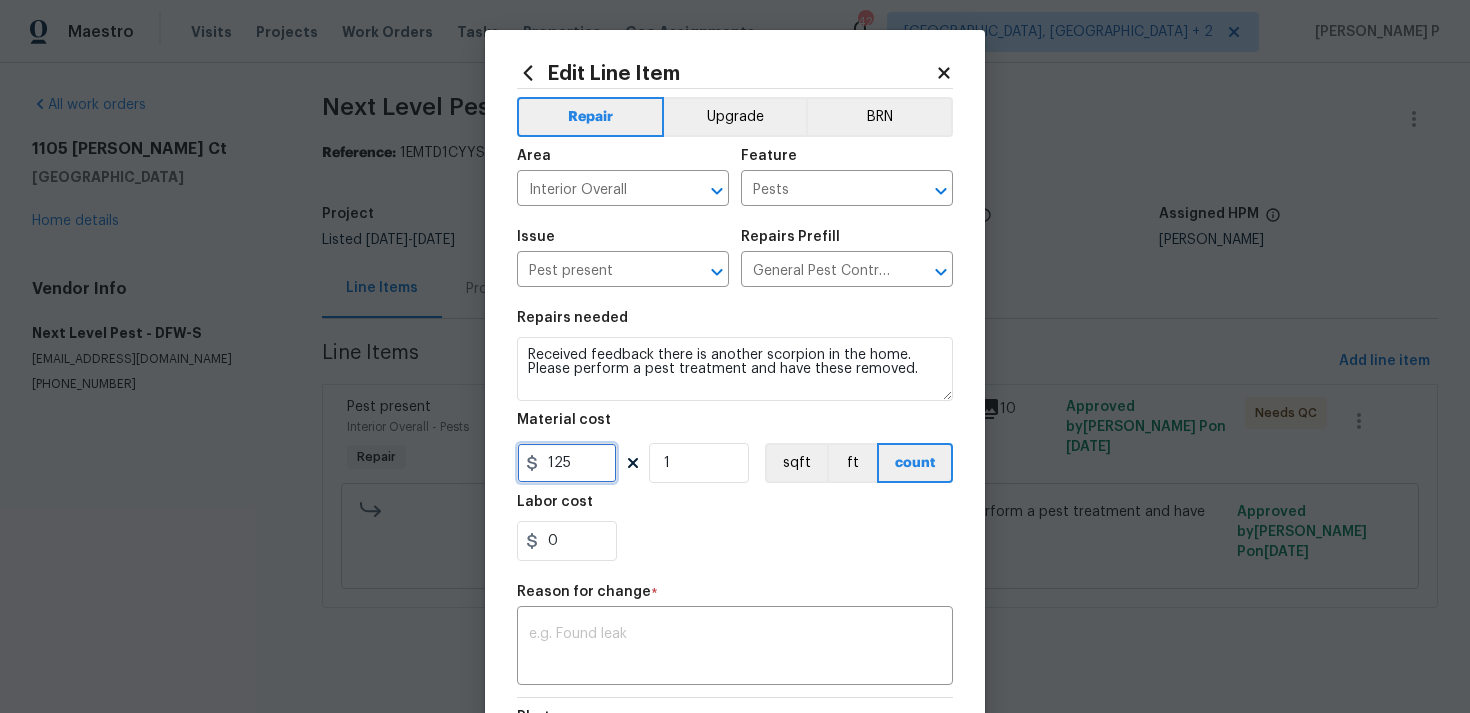 type on "125" 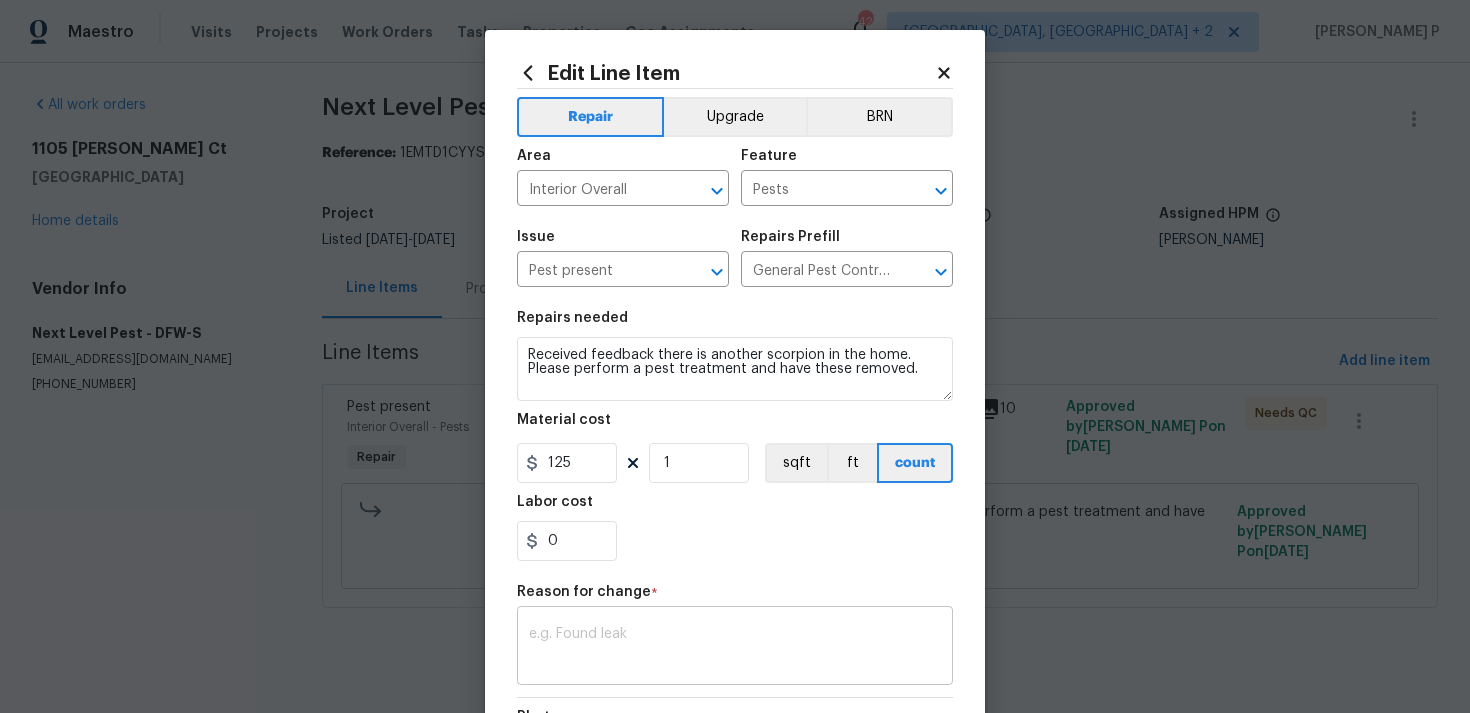 click at bounding box center (735, 648) 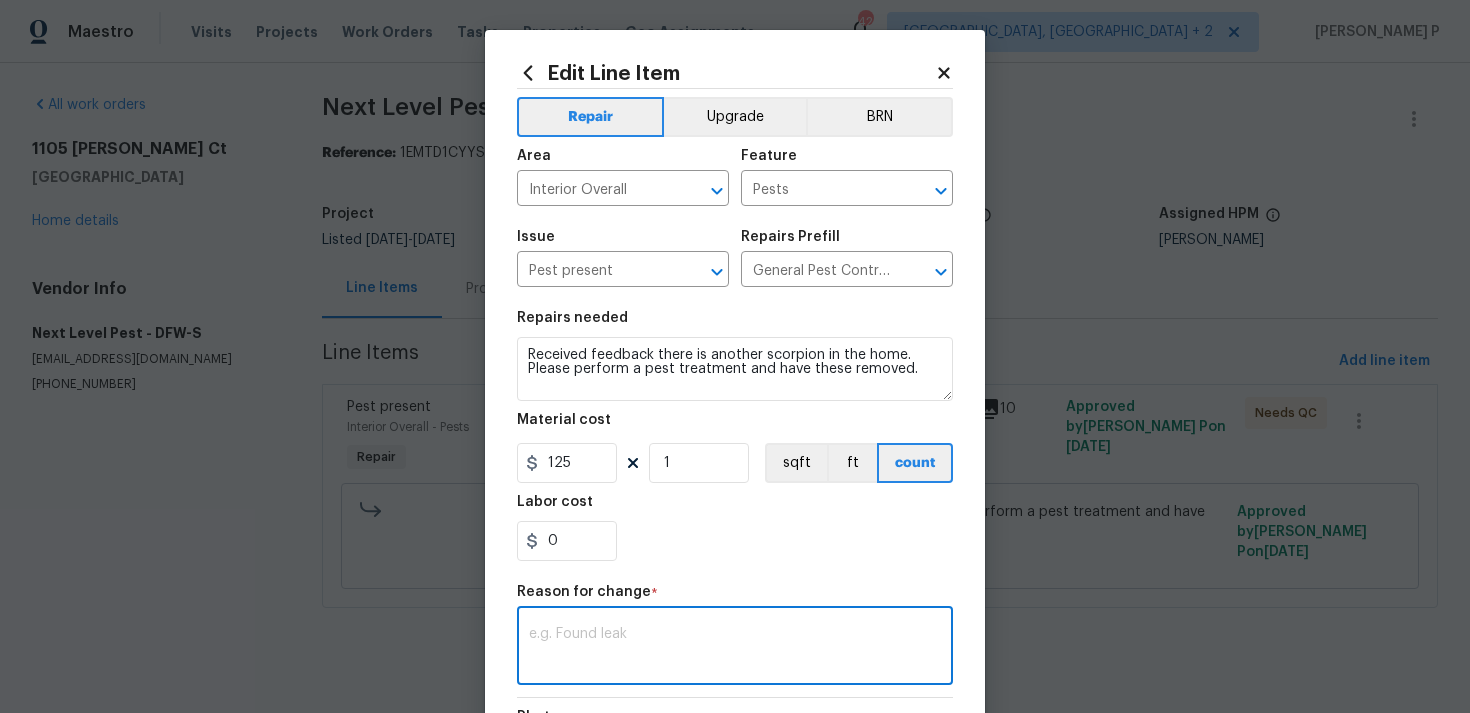 paste on "(RP) Updated per vendor’s final cost." 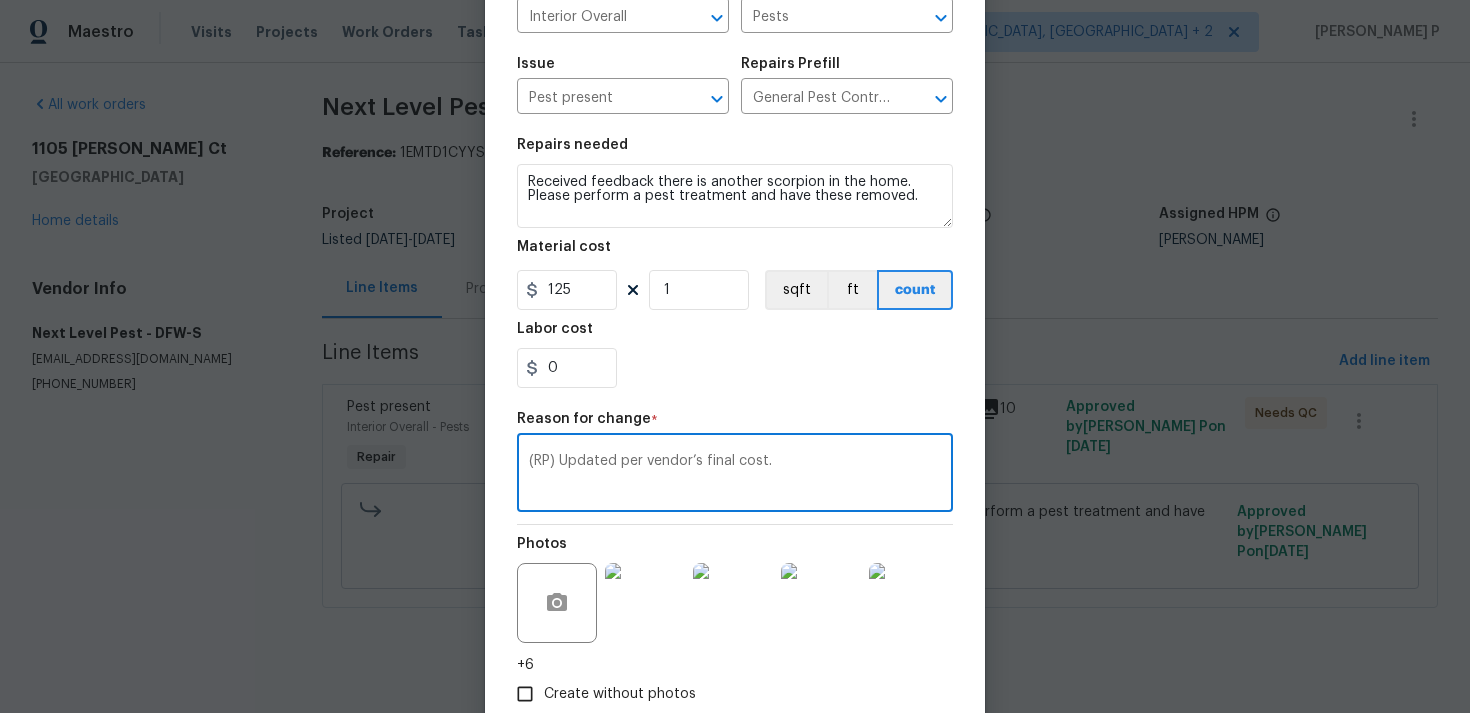 scroll, scrollTop: 293, scrollLeft: 0, axis: vertical 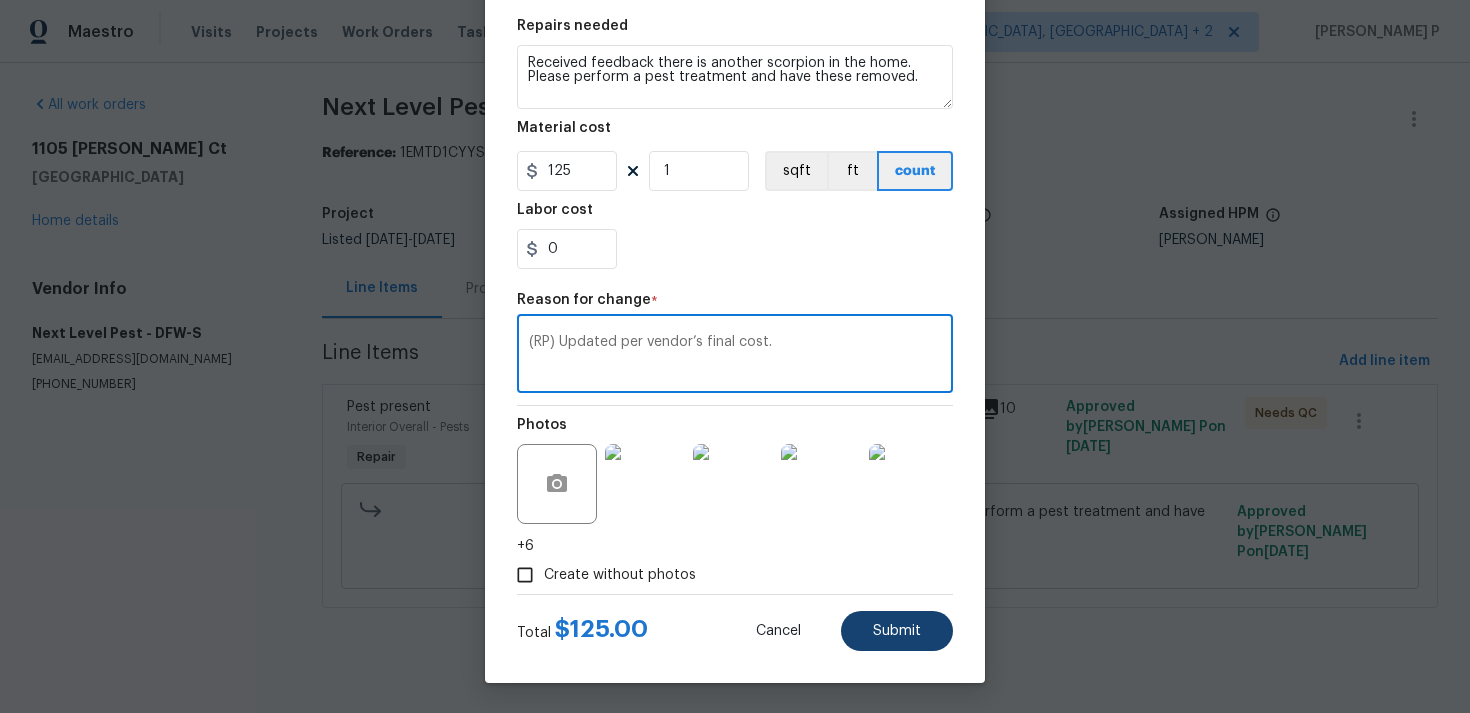 type on "(RP) Updated per vendor’s final cost." 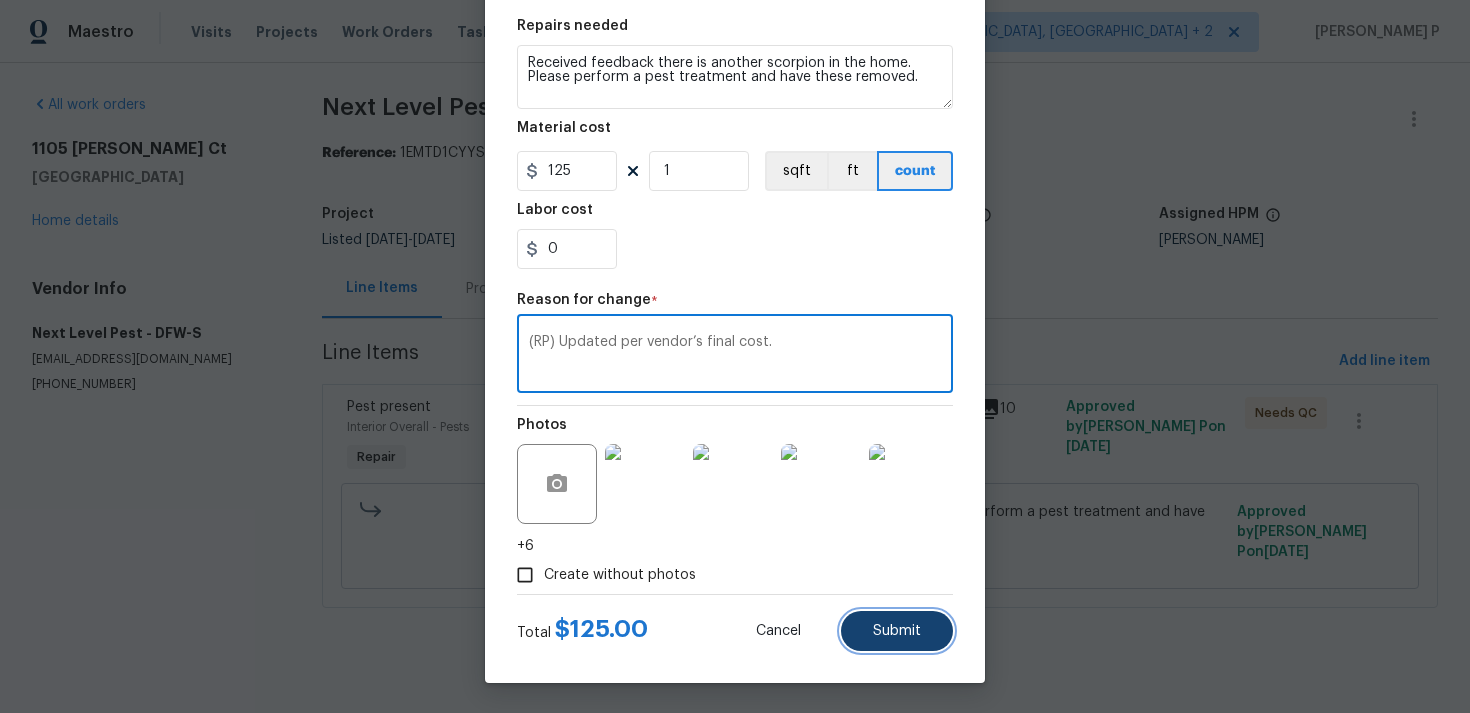 click on "Submit" at bounding box center [897, 631] 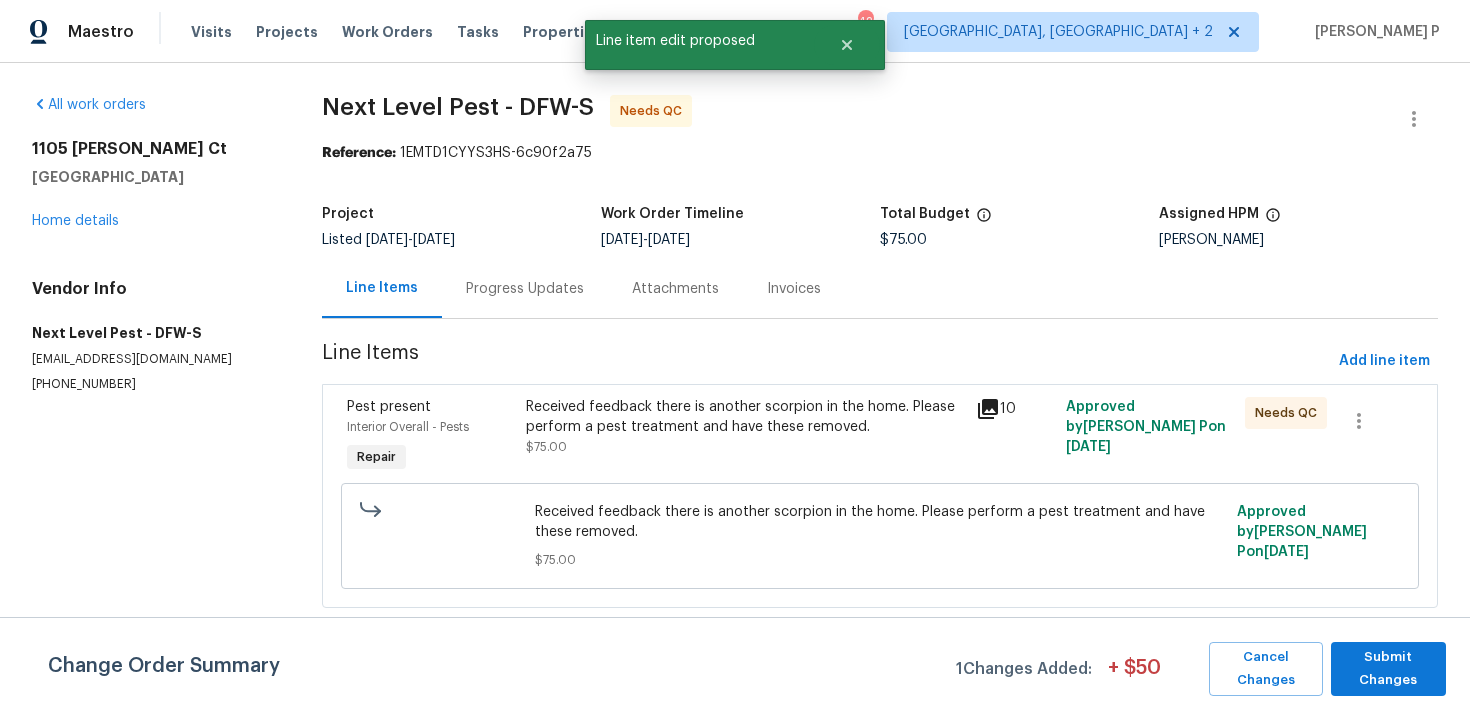 scroll, scrollTop: 0, scrollLeft: 0, axis: both 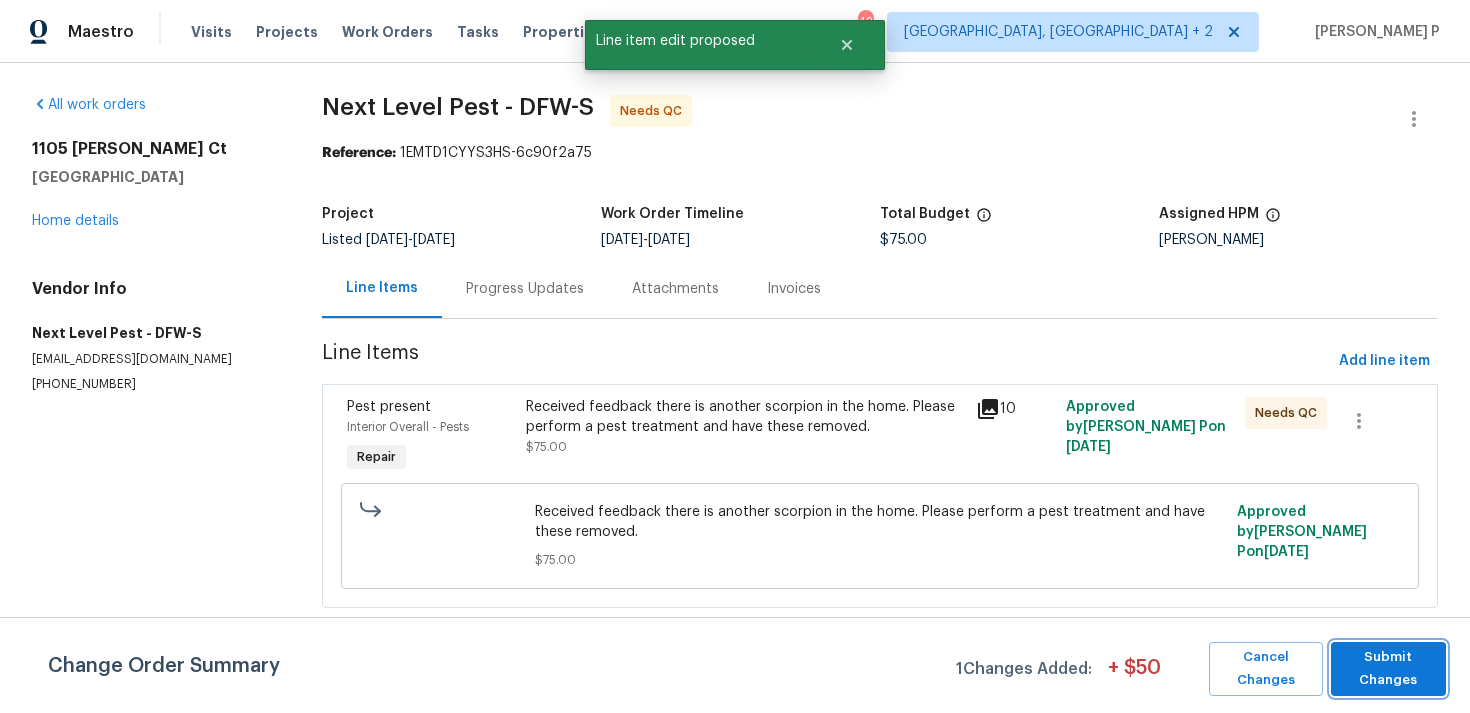 click on "Submit Changes" at bounding box center (1388, 669) 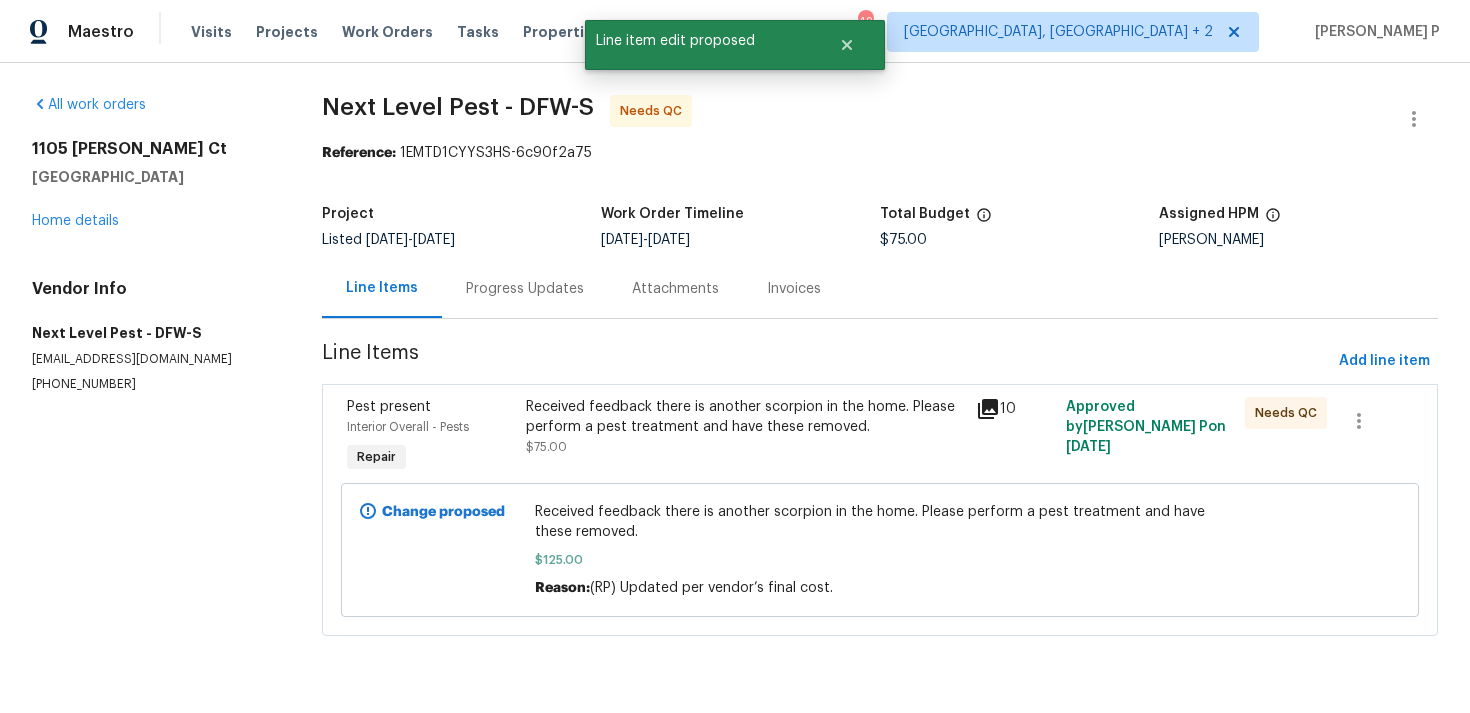 click on "Progress Updates" at bounding box center [525, 289] 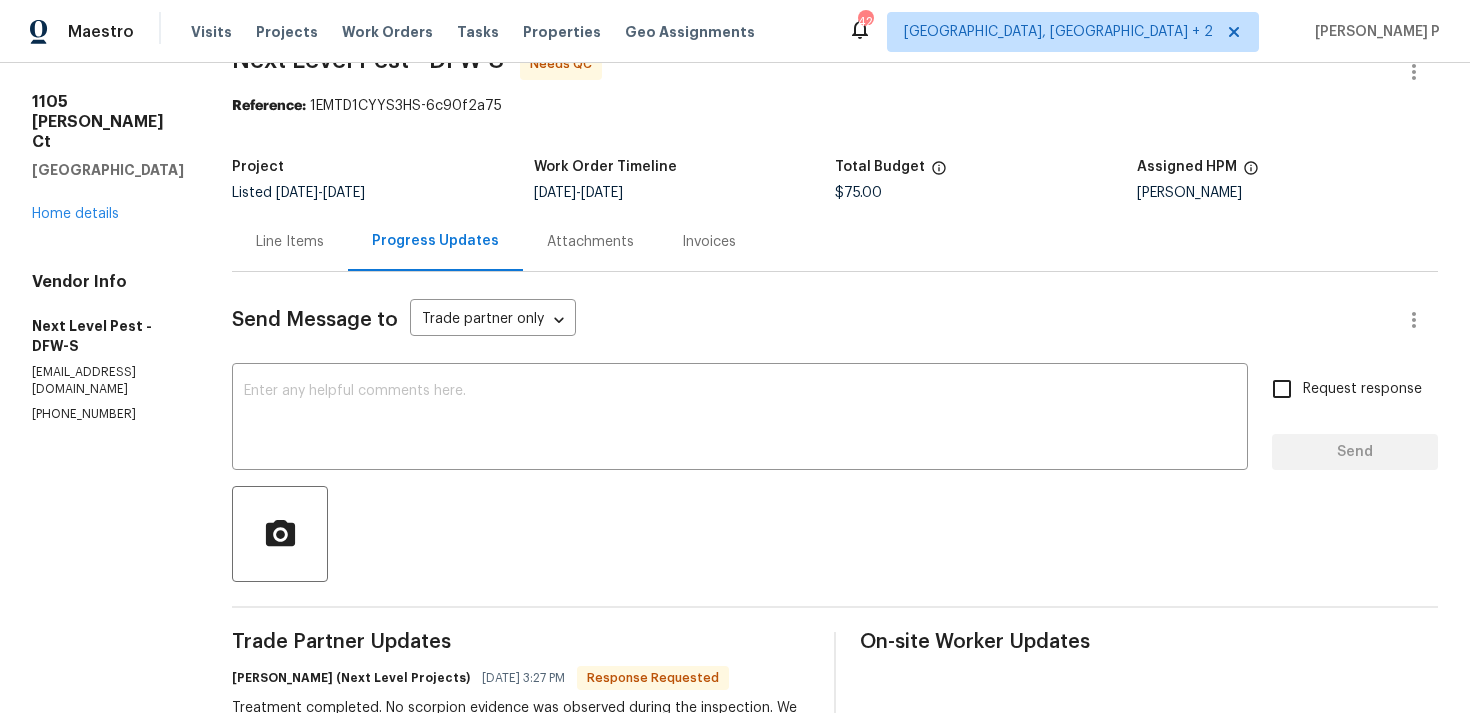 scroll, scrollTop: 0, scrollLeft: 0, axis: both 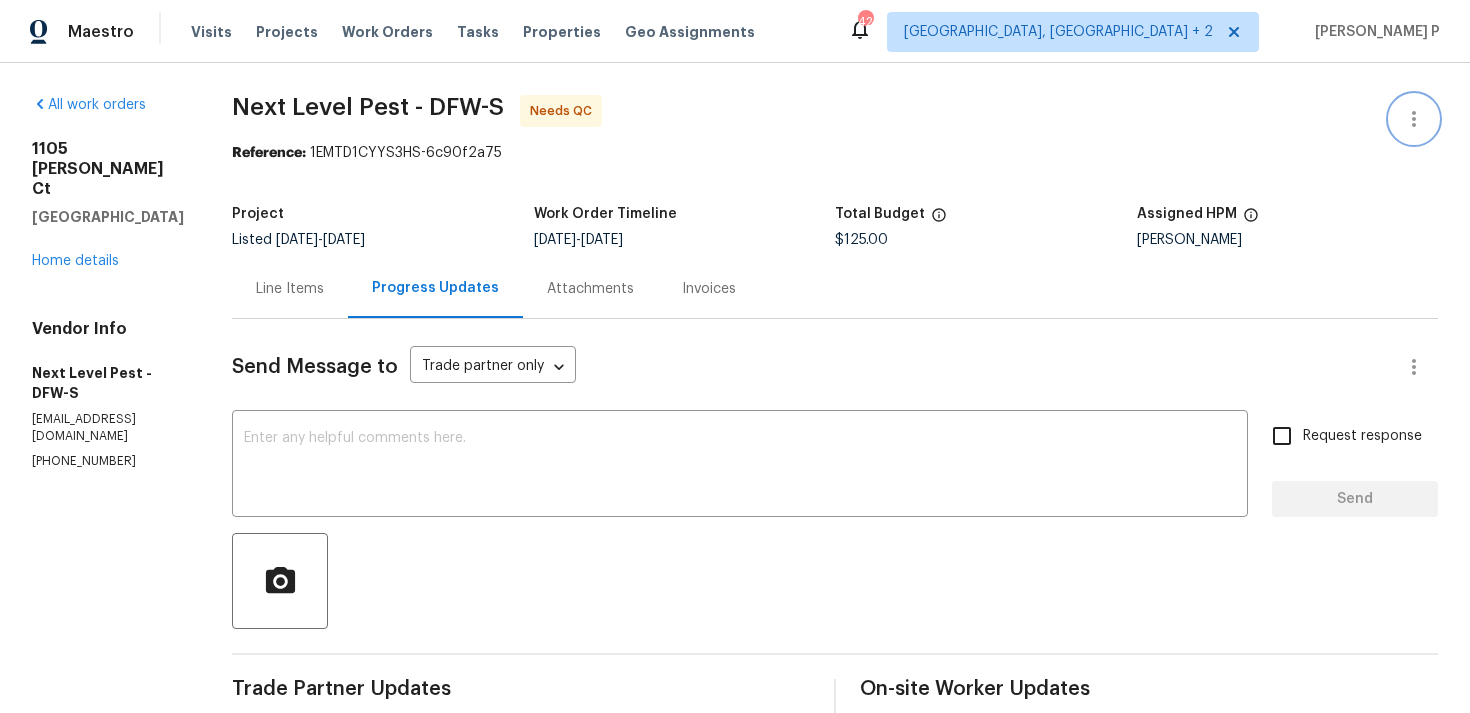 click 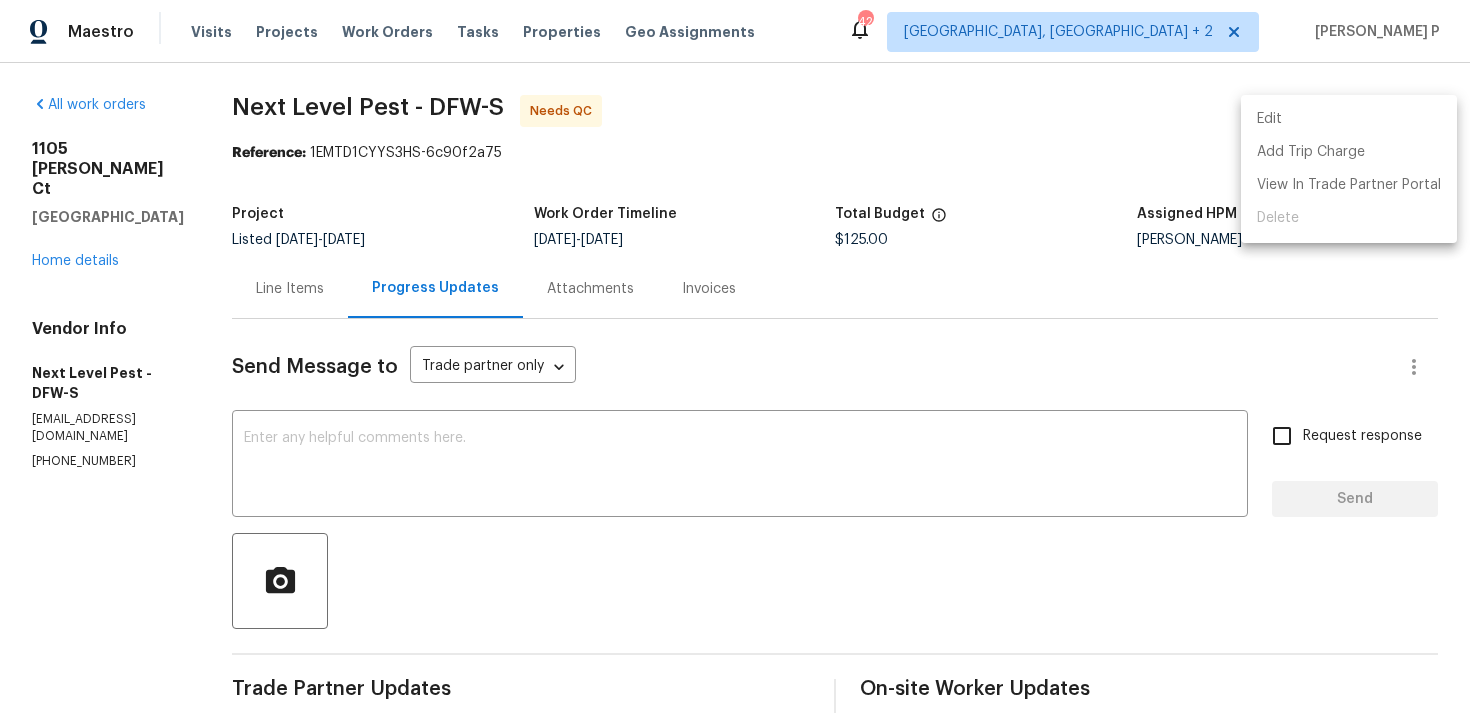 click on "Edit" at bounding box center (1349, 119) 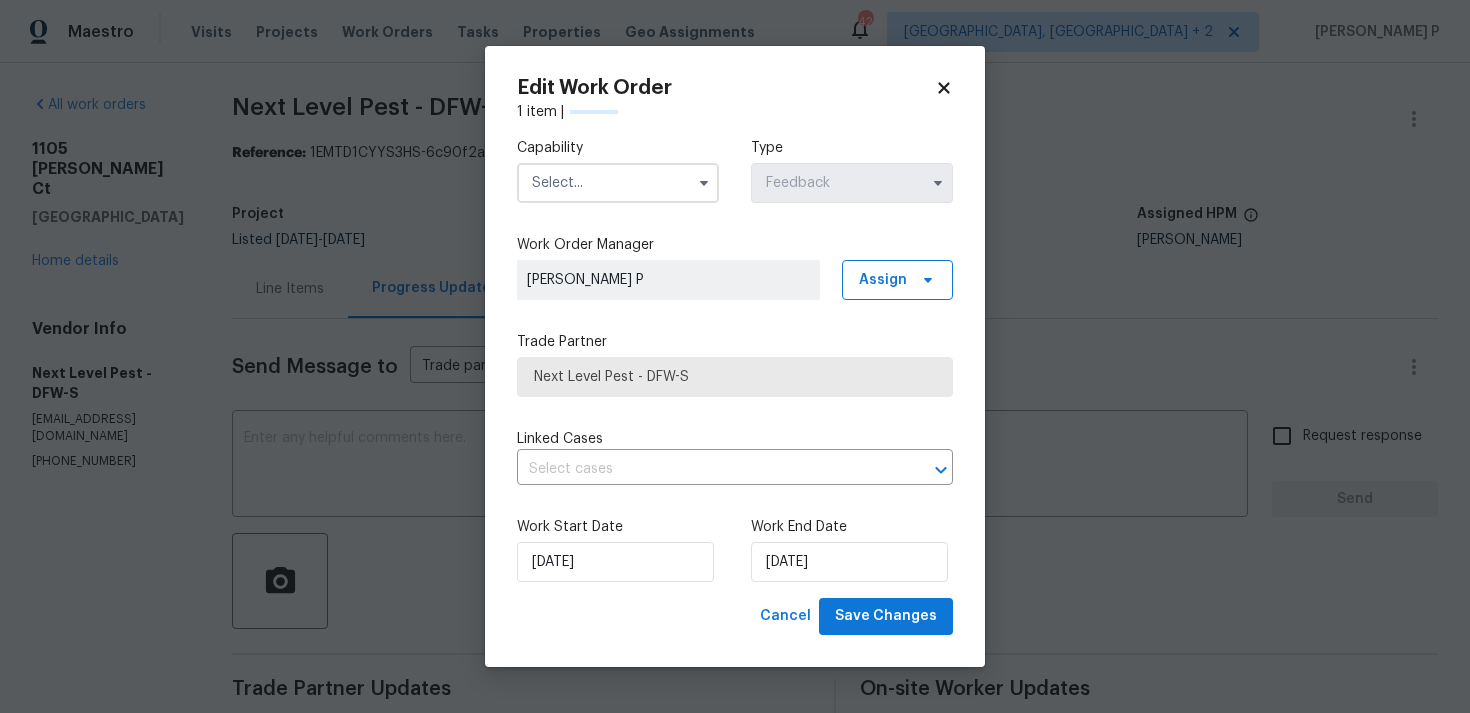 click at bounding box center (618, 183) 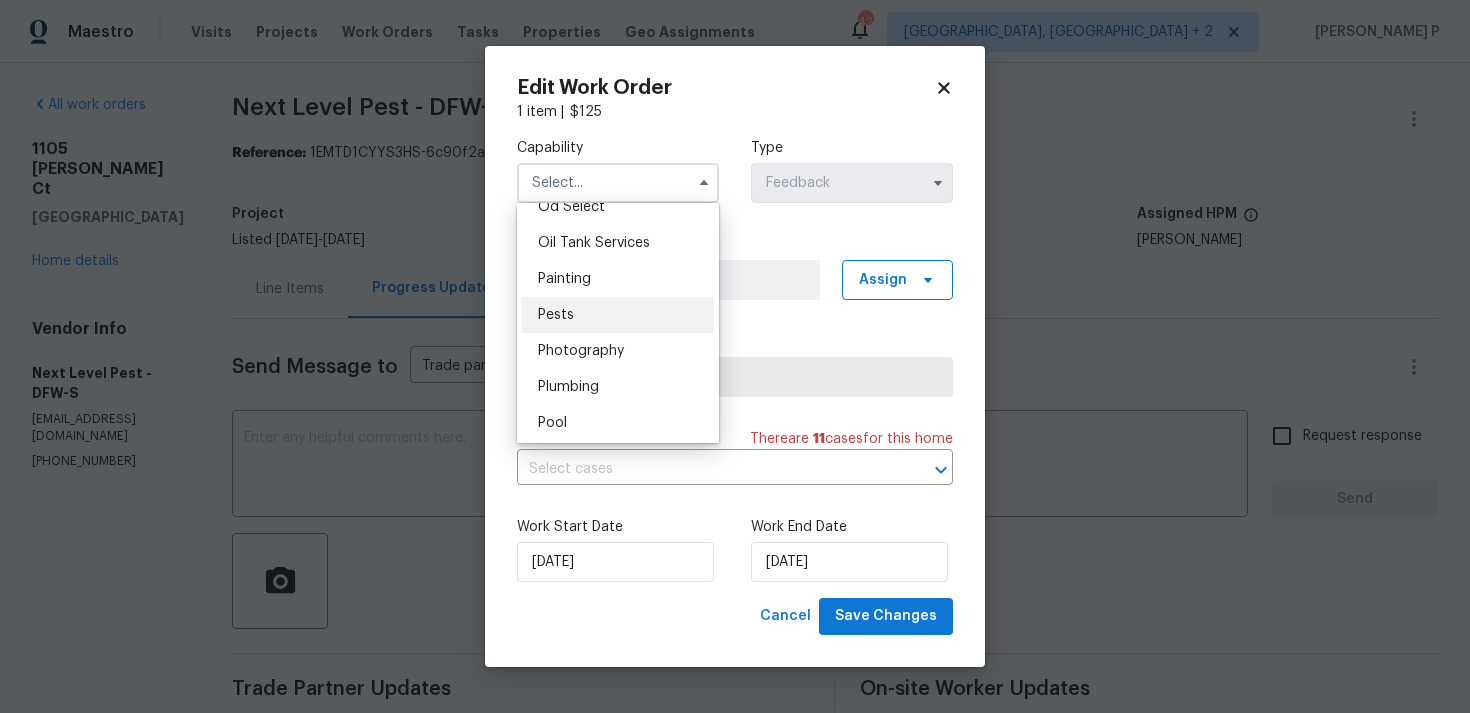 scroll, scrollTop: 1640, scrollLeft: 0, axis: vertical 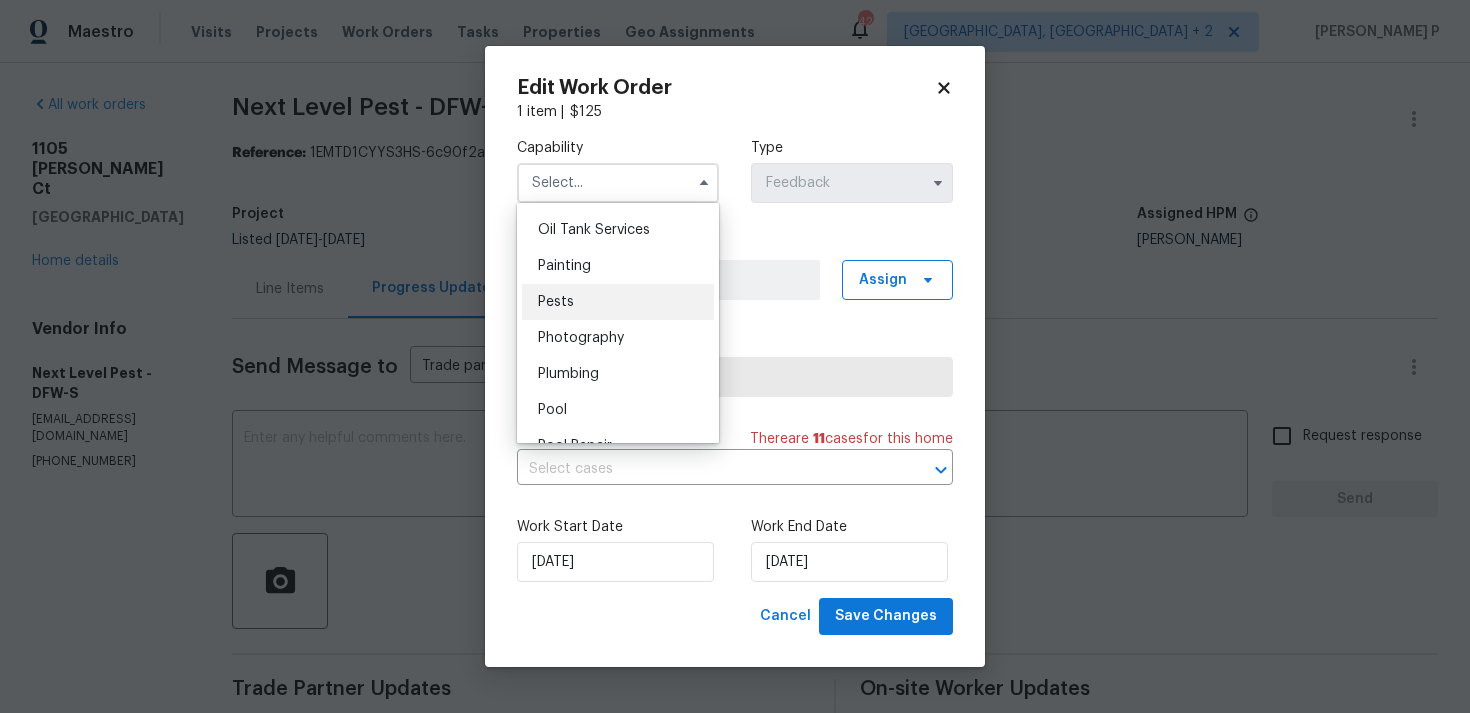 click on "Pests" at bounding box center [618, 302] 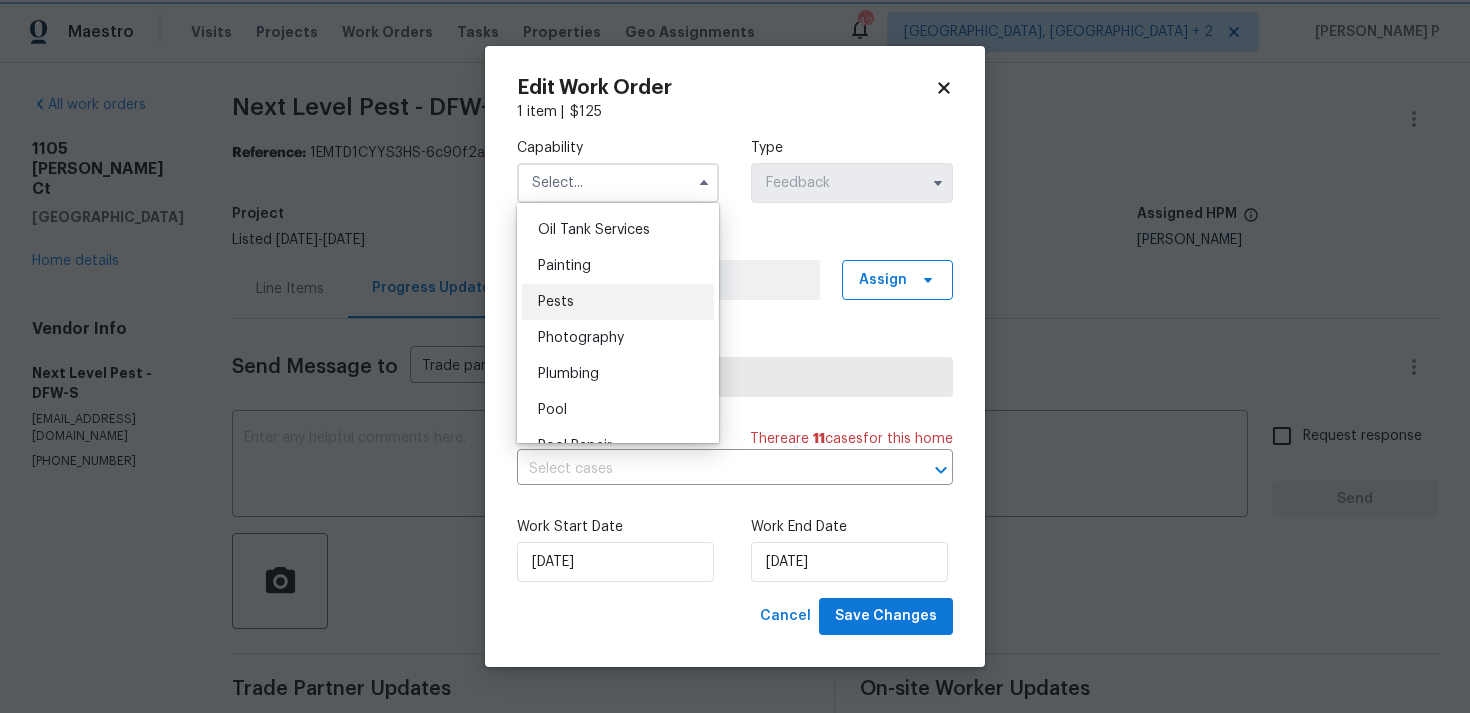 type on "Pests" 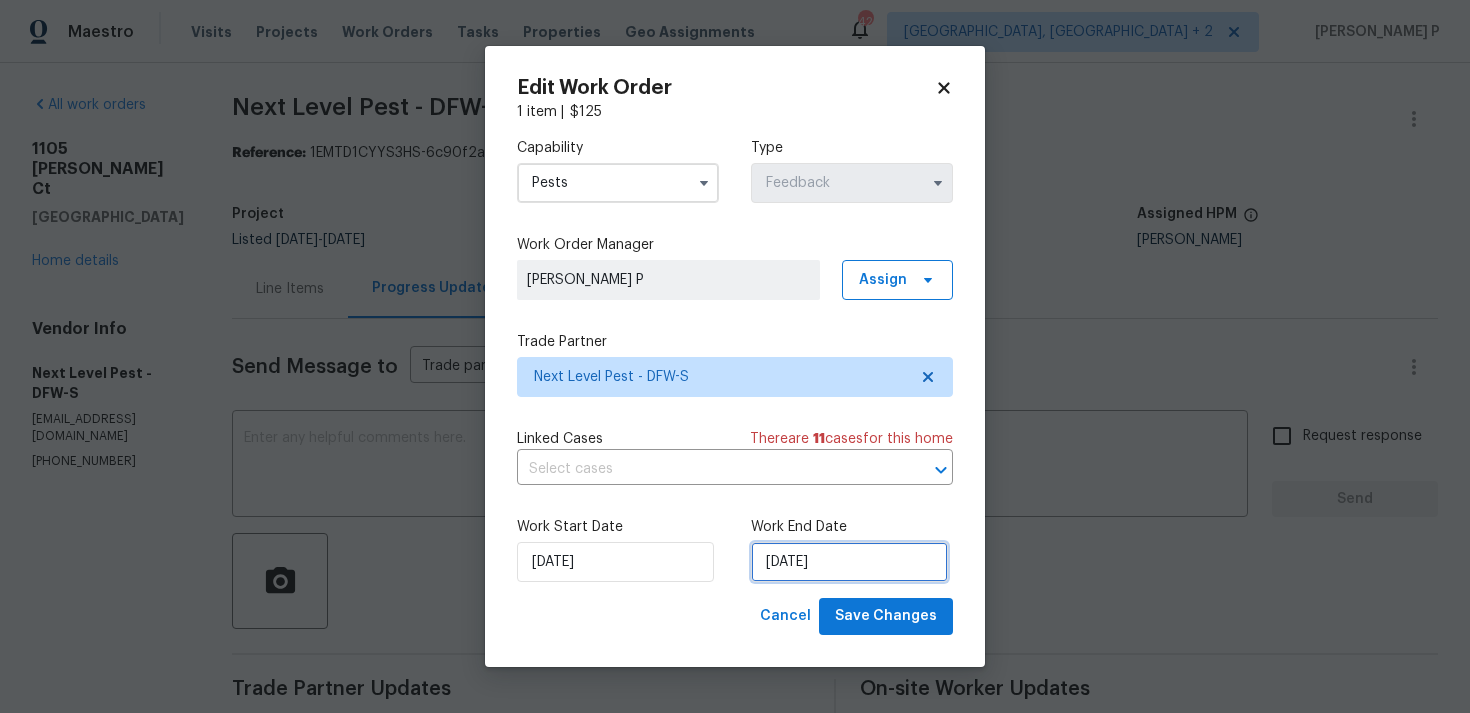 click on "[DATE]" at bounding box center [849, 562] 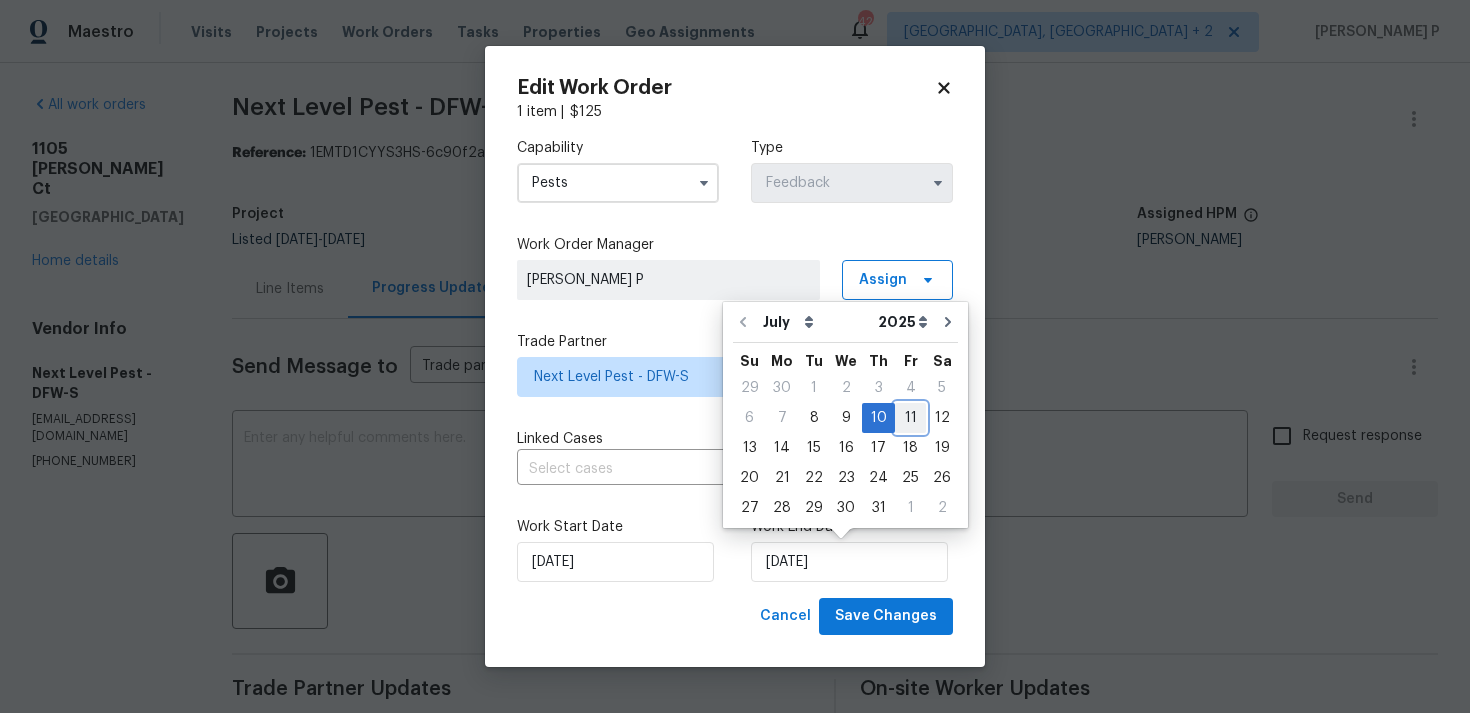 click on "11" at bounding box center (910, 418) 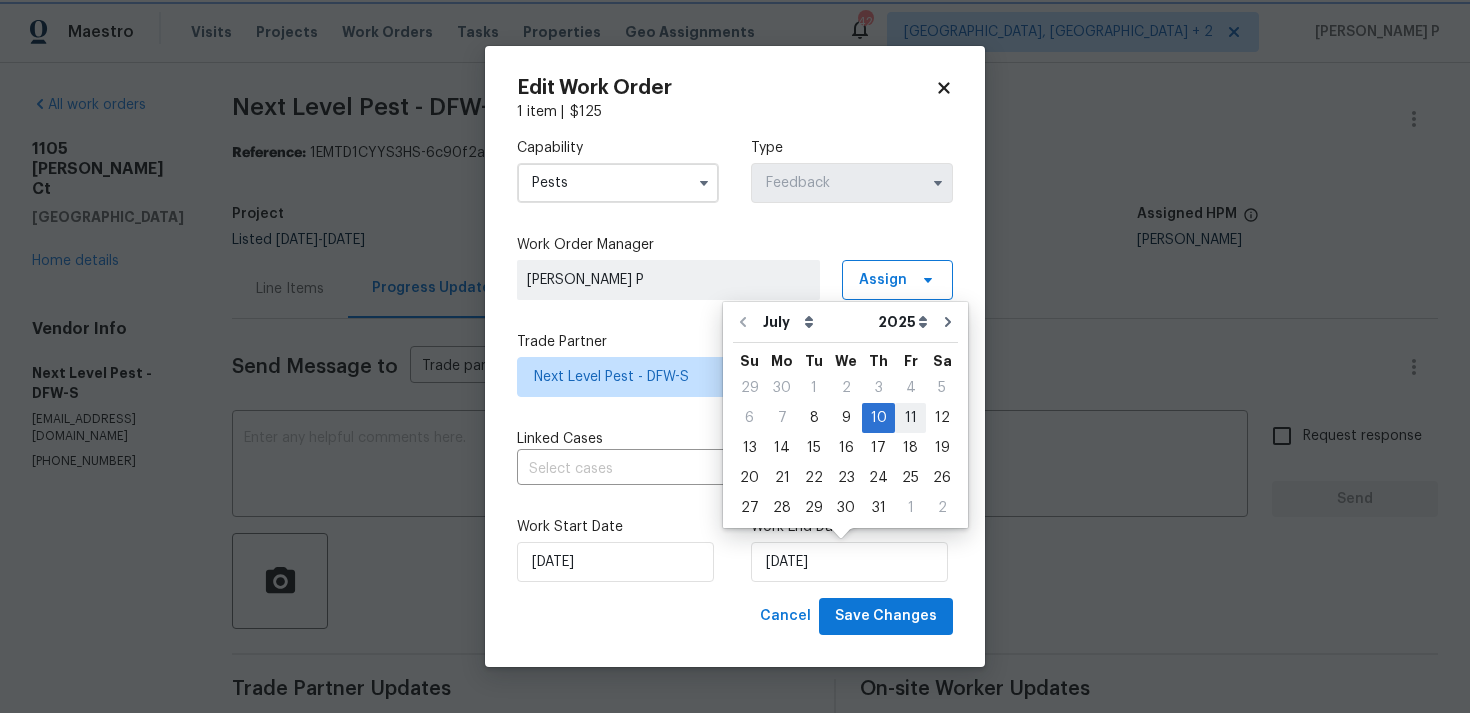type on "11/07/2025" 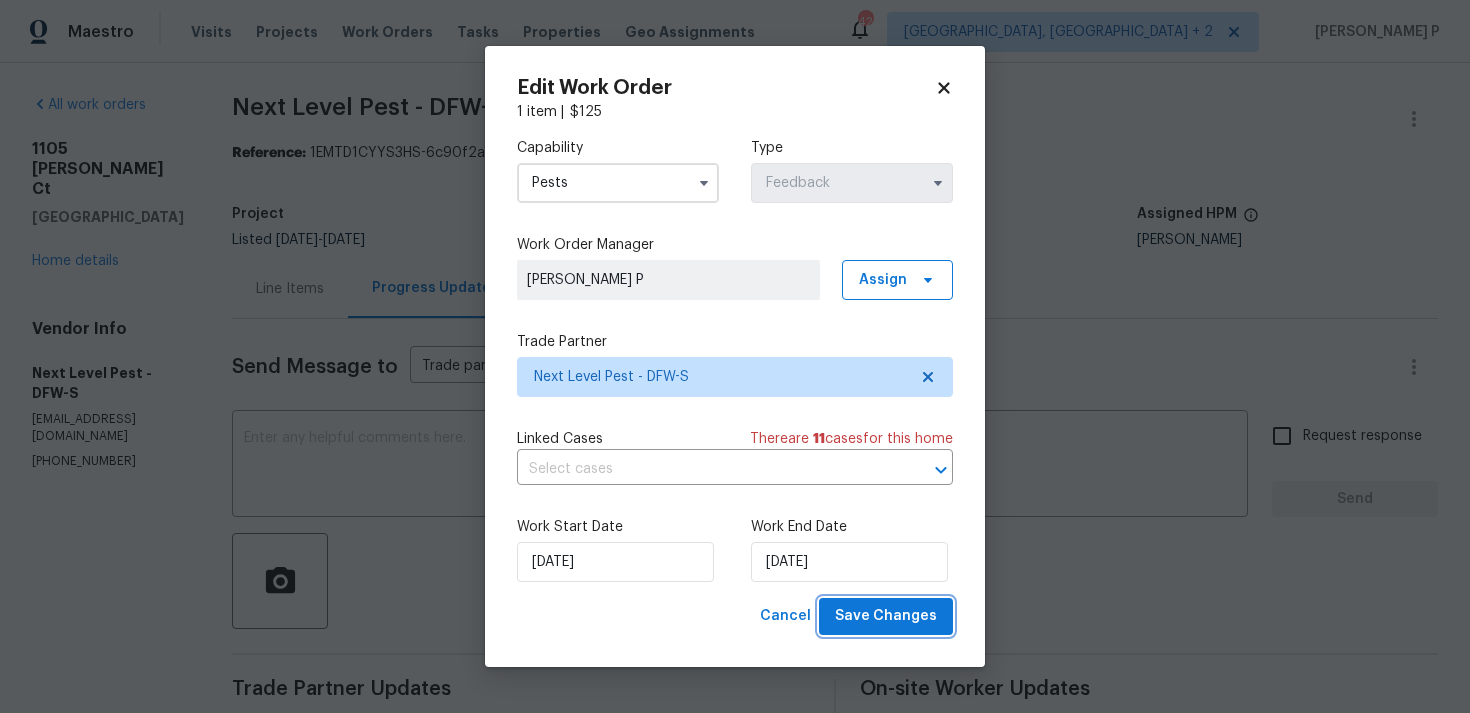 click on "Save Changes" at bounding box center (886, 616) 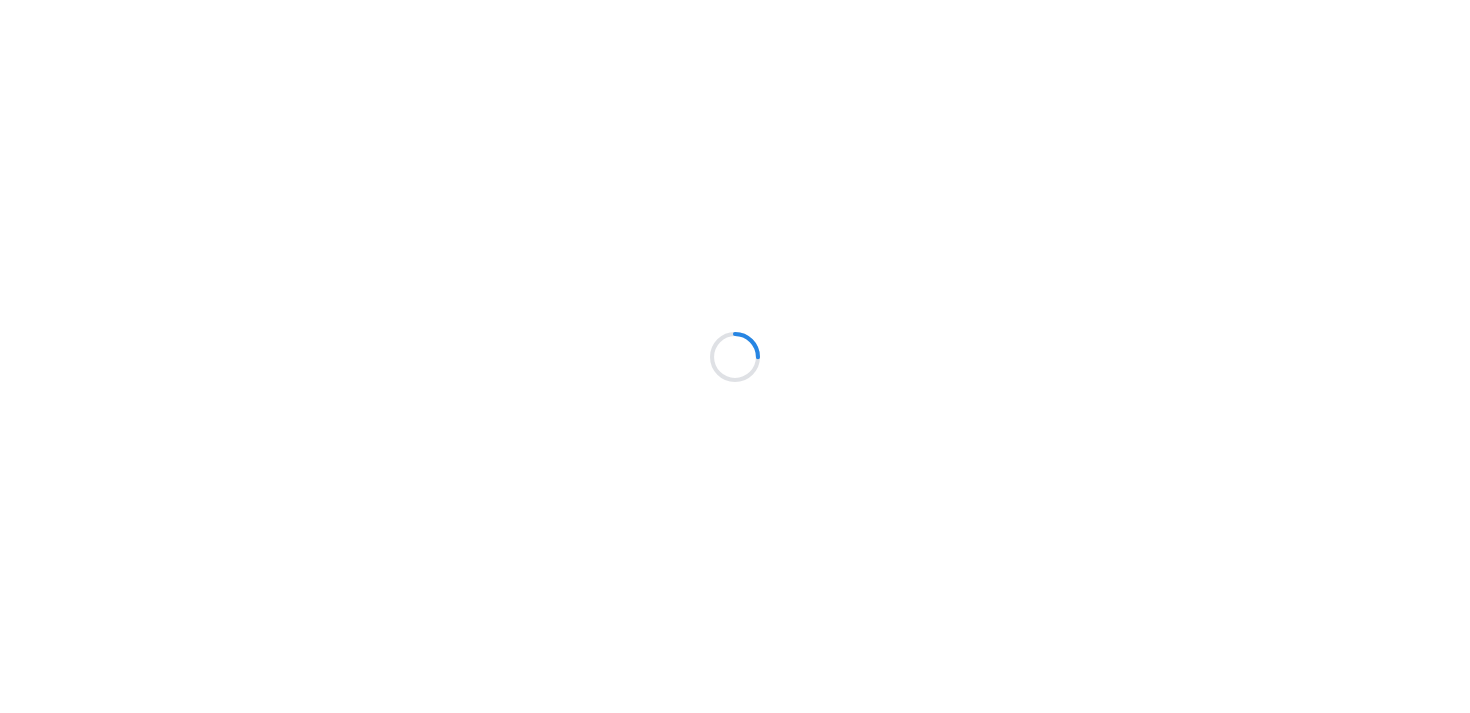 scroll, scrollTop: 0, scrollLeft: 0, axis: both 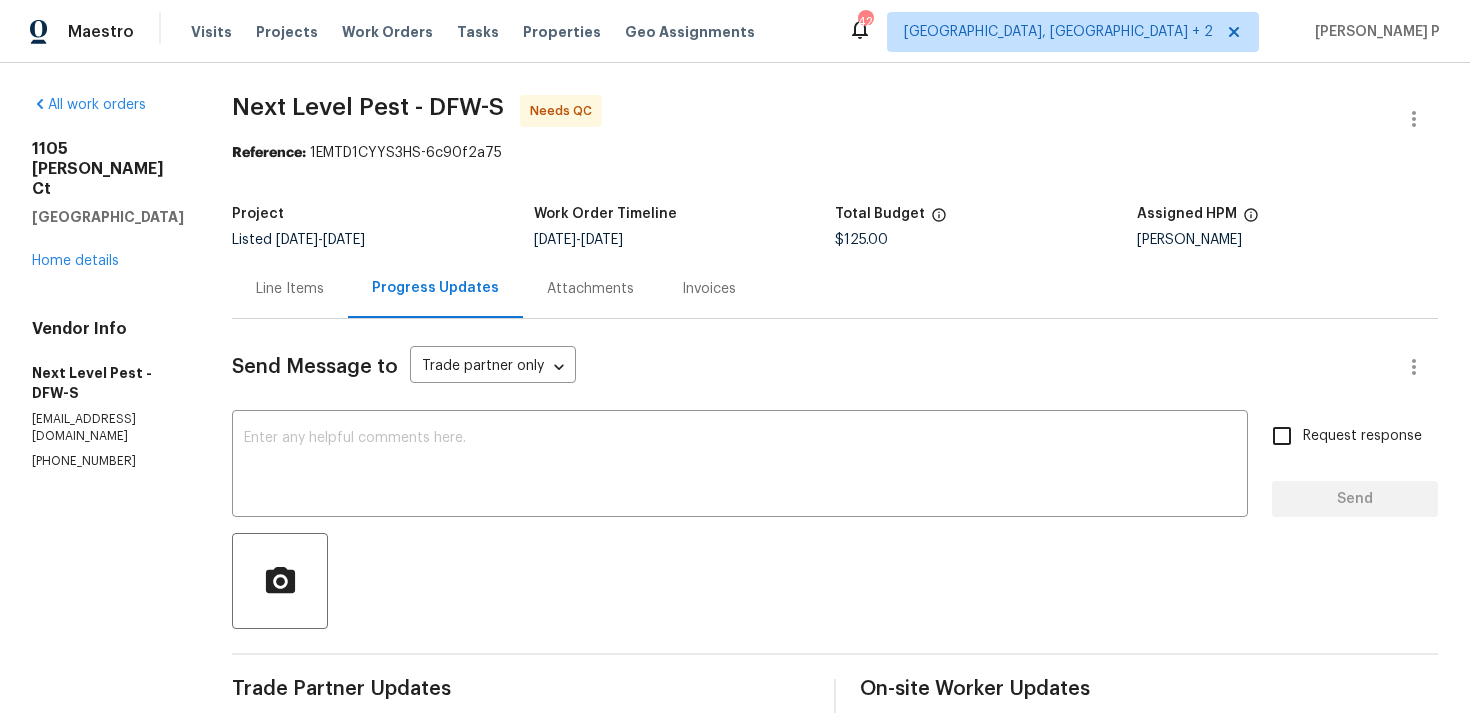 click on "Line Items" at bounding box center [290, 288] 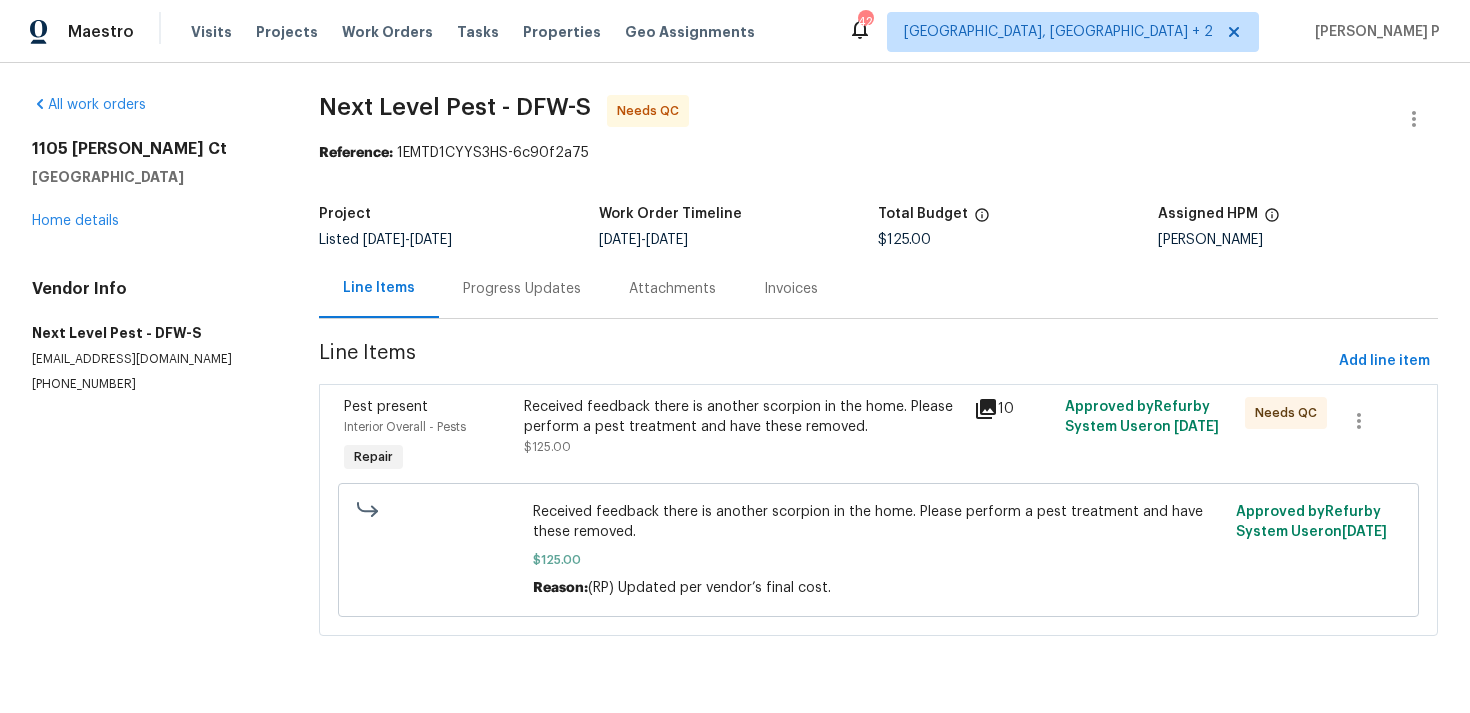 click on "Received feedback there is another scorpion in the home. Please perform a pest treatment and have these removed." at bounding box center [743, 417] 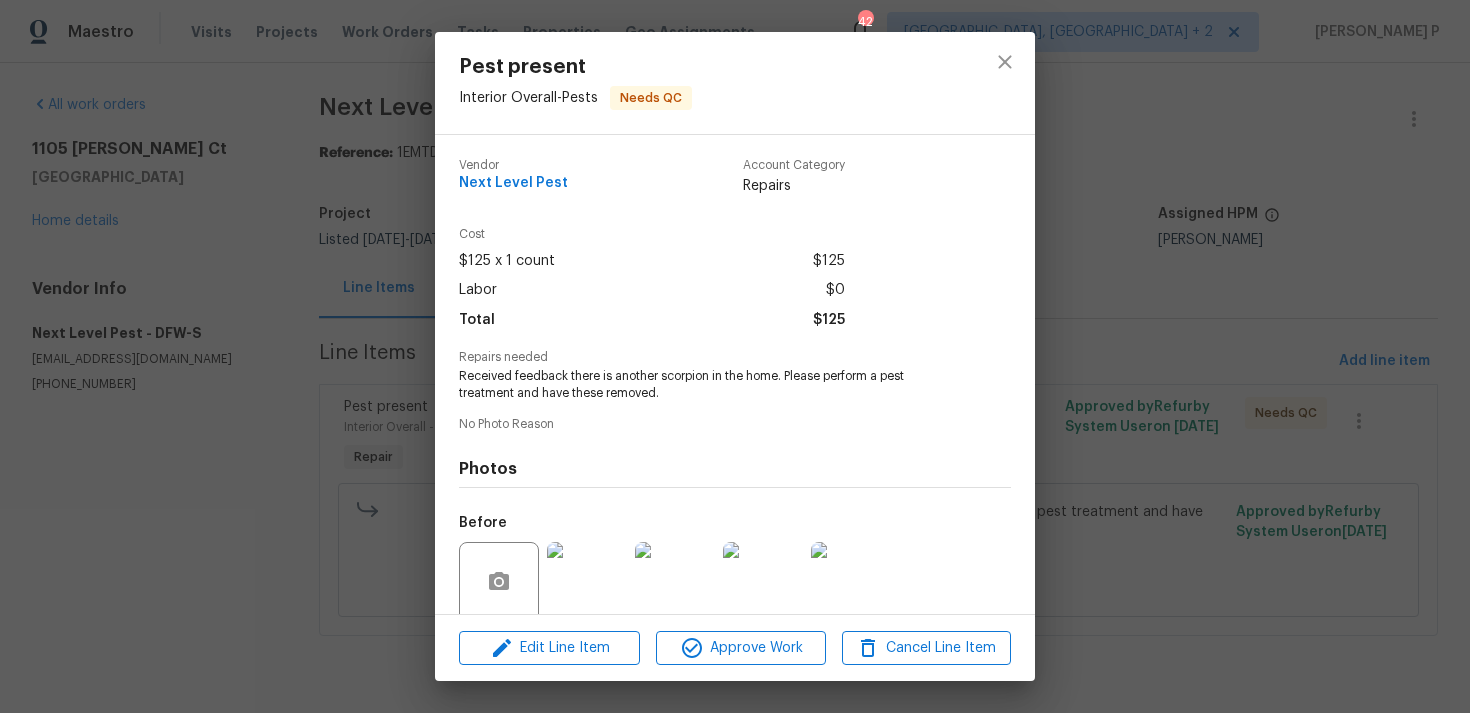 scroll, scrollTop: 157, scrollLeft: 0, axis: vertical 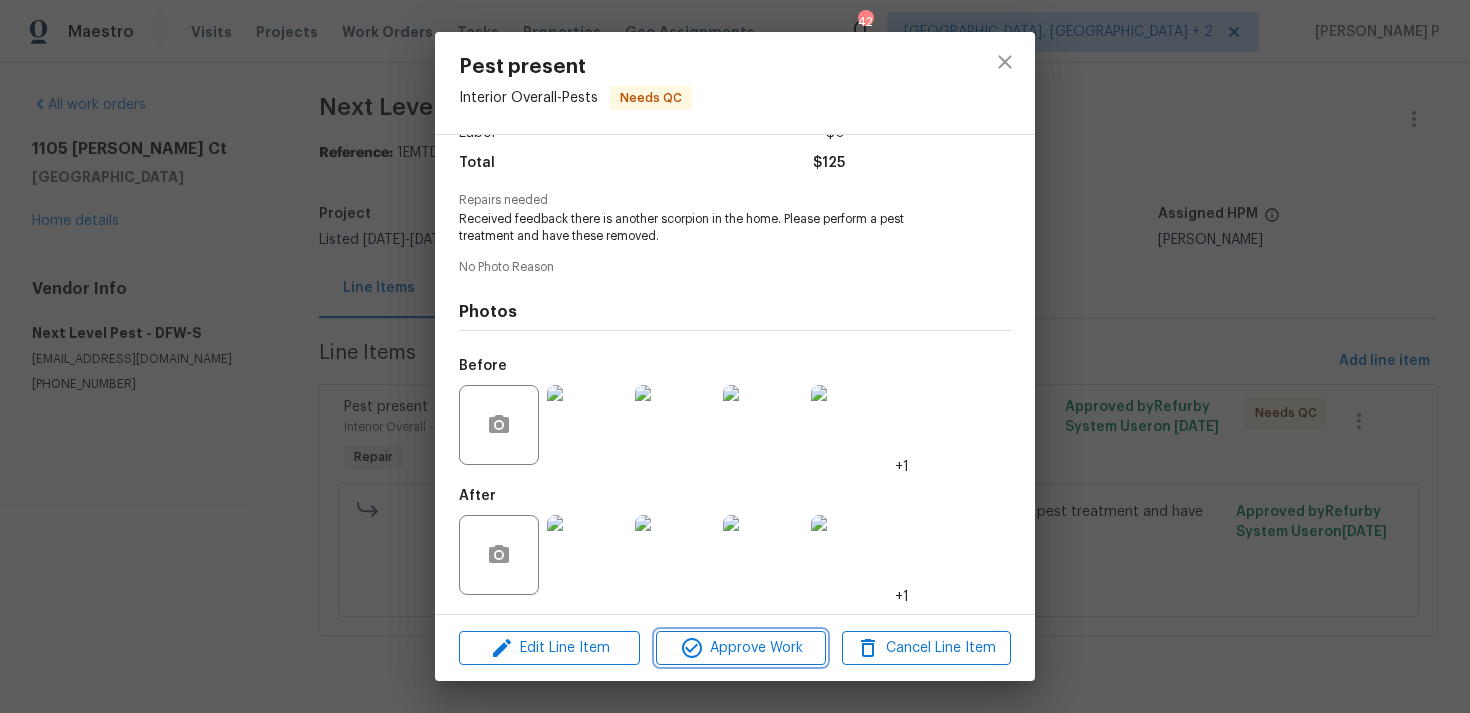 click on "Approve Work" at bounding box center (740, 648) 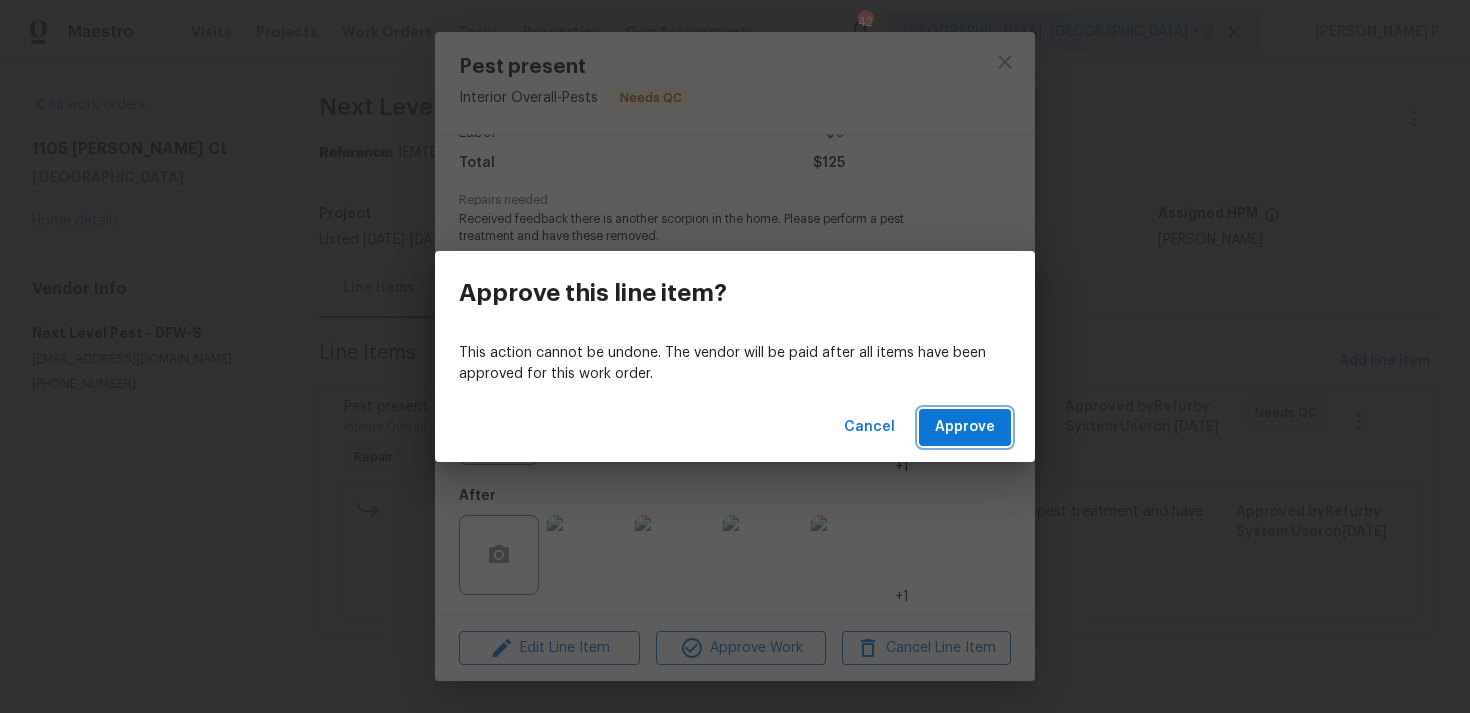click on "Approve" at bounding box center (965, 427) 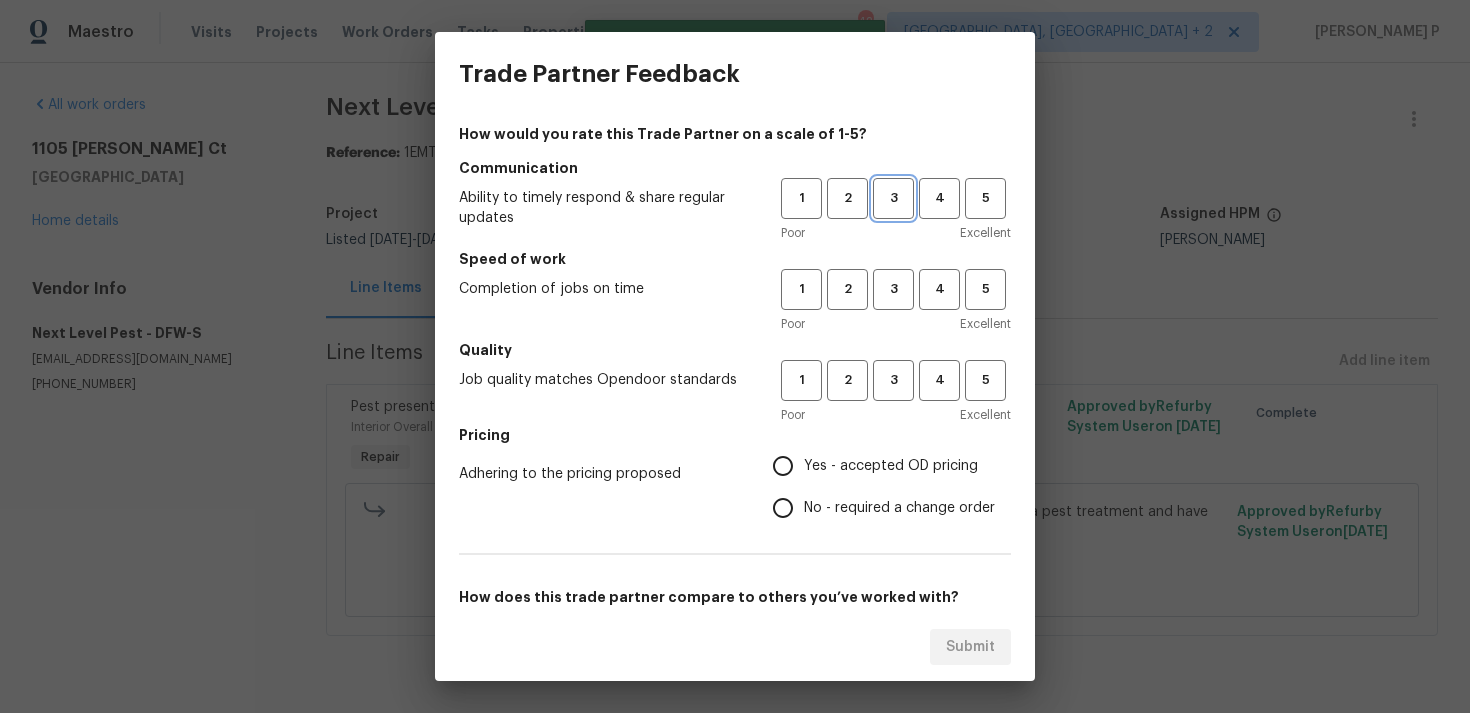 click on "3" at bounding box center [893, 198] 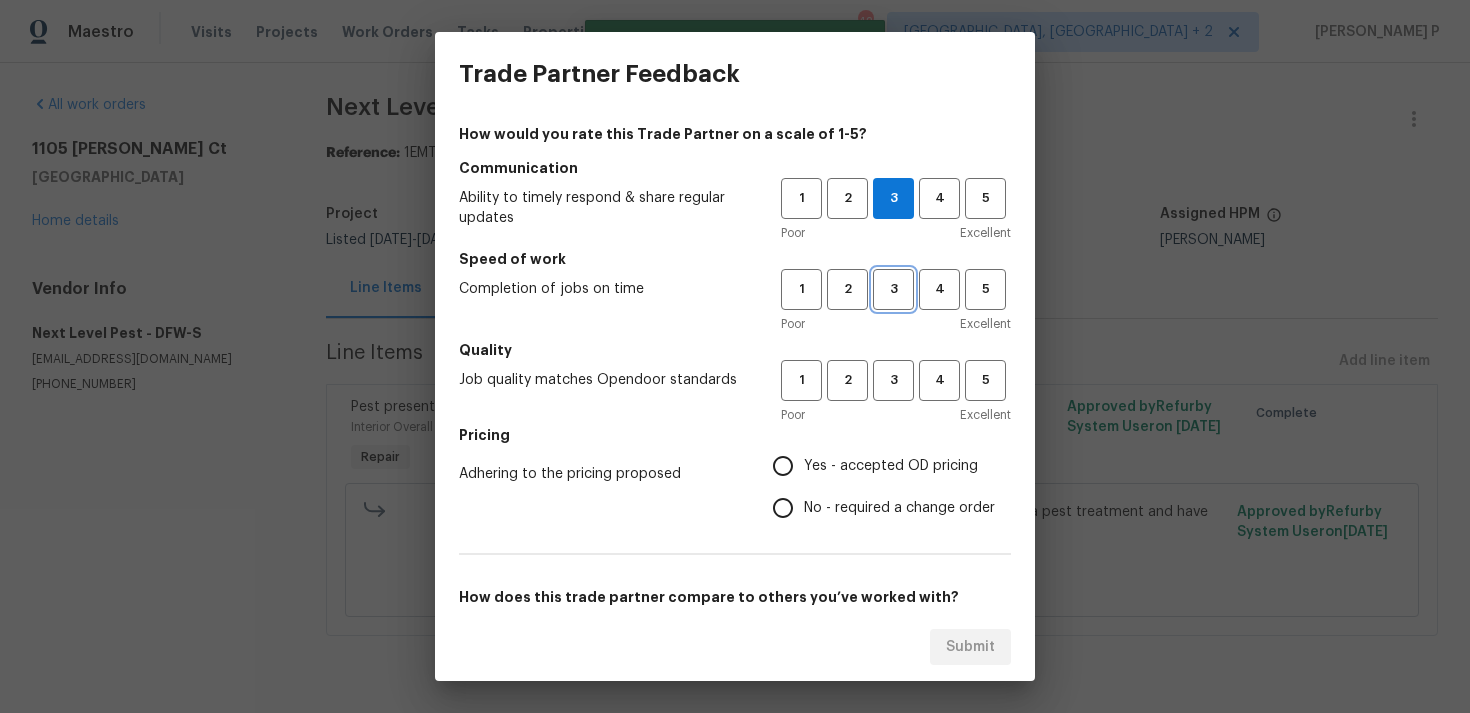 click on "3" at bounding box center [893, 289] 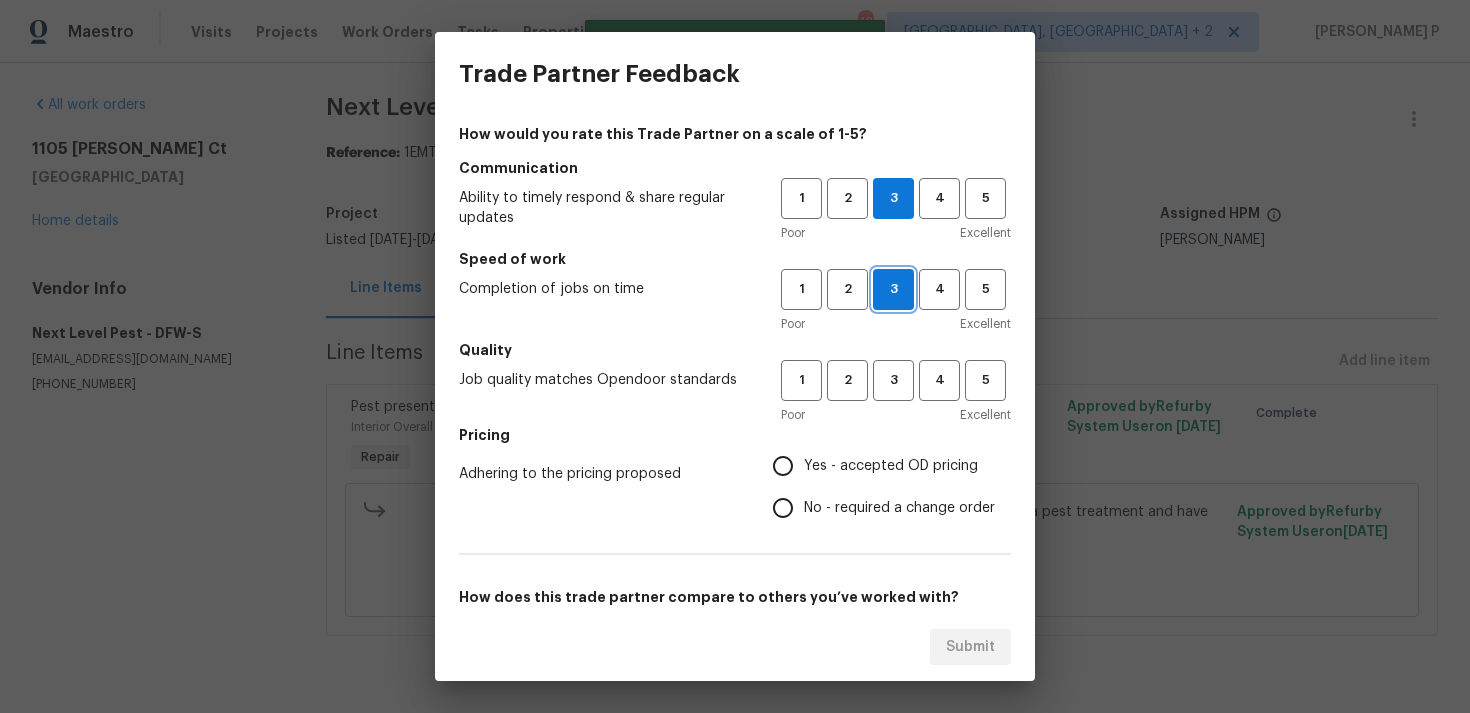 click on "3" at bounding box center (893, 380) 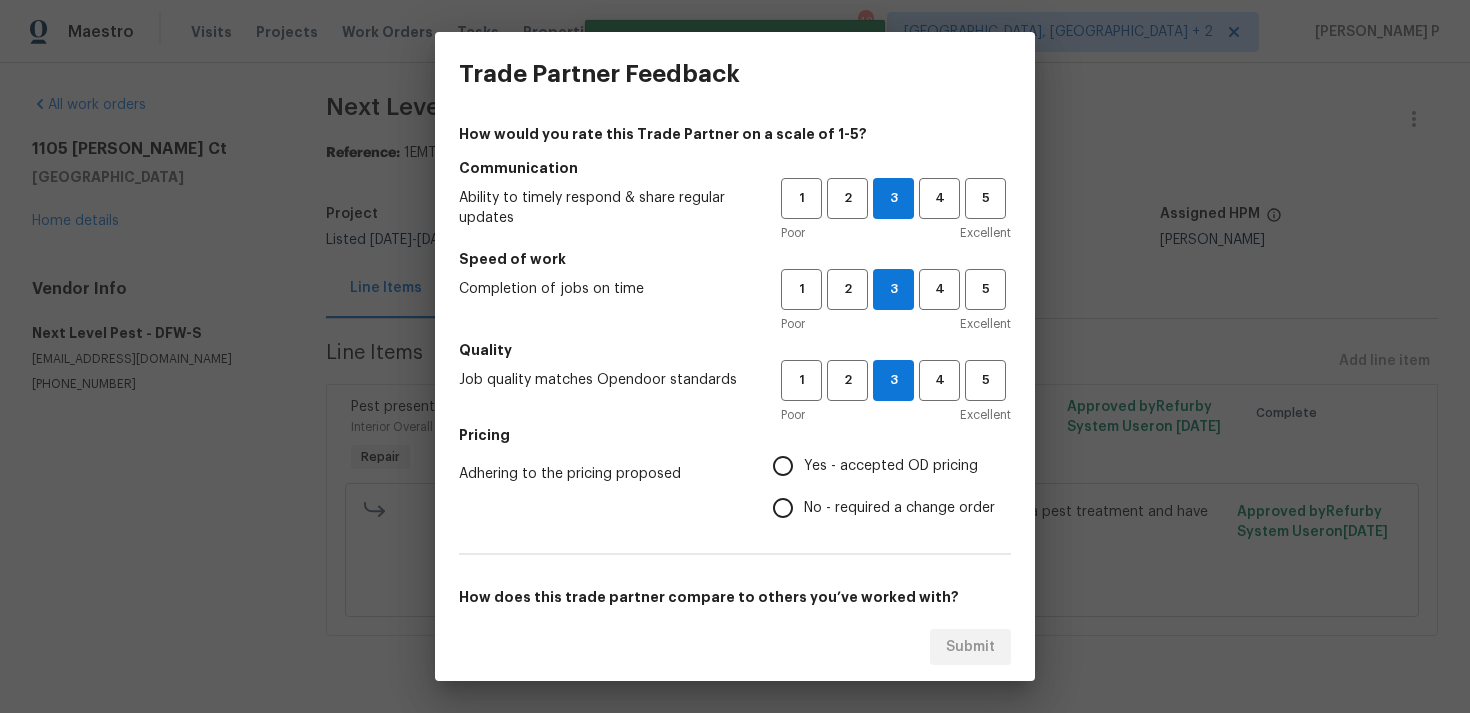 click on "No - required a change order" at bounding box center (899, 508) 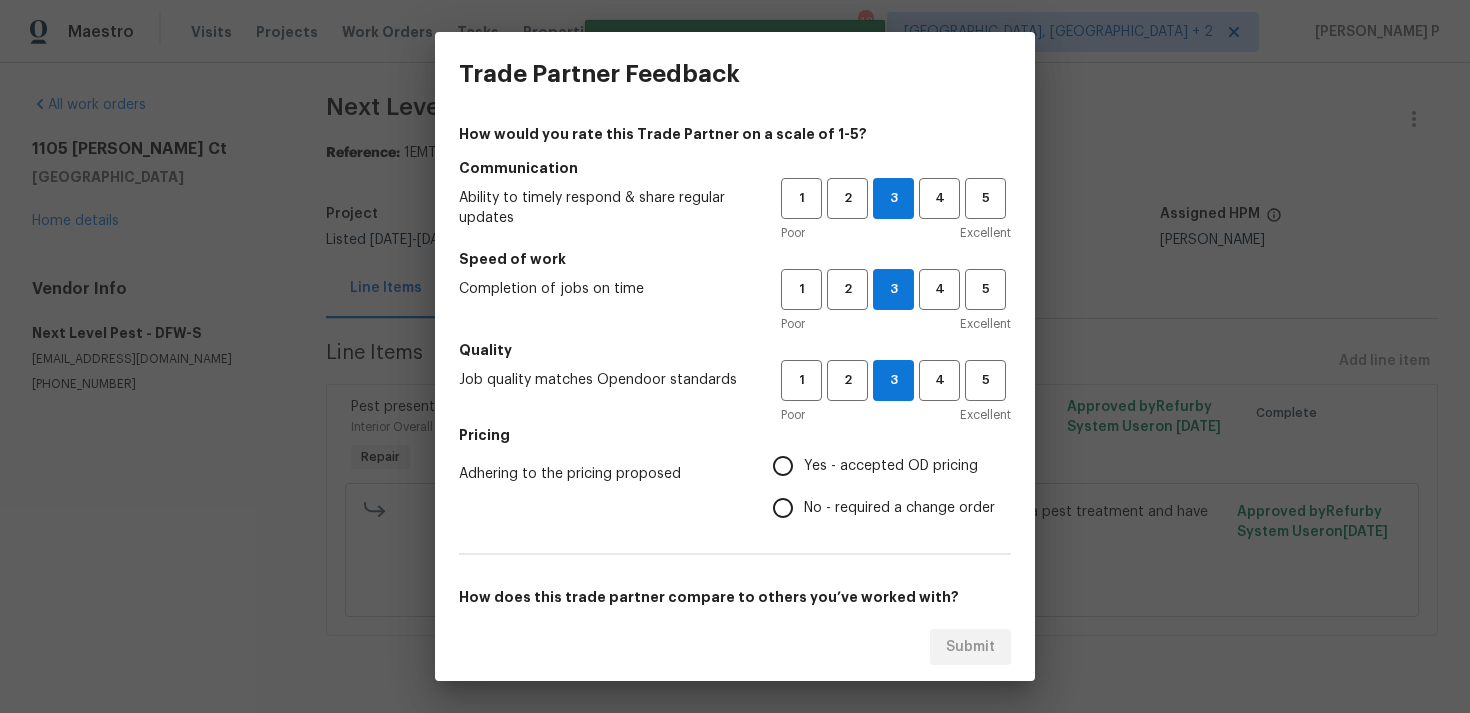 radio on "true" 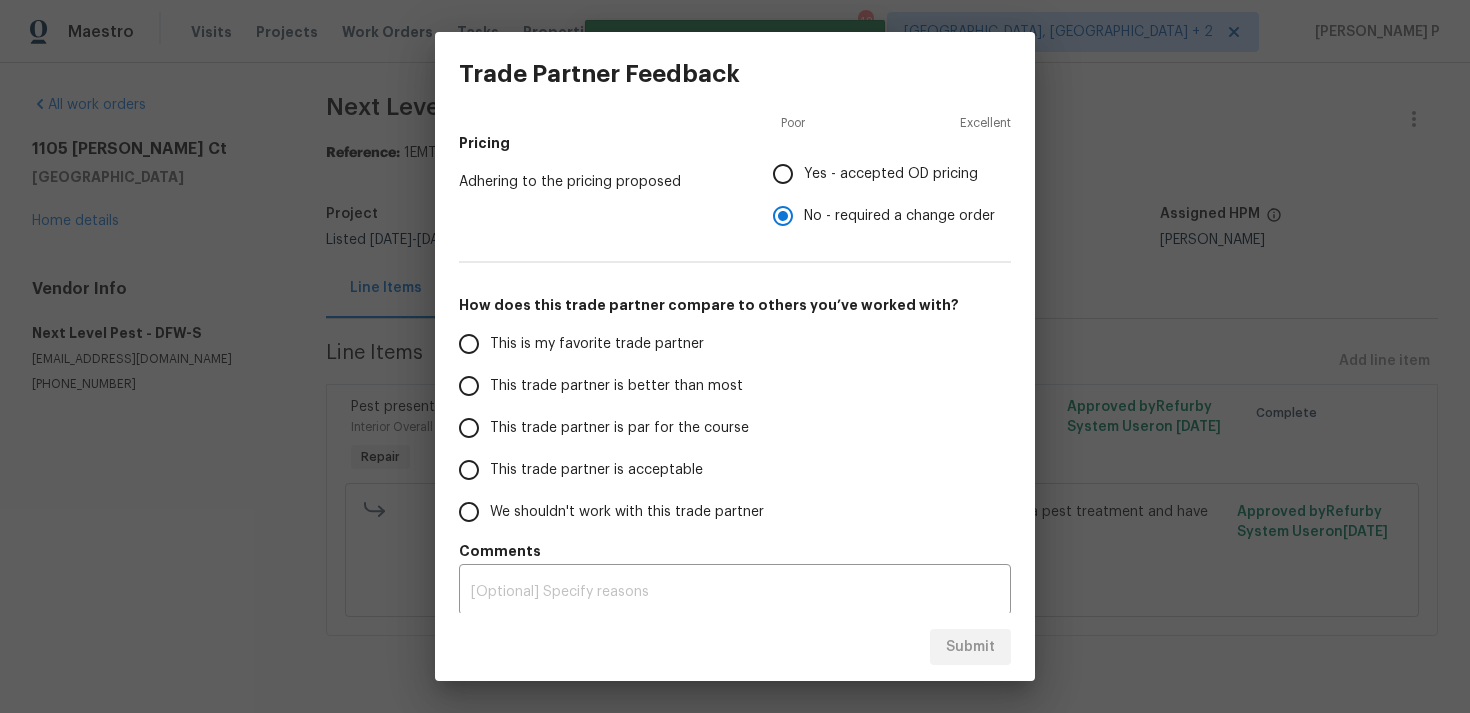 scroll, scrollTop: 302, scrollLeft: 0, axis: vertical 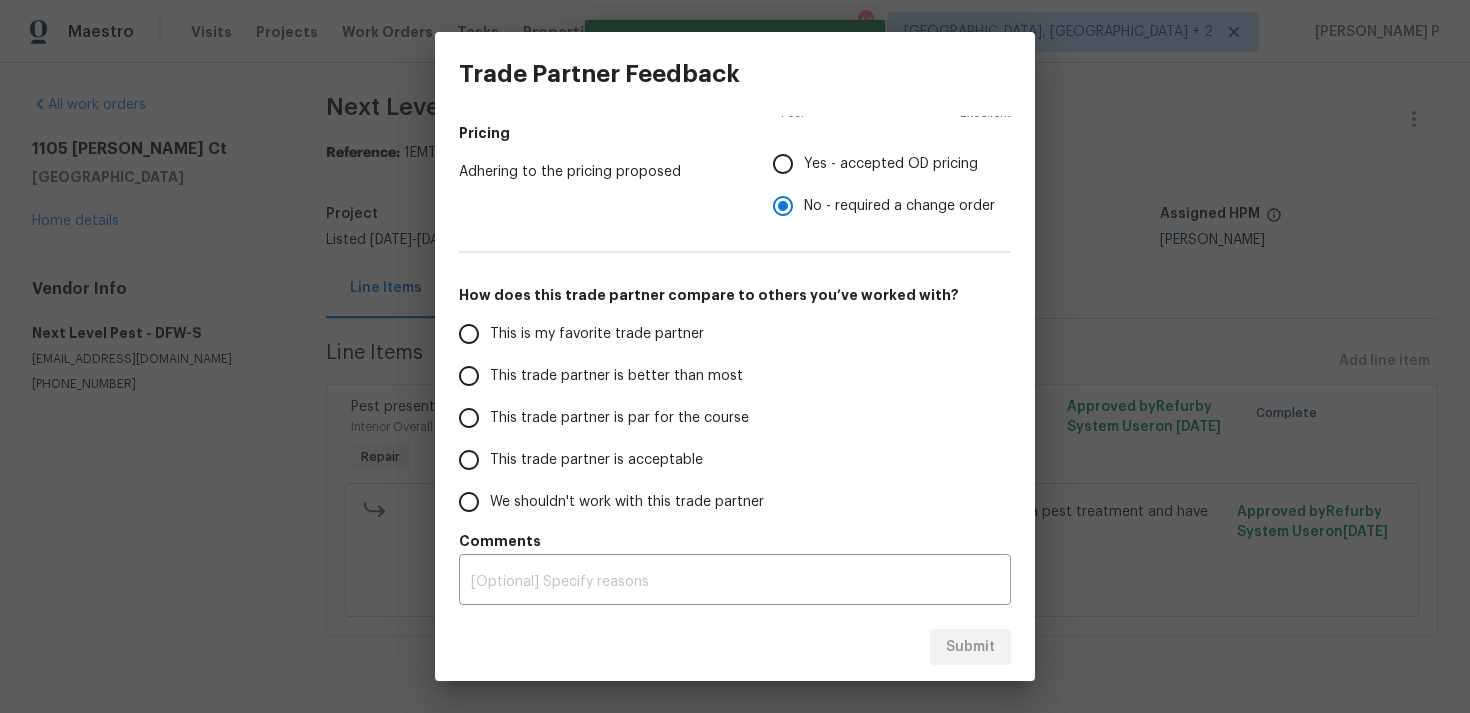 click on "This trade partner is par for the course" at bounding box center [619, 418] 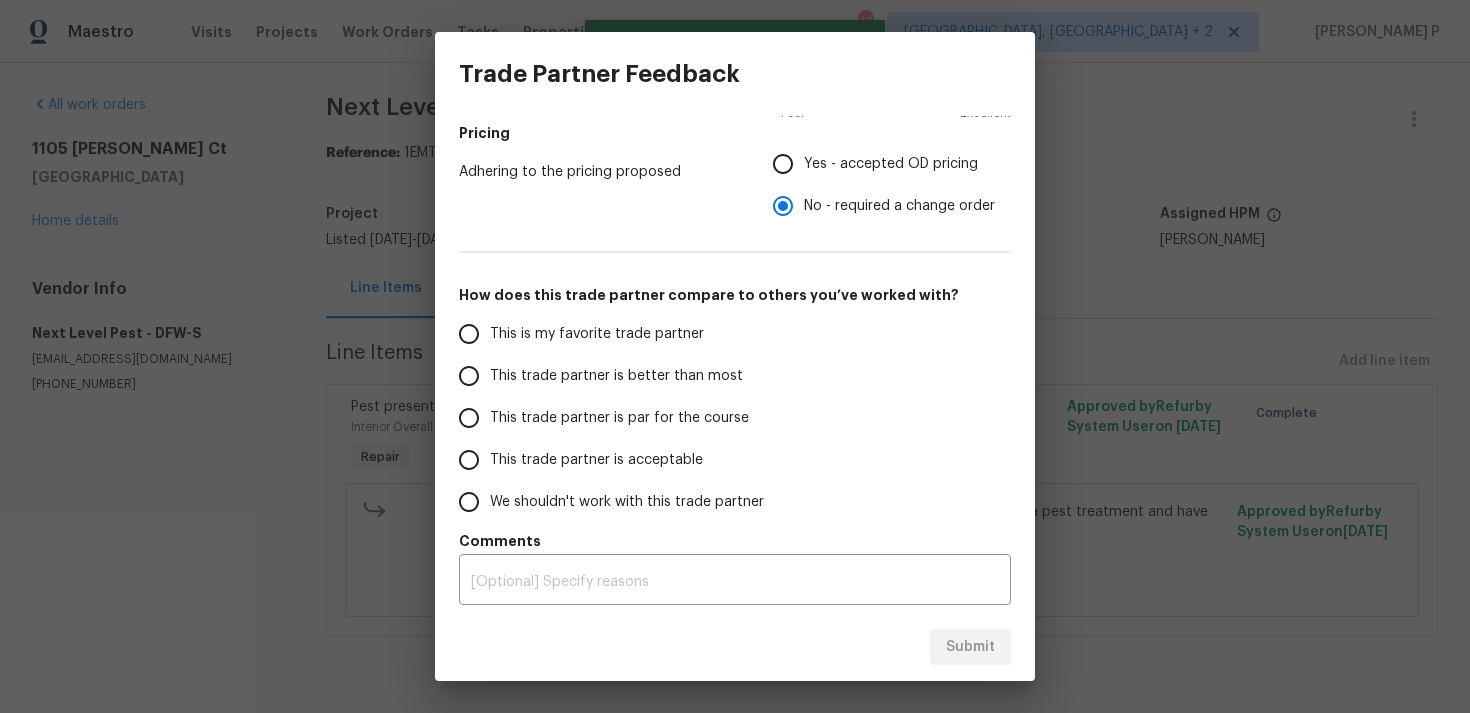 click on "This trade partner is par for the course" at bounding box center (469, 418) 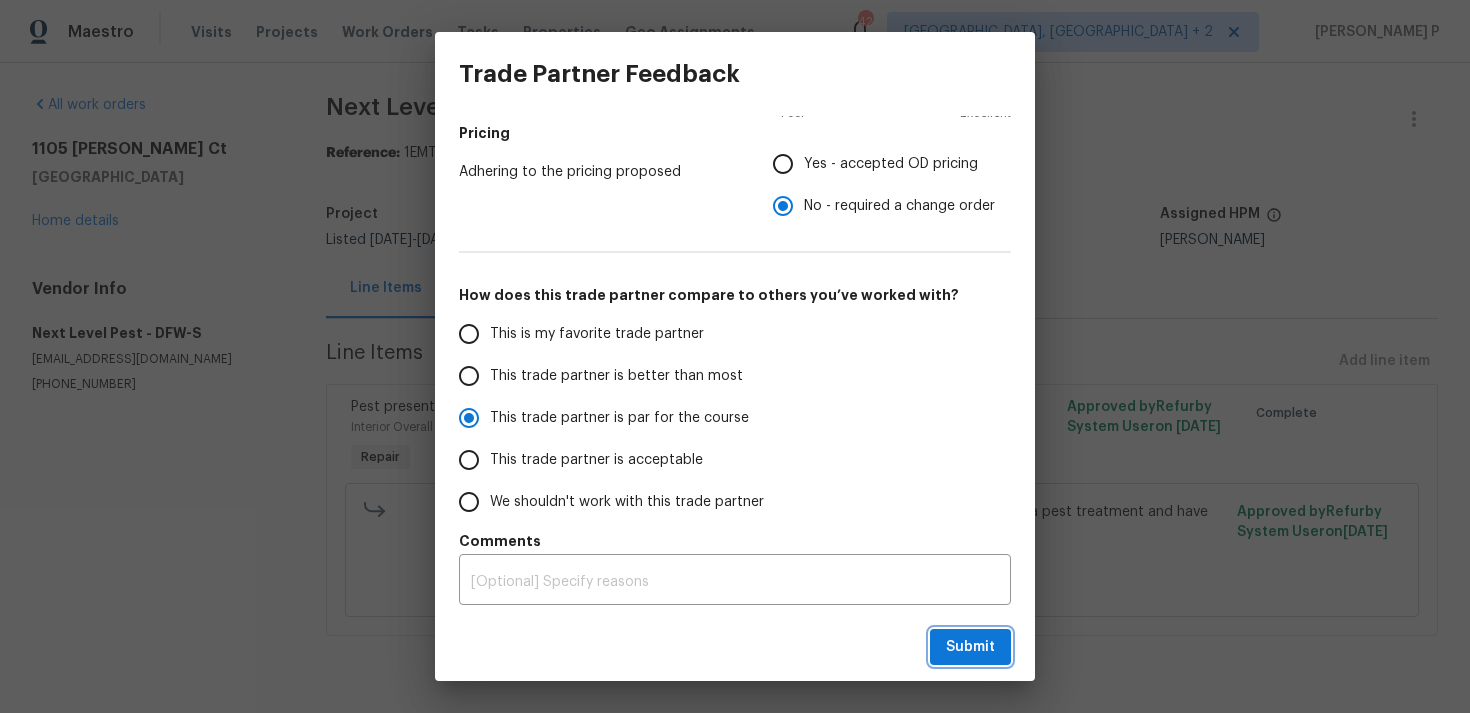 click on "Submit" at bounding box center [970, 647] 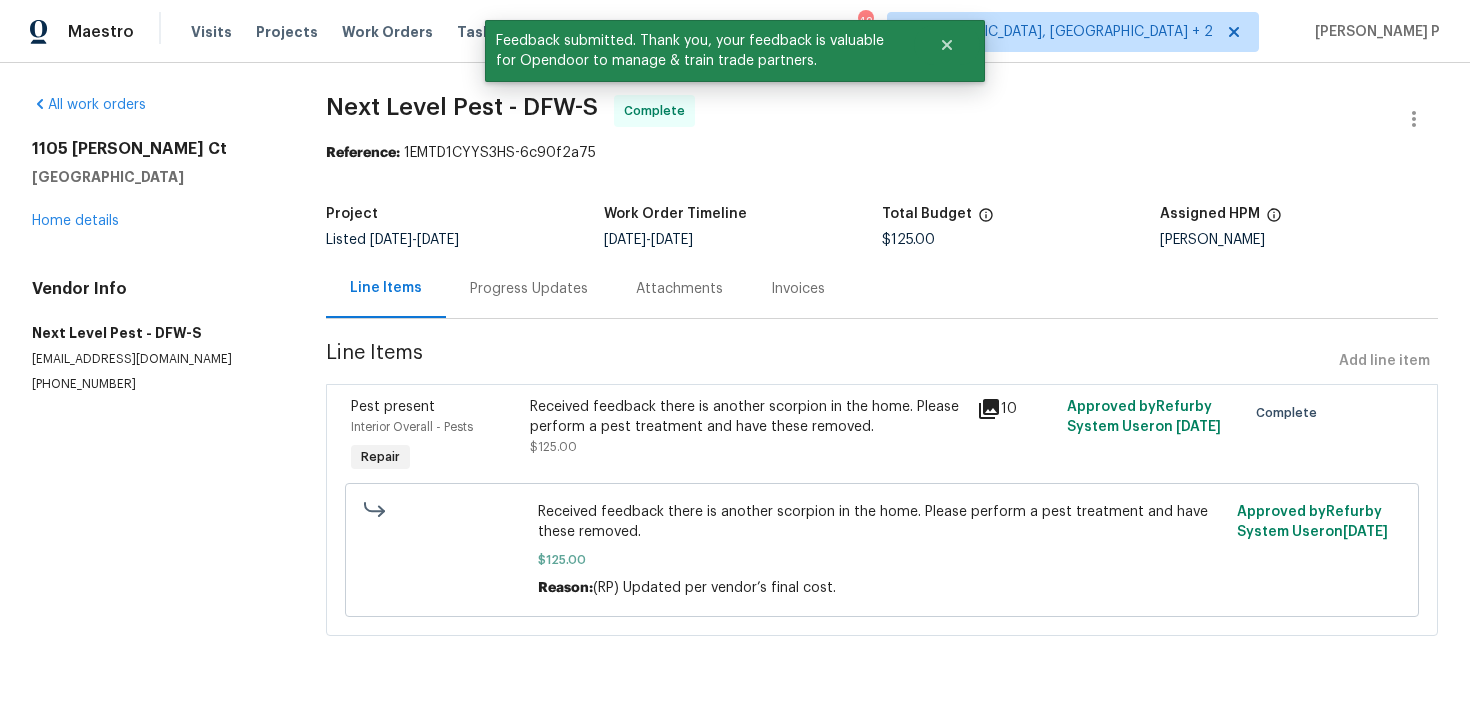 click on "Progress Updates" at bounding box center (529, 289) 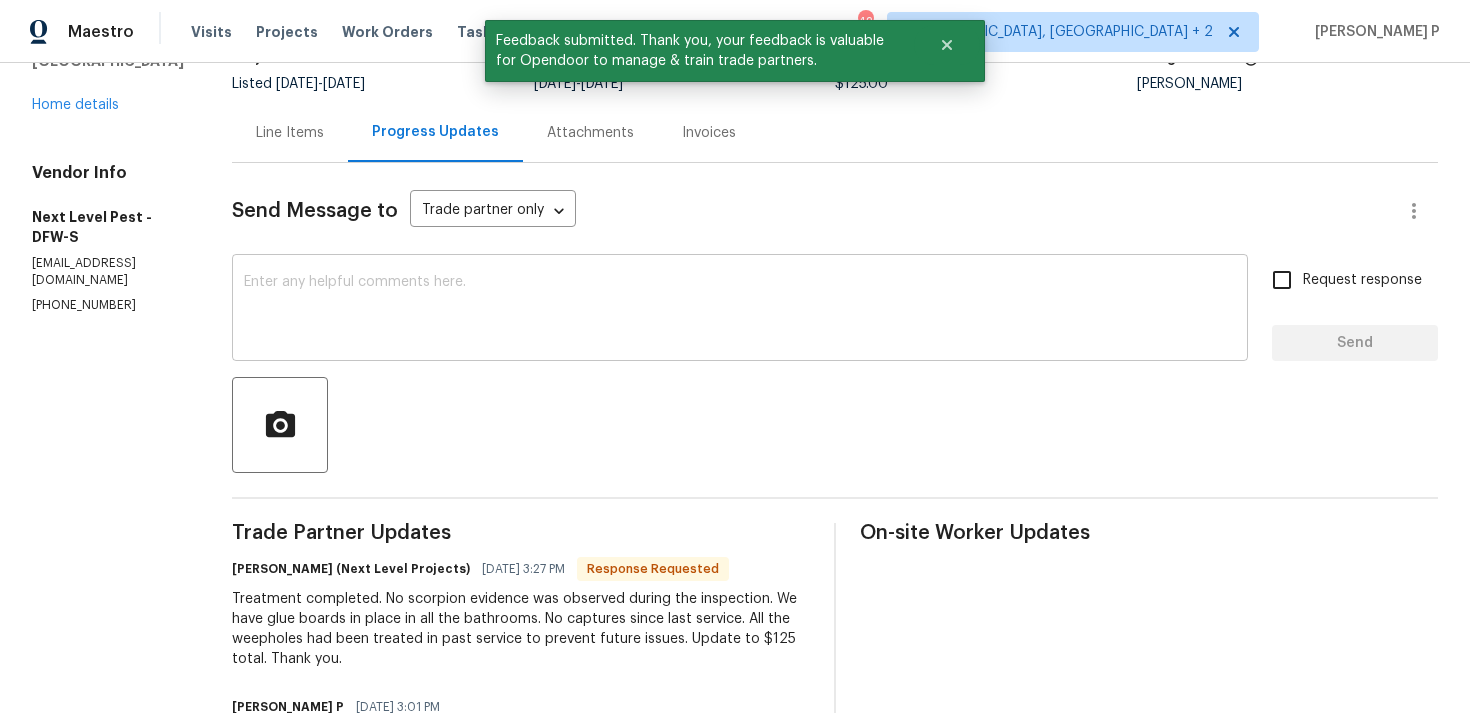 scroll, scrollTop: 180, scrollLeft: 0, axis: vertical 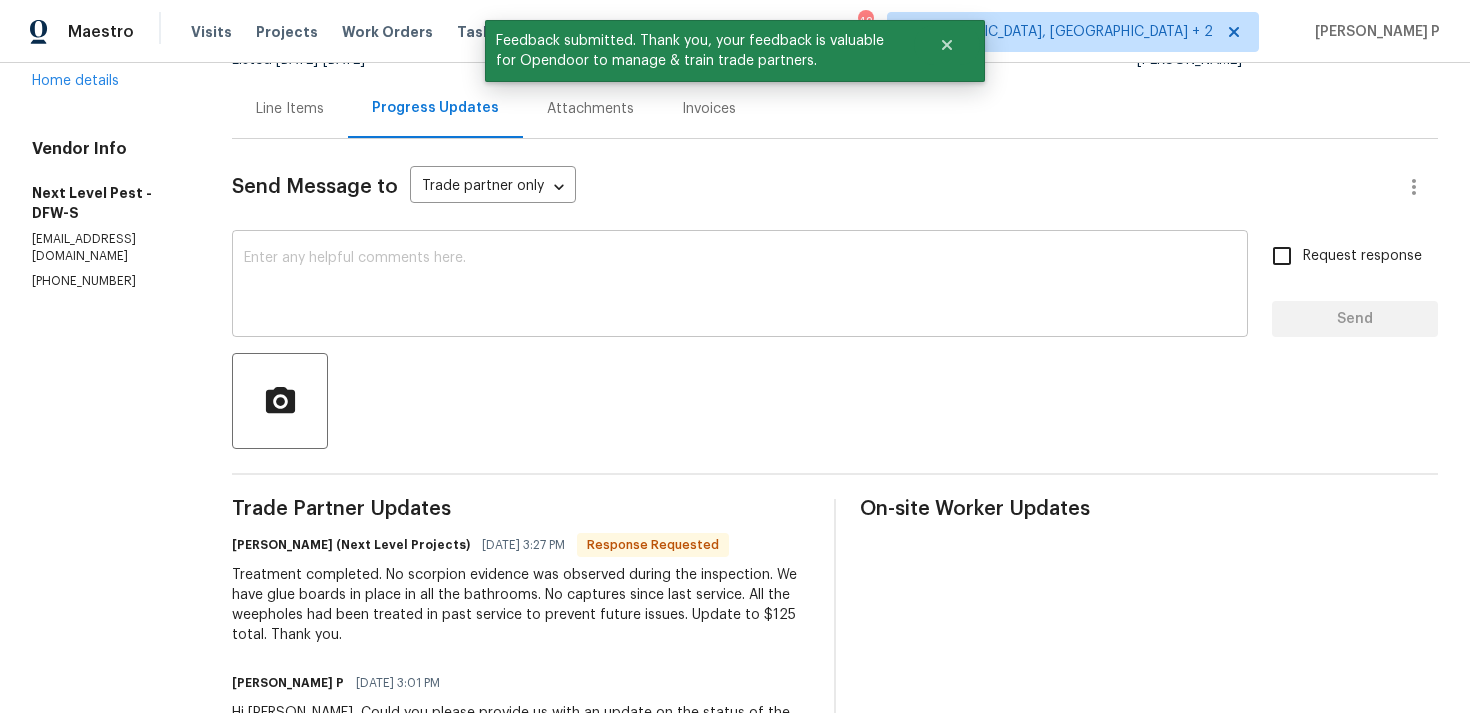 click at bounding box center (740, 286) 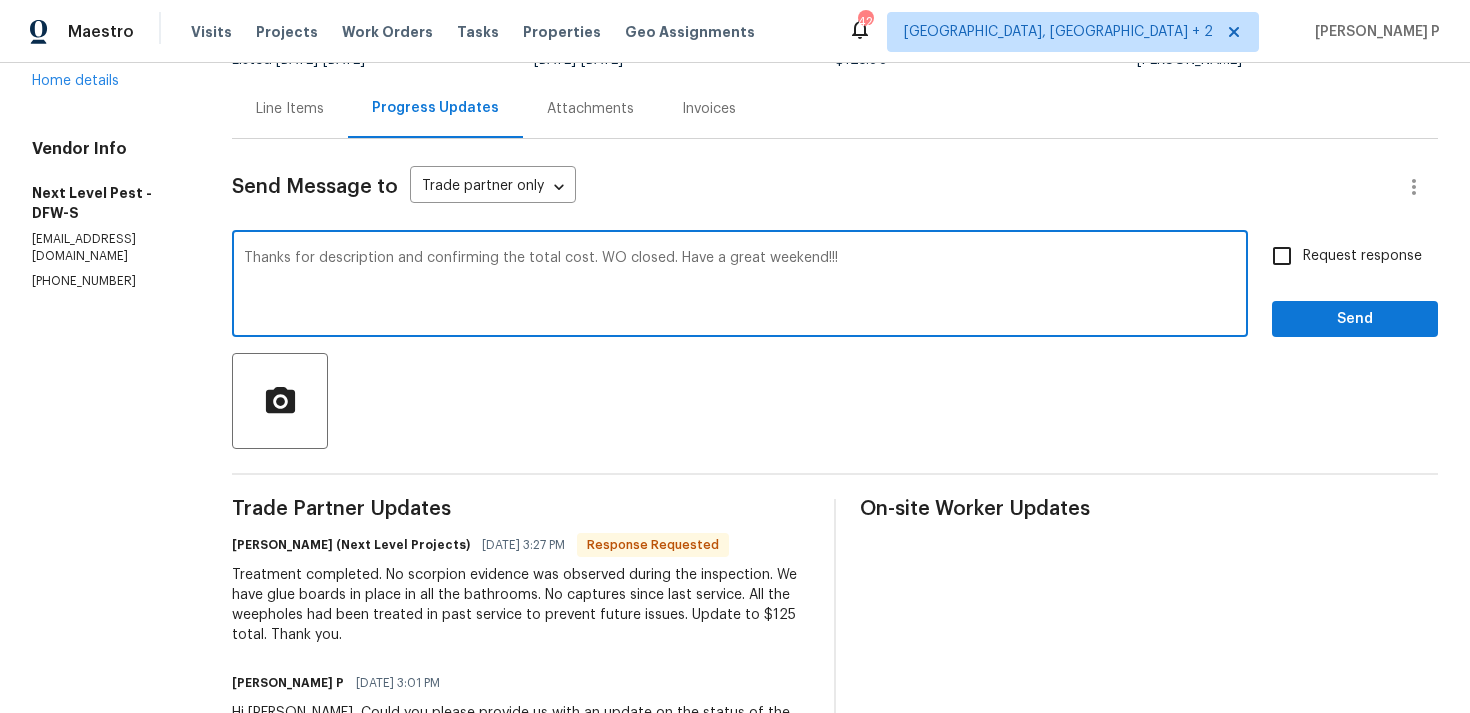 type on "Thanks for description and confirming the total cost. WO closed. Have a great weekend!!!" 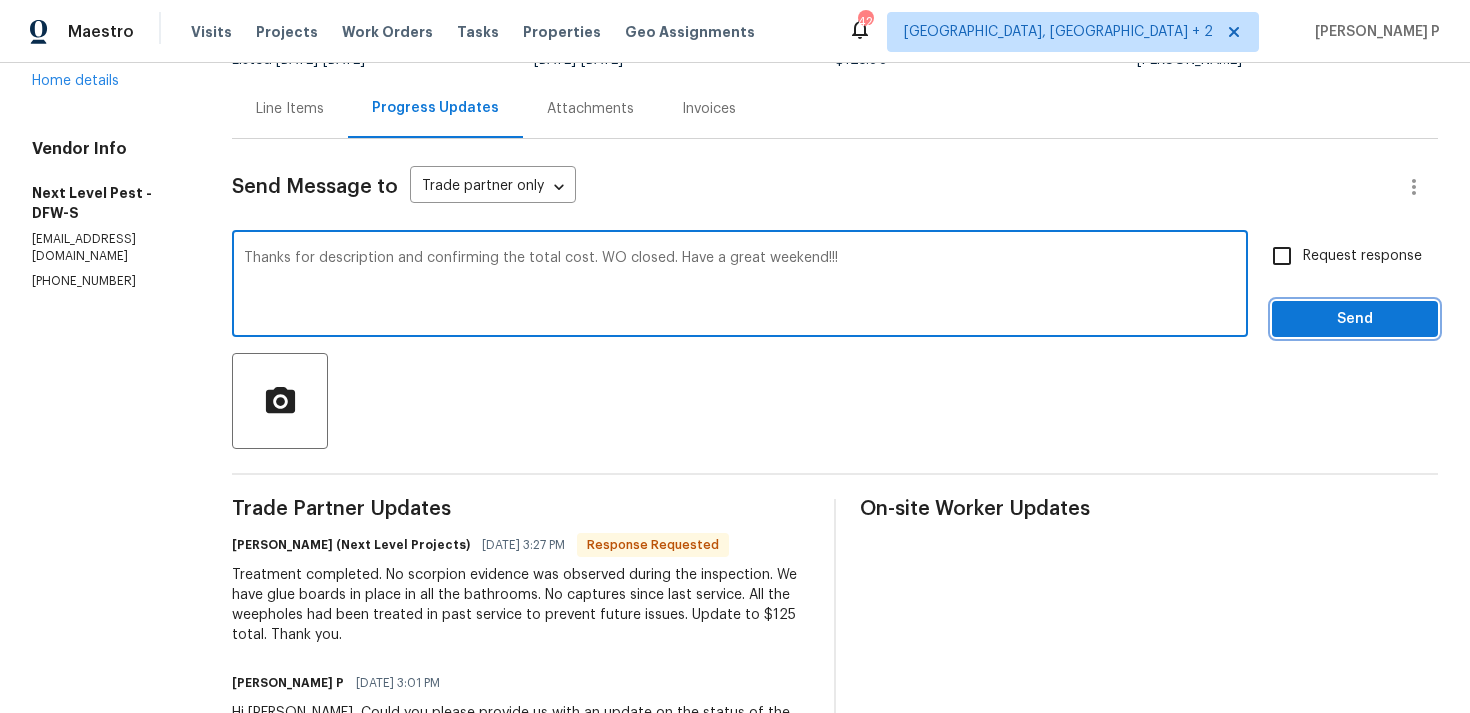 click on "Send" at bounding box center (1355, 319) 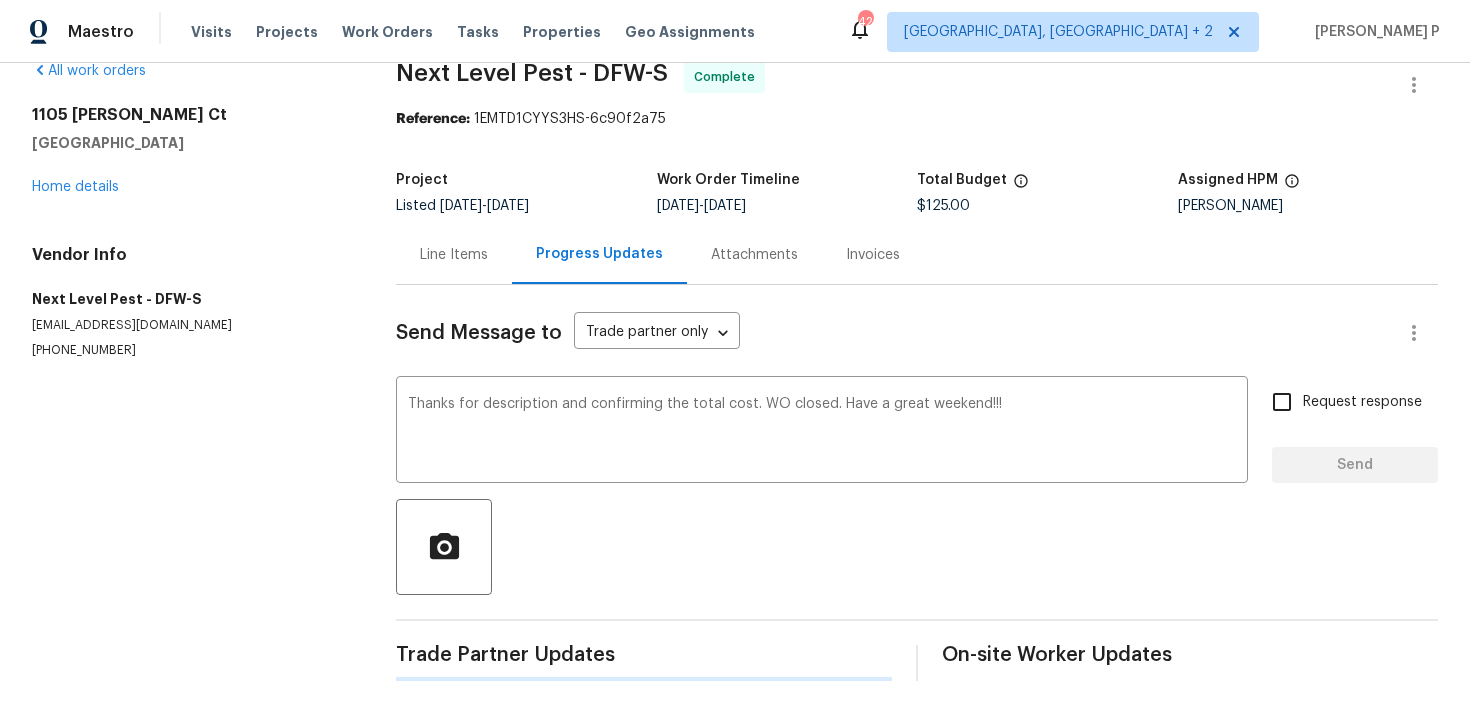 type 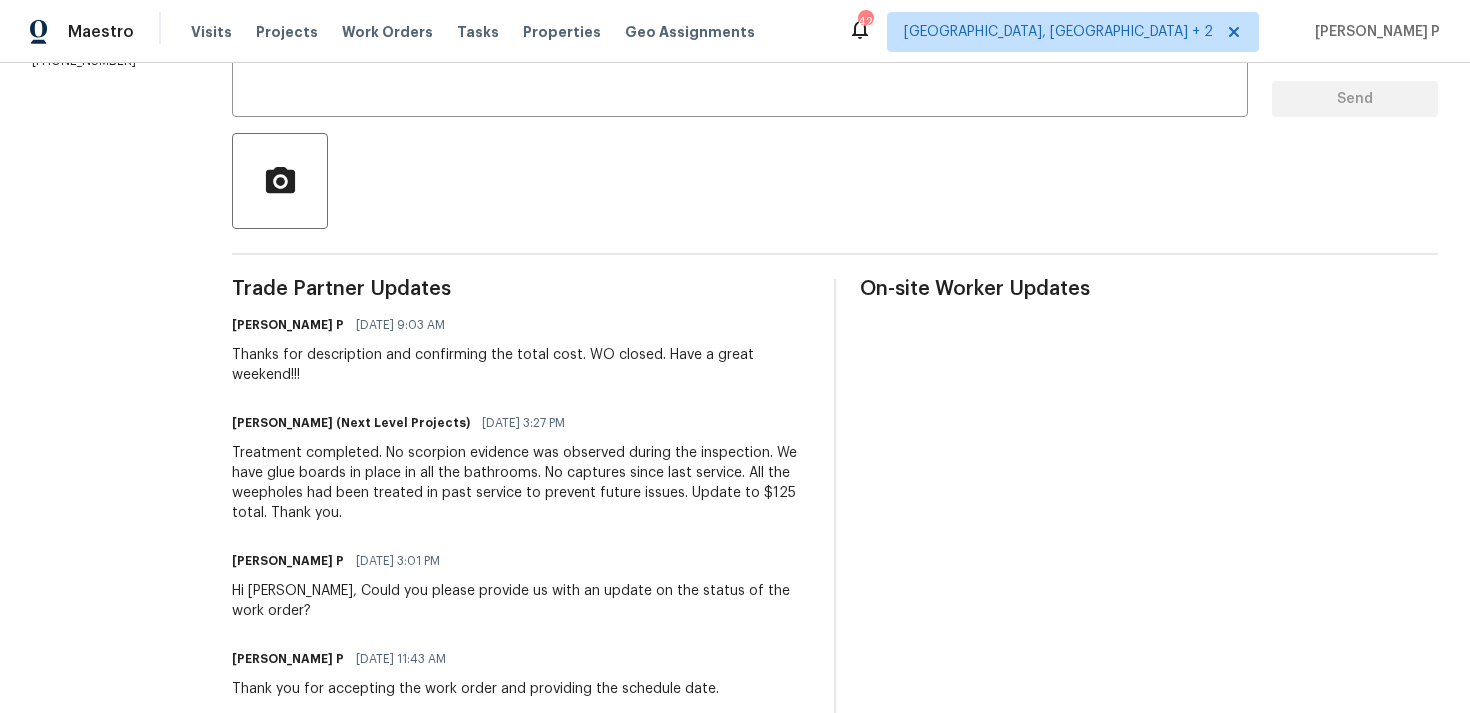 scroll, scrollTop: 413, scrollLeft: 0, axis: vertical 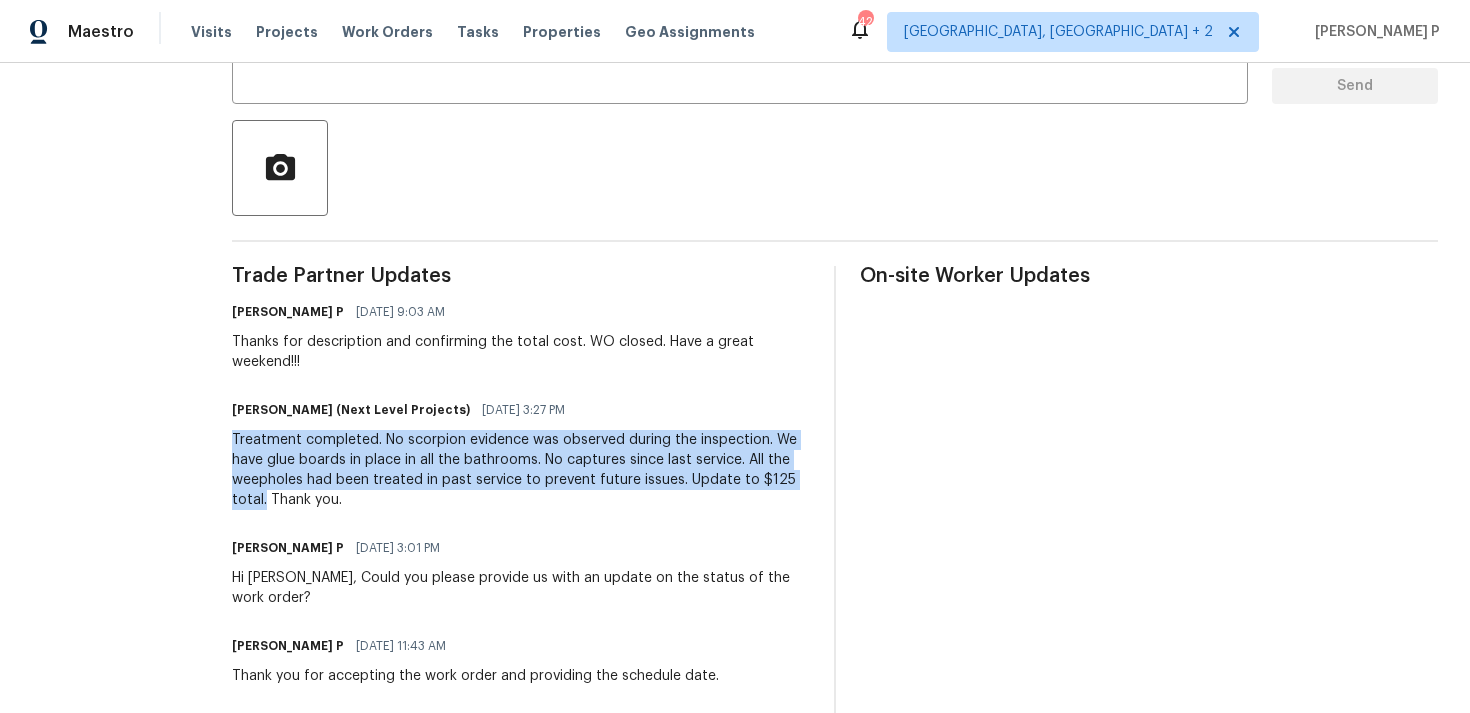drag, startPoint x: 236, startPoint y: 438, endPoint x: 267, endPoint y: 498, distance: 67.53518 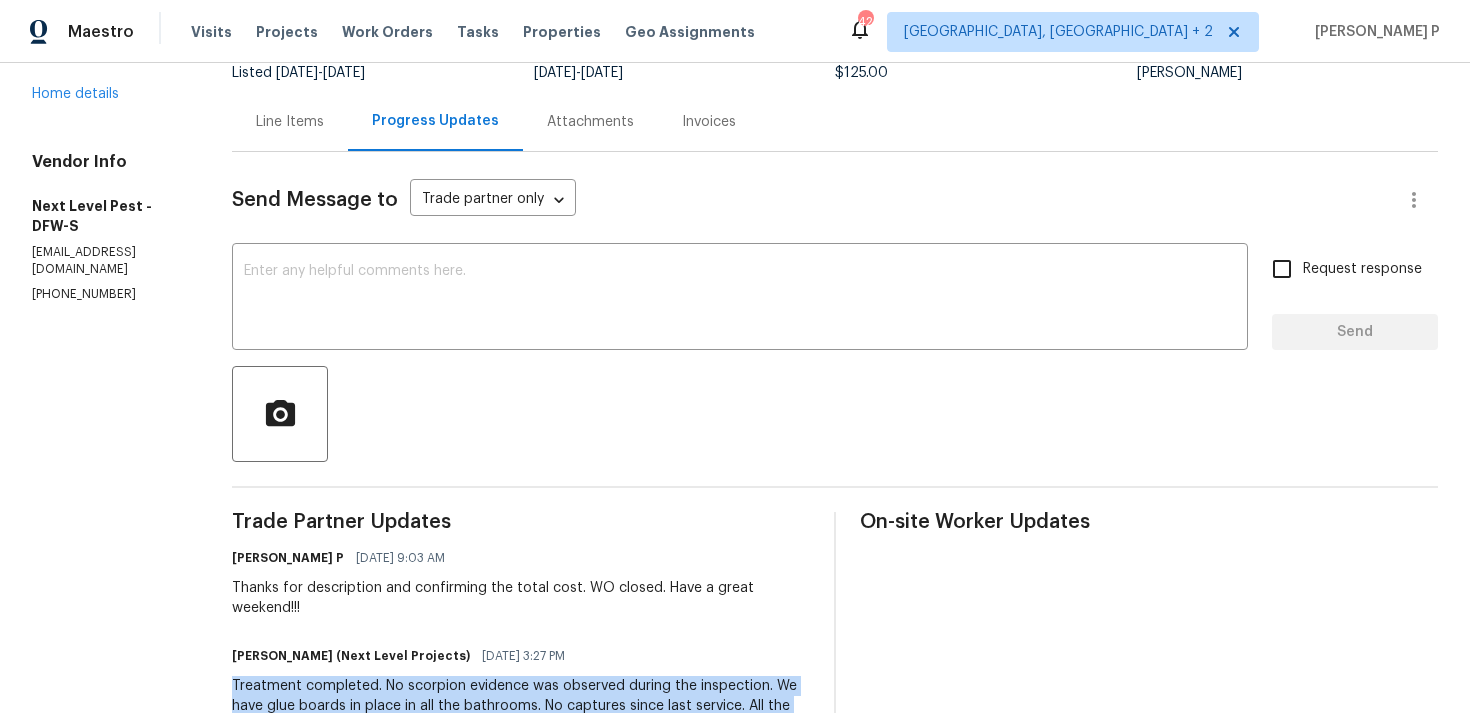 scroll, scrollTop: 0, scrollLeft: 0, axis: both 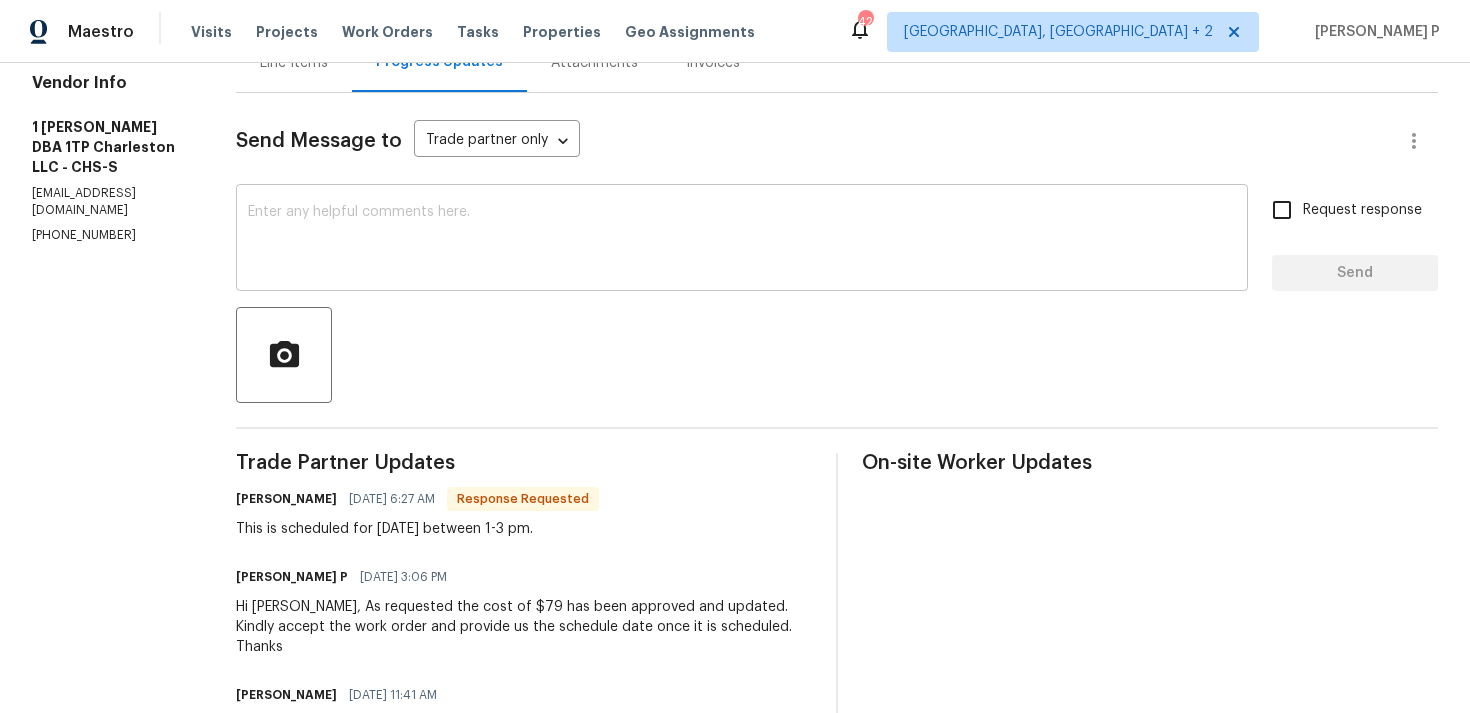 click at bounding box center [742, 240] 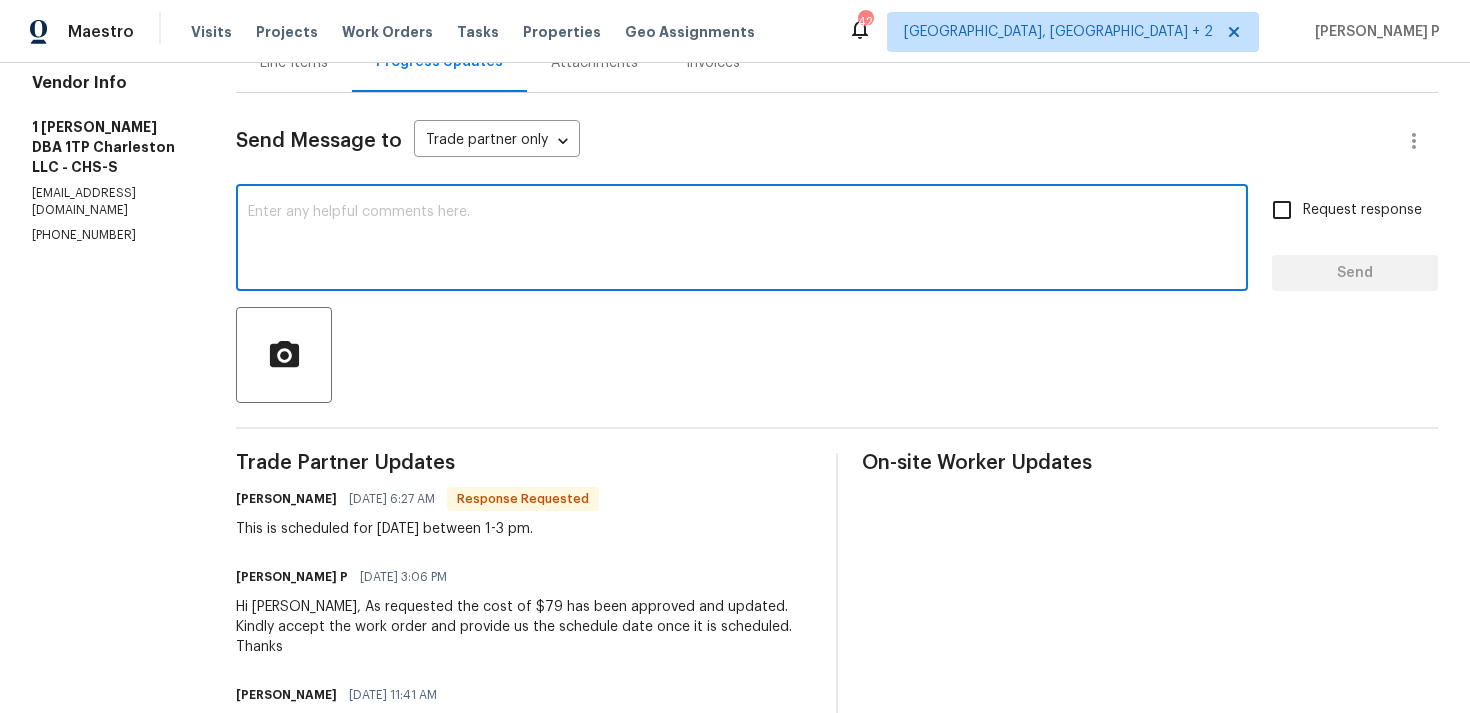 click on "x ​" at bounding box center [742, 240] 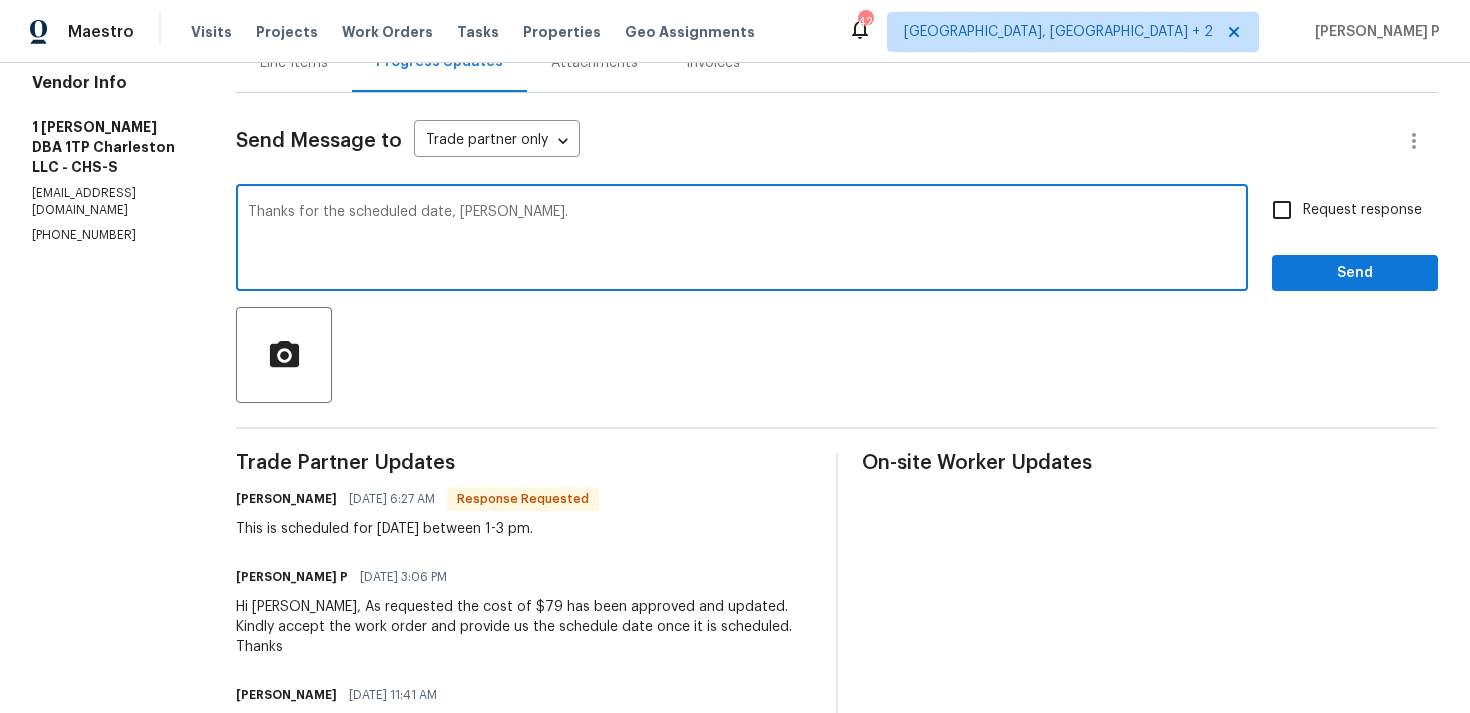 type on "Thanks for the scheduled date, Andrew." 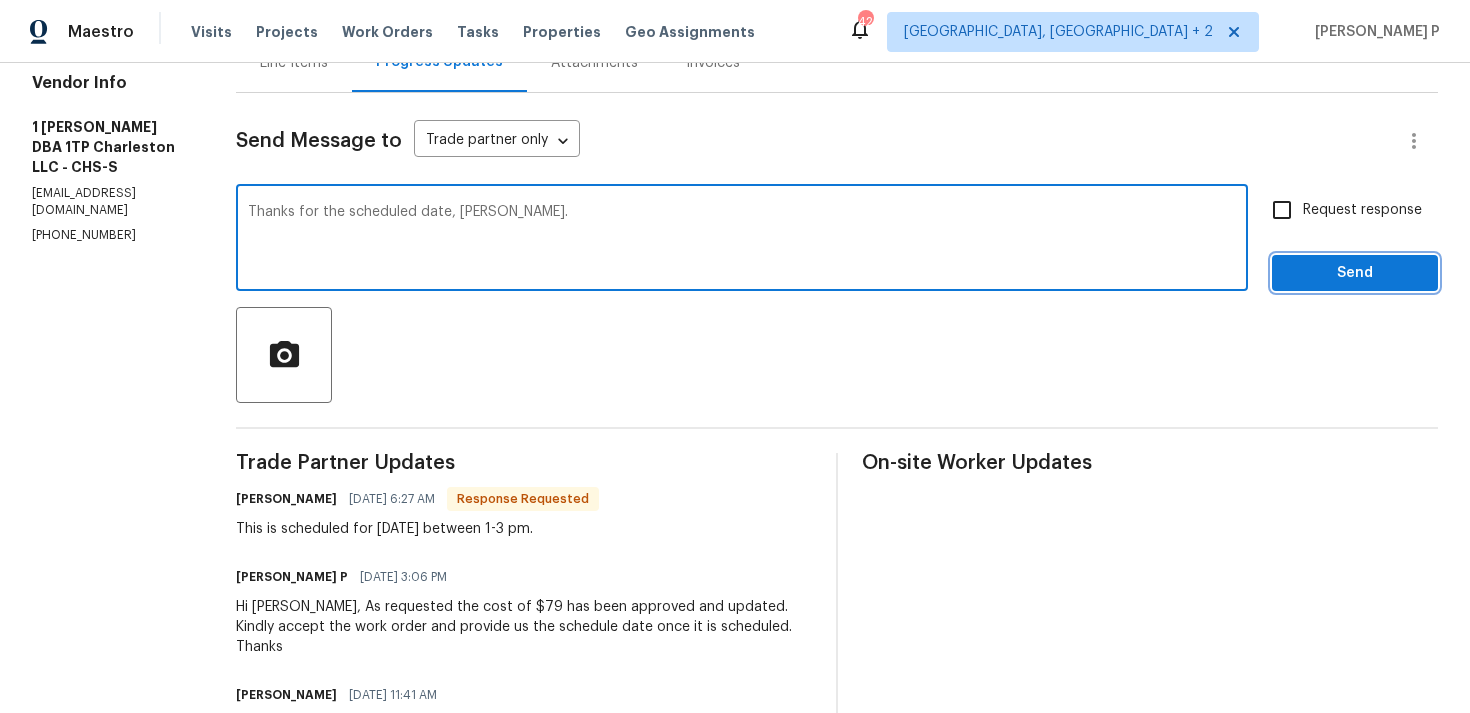 click on "Send" at bounding box center (1355, 273) 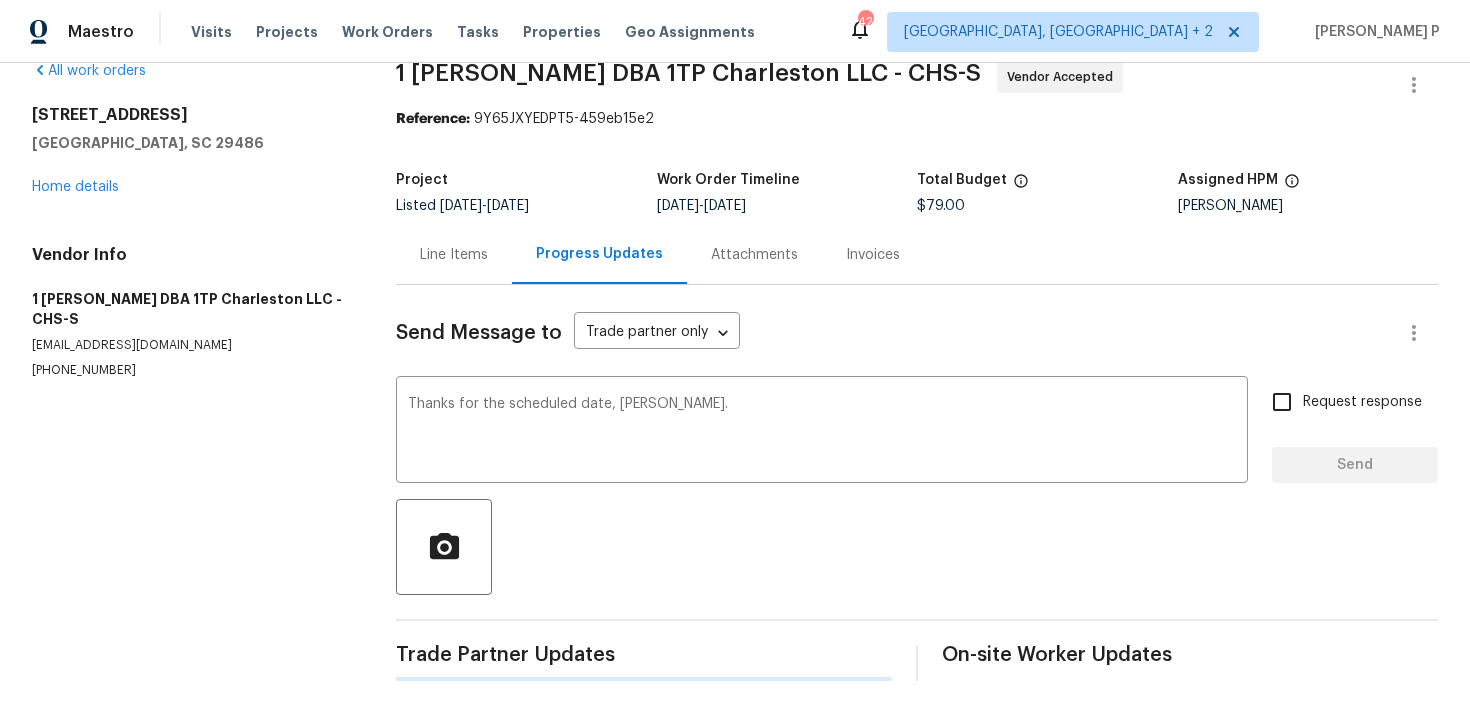 type 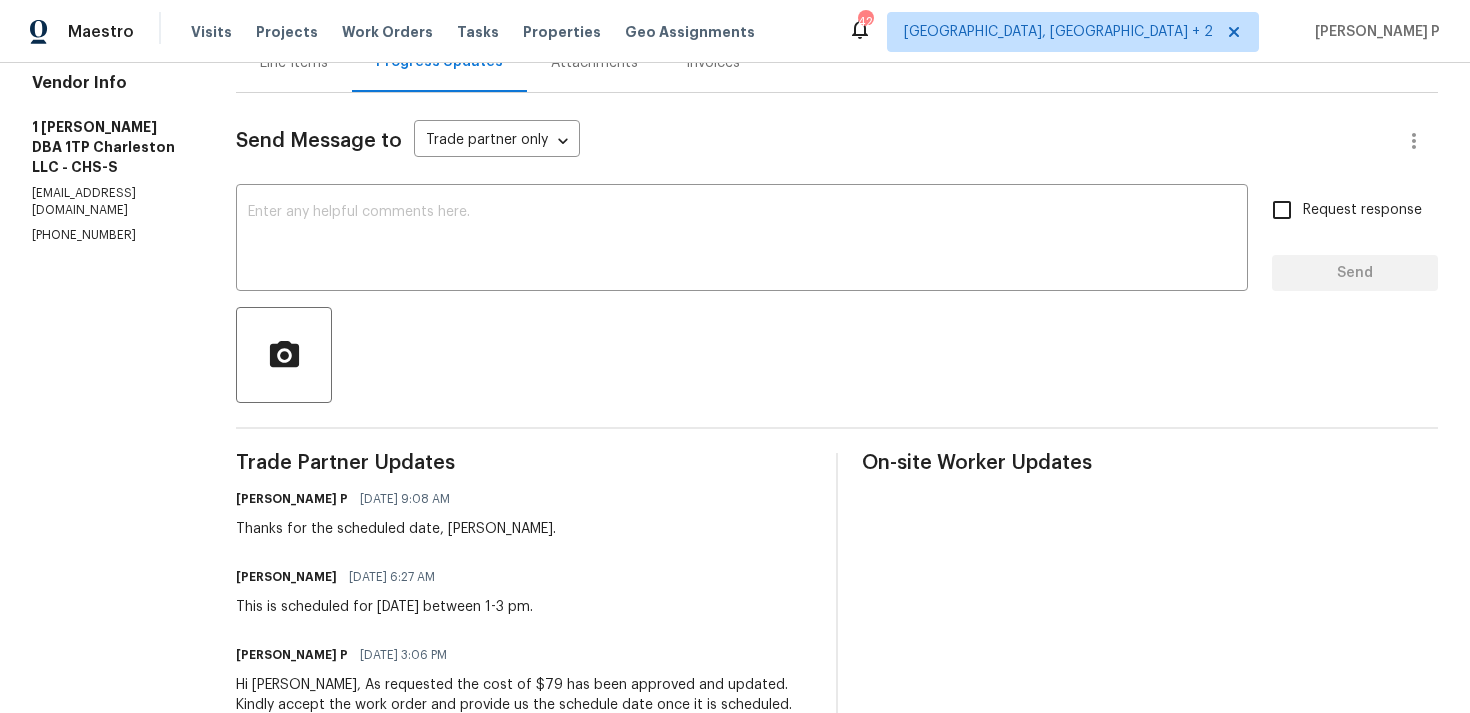 scroll, scrollTop: 0, scrollLeft: 0, axis: both 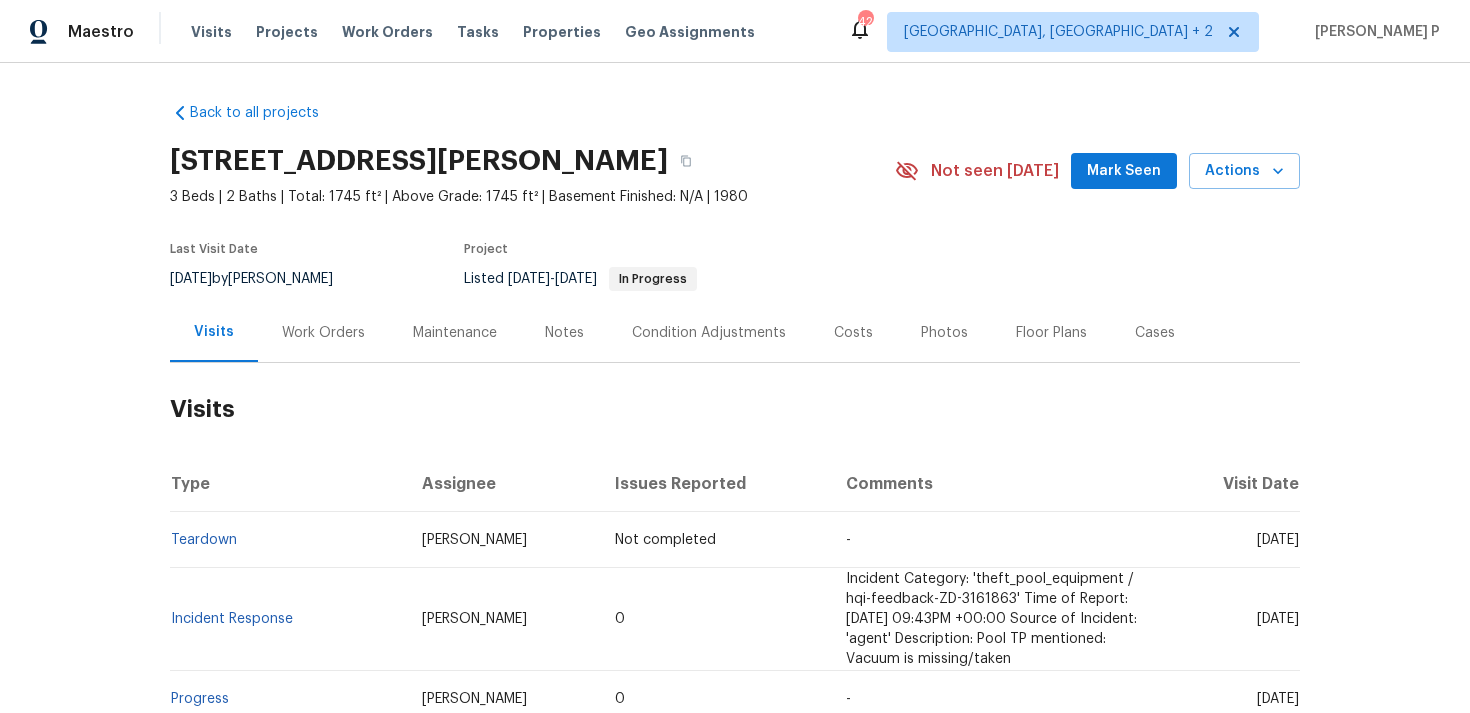 click on "Work Orders" at bounding box center [323, 333] 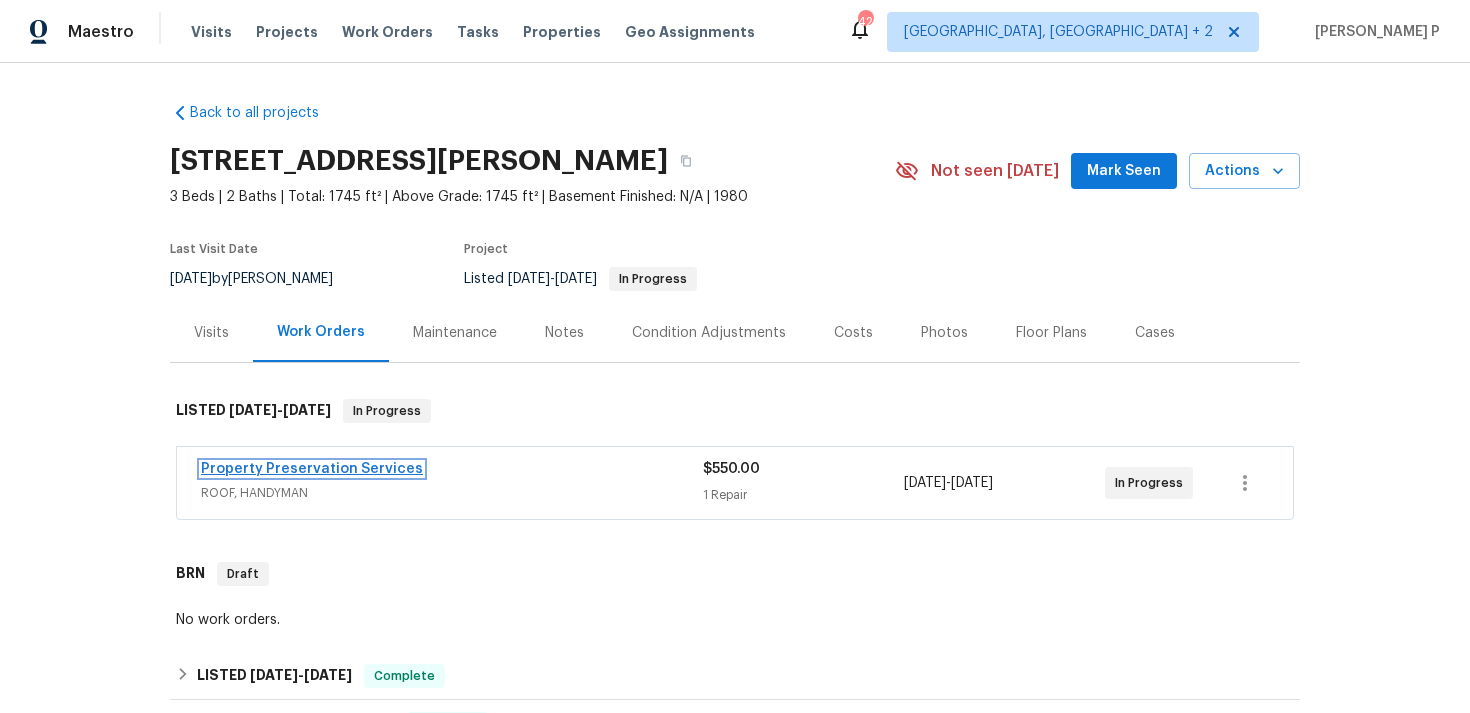 click on "Property Preservation Services" at bounding box center [312, 469] 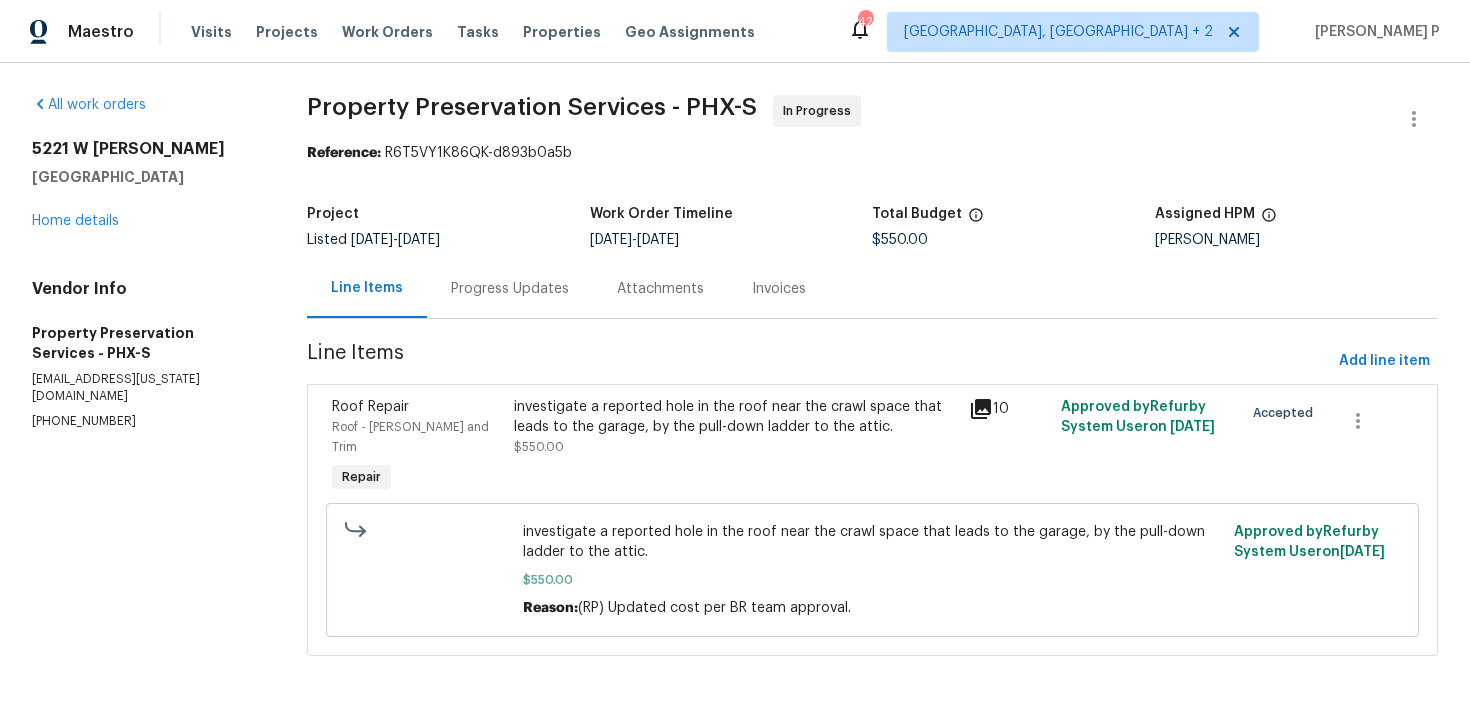 click on "Progress Updates" at bounding box center (510, 289) 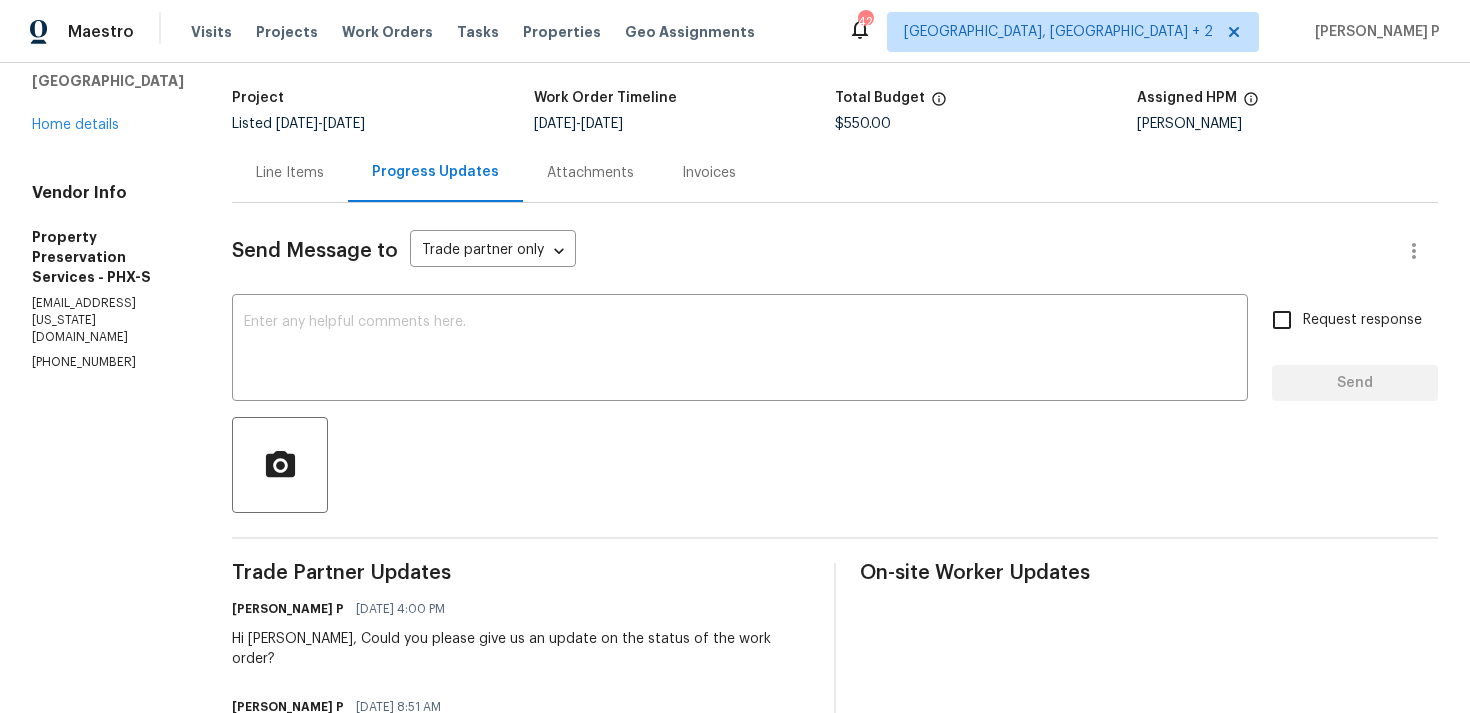scroll, scrollTop: 102, scrollLeft: 0, axis: vertical 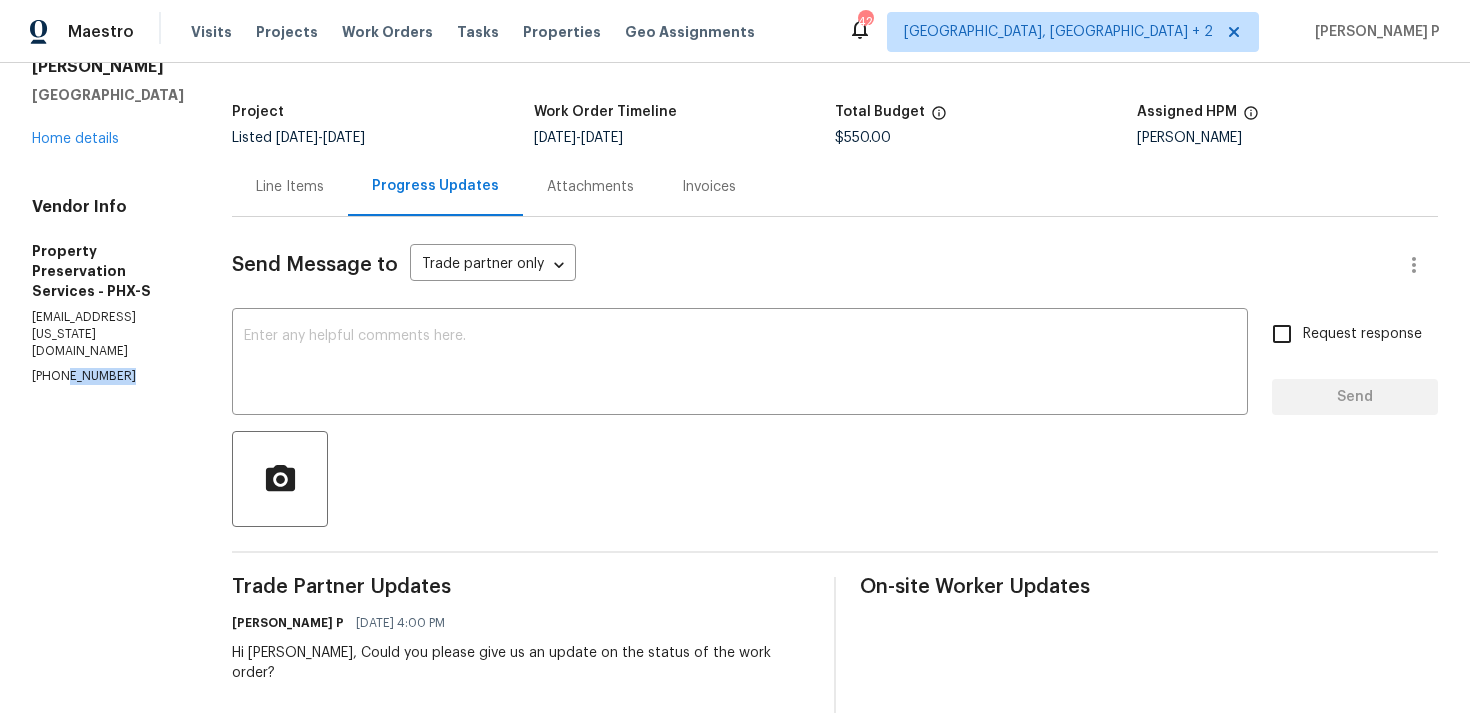 drag, startPoint x: 133, startPoint y: 301, endPoint x: 0, endPoint y: 301, distance: 133 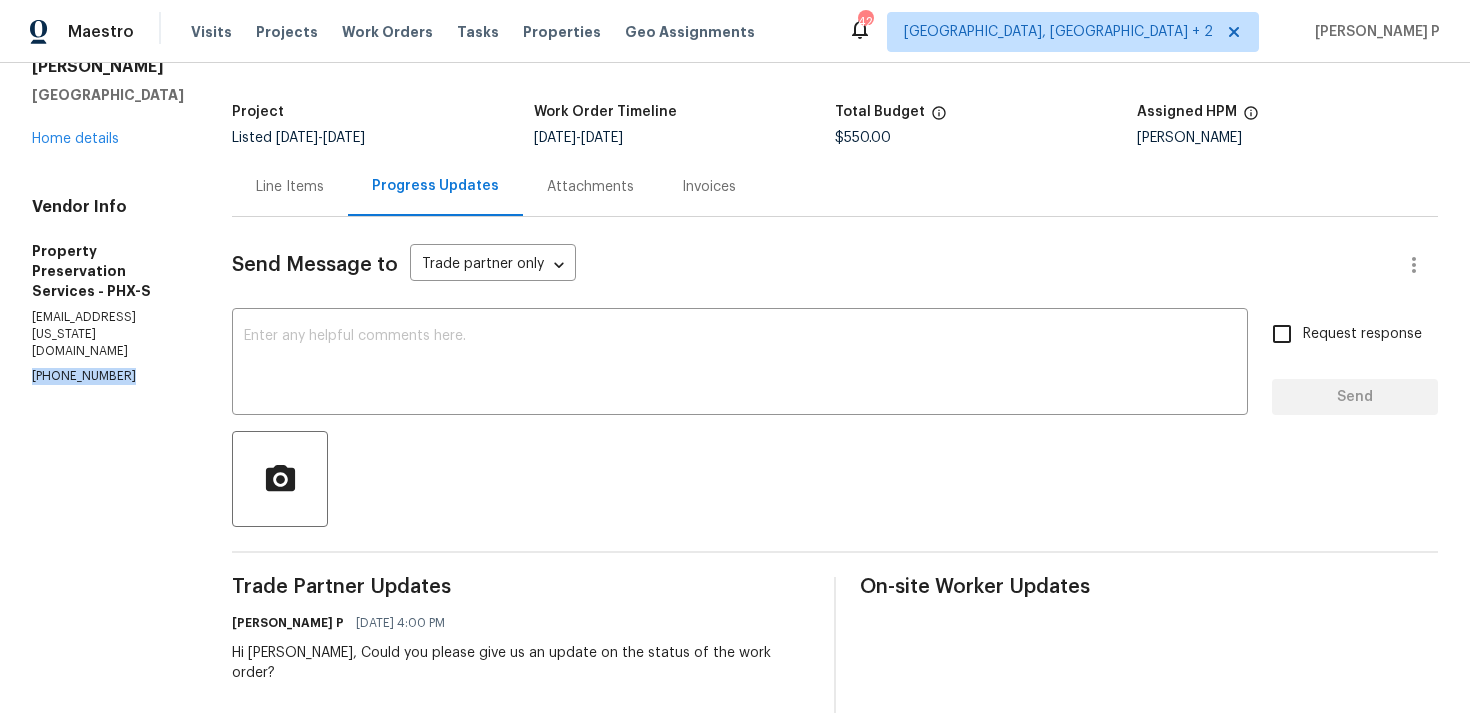 copy on "(623) 594-6313" 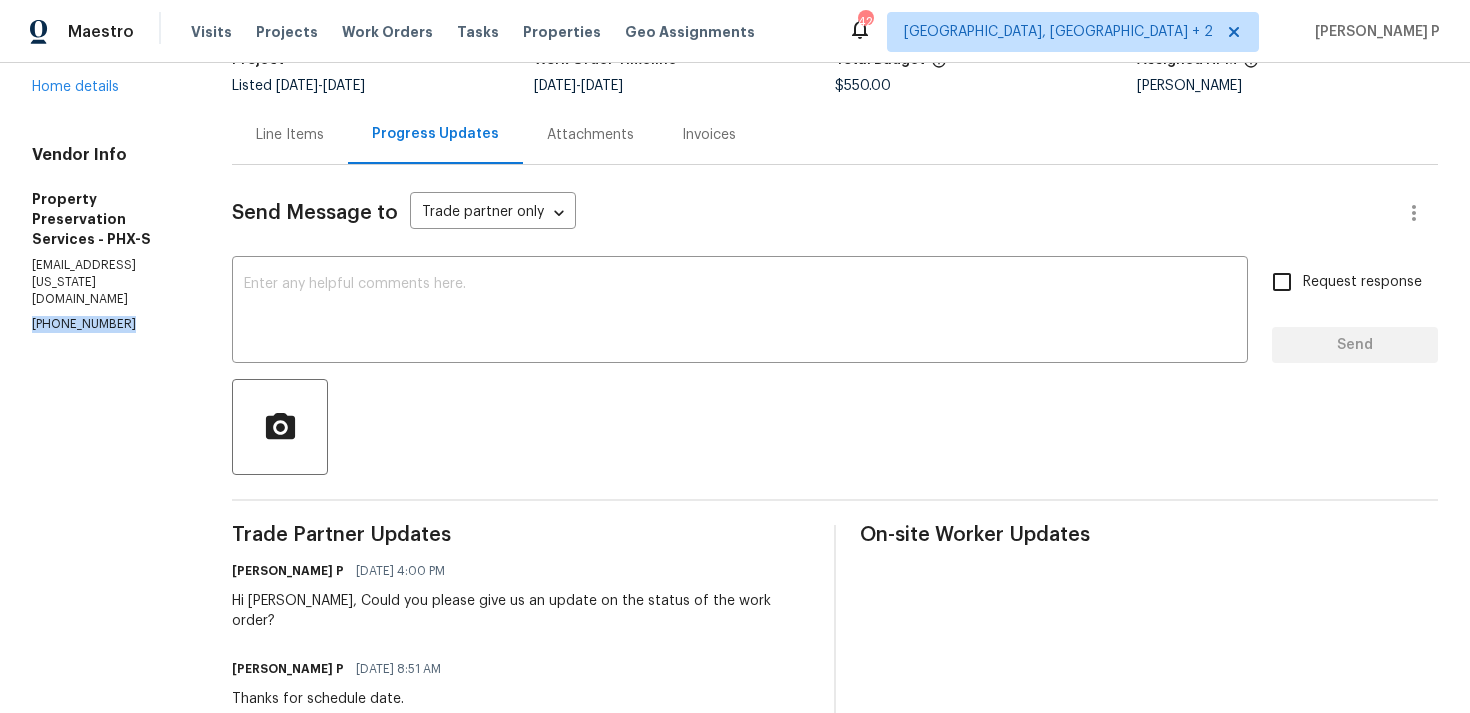 scroll, scrollTop: 32, scrollLeft: 0, axis: vertical 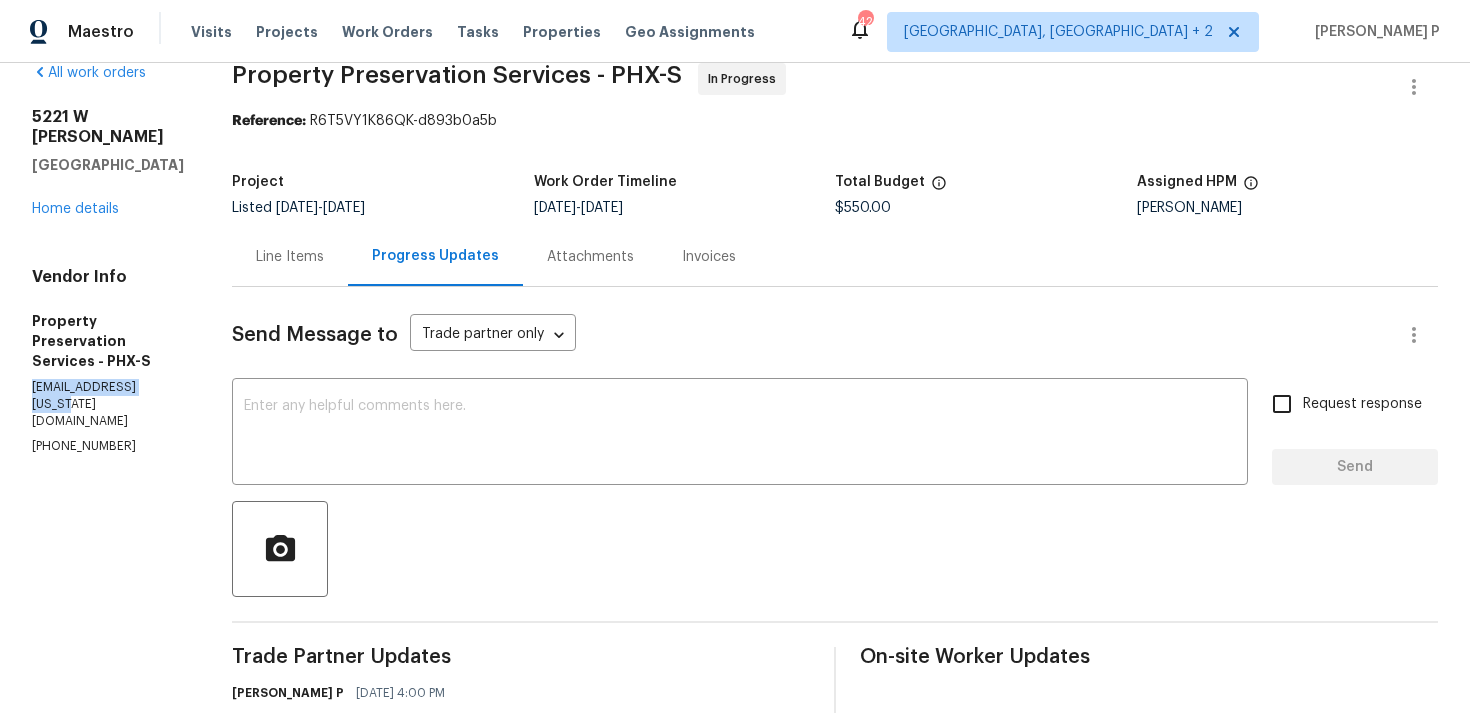 drag, startPoint x: 176, startPoint y: 346, endPoint x: 33, endPoint y: 348, distance: 143.01399 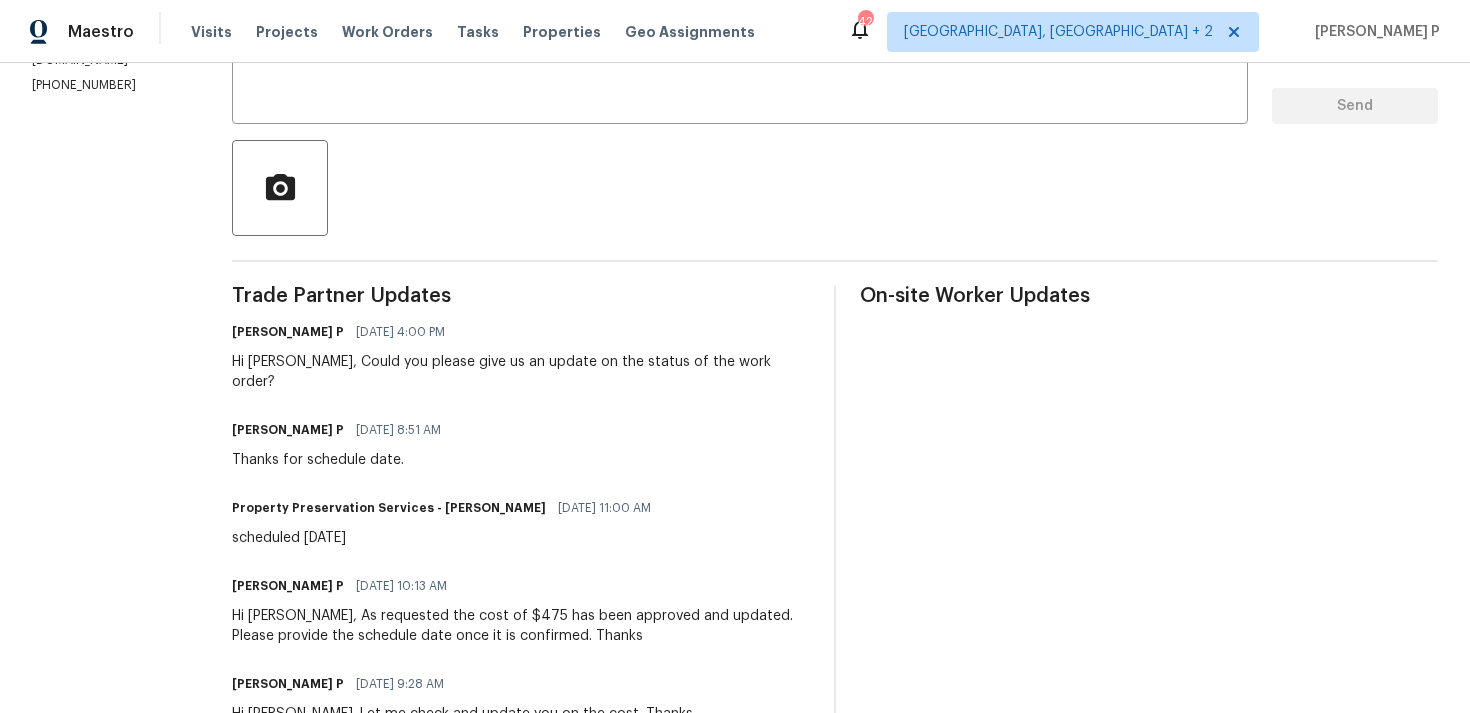 scroll, scrollTop: 435, scrollLeft: 0, axis: vertical 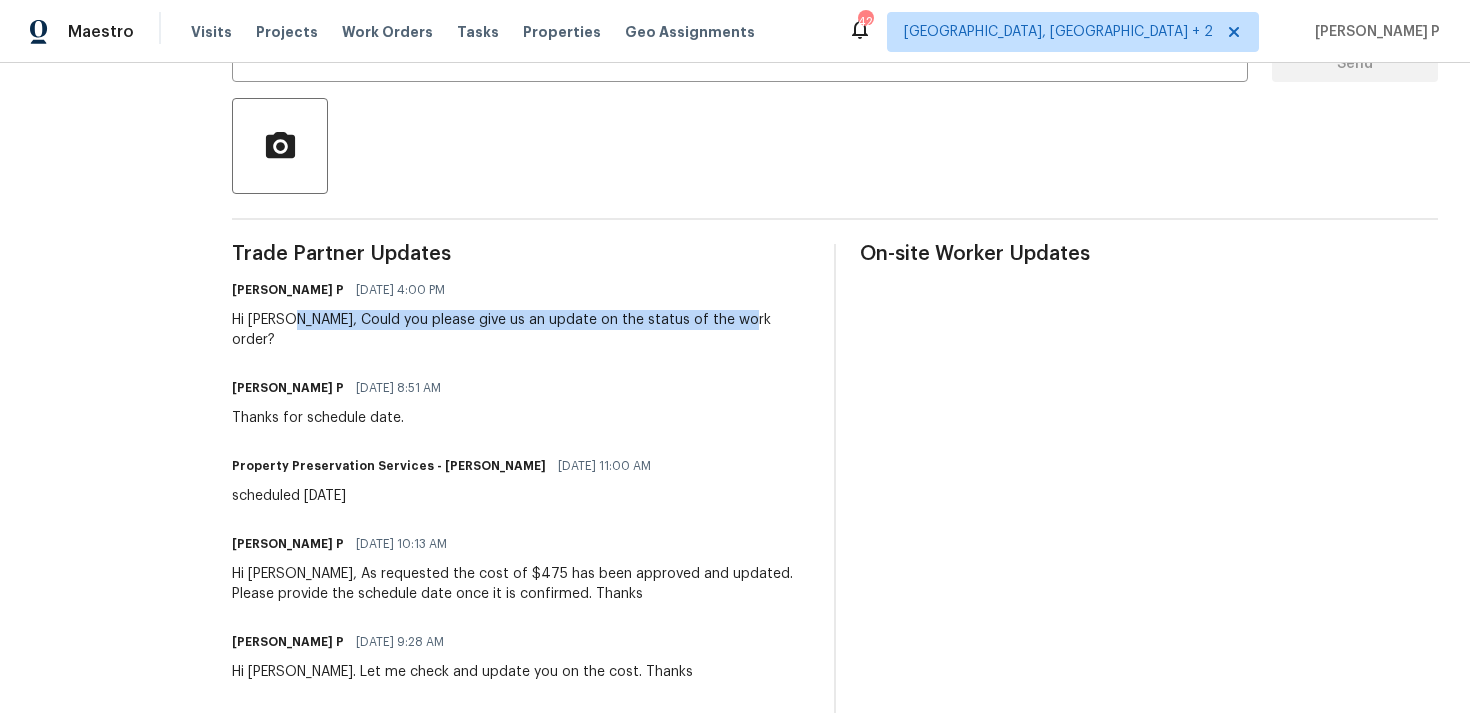 drag, startPoint x: 290, startPoint y: 319, endPoint x: 752, endPoint y: 317, distance: 462.00433 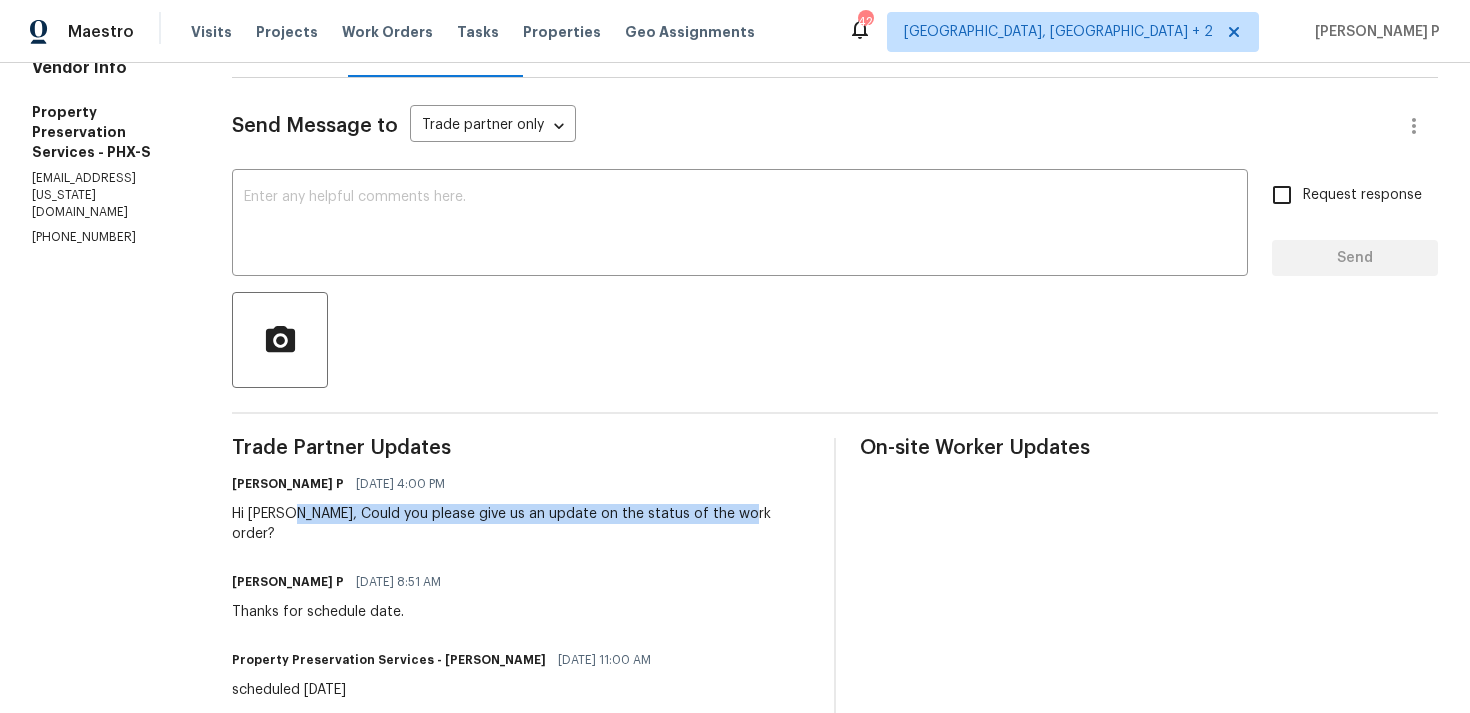 scroll, scrollTop: 133, scrollLeft: 0, axis: vertical 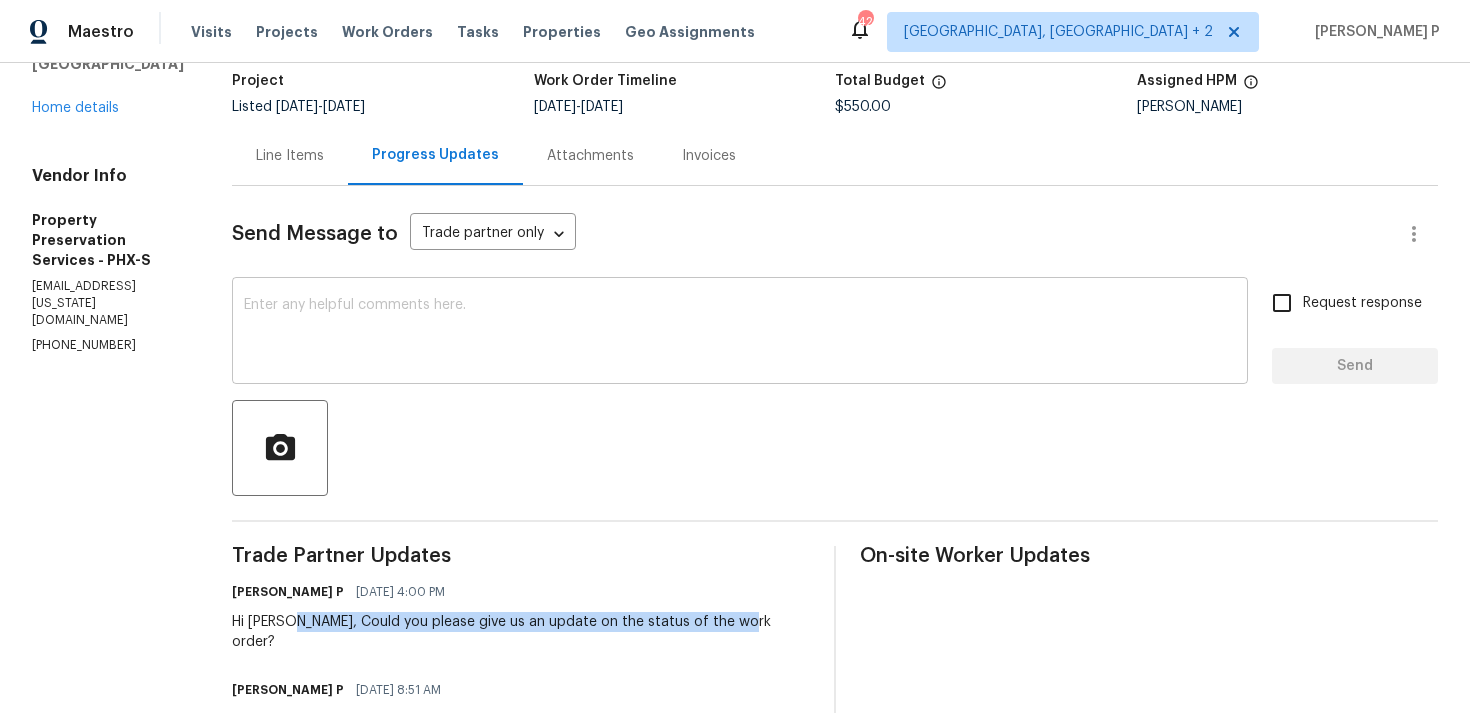click at bounding box center (740, 333) 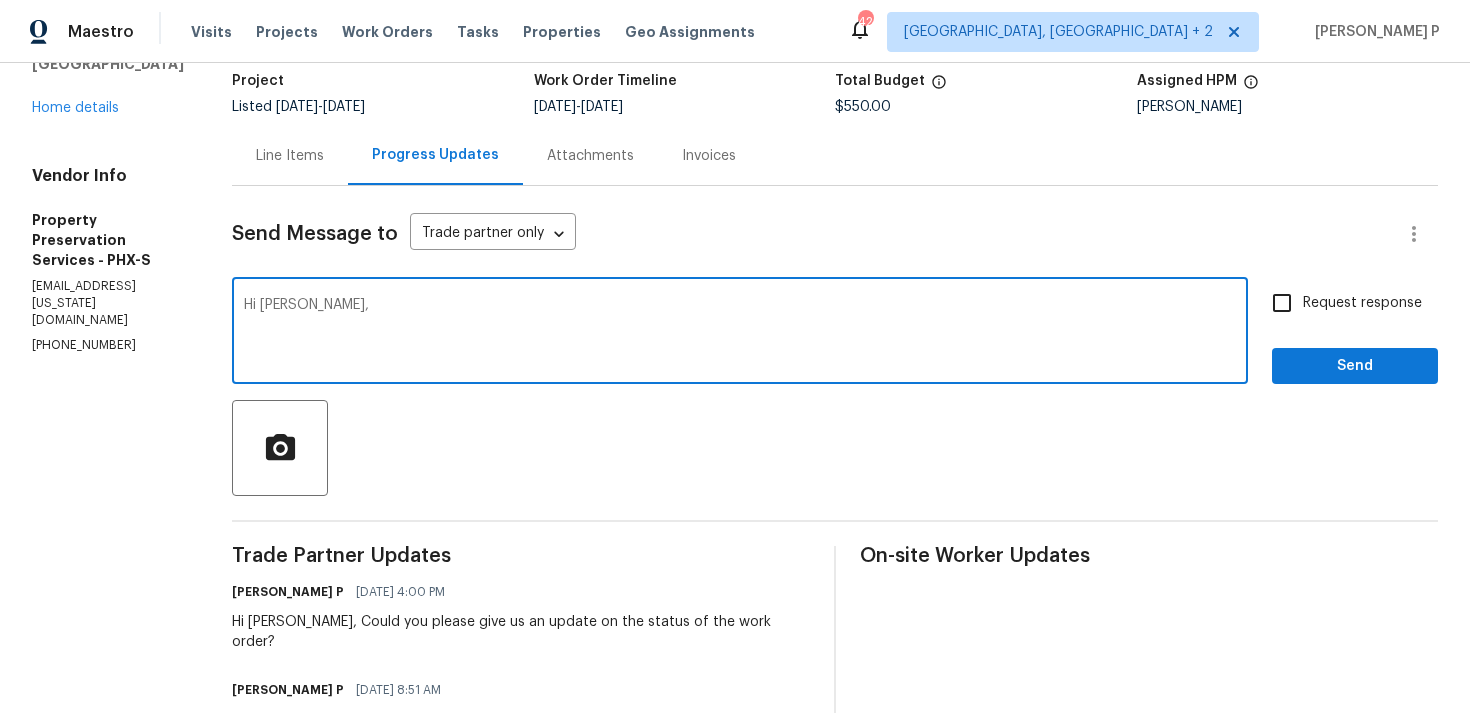 paste on "We attempted to contact you via email" 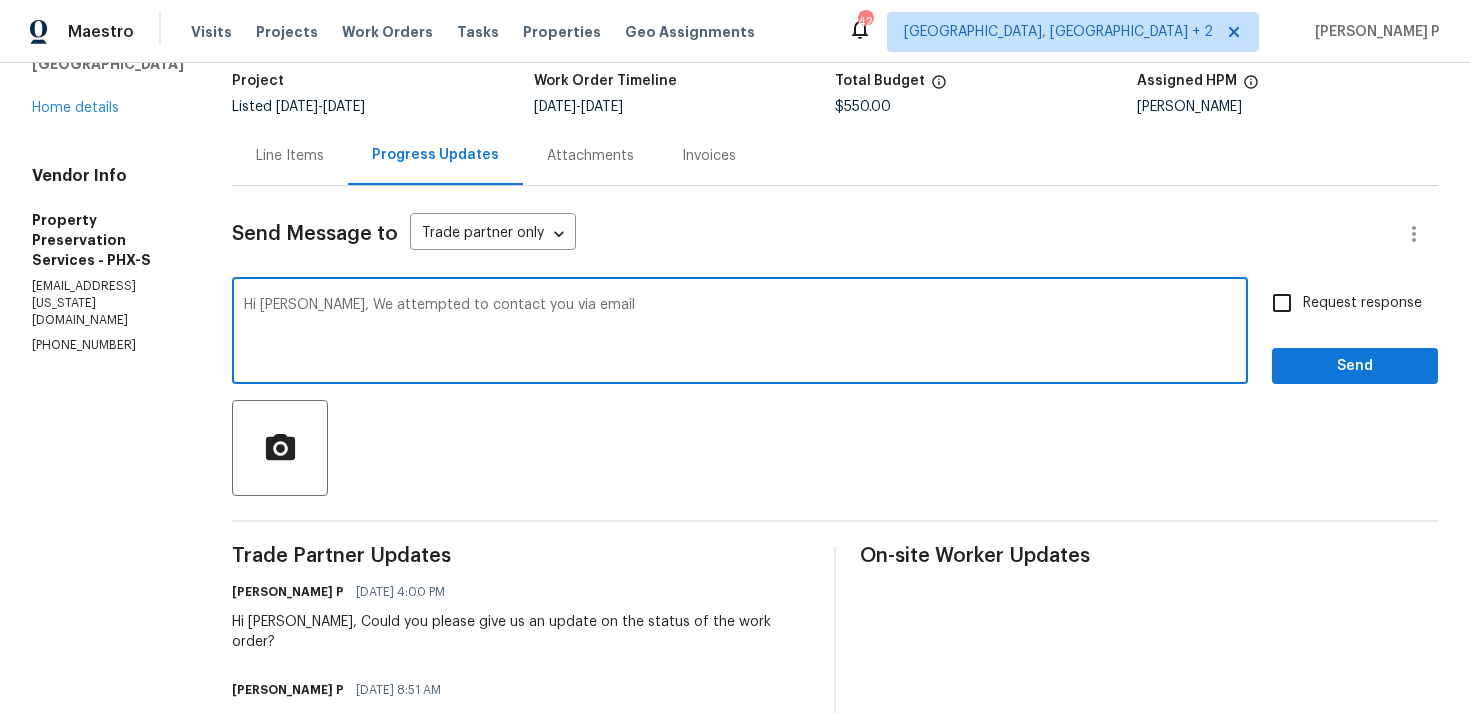 paste on "to request an update on the status of the work order." 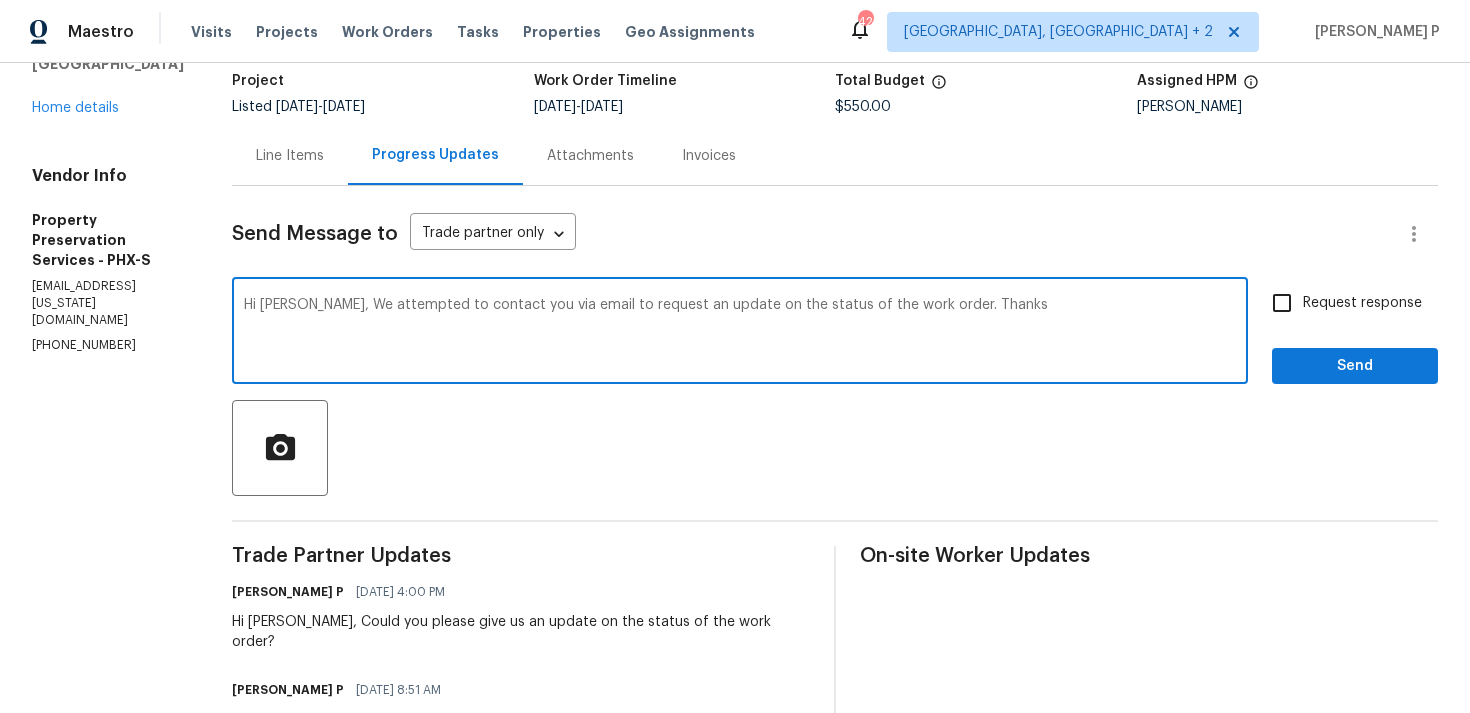 drag, startPoint x: 304, startPoint y: 302, endPoint x: 909, endPoint y: 309, distance: 605.04047 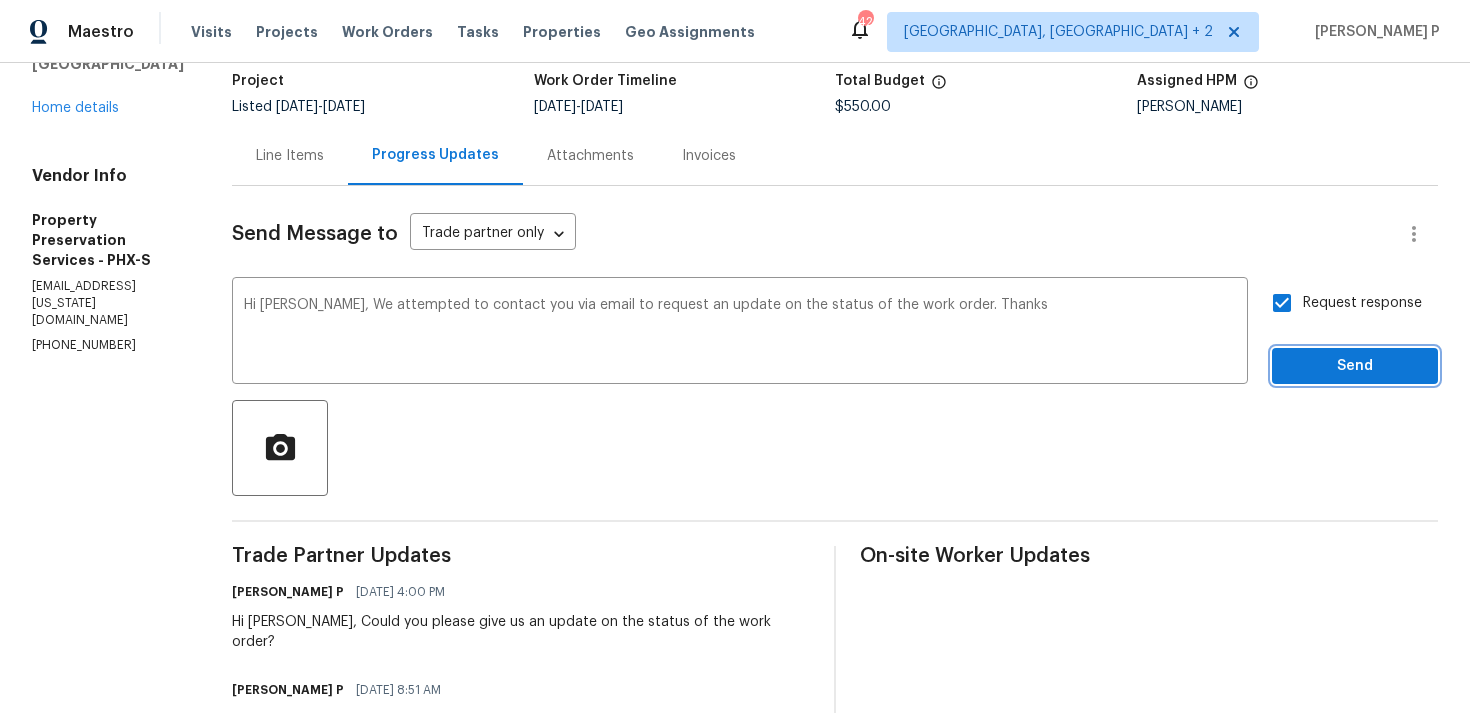 click on "Send" at bounding box center (1355, 366) 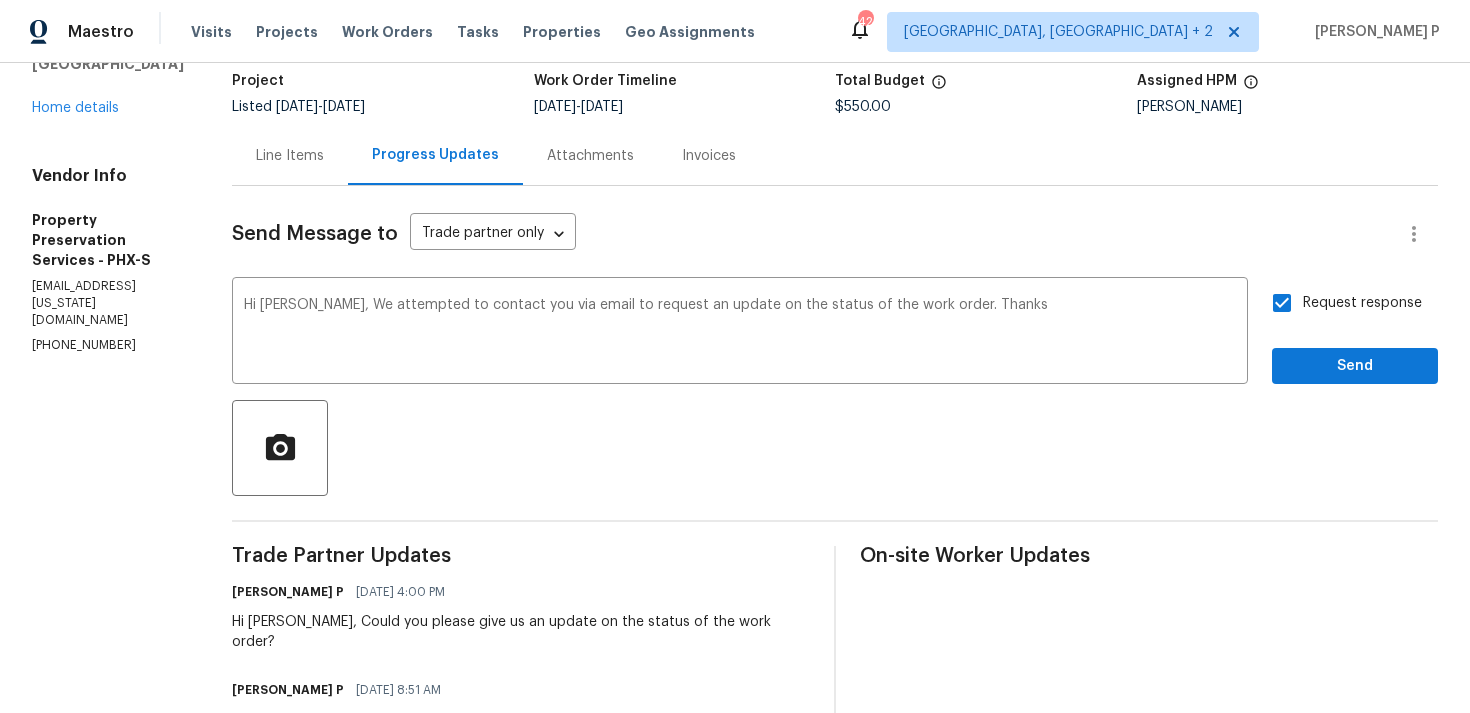 scroll, scrollTop: 34, scrollLeft: 0, axis: vertical 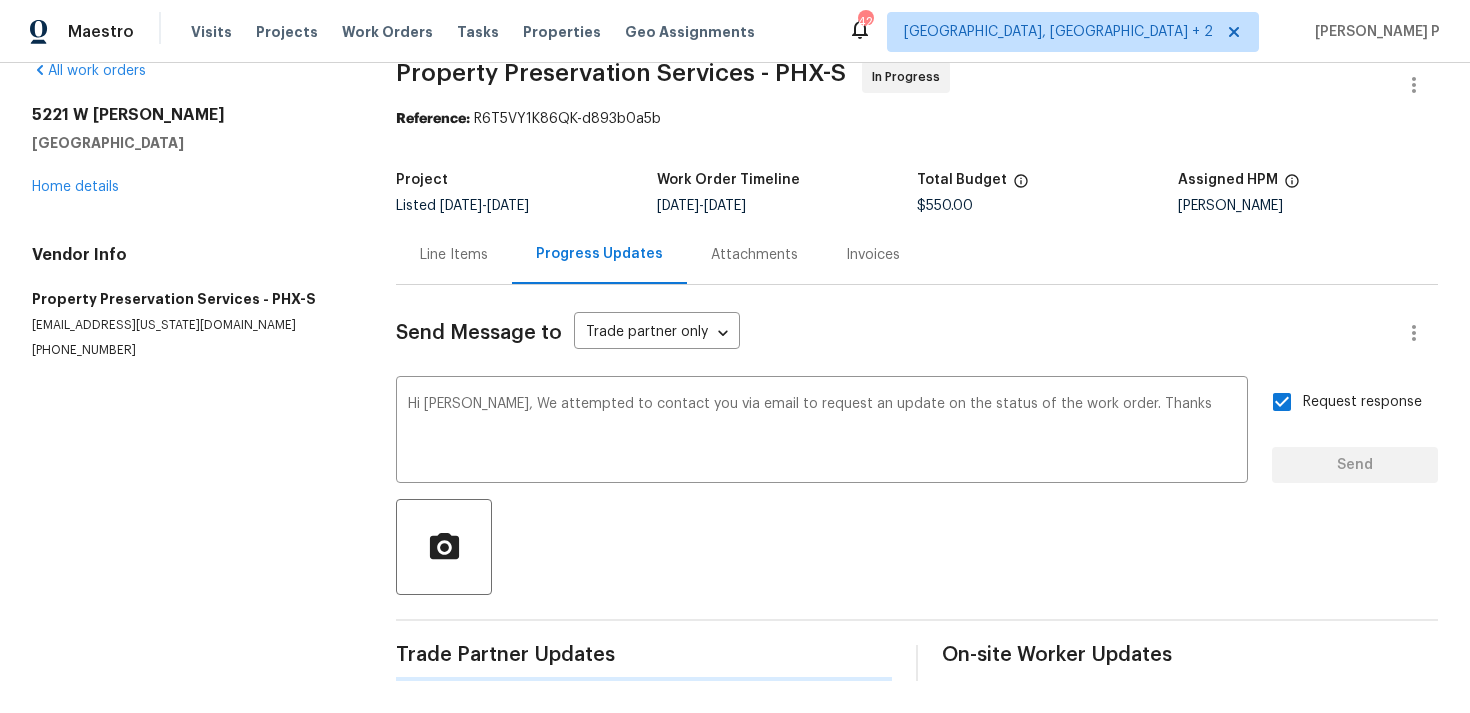 type 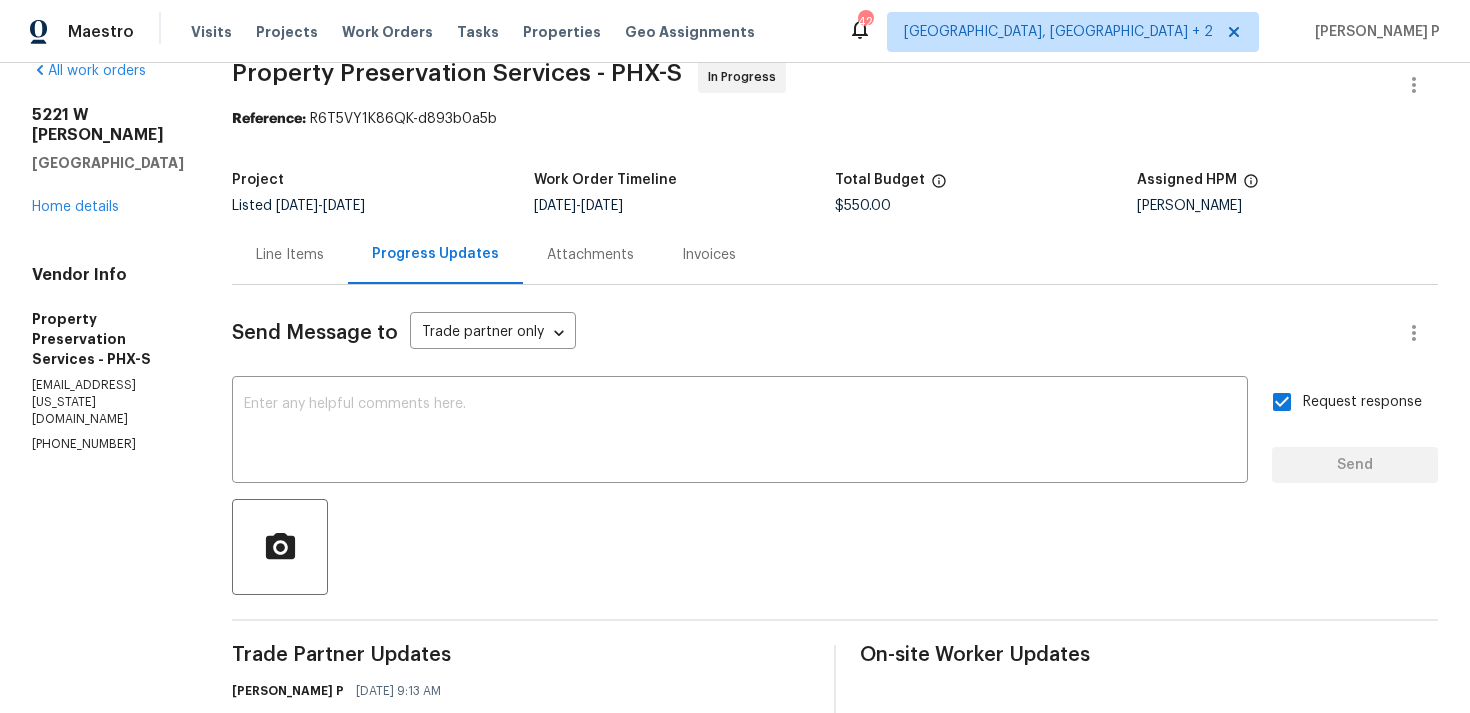 scroll, scrollTop: 133, scrollLeft: 0, axis: vertical 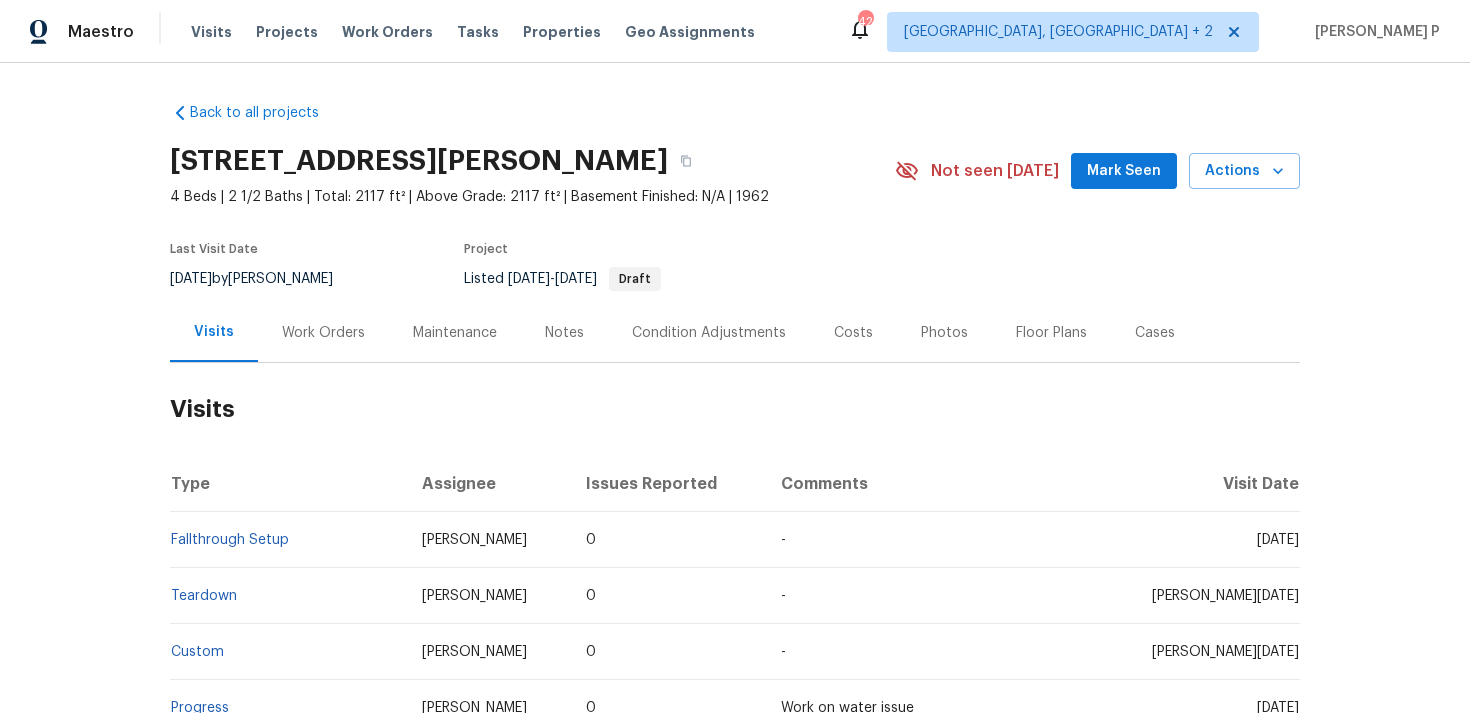 click on "Work Orders" at bounding box center (323, 333) 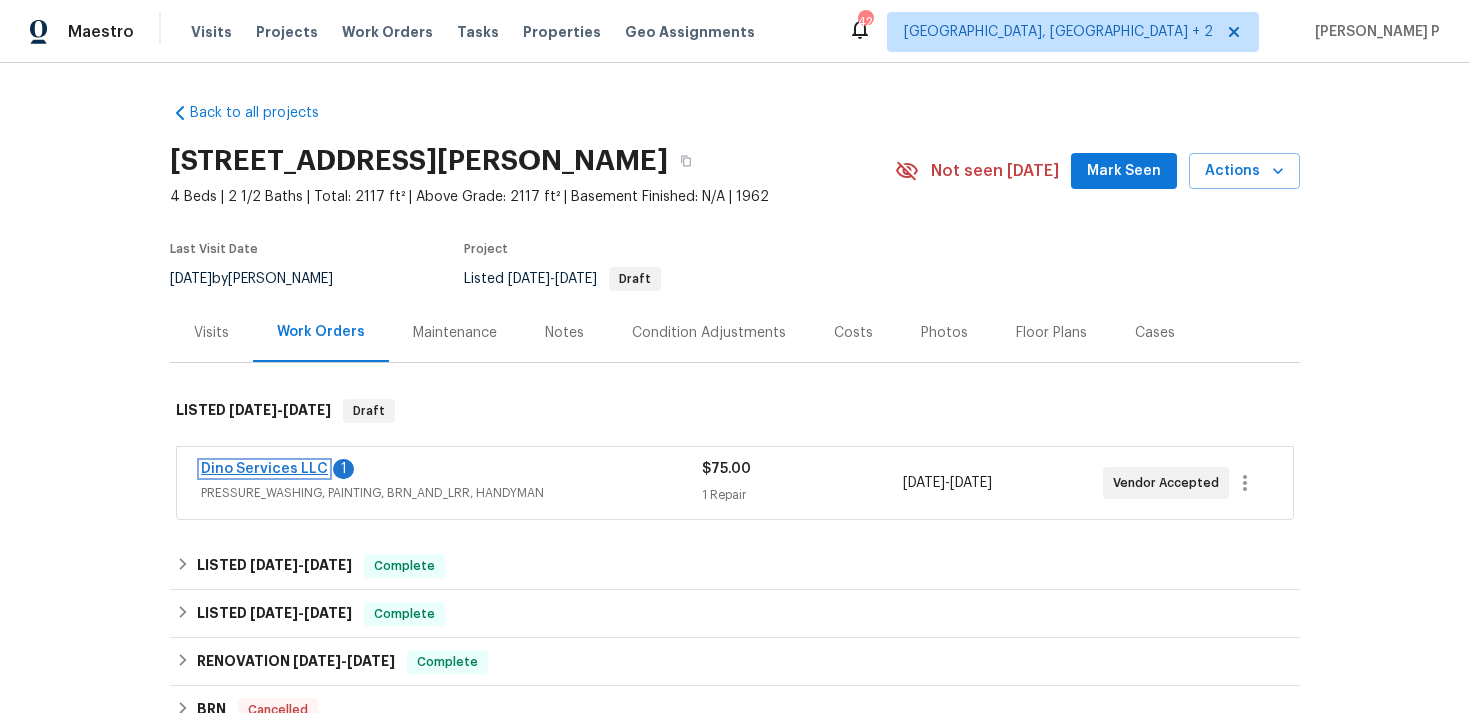 click on "Dino Services LLC" at bounding box center [264, 469] 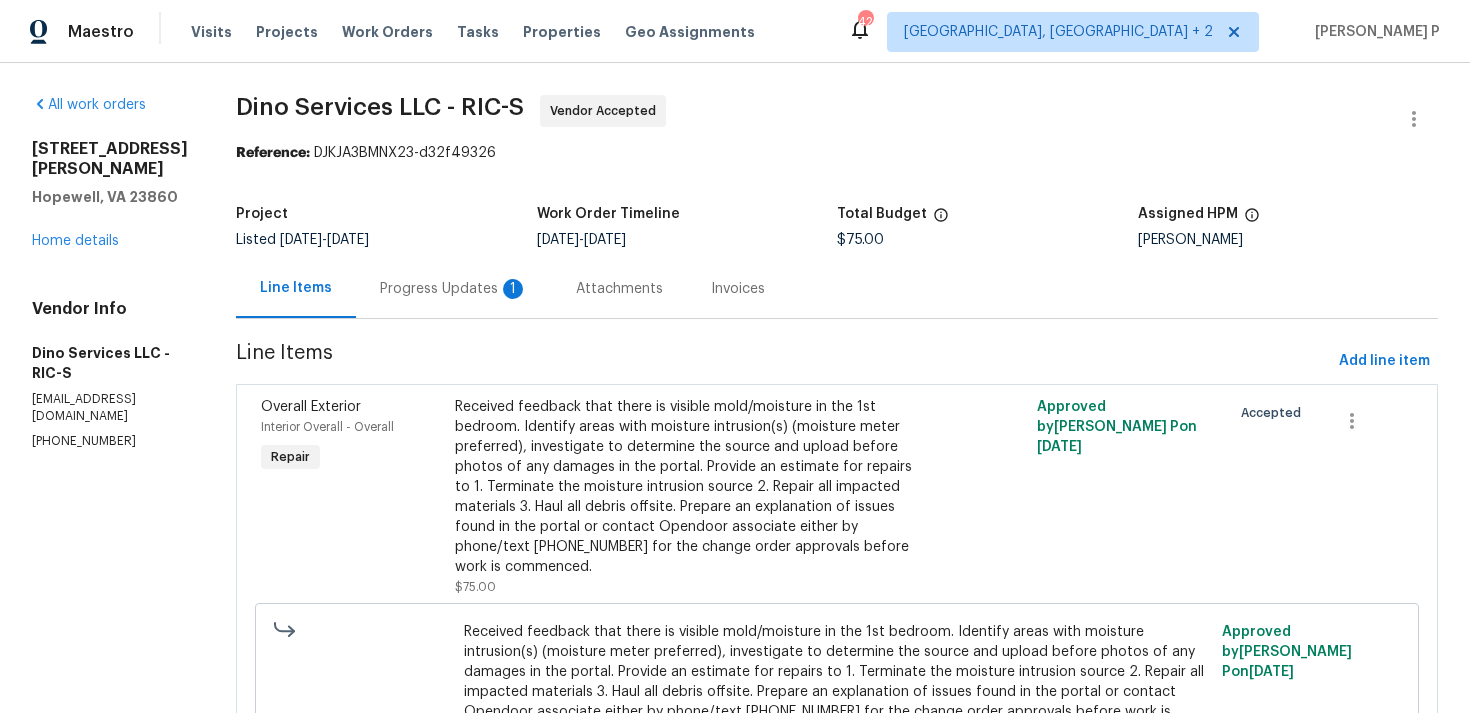 click on "Progress Updates 1" at bounding box center [454, 289] 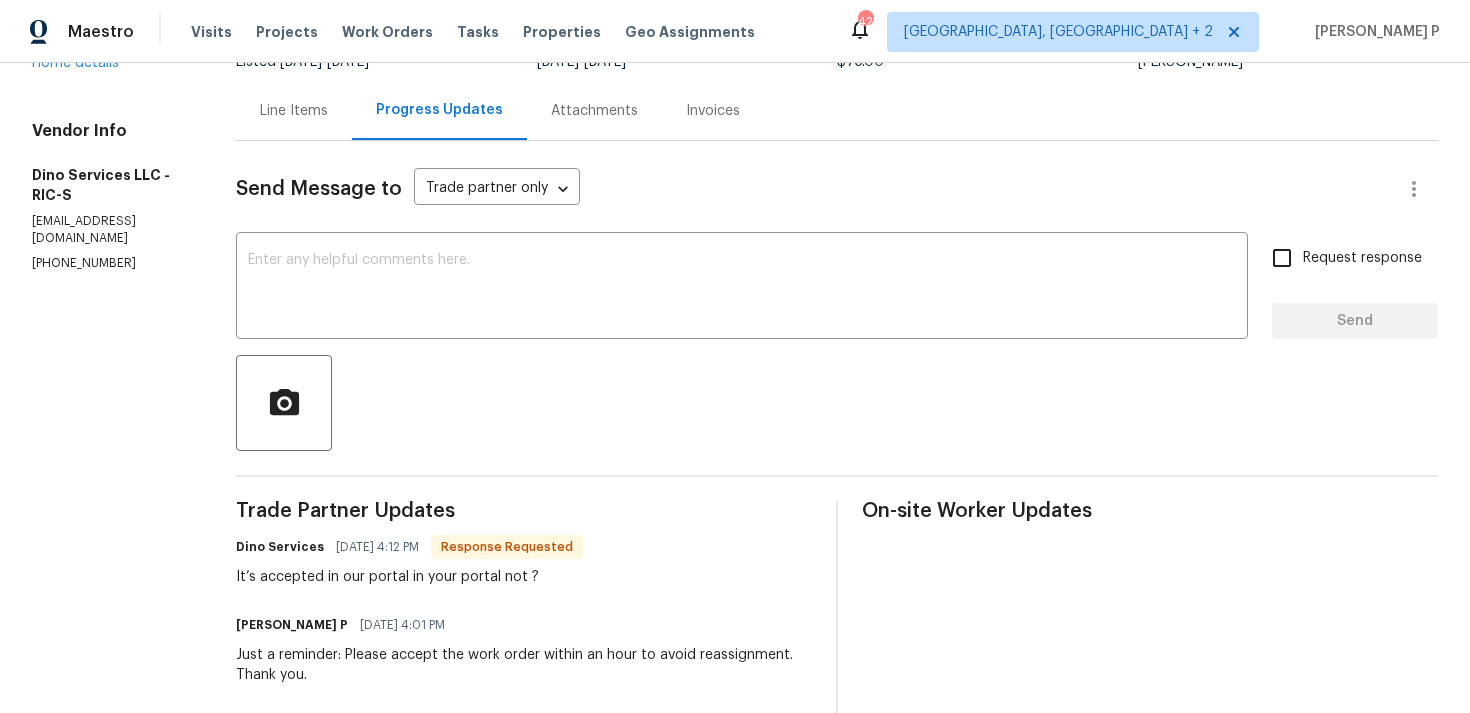 scroll, scrollTop: 131, scrollLeft: 0, axis: vertical 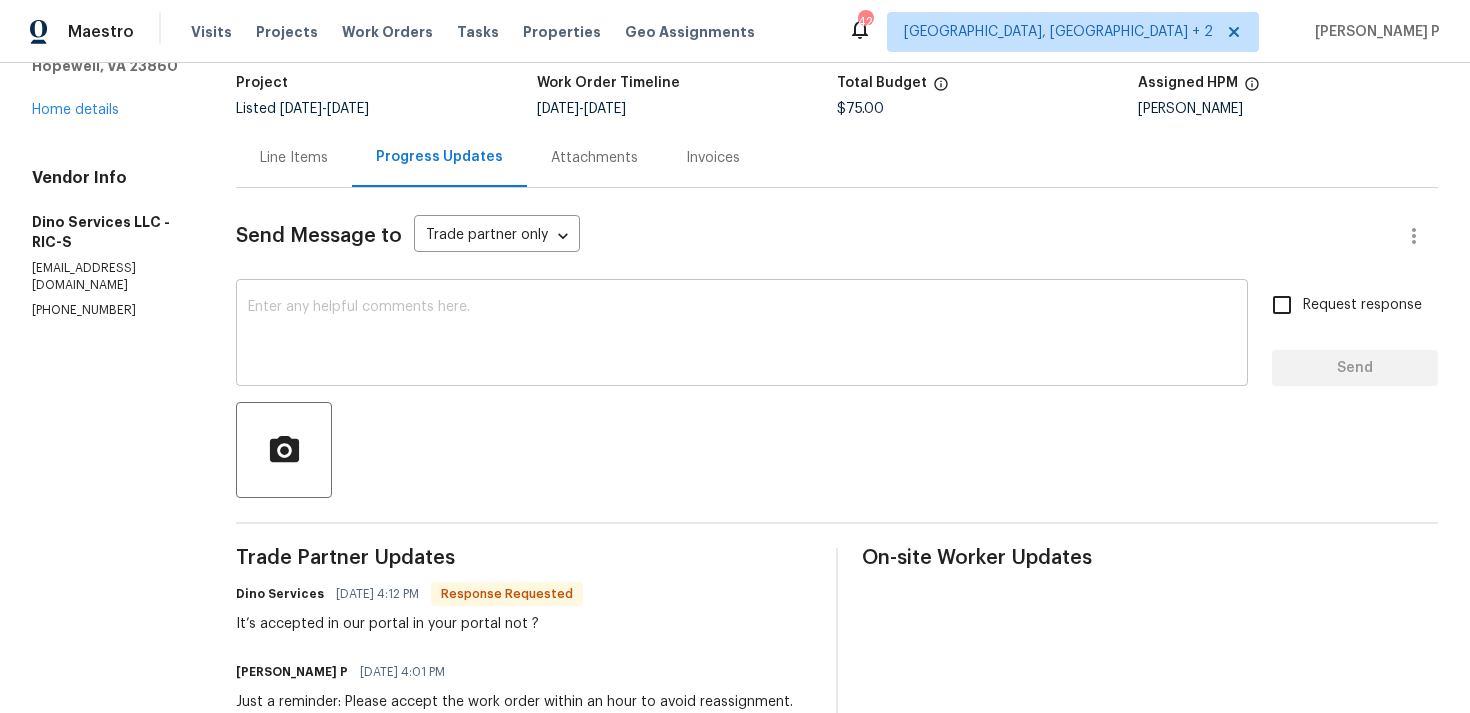 click at bounding box center [742, 335] 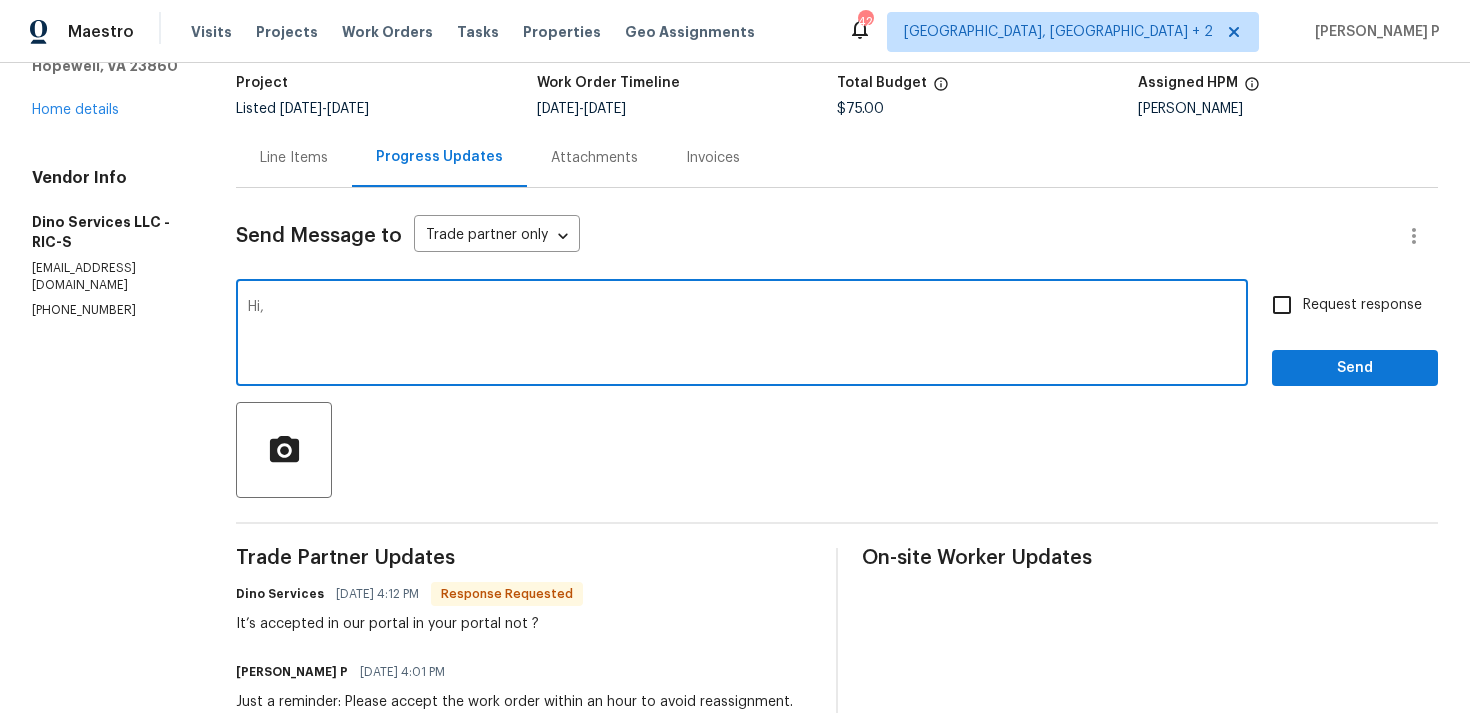 paste on "Thank you for accepting the work order. Could you please provide us with an update on the scheduled date?" 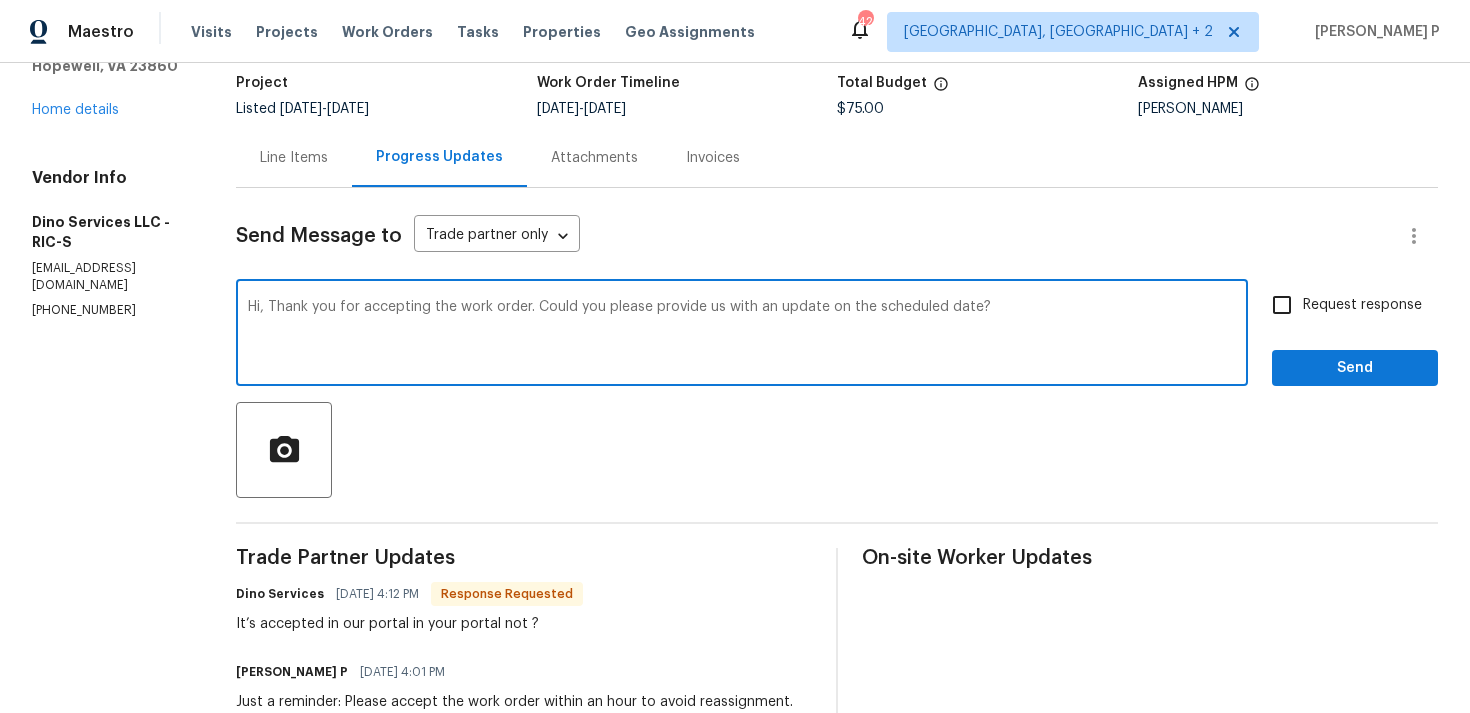 drag, startPoint x: 268, startPoint y: 300, endPoint x: 143, endPoint y: 298, distance: 125.016 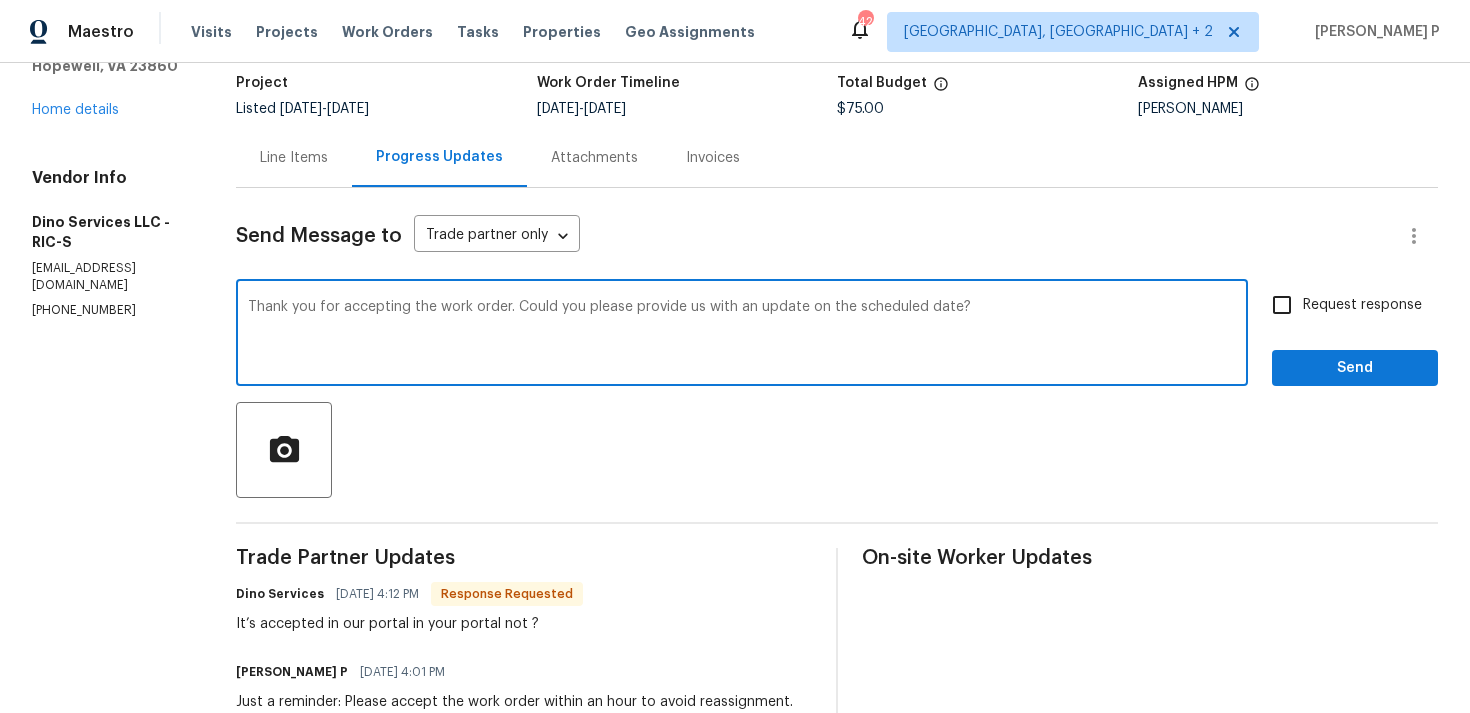 type on "Thank you for accepting the work order. Could you please provide us with an update on the scheduled date?" 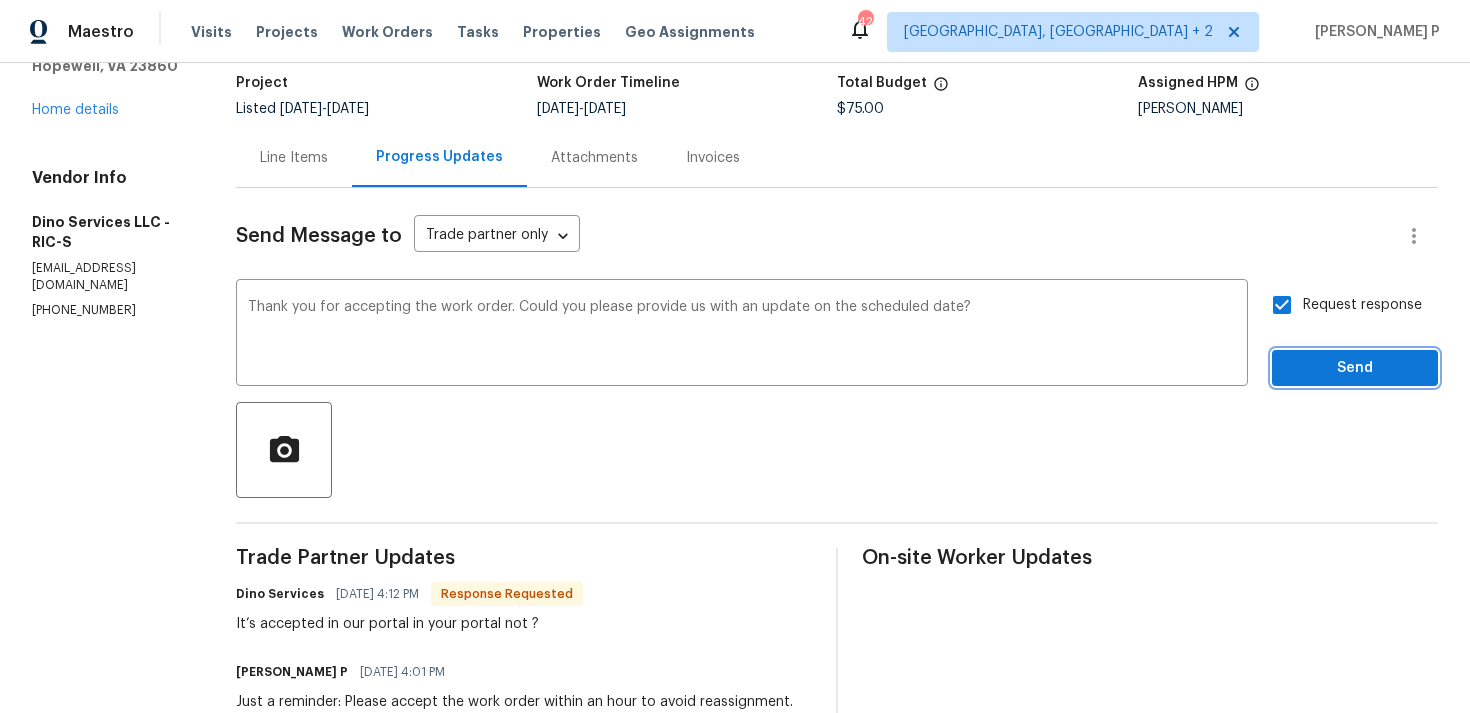 click on "Send" at bounding box center (1355, 368) 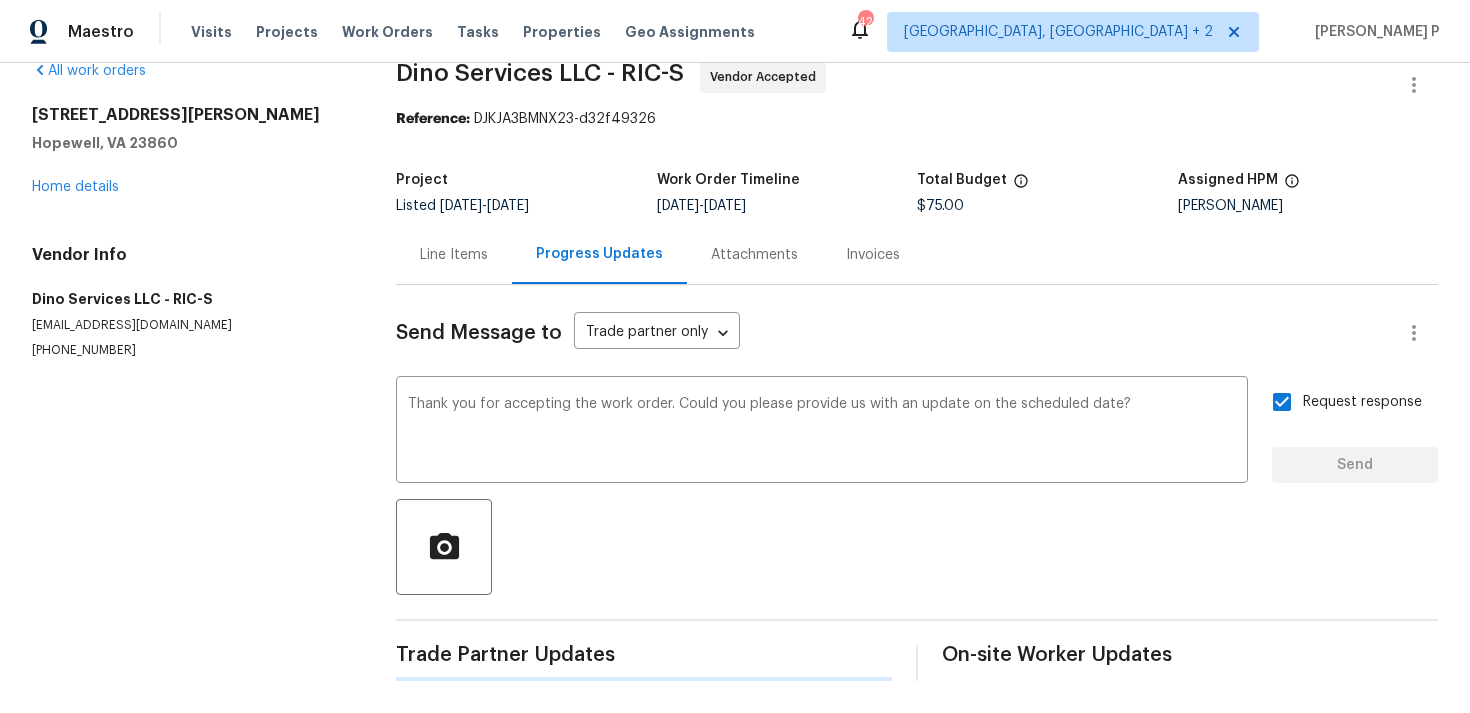 scroll, scrollTop: 34, scrollLeft: 0, axis: vertical 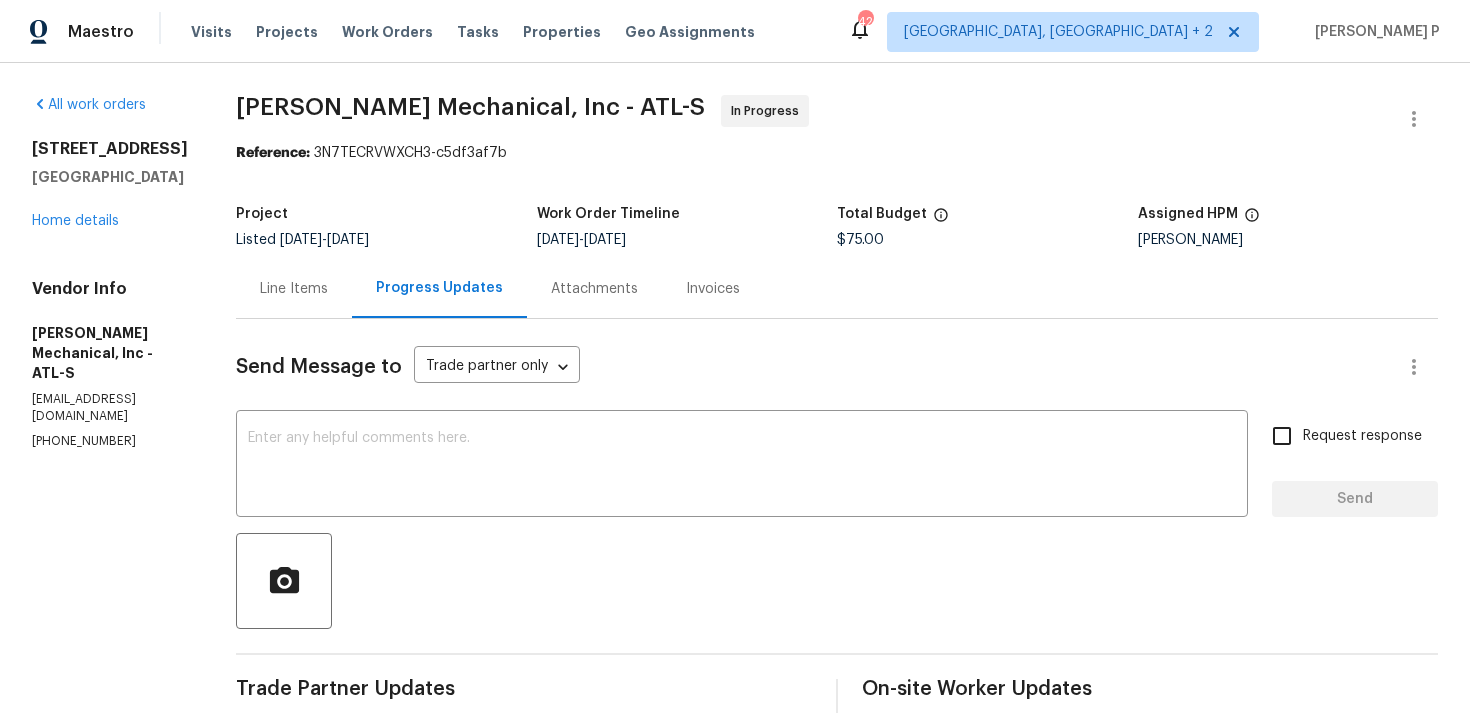 click on "Line Items" at bounding box center (294, 289) 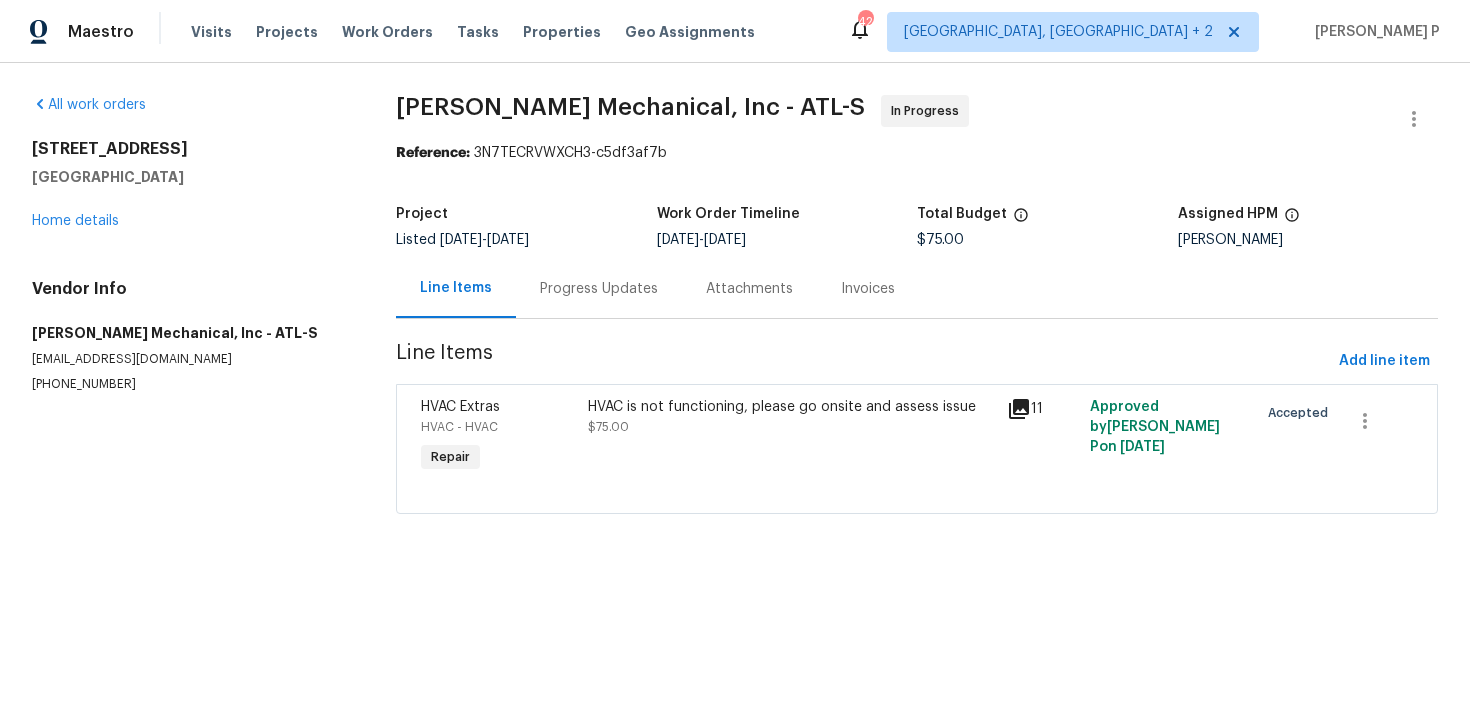 click on "HVAC is not functioning, please go onsite and assess issue" at bounding box center (791, 407) 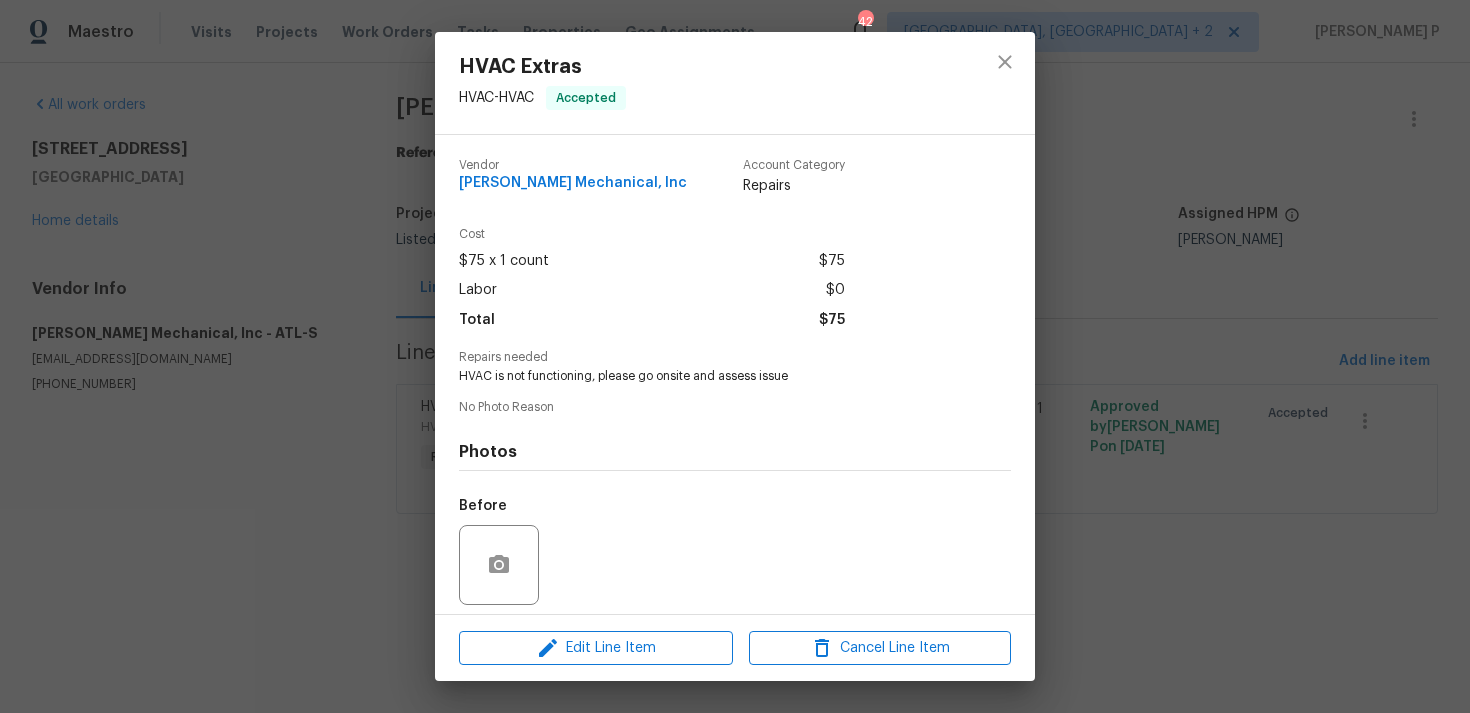 scroll, scrollTop: 141, scrollLeft: 0, axis: vertical 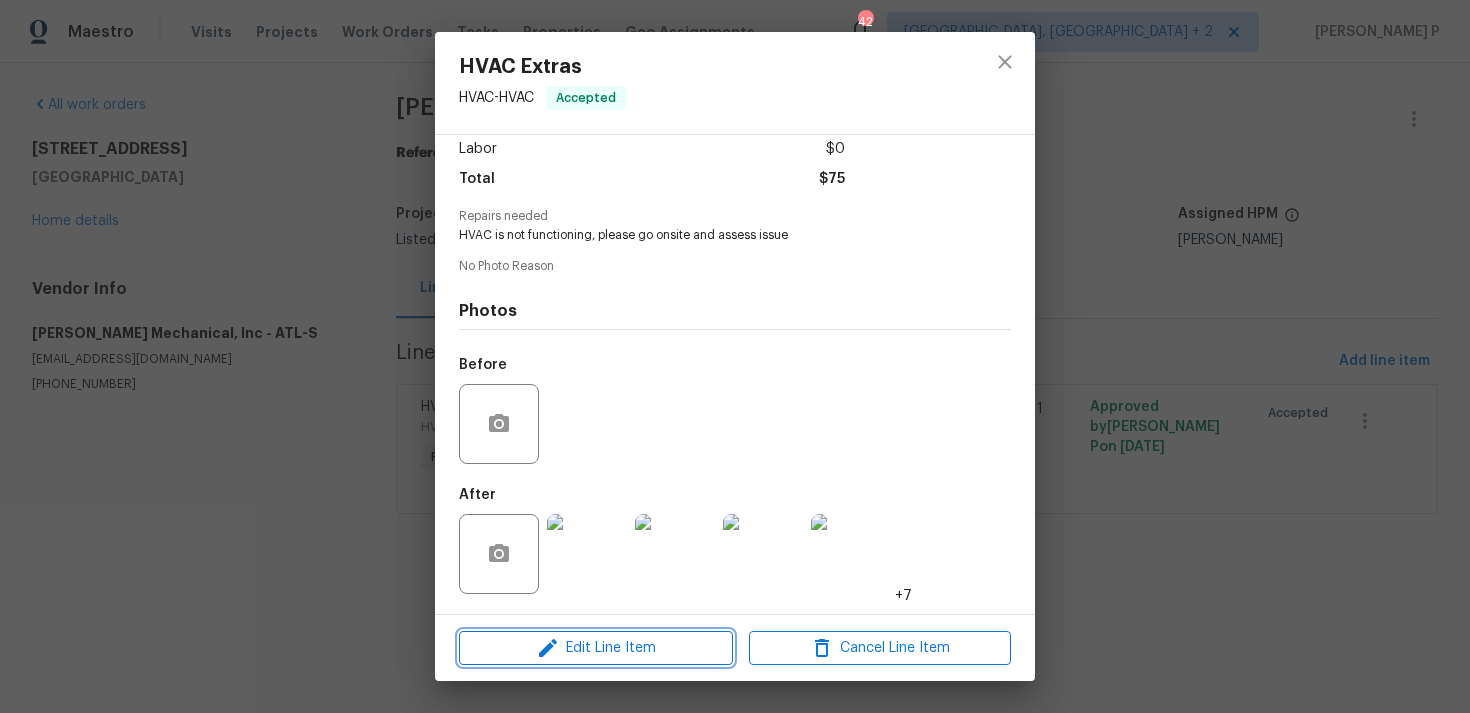 click on "Edit Line Item" at bounding box center (596, 648) 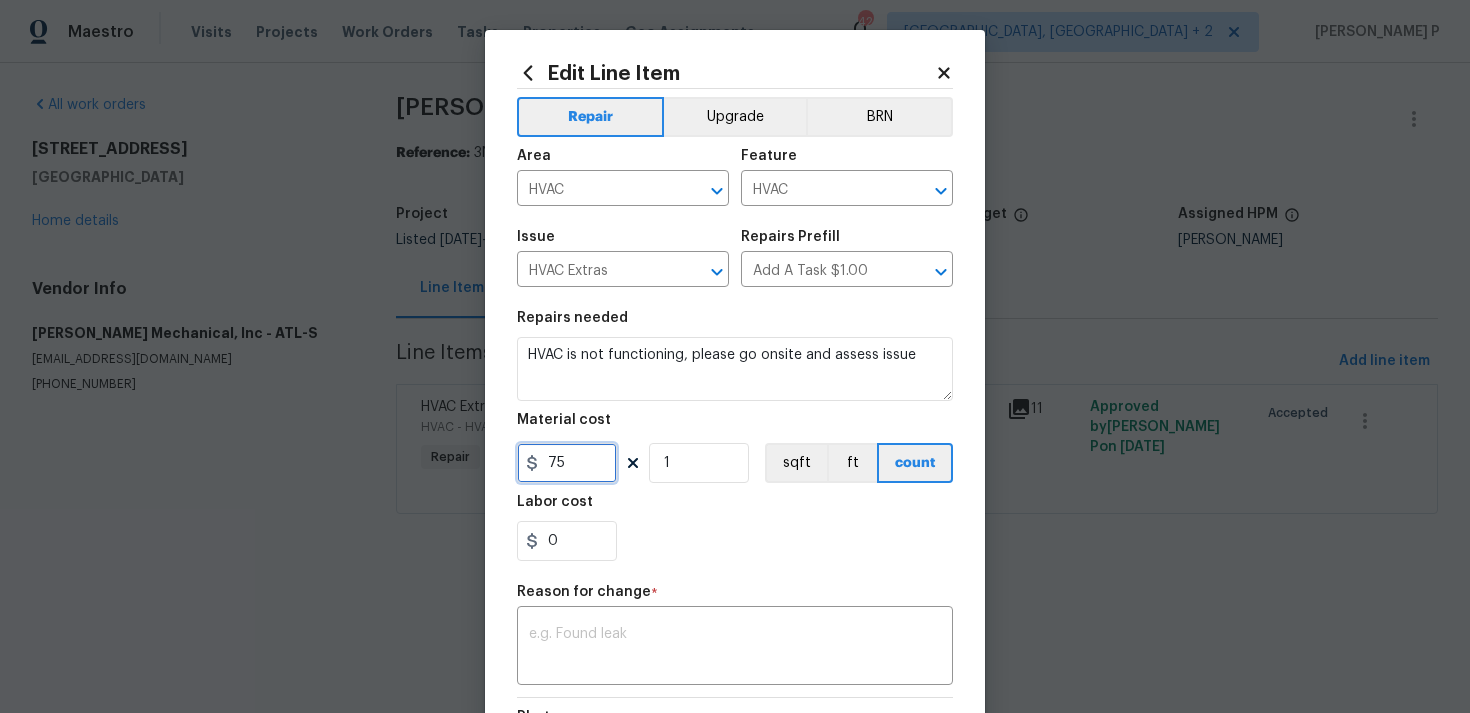 click on "75" at bounding box center [567, 463] 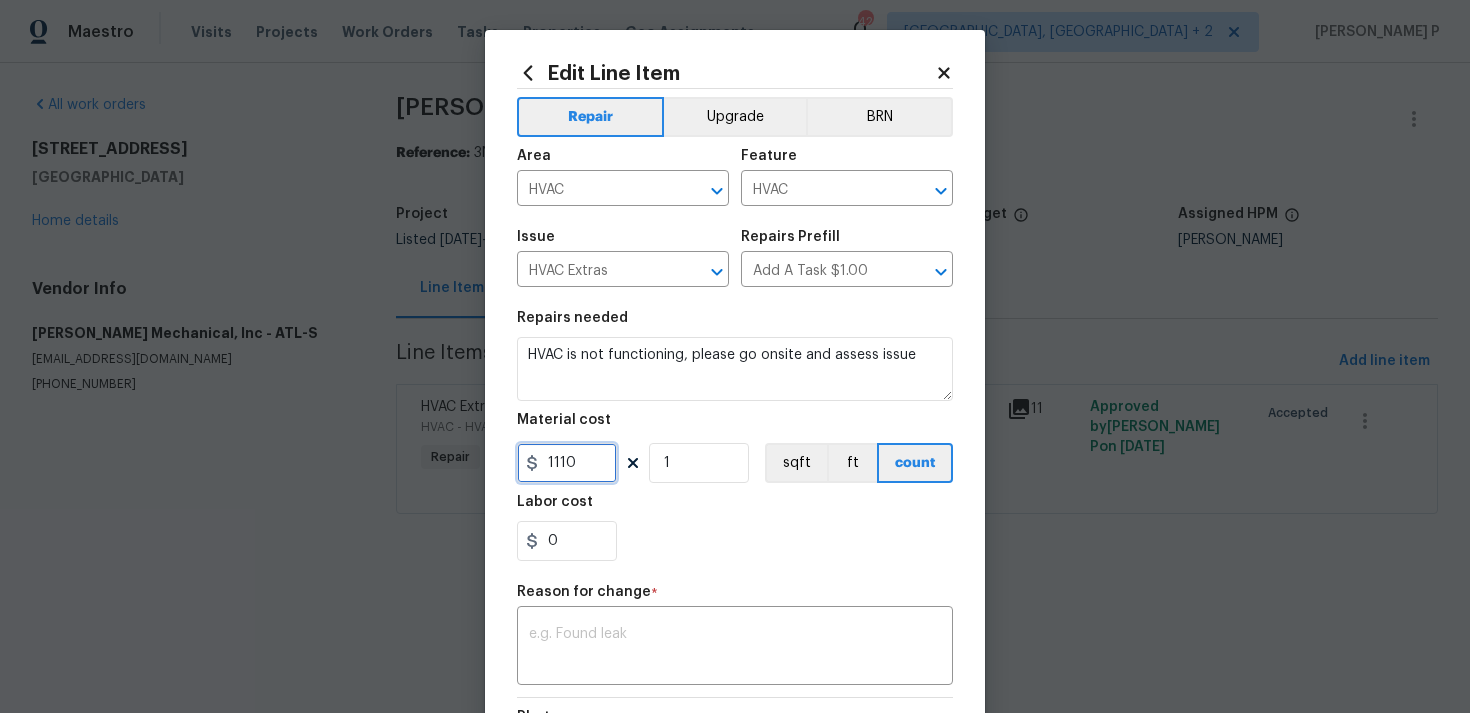 type on "1110" 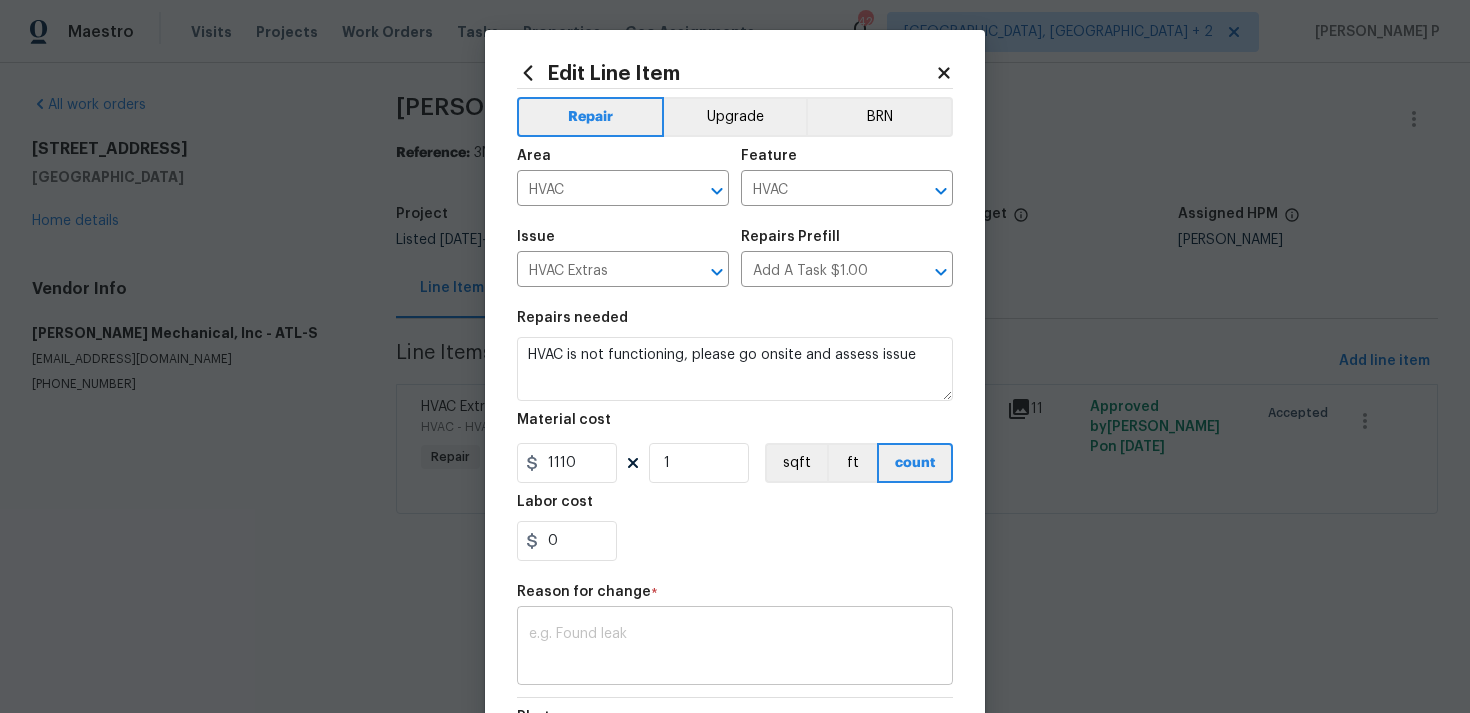 click at bounding box center [735, 648] 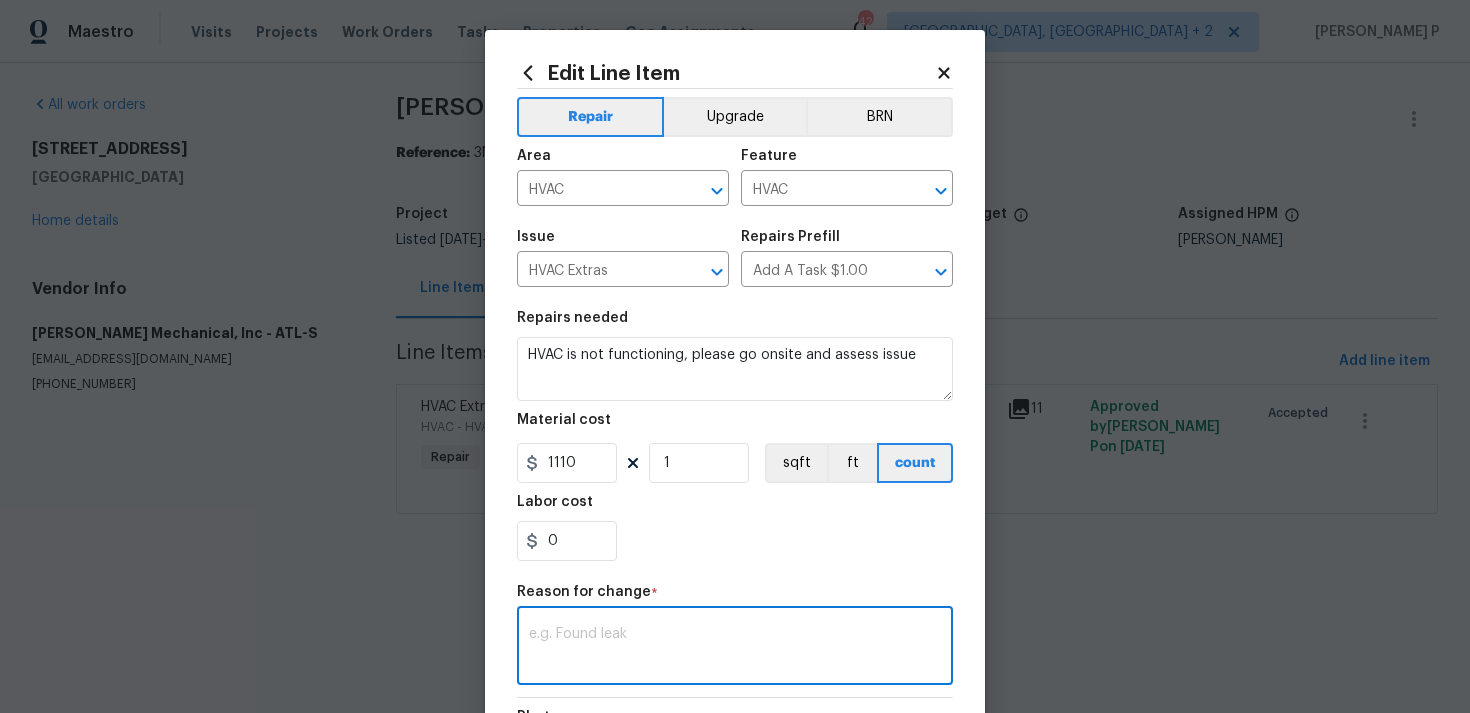paste on "(RP) Updated cost per BR team approval." 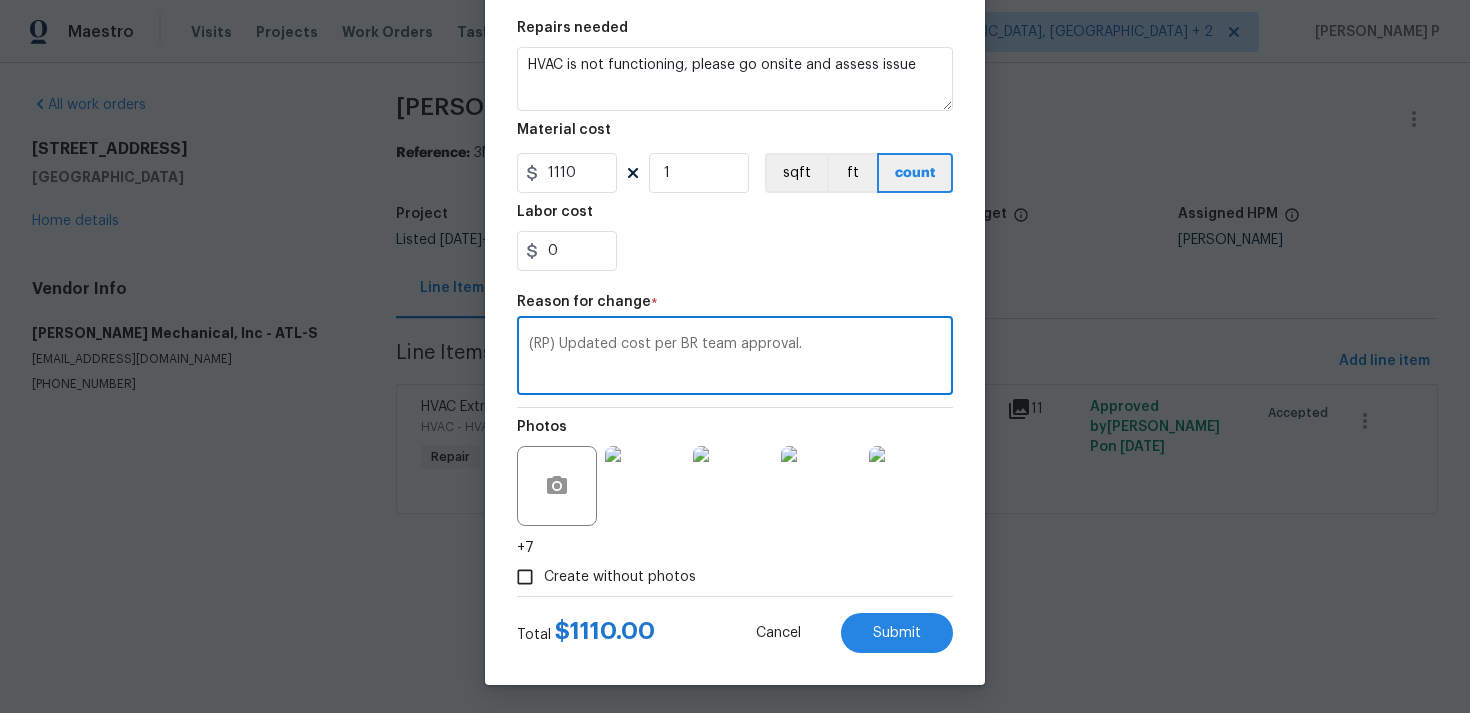 scroll, scrollTop: 293, scrollLeft: 0, axis: vertical 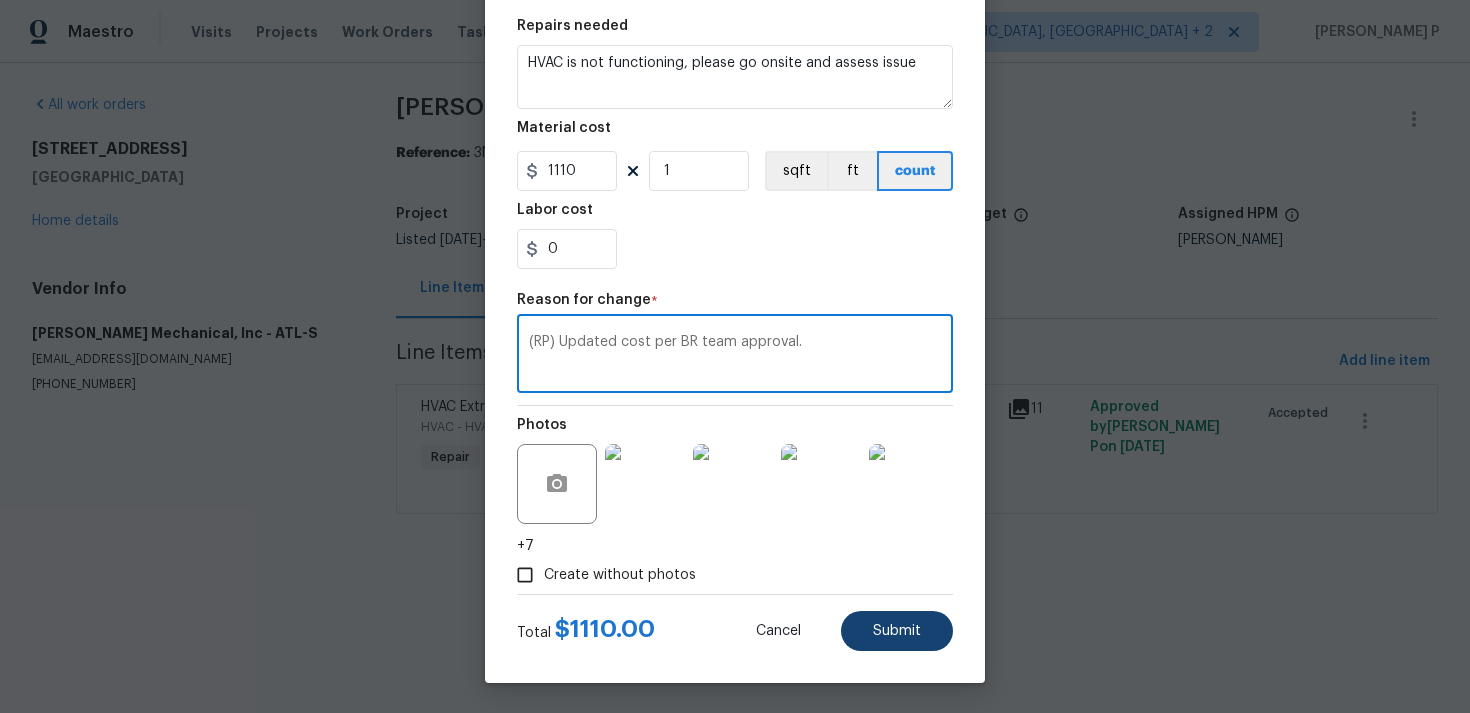 type on "(RP) Updated cost per BR team approval." 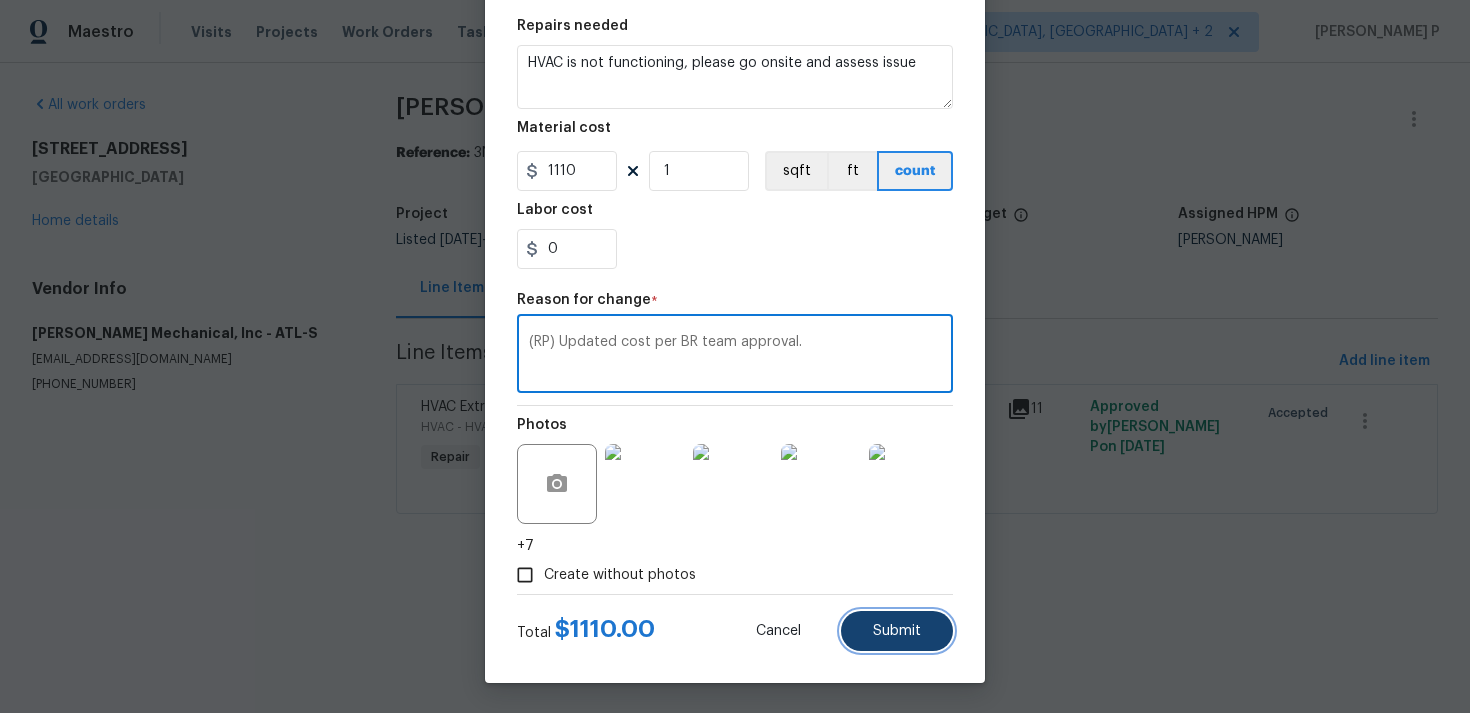 click on "Submit" at bounding box center (897, 631) 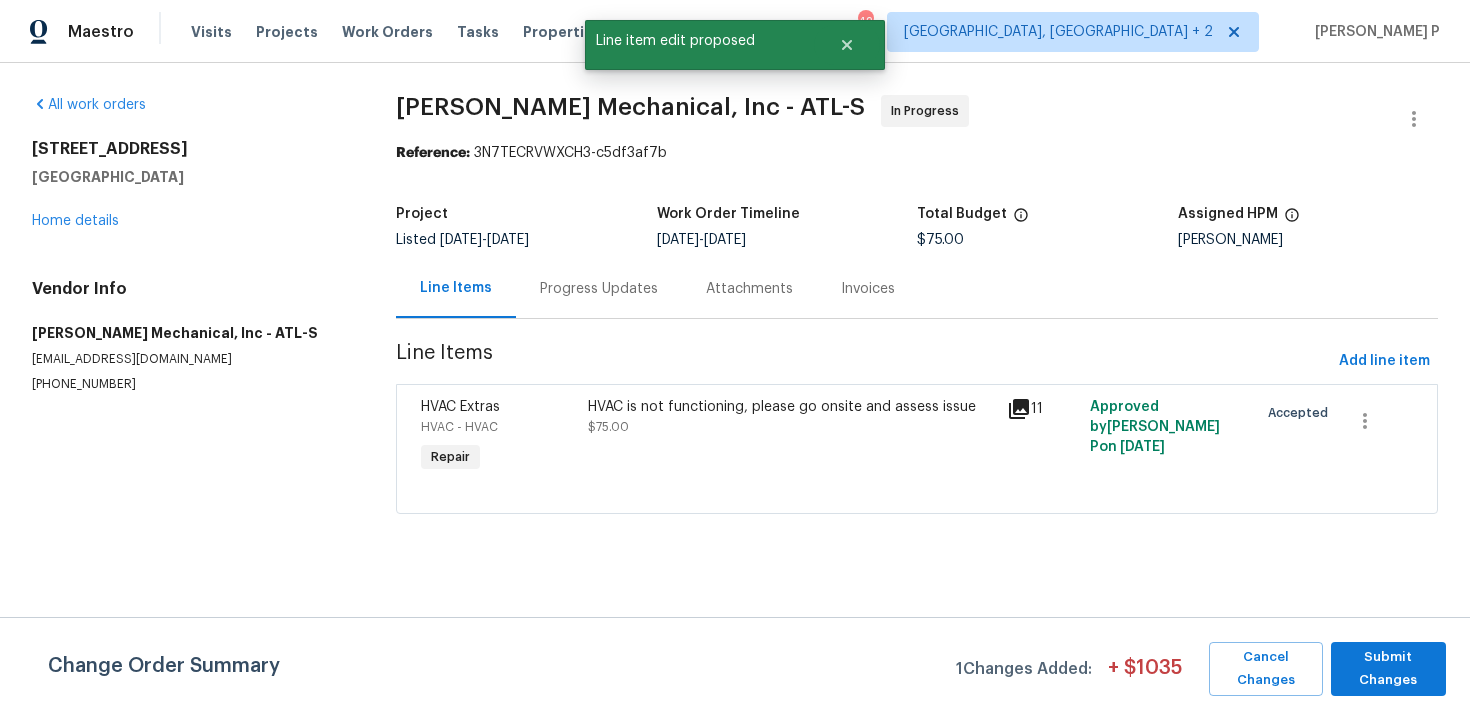scroll, scrollTop: 0, scrollLeft: 0, axis: both 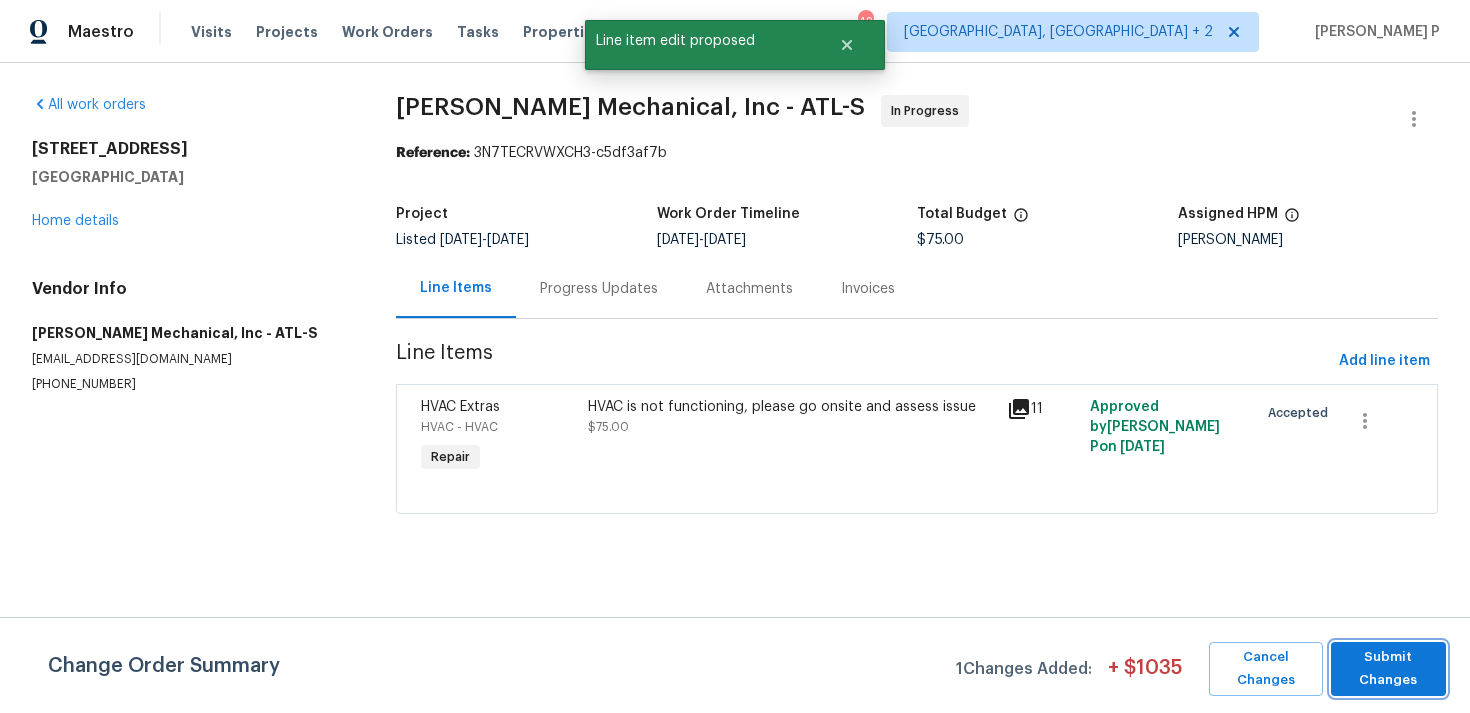 click on "Submit Changes" at bounding box center (1388, 669) 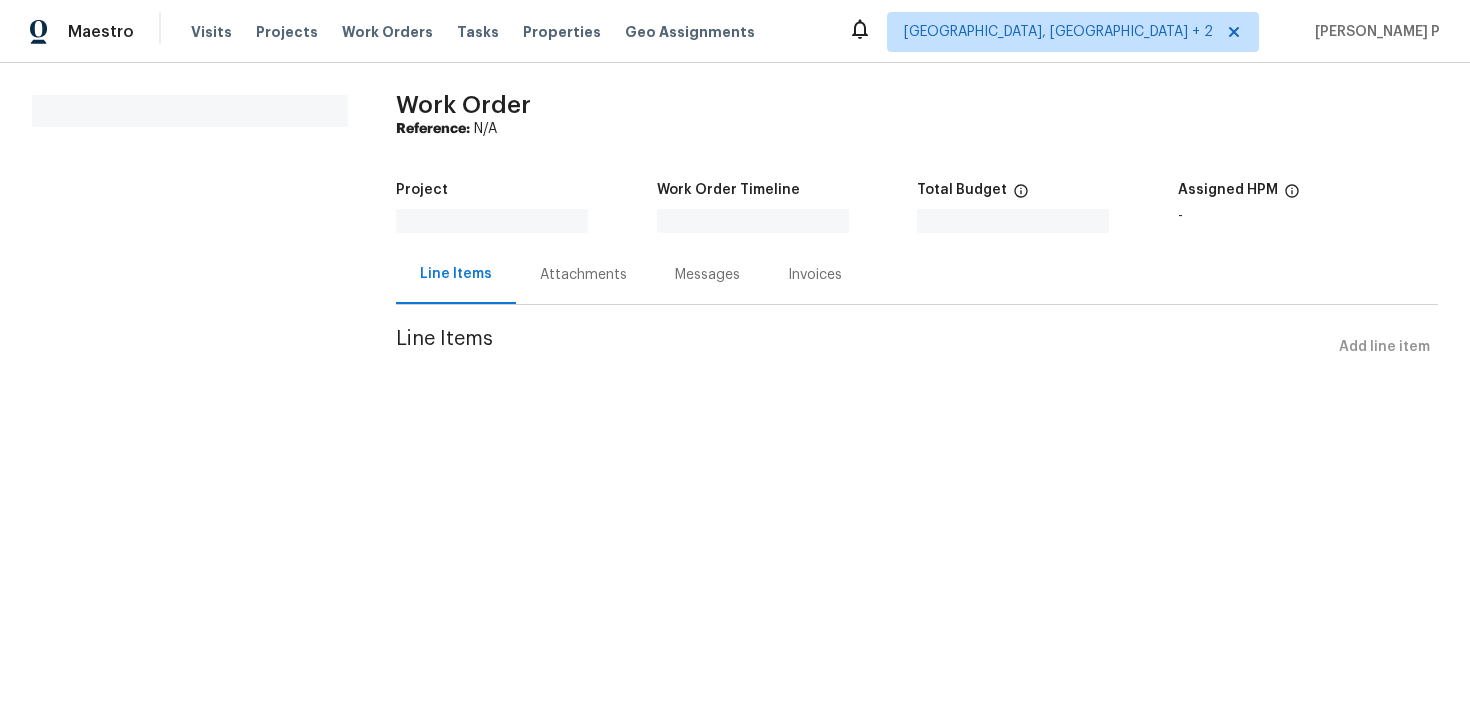 scroll, scrollTop: 0, scrollLeft: 0, axis: both 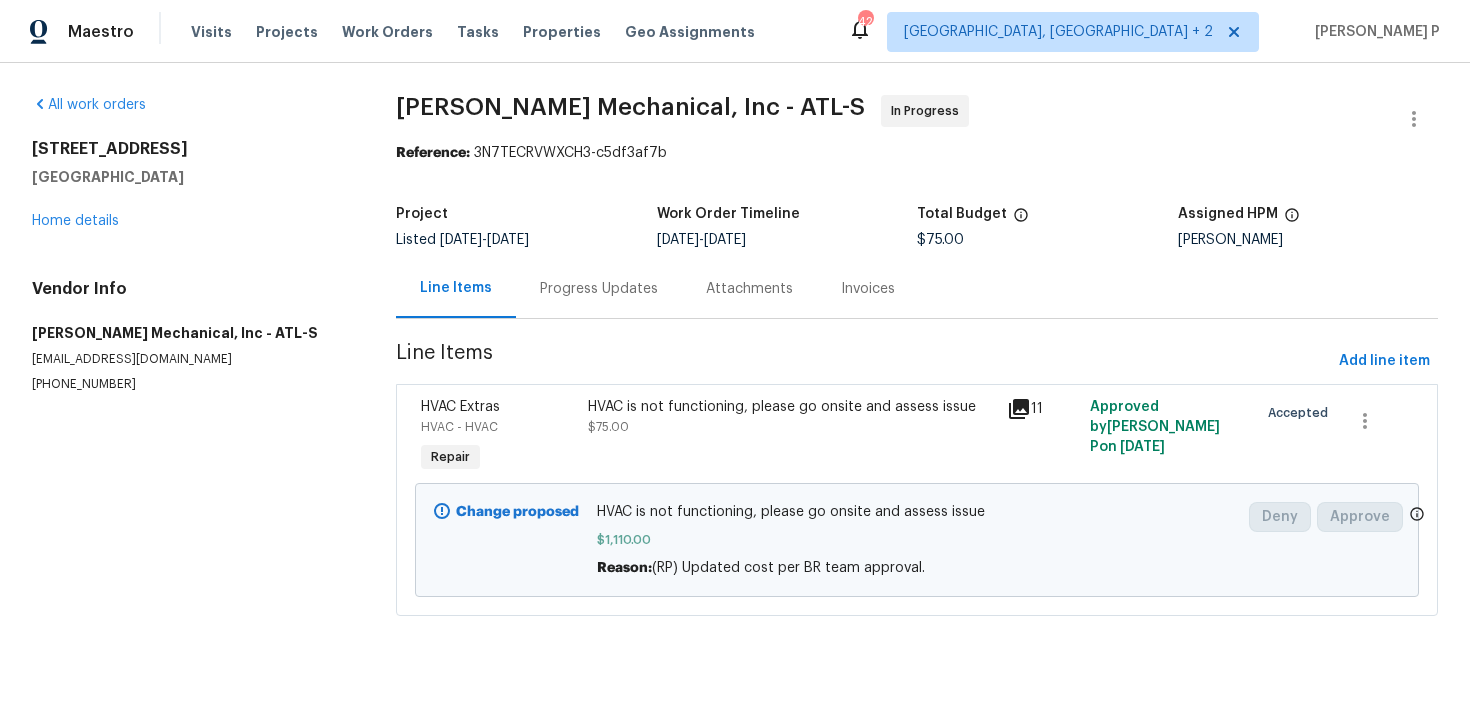 click on "Progress Updates" at bounding box center (599, 289) 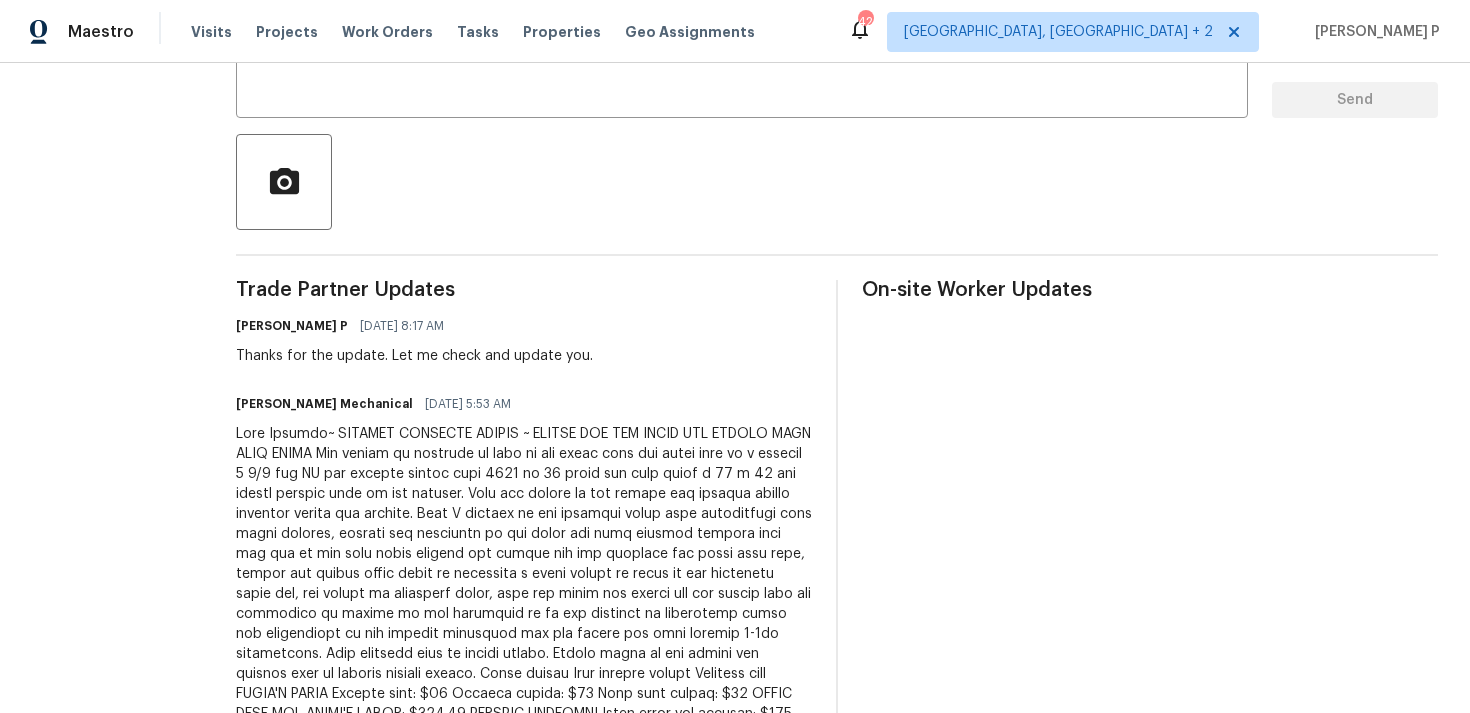 scroll, scrollTop: 247, scrollLeft: 0, axis: vertical 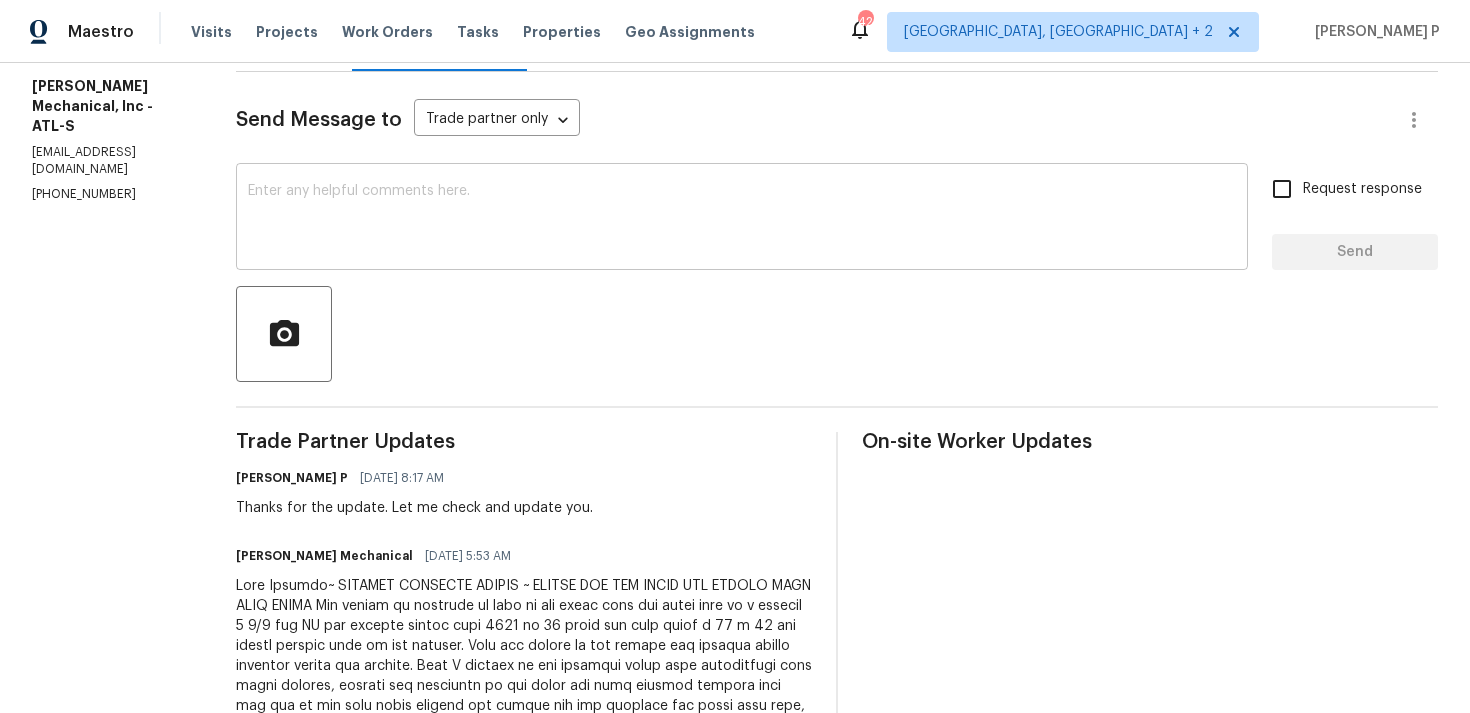 click at bounding box center (742, 219) 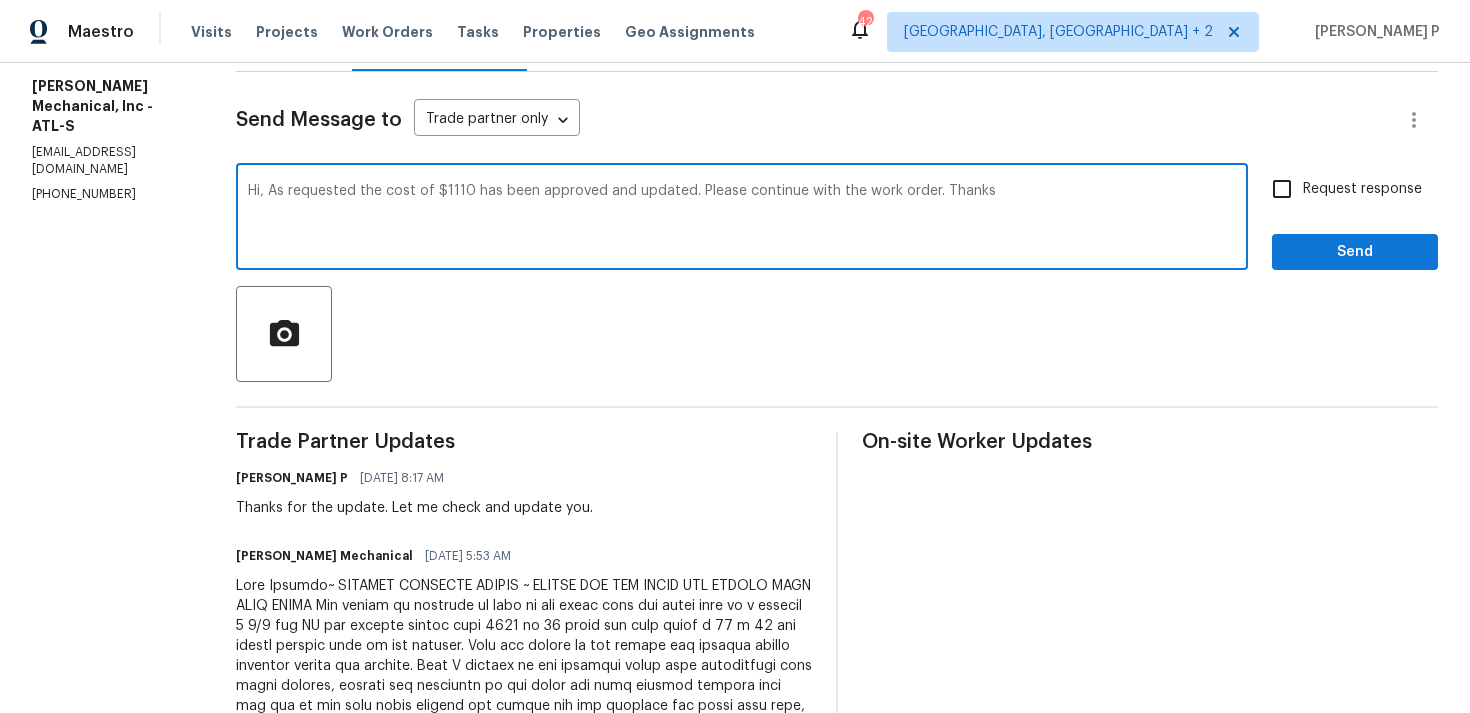 type on "Hi, As requested the cost of $1110 has been approved and updated. Please continue with the work order. Thanks" 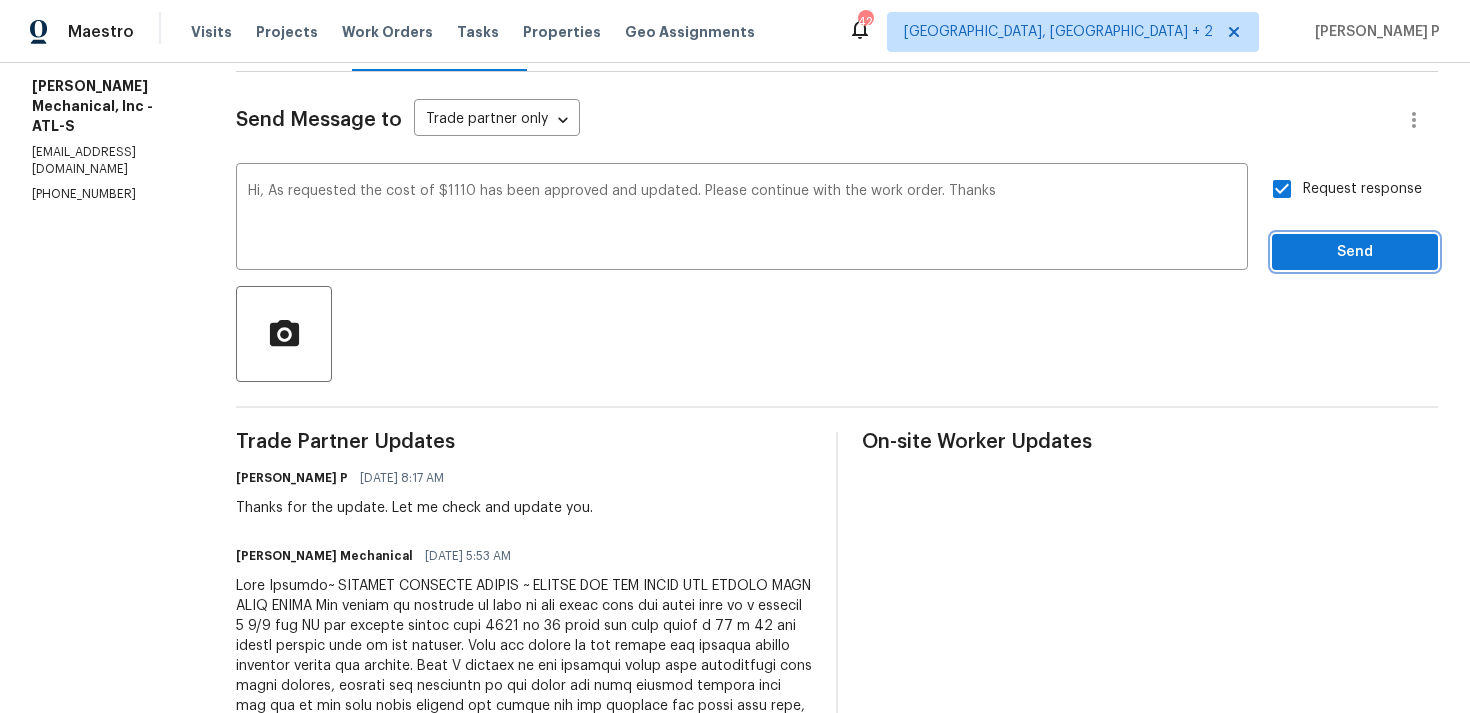 click on "Send" at bounding box center [1355, 252] 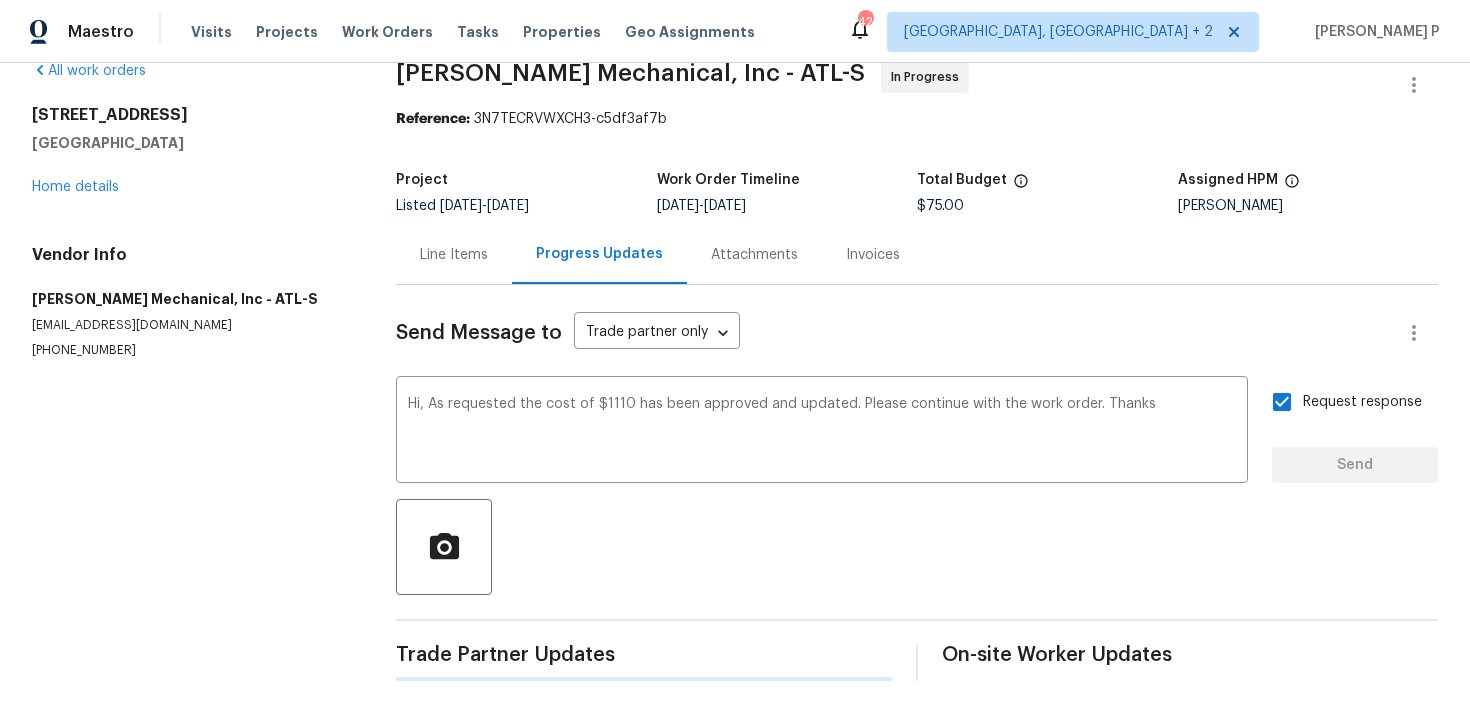 type 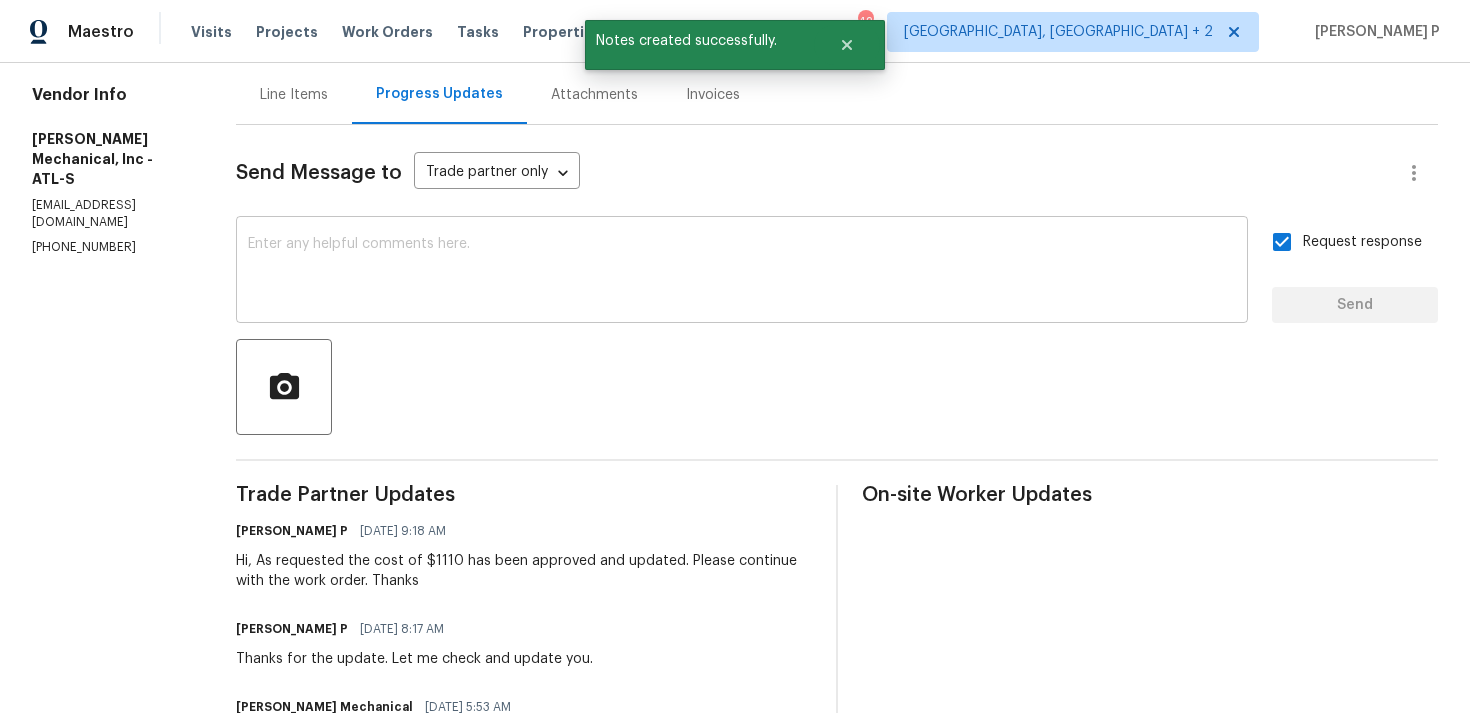 scroll, scrollTop: 66, scrollLeft: 0, axis: vertical 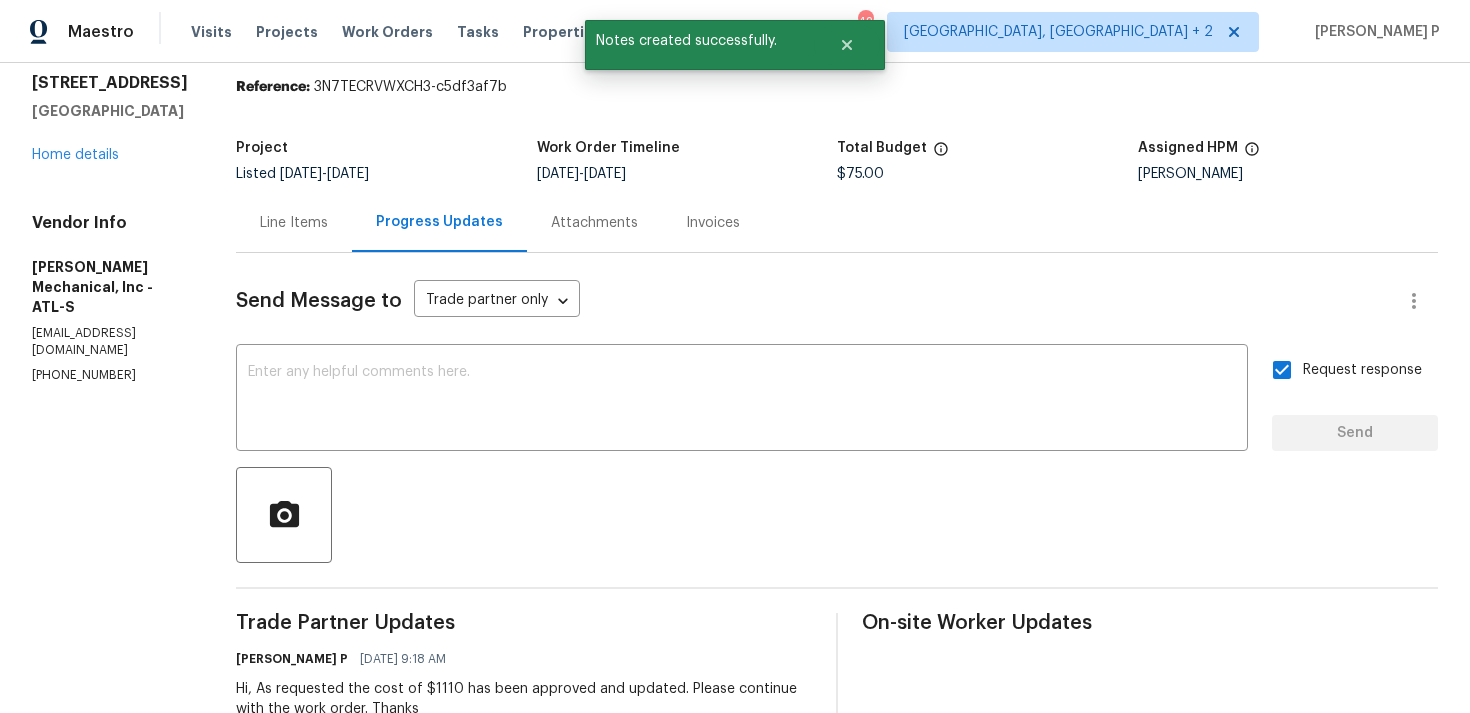 click on "Line Items" at bounding box center (294, 223) 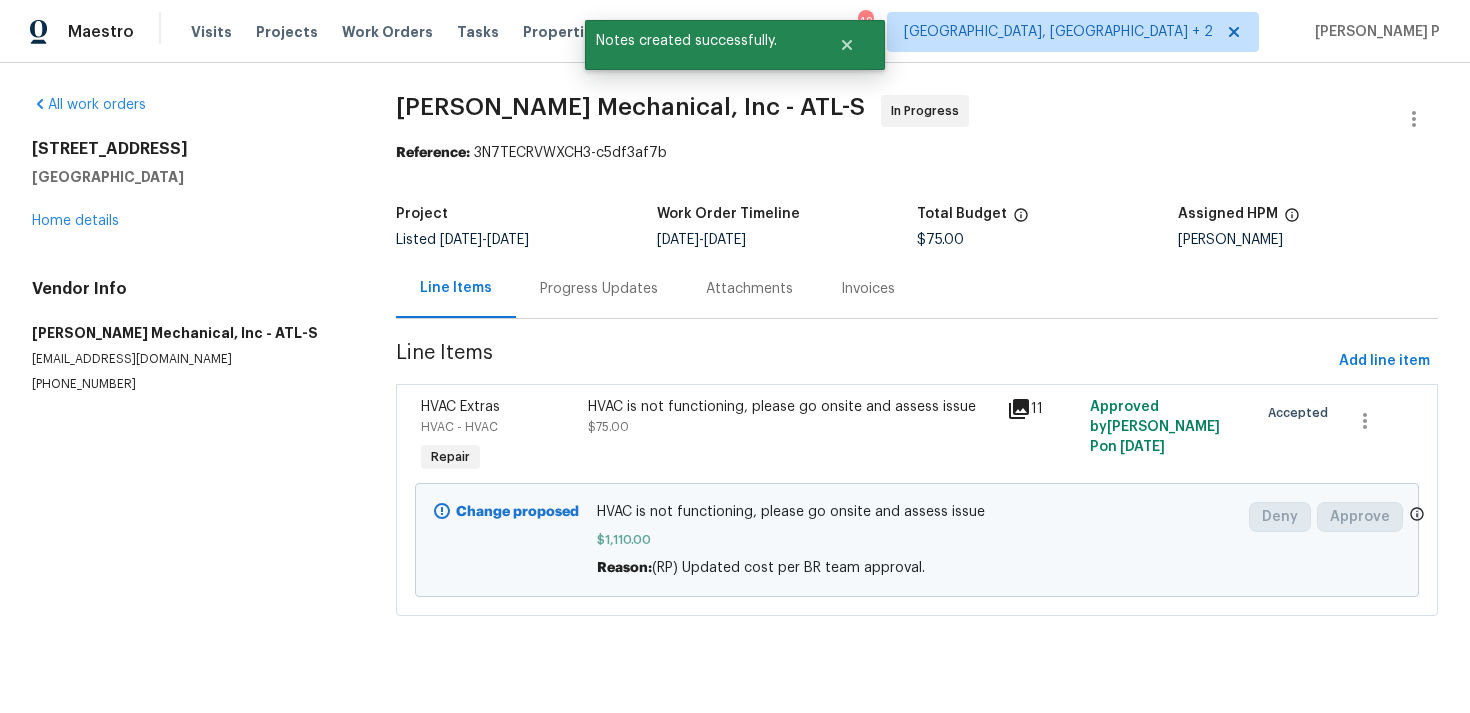 scroll, scrollTop: 0, scrollLeft: 0, axis: both 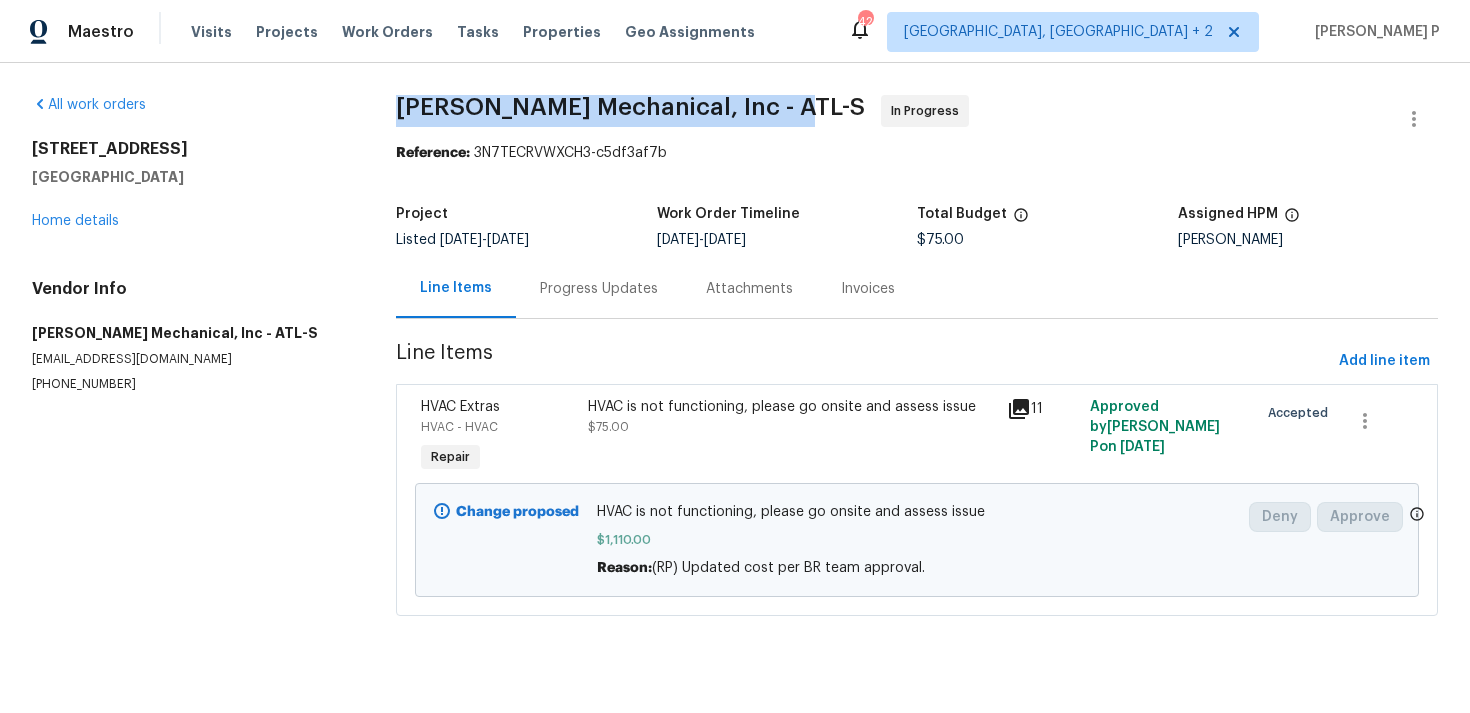 drag, startPoint x: 393, startPoint y: 106, endPoint x: 790, endPoint y: 106, distance: 397 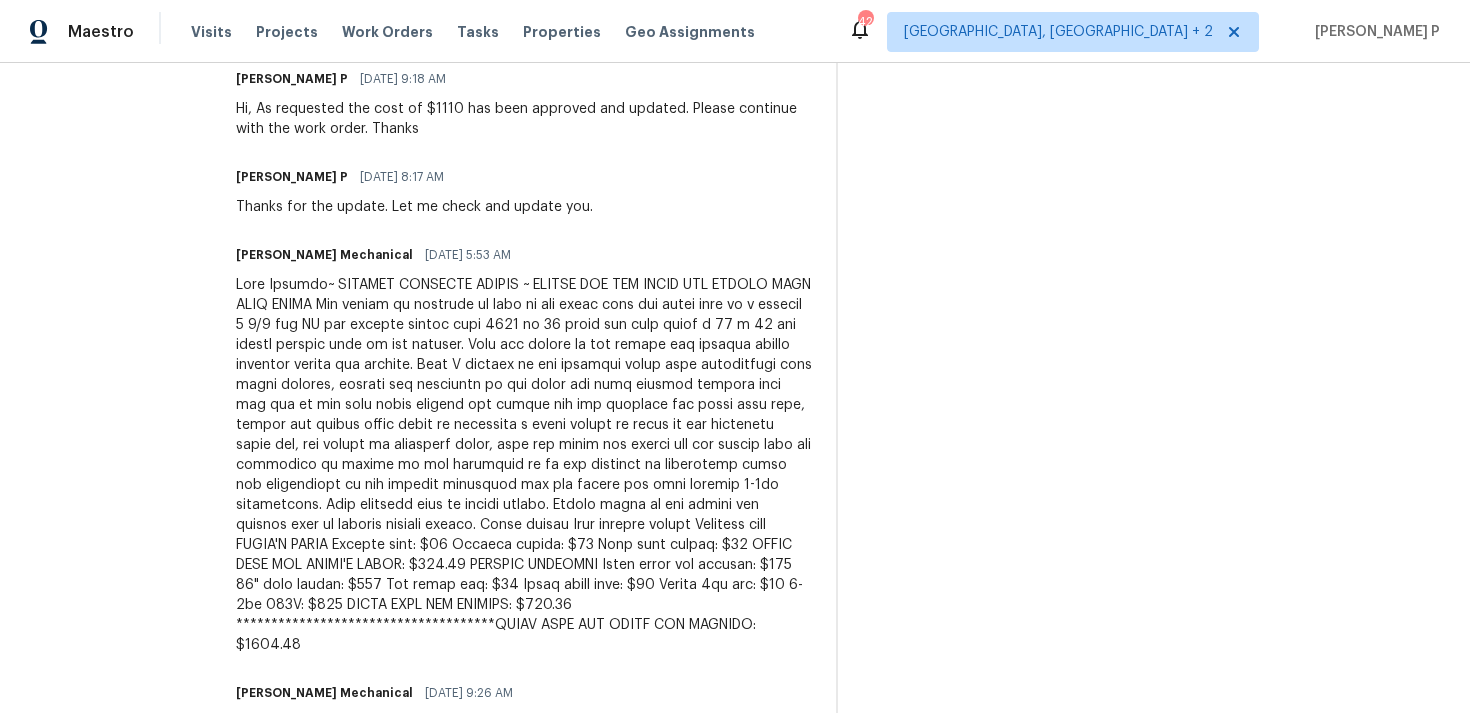 scroll, scrollTop: 656, scrollLeft: 0, axis: vertical 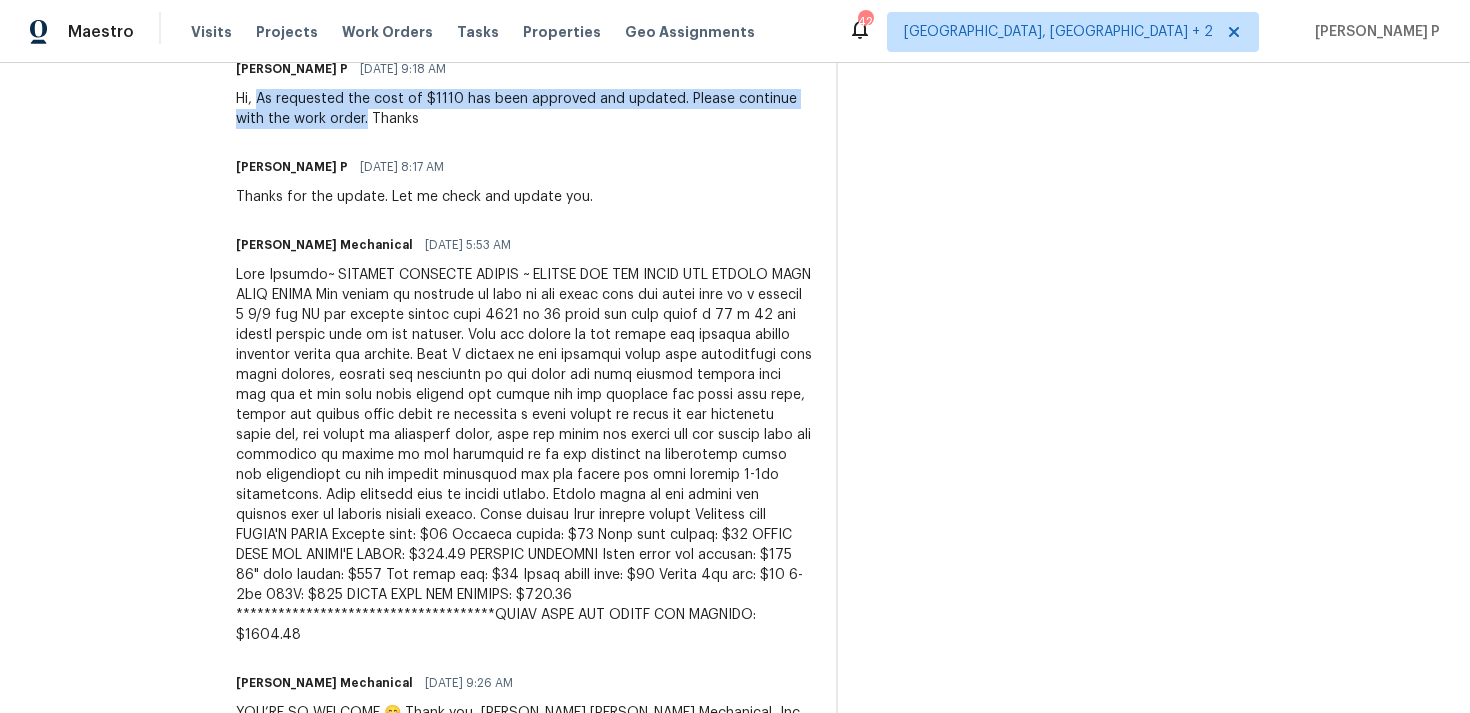 drag, startPoint x: 294, startPoint y: 100, endPoint x: 402, endPoint y: 122, distance: 110.217964 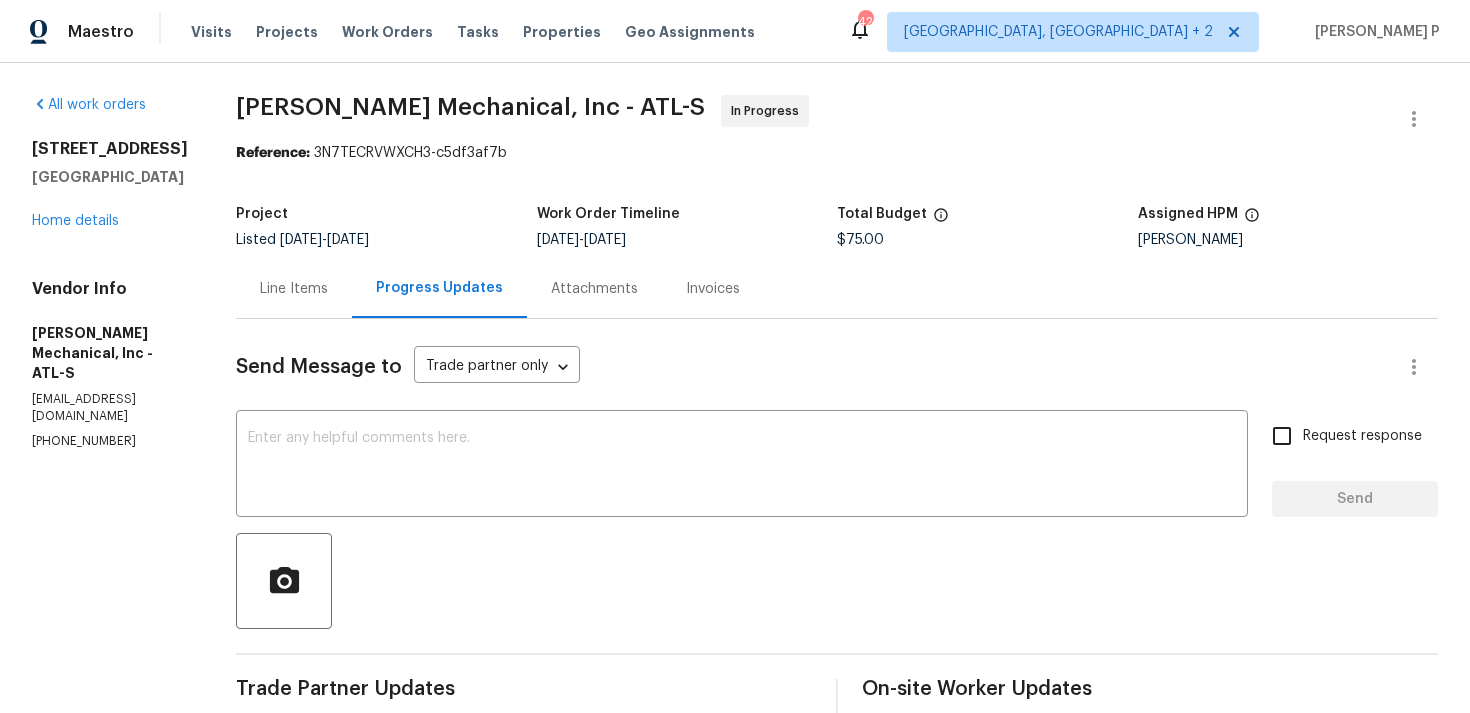 click on "Line Items" at bounding box center [294, 288] 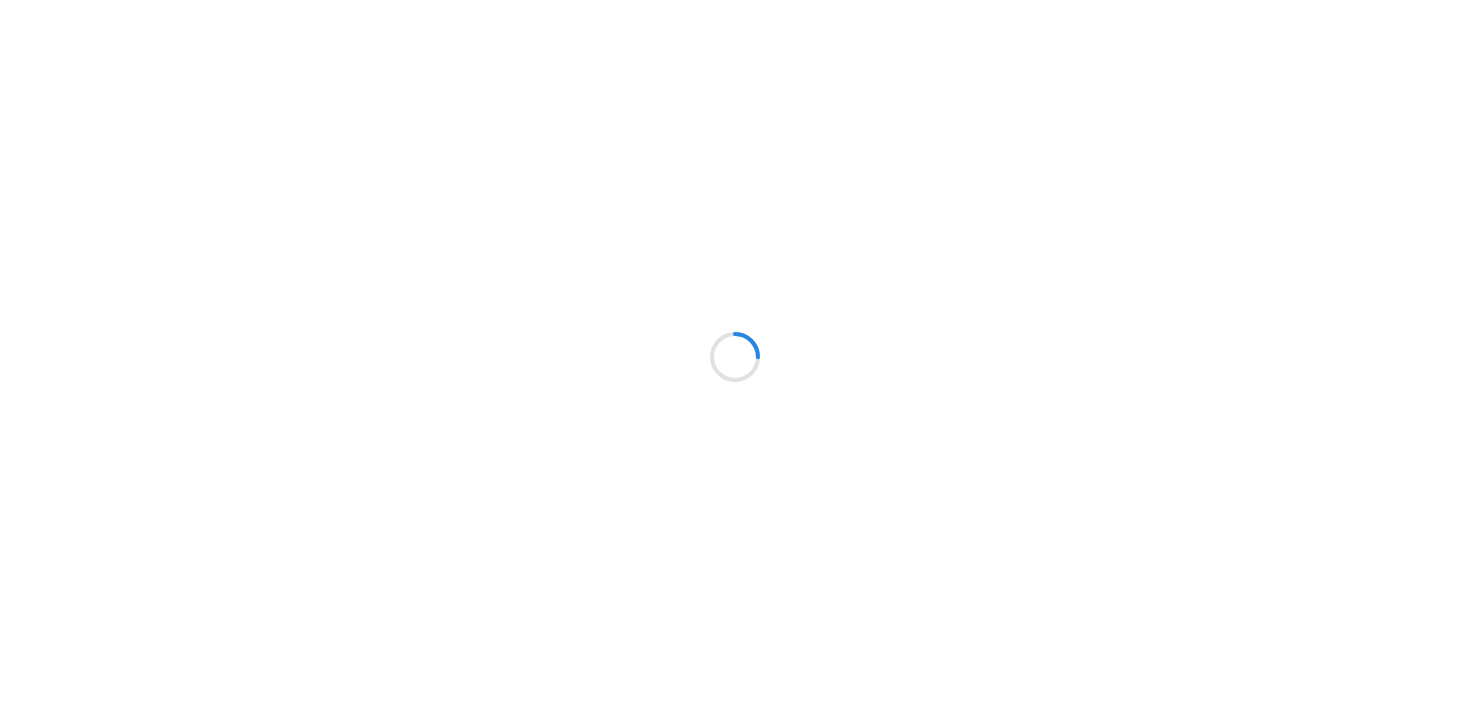 scroll, scrollTop: 0, scrollLeft: 0, axis: both 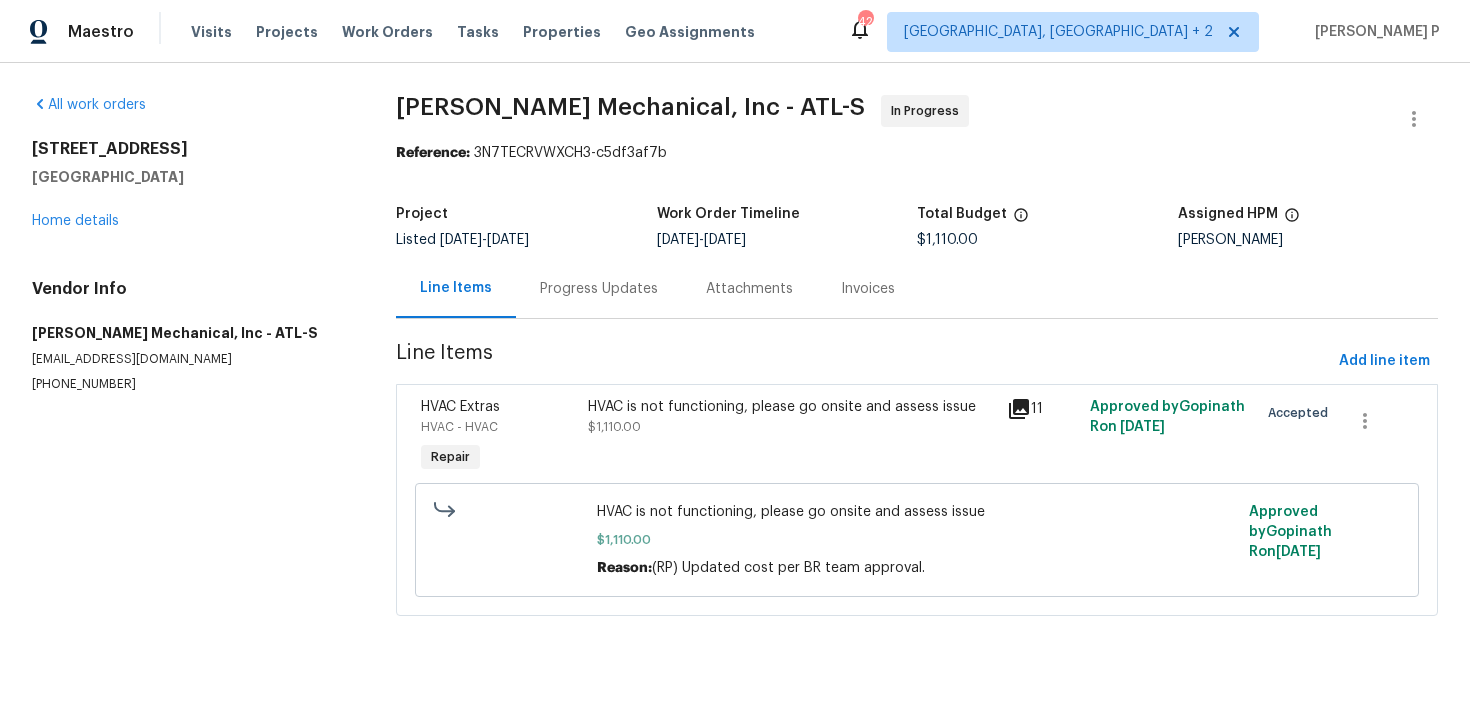 click on "Progress Updates" at bounding box center (599, 288) 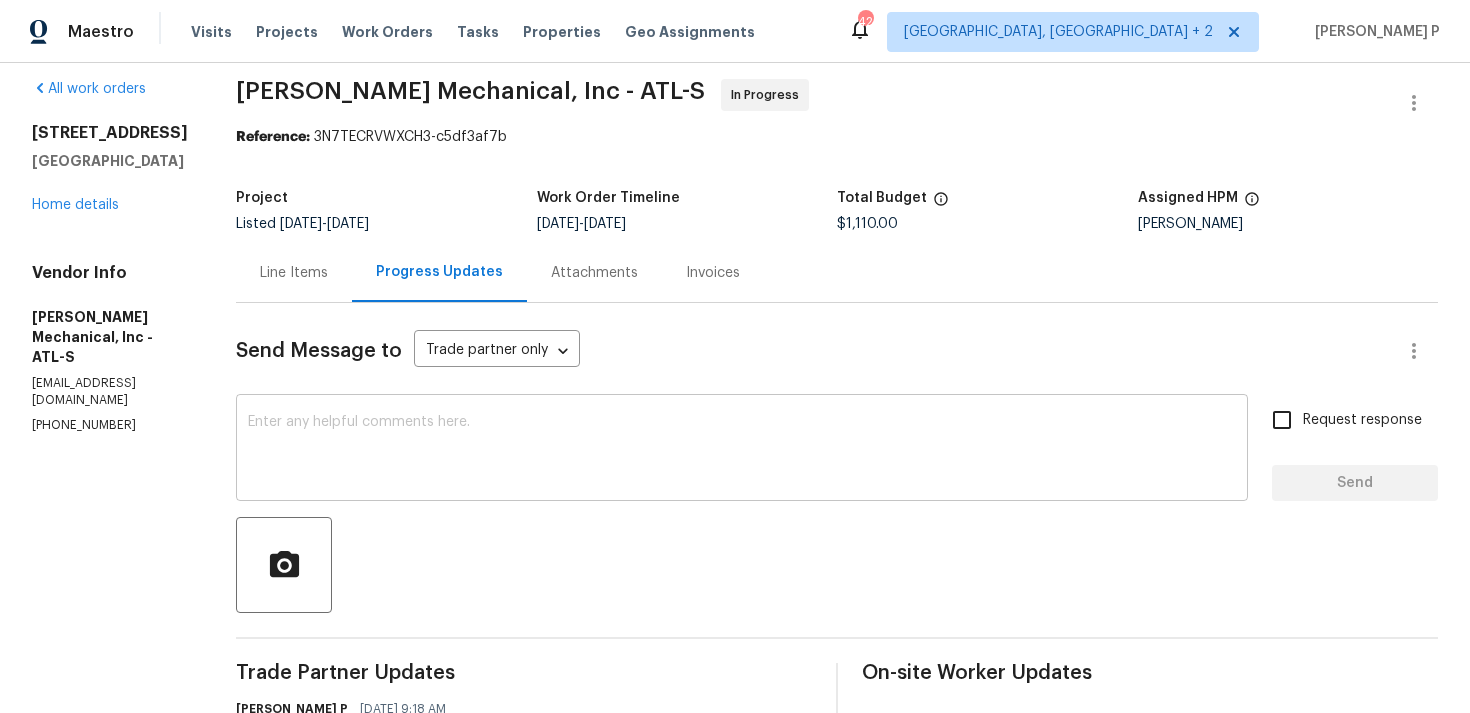scroll, scrollTop: 0, scrollLeft: 0, axis: both 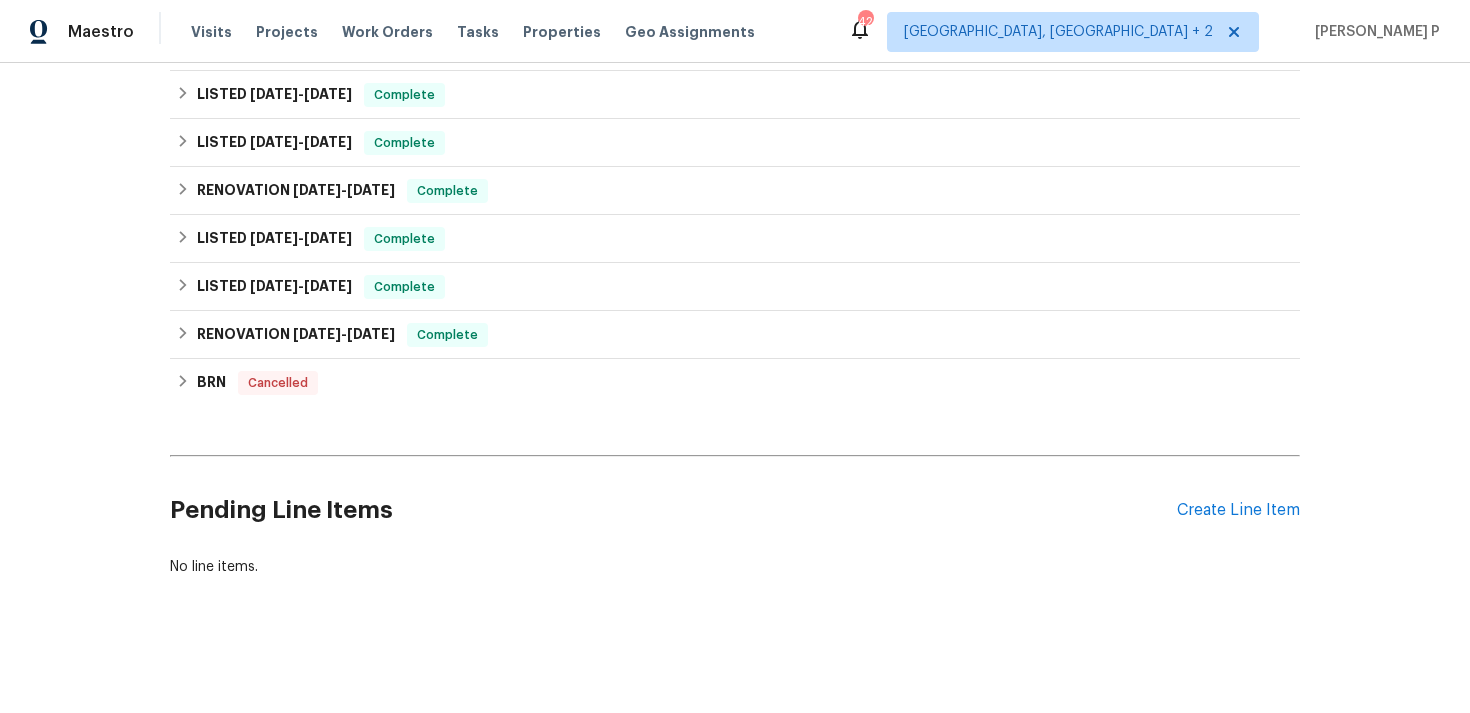 click on "Pending Line Items Create Line Item" at bounding box center (735, 510) 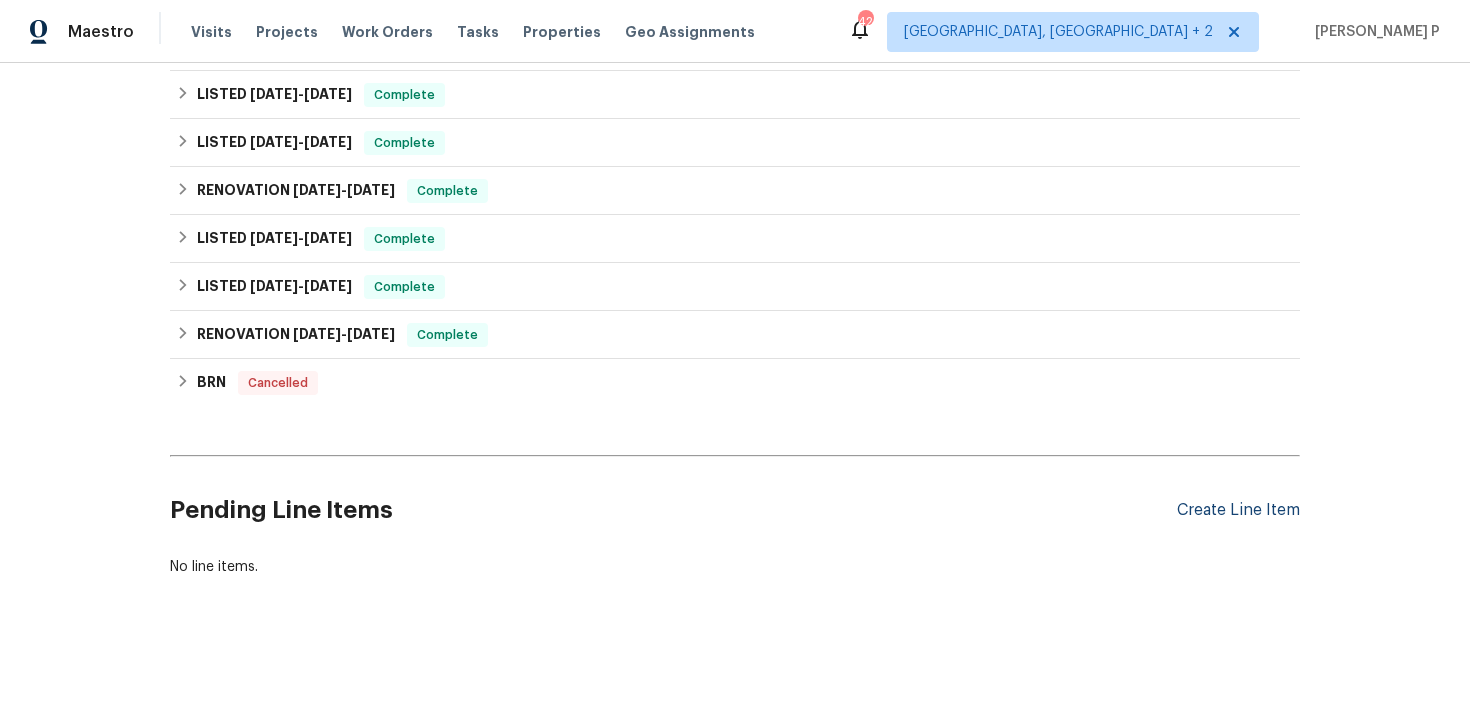 click on "Create Line Item" at bounding box center (1238, 510) 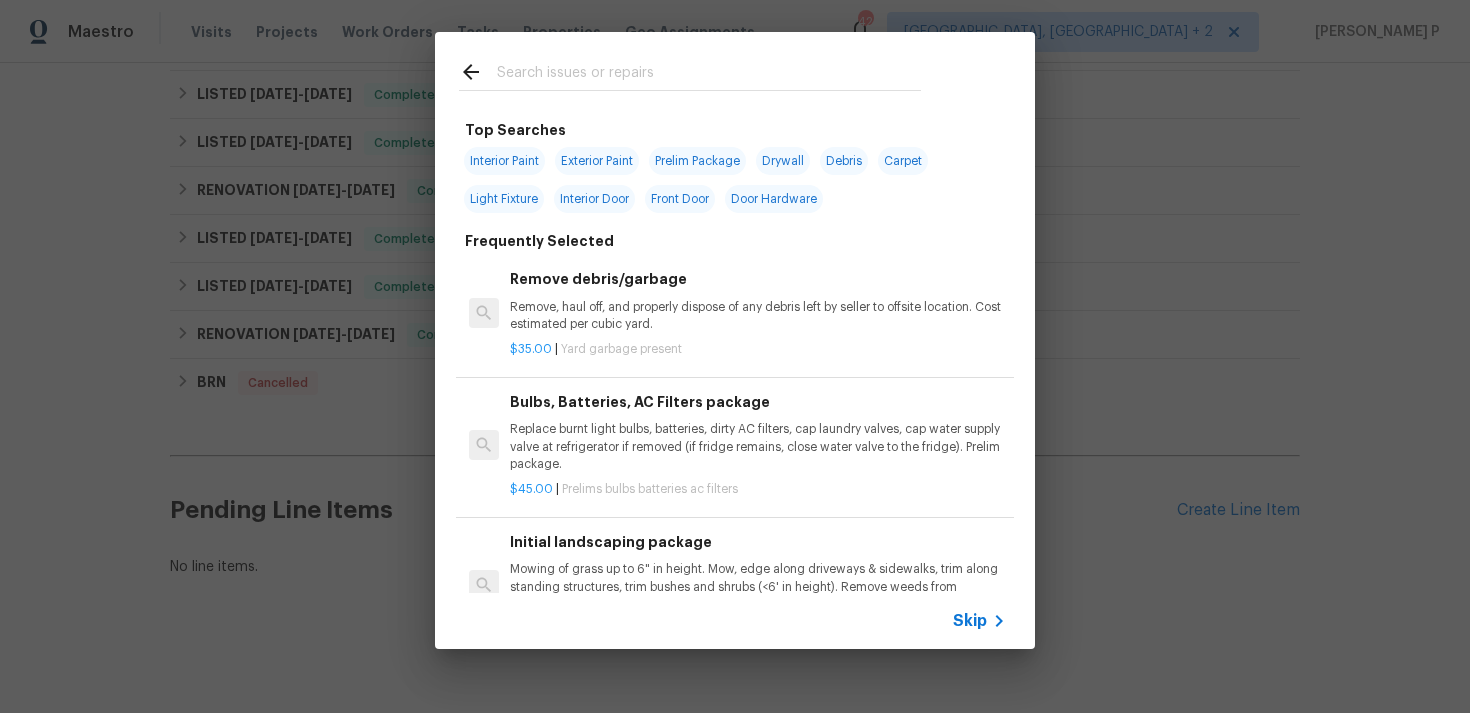 click on "Skip" at bounding box center [970, 621] 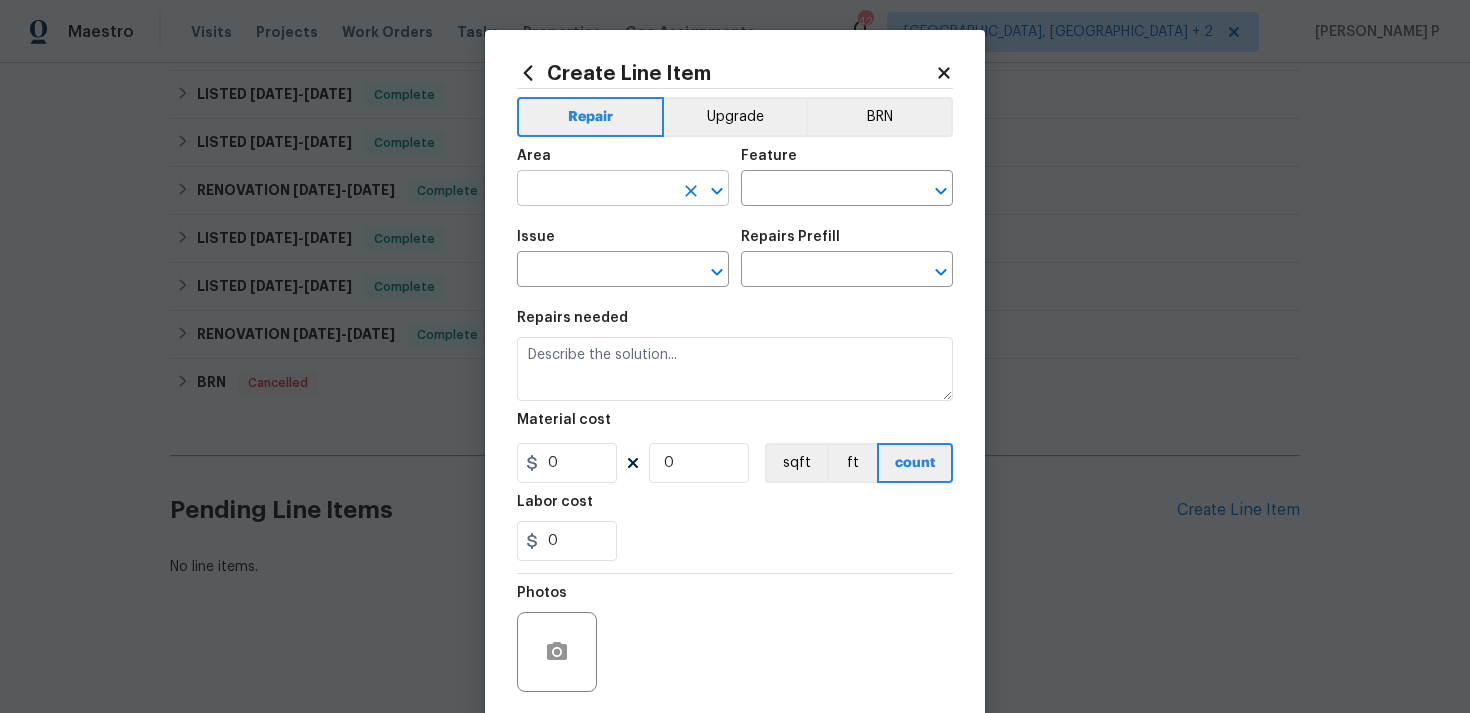 click at bounding box center [595, 190] 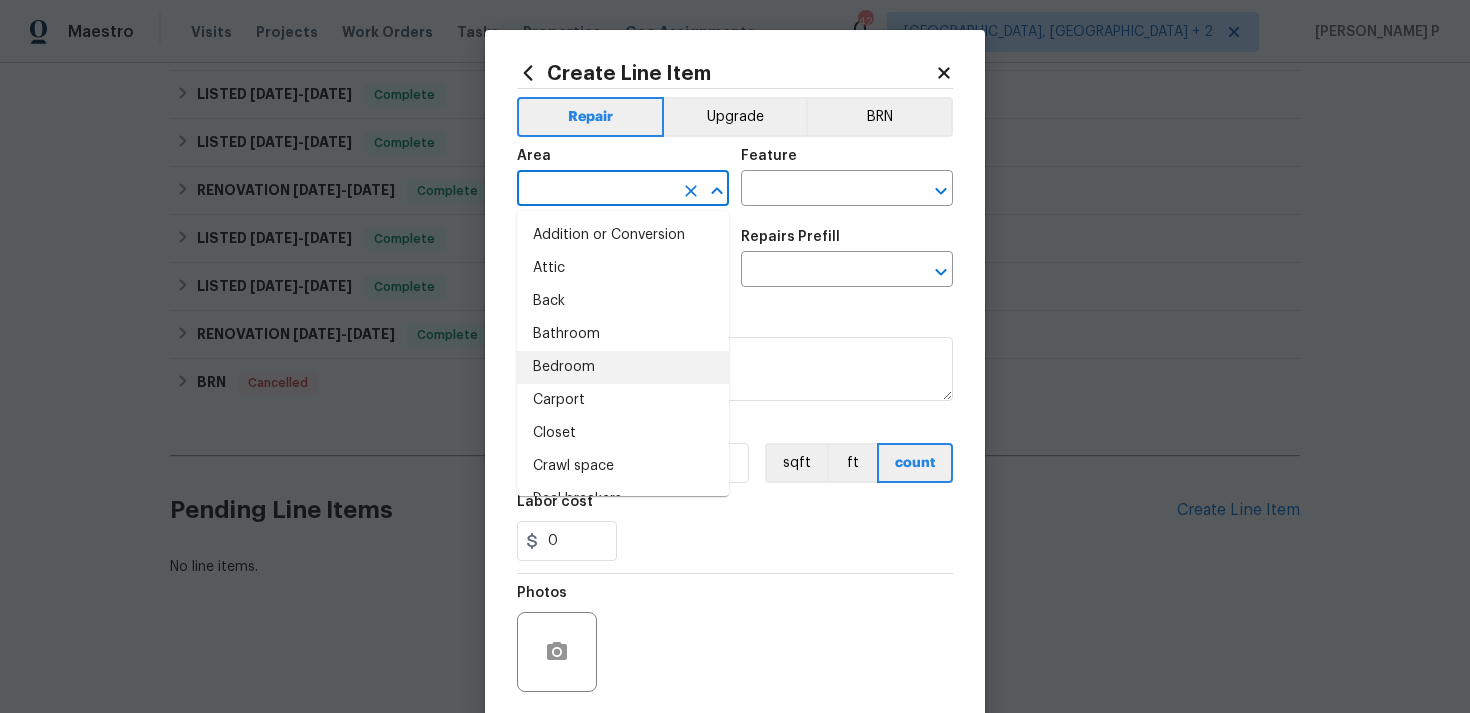 click on "Bedroom" at bounding box center (623, 367) 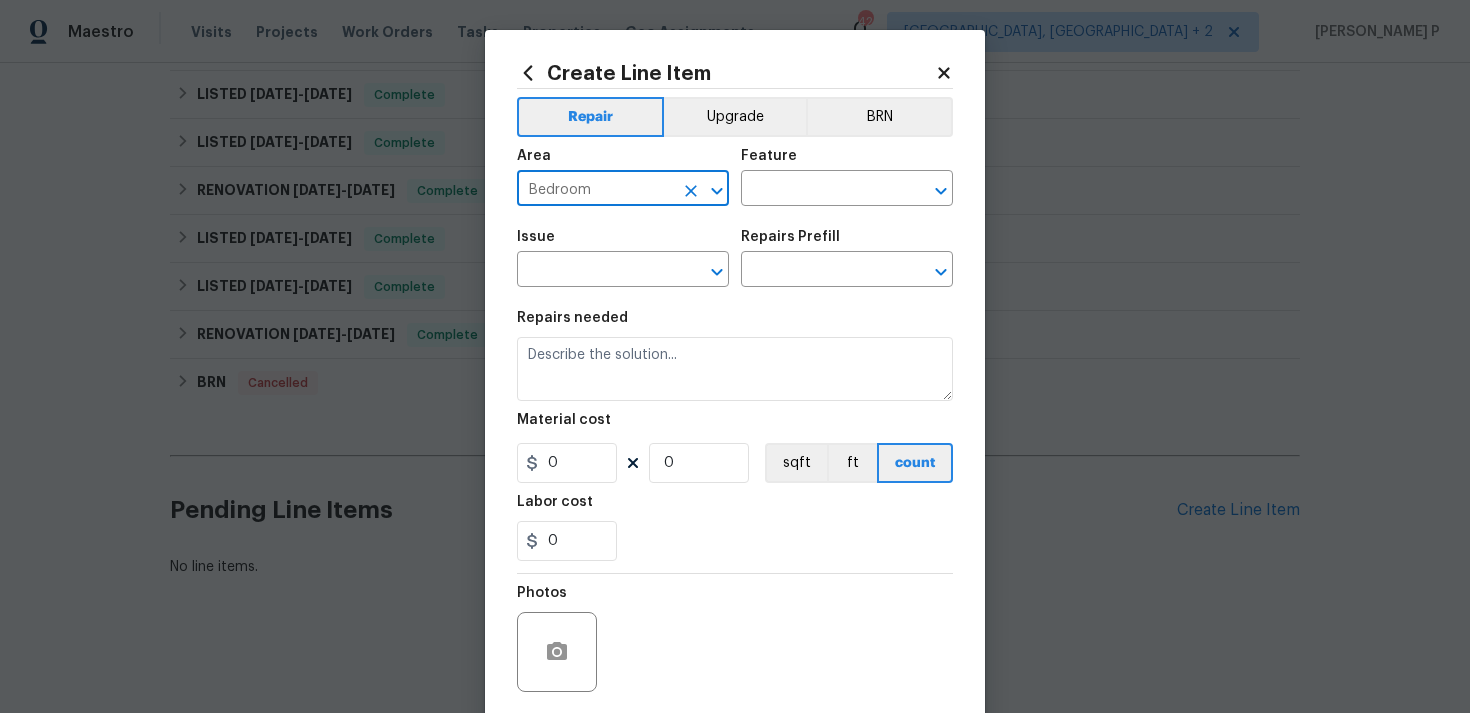 click on "Bedroom" at bounding box center (595, 190) 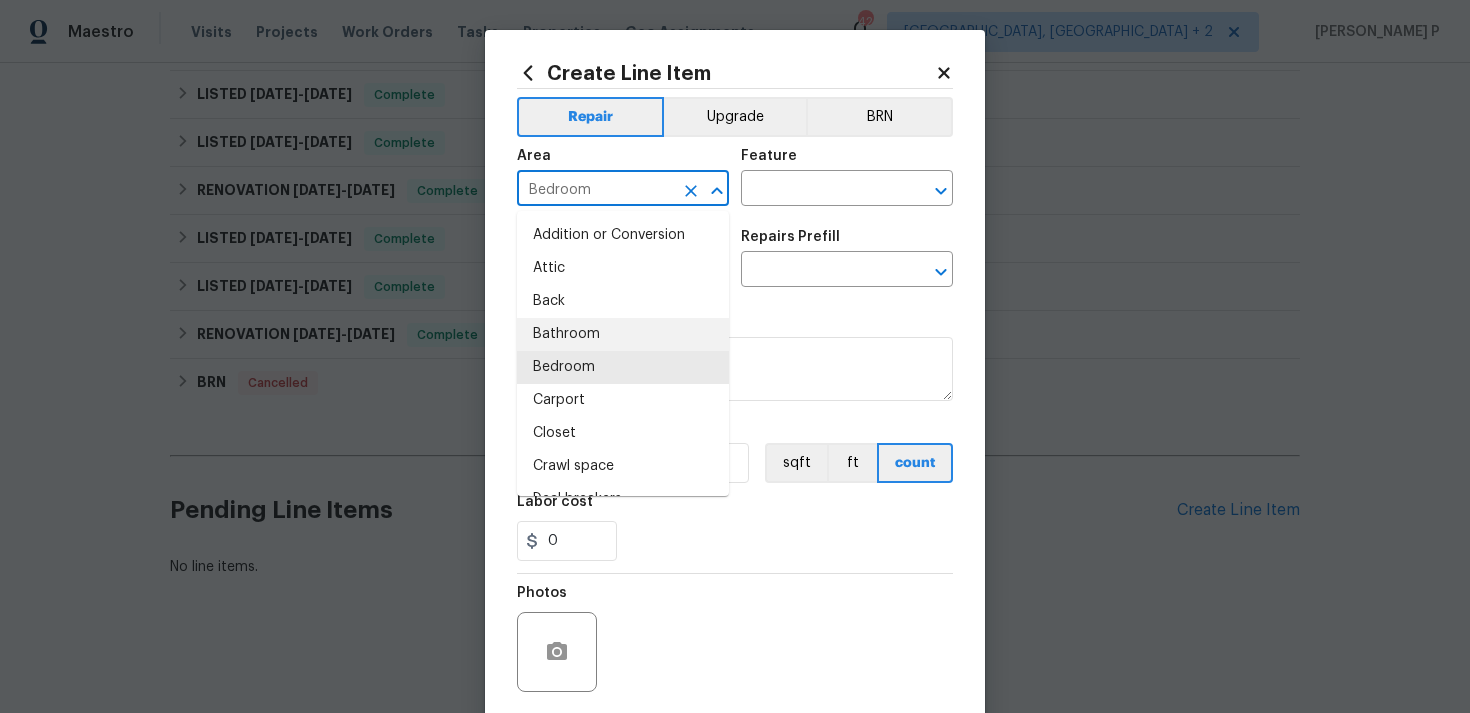 click on "Bathroom" at bounding box center (623, 334) 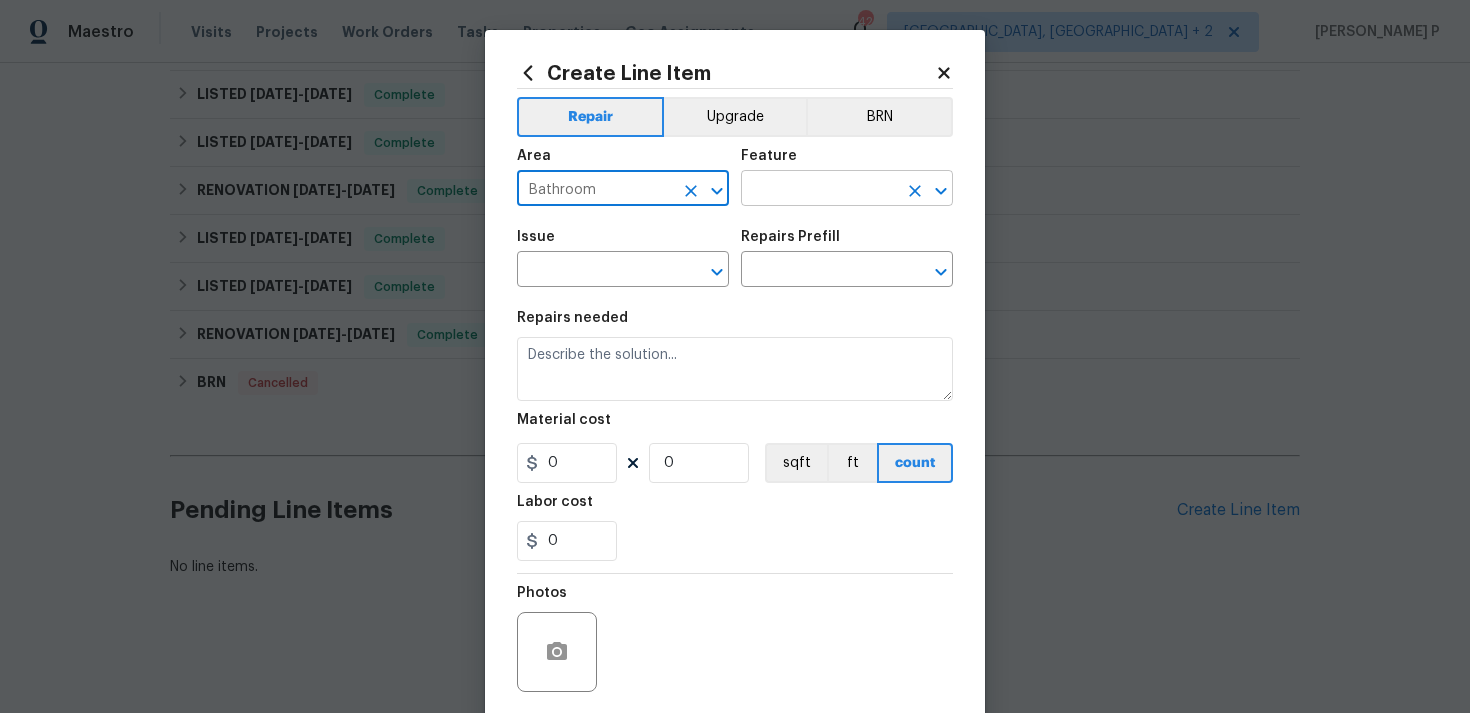 click at bounding box center (819, 190) 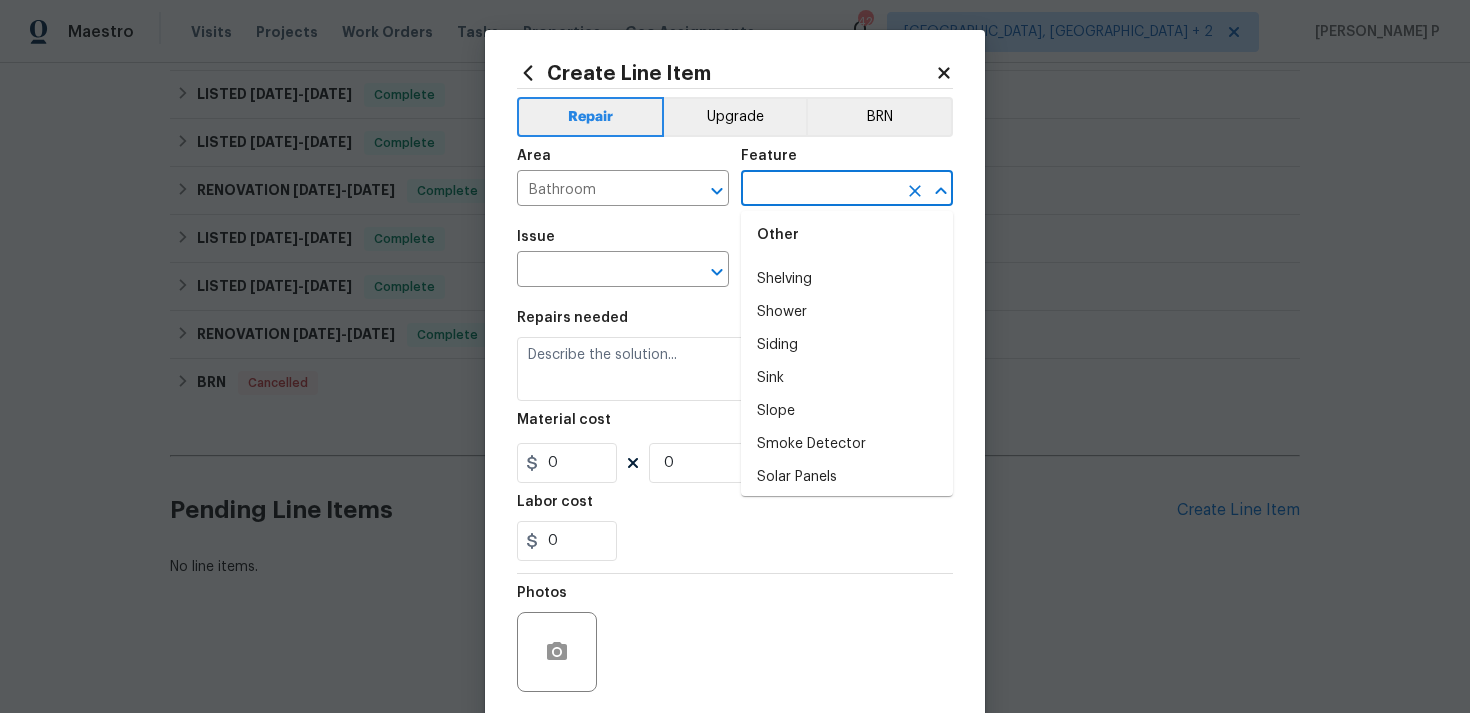 scroll, scrollTop: 4352, scrollLeft: 0, axis: vertical 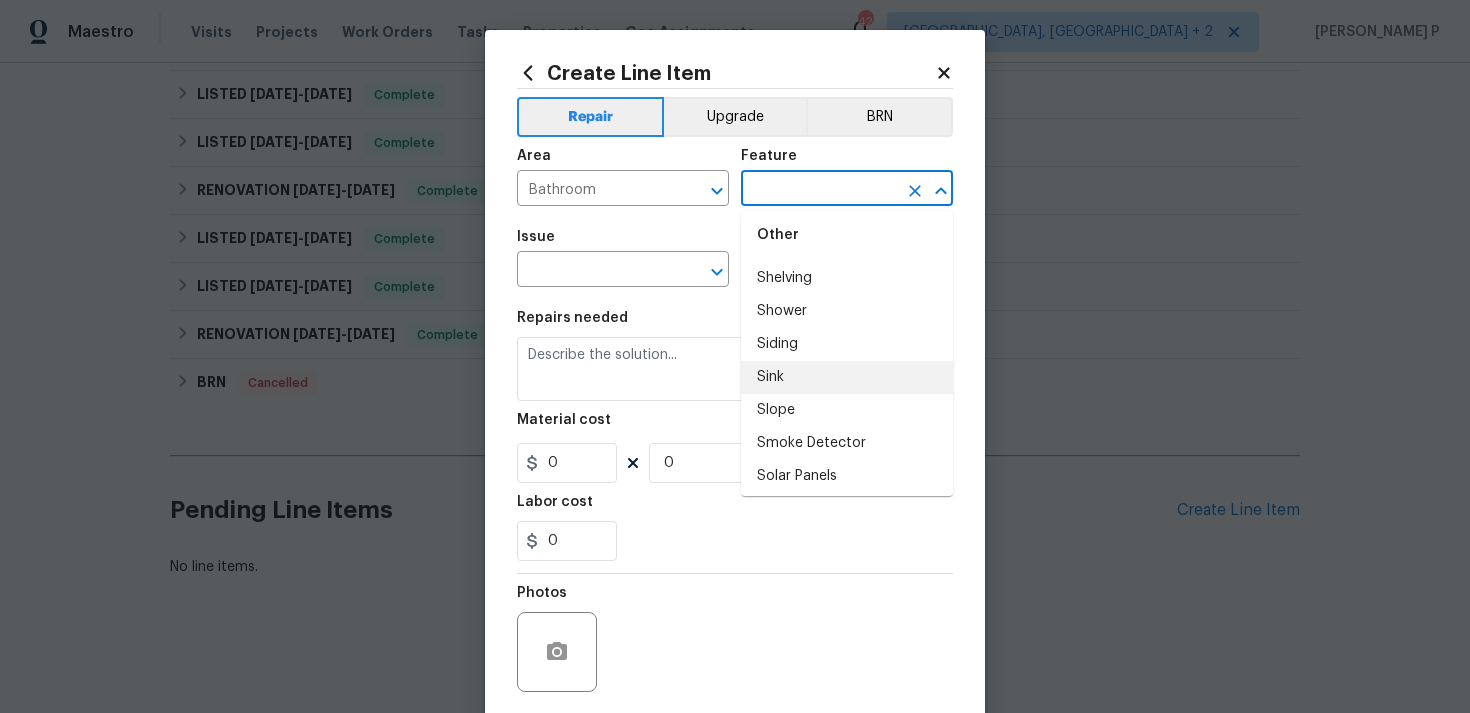 click on "Sink" at bounding box center (847, 377) 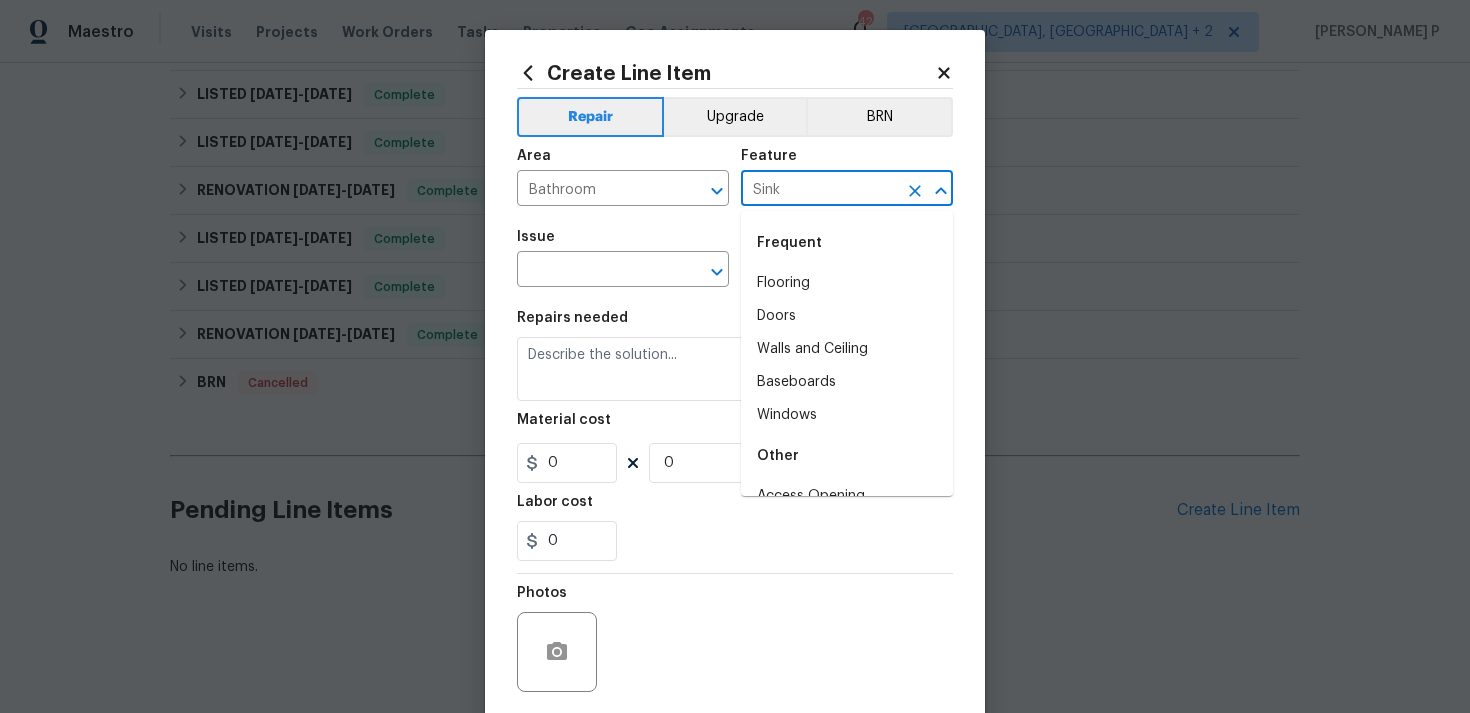 scroll, scrollTop: 4229, scrollLeft: 0, axis: vertical 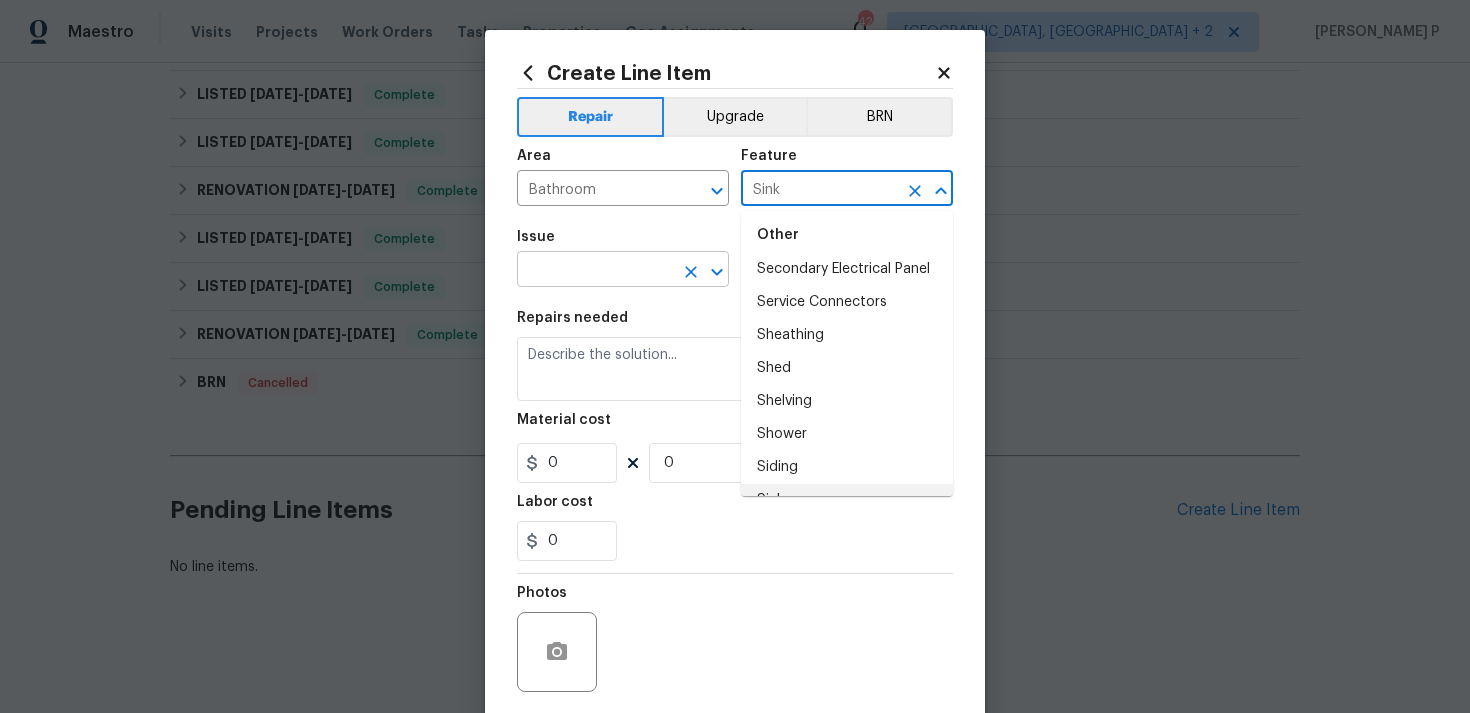 click at bounding box center (595, 271) 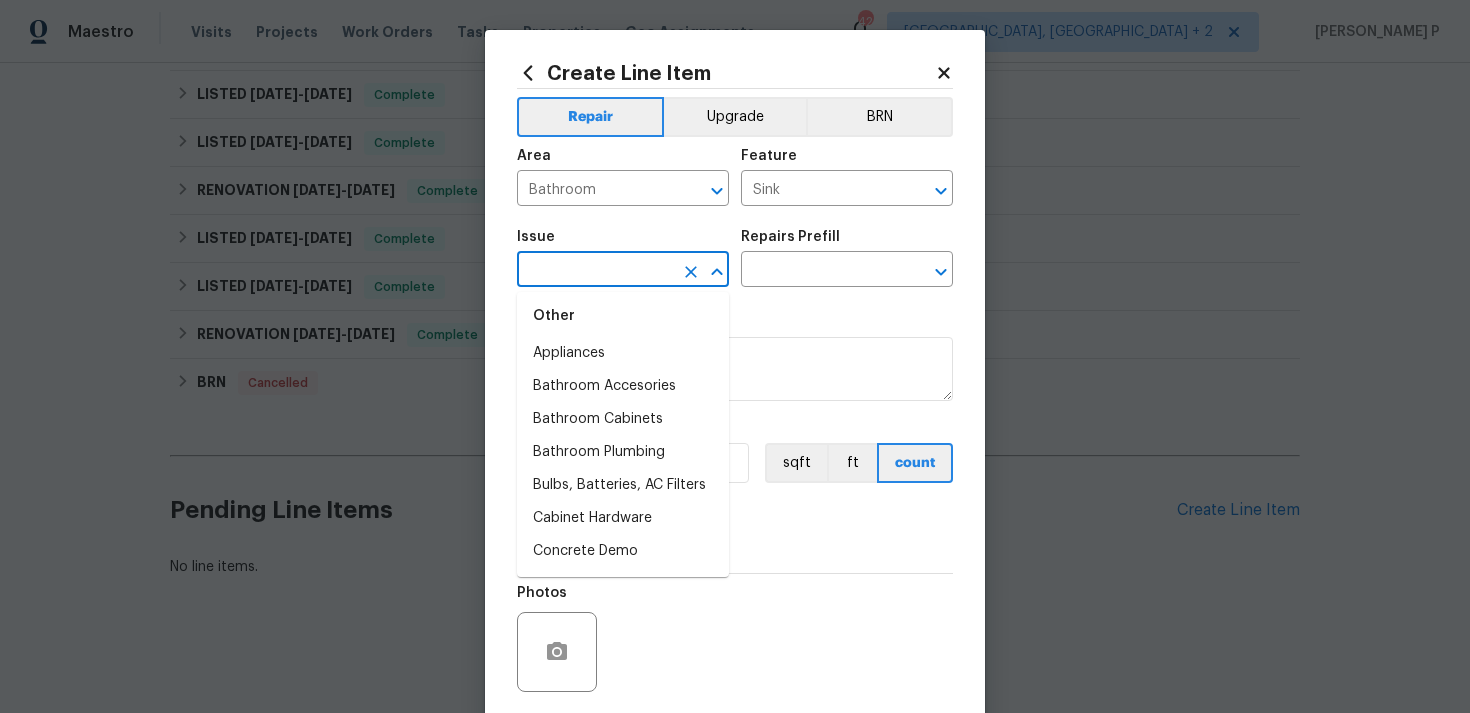 scroll, scrollTop: 388, scrollLeft: 0, axis: vertical 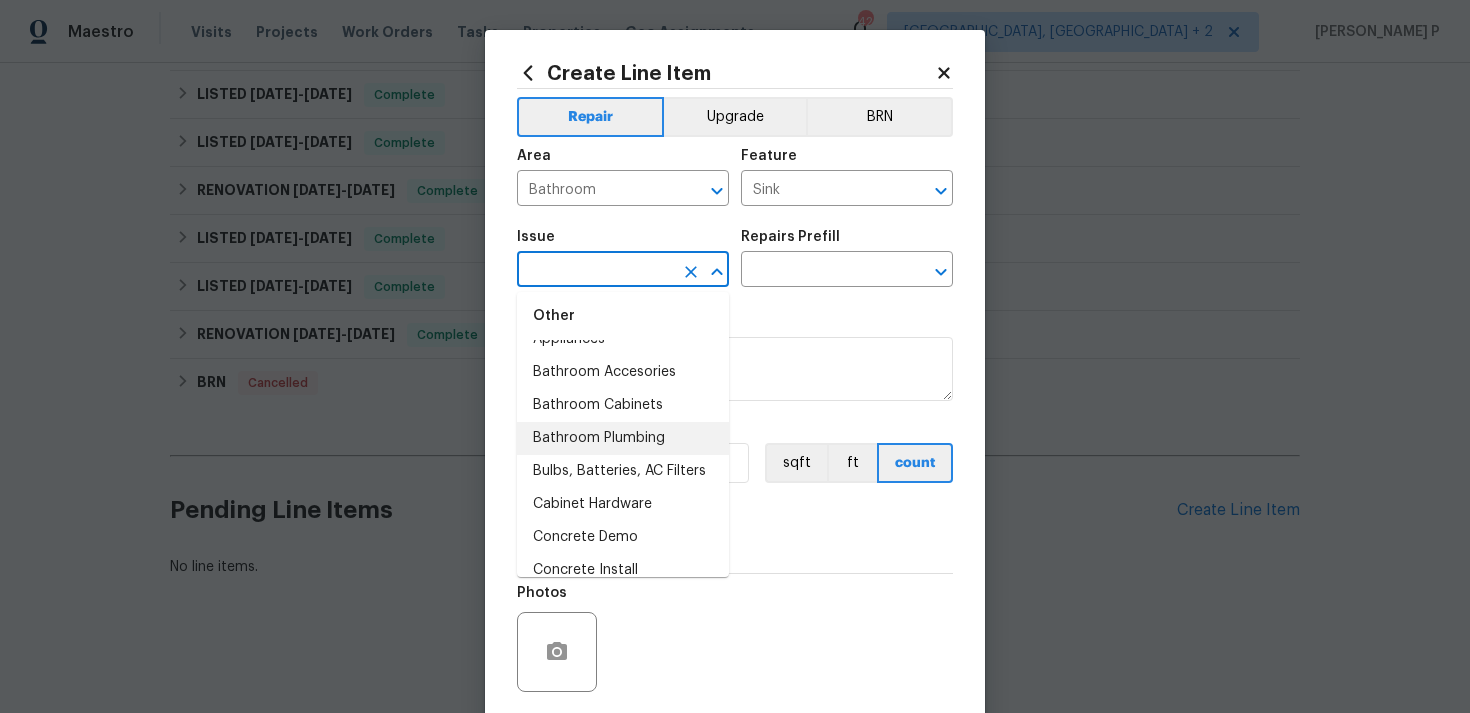 click on "Bathroom Plumbing" at bounding box center [623, 438] 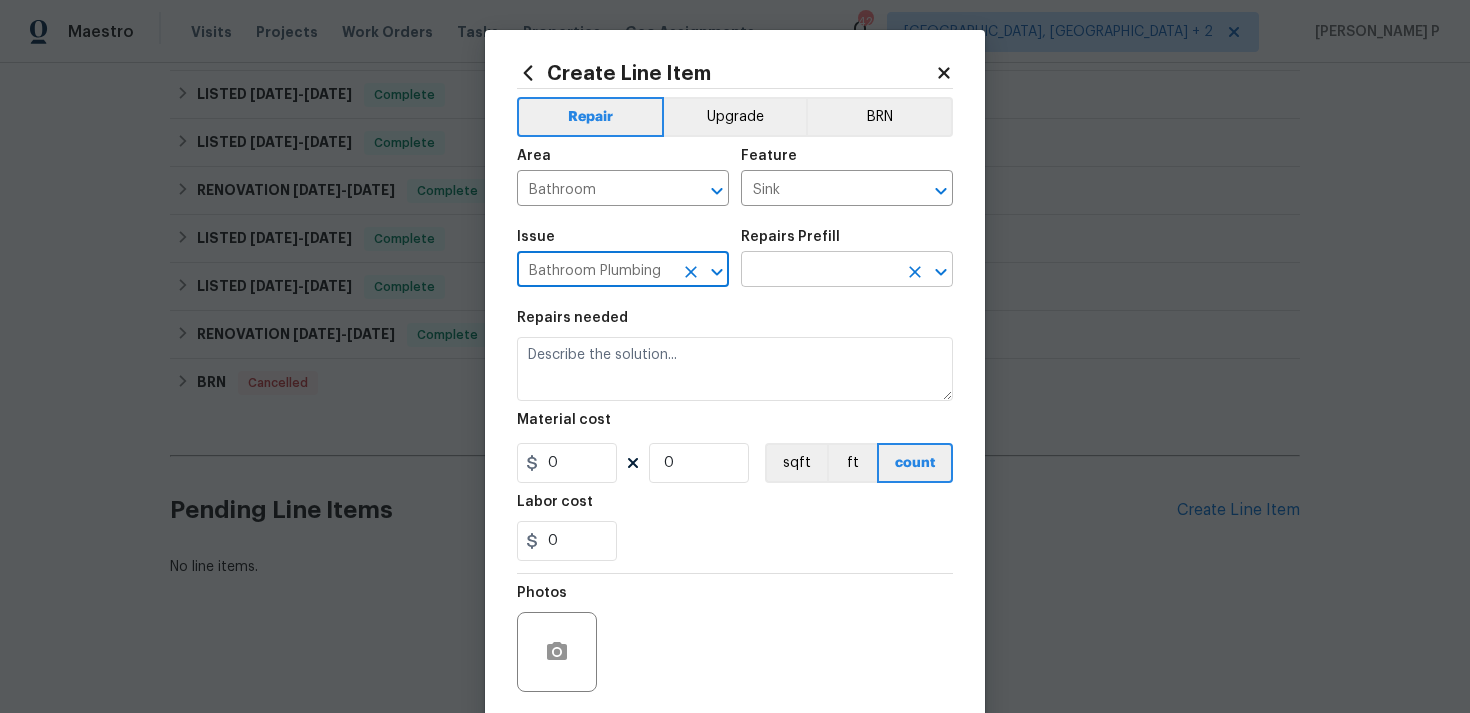 click at bounding box center [819, 271] 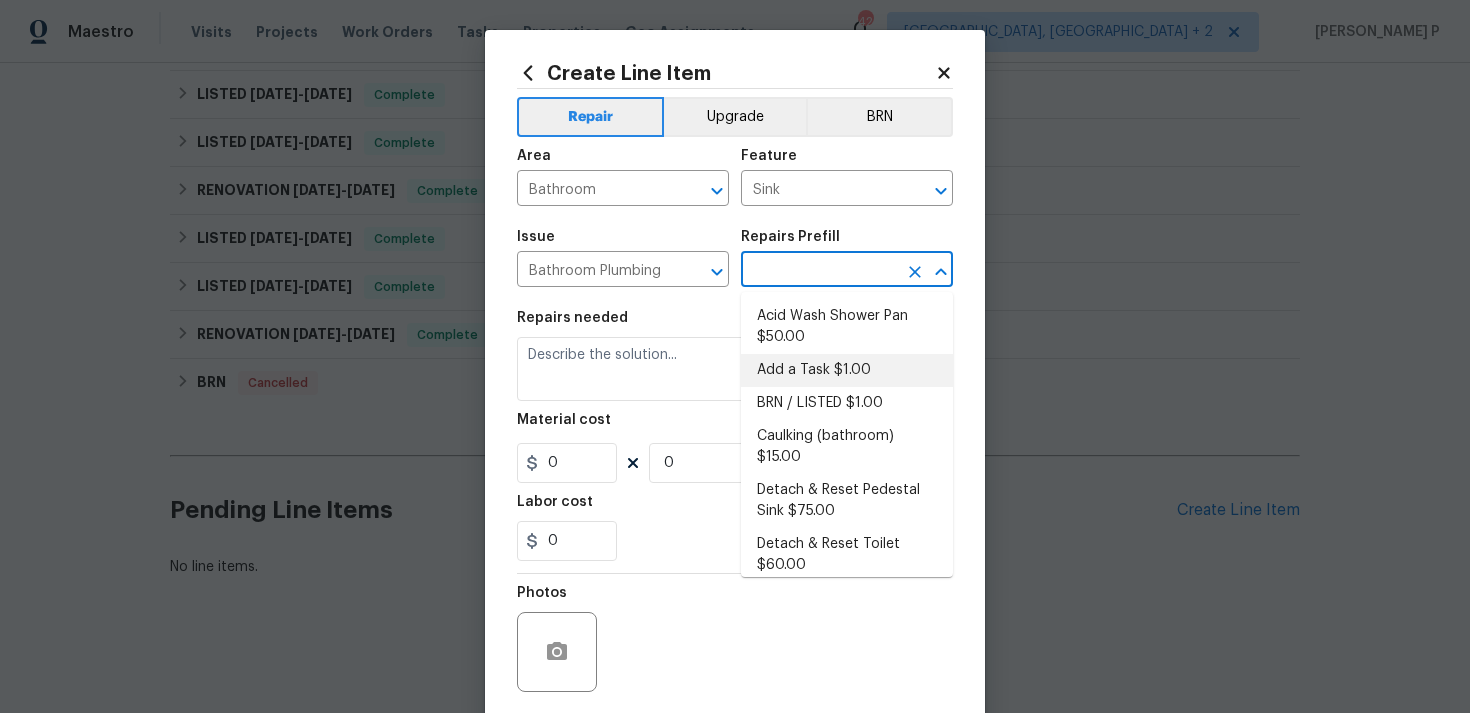 click on "Add a Task $1.00" at bounding box center (847, 370) 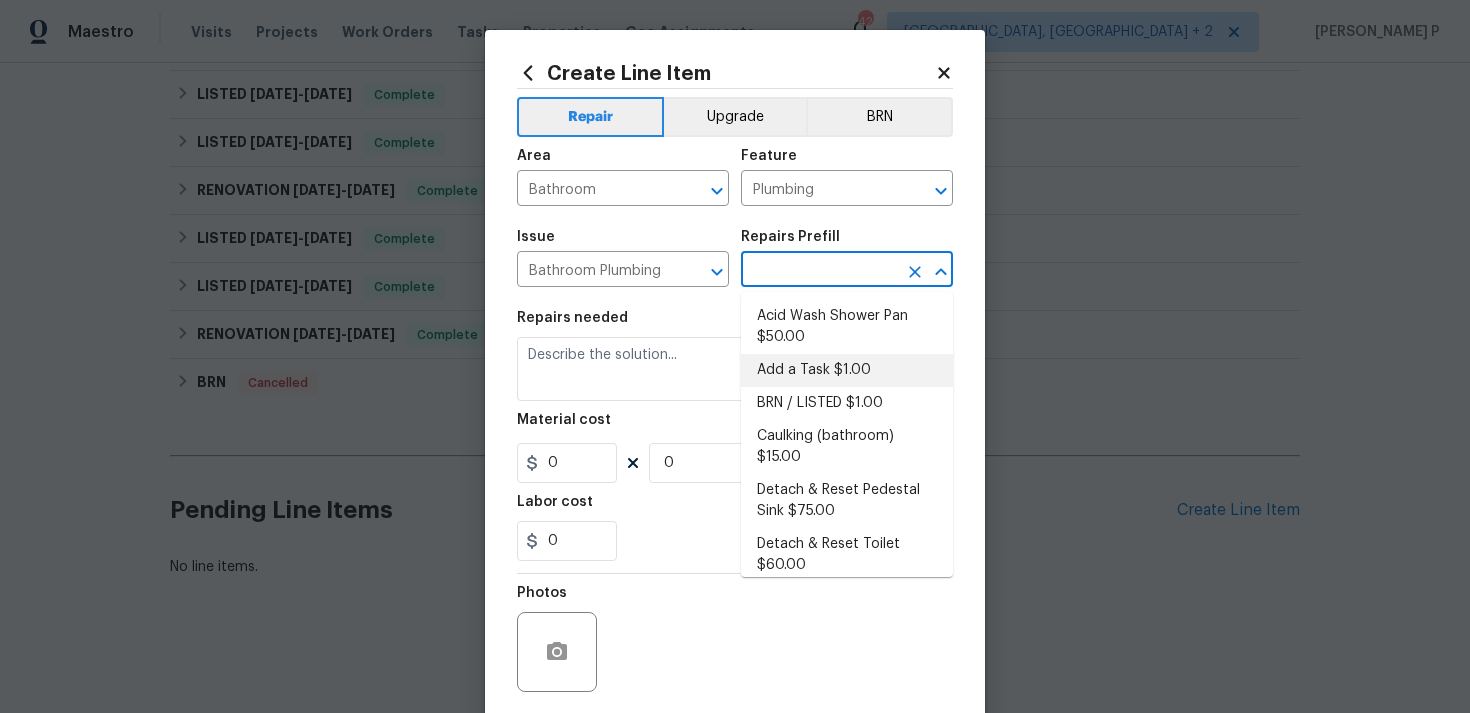 type on "Add a Task $1.00" 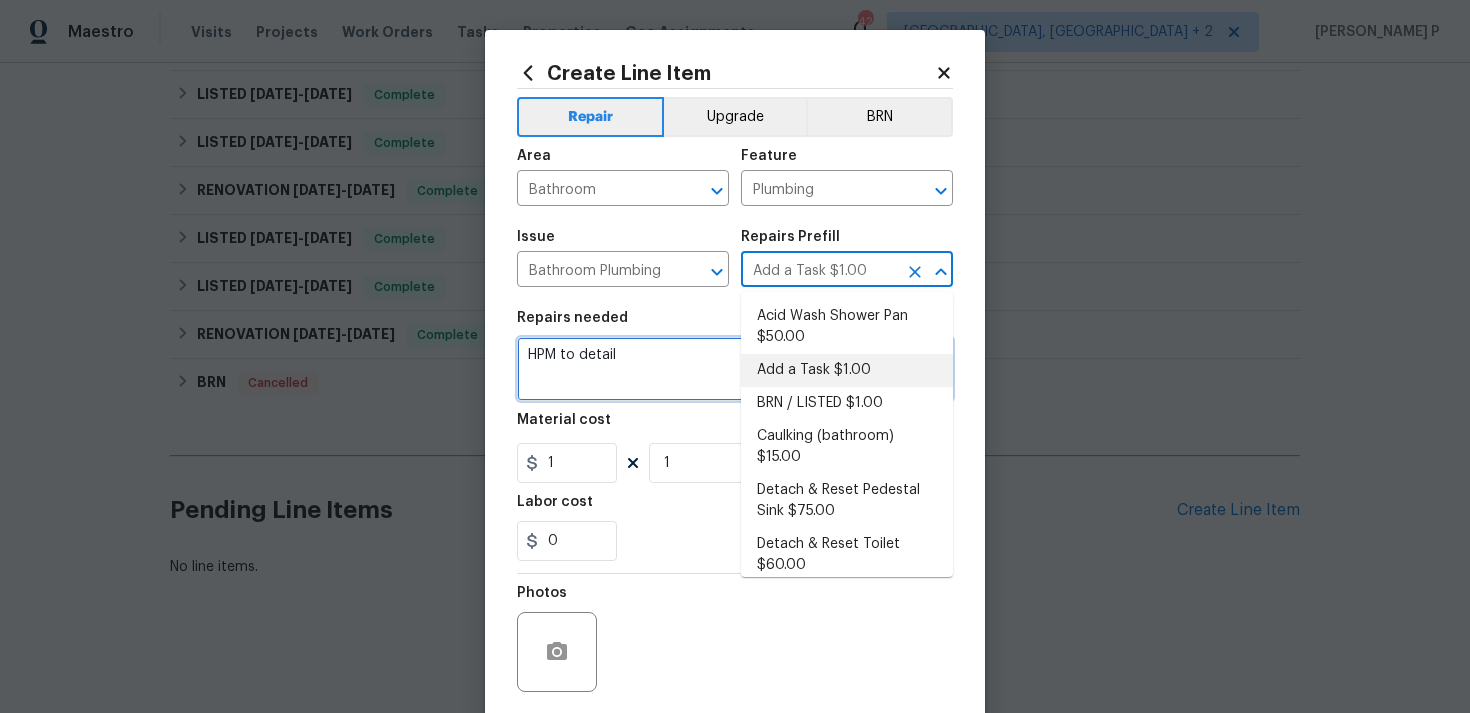 click on "HPM to detail" at bounding box center [735, 369] 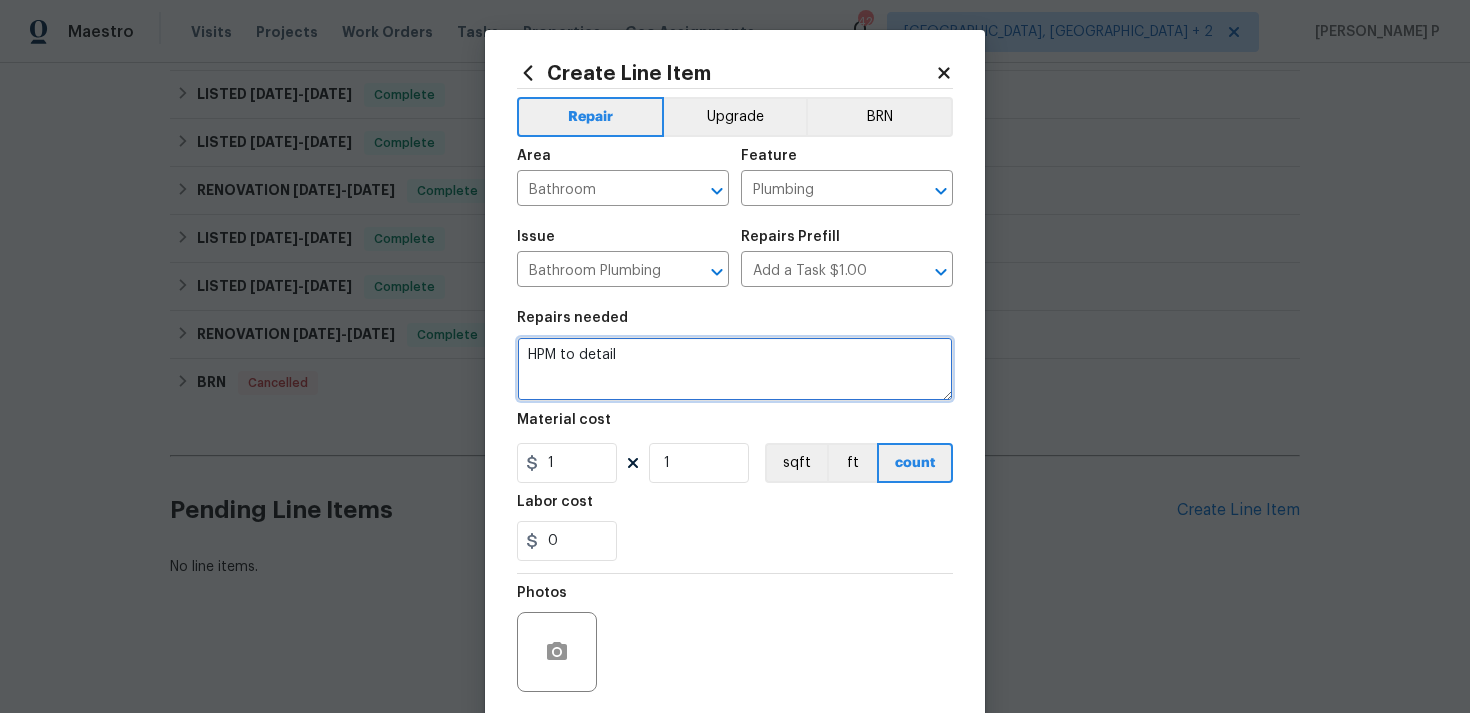 click on "HPM to detail" at bounding box center (735, 369) 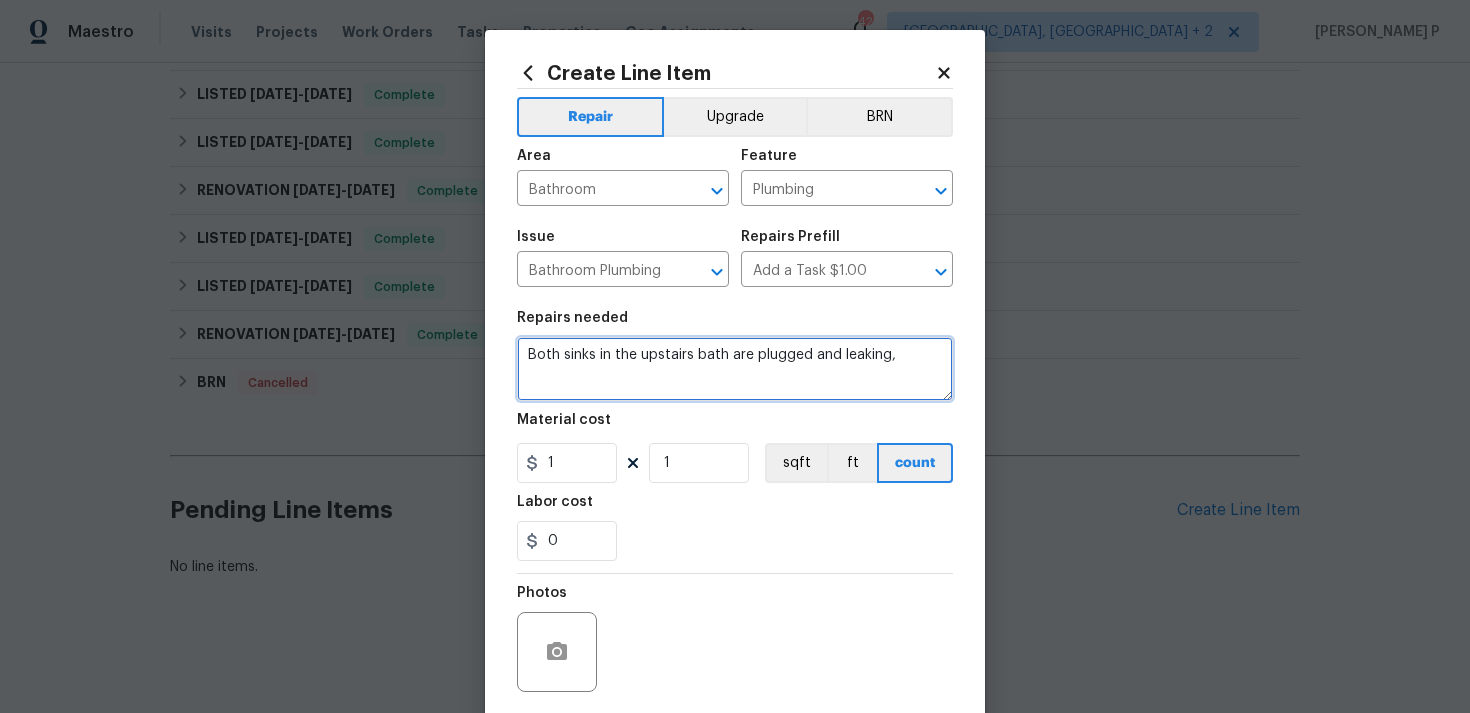 type on "Both sinks in the upstairs bath are plugged and leaking," 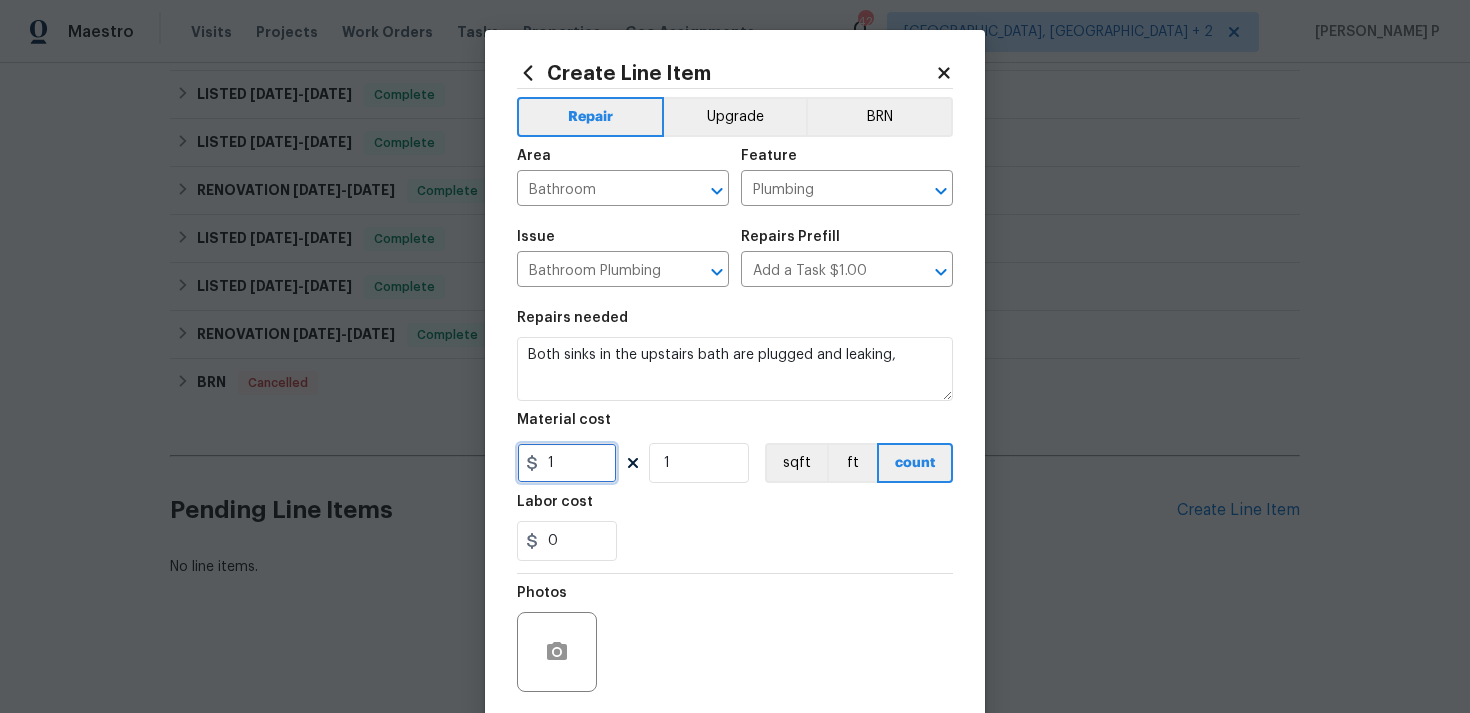 click on "1" at bounding box center [567, 463] 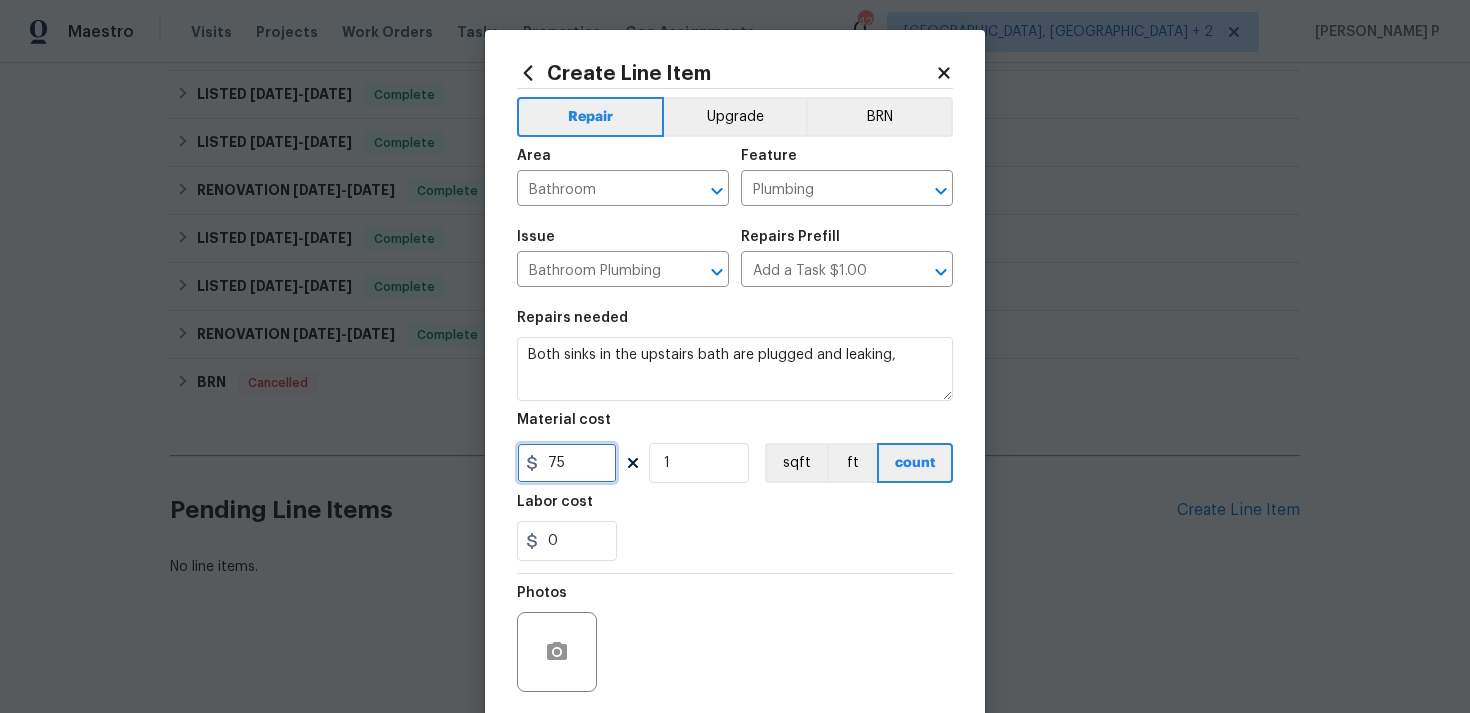scroll, scrollTop: 149, scrollLeft: 0, axis: vertical 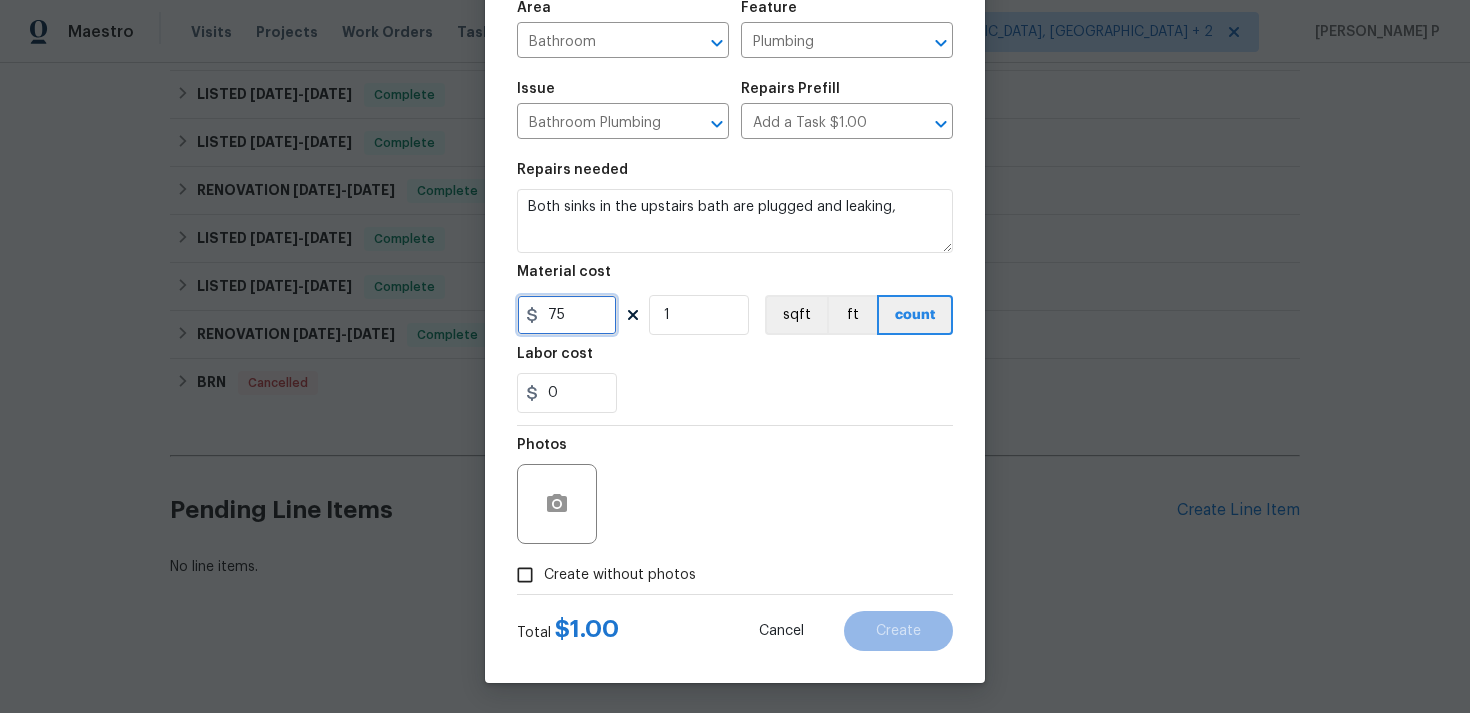 type on "75" 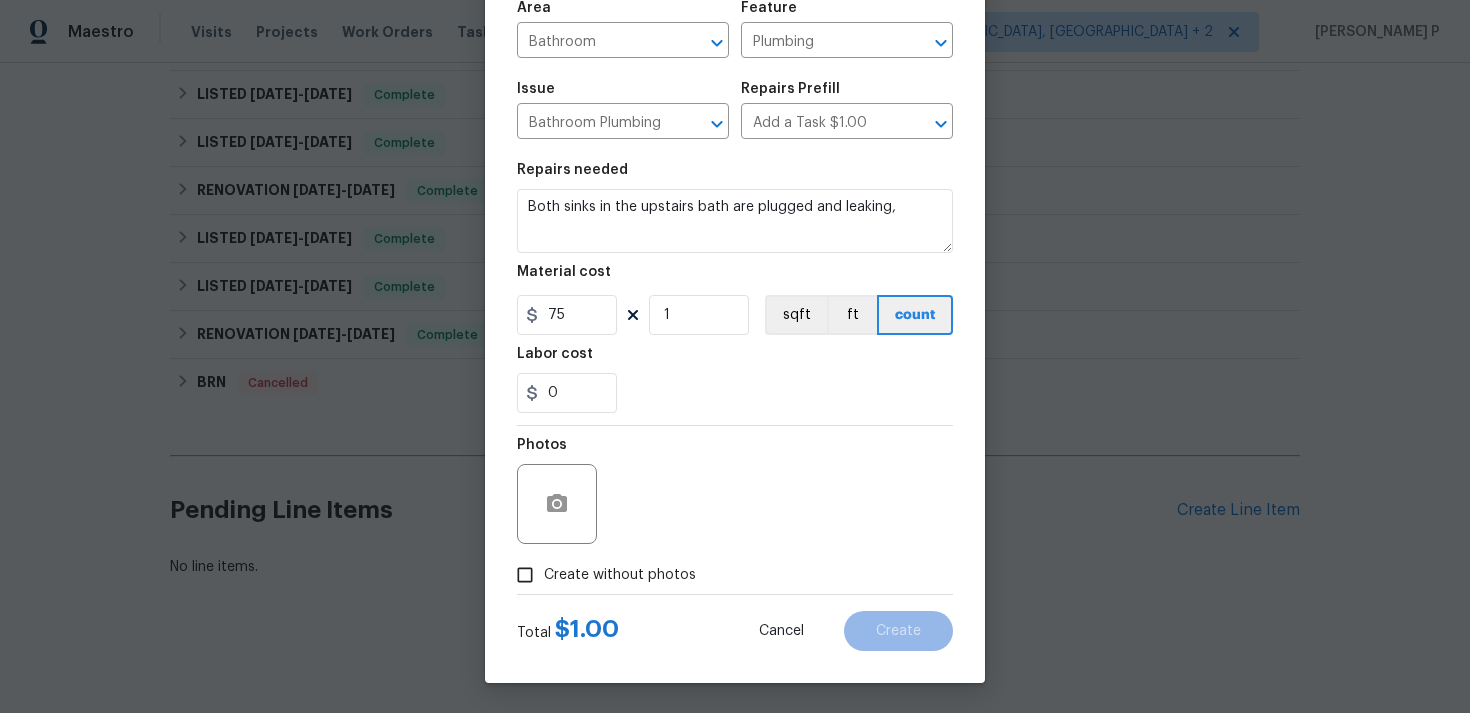 click on "Create without photos" at bounding box center [525, 575] 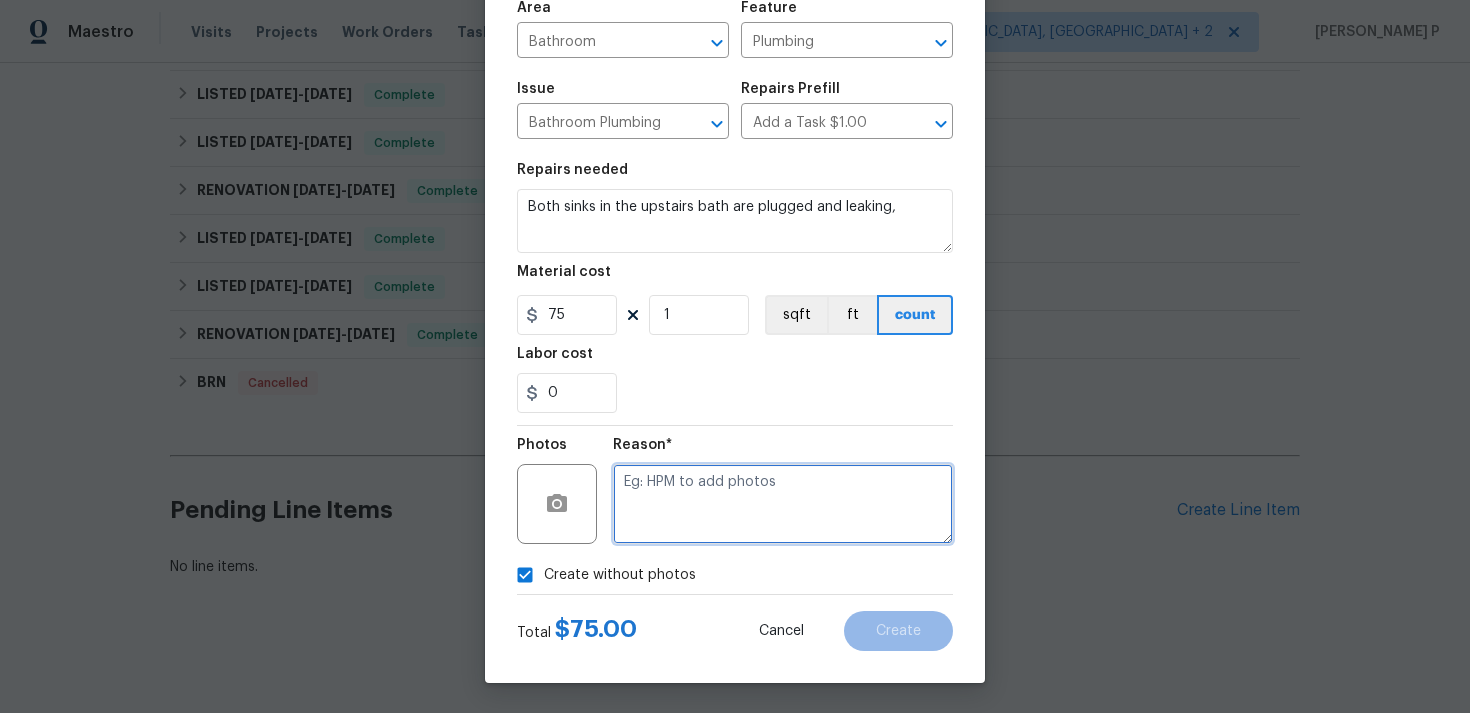 click at bounding box center (783, 504) 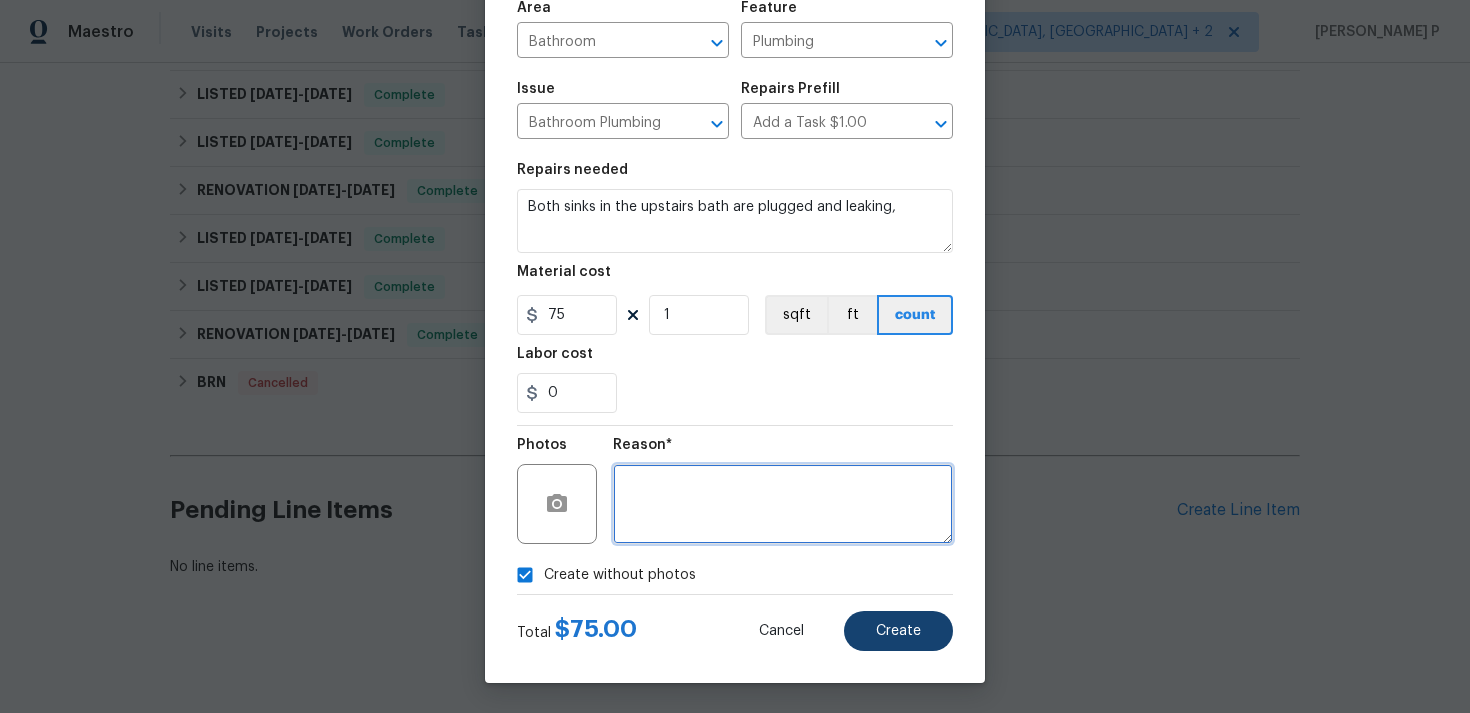 type 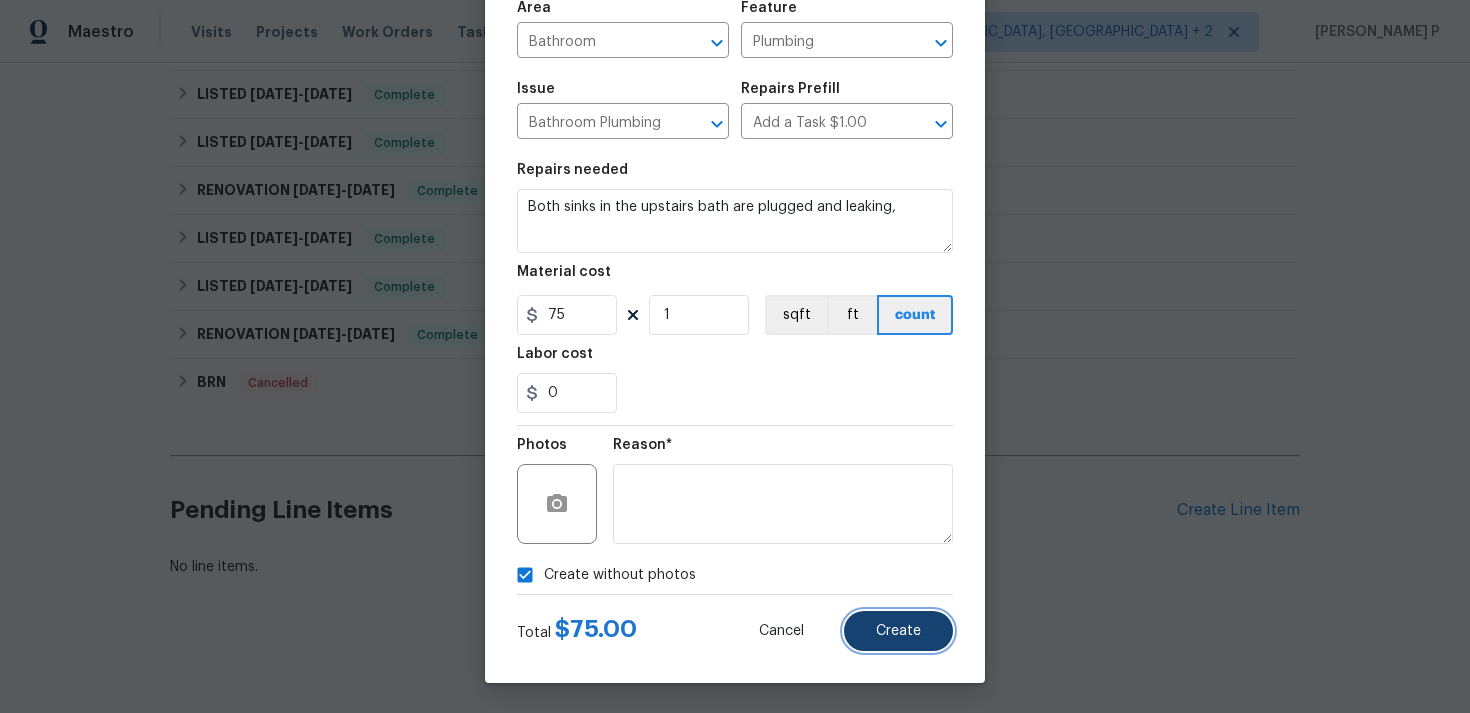 click on "Create" at bounding box center (898, 631) 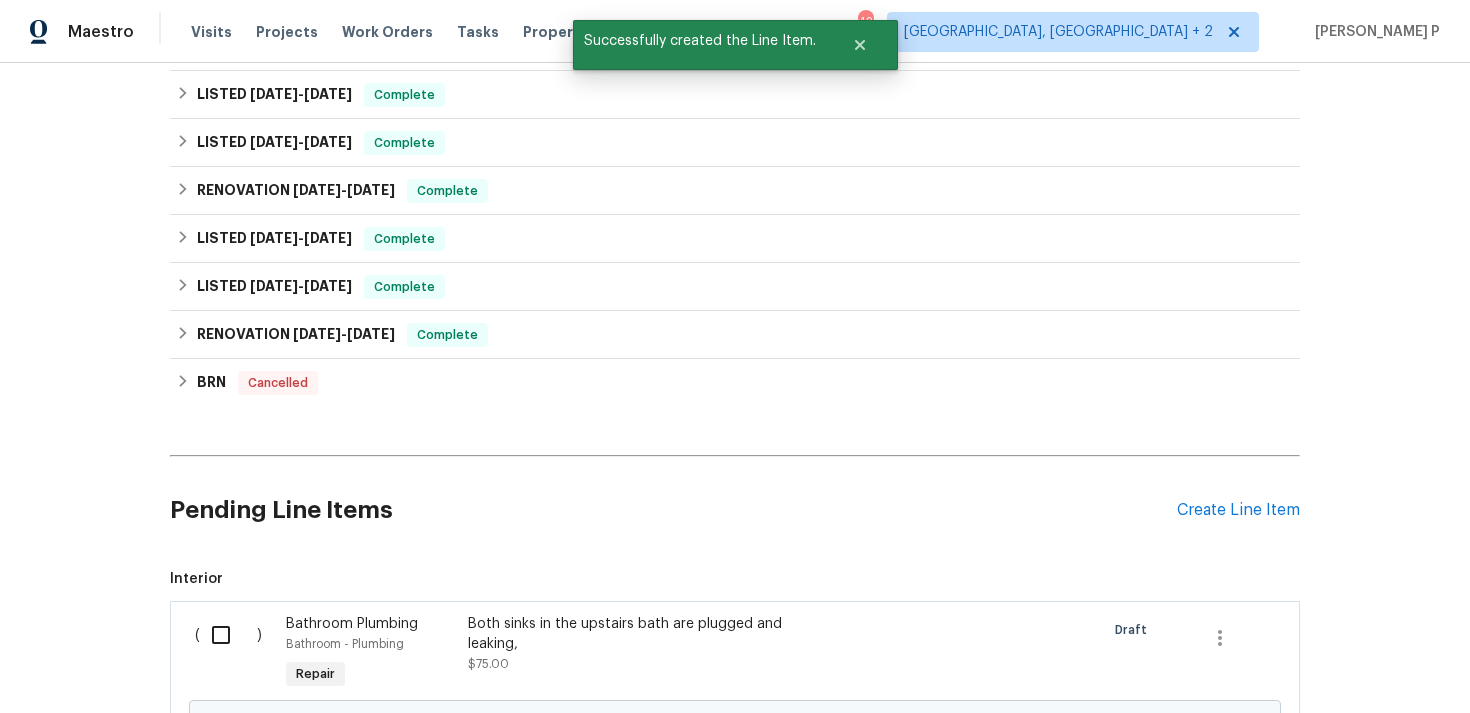 scroll, scrollTop: 557, scrollLeft: 0, axis: vertical 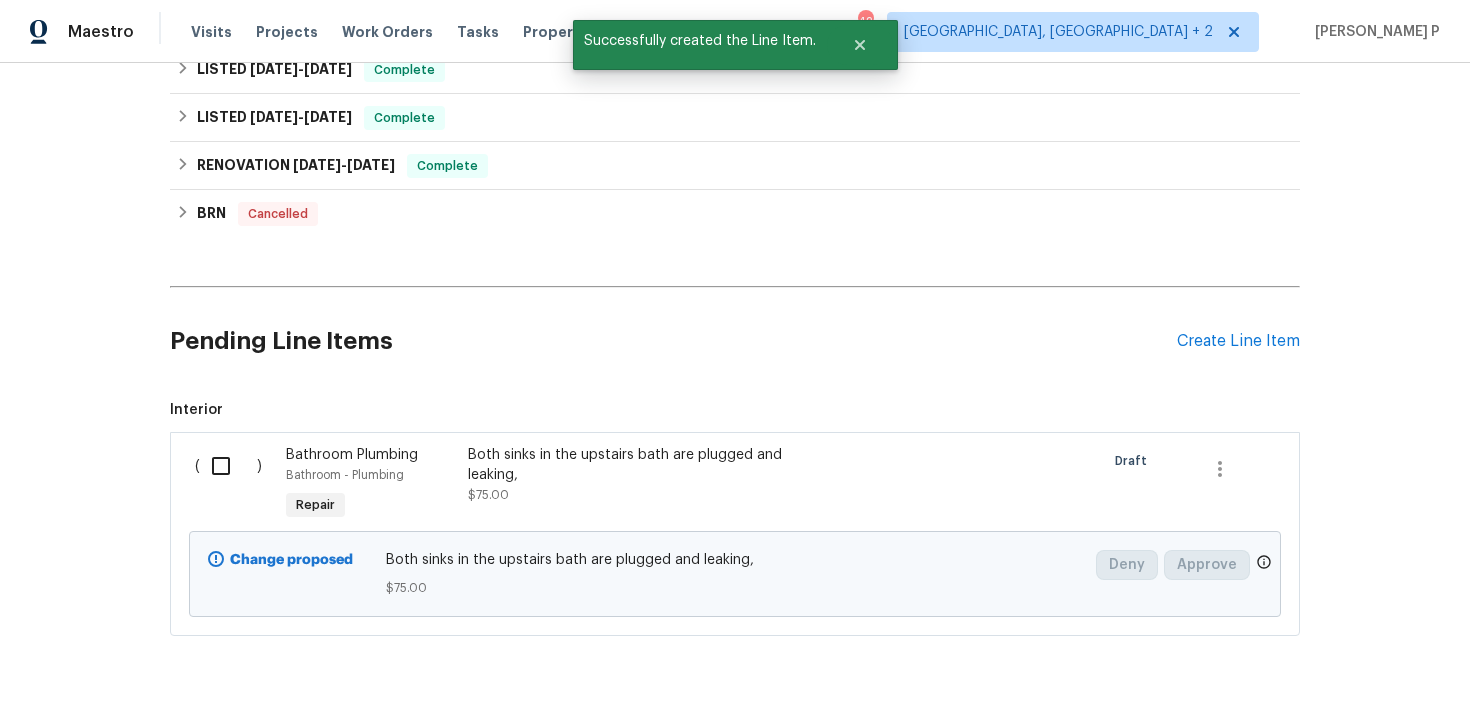 click at bounding box center [228, 466] 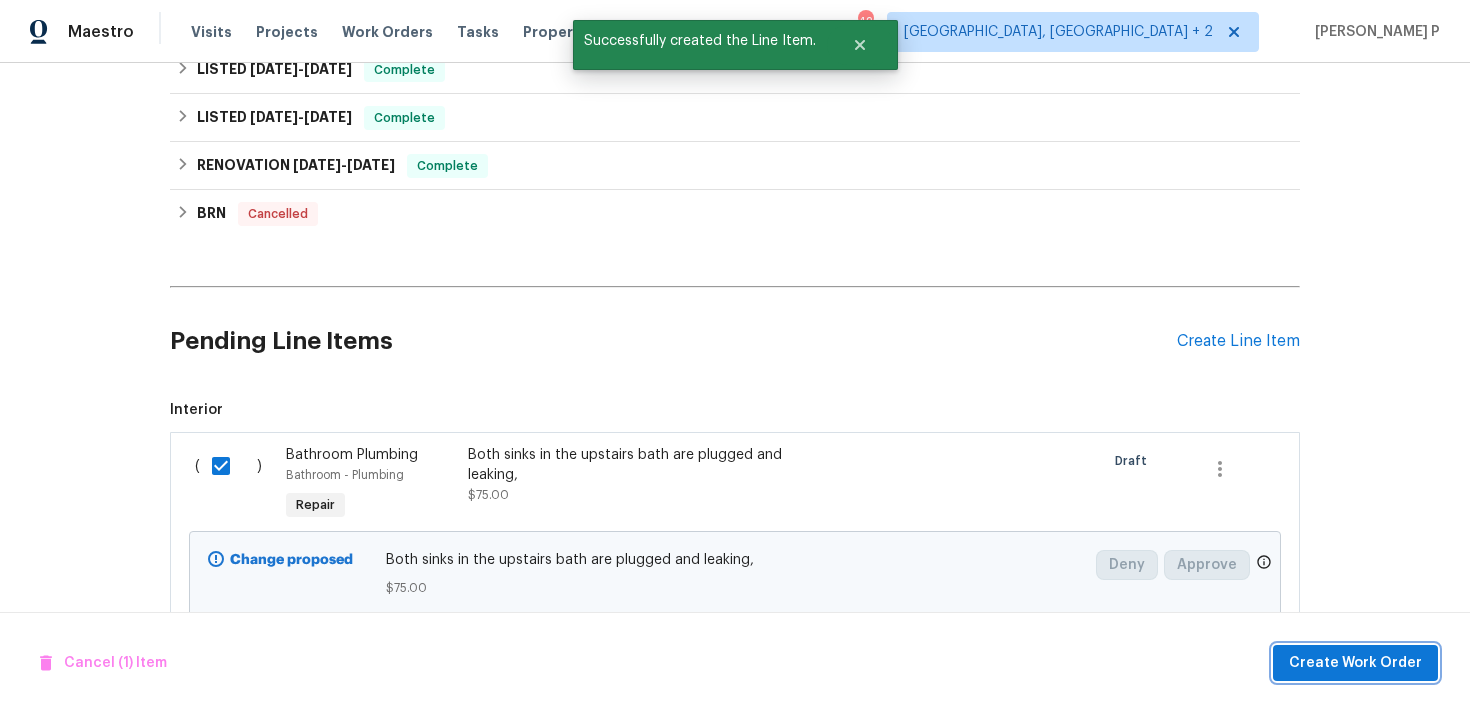click on "Create Work Order" at bounding box center (1355, 663) 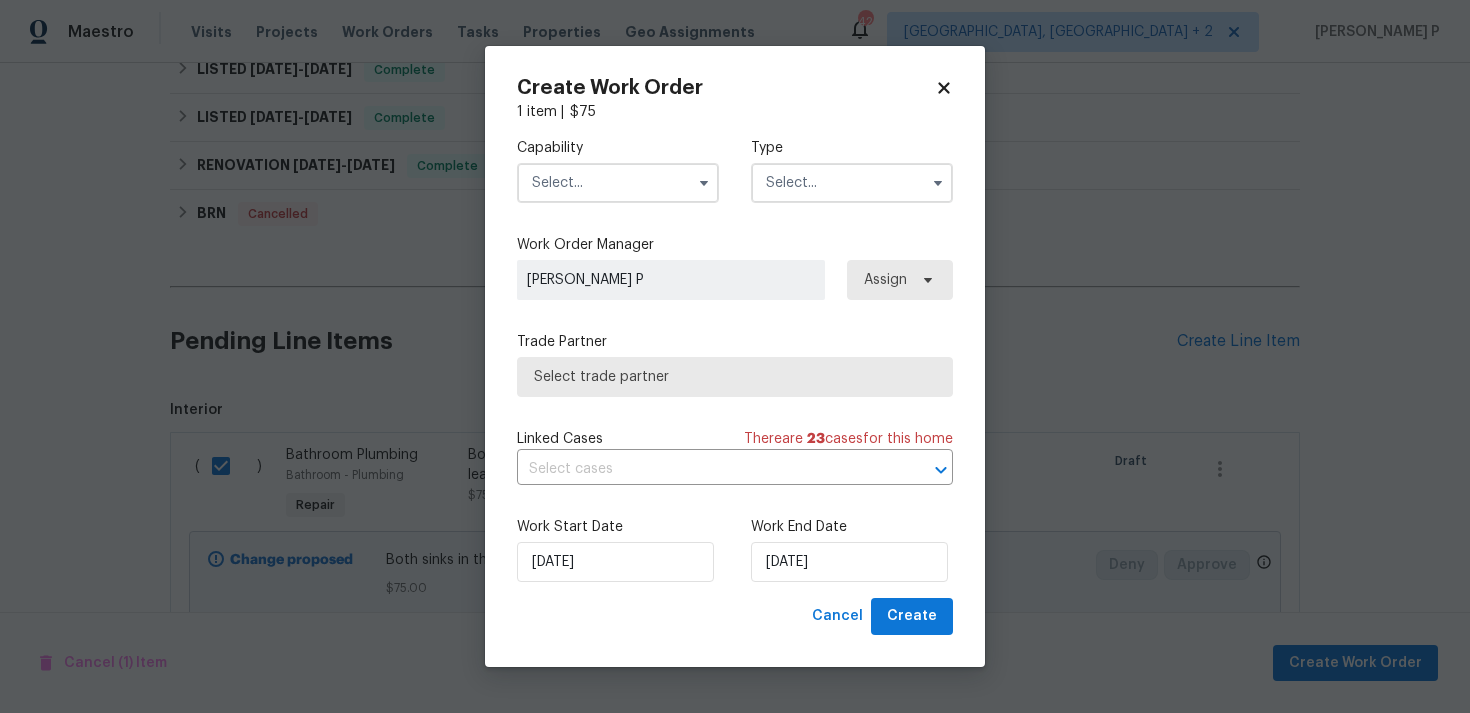 click at bounding box center [852, 183] 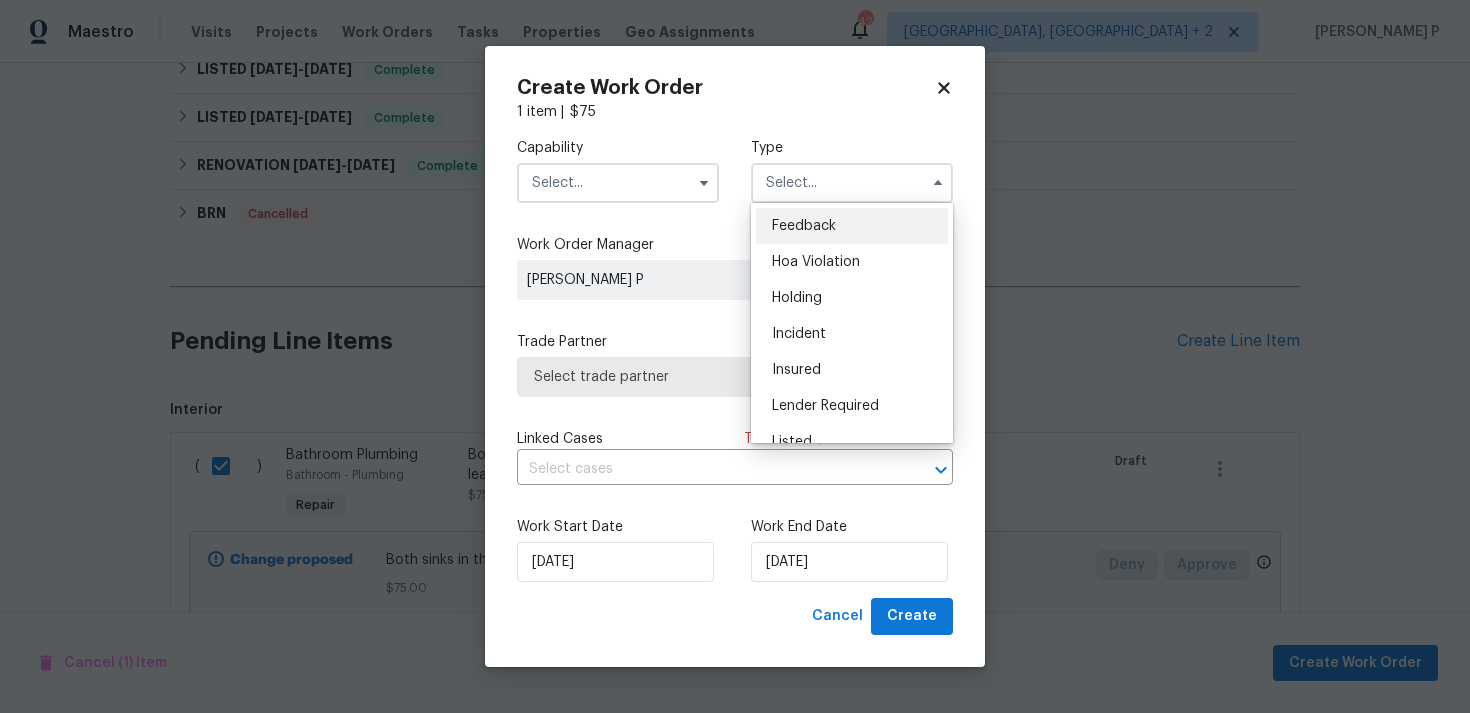 click on "Feedback" at bounding box center [852, 226] 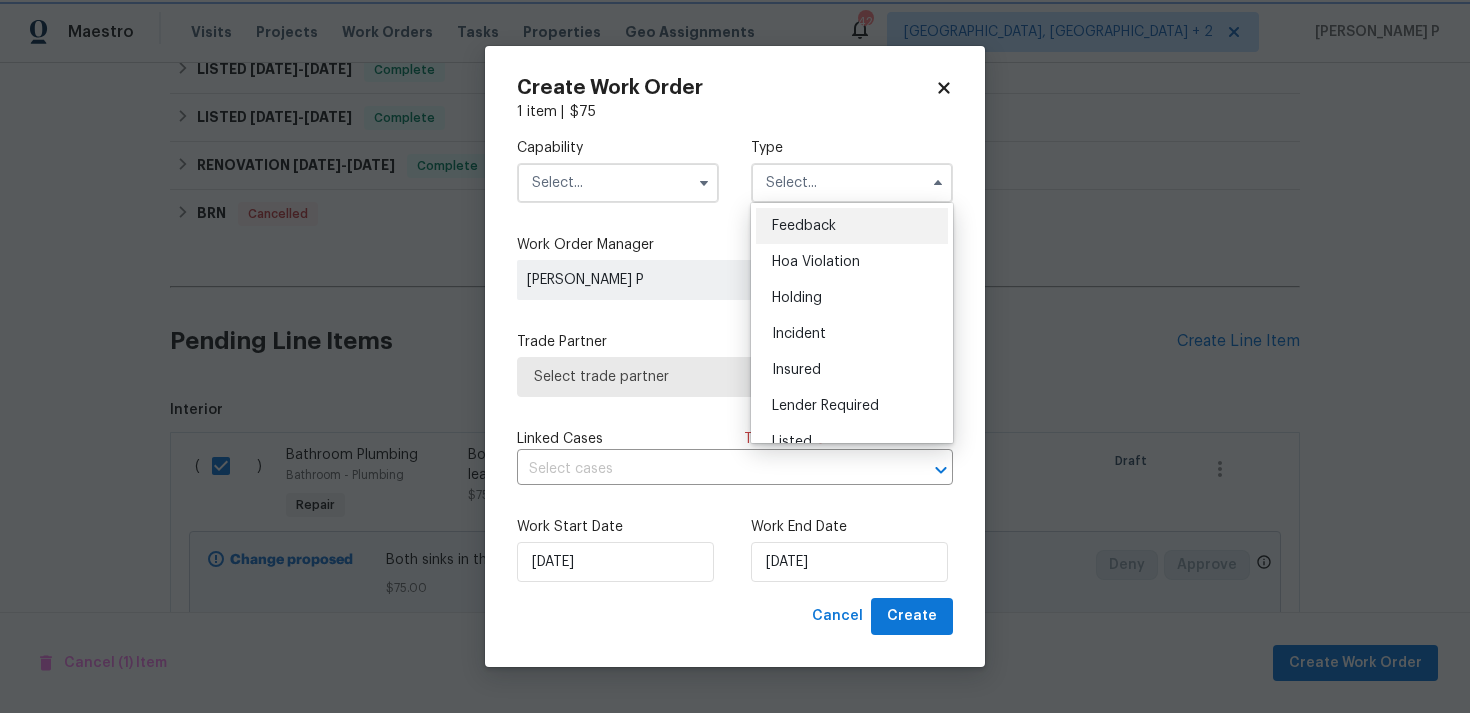 type on "Feedback" 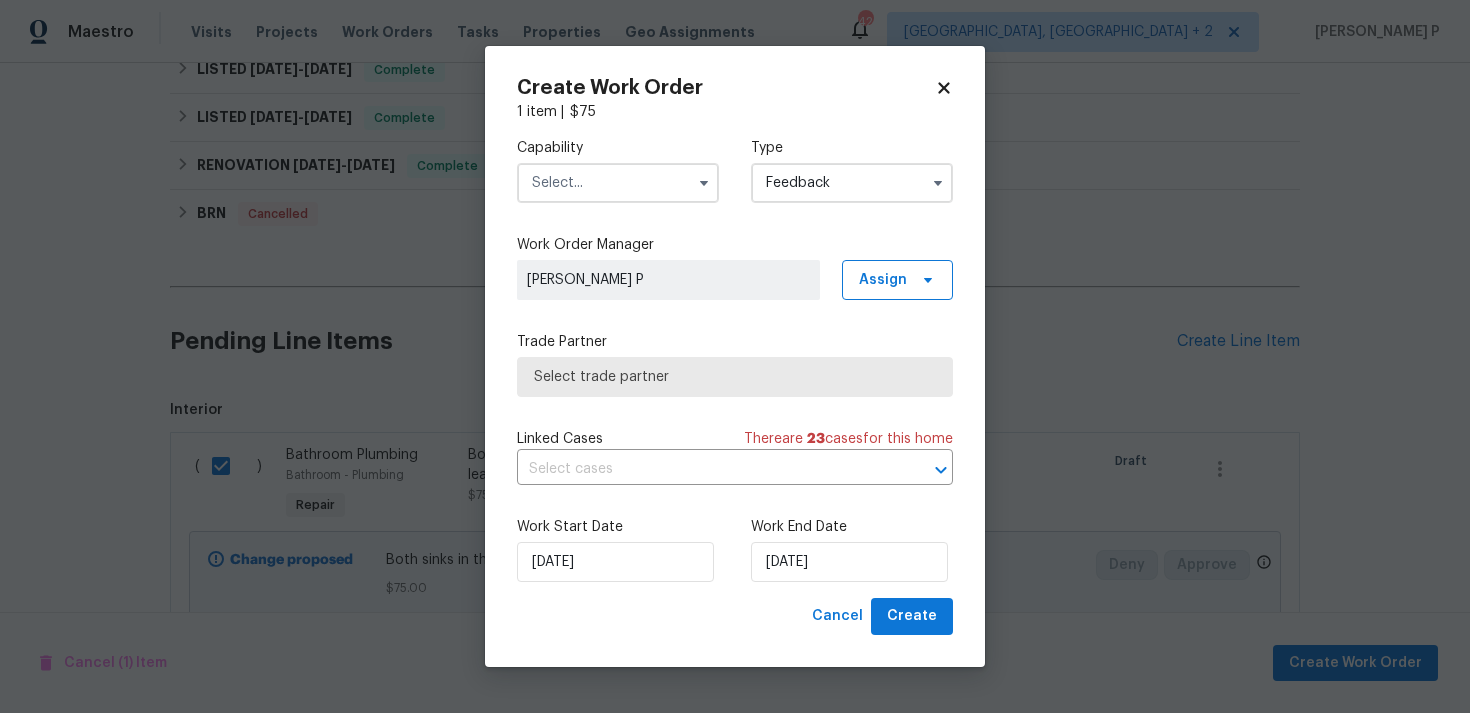 click at bounding box center (618, 183) 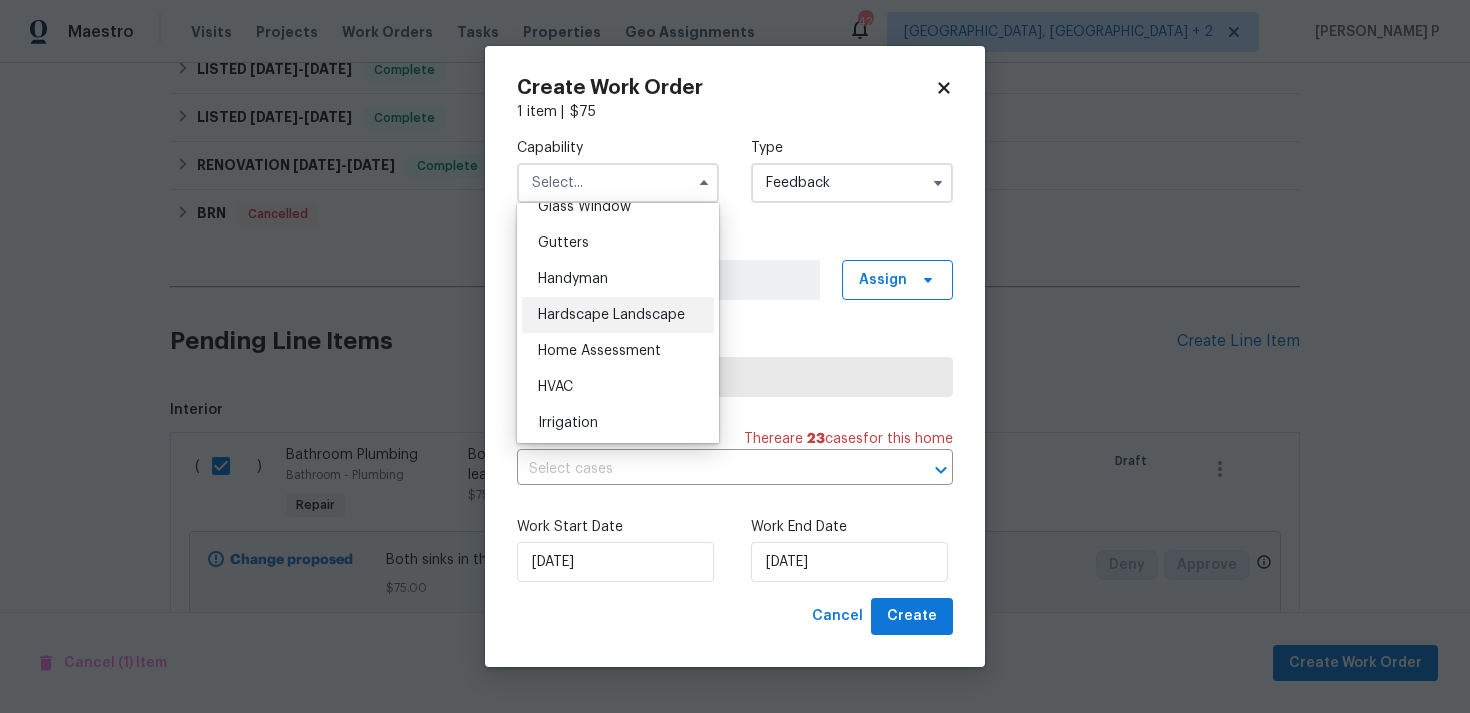 scroll, scrollTop: 1021, scrollLeft: 0, axis: vertical 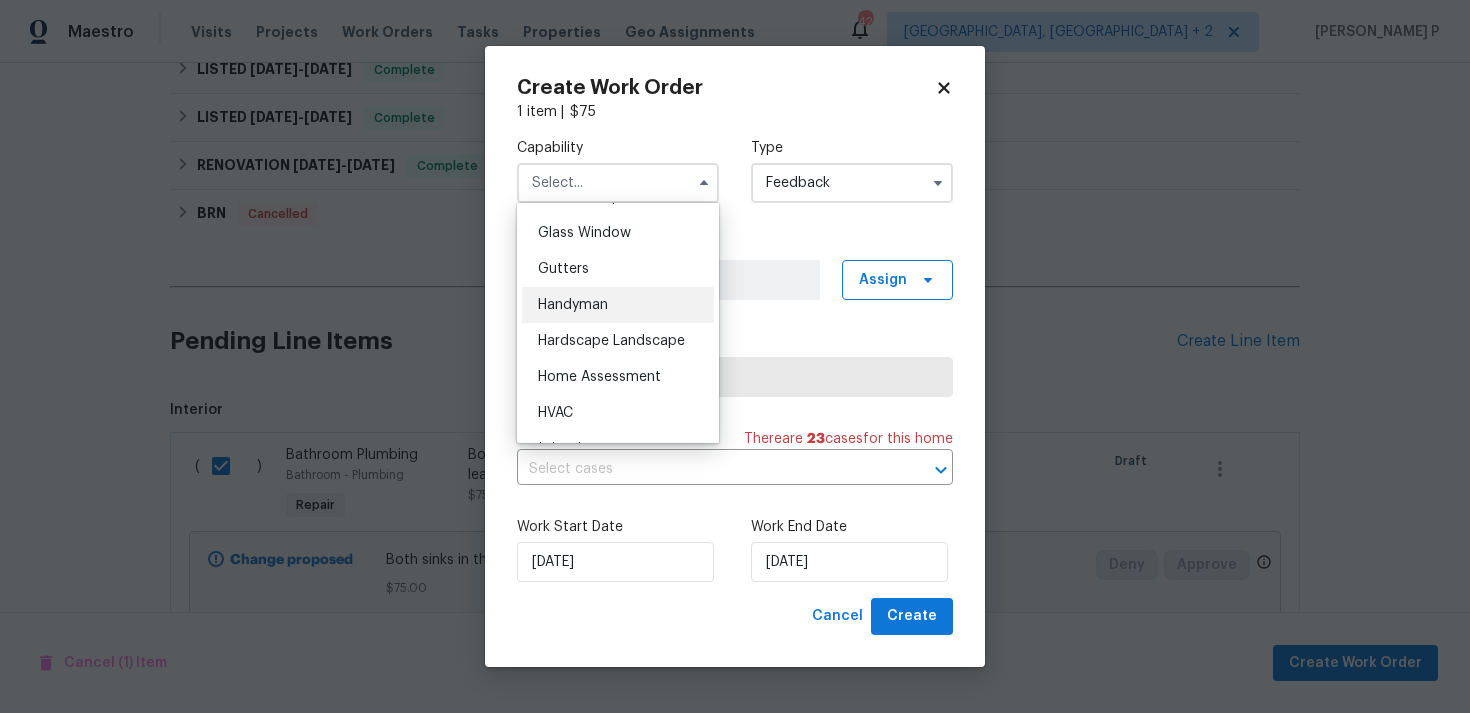 click on "Handyman" at bounding box center (573, 305) 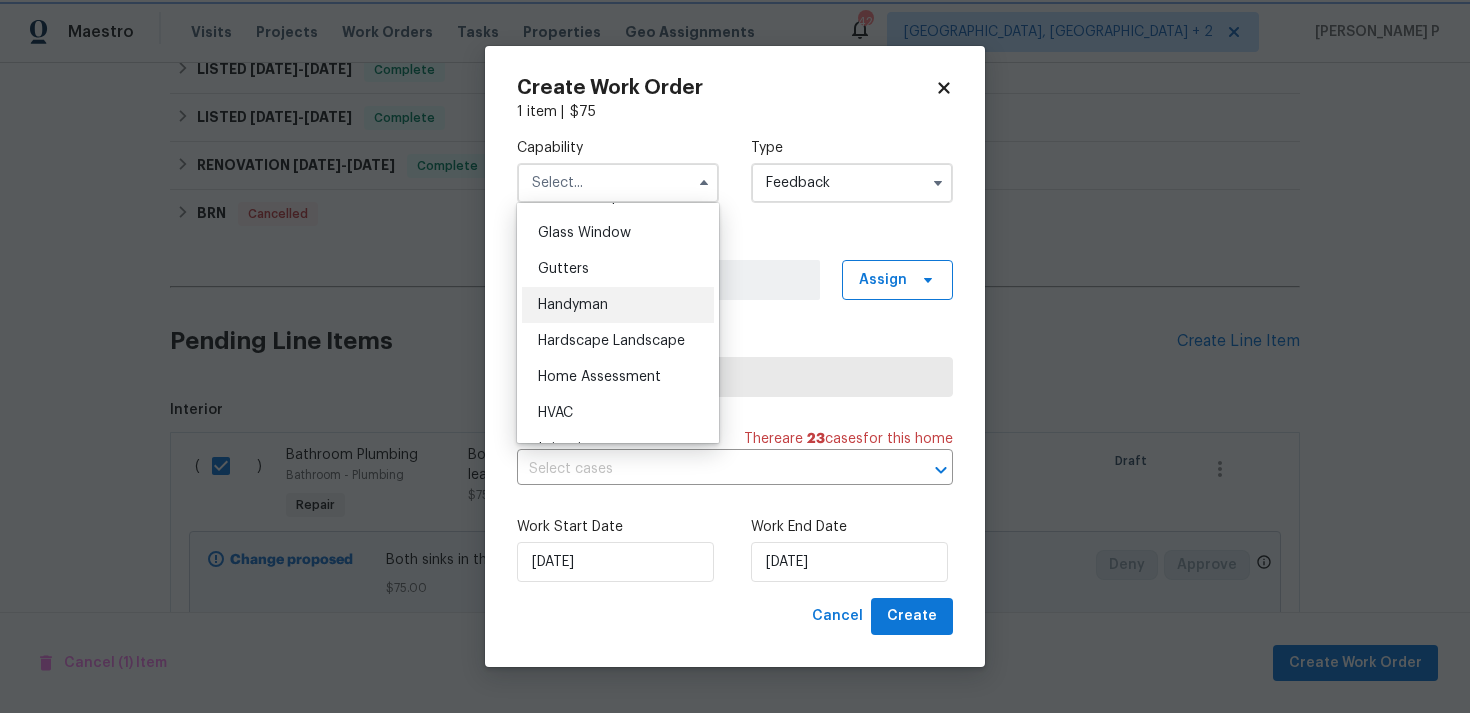 type on "Handyman" 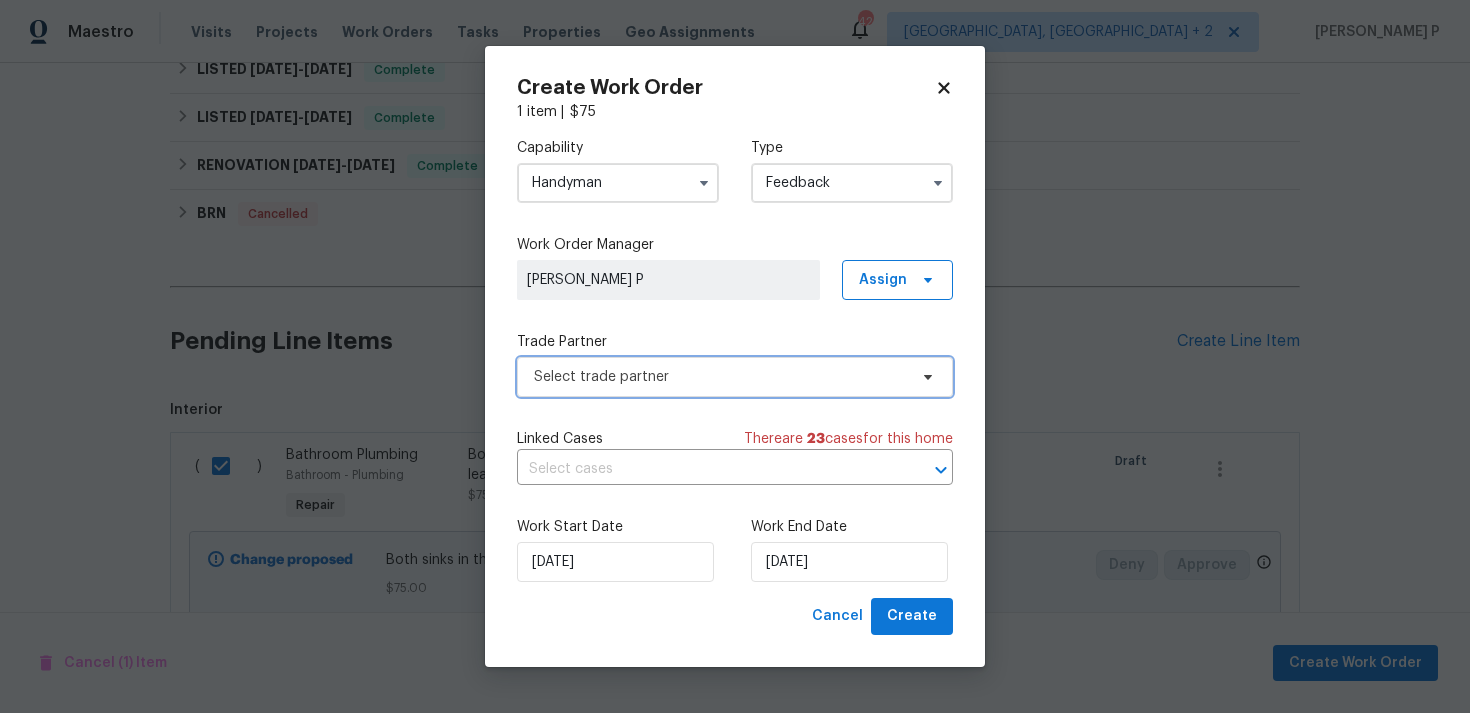 click on "Select trade partner" at bounding box center (735, 377) 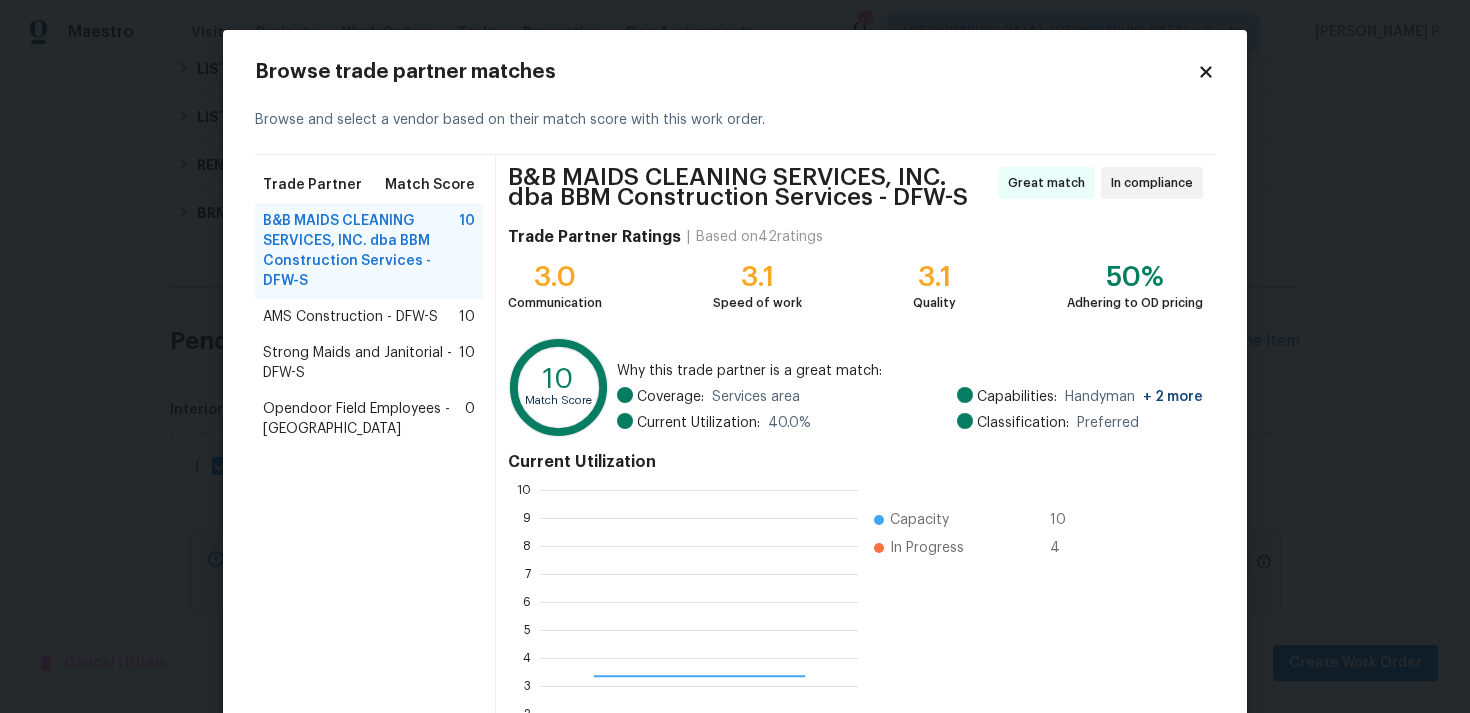 scroll, scrollTop: 2, scrollLeft: 2, axis: both 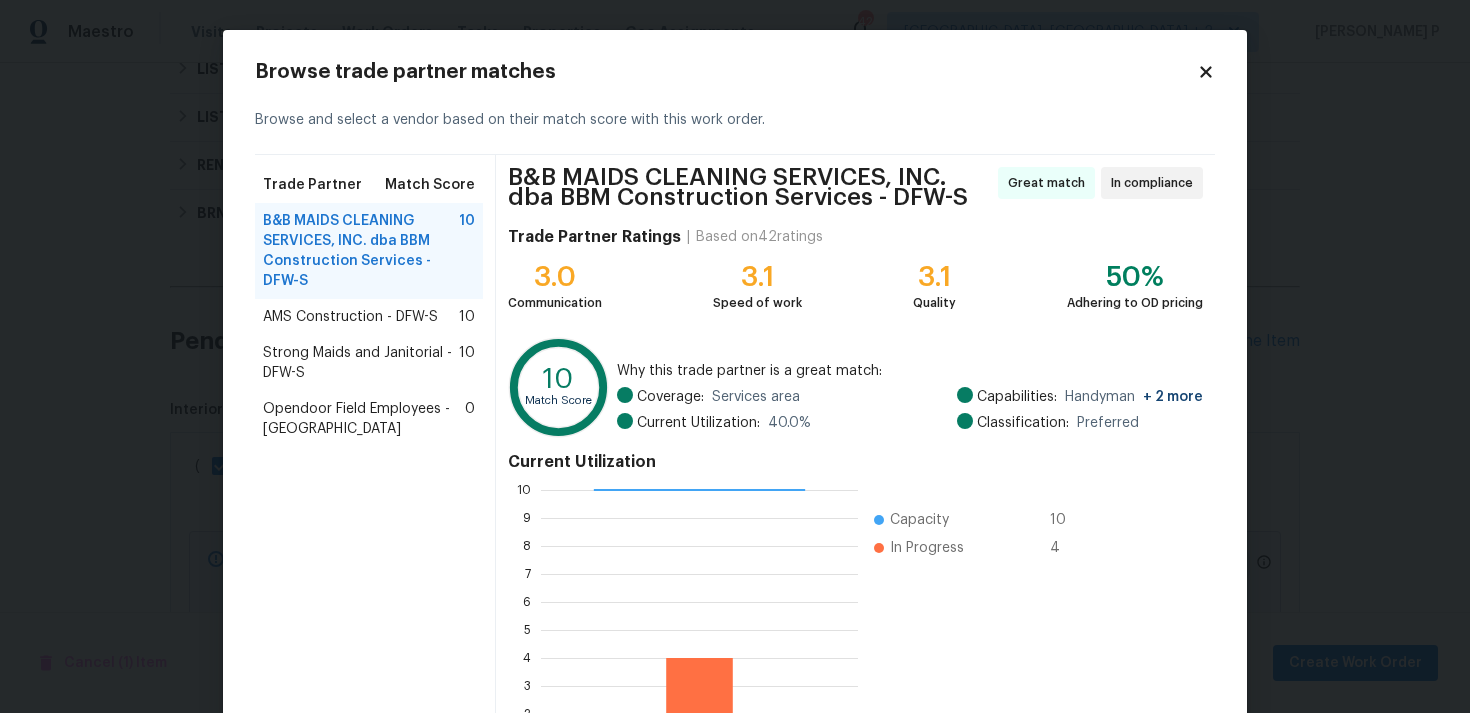 click on "Strong Maids and Janitorial - DFW-S" at bounding box center [361, 363] 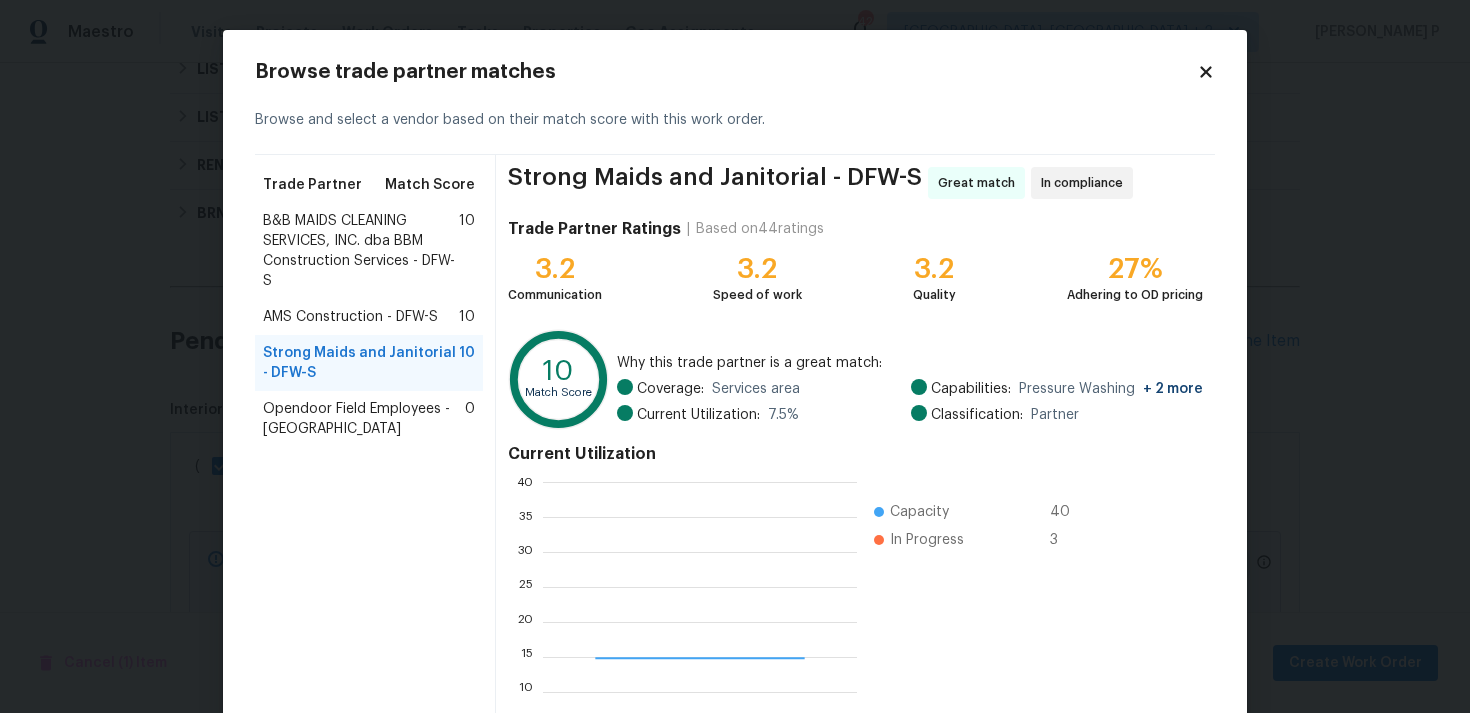 scroll, scrollTop: 2, scrollLeft: 1, axis: both 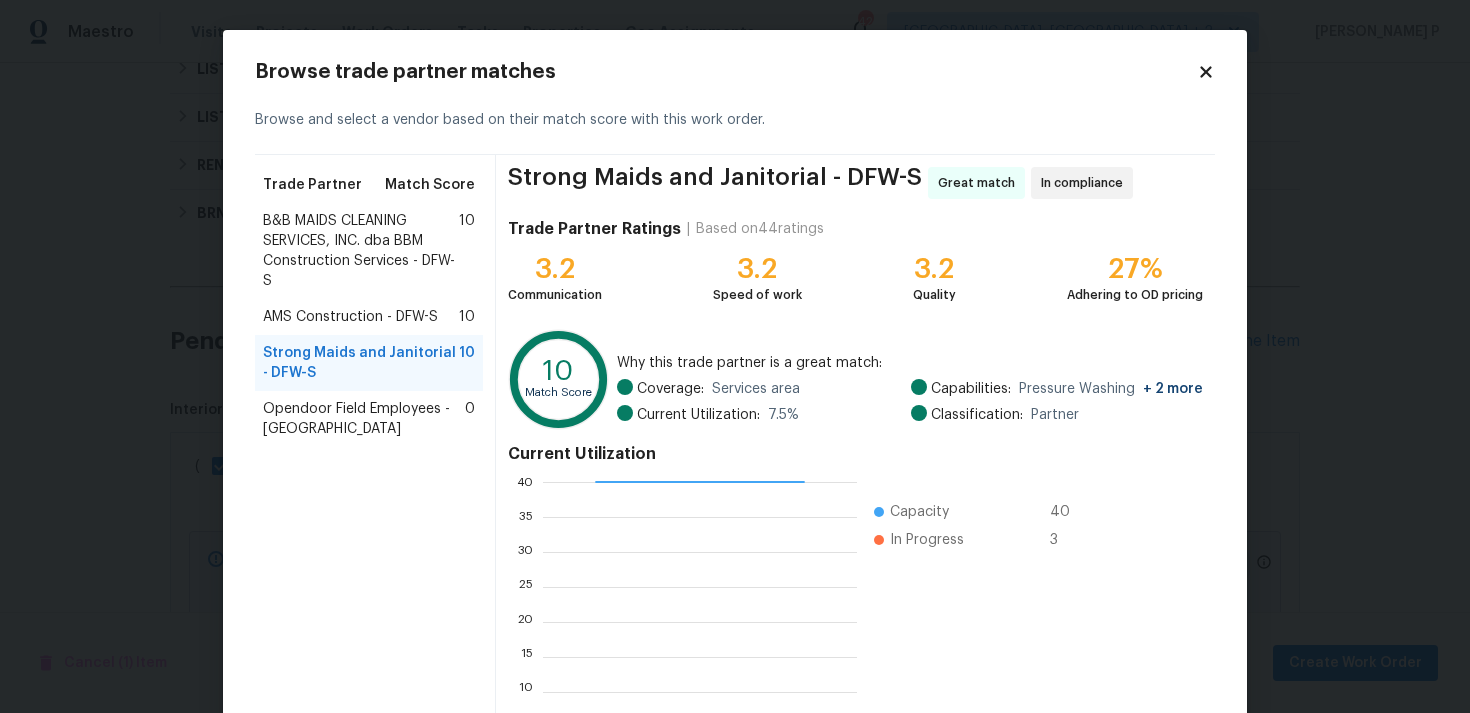 click on "B&B MAIDS CLEANING SERVICES, INC. dba BBM Construction Services - DFW-S" at bounding box center [361, 251] 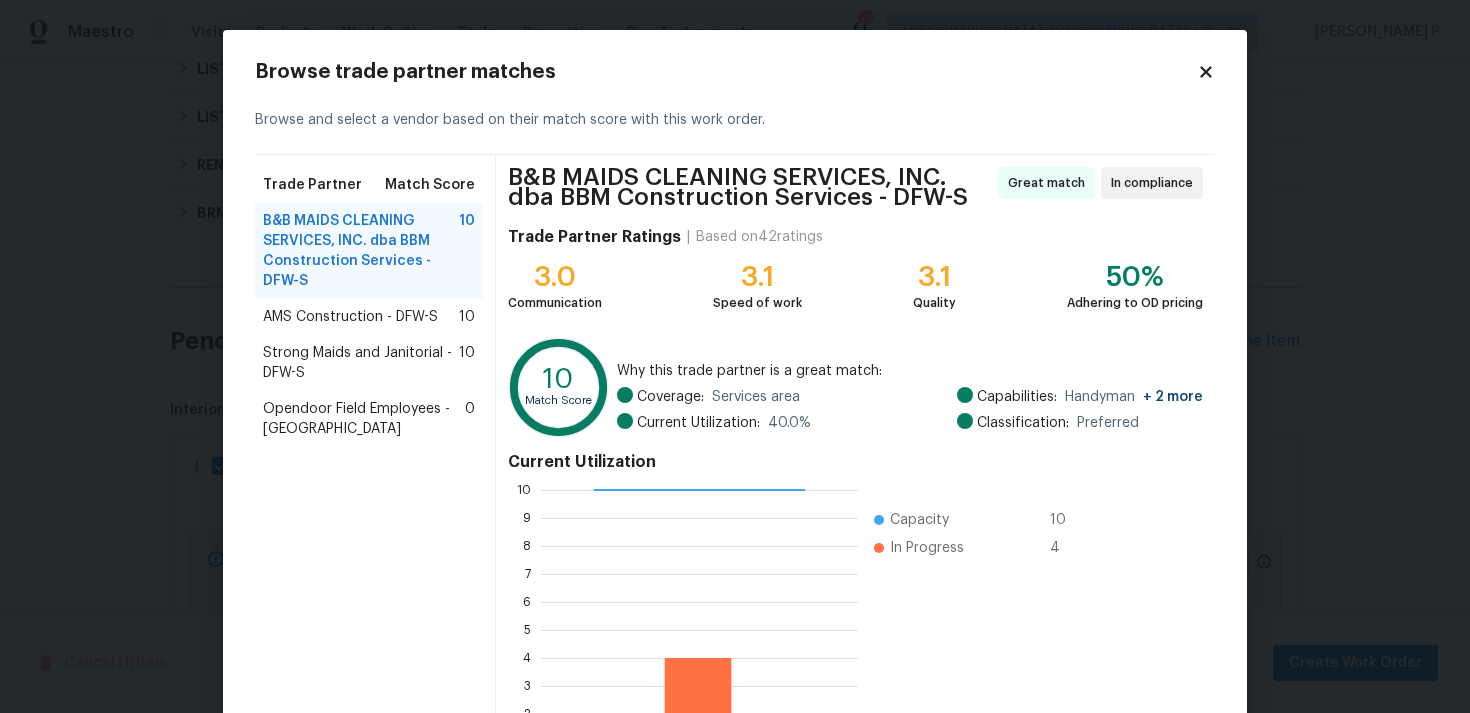click on "Strong Maids and Janitorial - DFW-S" at bounding box center [361, 363] 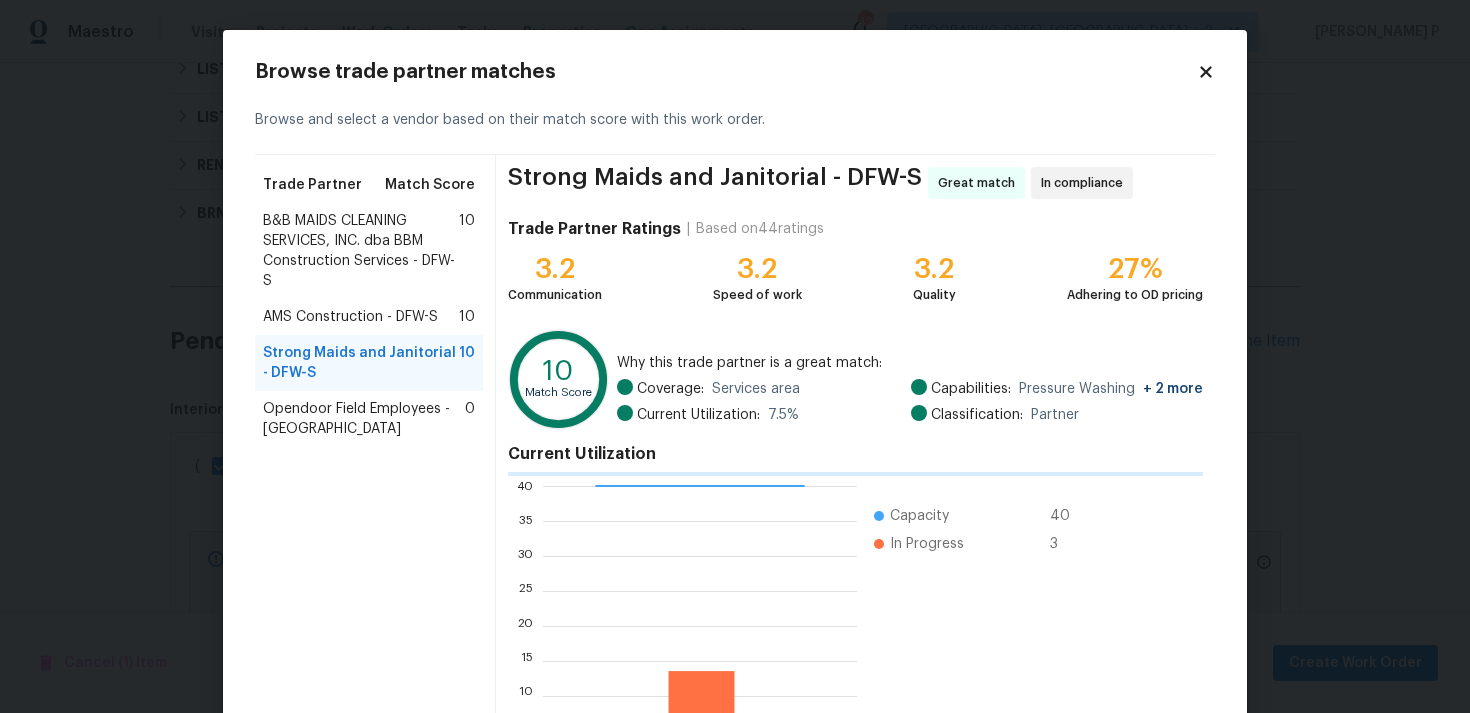 scroll, scrollTop: 280, scrollLeft: 314, axis: both 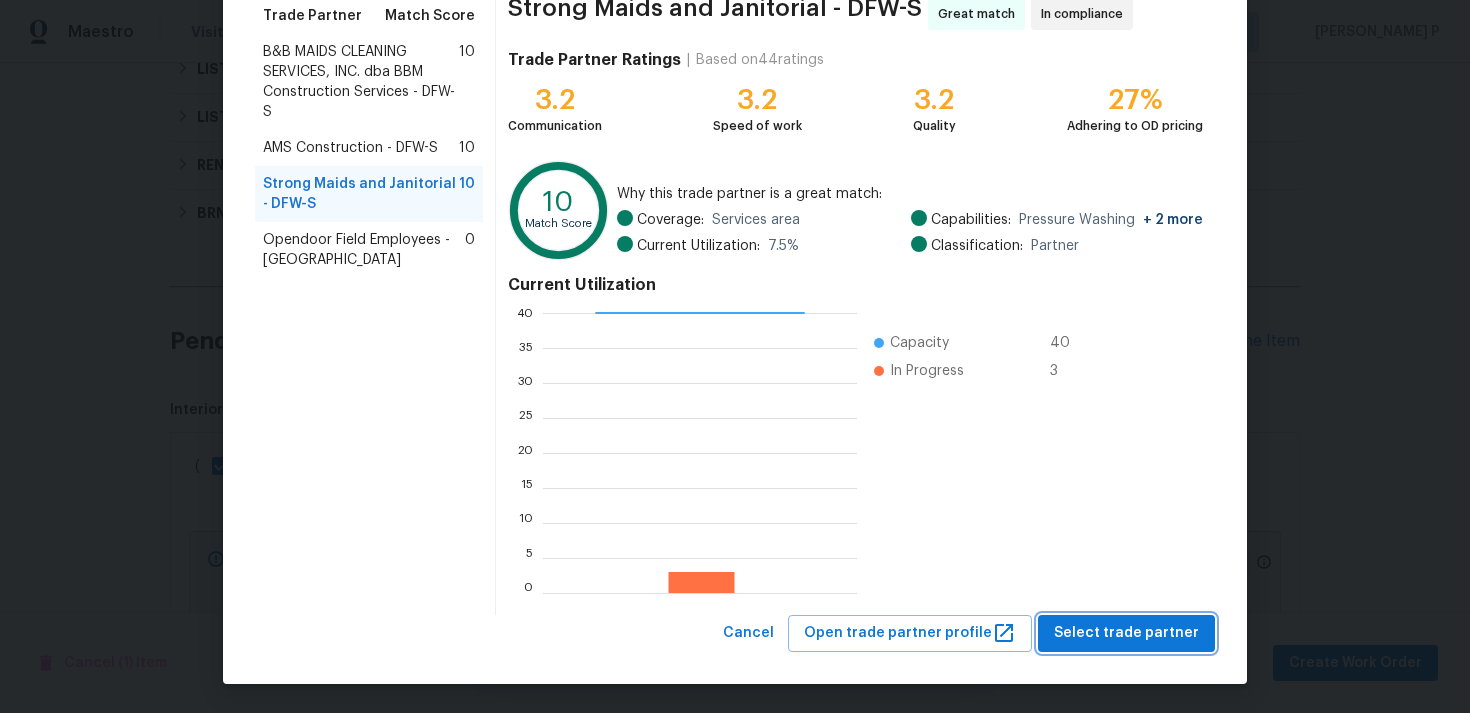 click on "Select trade partner" at bounding box center [1126, 633] 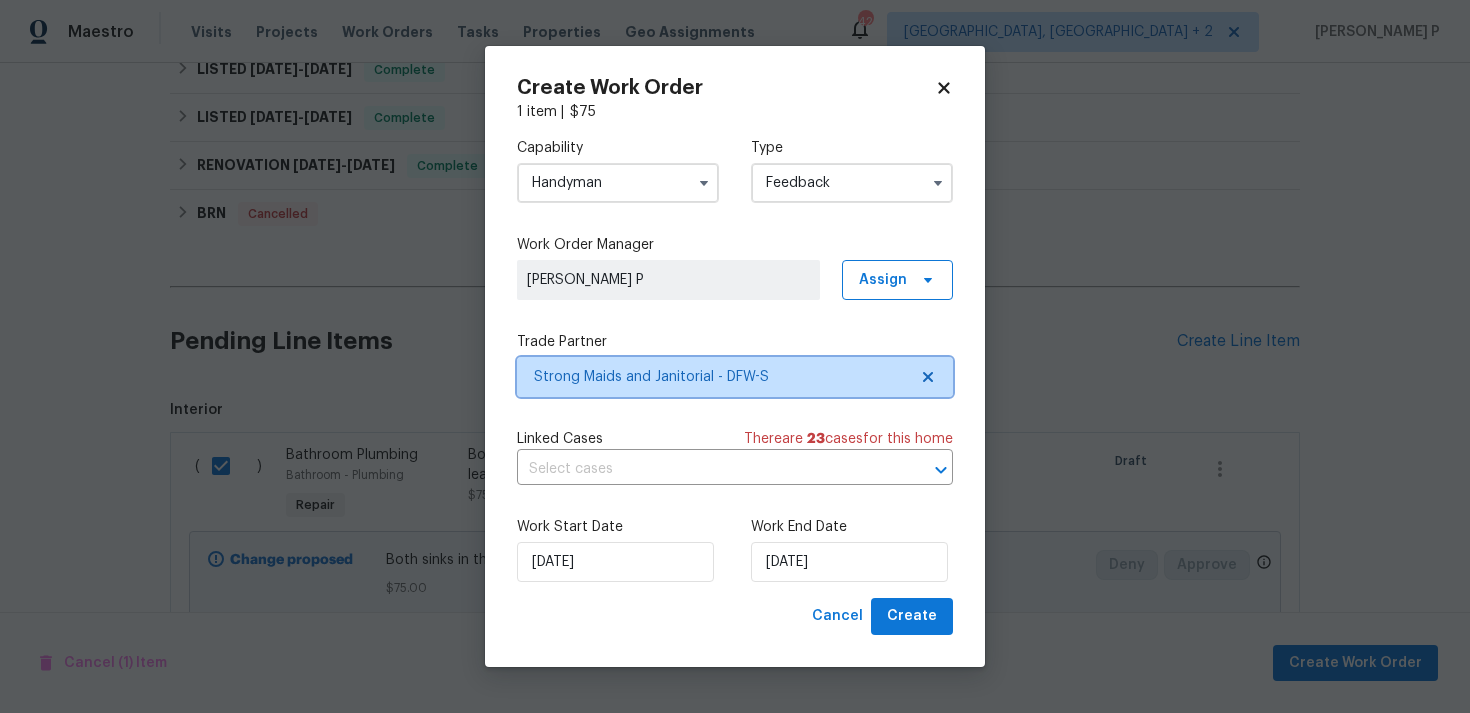 scroll, scrollTop: 0, scrollLeft: 0, axis: both 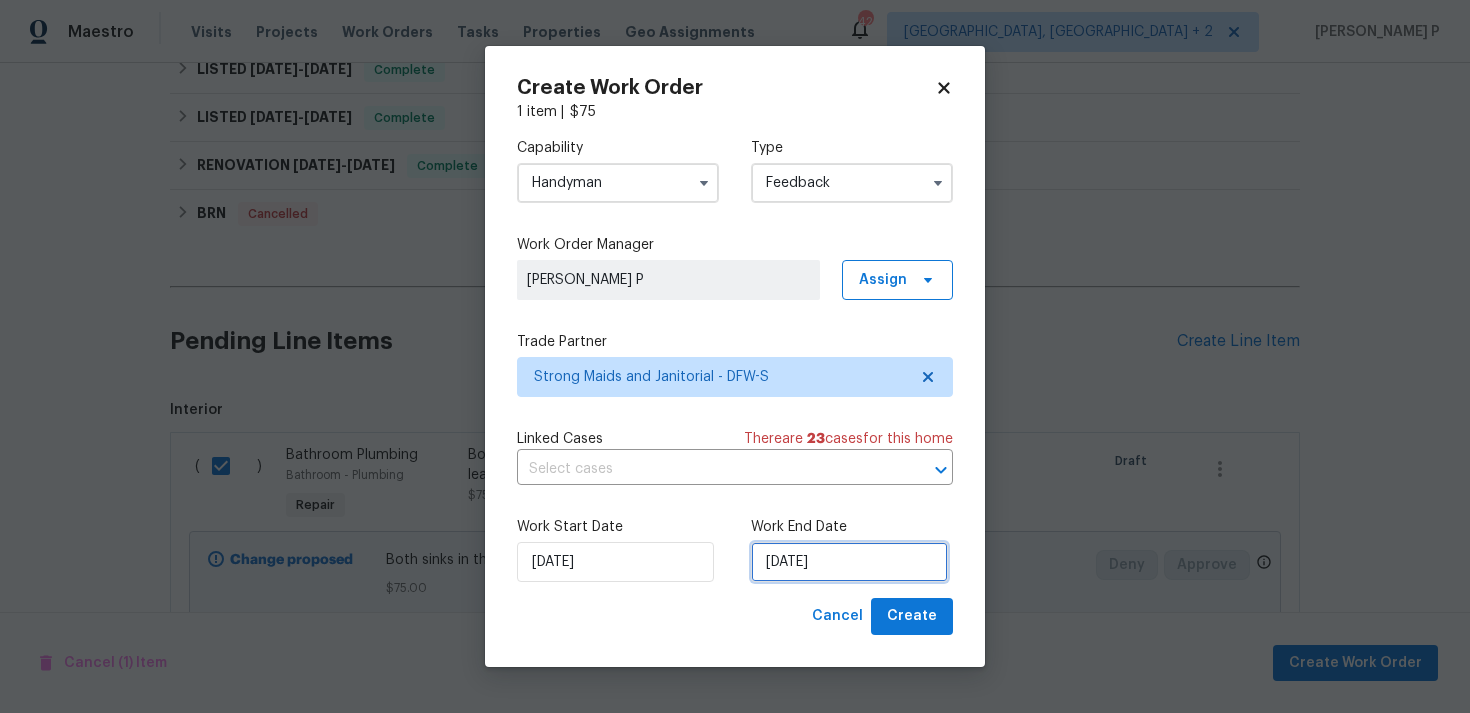 click on "[DATE]" at bounding box center [849, 562] 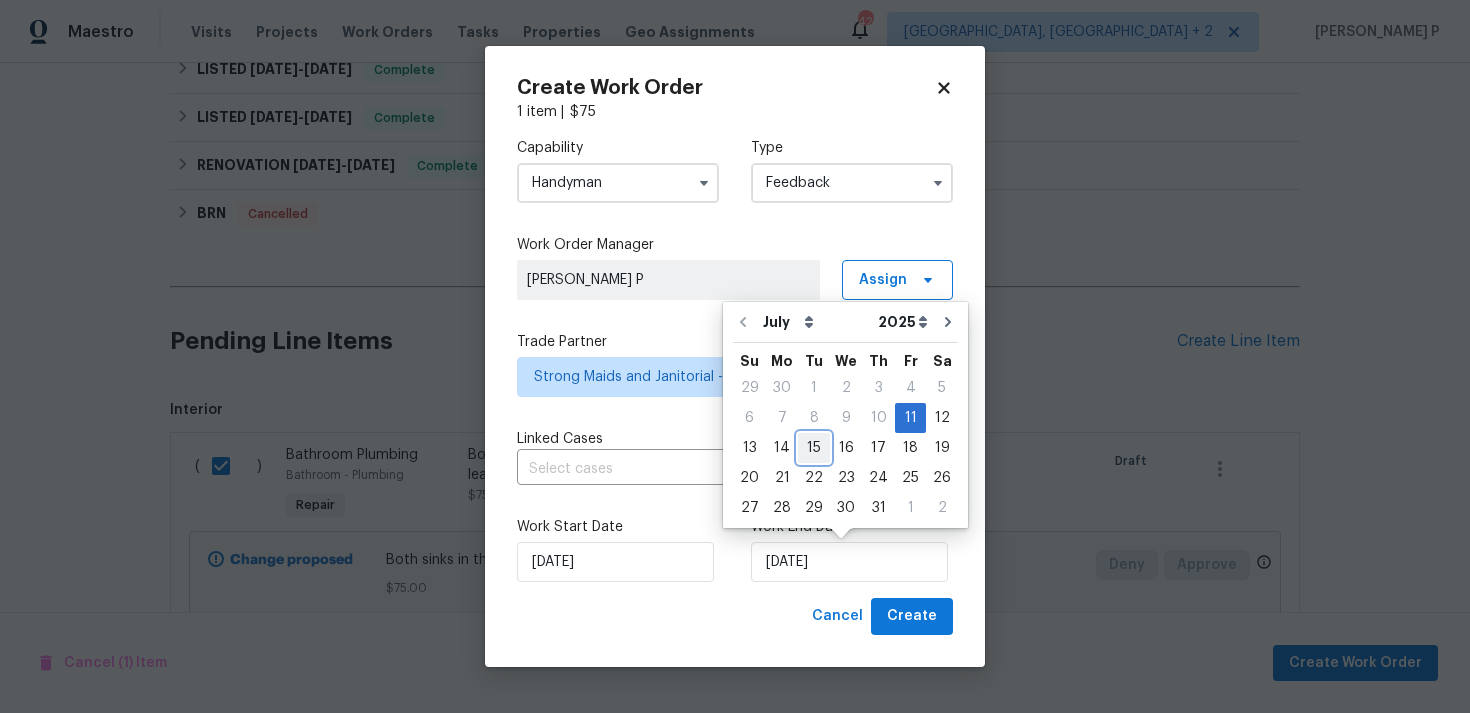 click on "15" at bounding box center [814, 448] 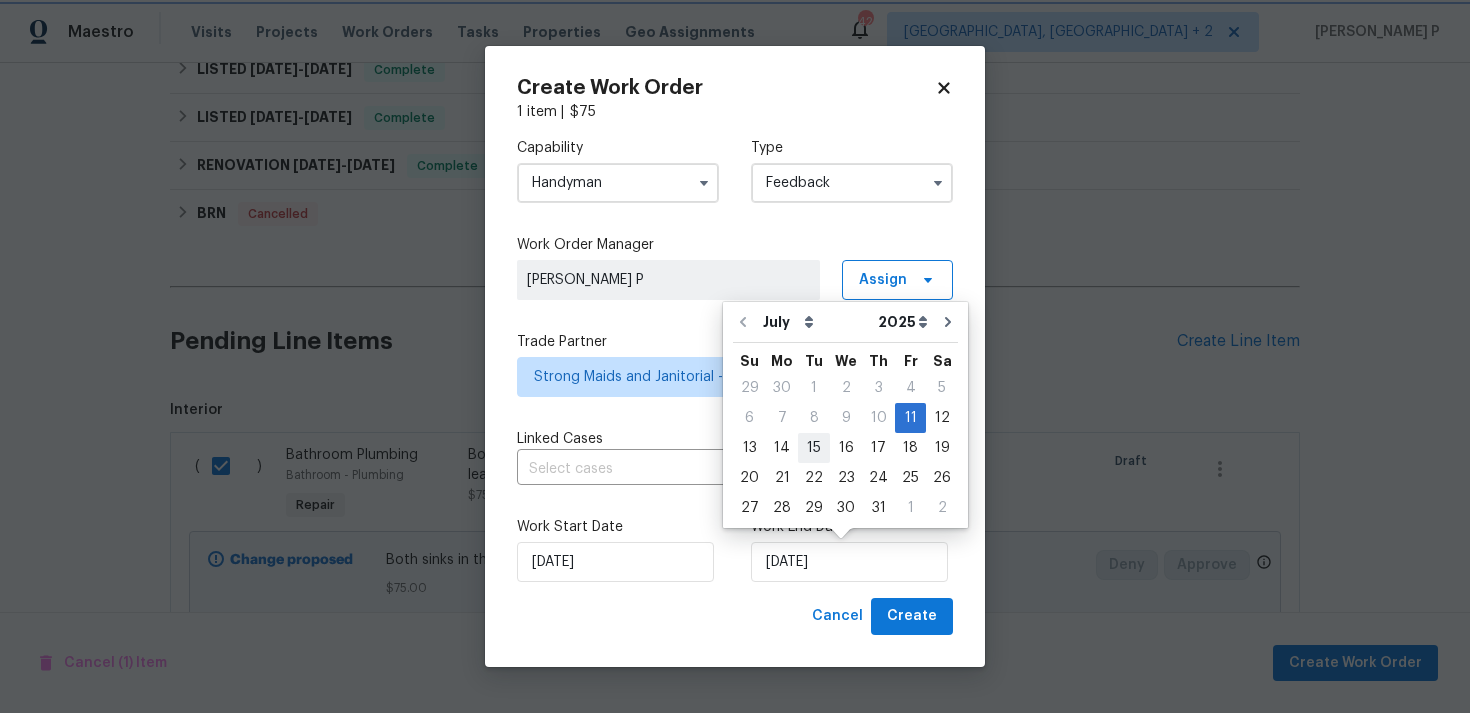 type on "[DATE]" 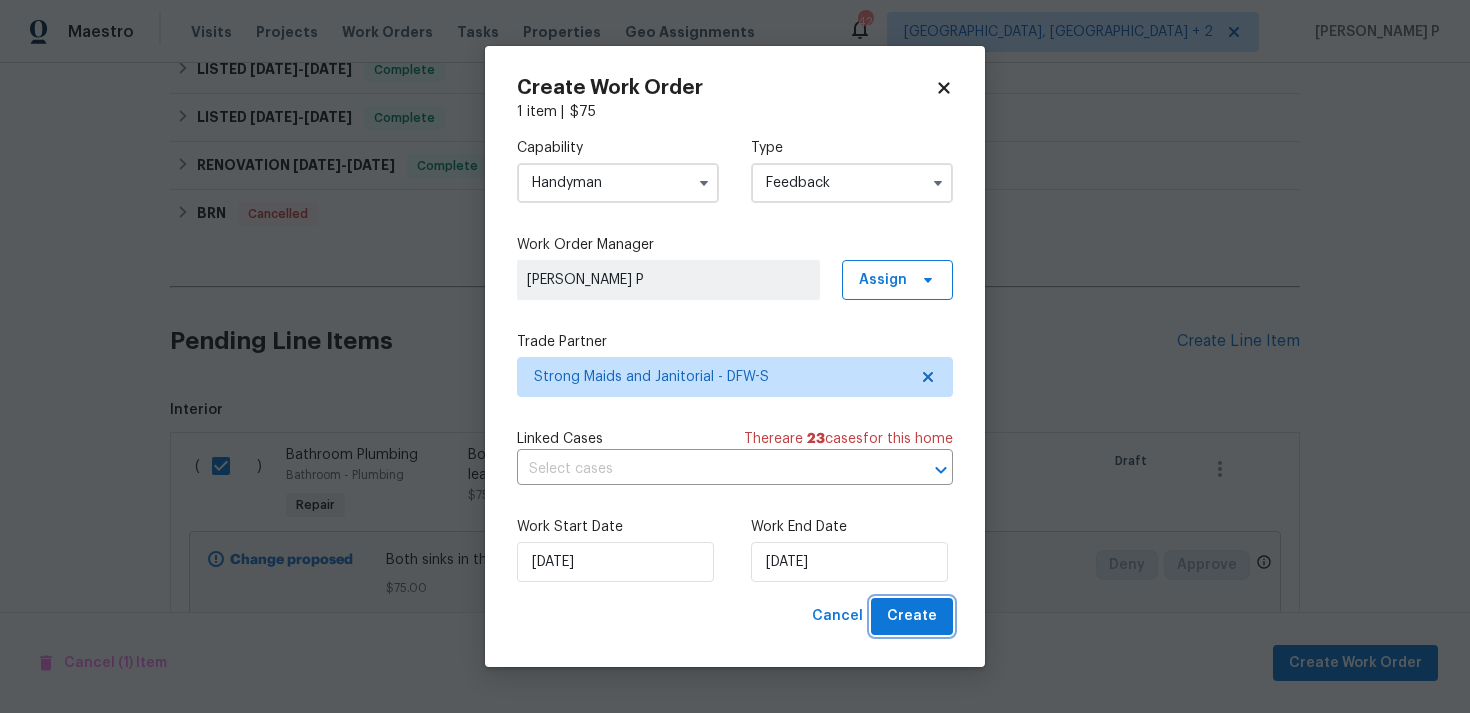 click on "Create" at bounding box center [912, 616] 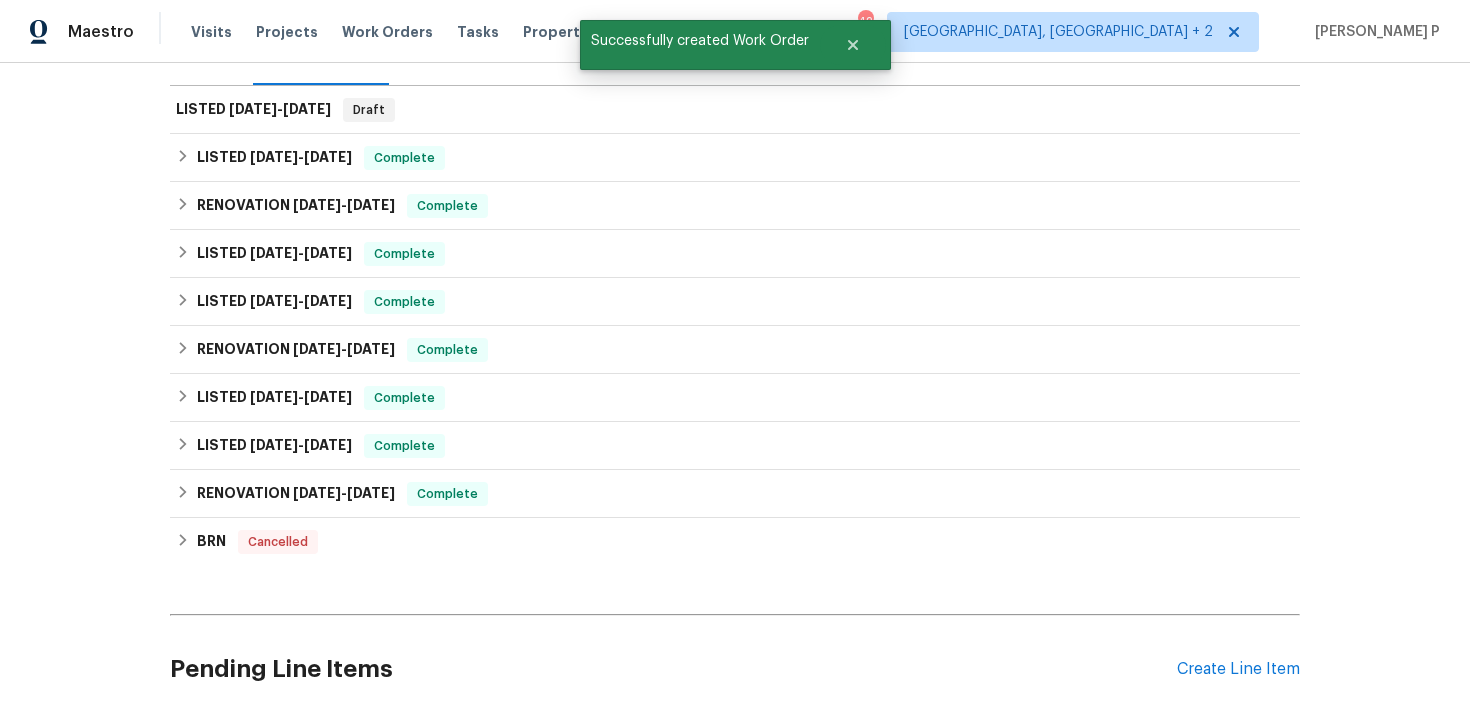 scroll, scrollTop: 154, scrollLeft: 0, axis: vertical 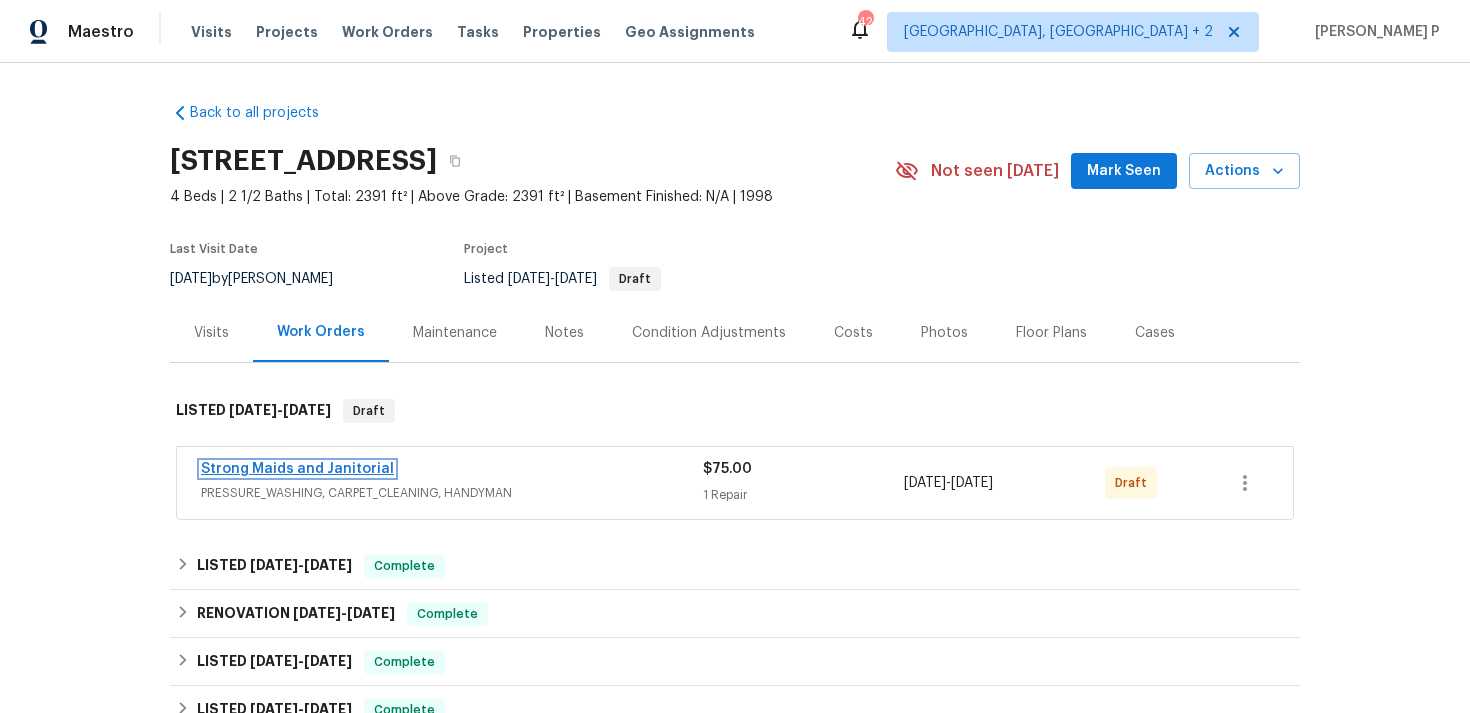 click on "Strong Maids and Janitorial" at bounding box center (297, 469) 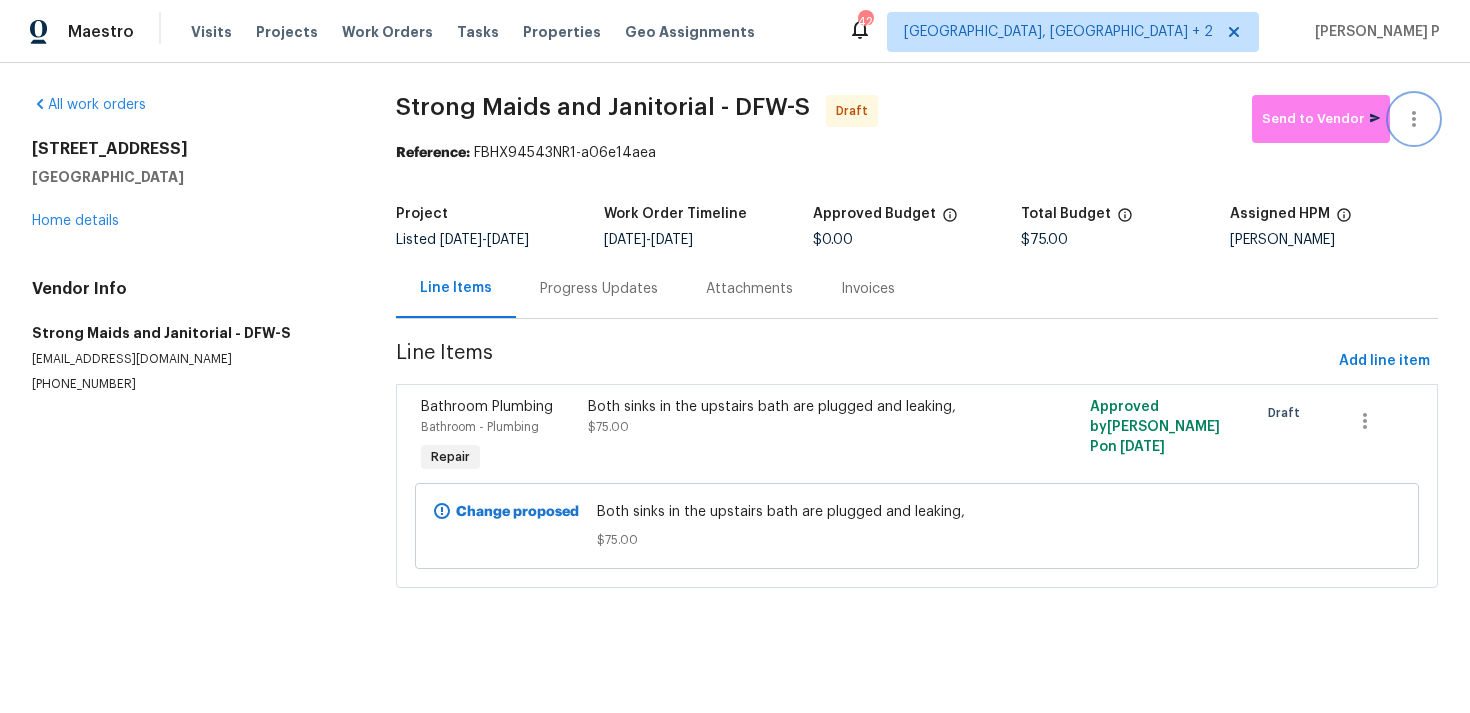 click at bounding box center (1414, 119) 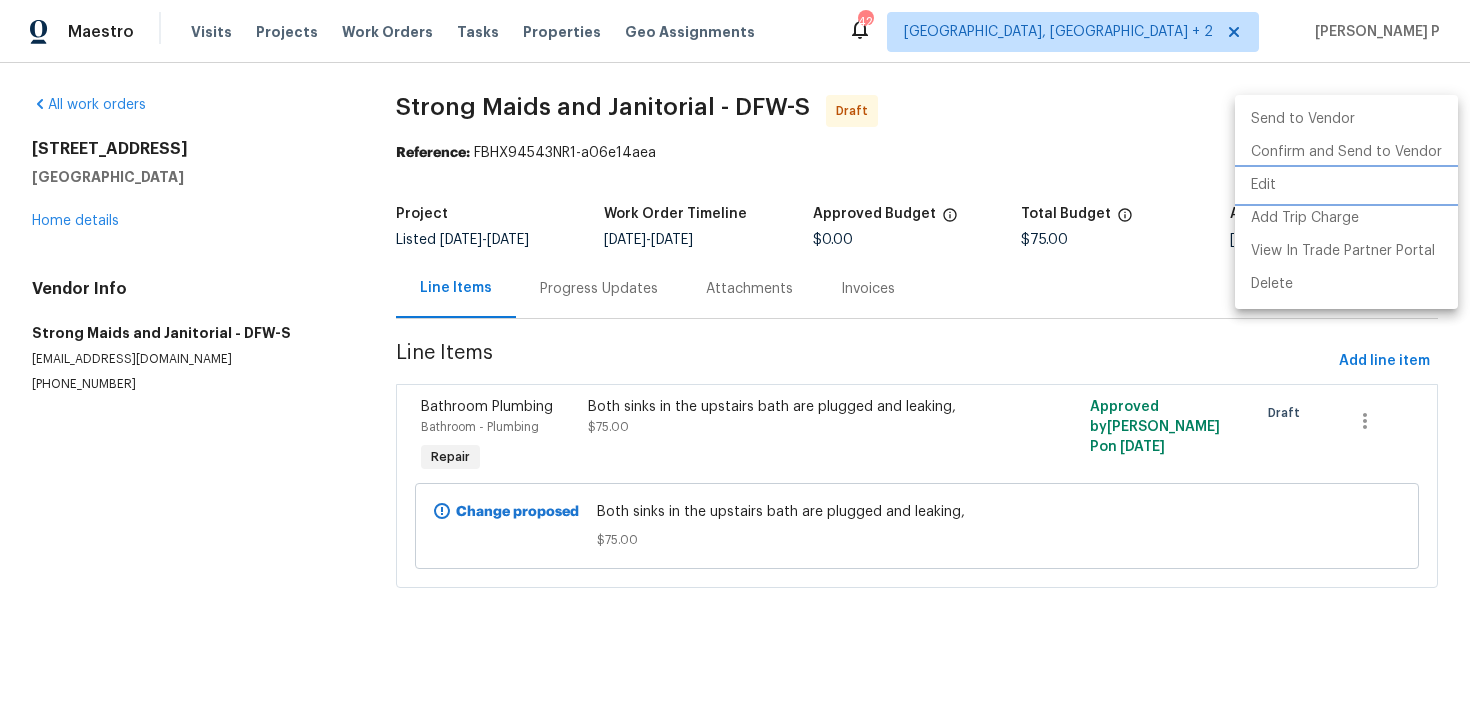 click on "Edit" at bounding box center [1346, 185] 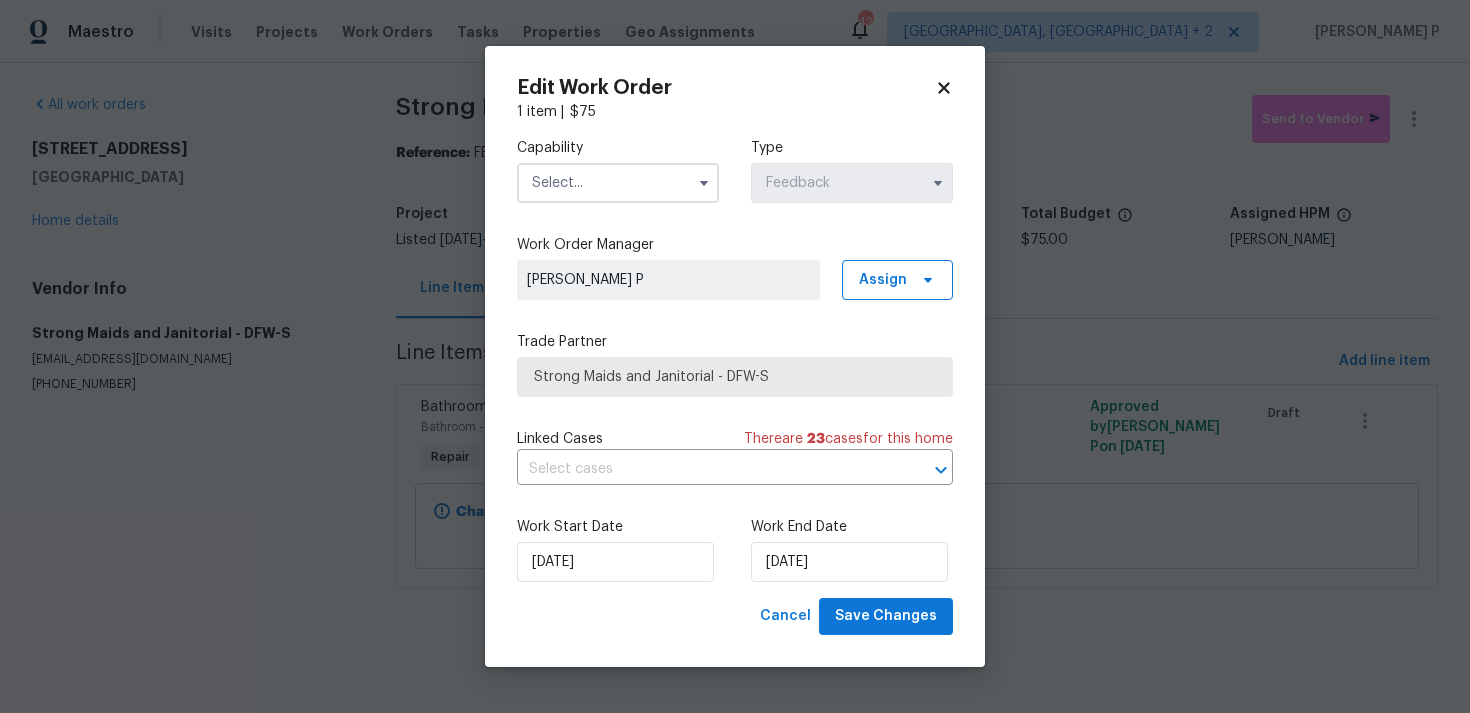 click at bounding box center [618, 183] 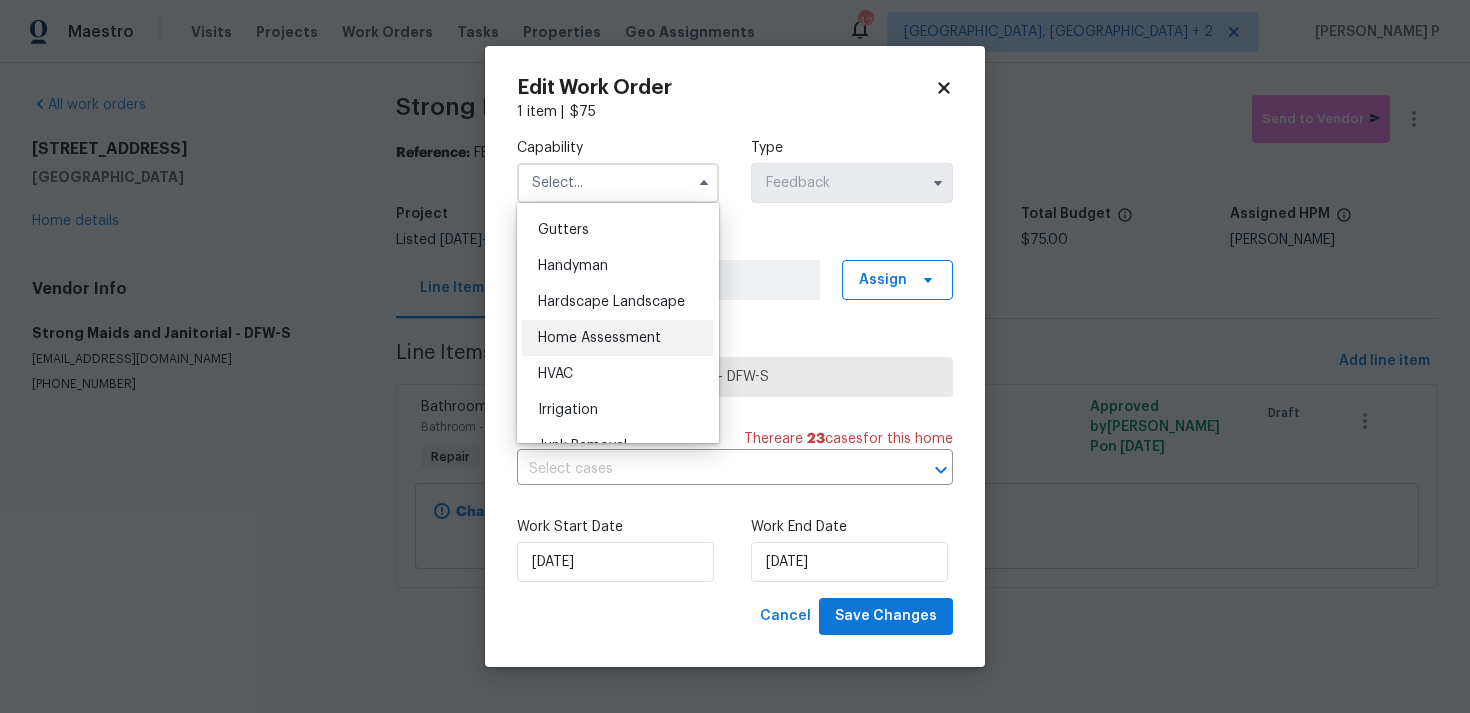 scroll, scrollTop: 1037, scrollLeft: 0, axis: vertical 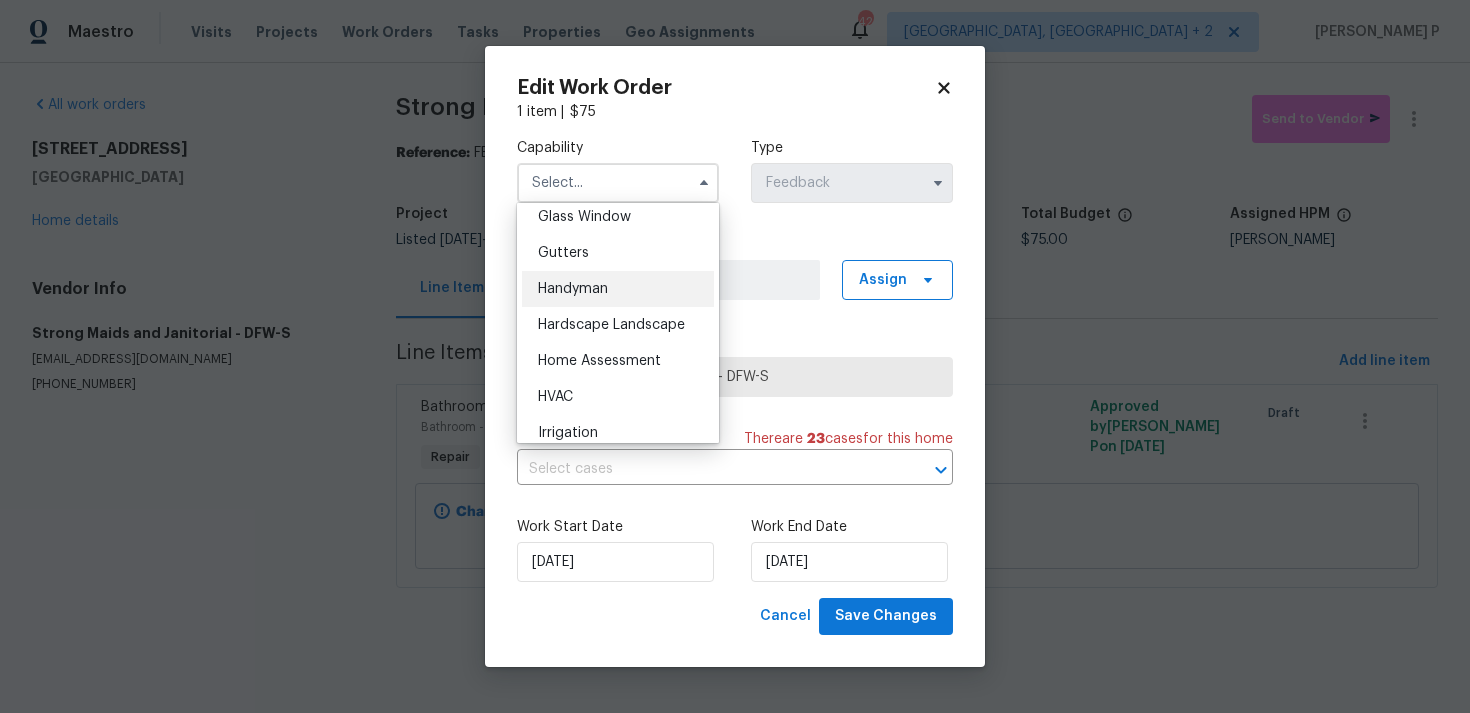 click on "Handyman" at bounding box center [618, 289] 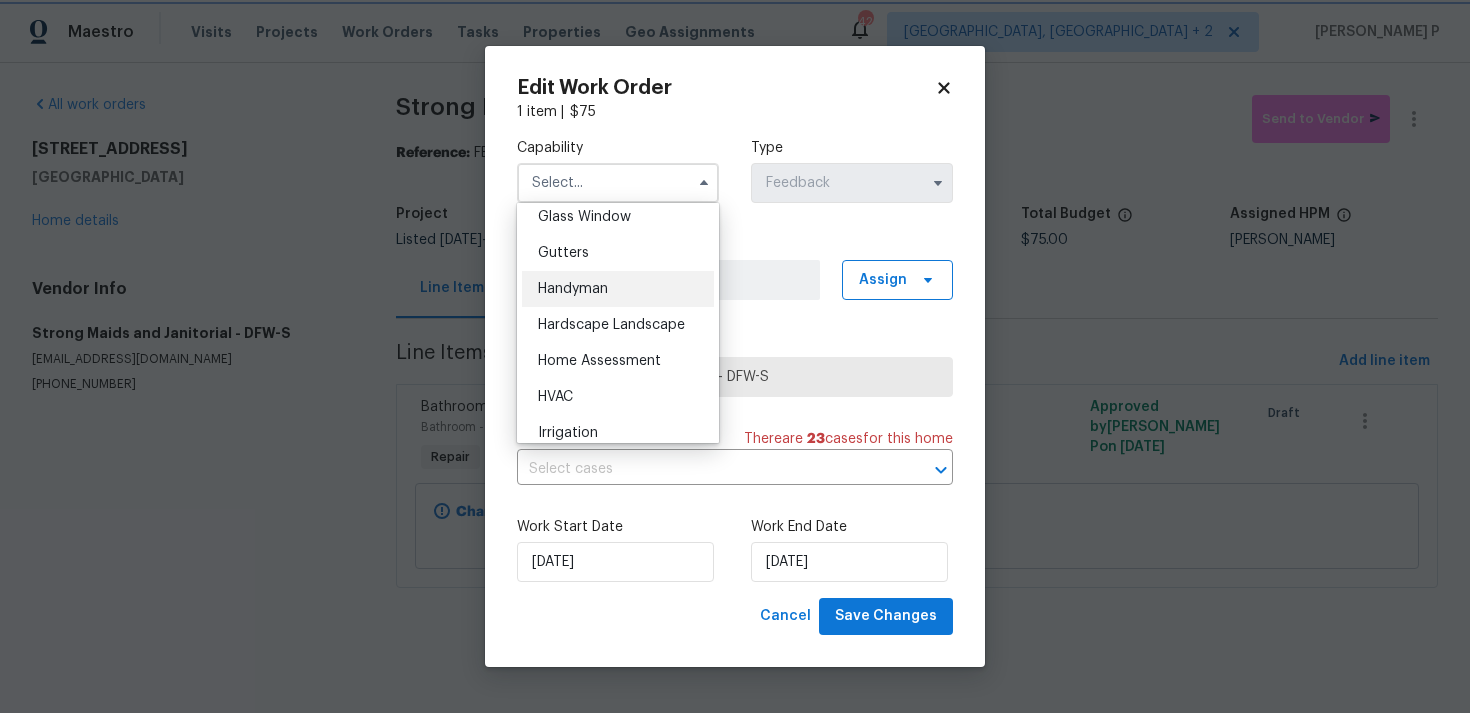 type on "Handyman" 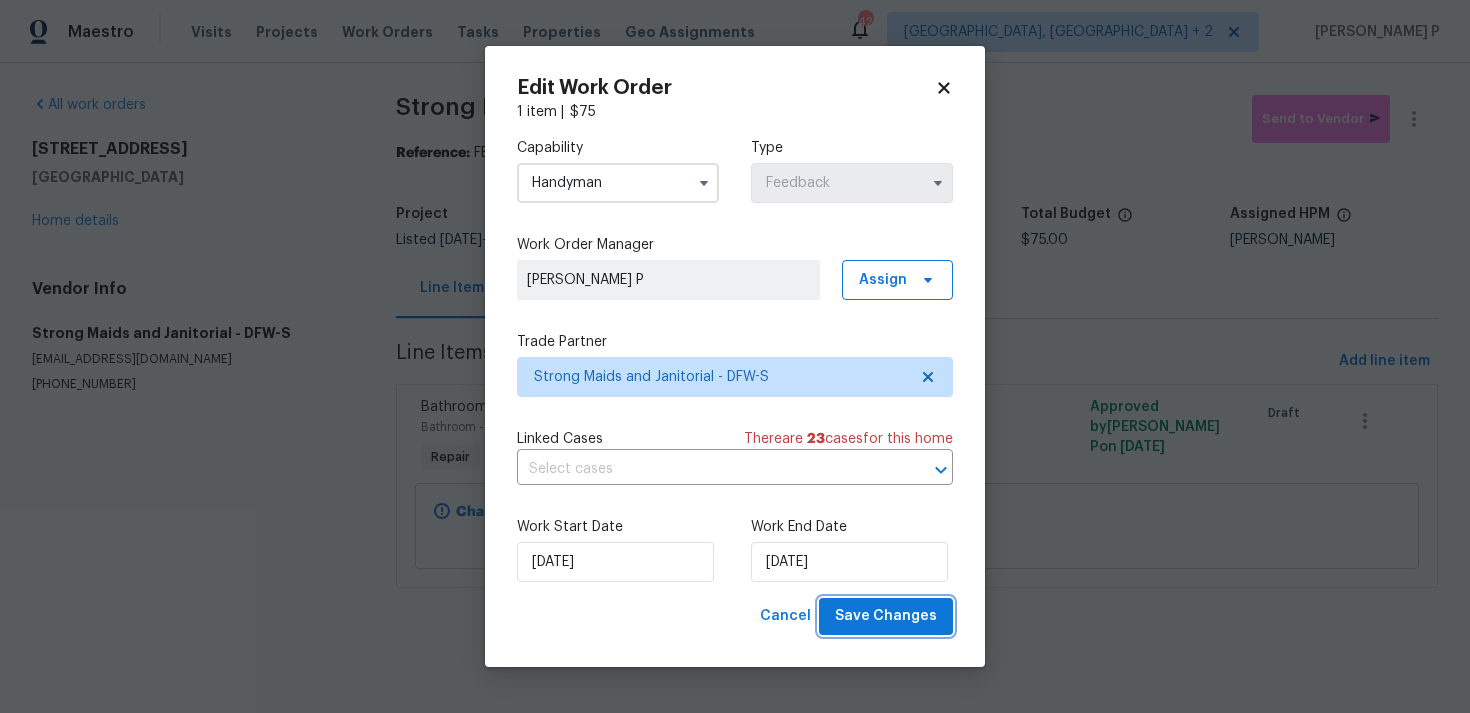 click on "Save Changes" at bounding box center [886, 616] 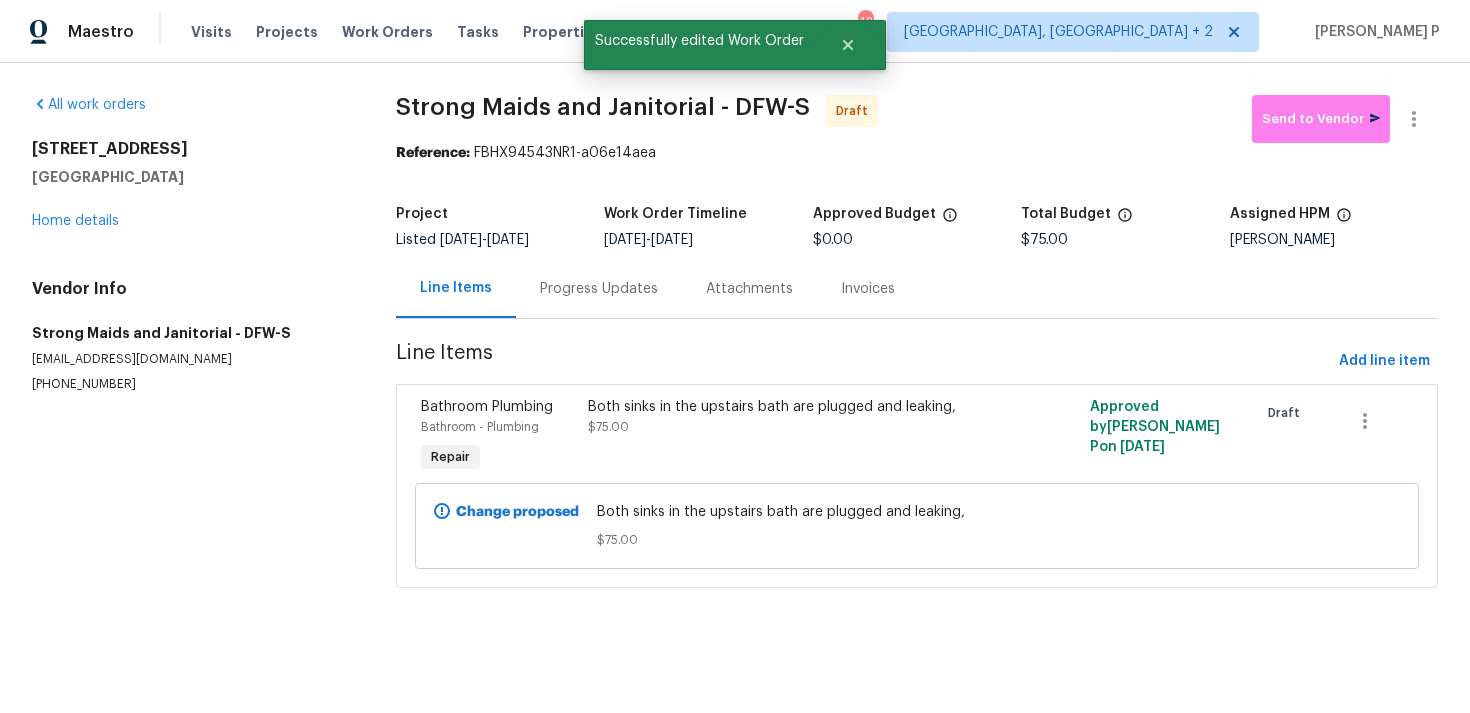 click on "Progress Updates" at bounding box center [599, 288] 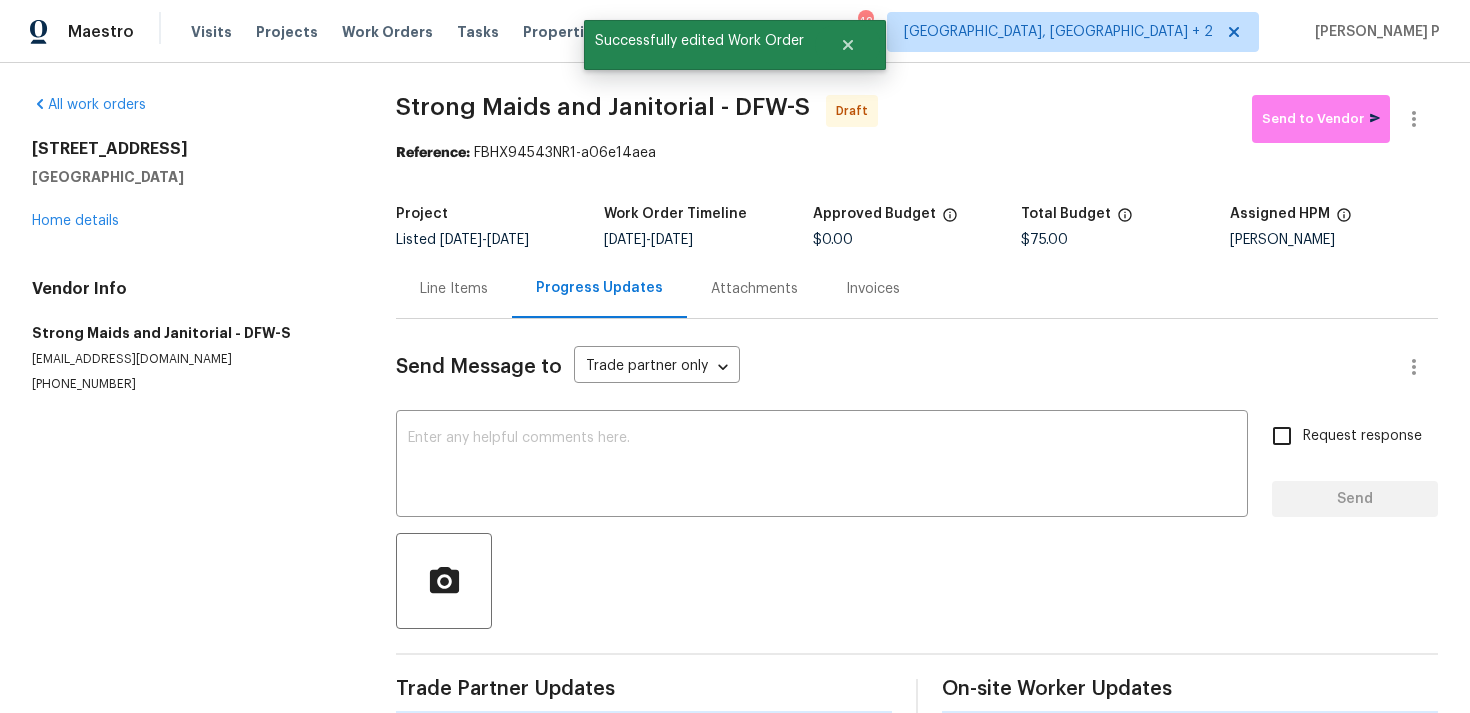 click on "Send Message to Trade partner only Trade partner only ​ x ​ Request response Send Trade Partner Updates On-site Worker Updates" at bounding box center [917, 517] 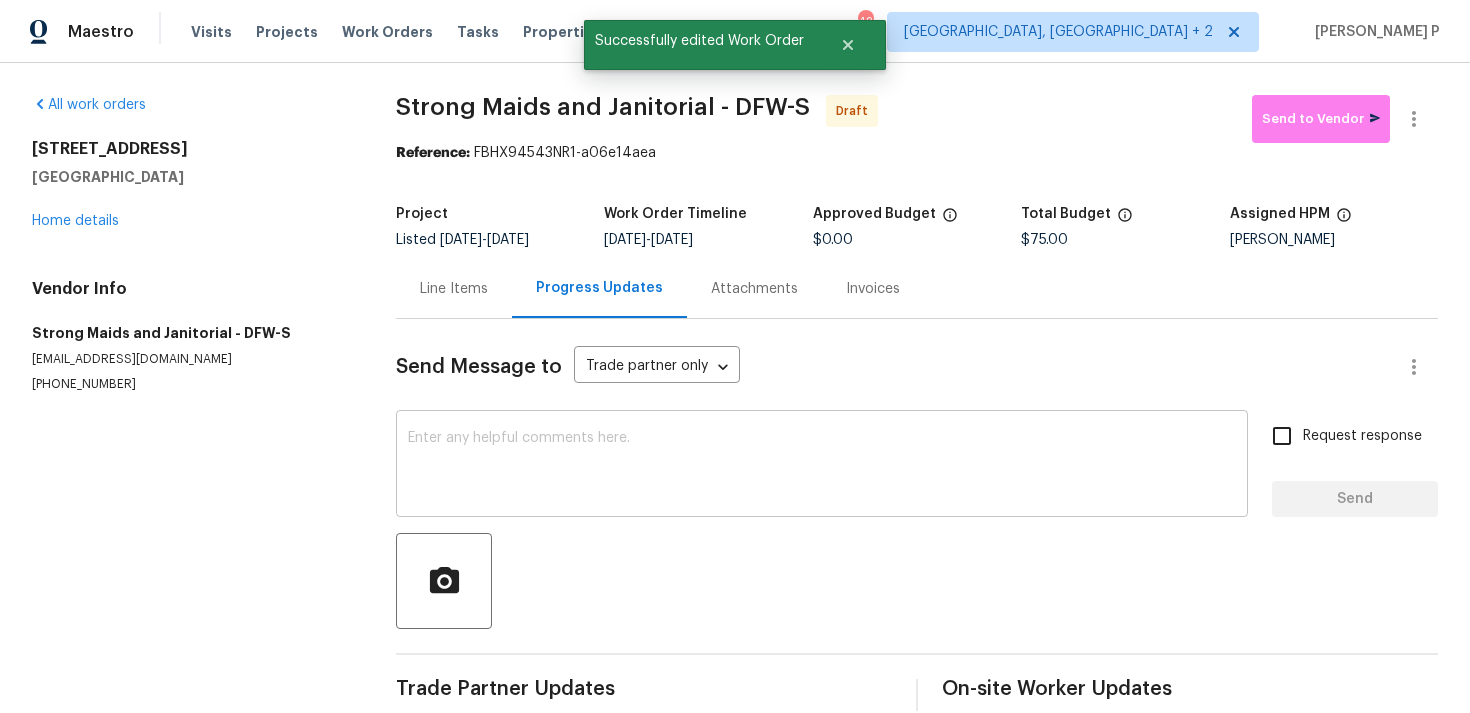 click at bounding box center [822, 466] 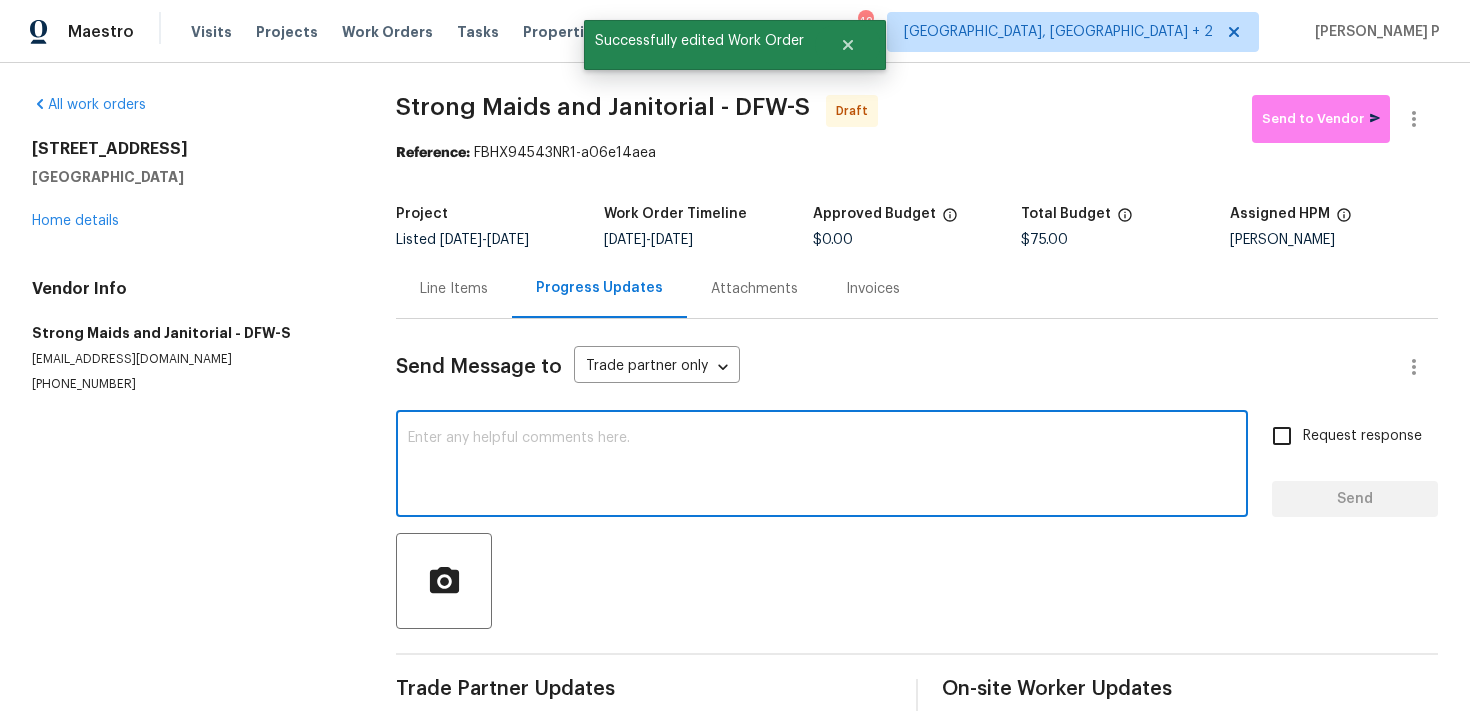 paste on "Hi, this is Ramyasri with Opendoor. I’m confirming you received the WO for the property at (Address). Please review and accept the WO within 24 hours and provide a schedule date. Please disregard the contact information for the HPM included in the WO. Our Centralised LWO Team is responsible for Listed WOs." 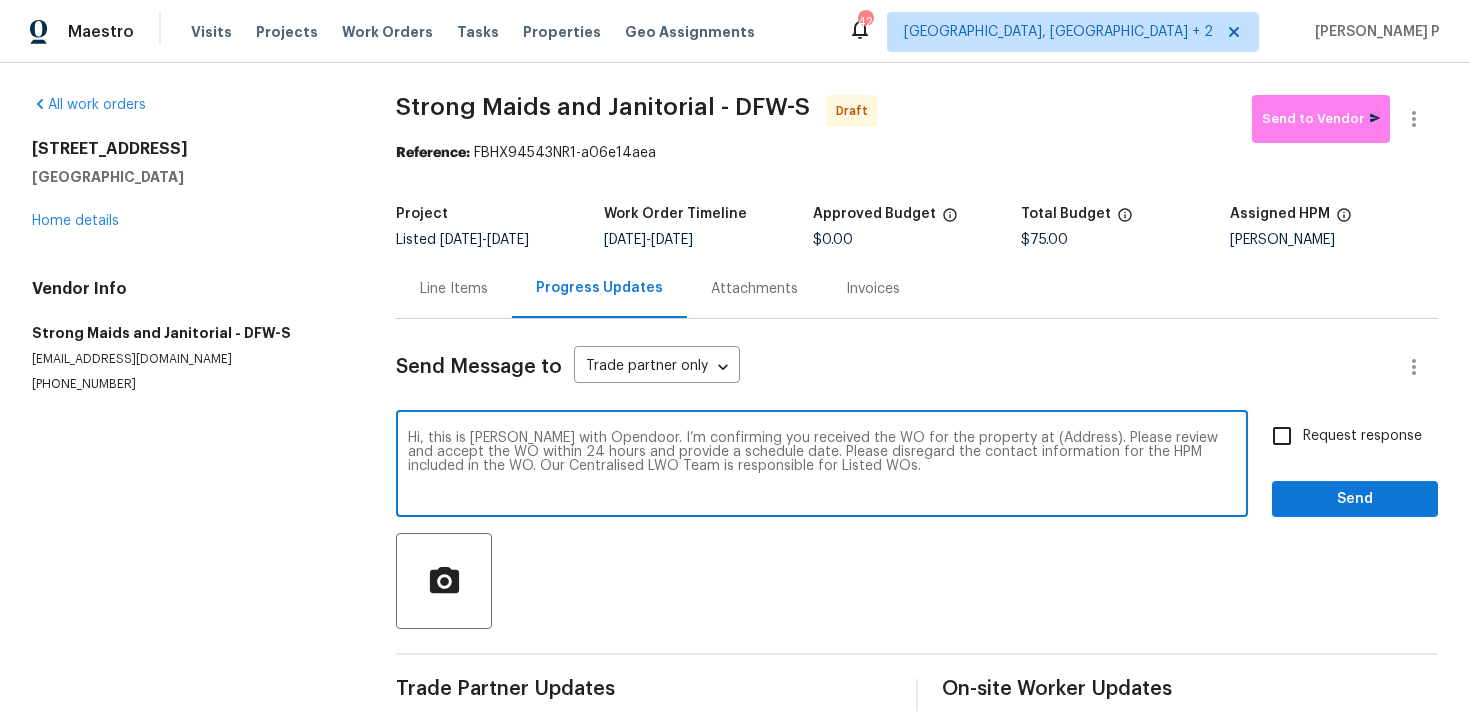 drag, startPoint x: 1004, startPoint y: 439, endPoint x: 1063, endPoint y: 439, distance: 59 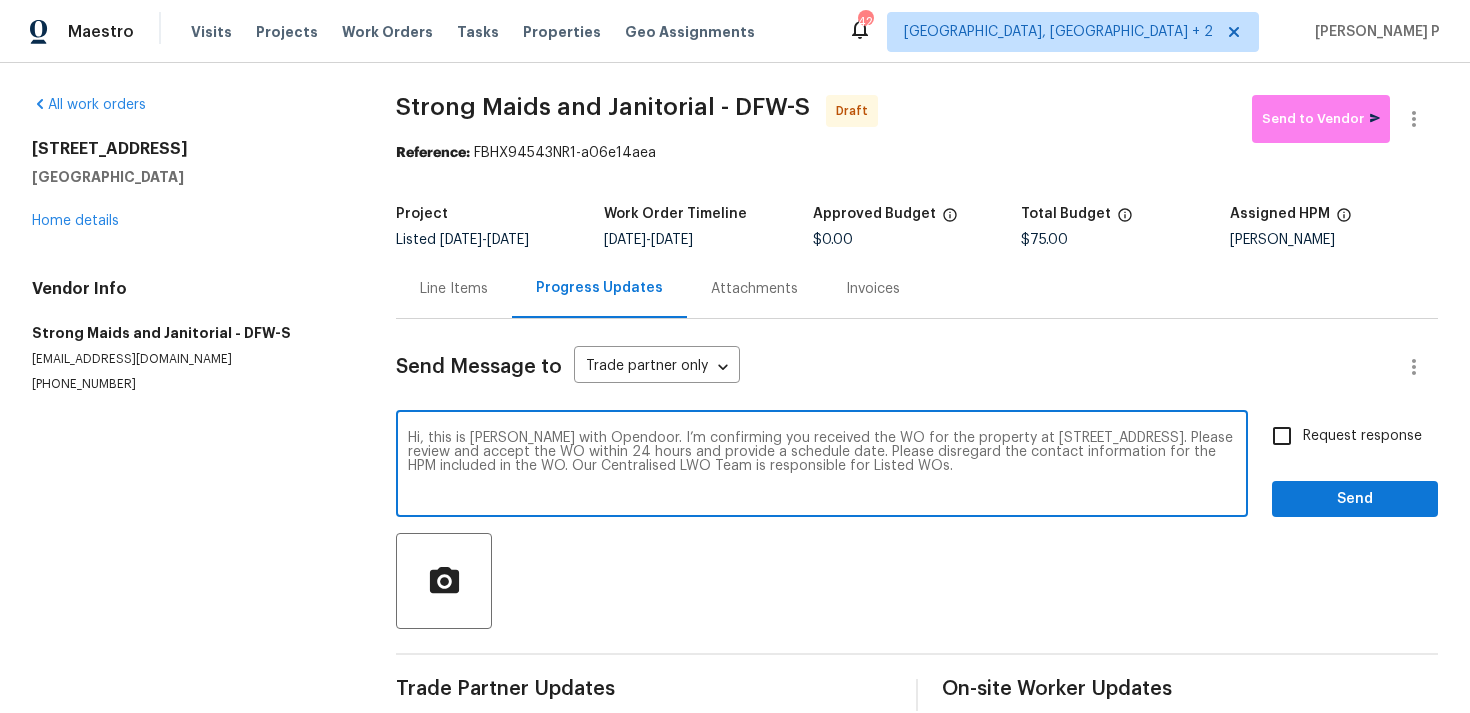 type on "Hi, this is Ramyasri with Opendoor. I’m confirming you received the WO for the property at 3909 Whitetail Dr, Denton, TX 76208. Please review and accept the WO within 24 hours and provide a schedule date. Please disregard the contact information for the HPM included in the WO. Our Centralised LWO Team is responsible for Listed WOs." 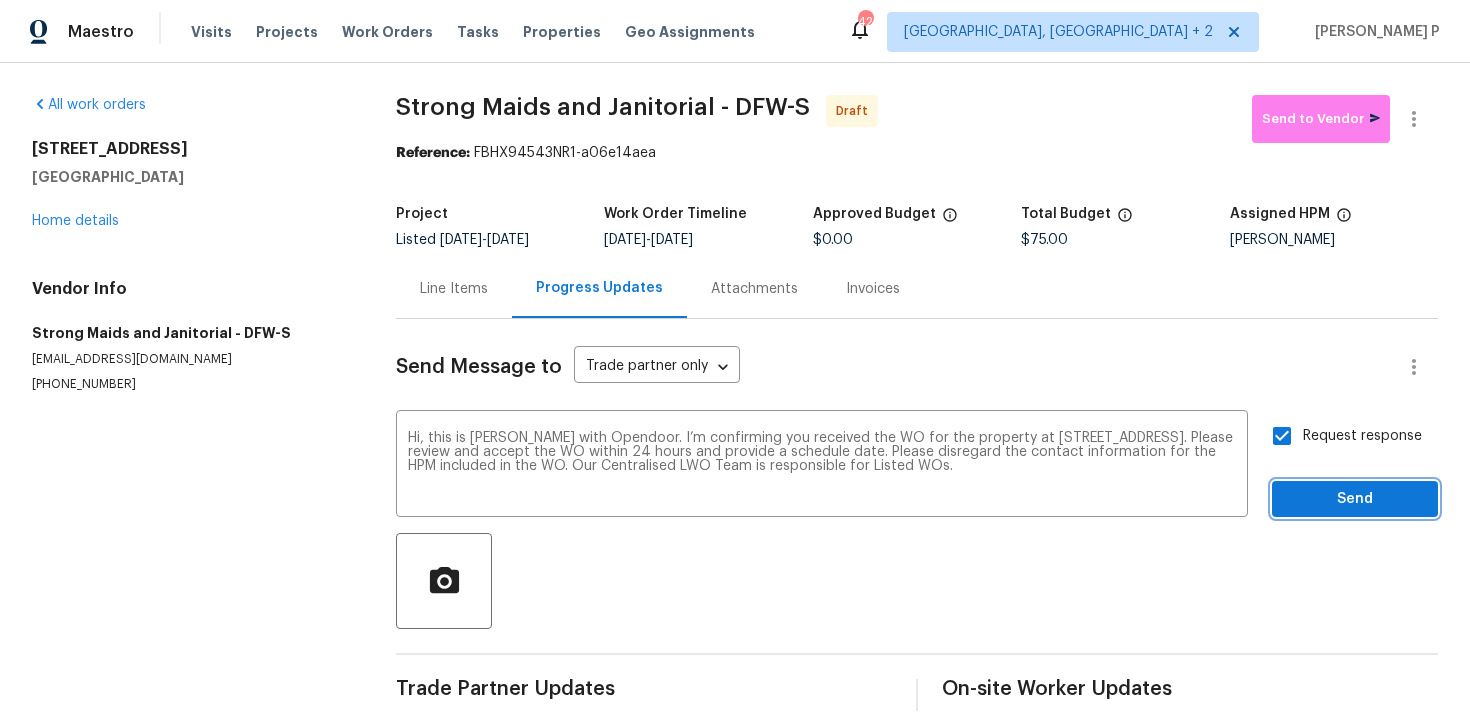 click on "Send" at bounding box center (1355, 499) 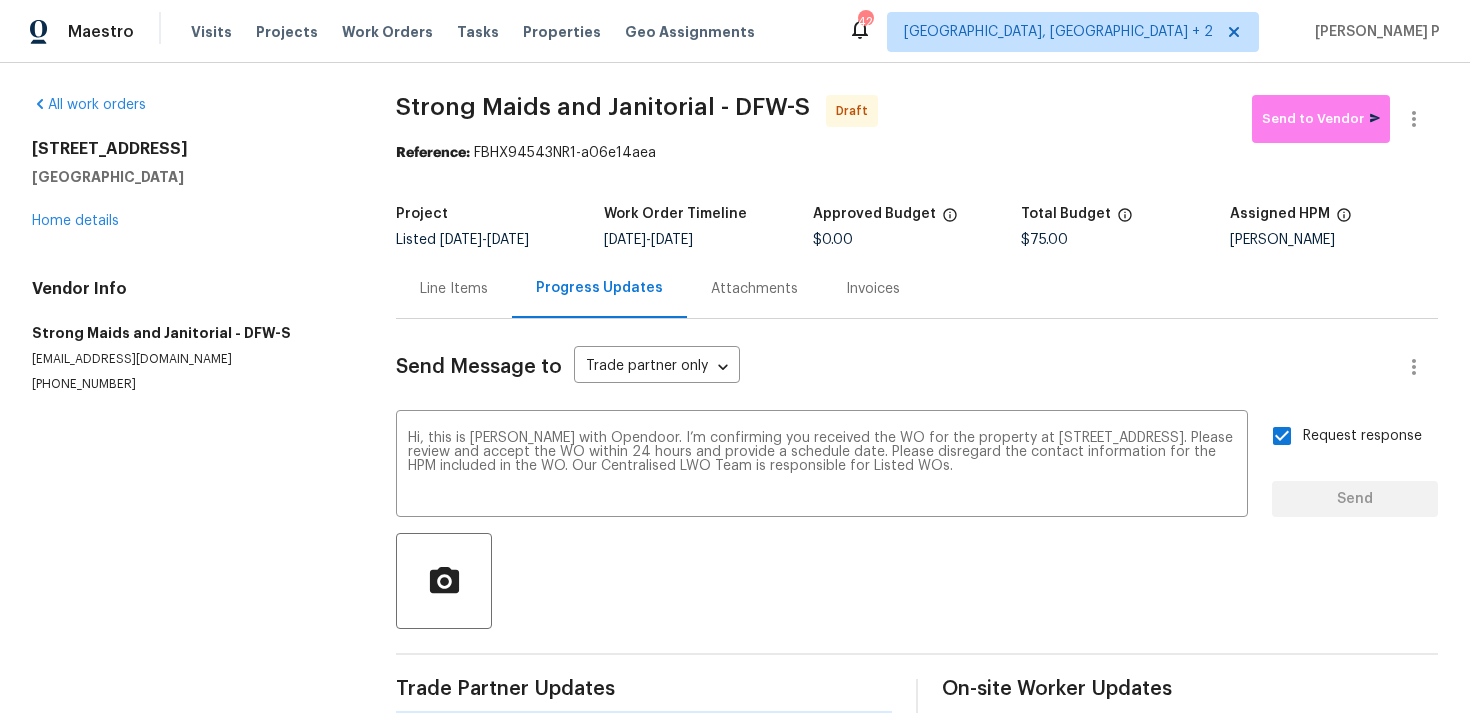 type 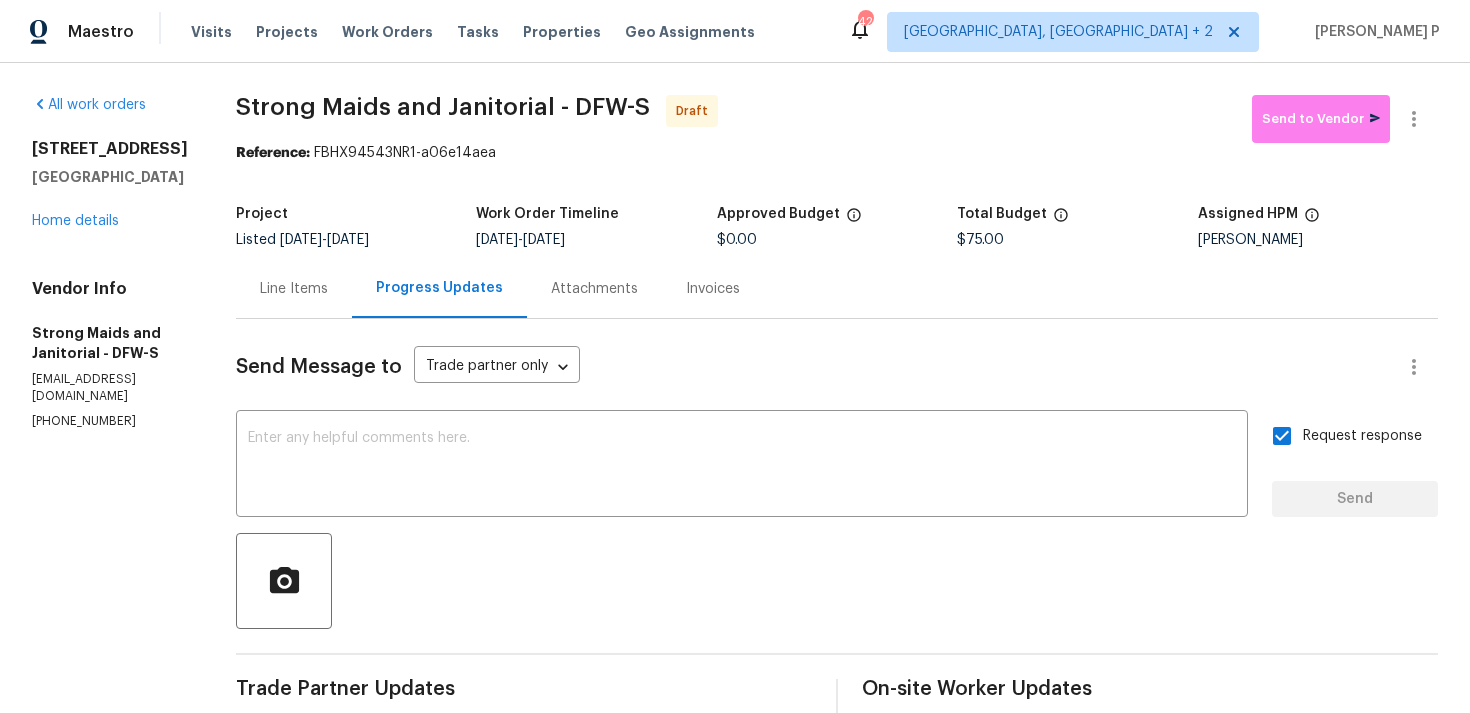 click on "All work orders 3909 Whitetail Dr Denton, TX 76208 Home details Vendor Info Strong Maids and Janitorial - DFW-S strongmaids@gmail.com (214) 694-8119 Strong Maids and Janitorial - DFW-S Draft Send to Vendor   Reference:   FBHX94543NR1-a06e14aea Project Listed   7/11/2025  -  7/15/2025 Work Order Timeline 7/11/2025  -  7/15/2025 Approved Budget $0.00 Total Budget $75.00 Assigned HPM Spencer Kleintop Line Items Progress Updates Attachments Invoices Send Message to Trade partner only Trade partner only ​ x ​ Request response Send Trade Partner Updates Ramyasri P 07/11/2025 9:26 AM Hi, this is Ramyasri with Opendoor. I’m confirming you received the WO for the property at 3909 Whitetail Dr, Denton, TX 76208. Please review and accept the WO within 24 hours and provide a schedule date. Please disregard the contact information for the HPM included in the WO. Our Centralised LWO Team is responsible for Listed WOs. On-site Worker Updates" at bounding box center (735, 472) 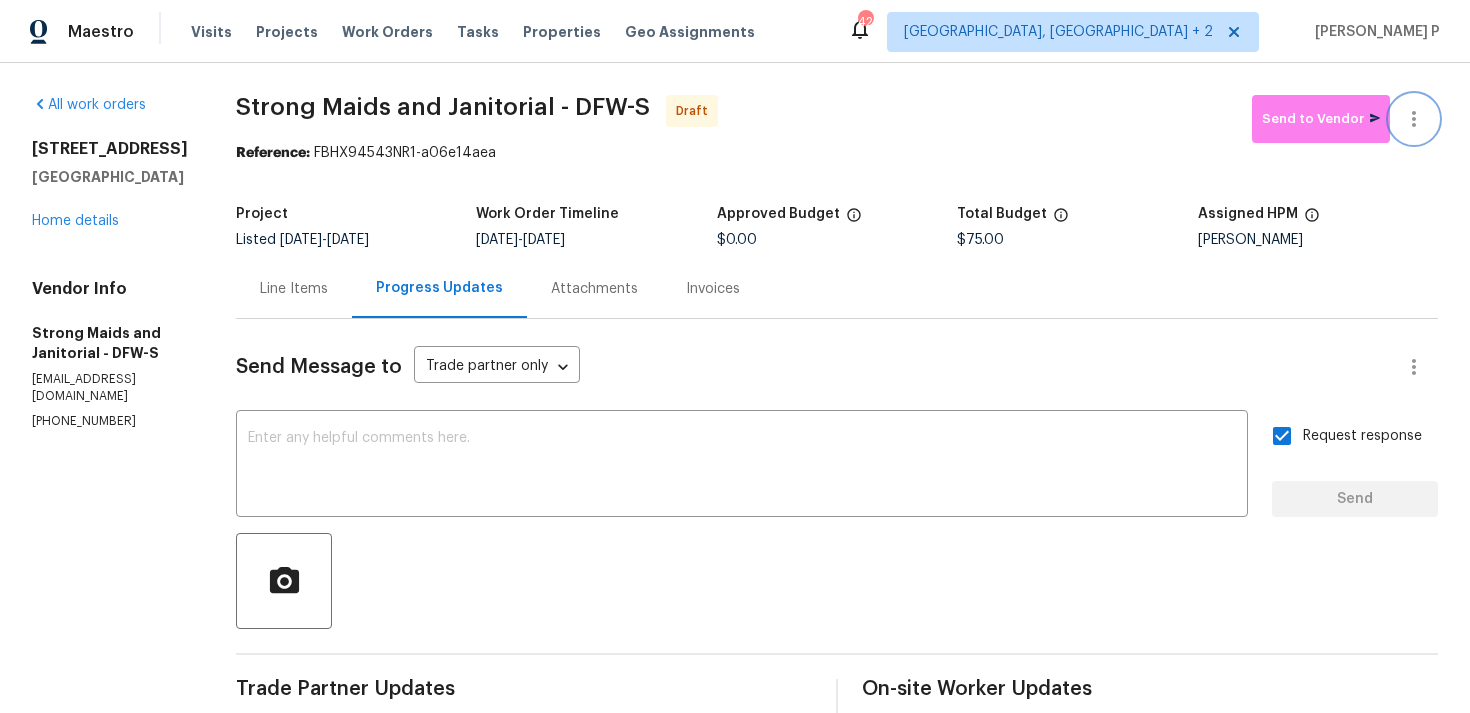 click 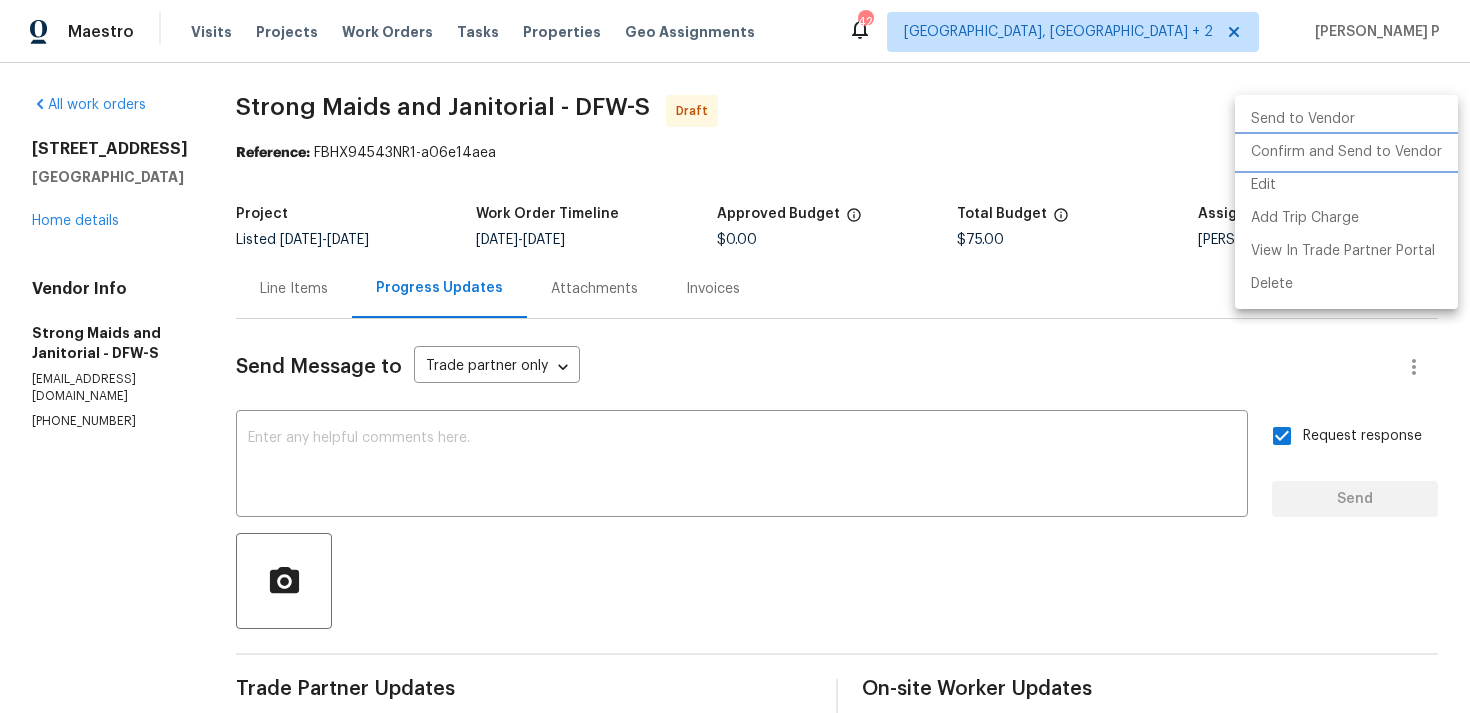 click on "Confirm and Send to Vendor" at bounding box center (1346, 152) 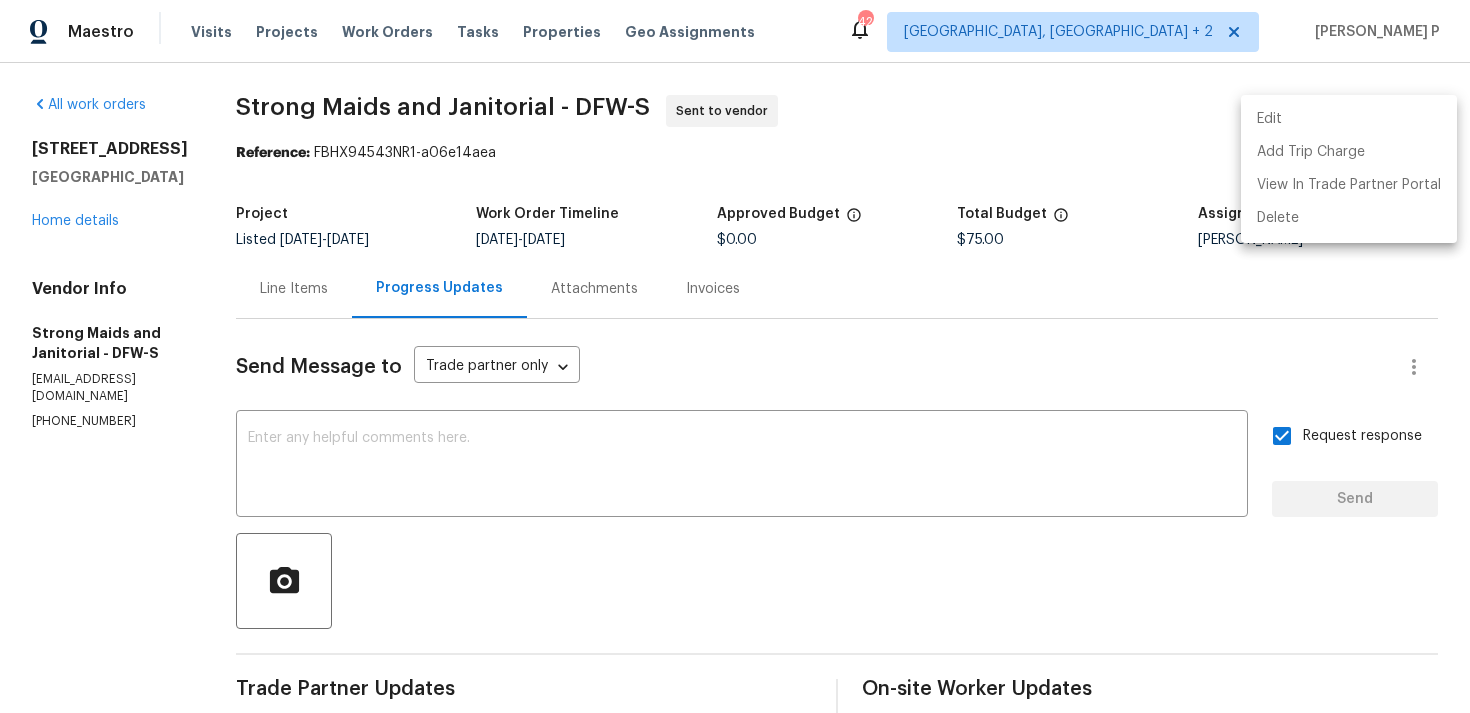 click at bounding box center (735, 356) 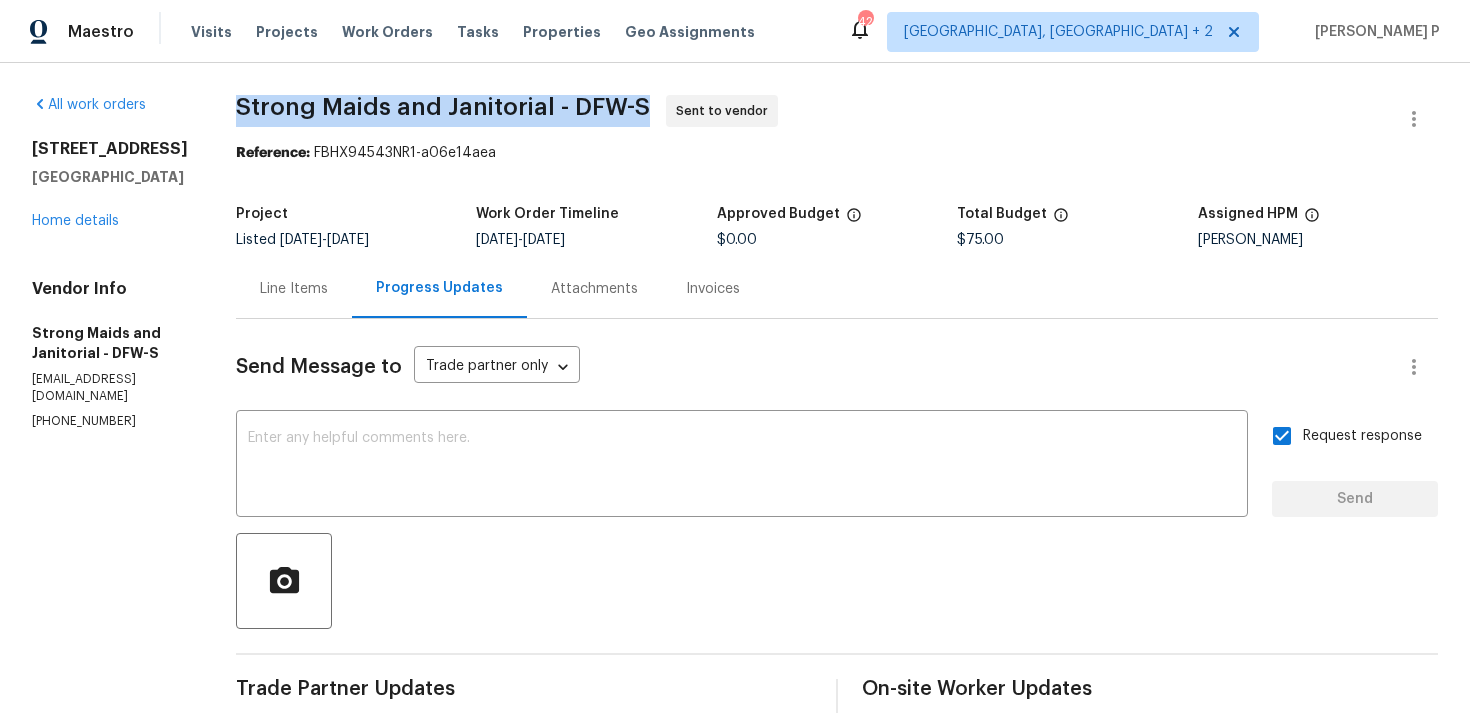 drag, startPoint x: 233, startPoint y: 102, endPoint x: 634, endPoint y: 100, distance: 401.00497 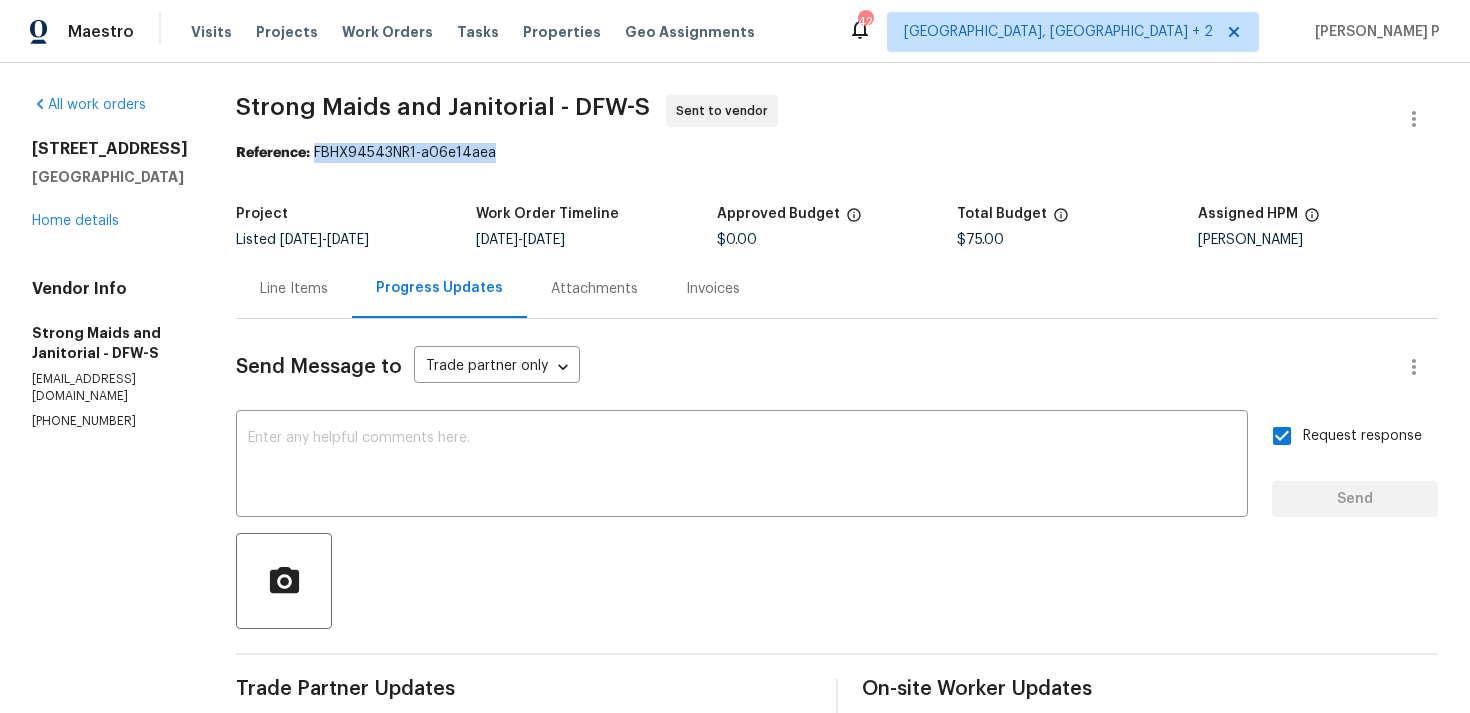 drag, startPoint x: 312, startPoint y: 156, endPoint x: 580, endPoint y: 154, distance: 268.00748 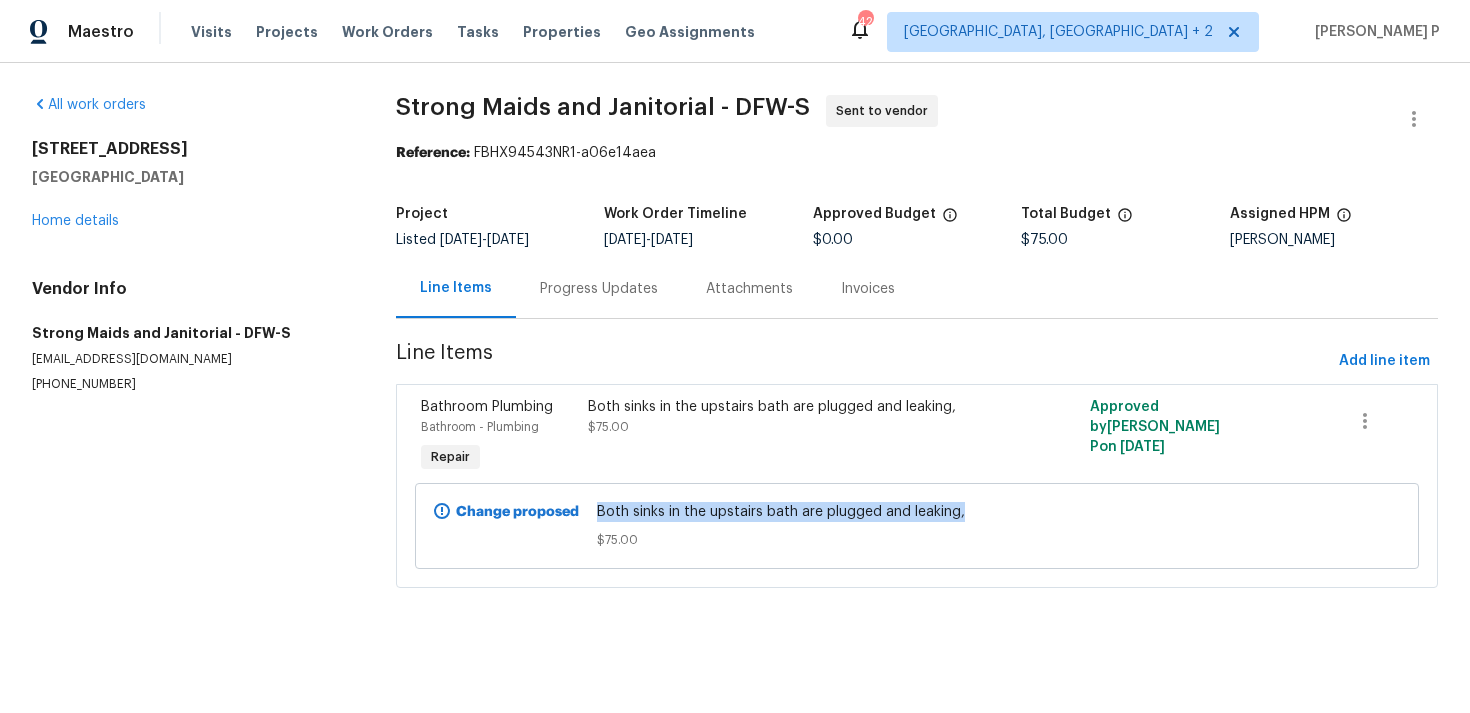 drag, startPoint x: 593, startPoint y: 508, endPoint x: 964, endPoint y: 508, distance: 371 